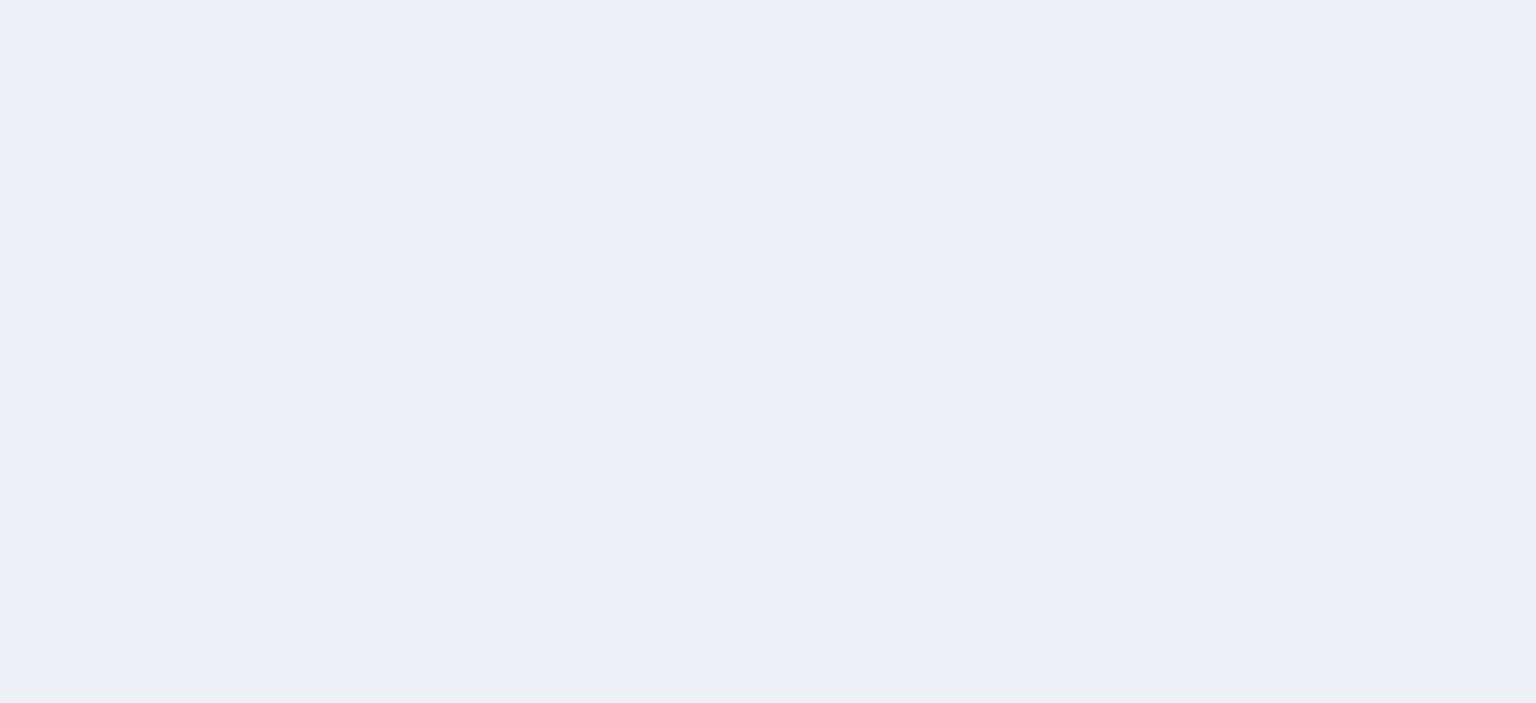 scroll, scrollTop: 0, scrollLeft: 0, axis: both 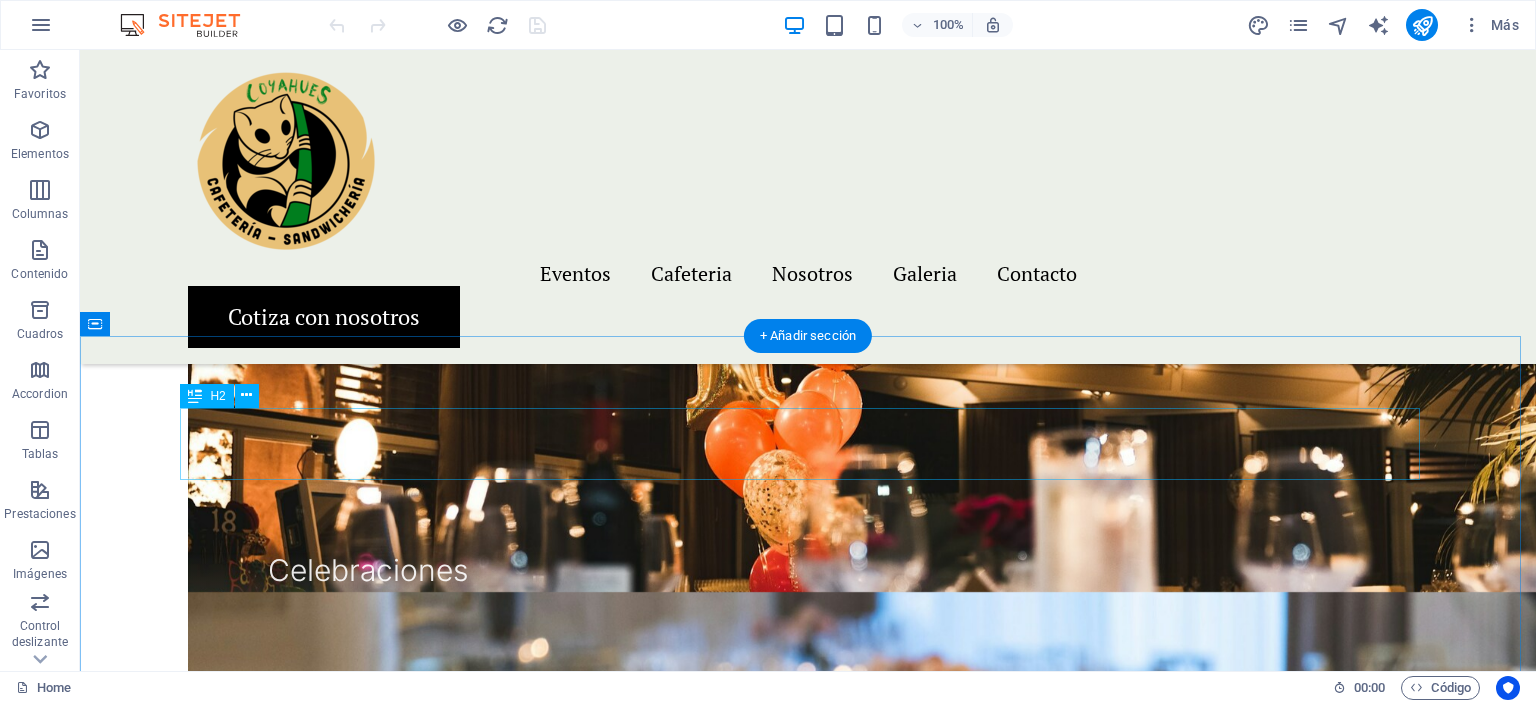 click on "People about us" at bounding box center [808, 2532] 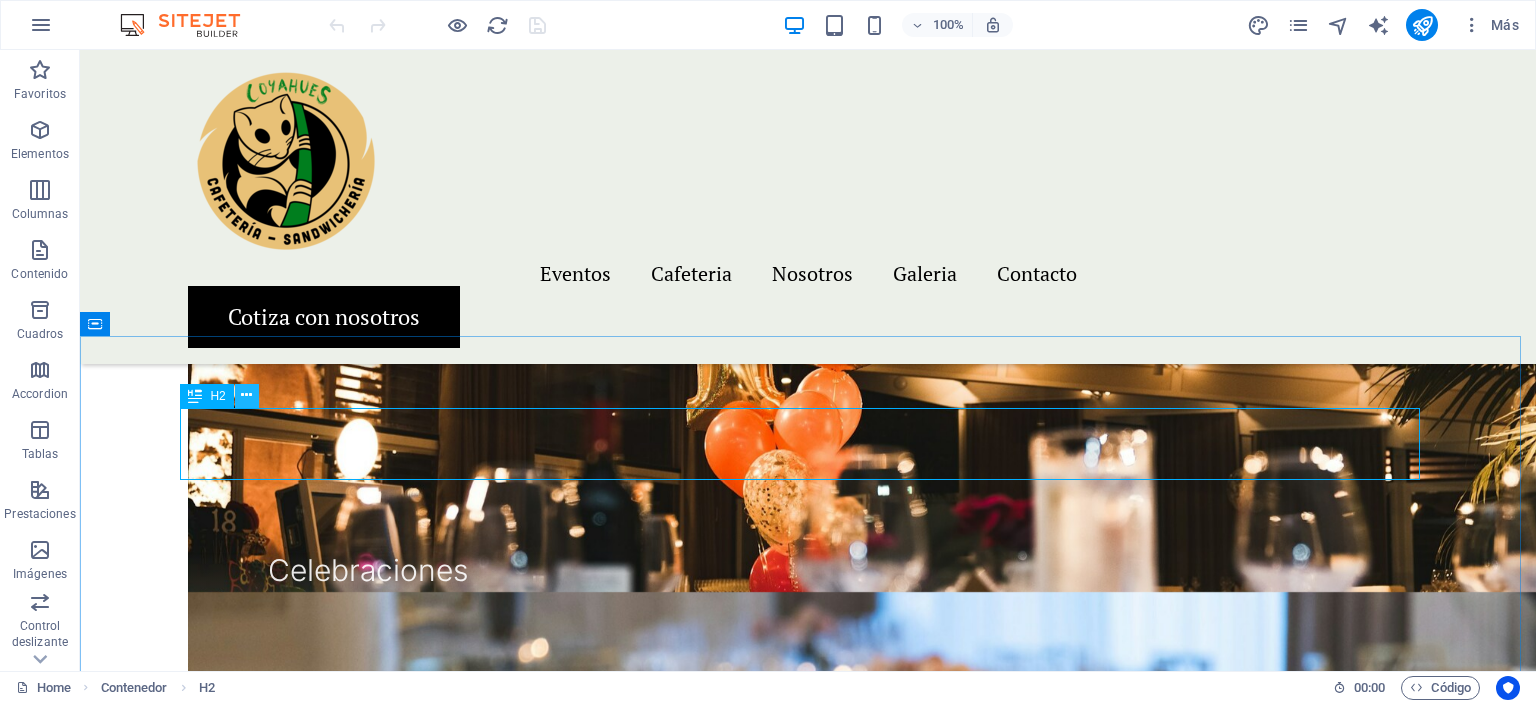 click at bounding box center [247, 396] 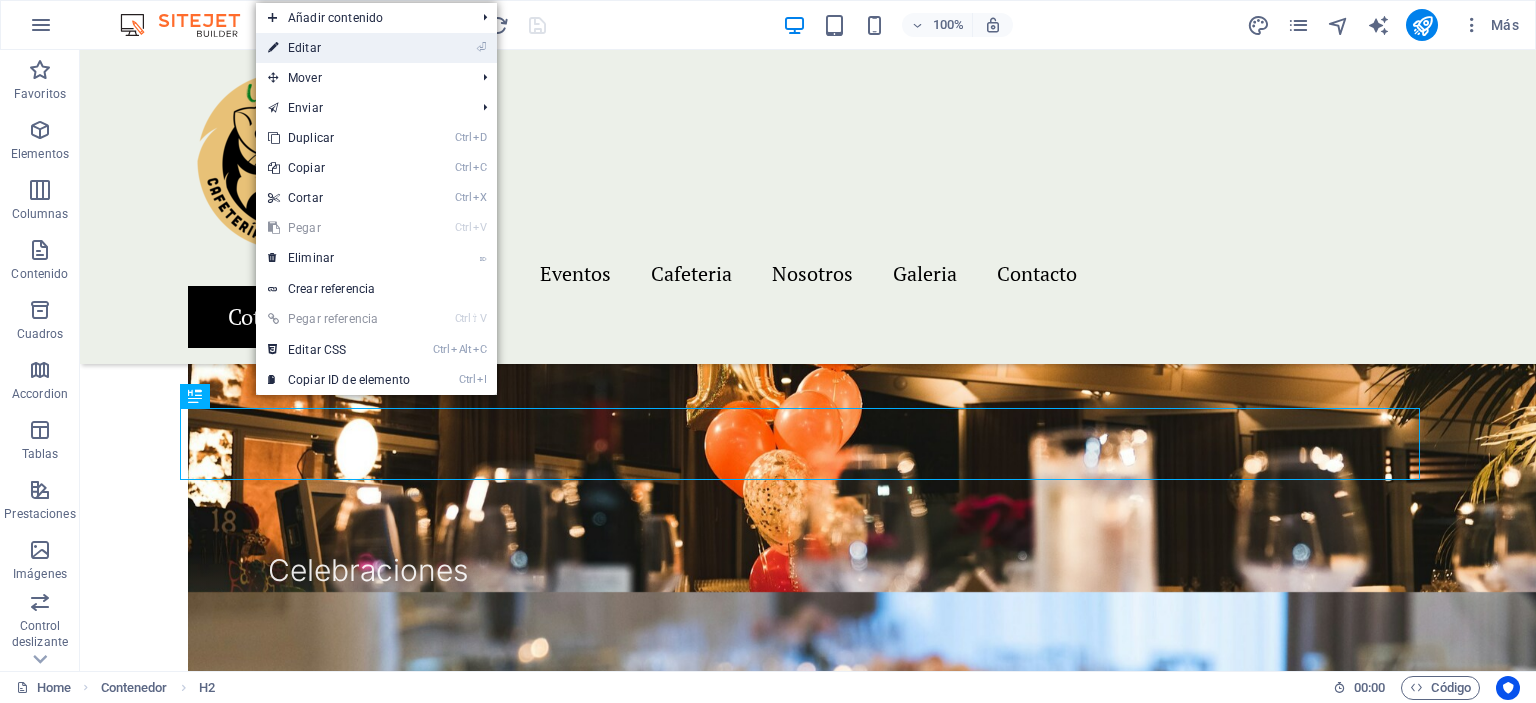 click on "⏎  Editar" at bounding box center (339, 48) 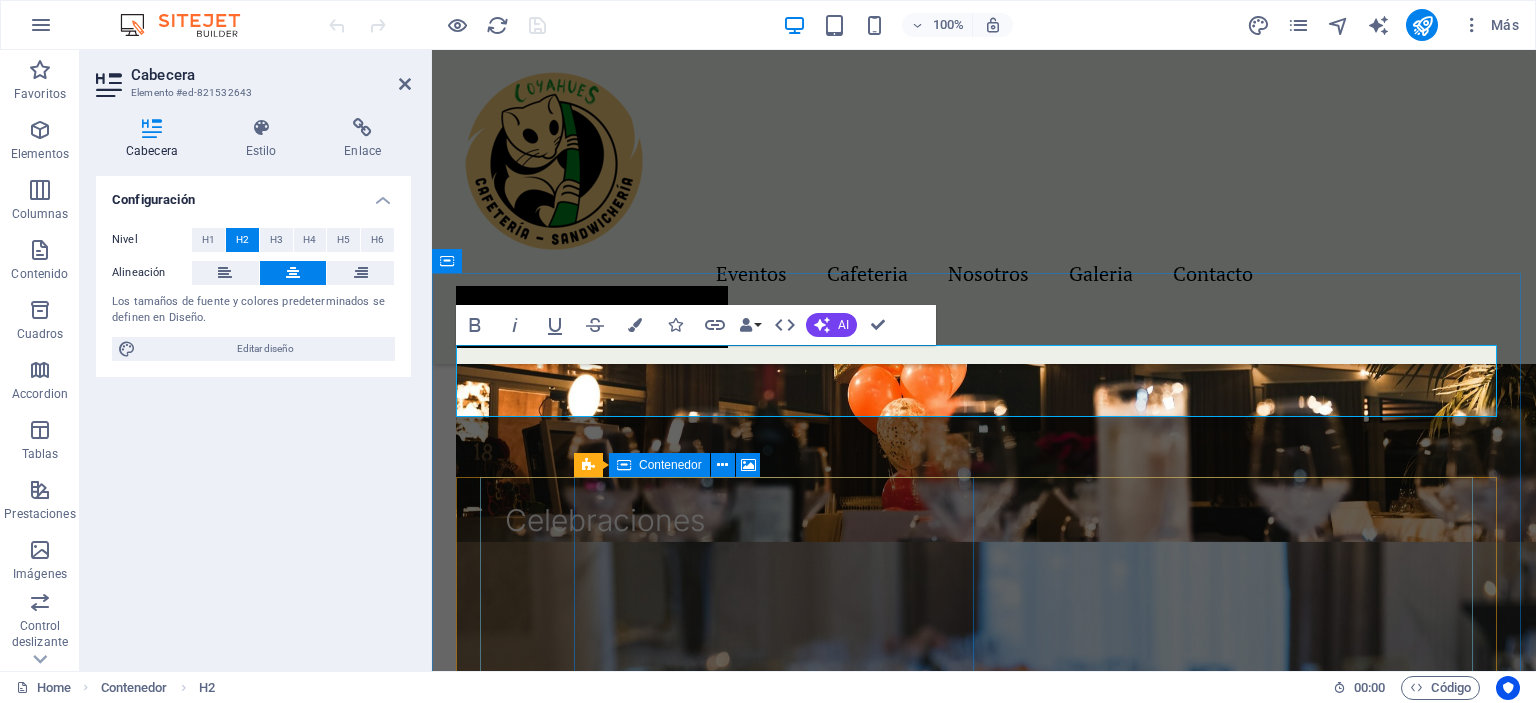 scroll, scrollTop: 2600, scrollLeft: 0, axis: vertical 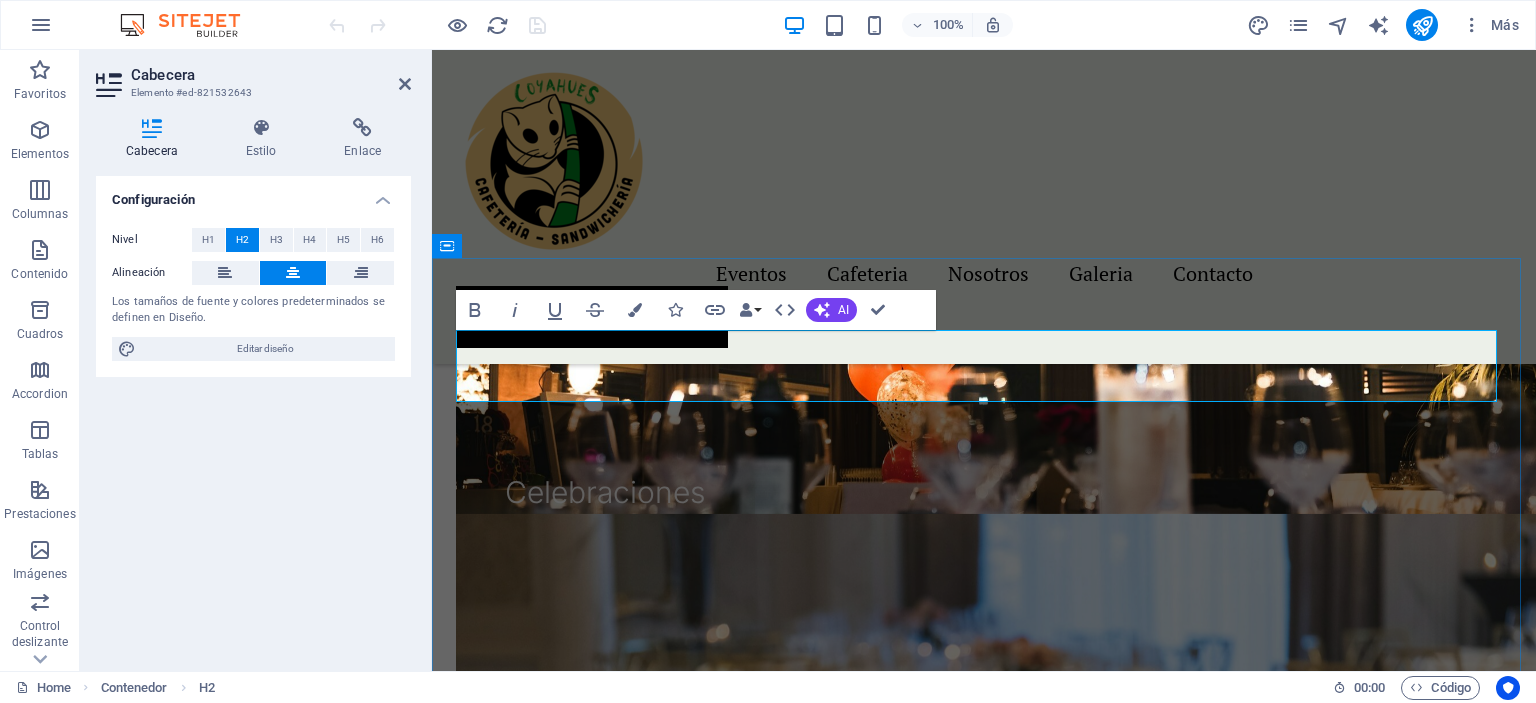 type 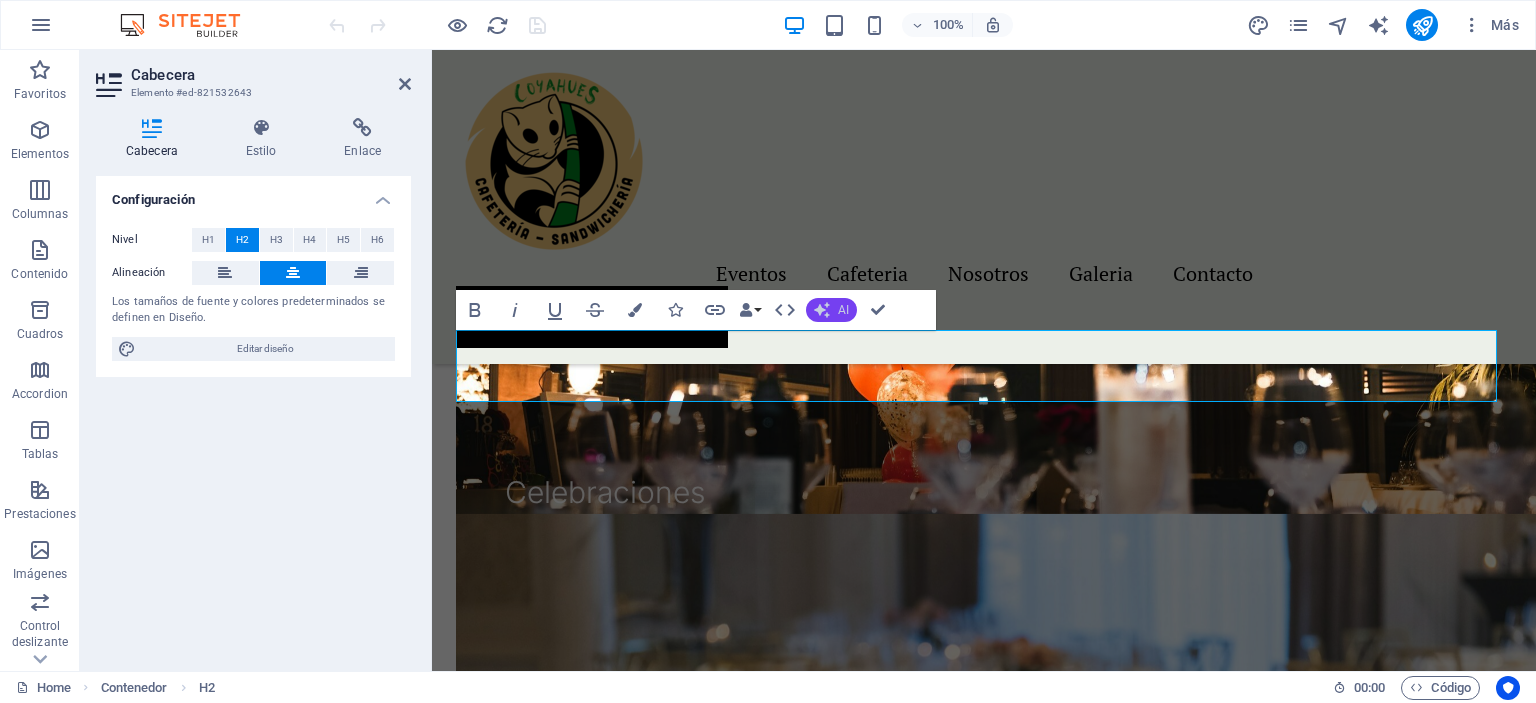 click on "AI" at bounding box center (843, 310) 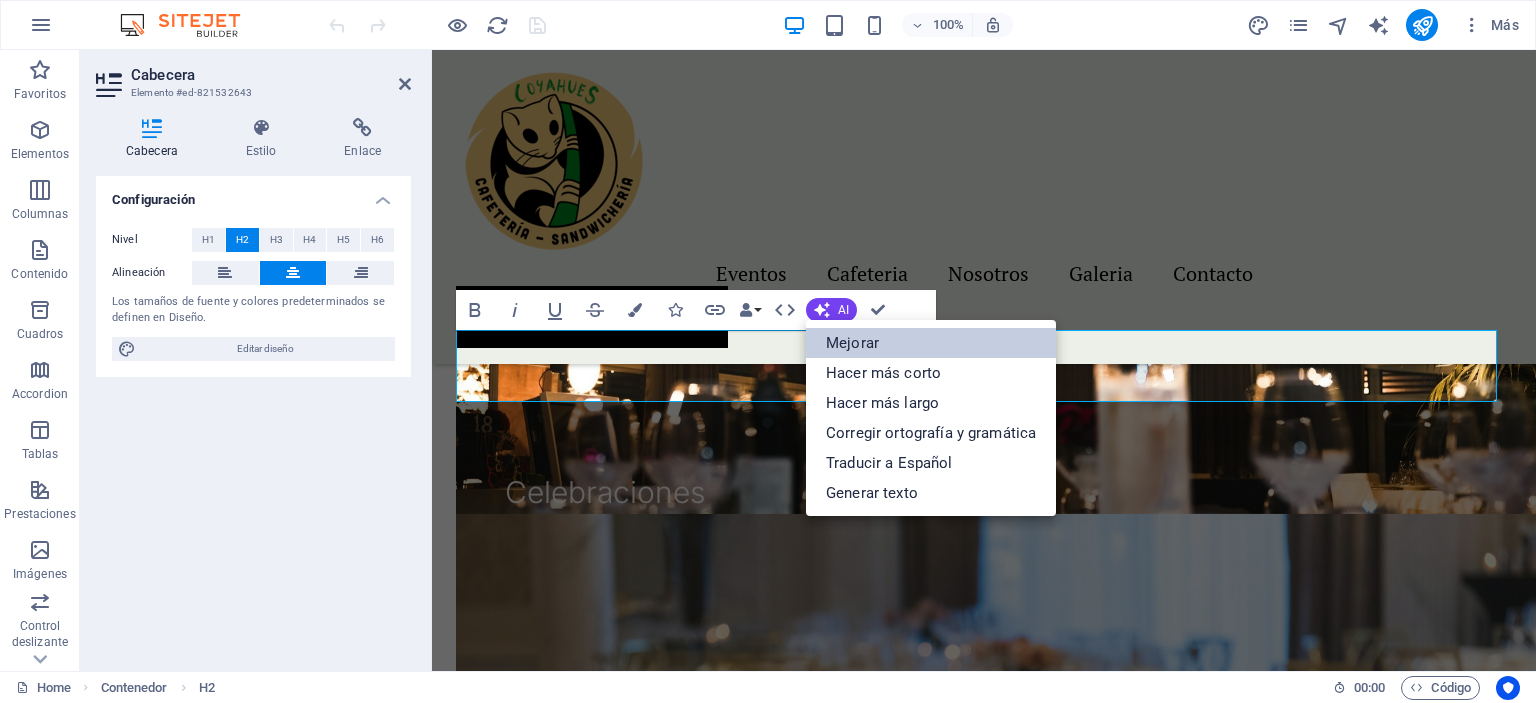 click on "Mejorar" at bounding box center (931, 343) 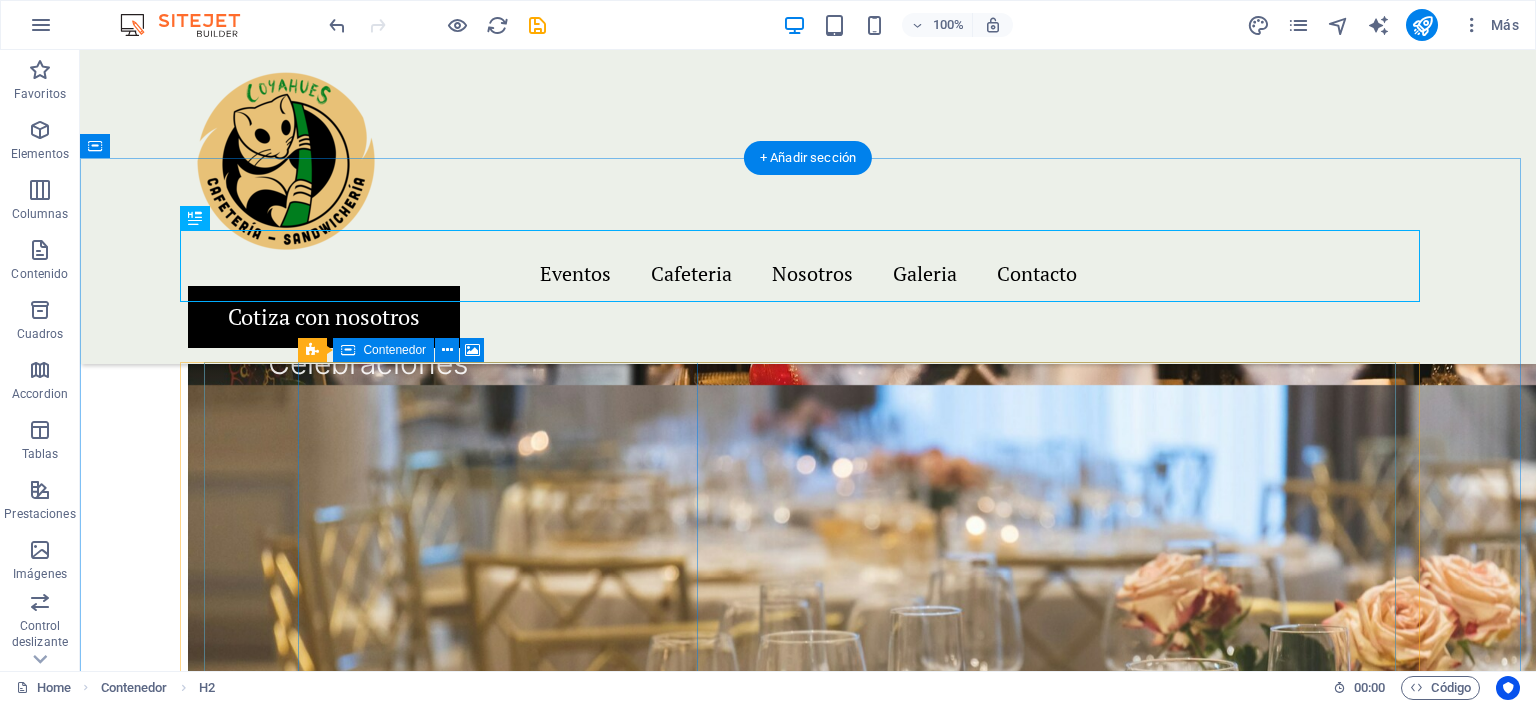 scroll, scrollTop: 2677, scrollLeft: 0, axis: vertical 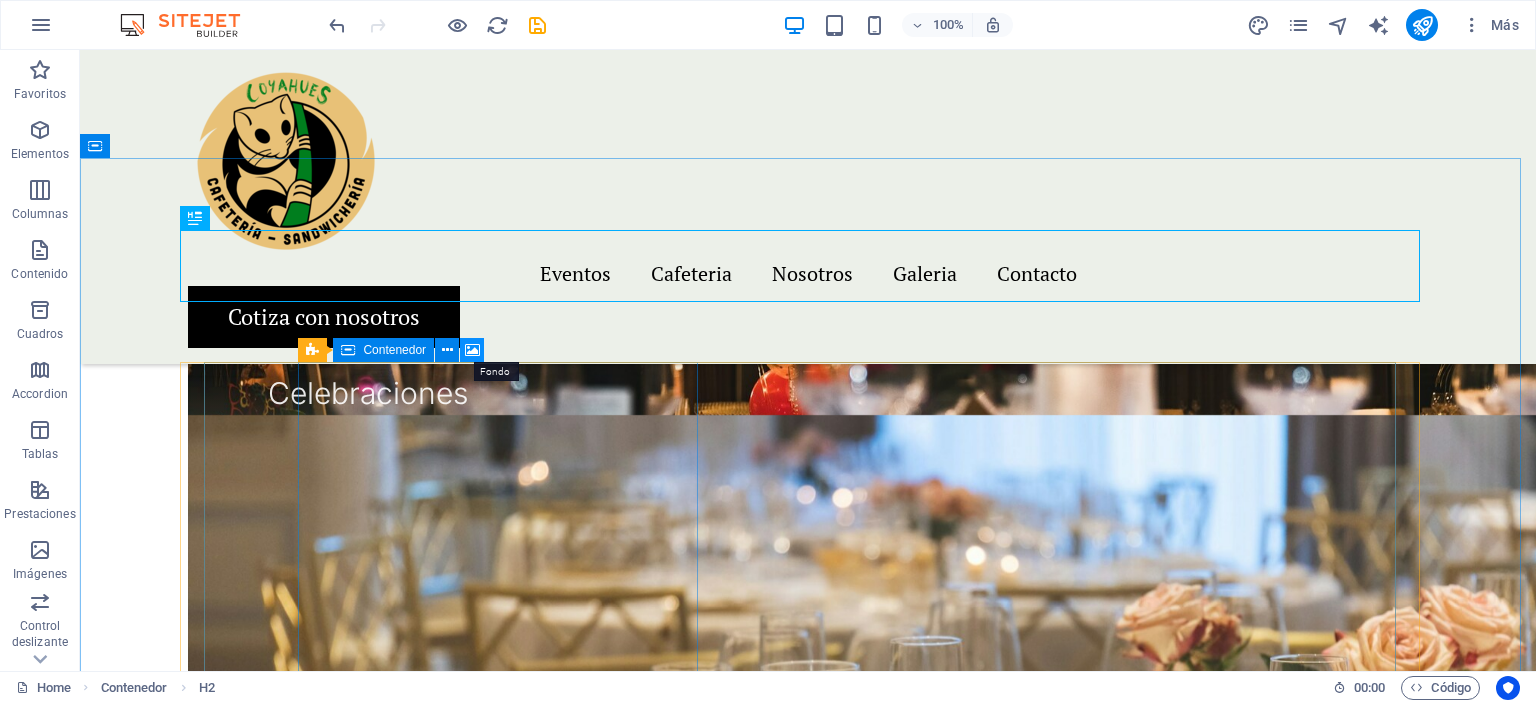 click at bounding box center [472, 350] 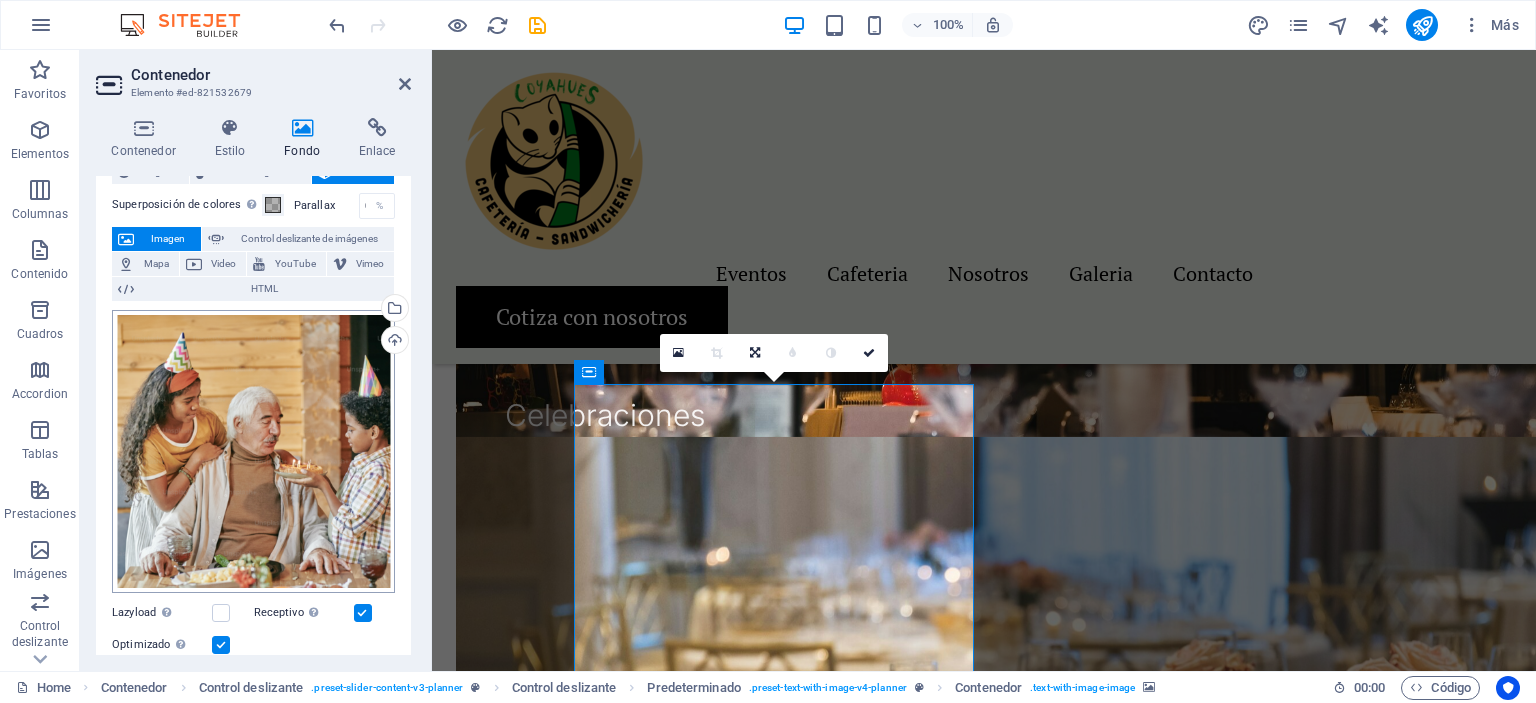 scroll, scrollTop: 100, scrollLeft: 0, axis: vertical 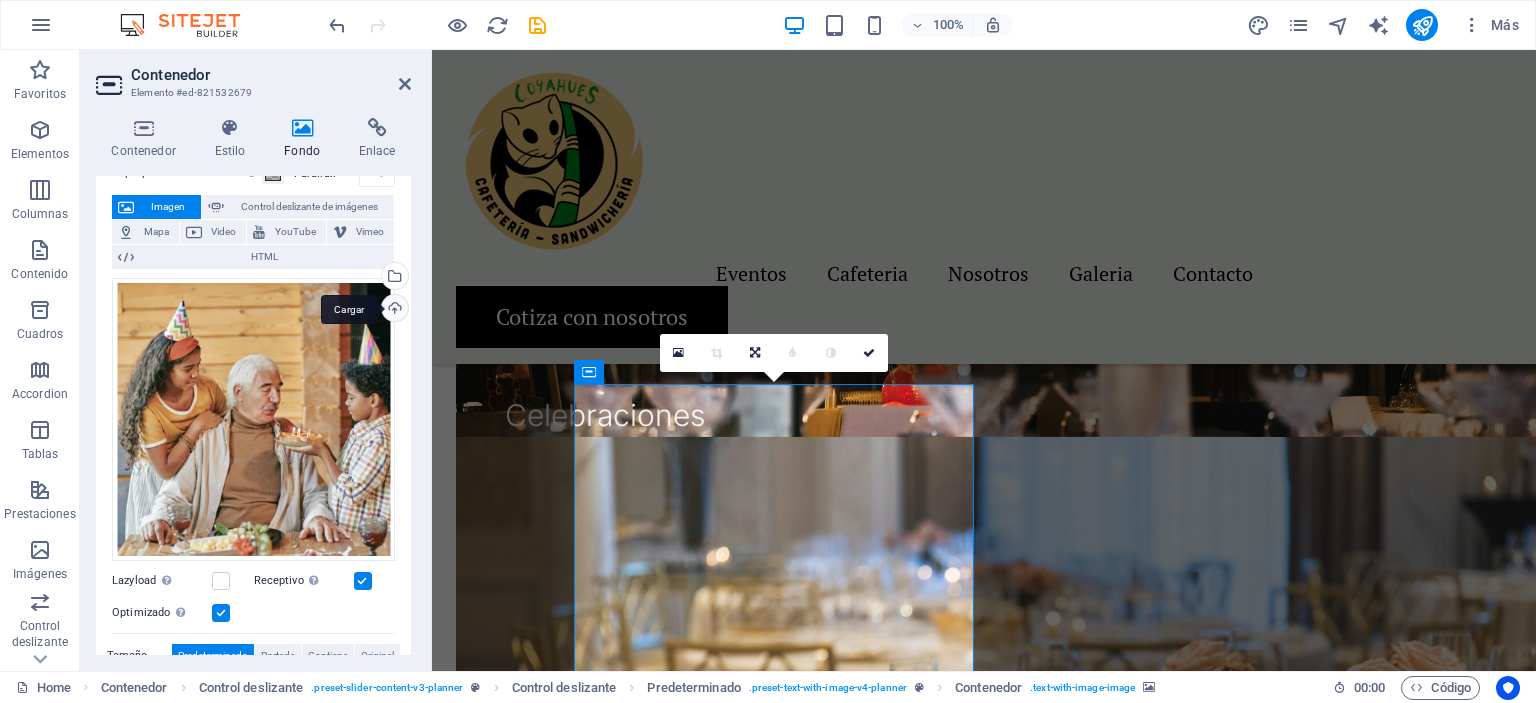 click on "Cargar" at bounding box center (393, 310) 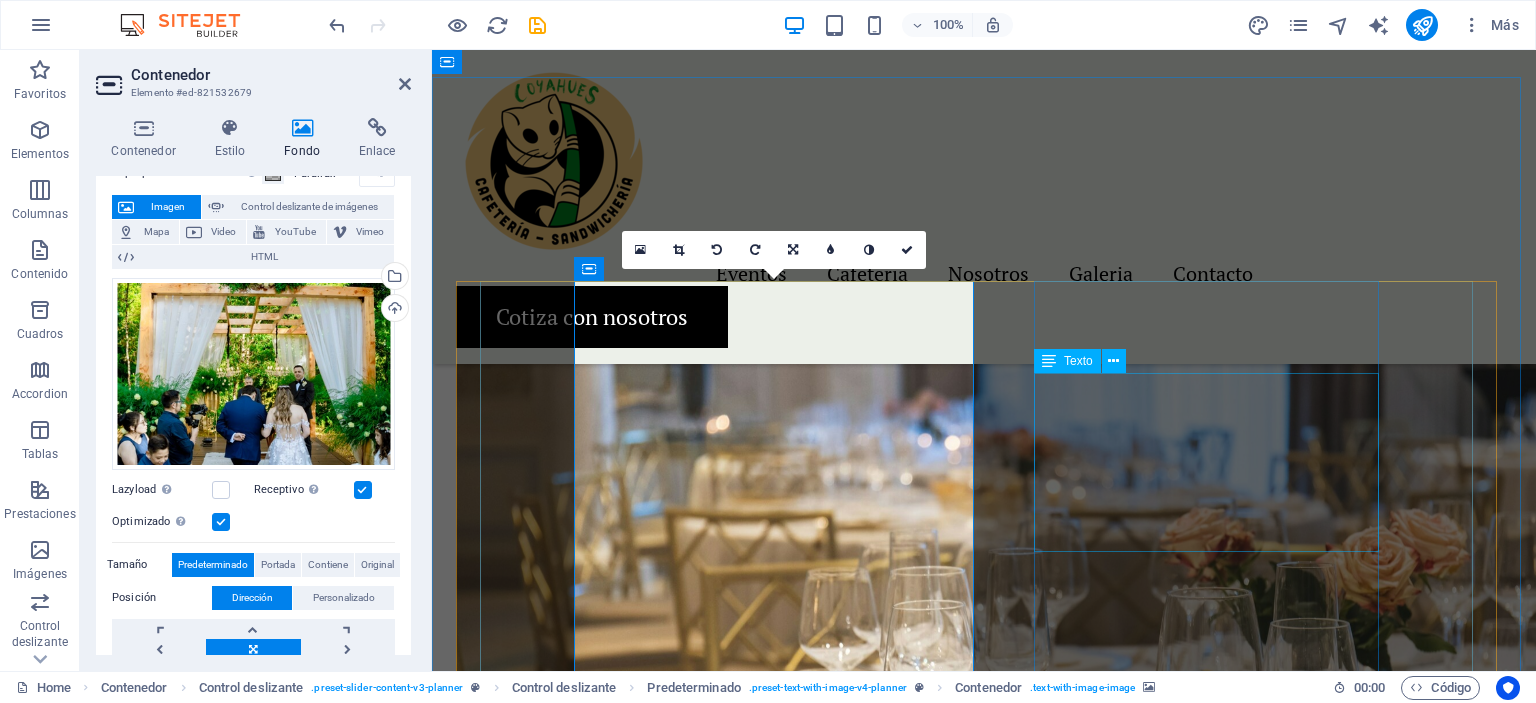 scroll, scrollTop: 2777, scrollLeft: 0, axis: vertical 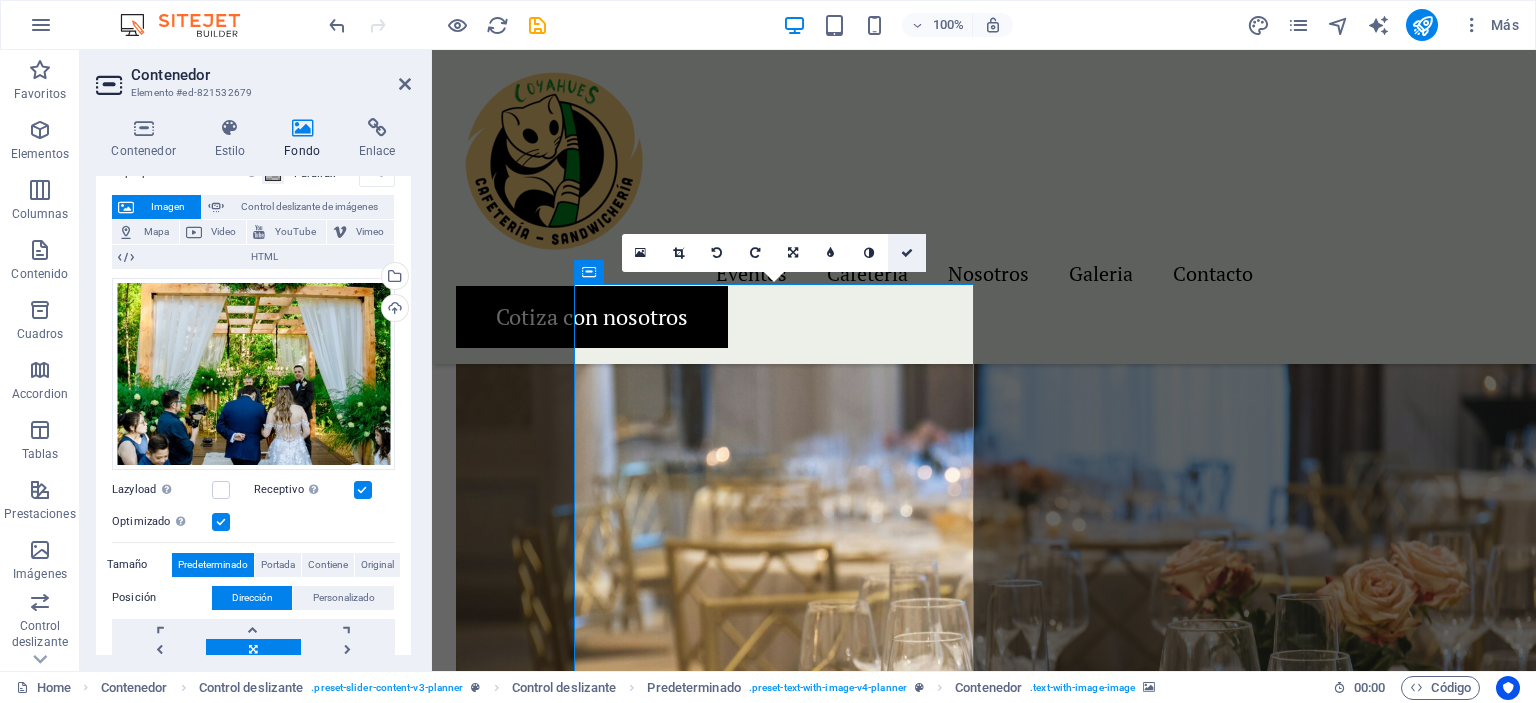 click at bounding box center (907, 253) 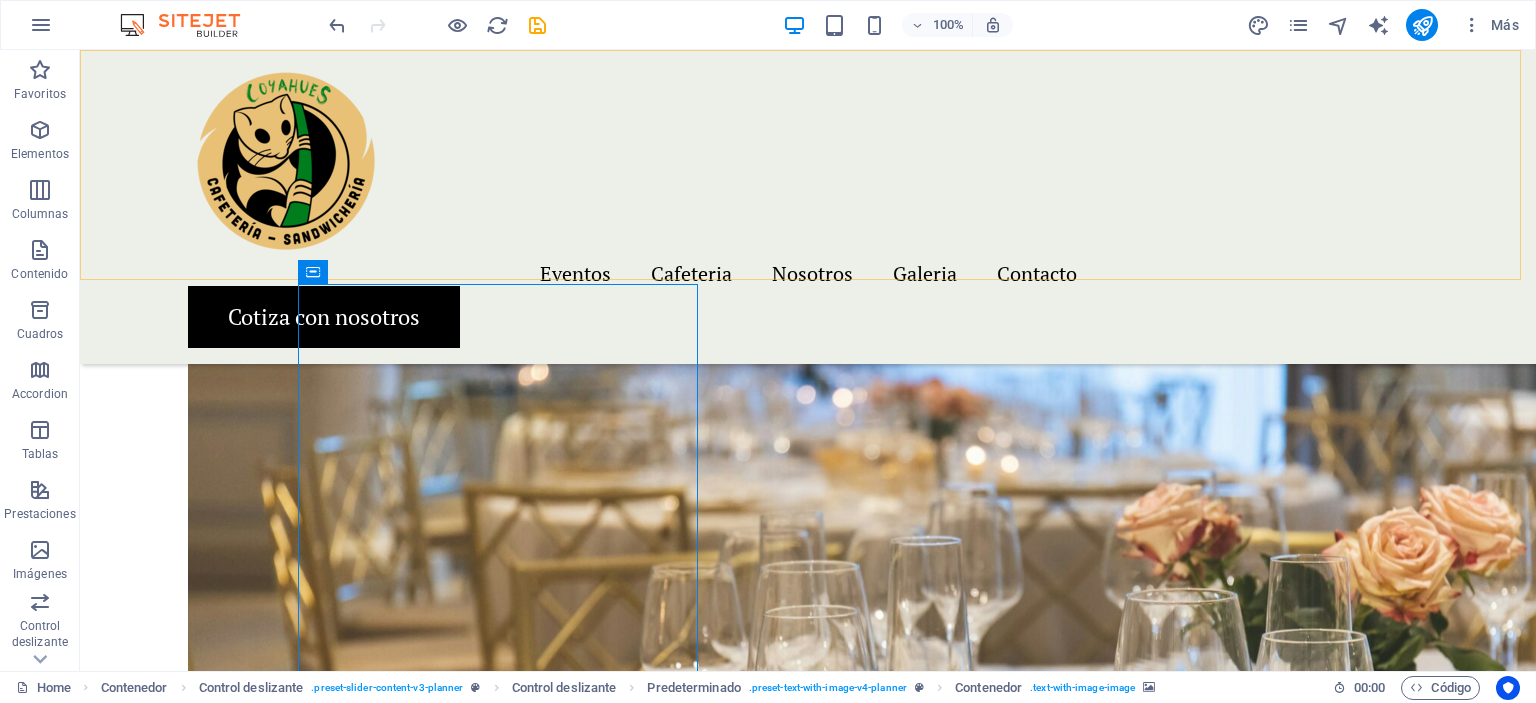 scroll, scrollTop: 2755, scrollLeft: 0, axis: vertical 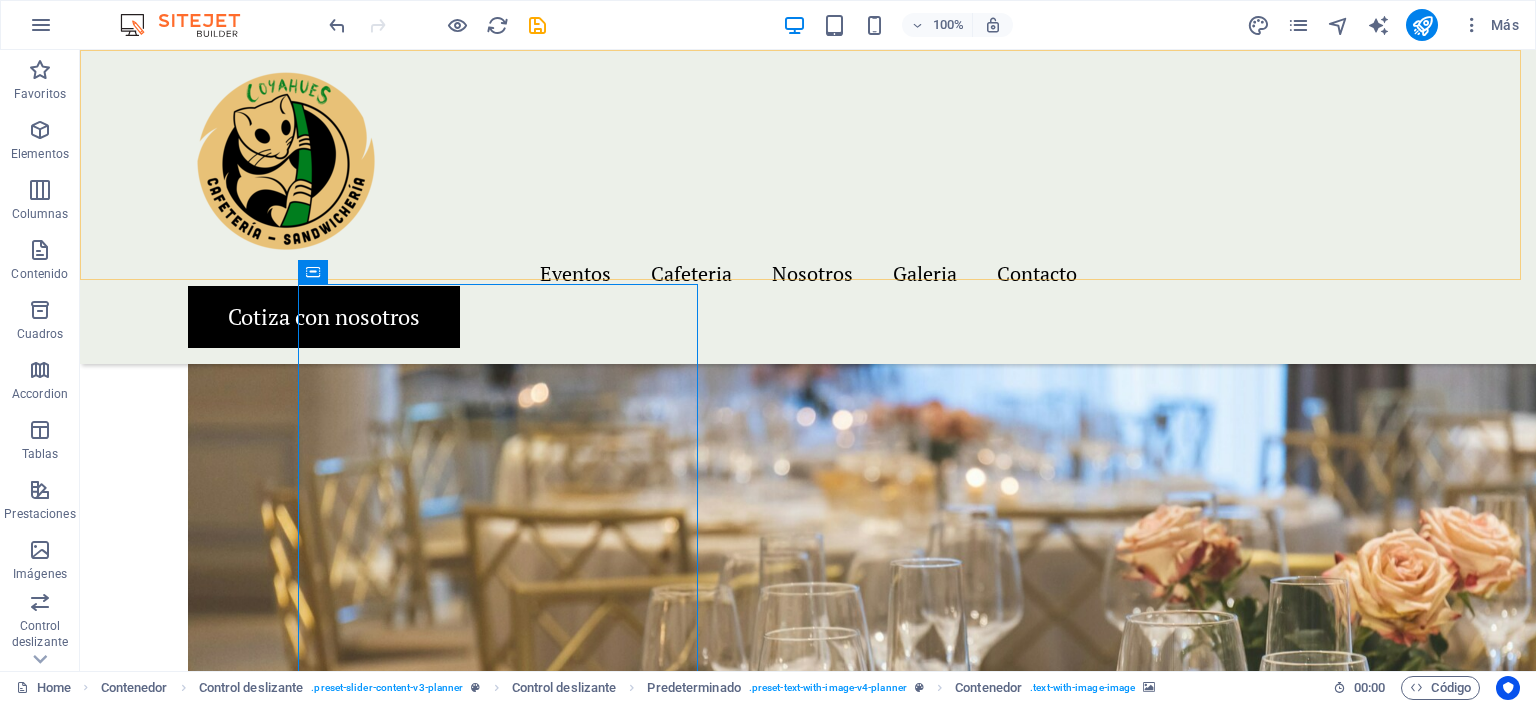 click on "Menu Eventos Cafeteria Nosotros Galeria Contacto Cotiza con nosotros" at bounding box center [808, 207] 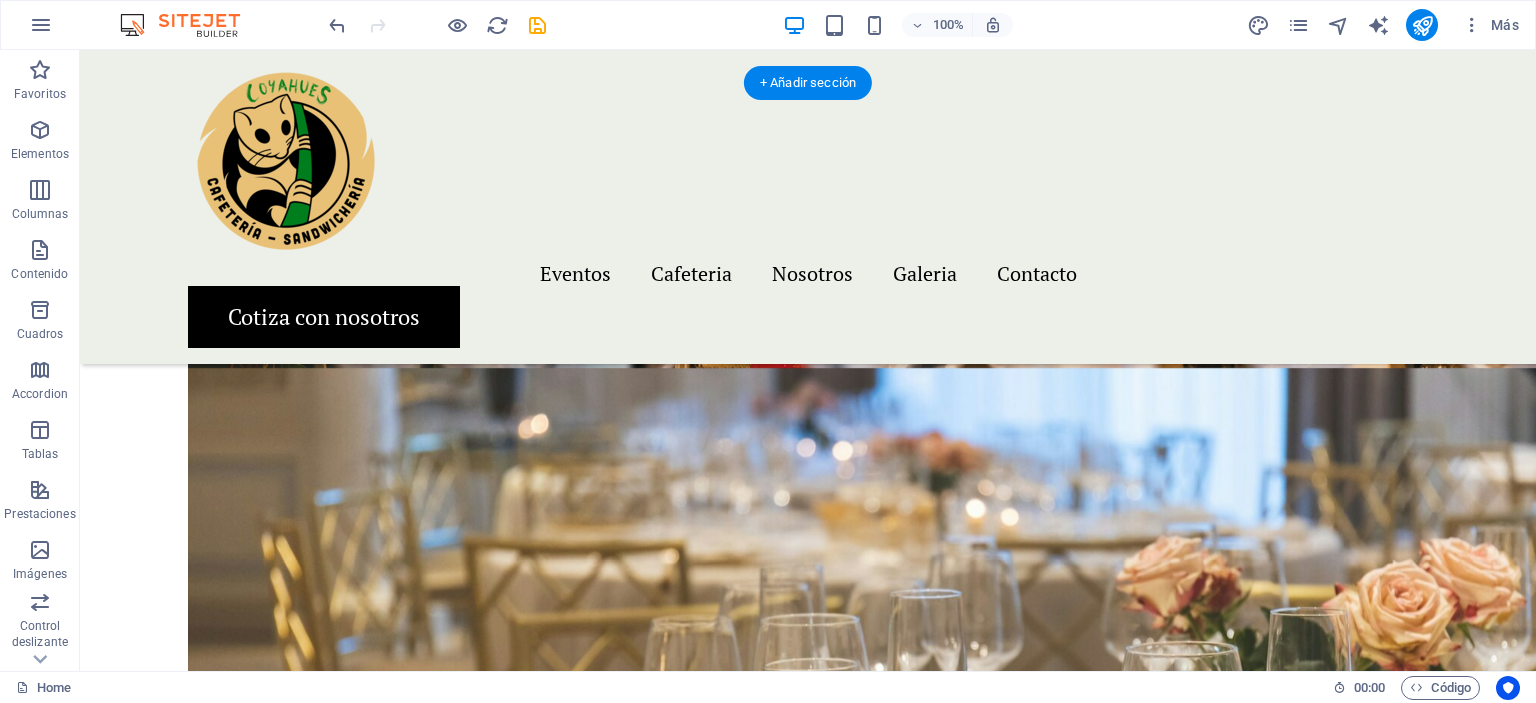 scroll, scrollTop: 2755, scrollLeft: 0, axis: vertical 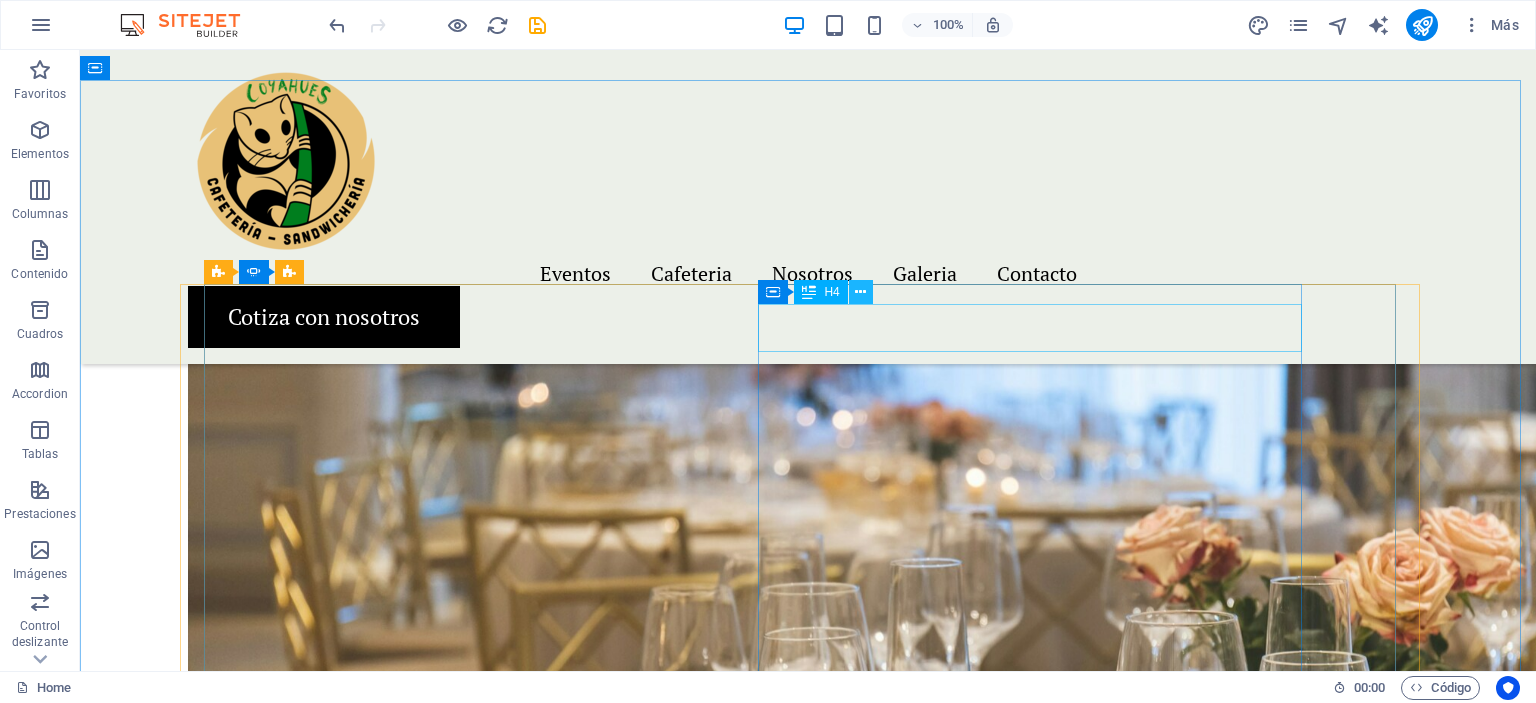 click at bounding box center (861, 292) 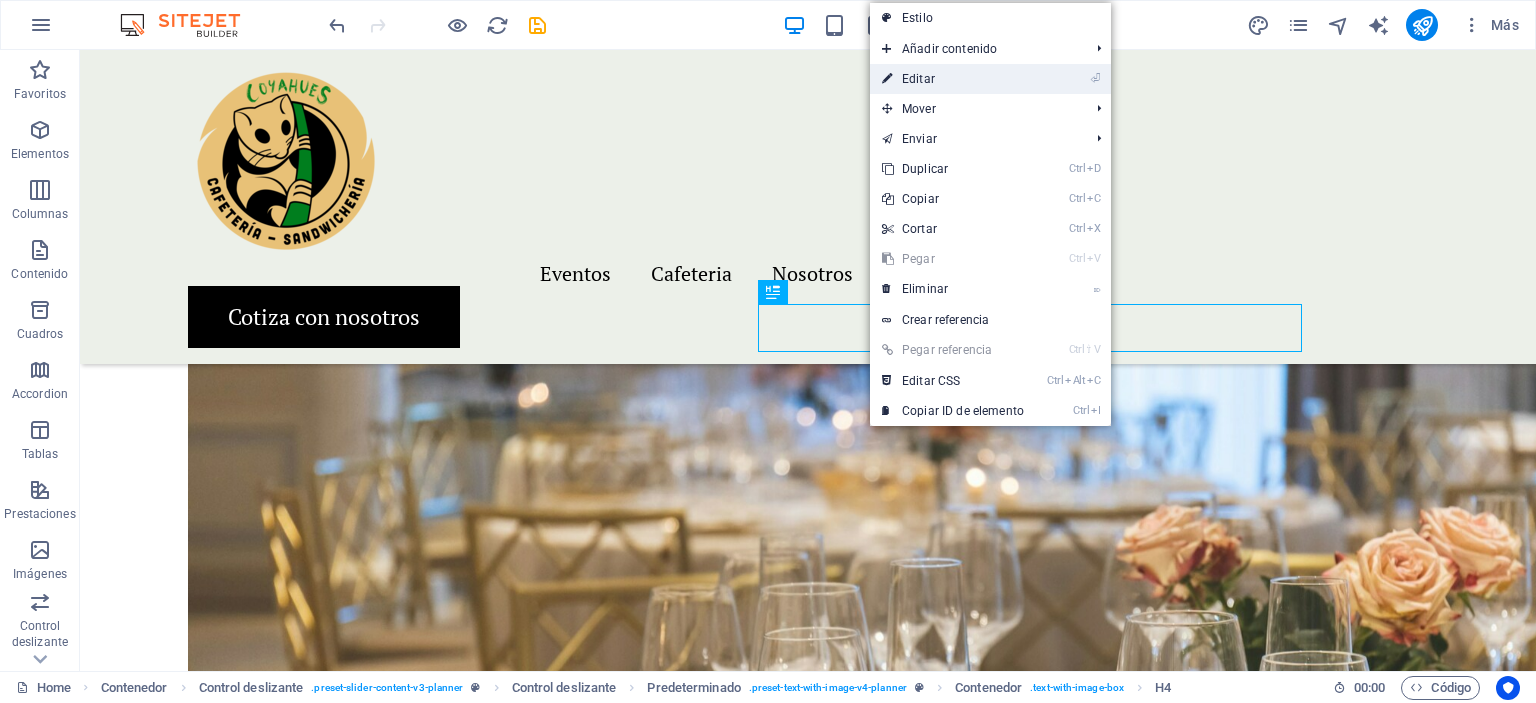 click on "⏎  Editar" at bounding box center (953, 79) 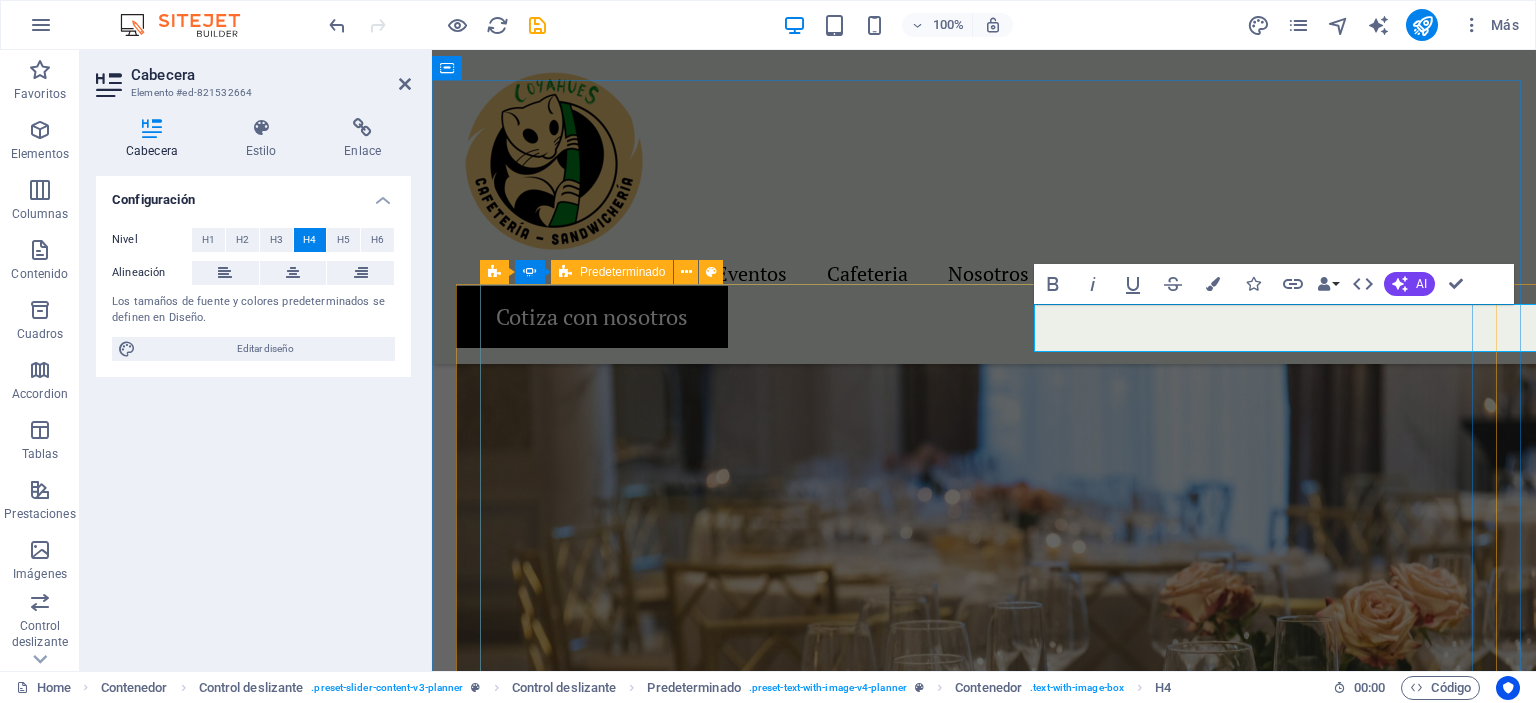 scroll, scrollTop: 2777, scrollLeft: 0, axis: vertical 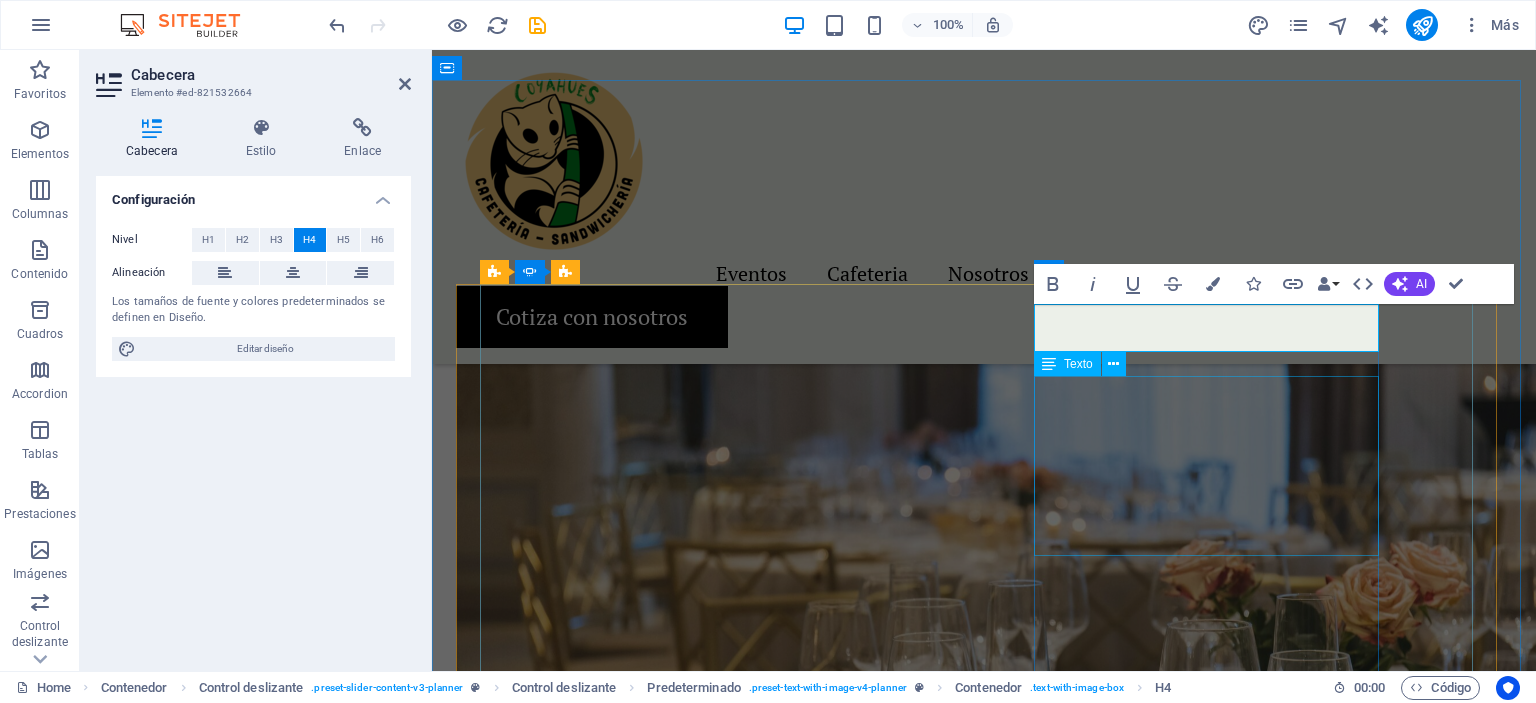 click on "Lorem ipsum dolor sit amet, consectetur adipiscing elit, sed do eiusmod tempor incididunt ut labore et dolore magna aliqua. Ut enim ad minim veniam, quis nostrud exercitation ullamco laboris nisi ut aliquip ex ea commodo consequat. Duis aute irure dolor in reprehenderit in voluptate velit esse cillum dolore eu fugiat nulla pariatur." at bounding box center [13, 4094] 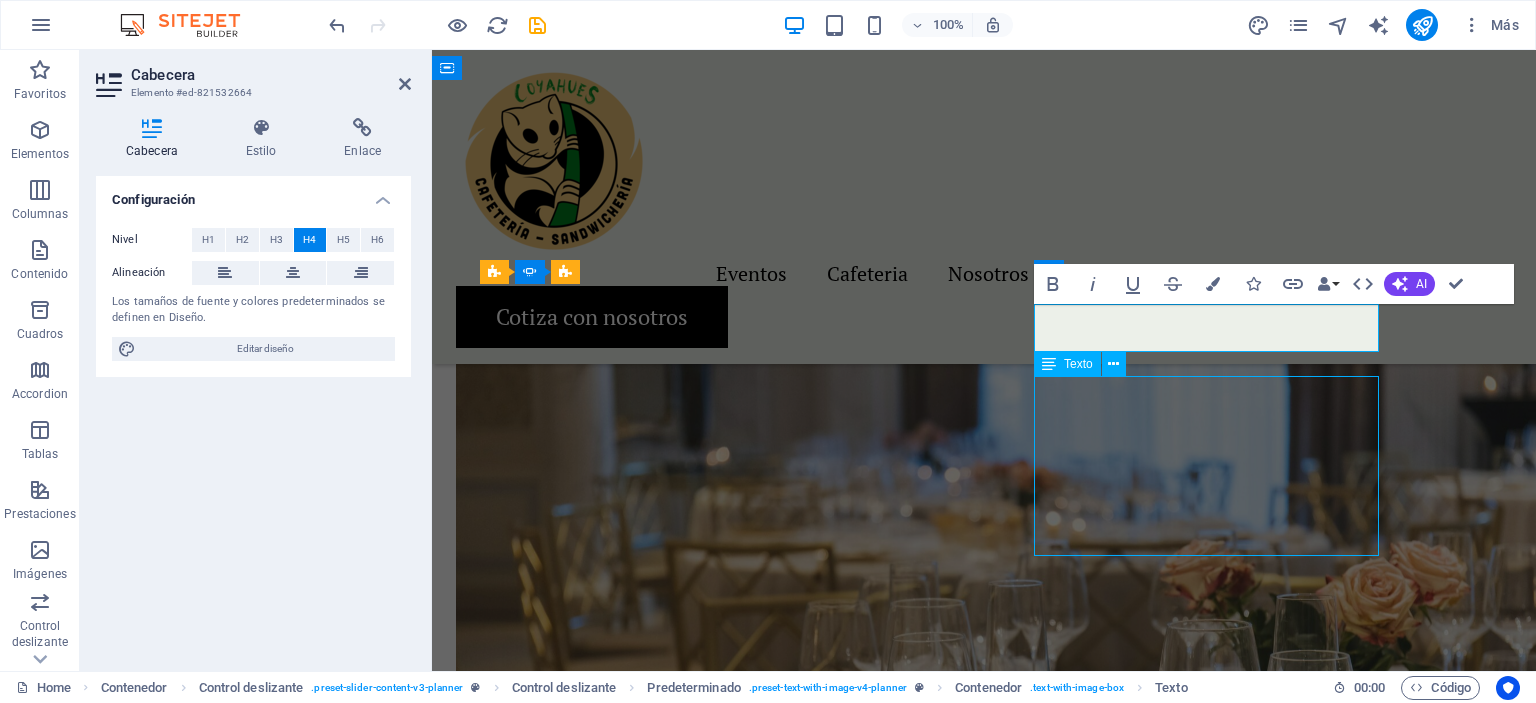 scroll, scrollTop: 2755, scrollLeft: 0, axis: vertical 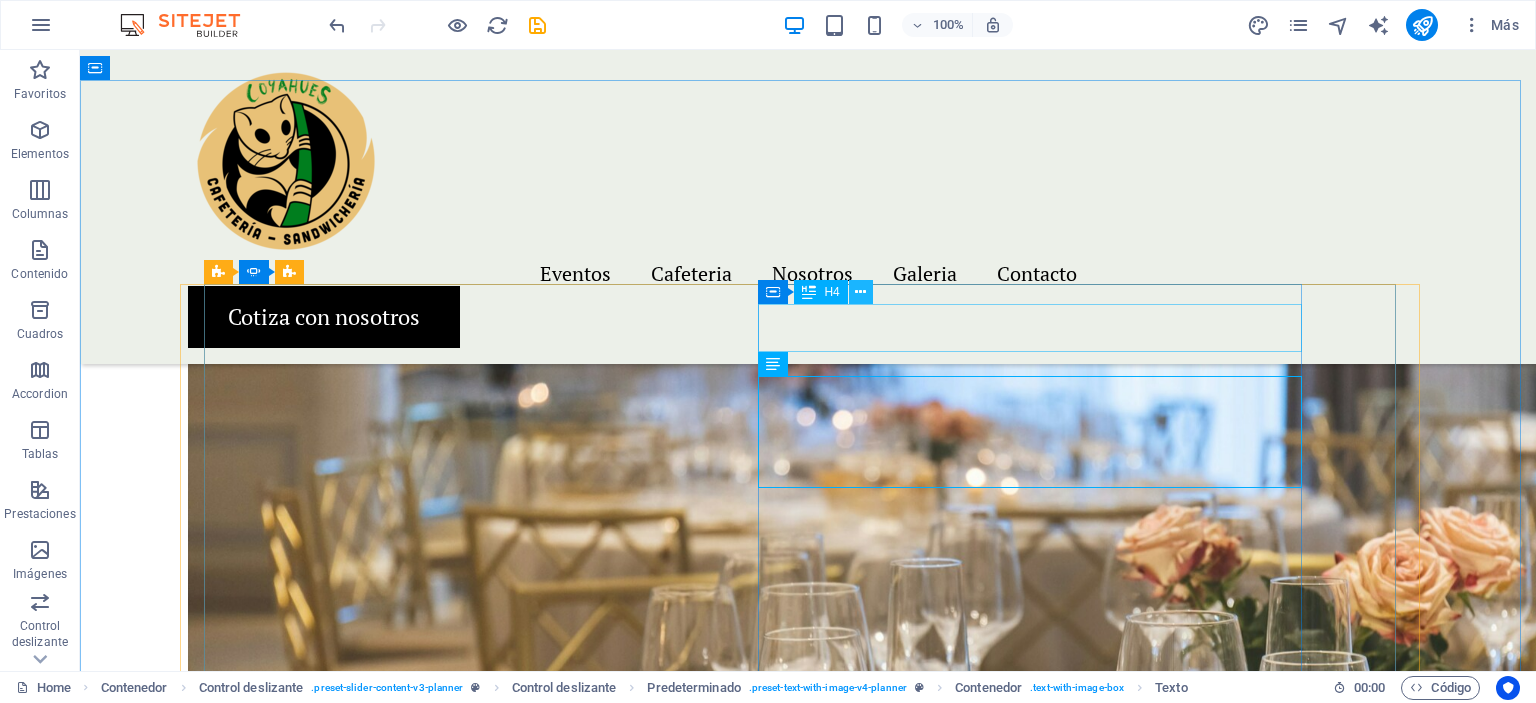 click at bounding box center (861, 292) 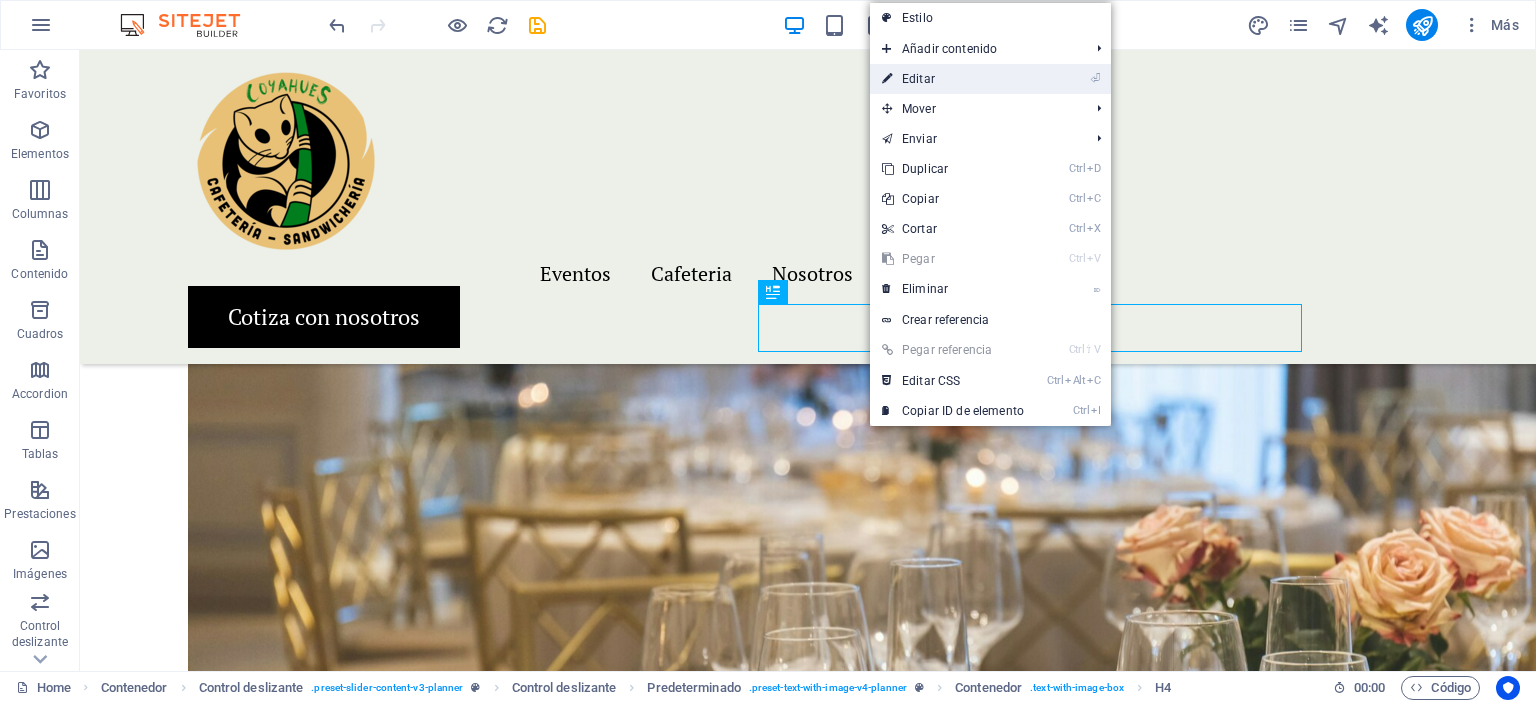 click on "⏎  Editar" at bounding box center (953, 79) 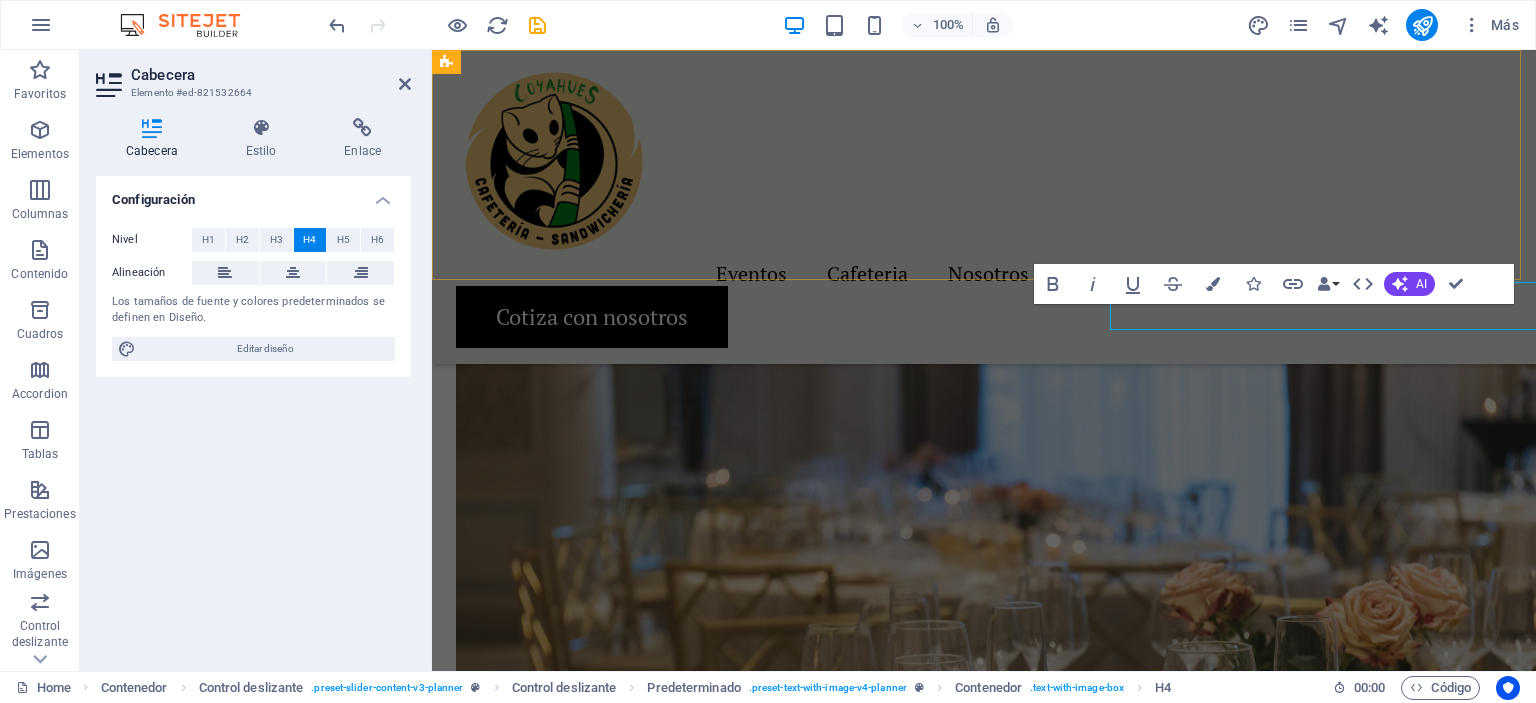 scroll, scrollTop: 2777, scrollLeft: 0, axis: vertical 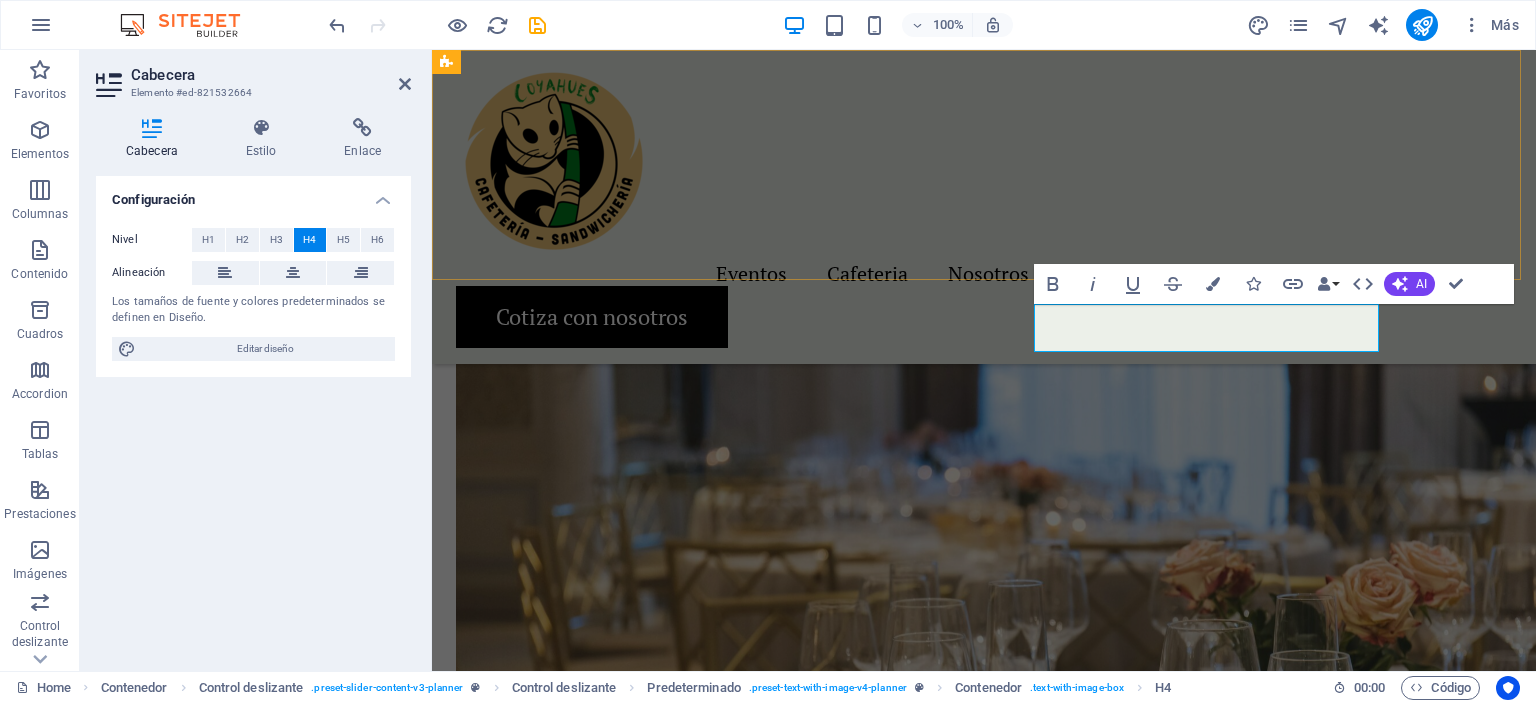 type 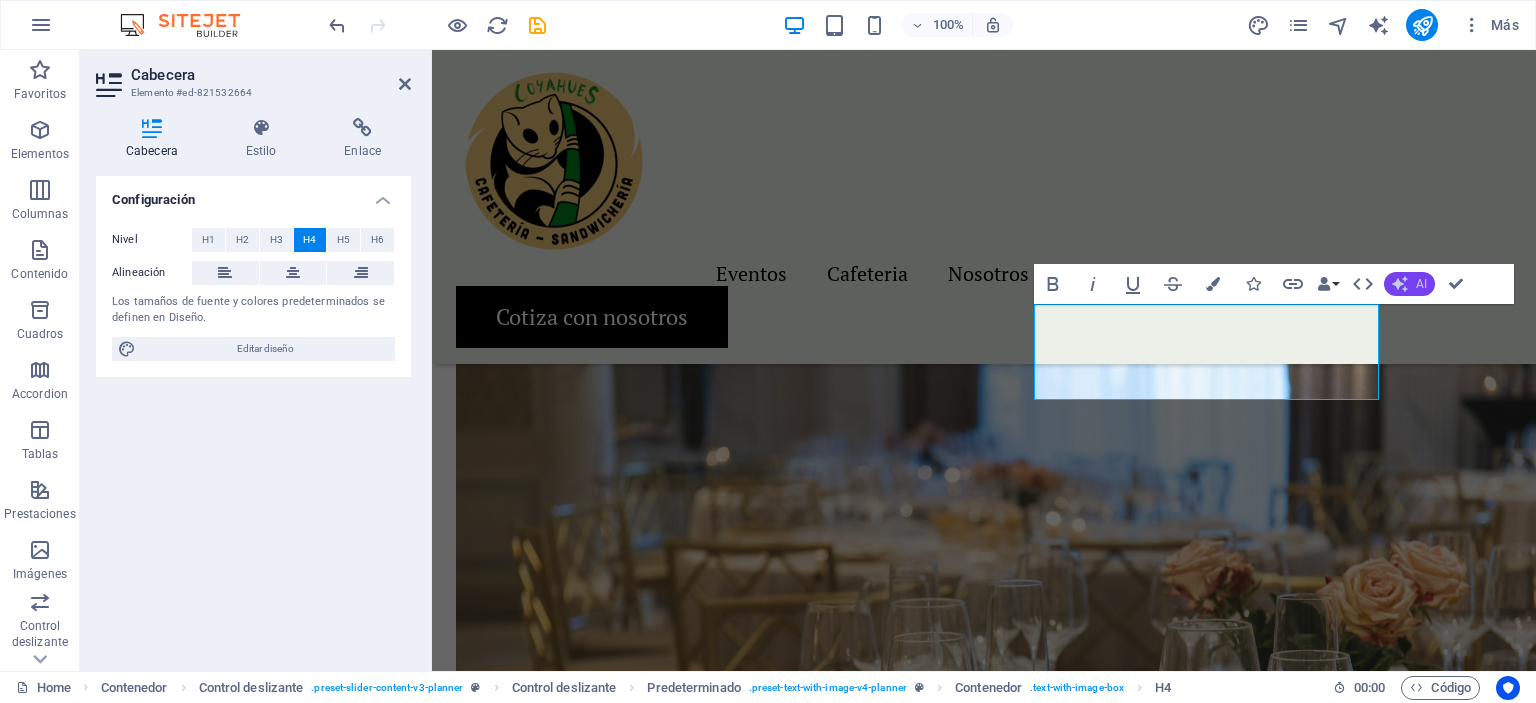 click 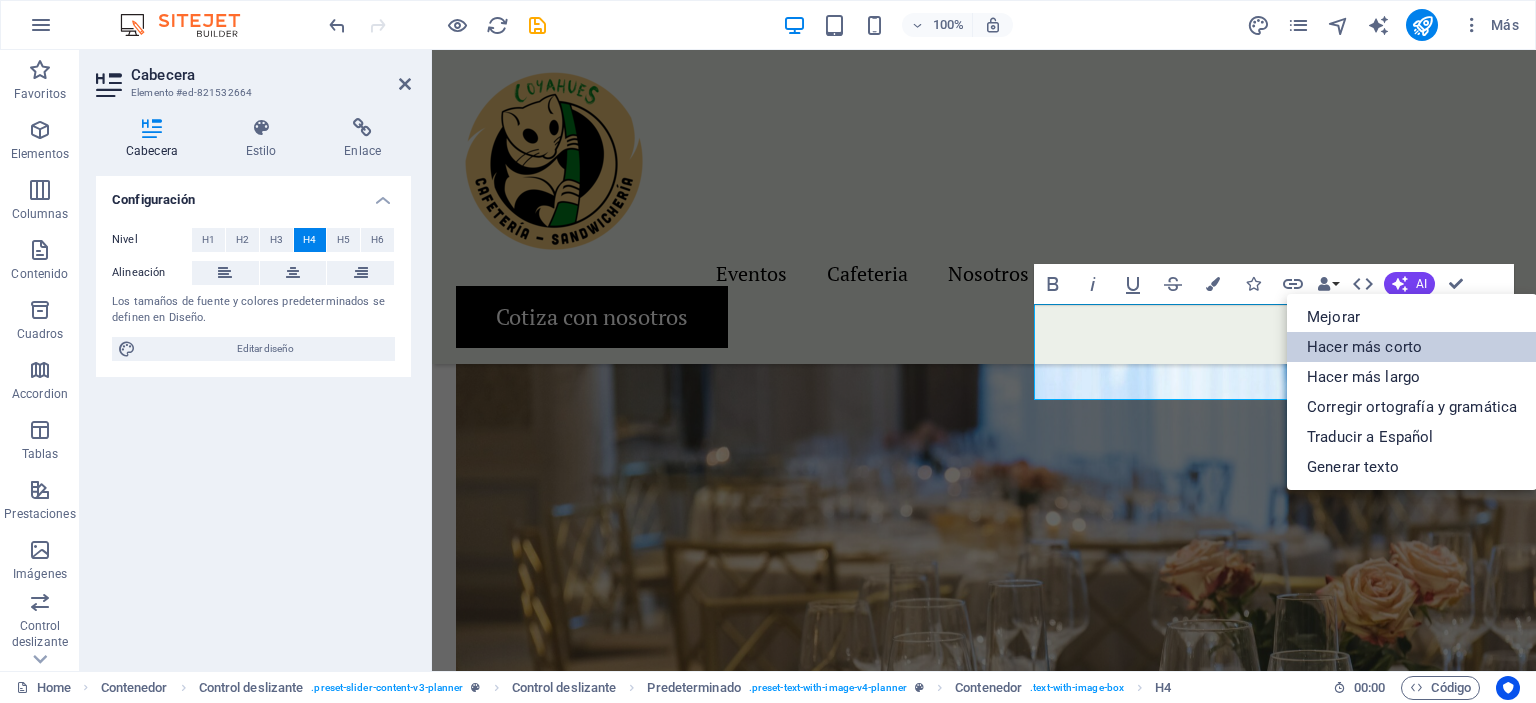 click on "Hacer más corto" at bounding box center [1412, 347] 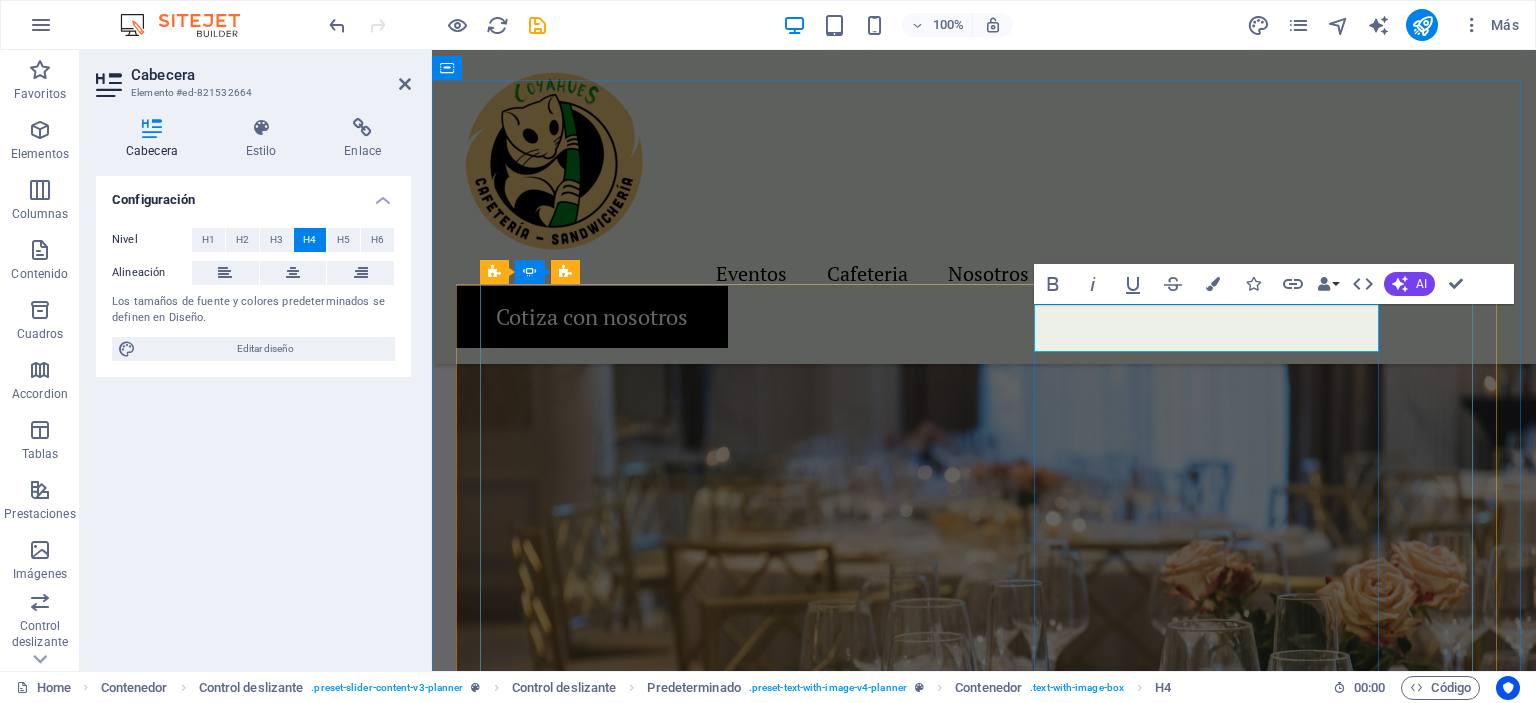 drag, startPoint x: 1315, startPoint y: 328, endPoint x: 1044, endPoint y: 331, distance: 271.0166 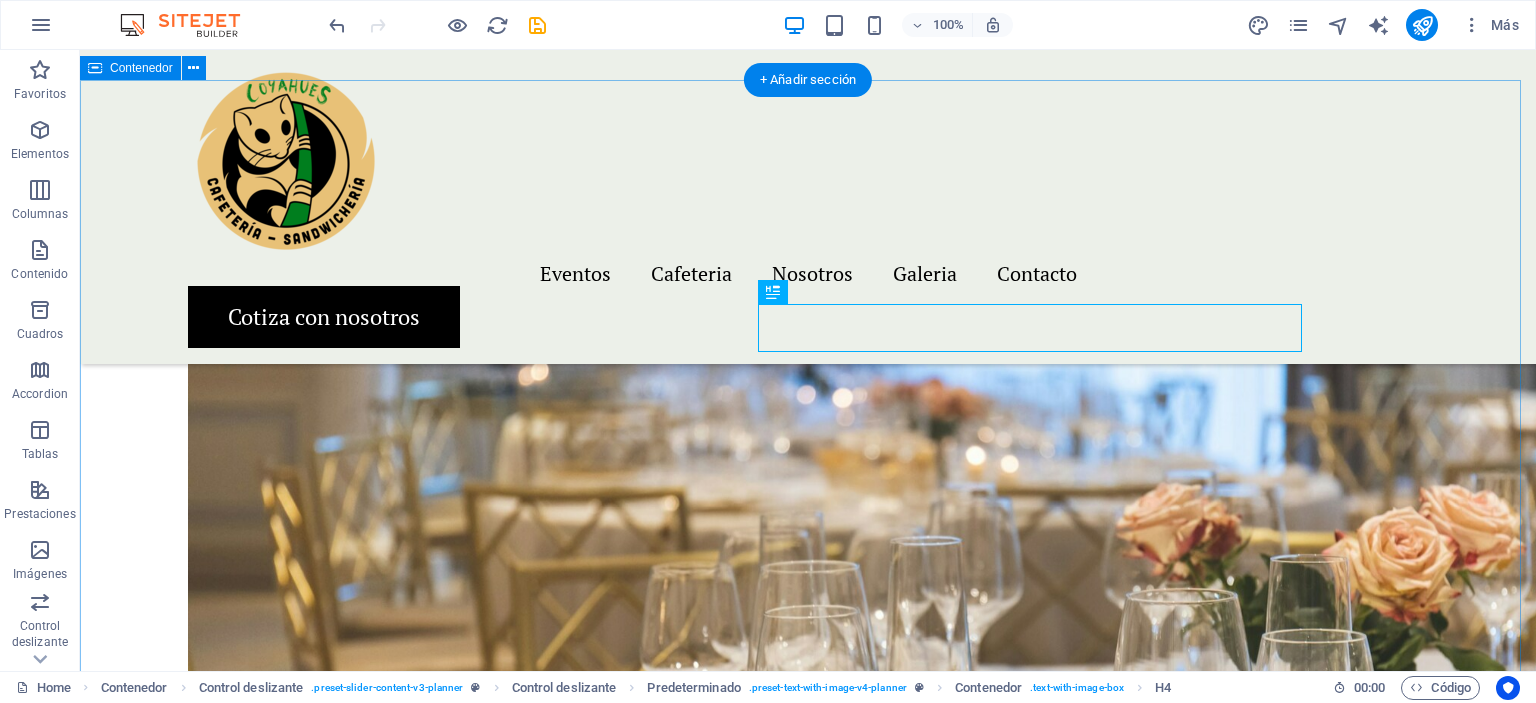 scroll, scrollTop: 2755, scrollLeft: 0, axis: vertical 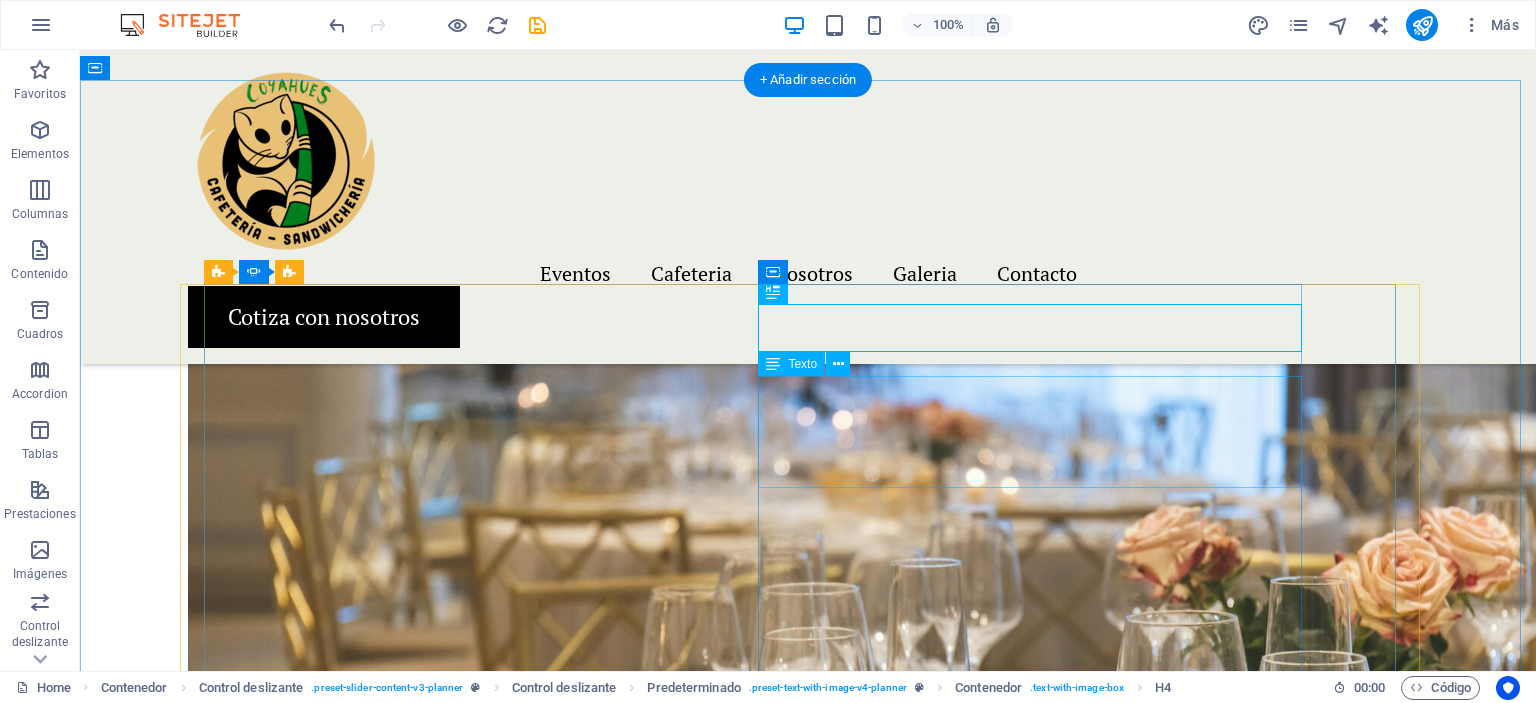 click on "Lorem ipsum dolor sit amet, consectetur adipiscing elit, sed do eiusmod tempor incididunt ut labore et dolore magna aliqua. Ut enim ad minim veniam, quis nostrud exercitation ullamco laboris nisi ut aliquip ex ea commodo consequat. Duis aute irure dolor in reprehenderit in voluptate velit esse cillum dolore eu fugiat nulla pariatur." at bounding box center (-354, 4081) 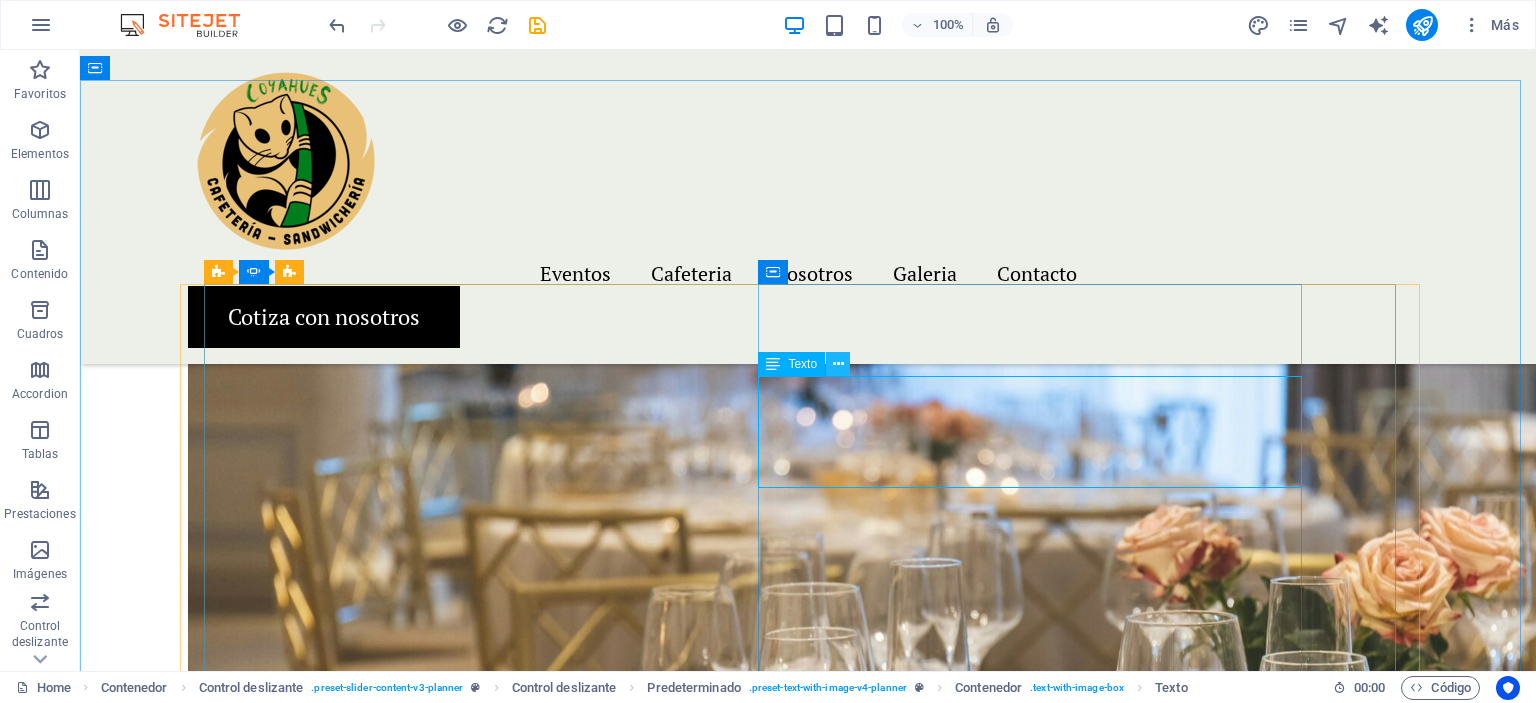 click at bounding box center (838, 364) 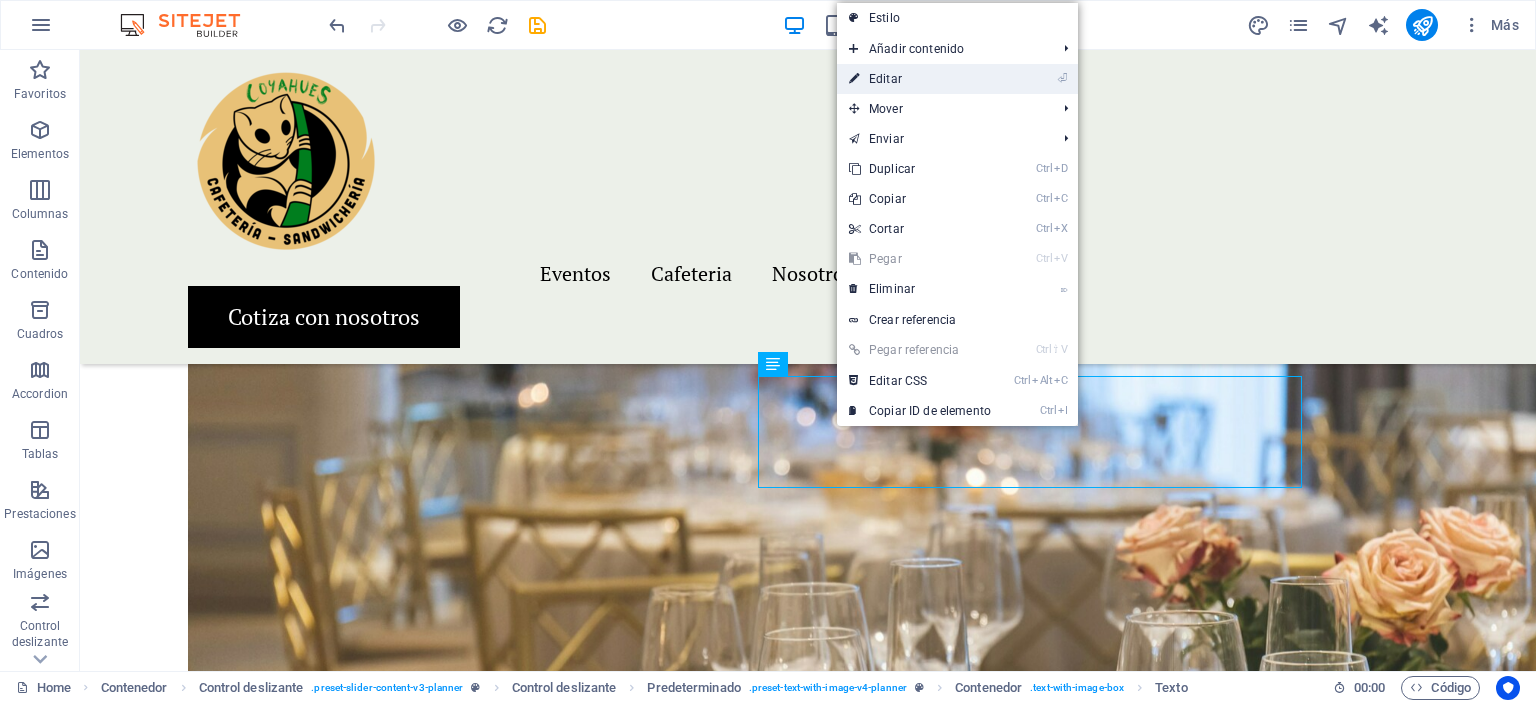 click on "⏎  Editar" at bounding box center (920, 79) 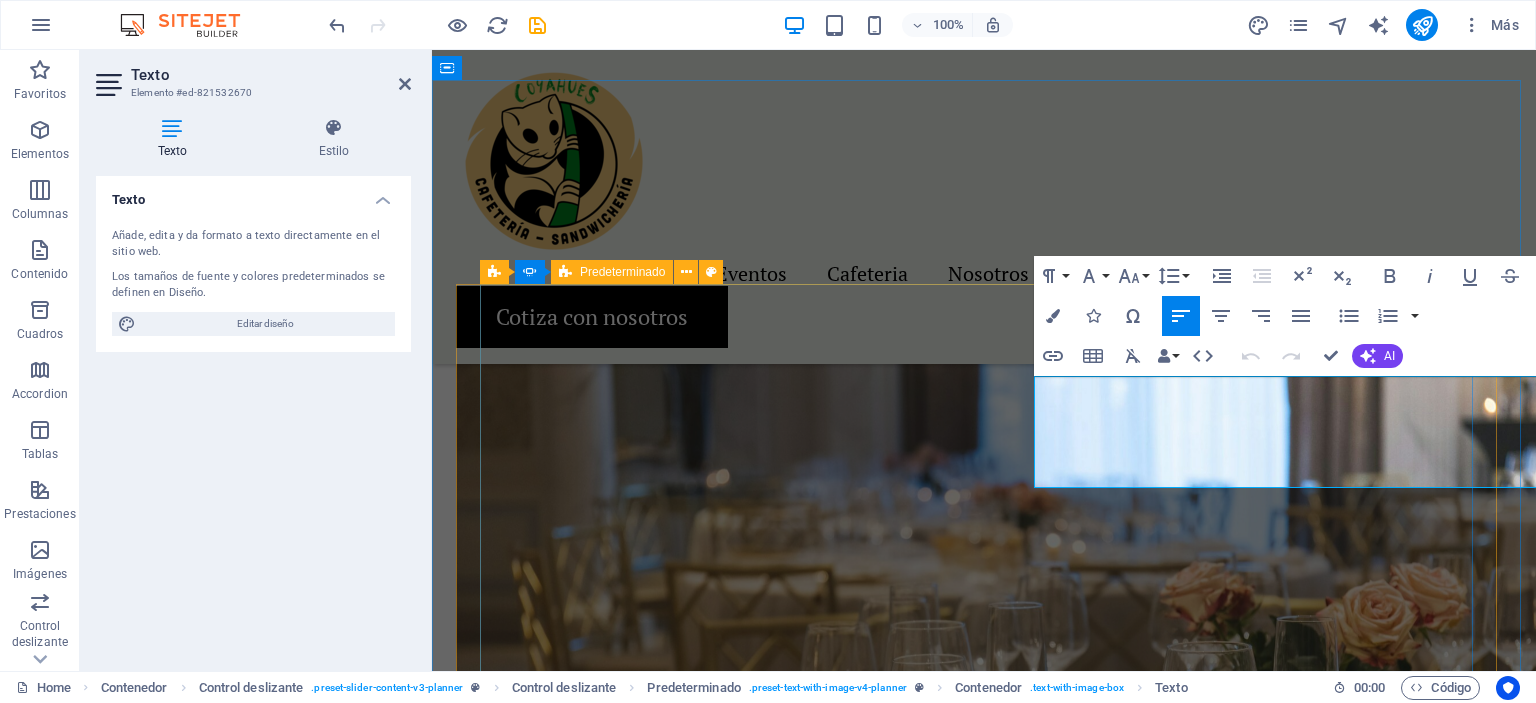 scroll, scrollTop: 2777, scrollLeft: 0, axis: vertical 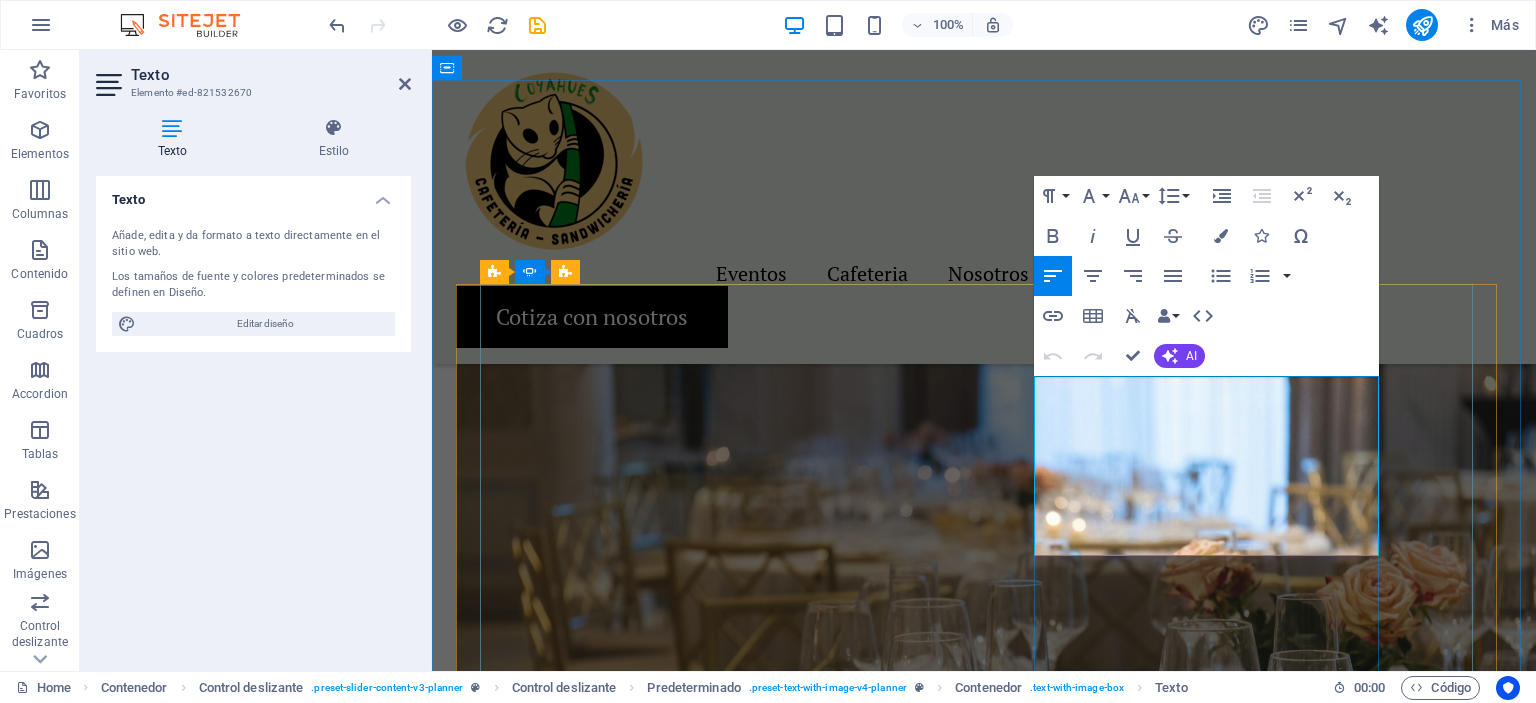 drag, startPoint x: 1205, startPoint y: 525, endPoint x: 1034, endPoint y: 385, distance: 221 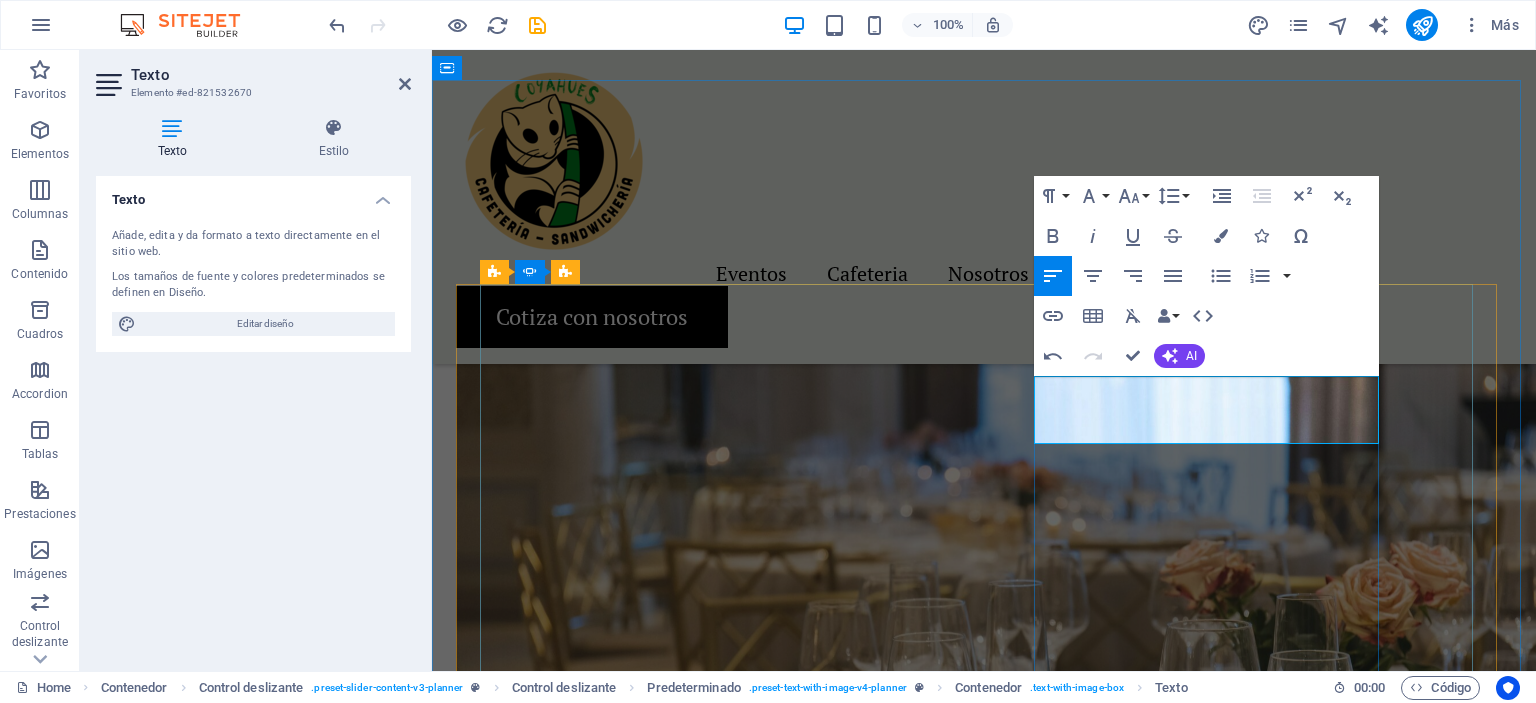 drag, startPoint x: 1203, startPoint y: 436, endPoint x: 1035, endPoint y: 387, distance: 175 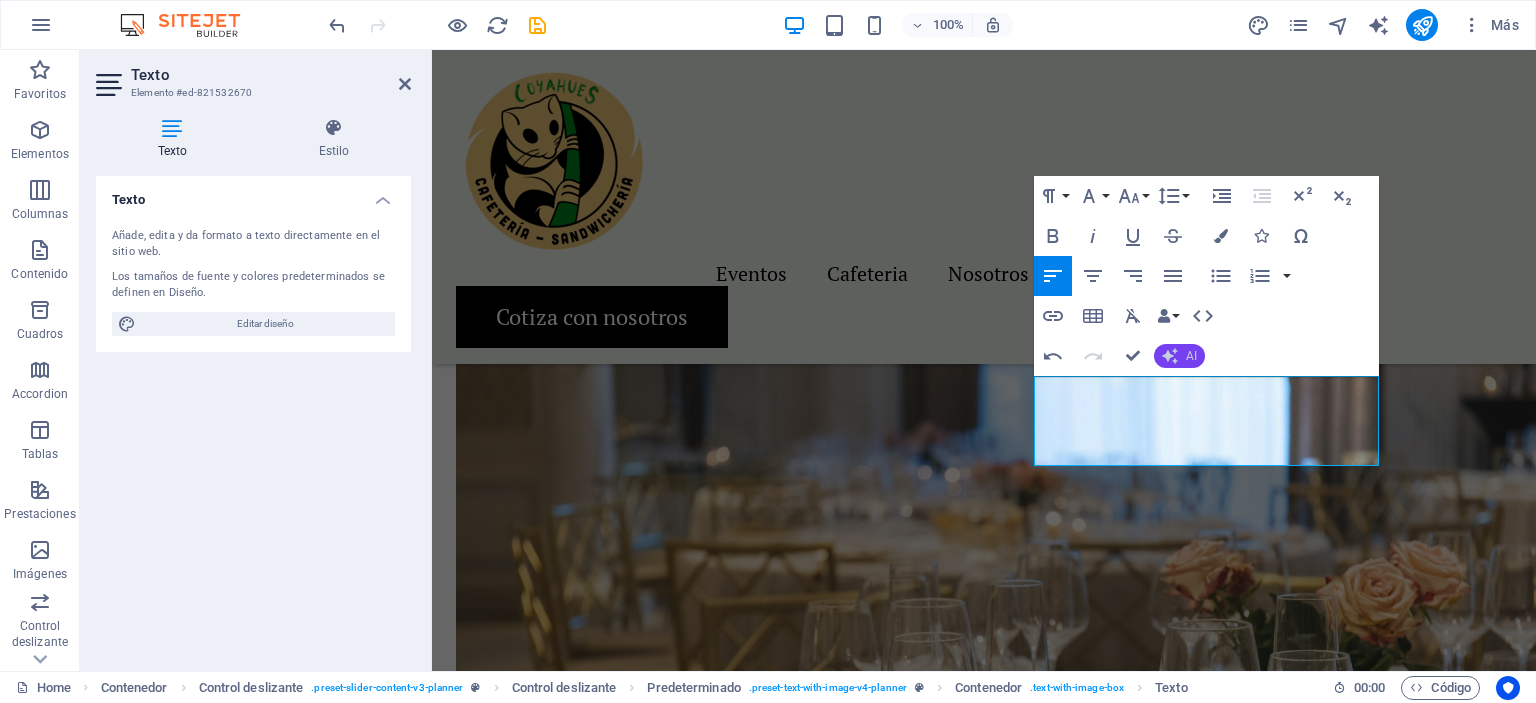 click on "AI" at bounding box center [1179, 356] 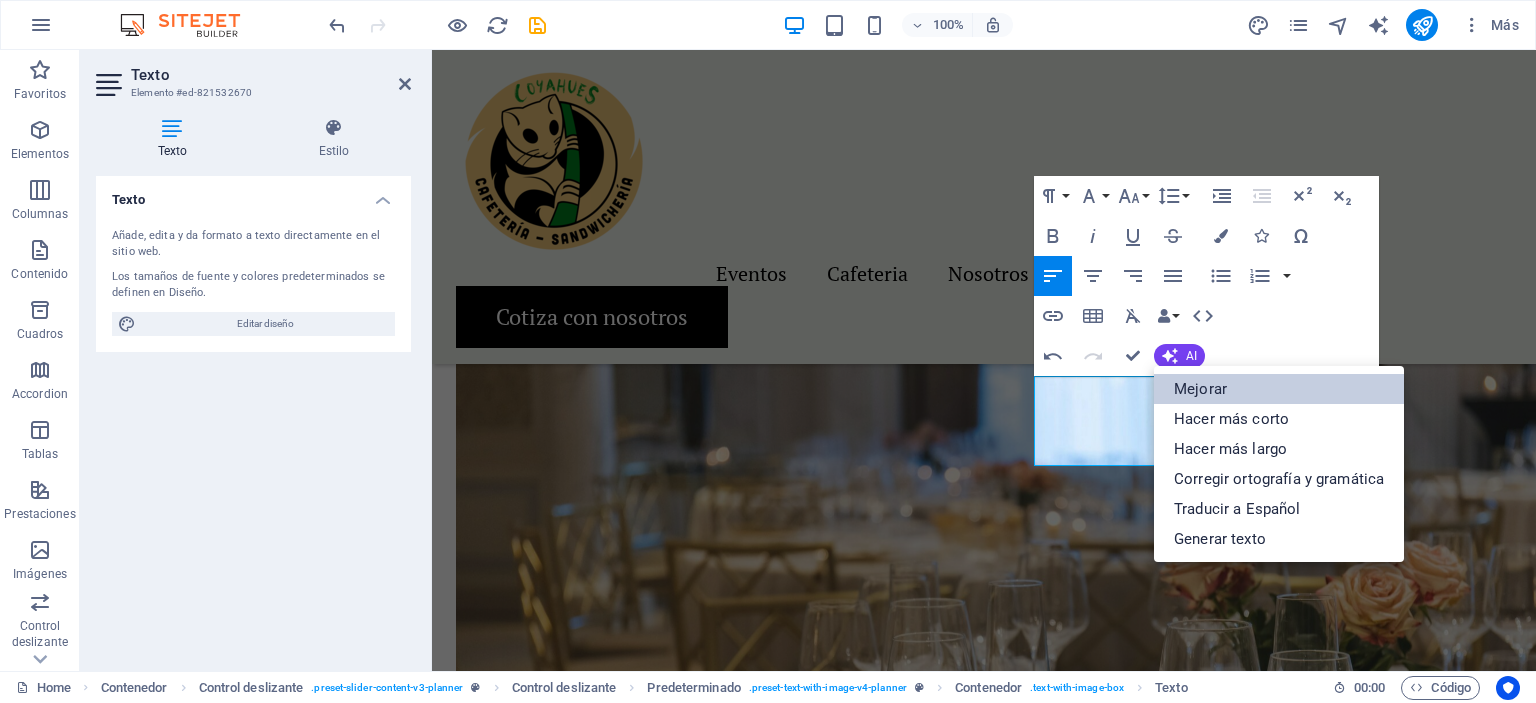 click on "Mejorar" at bounding box center [1279, 389] 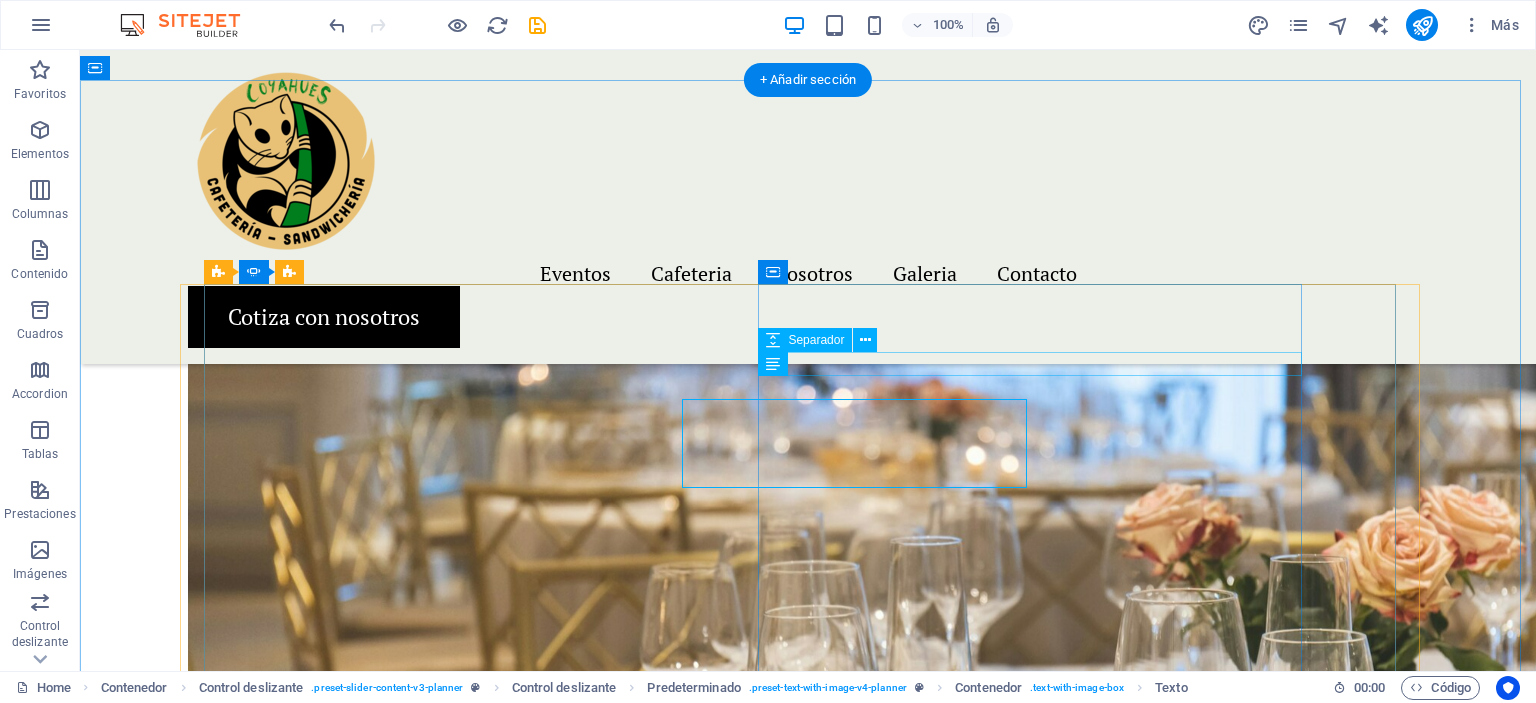scroll, scrollTop: 2755, scrollLeft: 0, axis: vertical 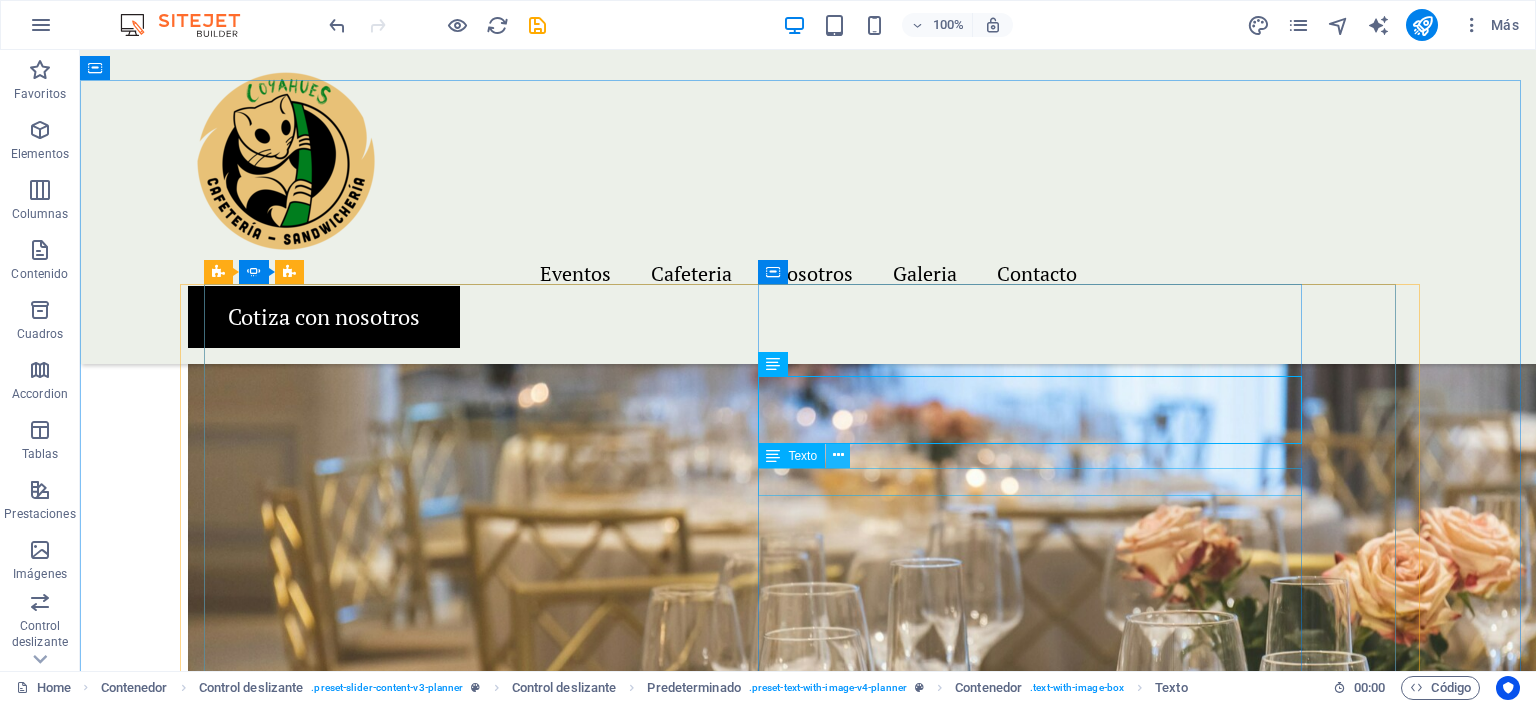 click at bounding box center [838, 455] 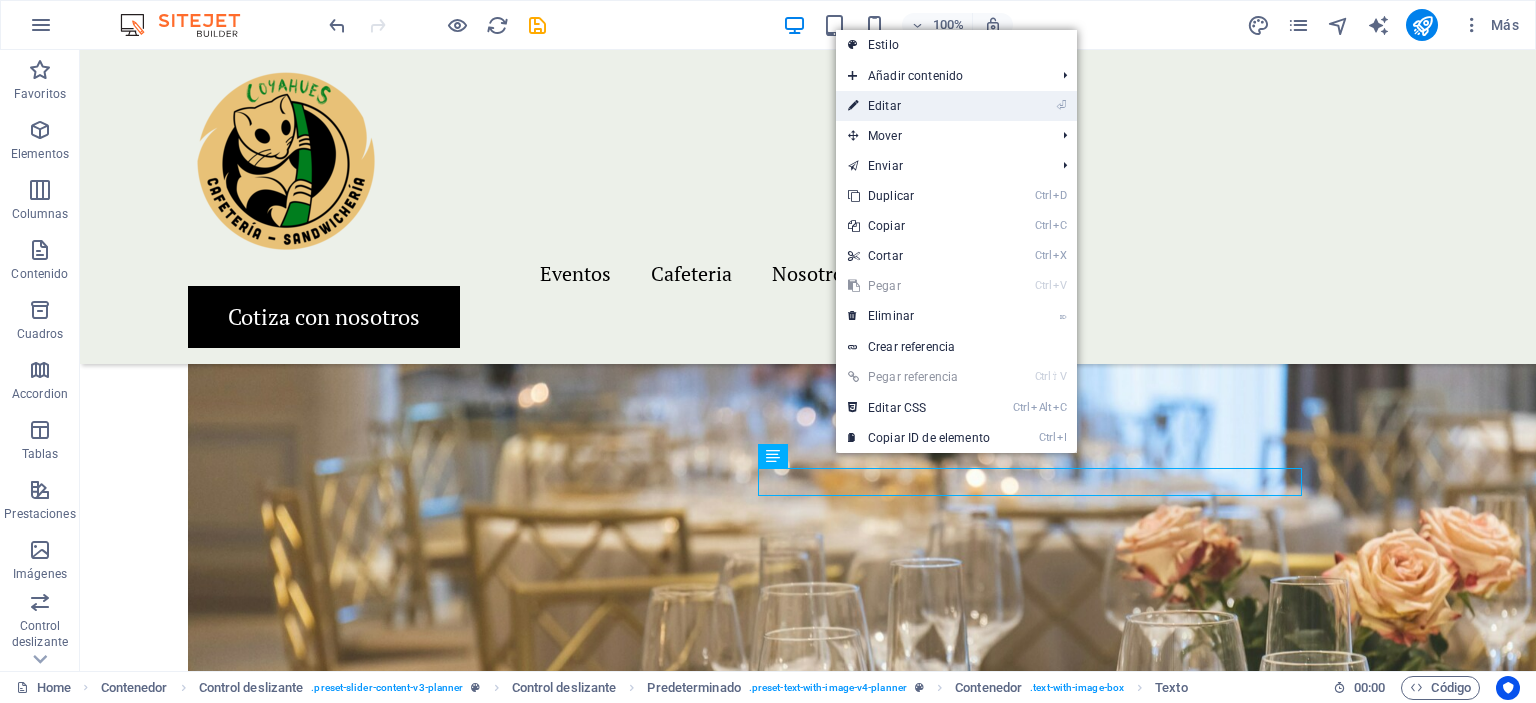 drag, startPoint x: 884, startPoint y: 104, endPoint x: 515, endPoint y: 142, distance: 370.95148 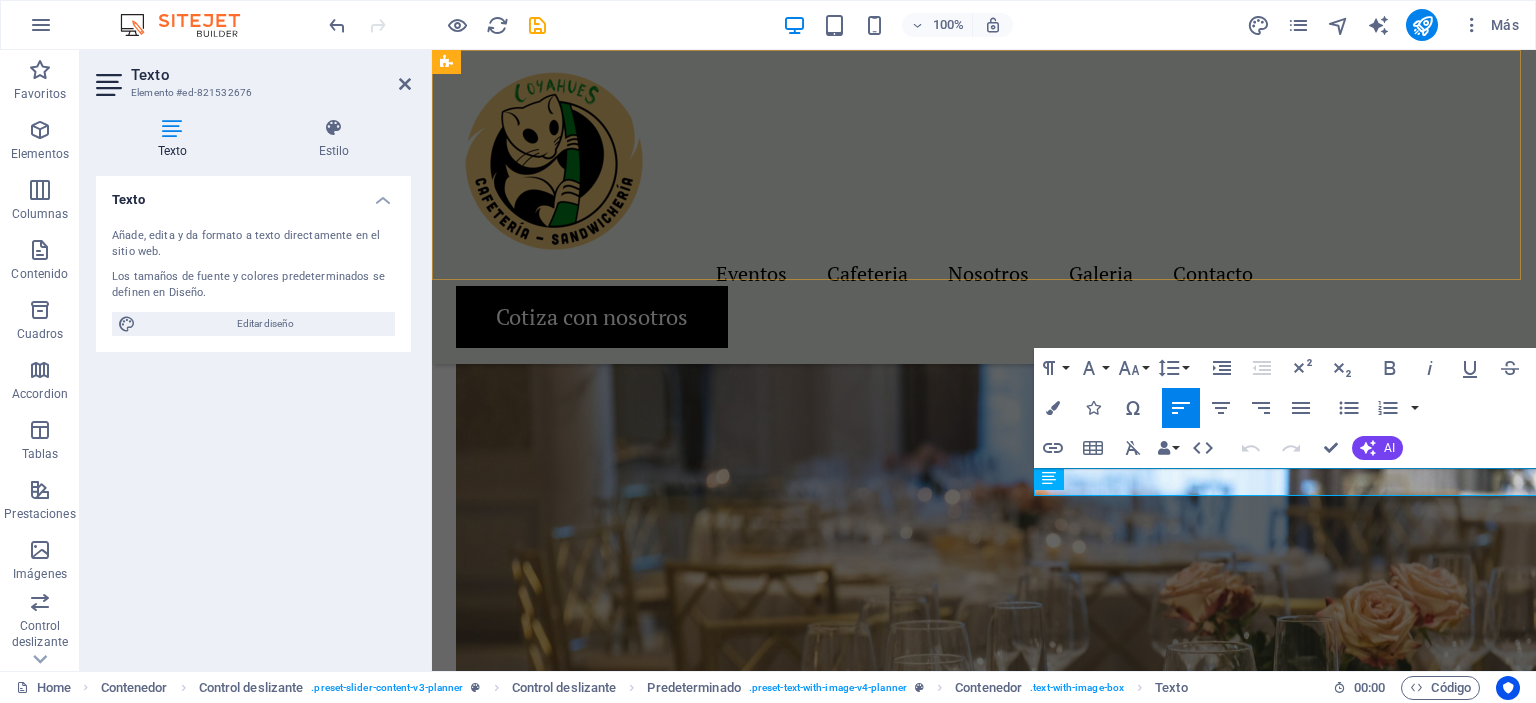 scroll, scrollTop: 2777, scrollLeft: 0, axis: vertical 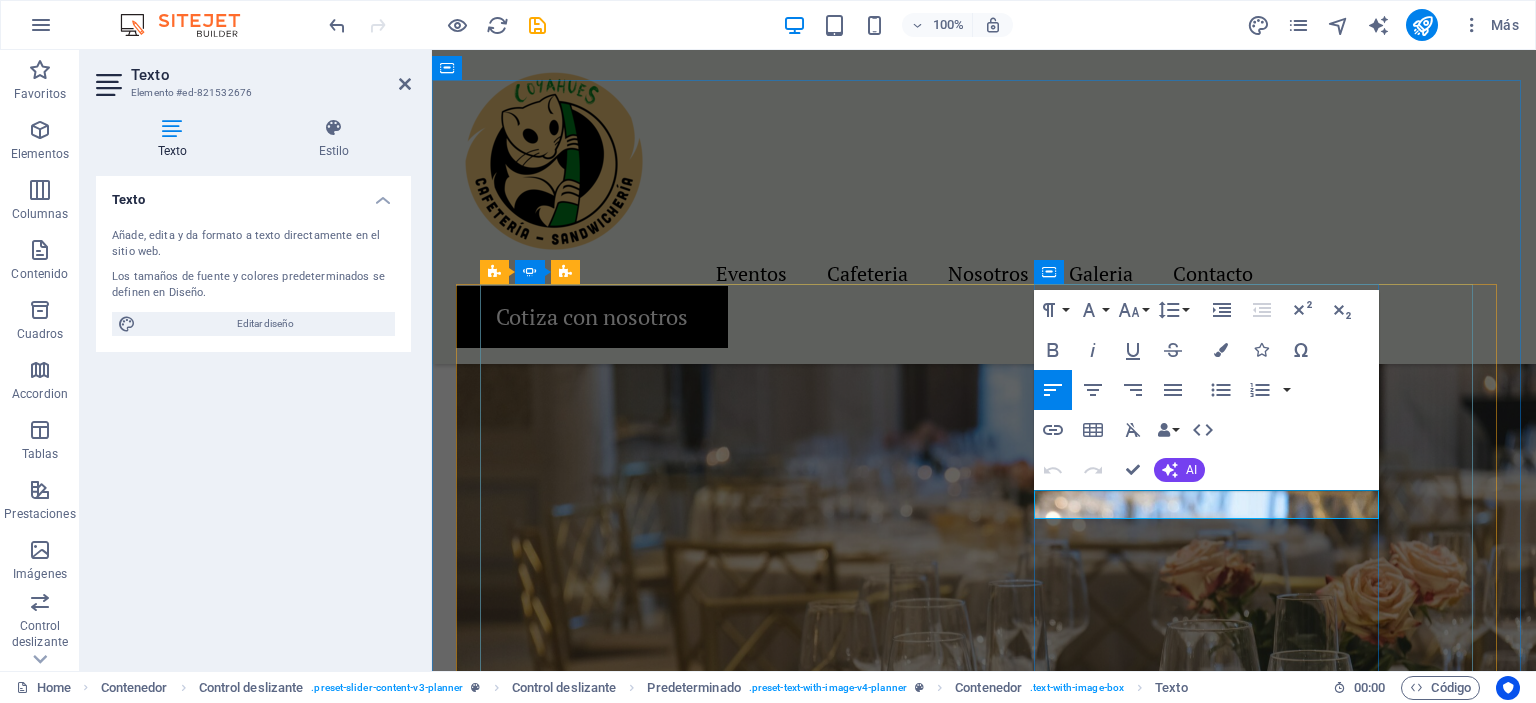 drag, startPoint x: 1352, startPoint y: 508, endPoint x: 1040, endPoint y: 508, distance: 312 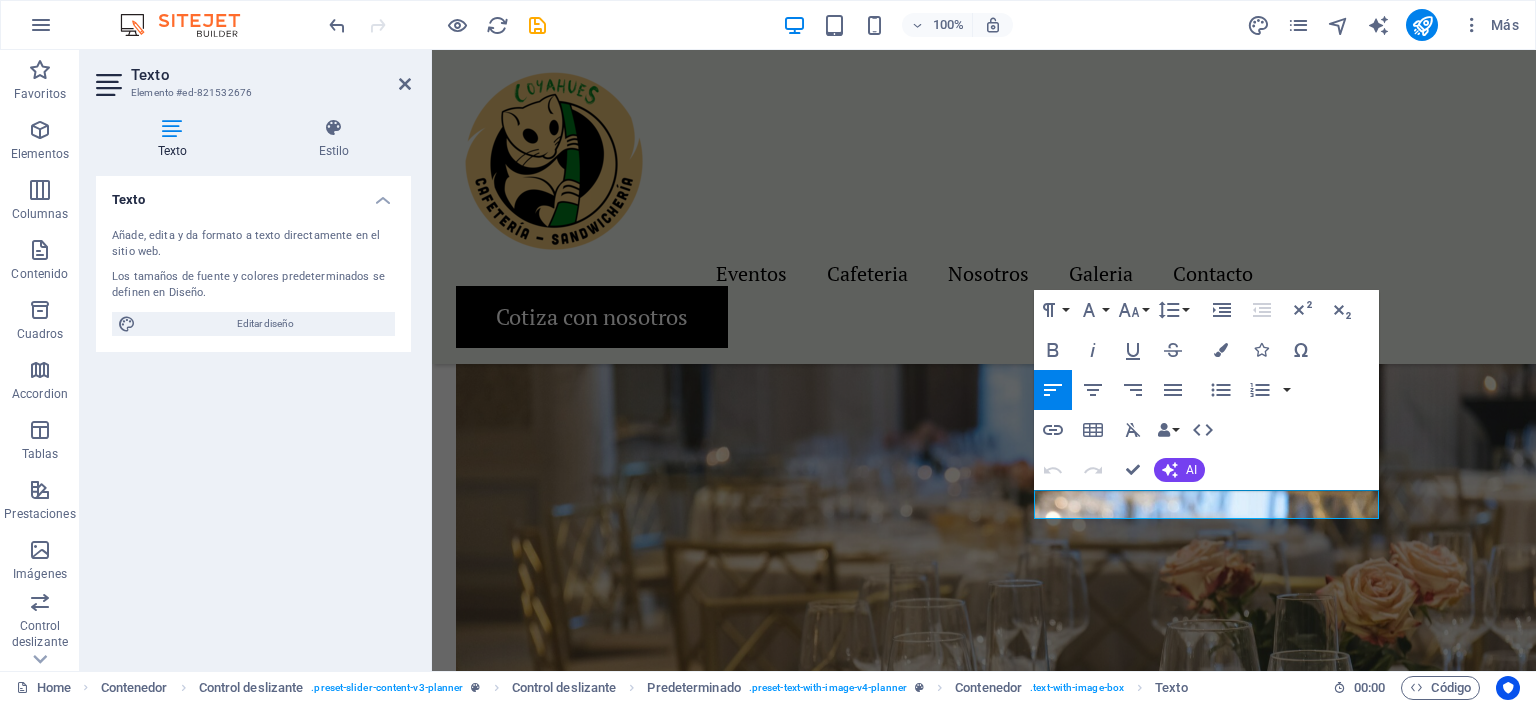 type 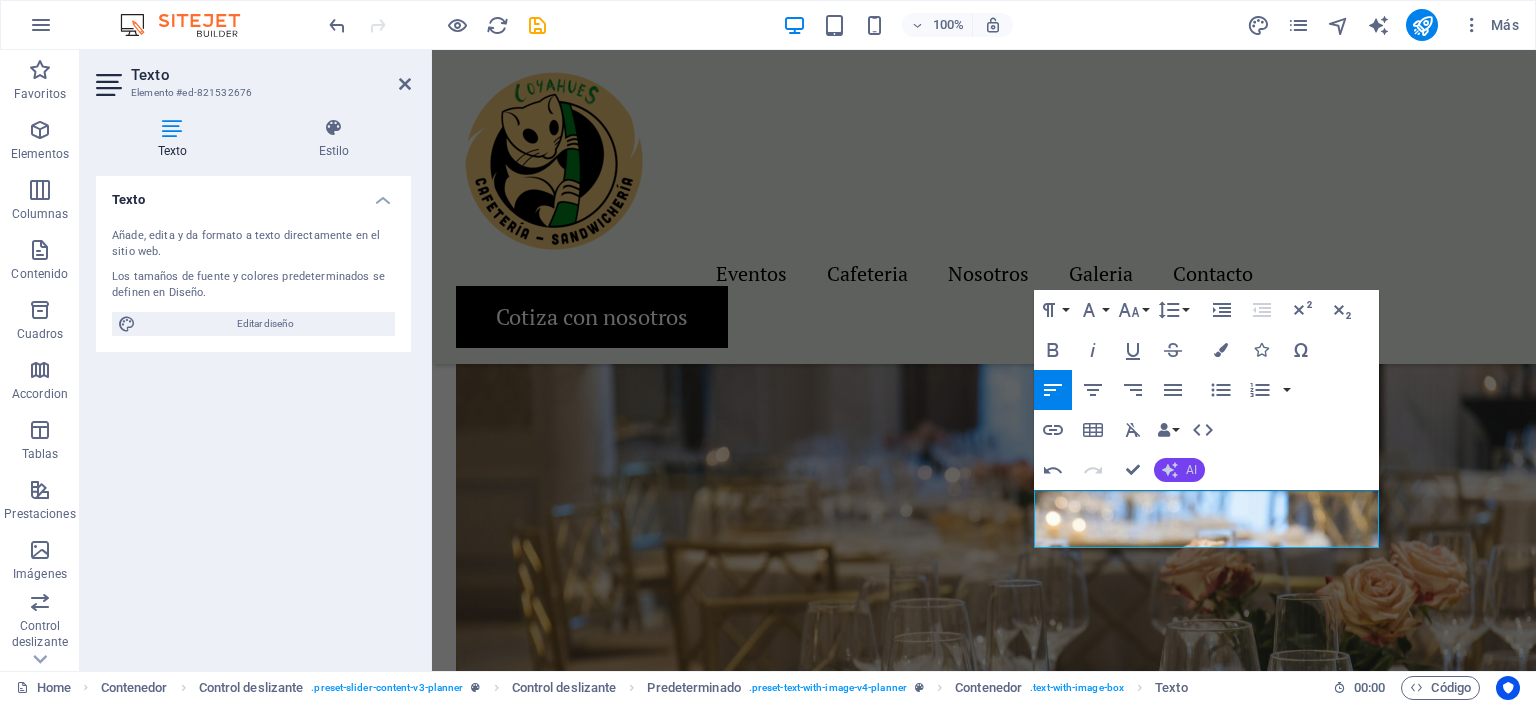 click 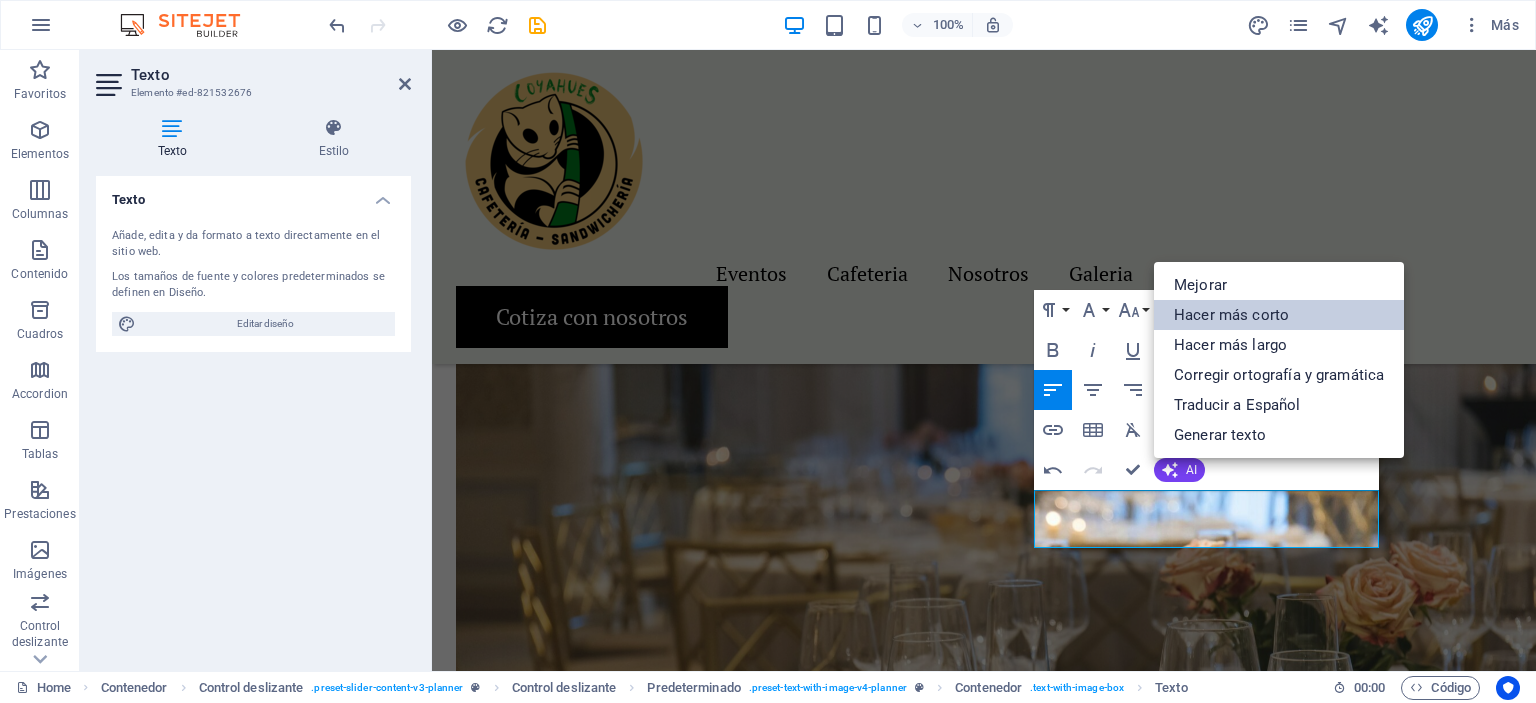 click on "Hacer más corto" at bounding box center [1279, 315] 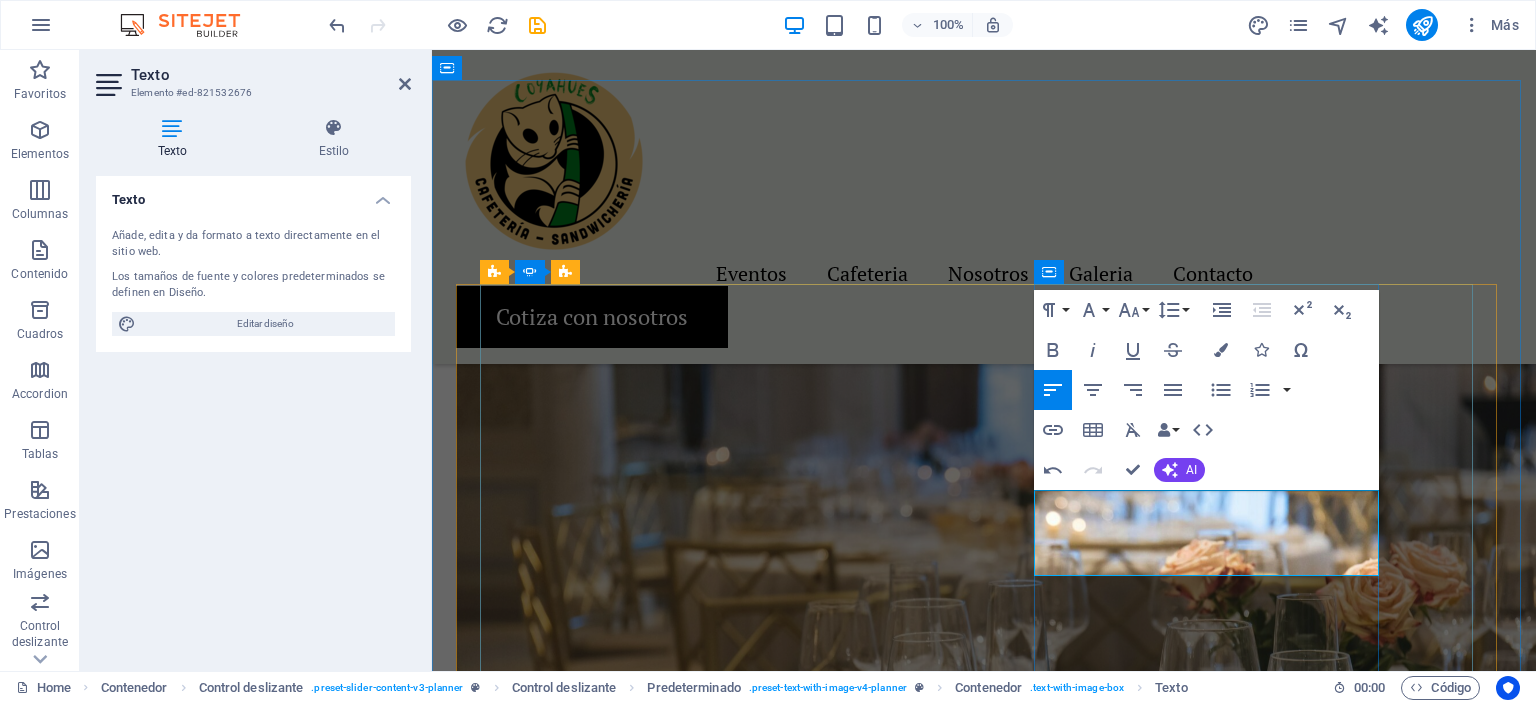 click on "53,000 m² de áreas verdes de renovales de robles y especies nativas" at bounding box center [-6, 4145] 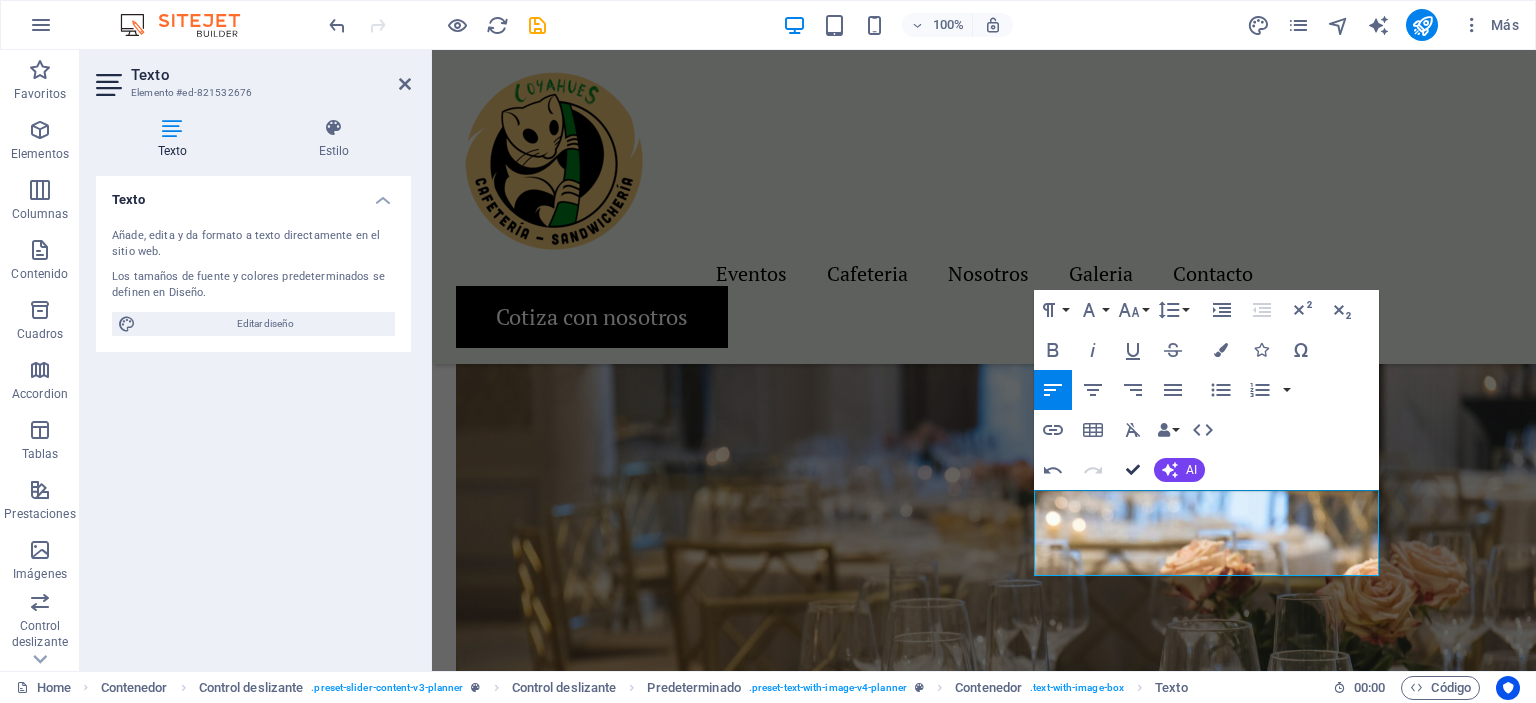 scroll, scrollTop: 2755, scrollLeft: 0, axis: vertical 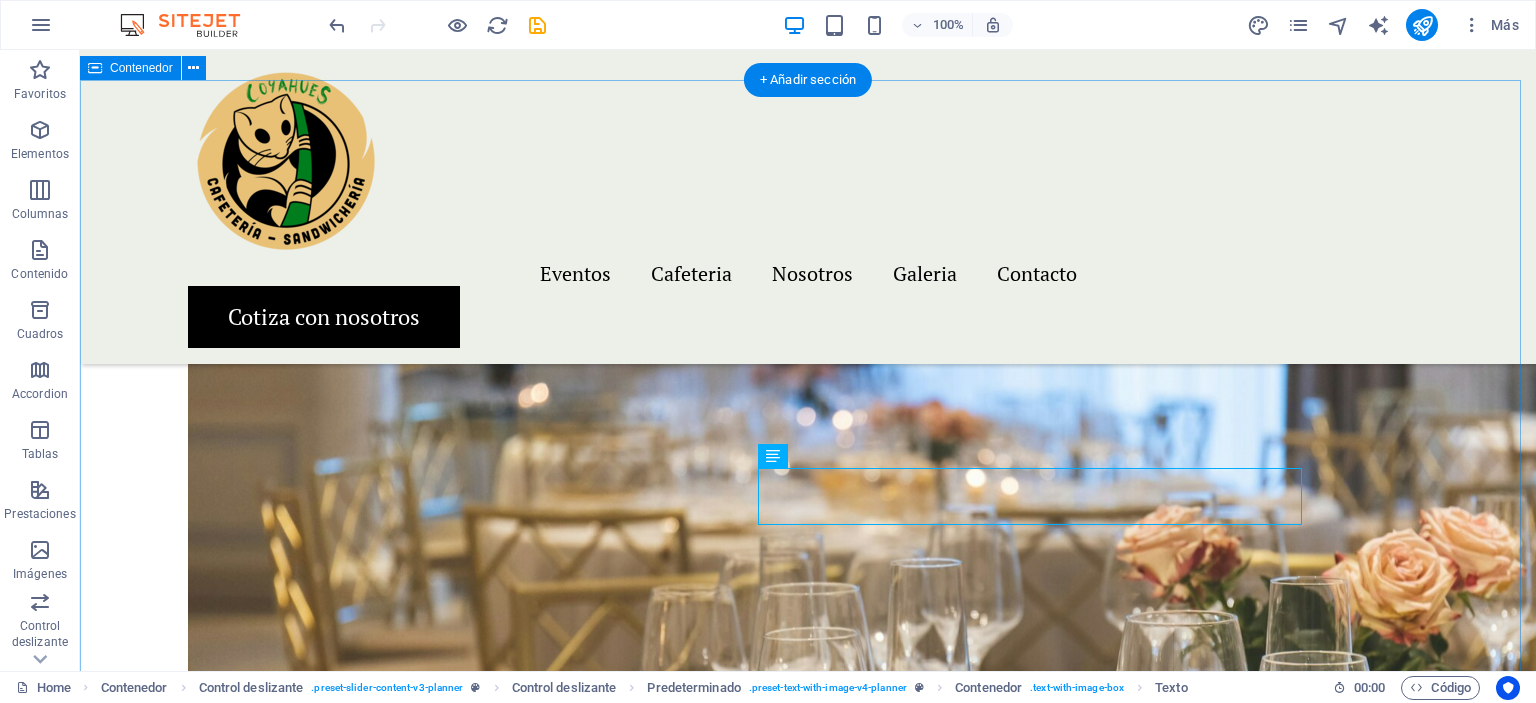 click on "Más que eventos, son experiencias. Olivia and Benjamin Lorem ipsum dolor sit amet, consectetur adipiscing elit, sed do eiusmod tempor incididunt ut labore et dolore magna aliqua. Ut enim ad minim veniam, quis nostrud exercitation ullamco laboris nisi ut aliquip ex ea commodo consequat. Duis aute irure dolor in reprehenderit in voluptate velit esse cillum dolore eu fugiat nulla pariatur.         Olivia Santiago Suelta el contenido aquí o  Añadir elementos  Pegar portapapeles Espacios ceremoniales Estarás inmerso en espacios con naturaleza nativa, rodeado de árboles centenarios que ofrecerán una belleza armónica para cada una de tus actividades. 50,000 m² de áreas verdes de renovales de robles y especies nativas Suelta el contenido aquí o  Añadir elementos  Pegar portapapeles Olivia and Benjamin         Olivia Santiago Suelta el contenido aquí o  Añadir elementos  Pegar portapapeles Espacios ceremoniales 50,000 m² de áreas verdes de renovales de robles y especies nativas o" at bounding box center (808, 2523) 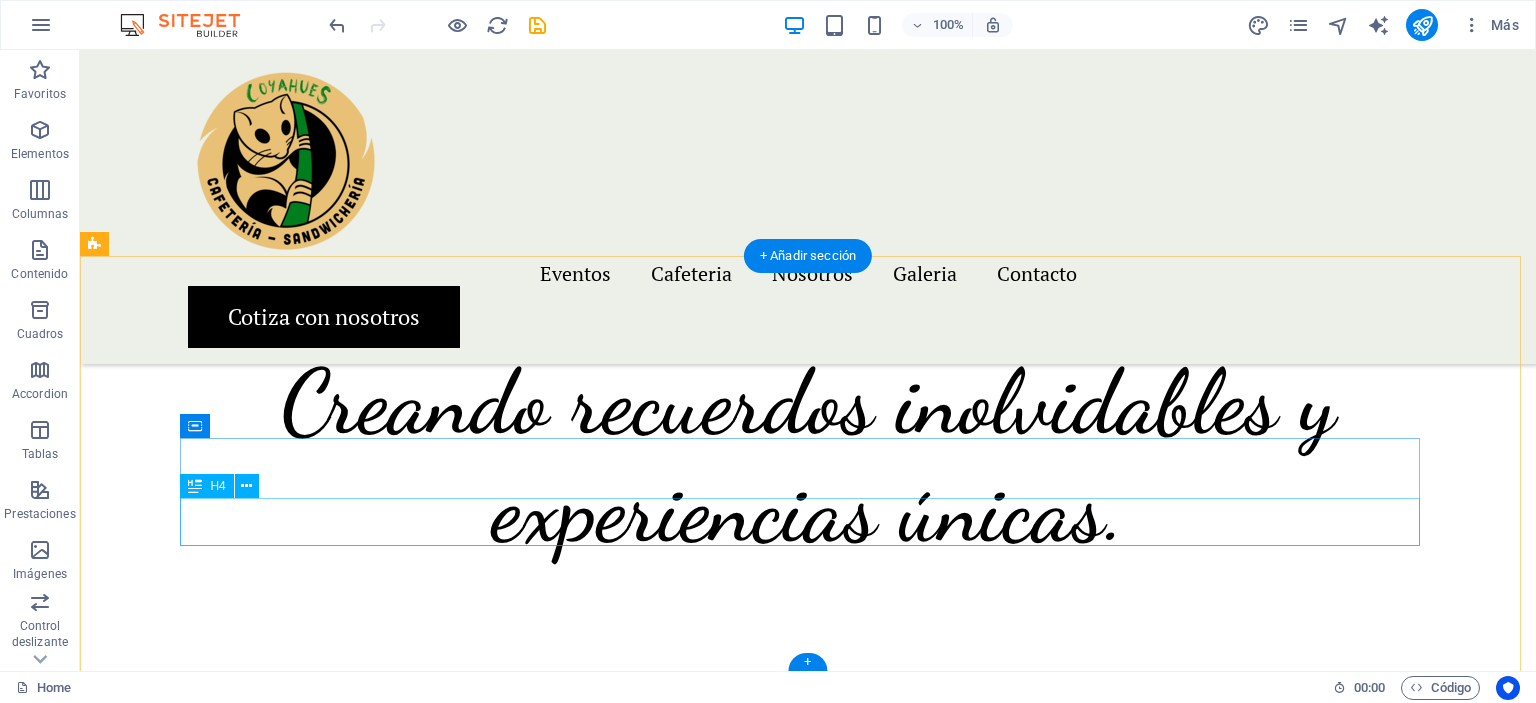 scroll, scrollTop: 5404, scrollLeft: 0, axis: vertical 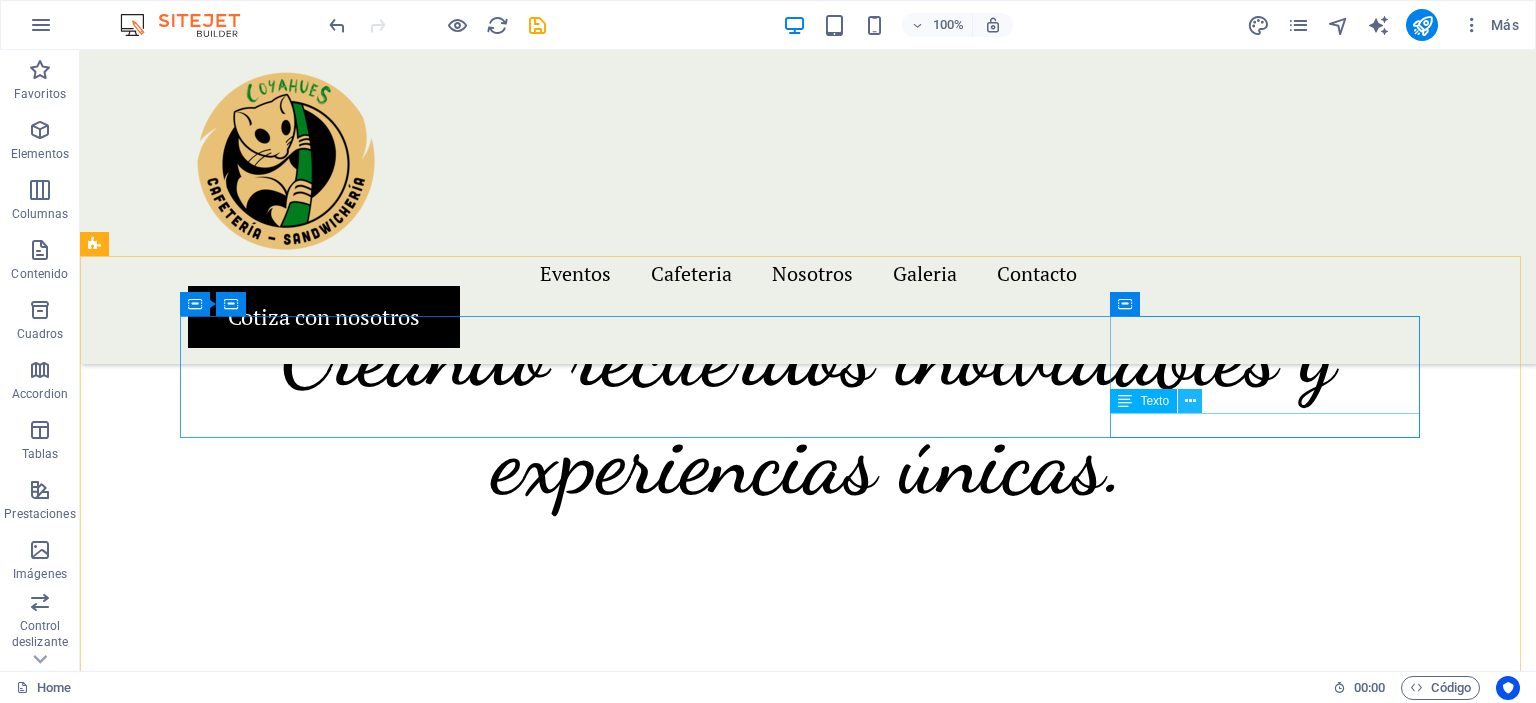 click at bounding box center [1190, 401] 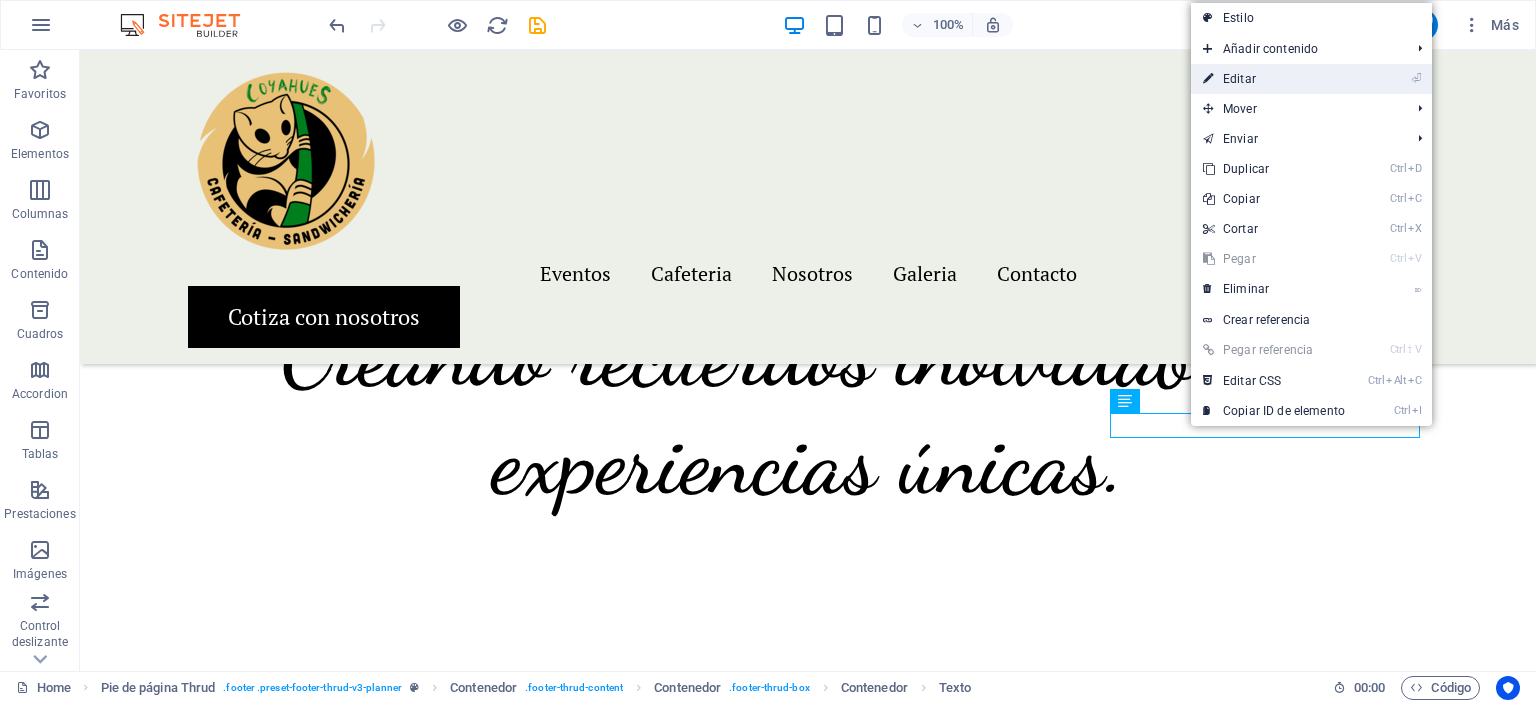 click on "⏎  Editar" at bounding box center (1274, 79) 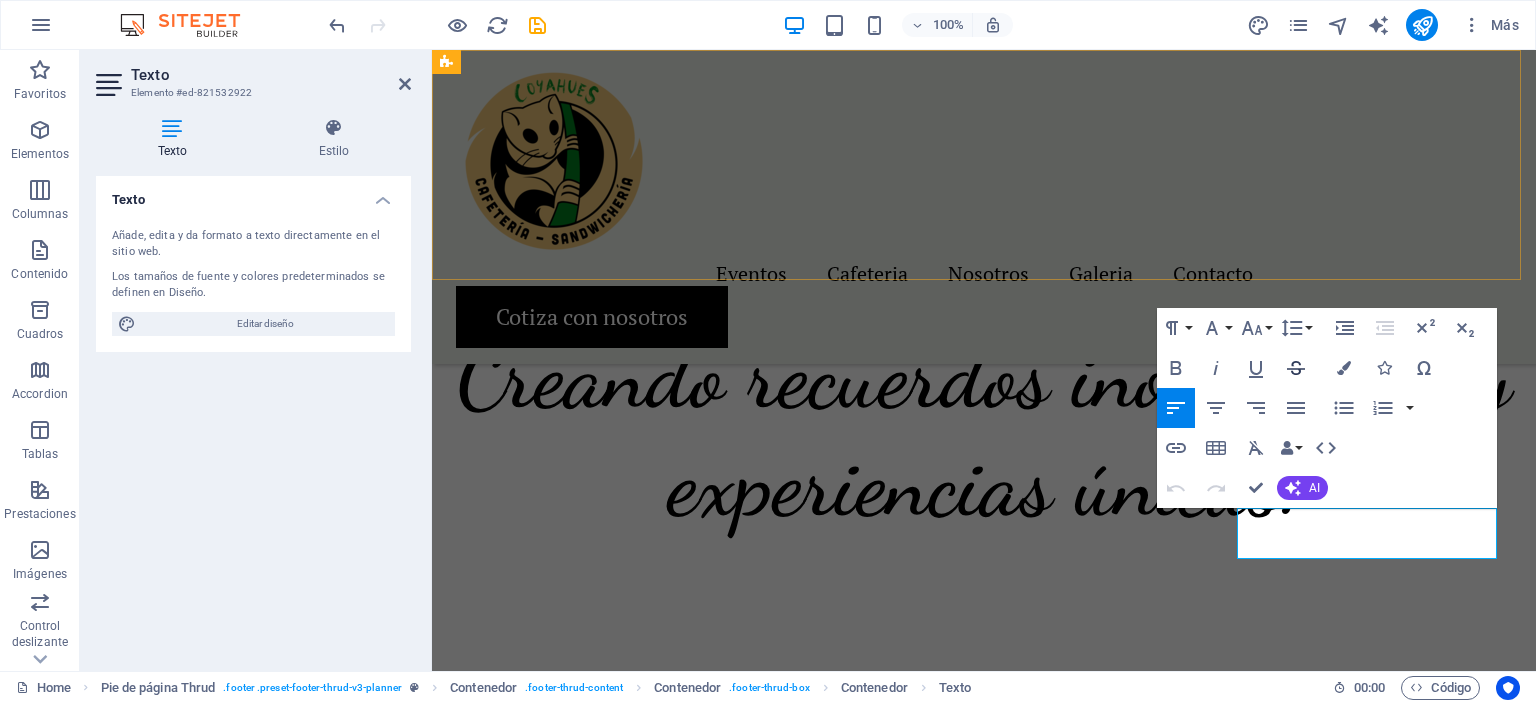 scroll, scrollTop: 5379, scrollLeft: 0, axis: vertical 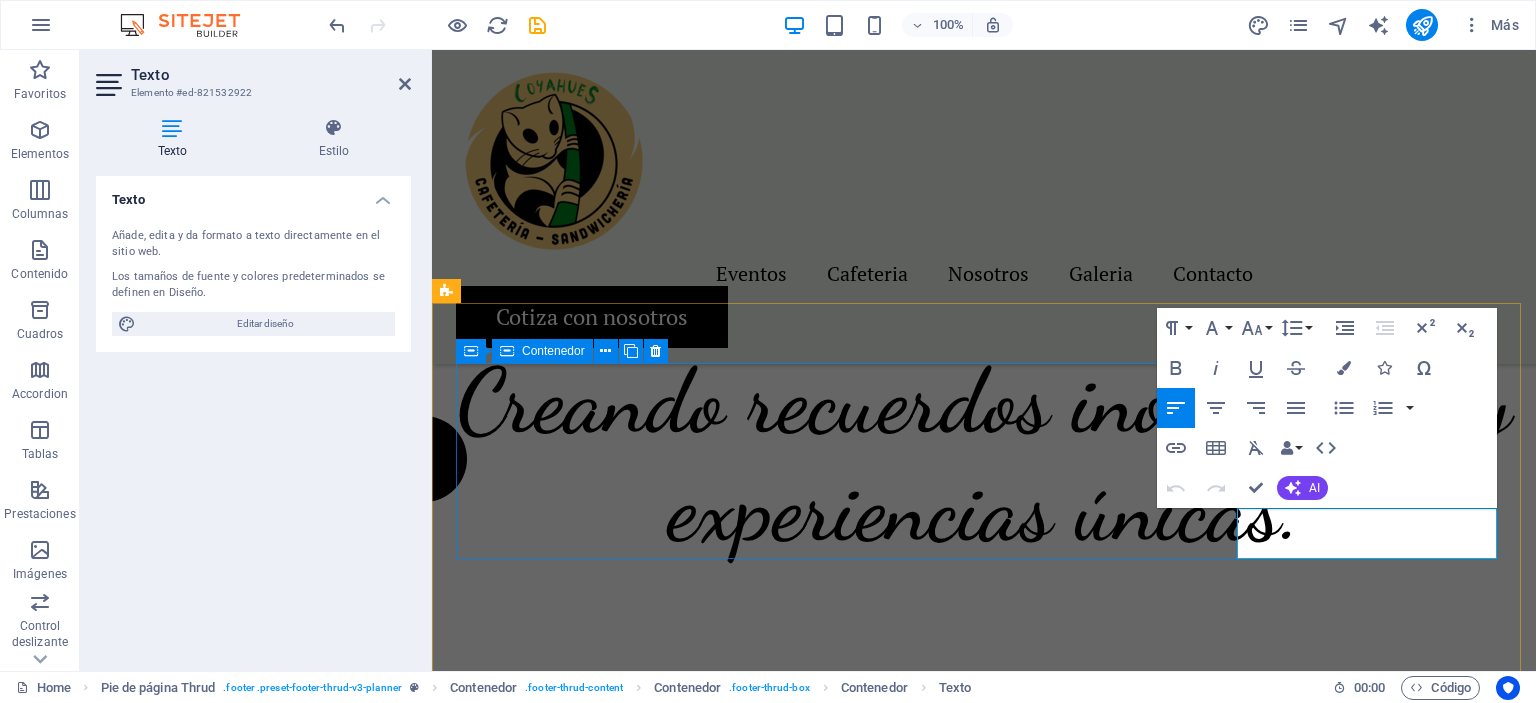 drag, startPoint x: 1264, startPoint y: 543, endPoint x: 1227, endPoint y: 511, distance: 48.9183 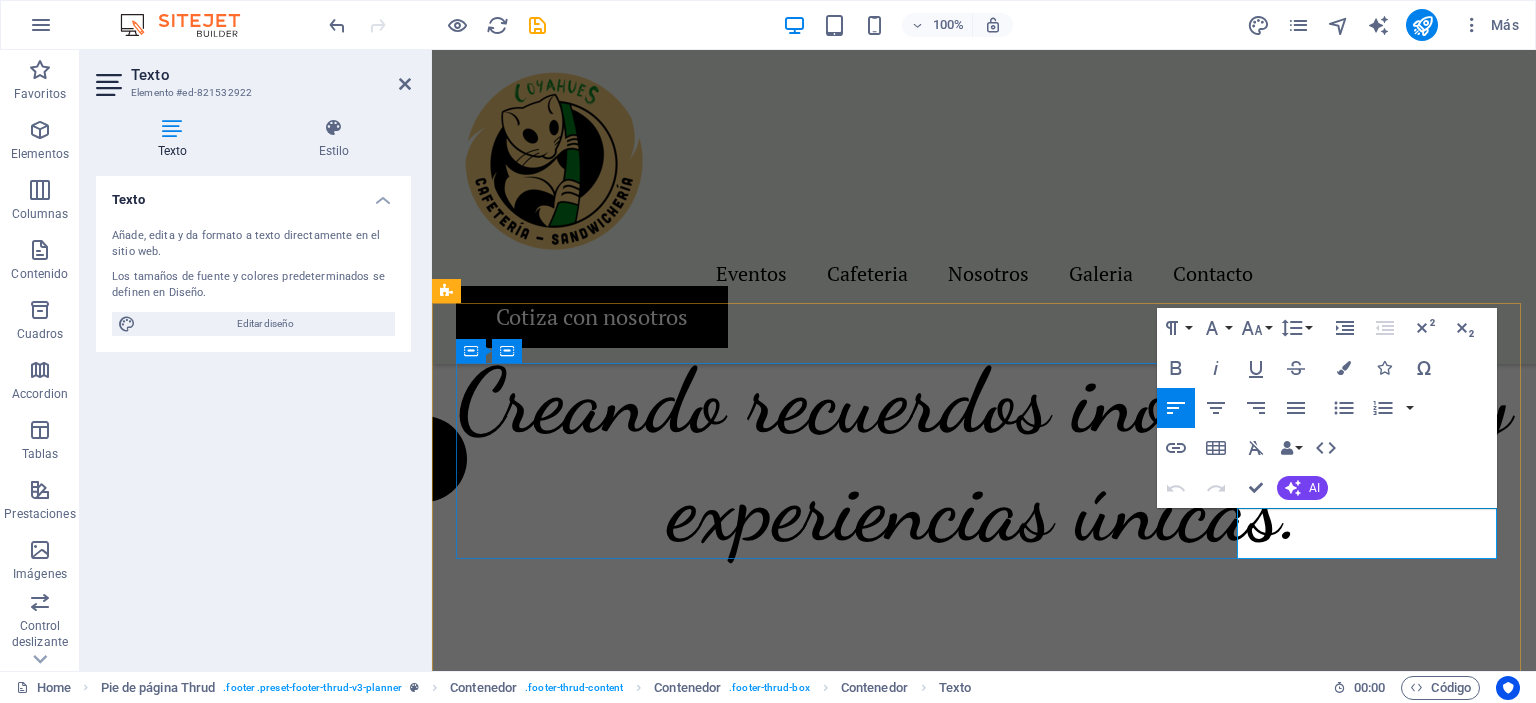 type 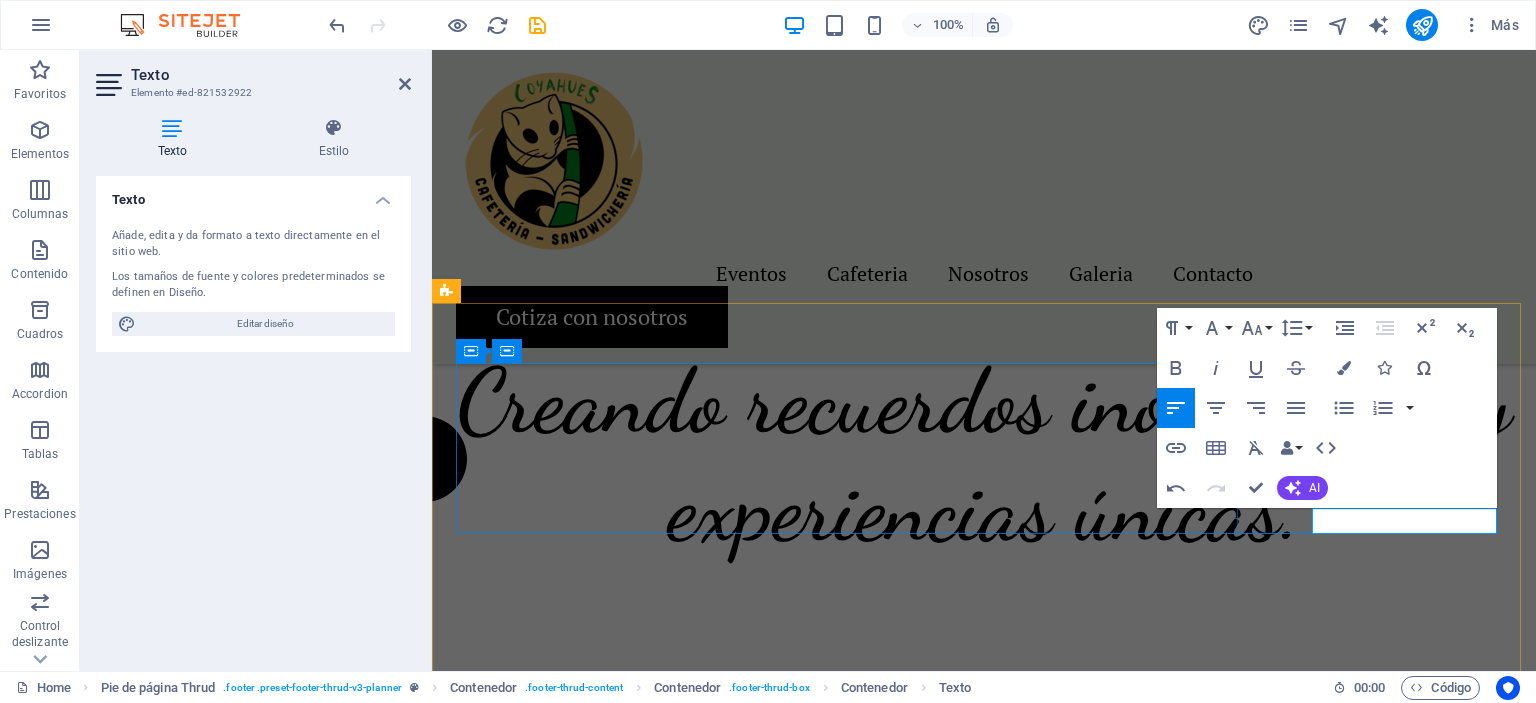 drag, startPoint x: 1493, startPoint y: 520, endPoint x: 1403, endPoint y: 530, distance: 90.55385 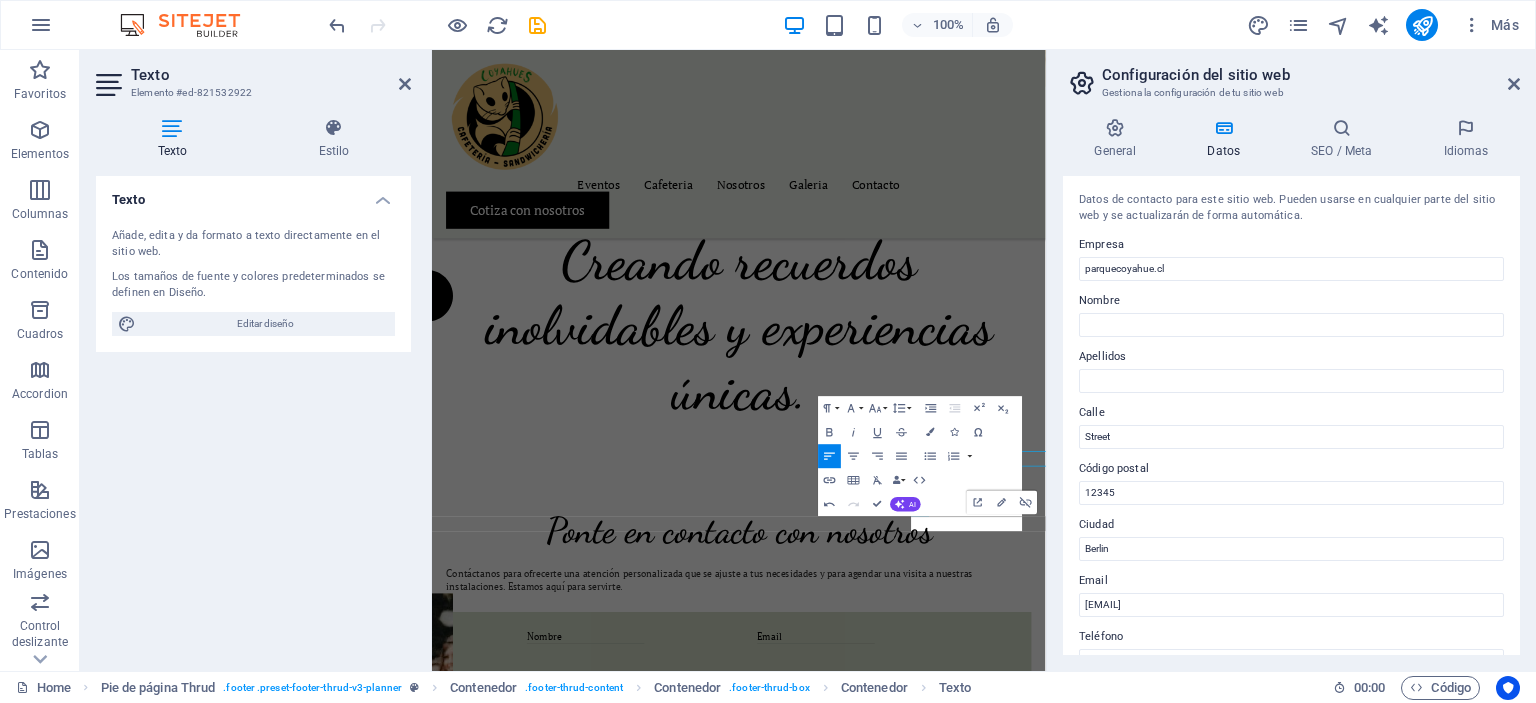 scroll, scrollTop: 5168, scrollLeft: 0, axis: vertical 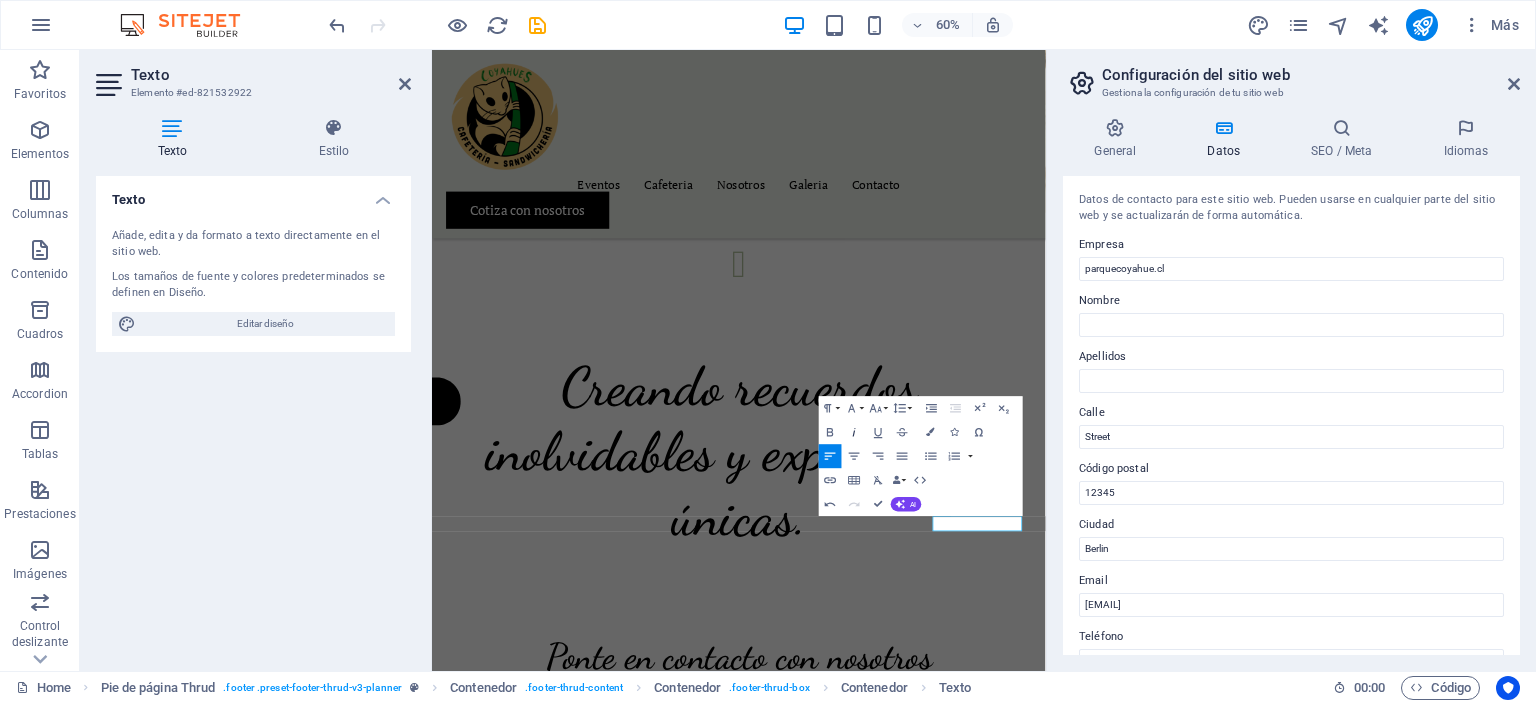 click on "Italic" at bounding box center [854, 432] 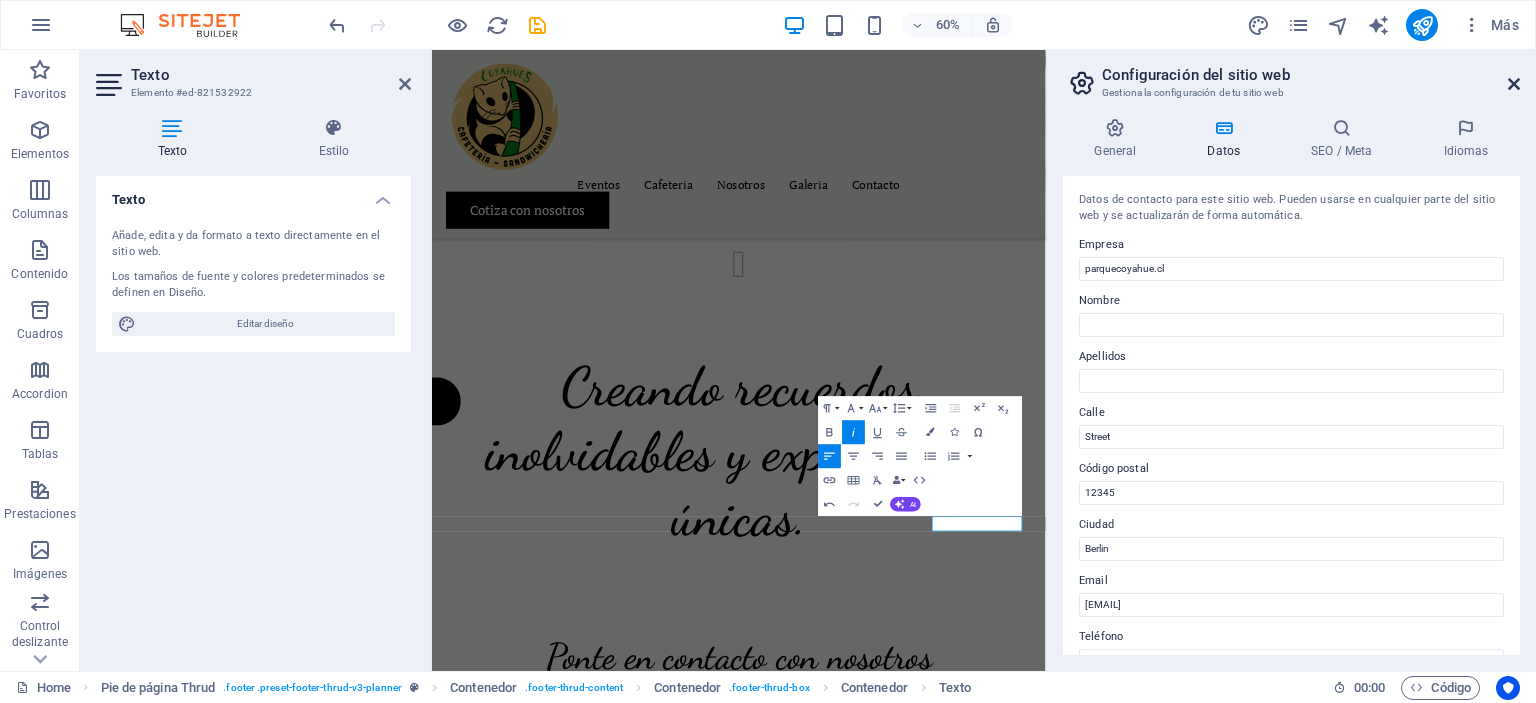 drag, startPoint x: 1513, startPoint y: 75, endPoint x: 1071, endPoint y: 44, distance: 443.0858 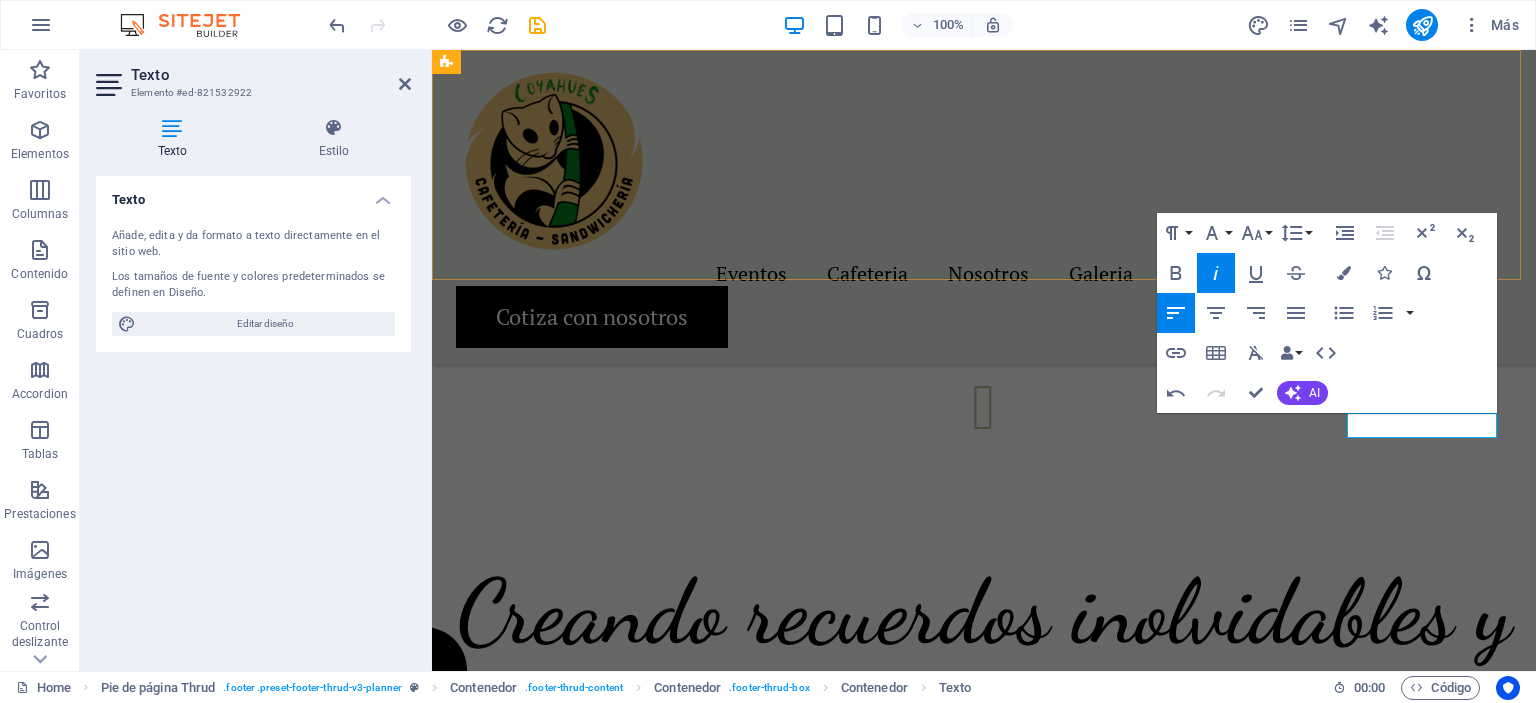 scroll, scrollTop: 5474, scrollLeft: 0, axis: vertical 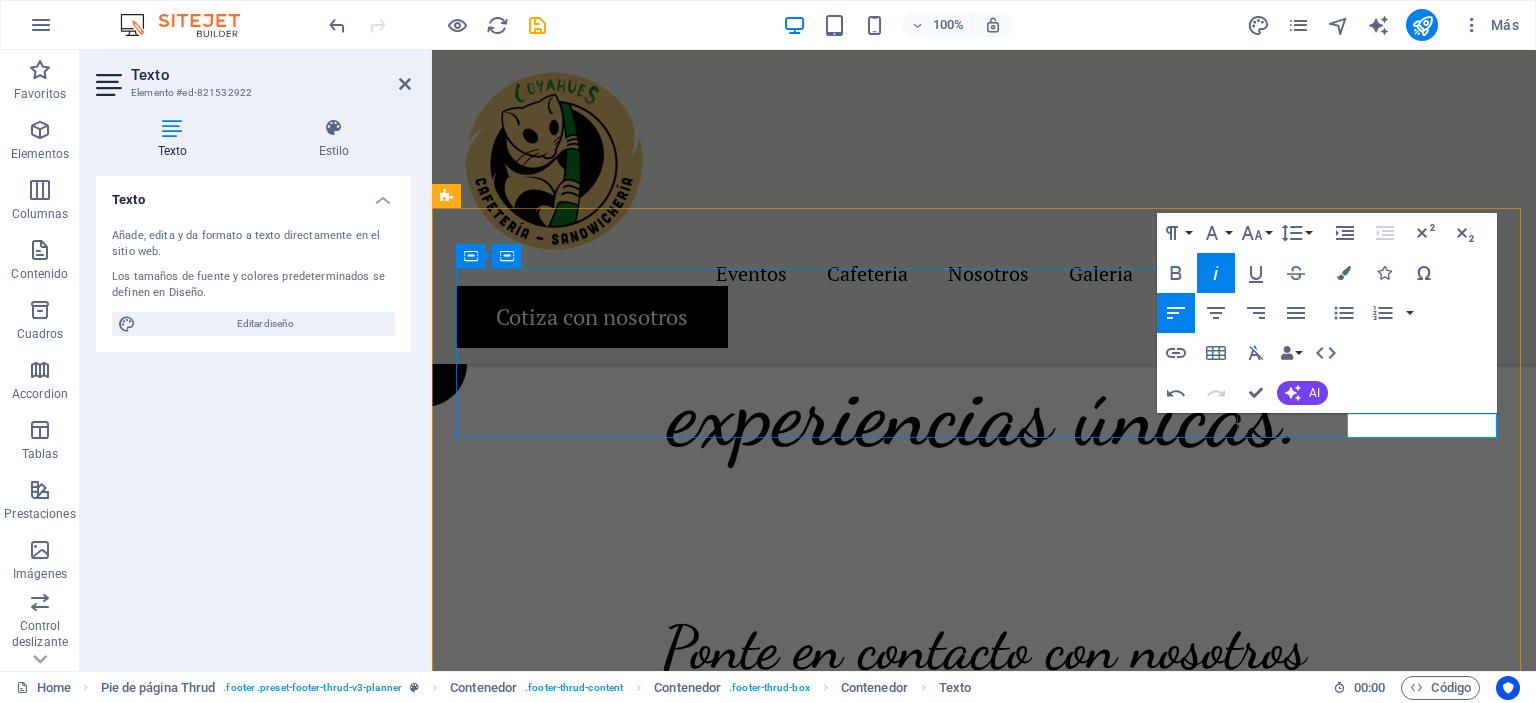 click on "@parque ​ l" at bounding box center [565, 3904] 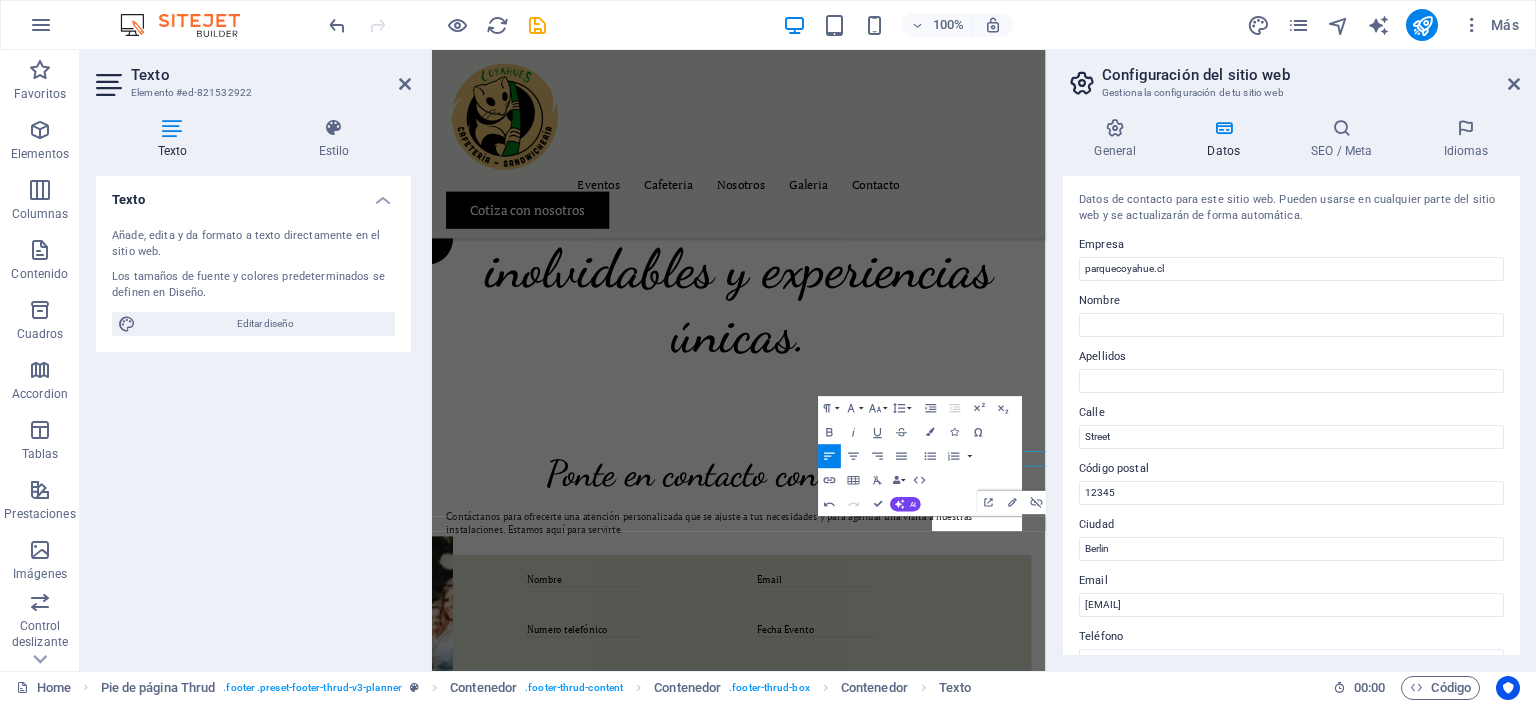 scroll, scrollTop: 5168, scrollLeft: 0, axis: vertical 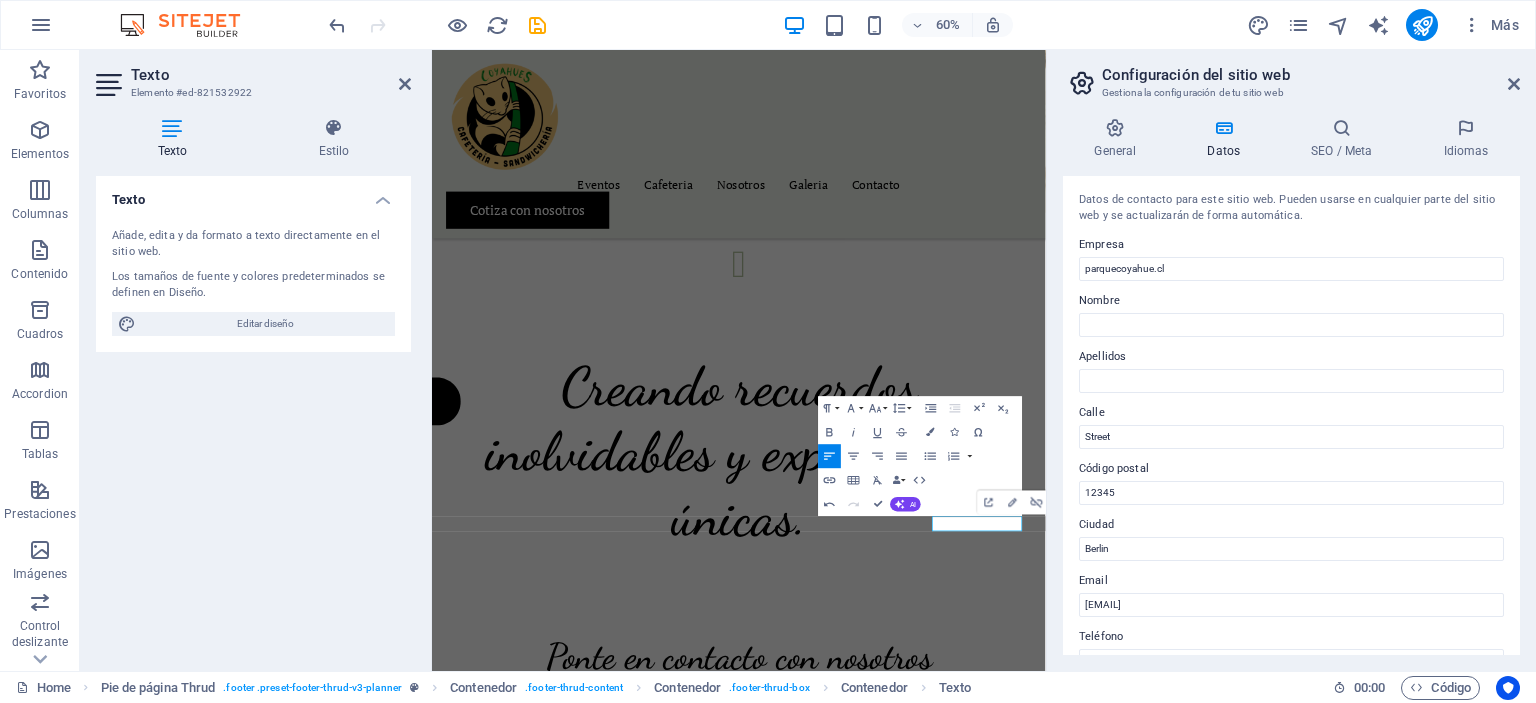 click on "Configuración del sitio web Gestiona la configuración de tu sitio web  General  Datos  SEO / Meta  Idiomas Nombre del sitio web parquecoyahue.cl Logo Arrastra archivos aquí, haz clic para escoger archivos o  selecciona archivos de Archivos o de nuestra galería gratuita de fotos y vídeos Selecciona archivos del administrador de archivos, de la galería de fotos o carga archivo(s) Cargar Favicon Define aquí el favicon de tu sitio web. Un favicon es un pequeño icono que se muestra en la pestaña del navegador al lado del título de tu sitio web. Este ayuda a los visitantes a identificar tu sitio web. Arrastra archivos aquí, haz clic para escoger archivos o  selecciona archivos de Archivos o de nuestra galería gratuita de fotos y vídeos Selecciona archivos del administrador de archivos, de la galería de fotos o carga archivo(s) Cargar Vista previa de imagen (Open Graph) Esta imagen se mostrará cuando el sitio web se comparta en redes sociales Arrastra archivos aquí, haz clic para escoger archivos o" at bounding box center (1291, 360) 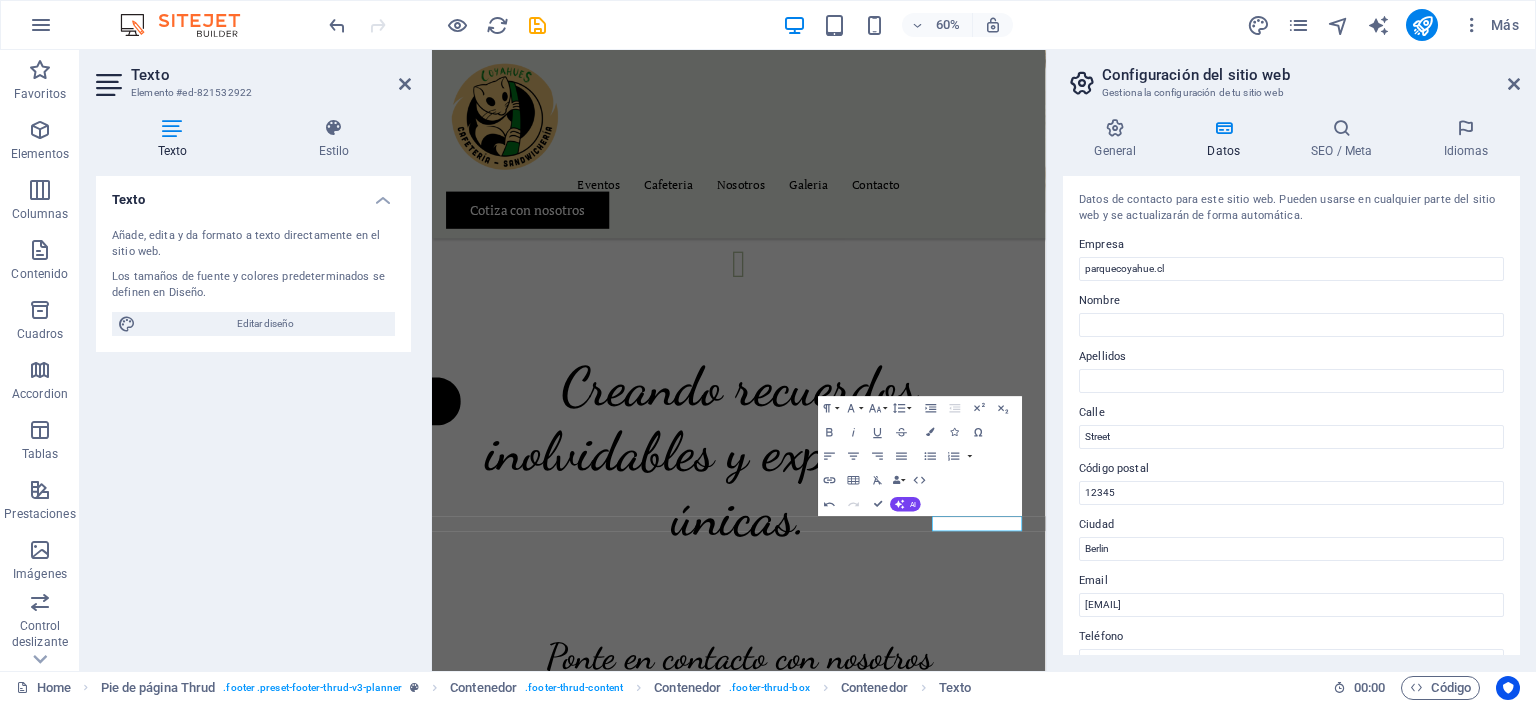 click on "Configuración del sitio web Gestiona la configuración de tu sitio web  General  Datos  SEO / Meta  Idiomas Nombre del sitio web parquecoyahue.cl Logo Arrastra archivos aquí, haz clic para escoger archivos o  selecciona archivos de Archivos o de nuestra galería gratuita de fotos y vídeos Selecciona archivos del administrador de archivos, de la galería de fotos o carga archivo(s) Cargar Favicon Define aquí el favicon de tu sitio web. Un favicon es un pequeño icono que se muestra en la pestaña del navegador al lado del título de tu sitio web. Este ayuda a los visitantes a identificar tu sitio web. Arrastra archivos aquí, haz clic para escoger archivos o  selecciona archivos de Archivos o de nuestra galería gratuita de fotos y vídeos Selecciona archivos del administrador de archivos, de la galería de fotos o carga archivo(s) Cargar Vista previa de imagen (Open Graph) Esta imagen se mostrará cuando el sitio web se comparta en redes sociales Arrastra archivos aquí, haz clic para escoger archivos o" at bounding box center [1291, 360] 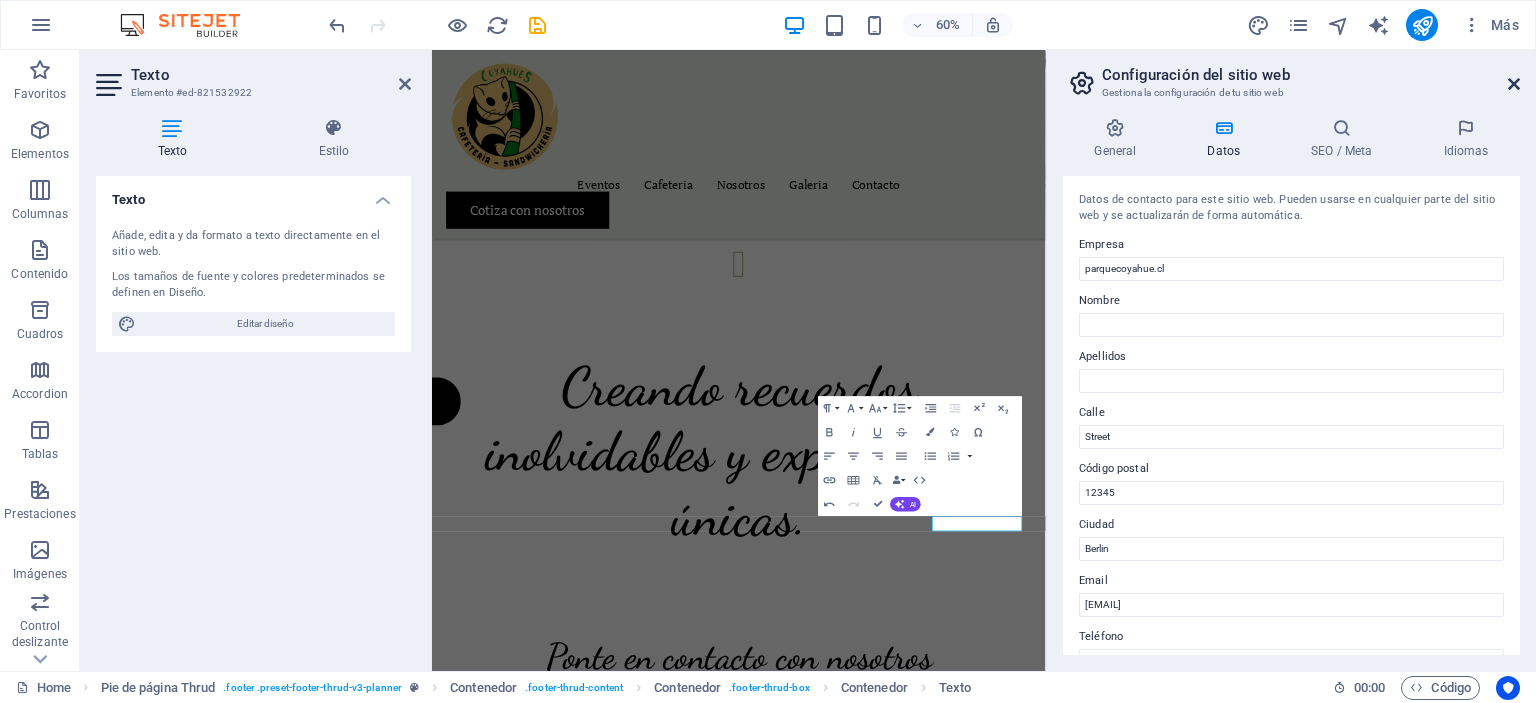 click at bounding box center [1514, 84] 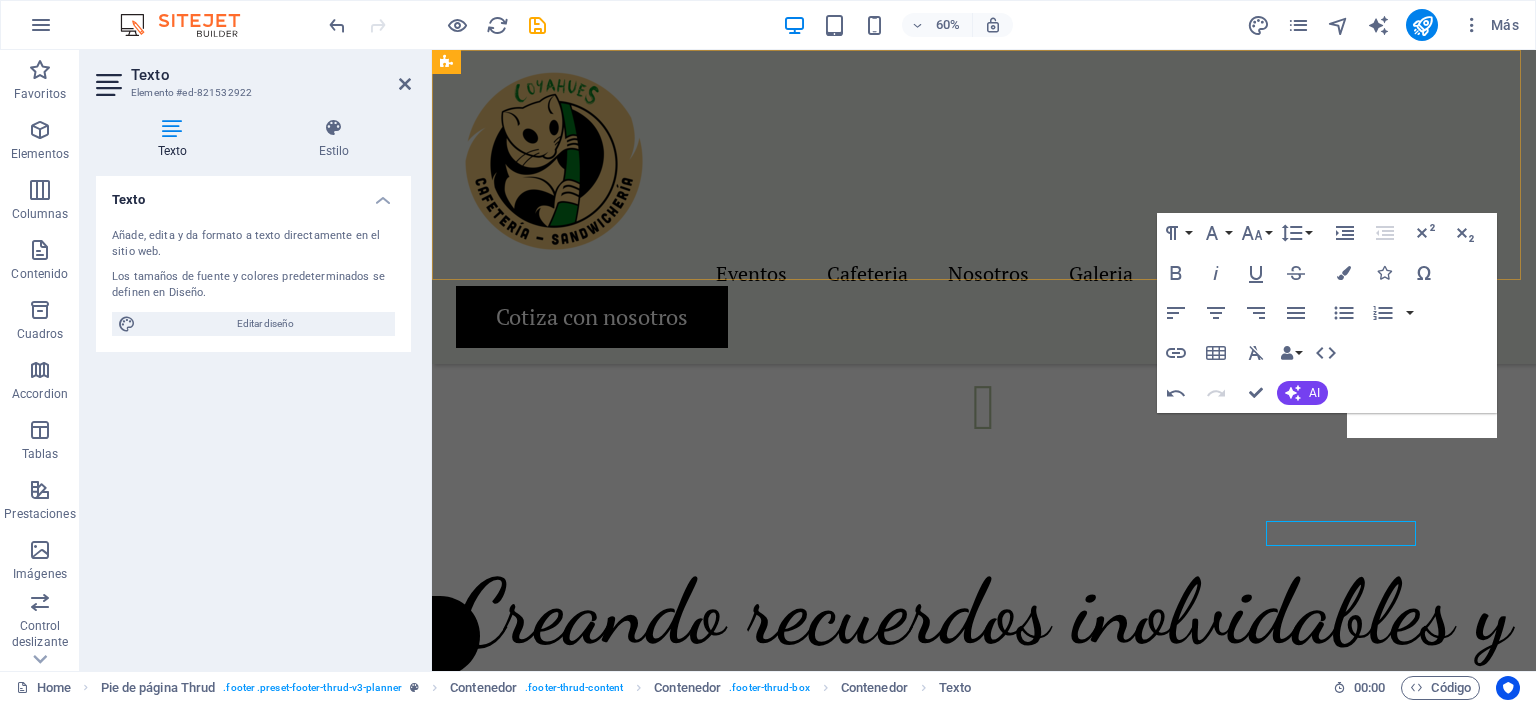 scroll, scrollTop: 5474, scrollLeft: 0, axis: vertical 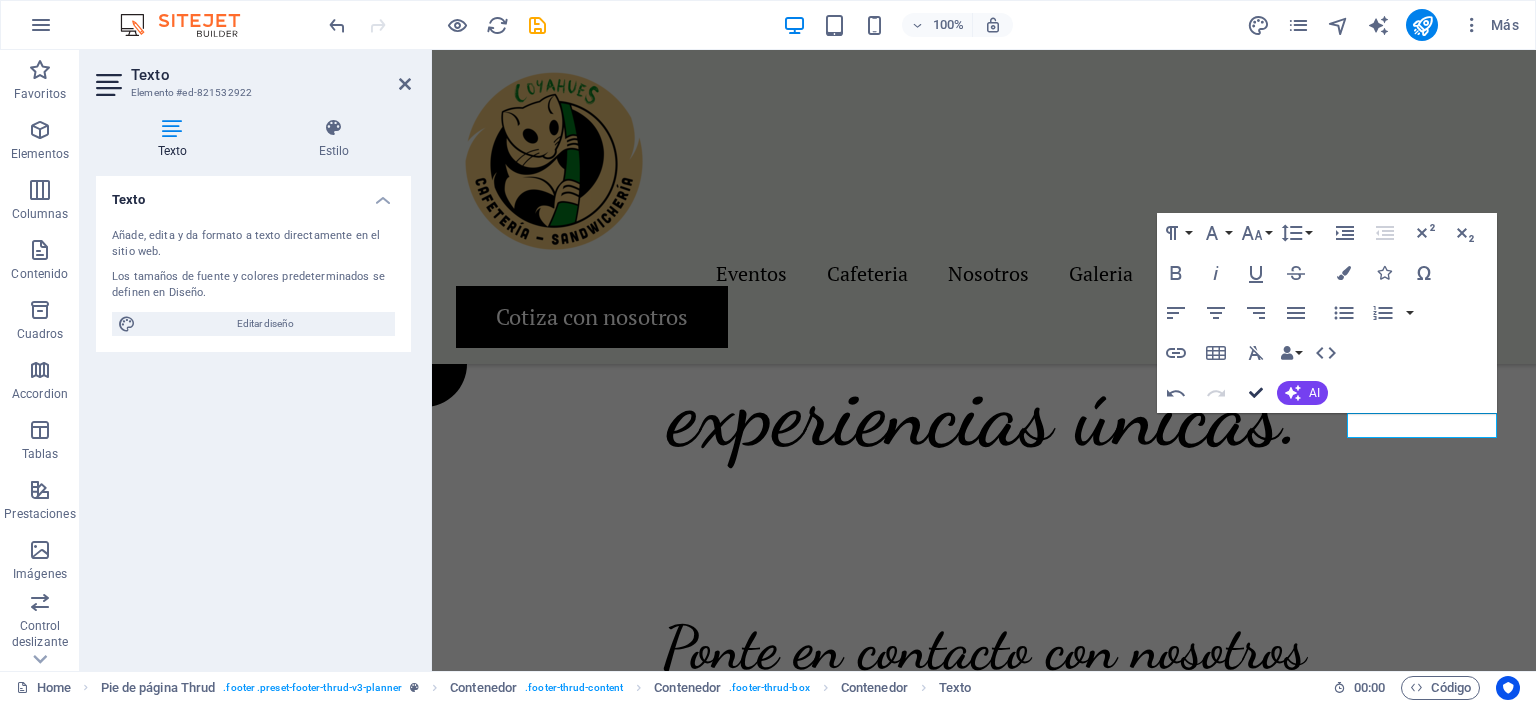 drag, startPoint x: 1177, startPoint y: 343, endPoint x: 1256, endPoint y: 393, distance: 93.49332 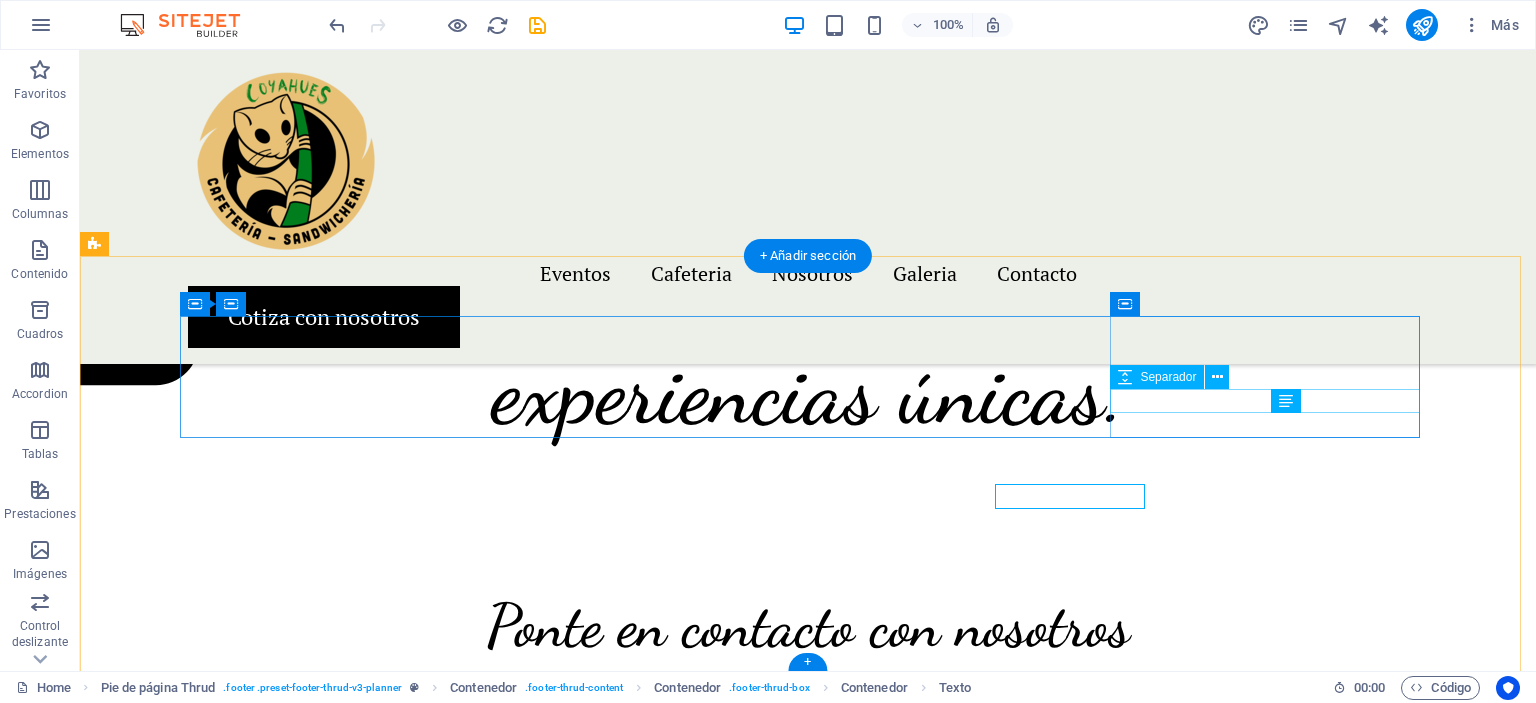 scroll, scrollTop: 5404, scrollLeft: 0, axis: vertical 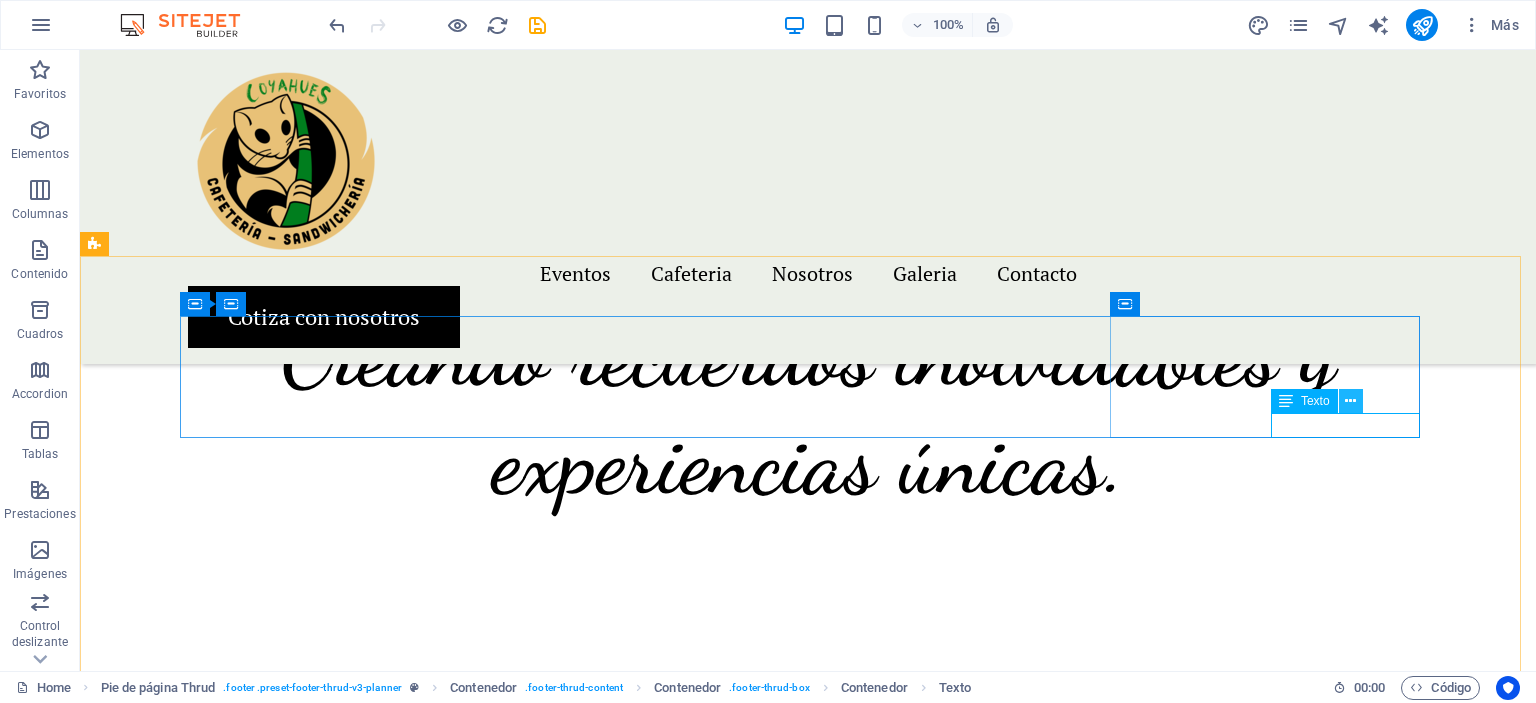 click at bounding box center (1350, 401) 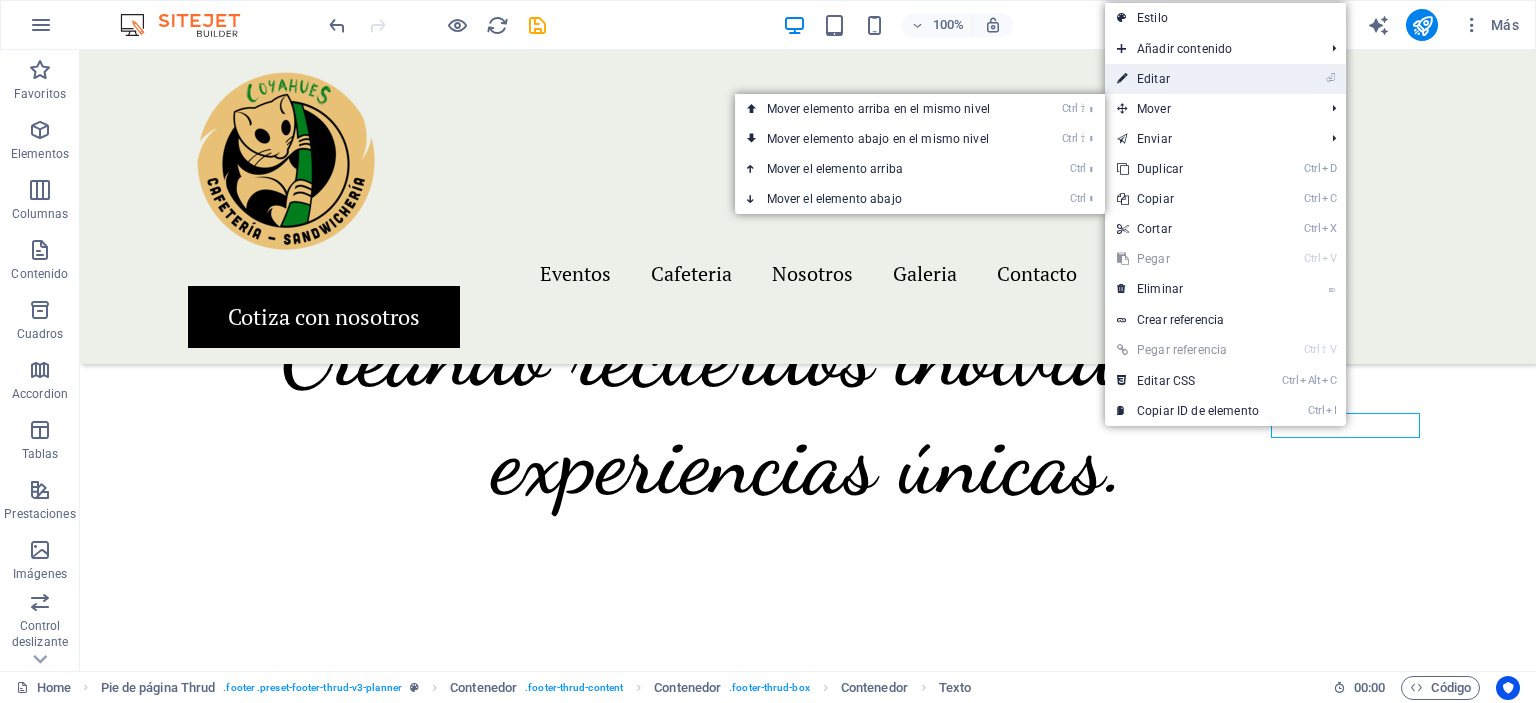 click on "⏎  Editar" at bounding box center (1188, 79) 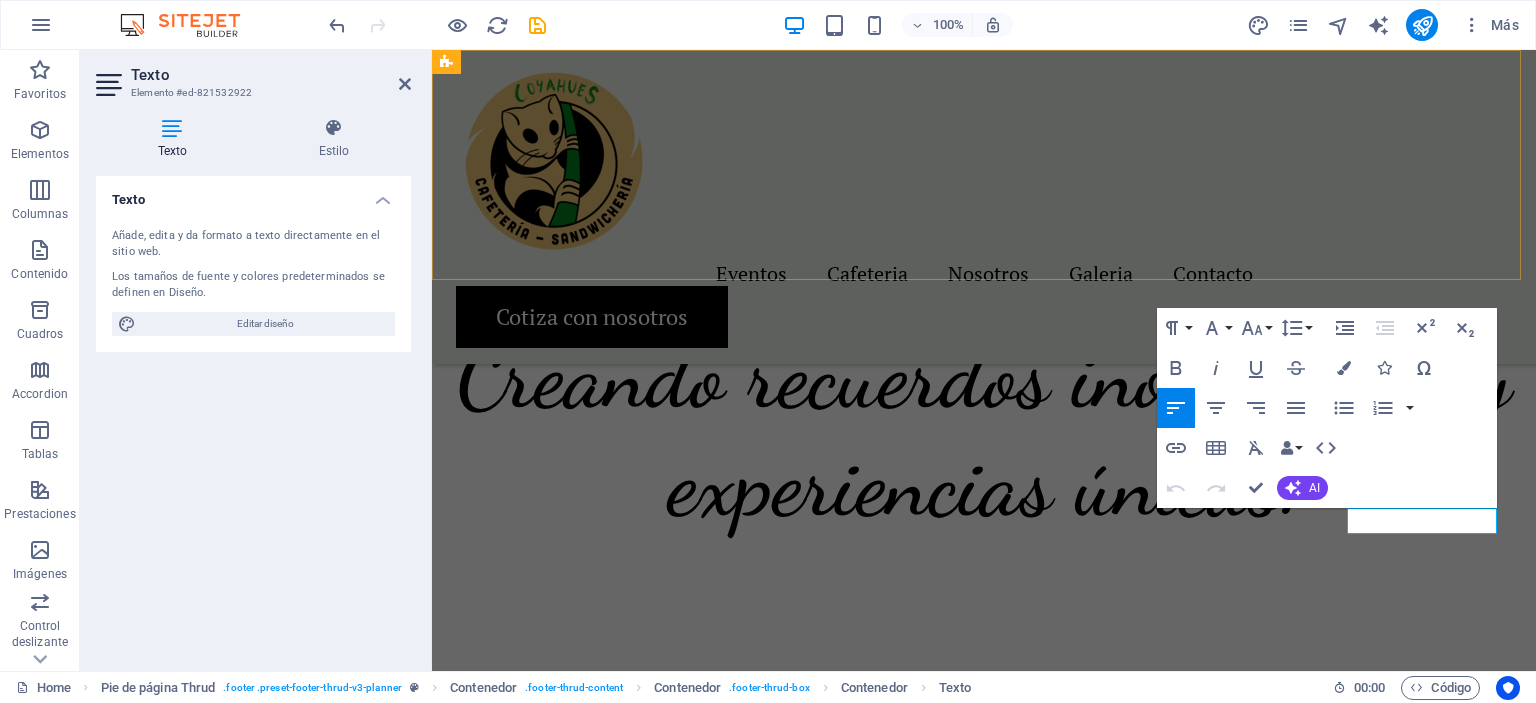 scroll, scrollTop: 5379, scrollLeft: 0, axis: vertical 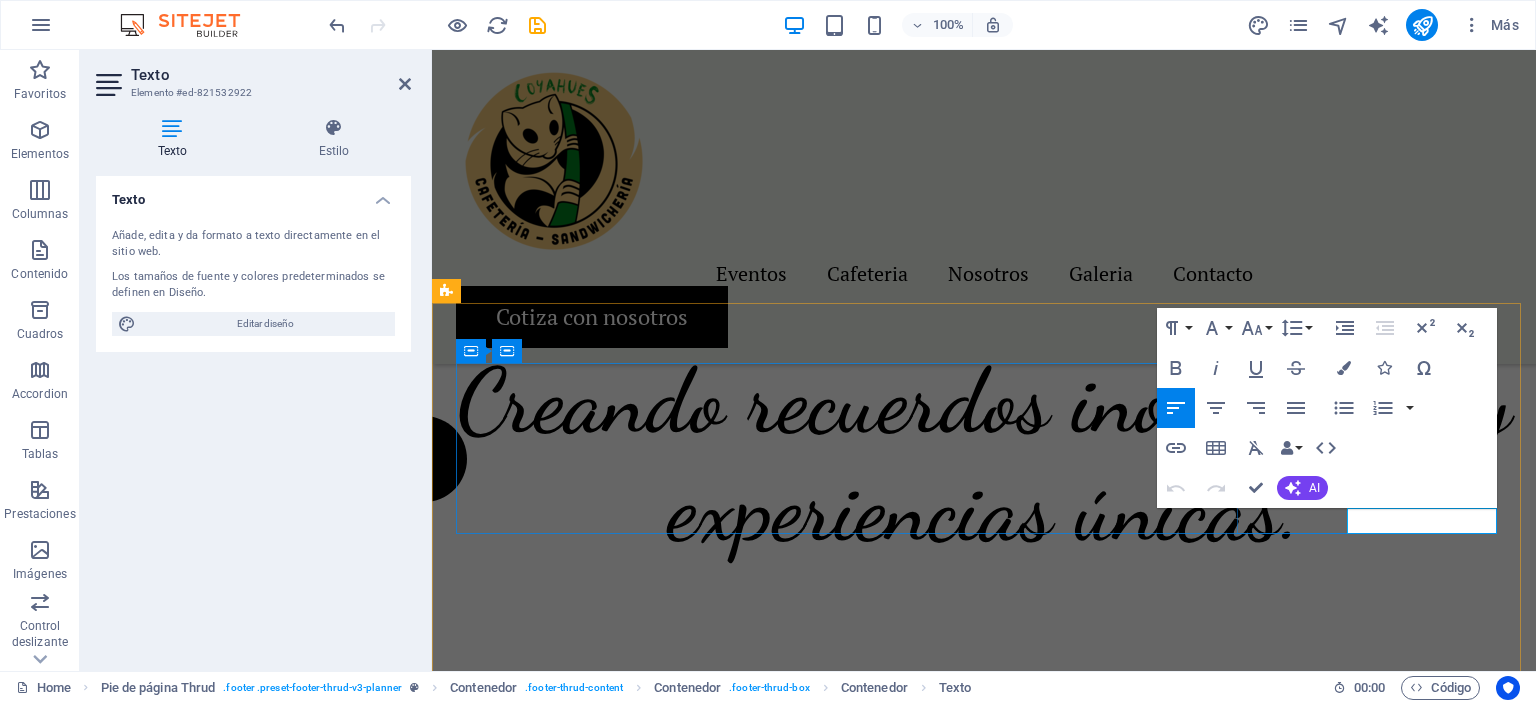 click on "@parquel" 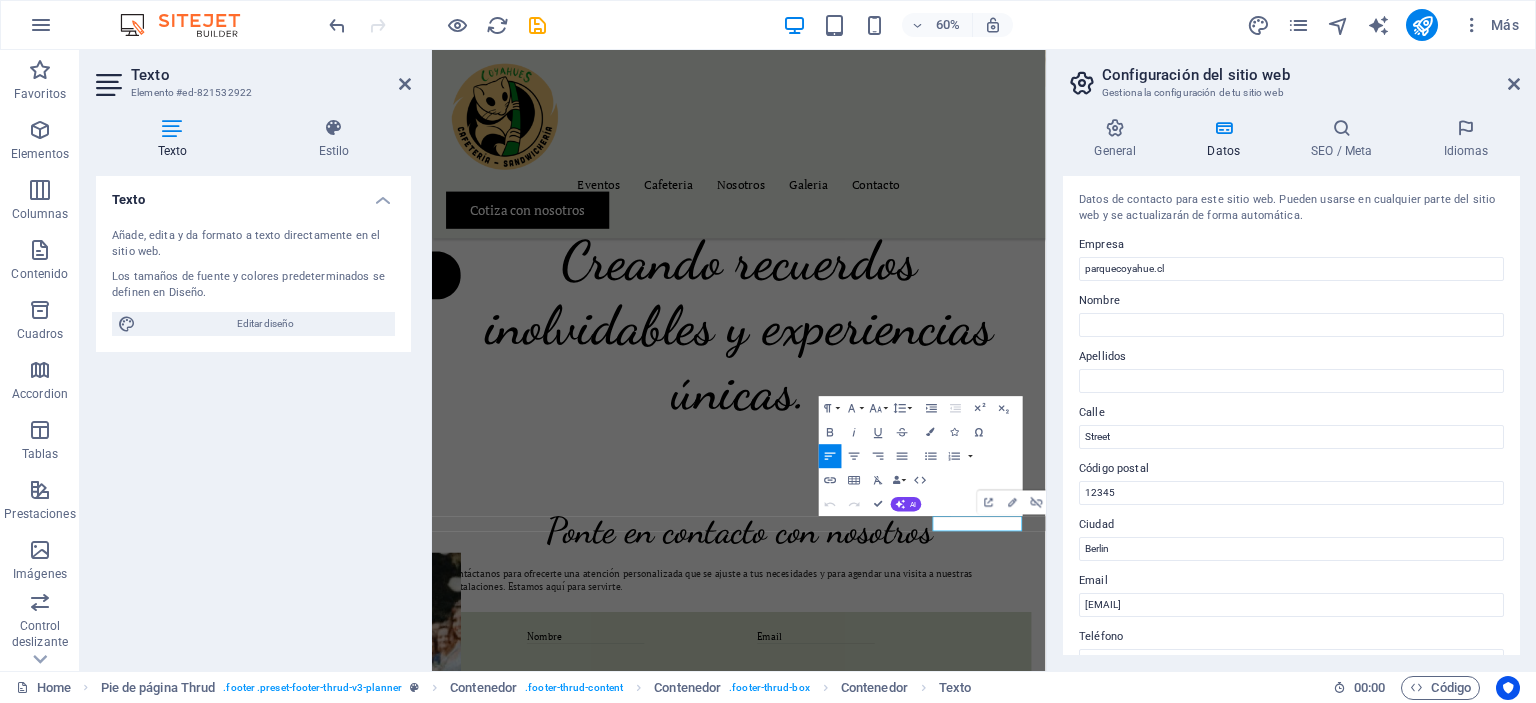scroll, scrollTop: 5168, scrollLeft: 0, axis: vertical 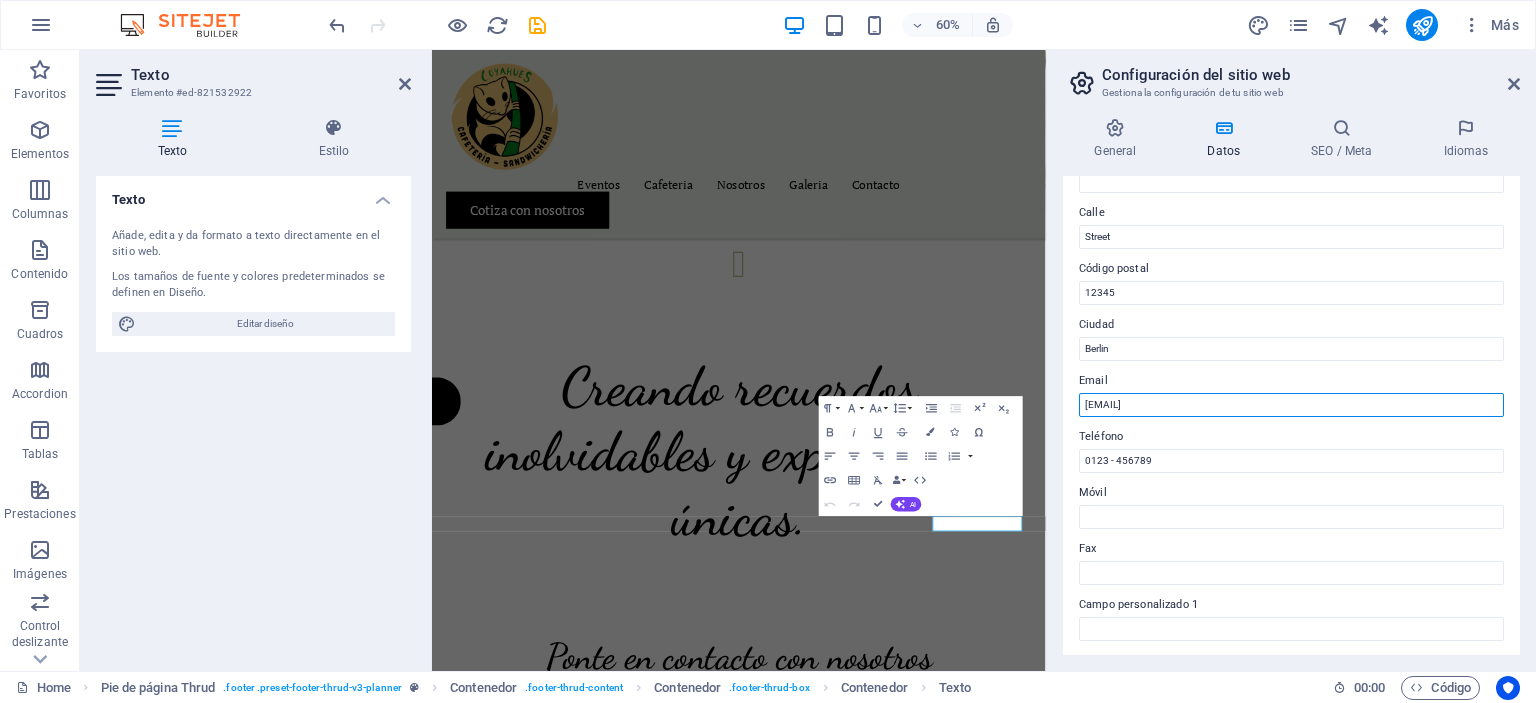 drag, startPoint x: 1680, startPoint y: 452, endPoint x: 1441, endPoint y: 674, distance: 326.19778 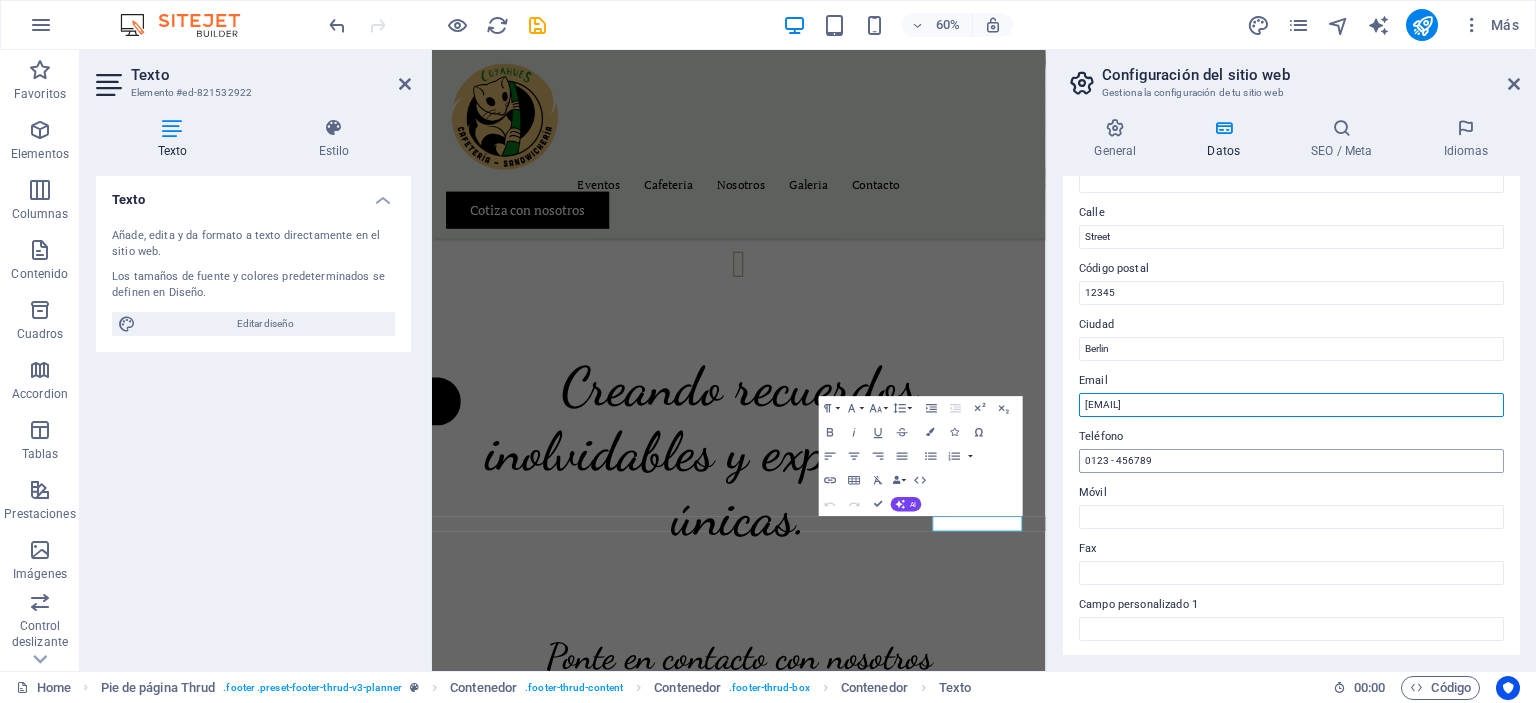 type on "contacto@parquecoyahue.cl" 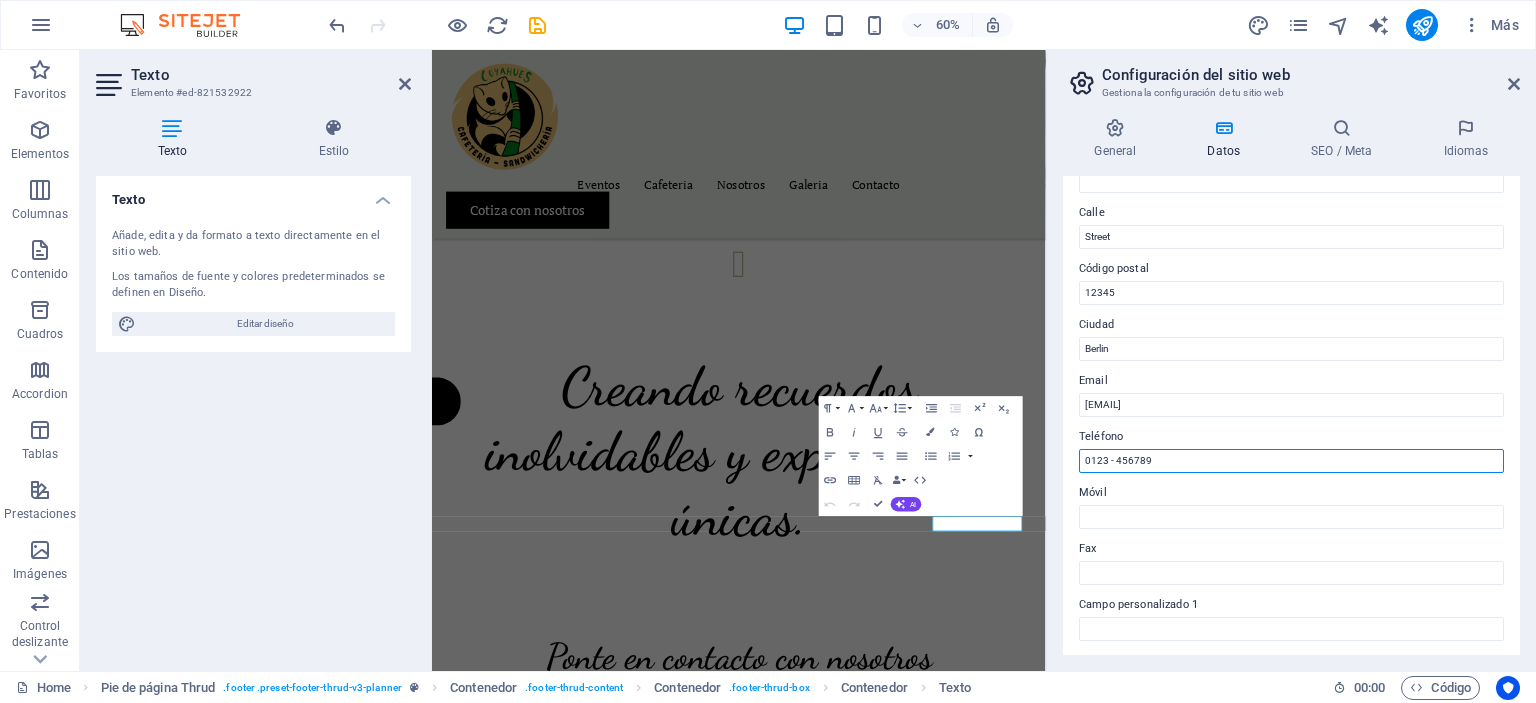 drag, startPoint x: 1155, startPoint y: 459, endPoint x: 1079, endPoint y: 474, distance: 77.46612 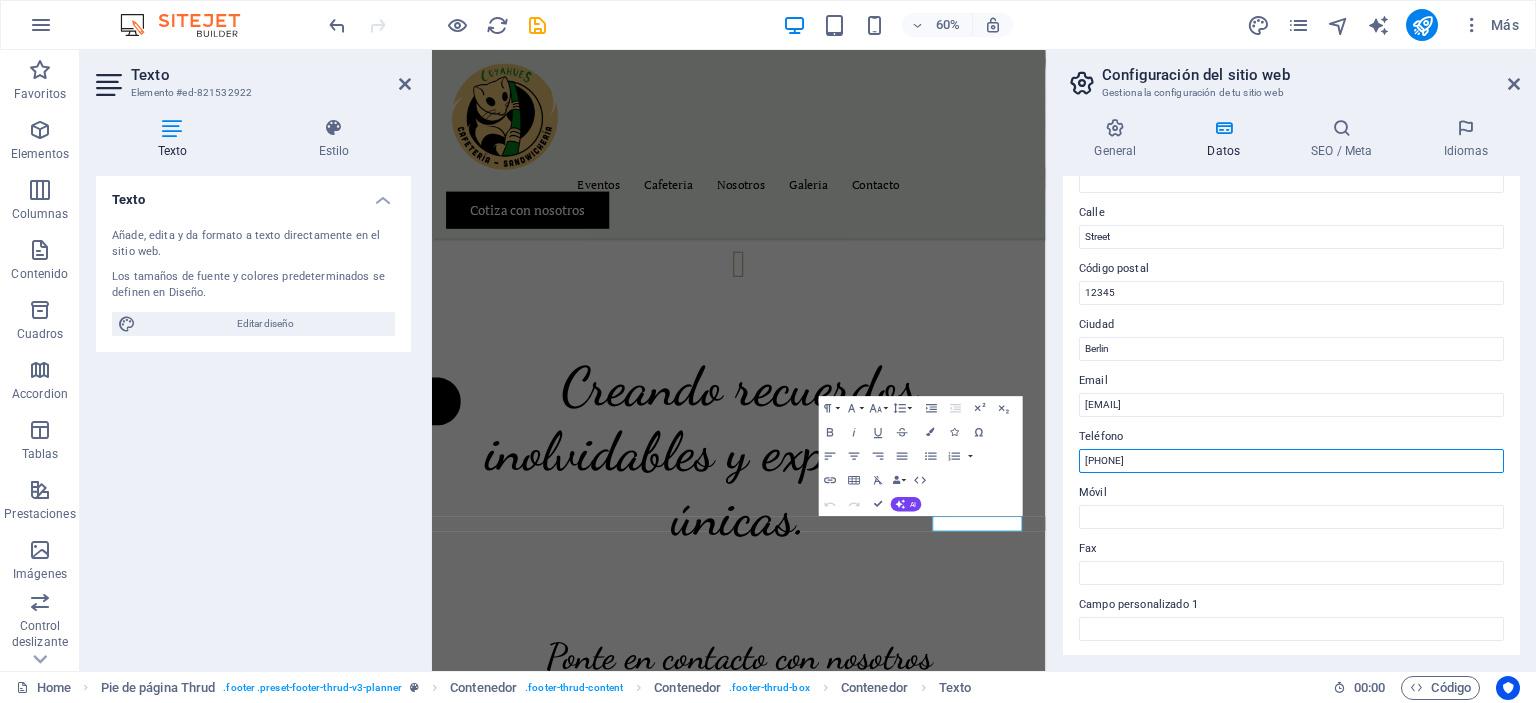 click on "+56992188593" at bounding box center [1291, 461] 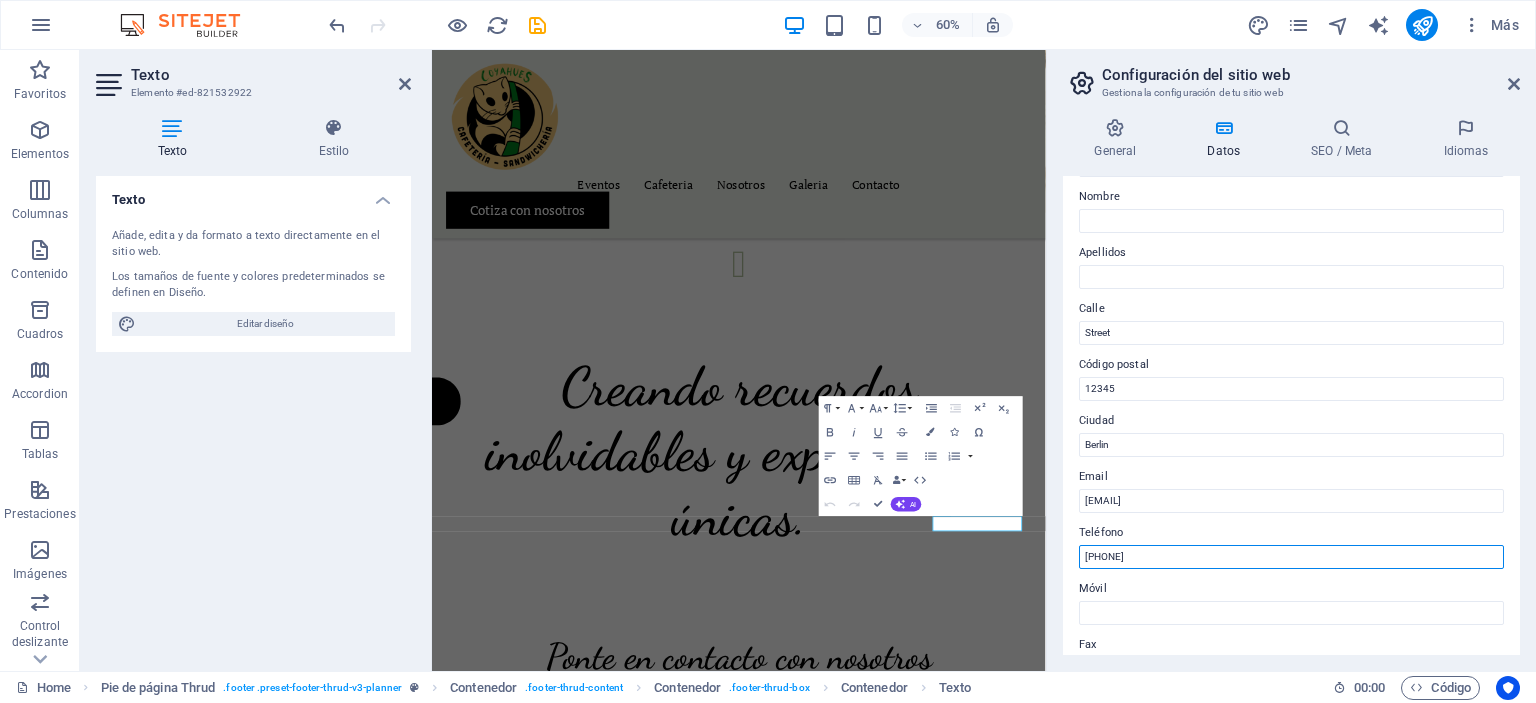 scroll, scrollTop: 100, scrollLeft: 0, axis: vertical 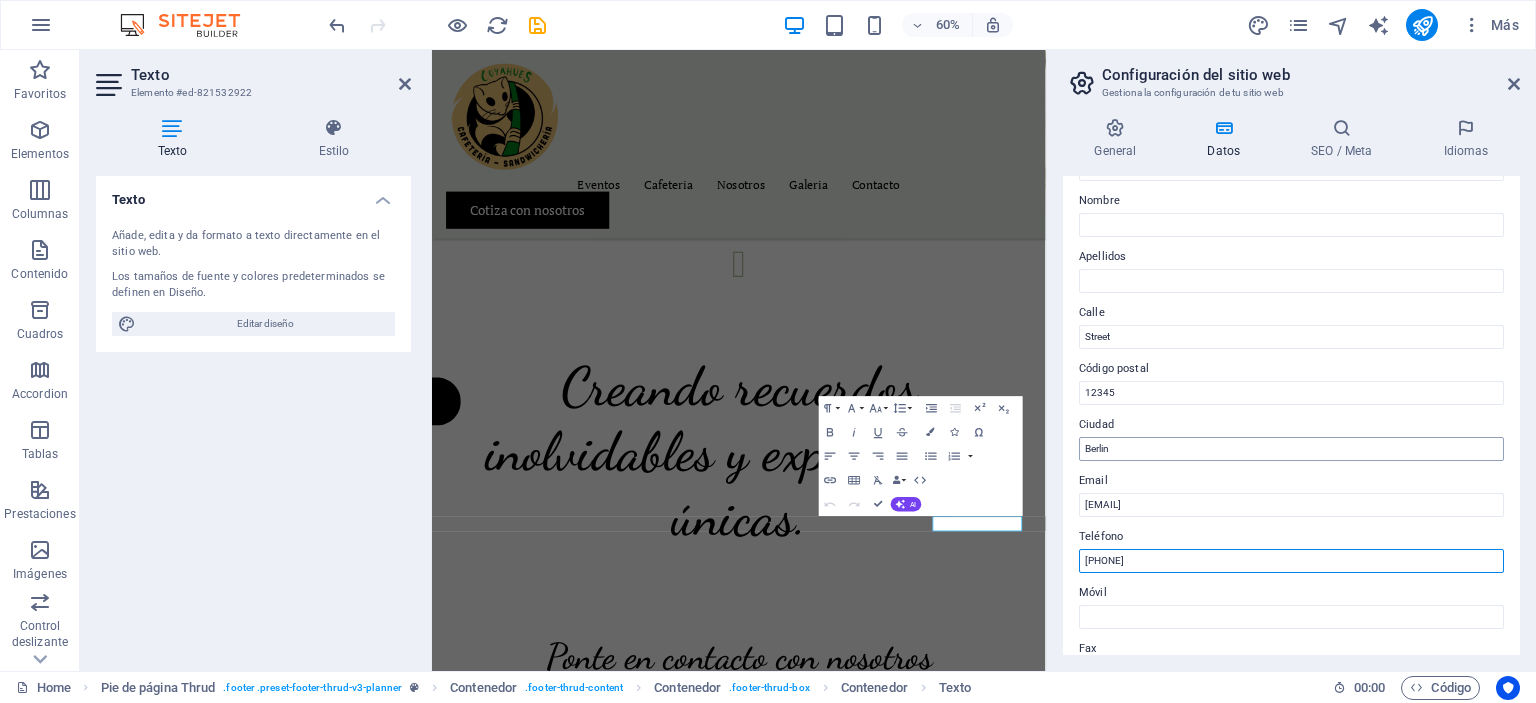 type on "+56 9 92188593" 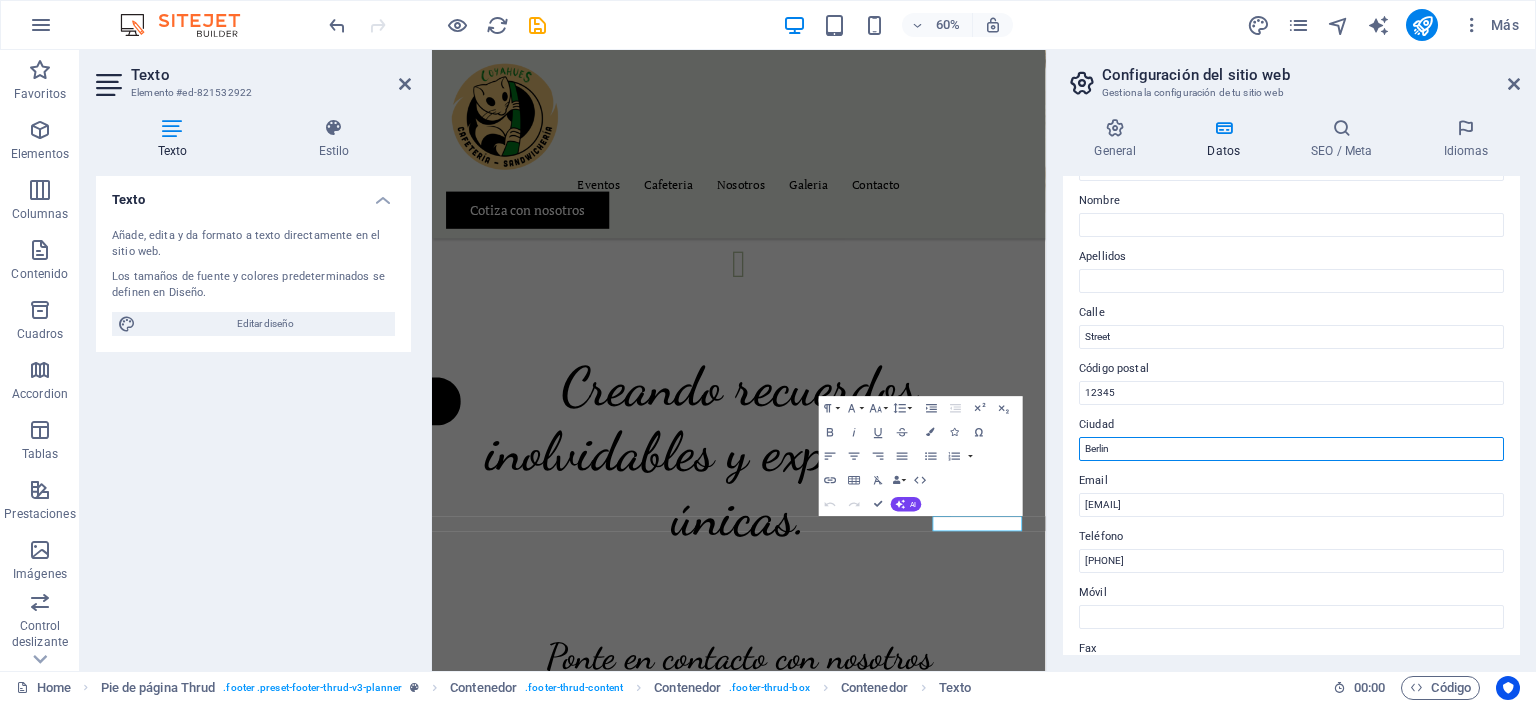 drag, startPoint x: 1574, startPoint y: 499, endPoint x: 1451, endPoint y: 714, distance: 247.6974 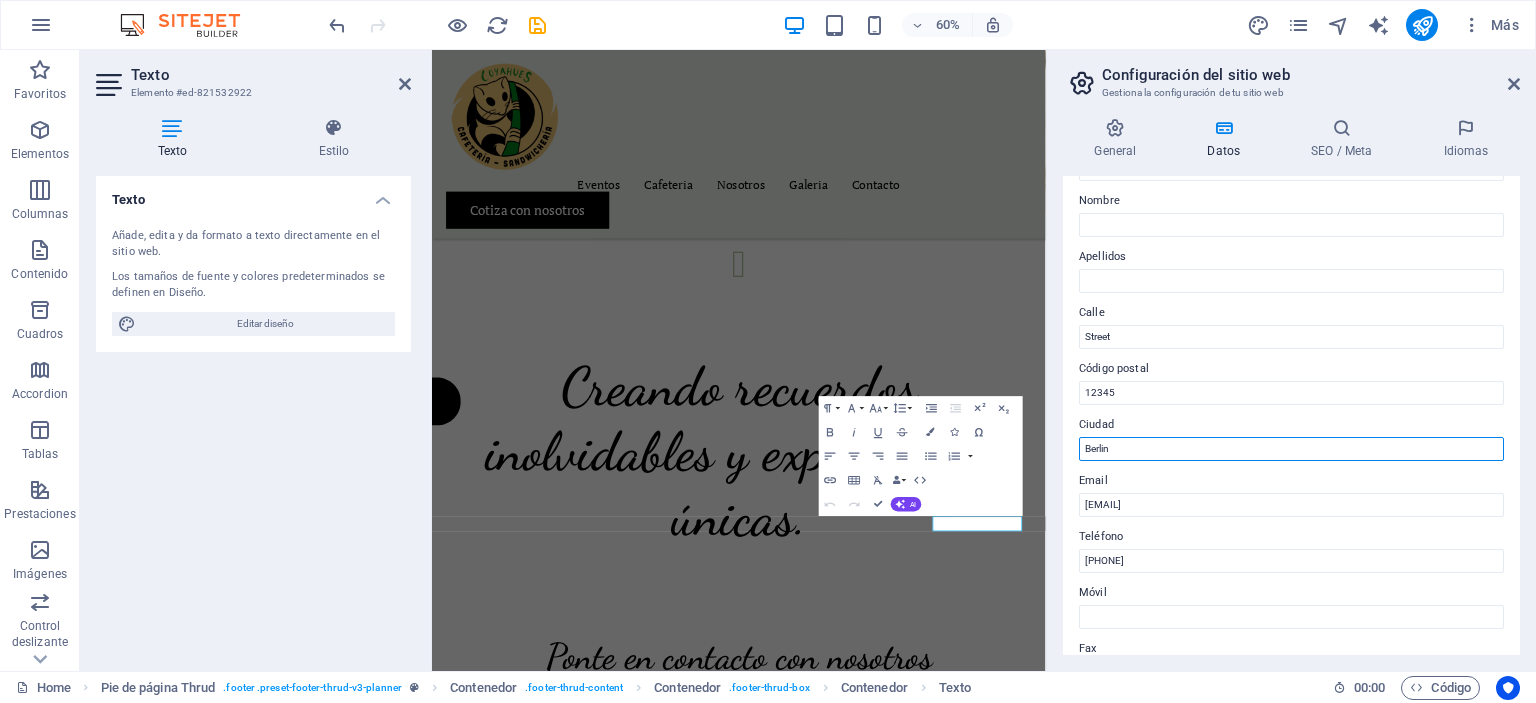 click on "Berlin" at bounding box center [1291, 449] 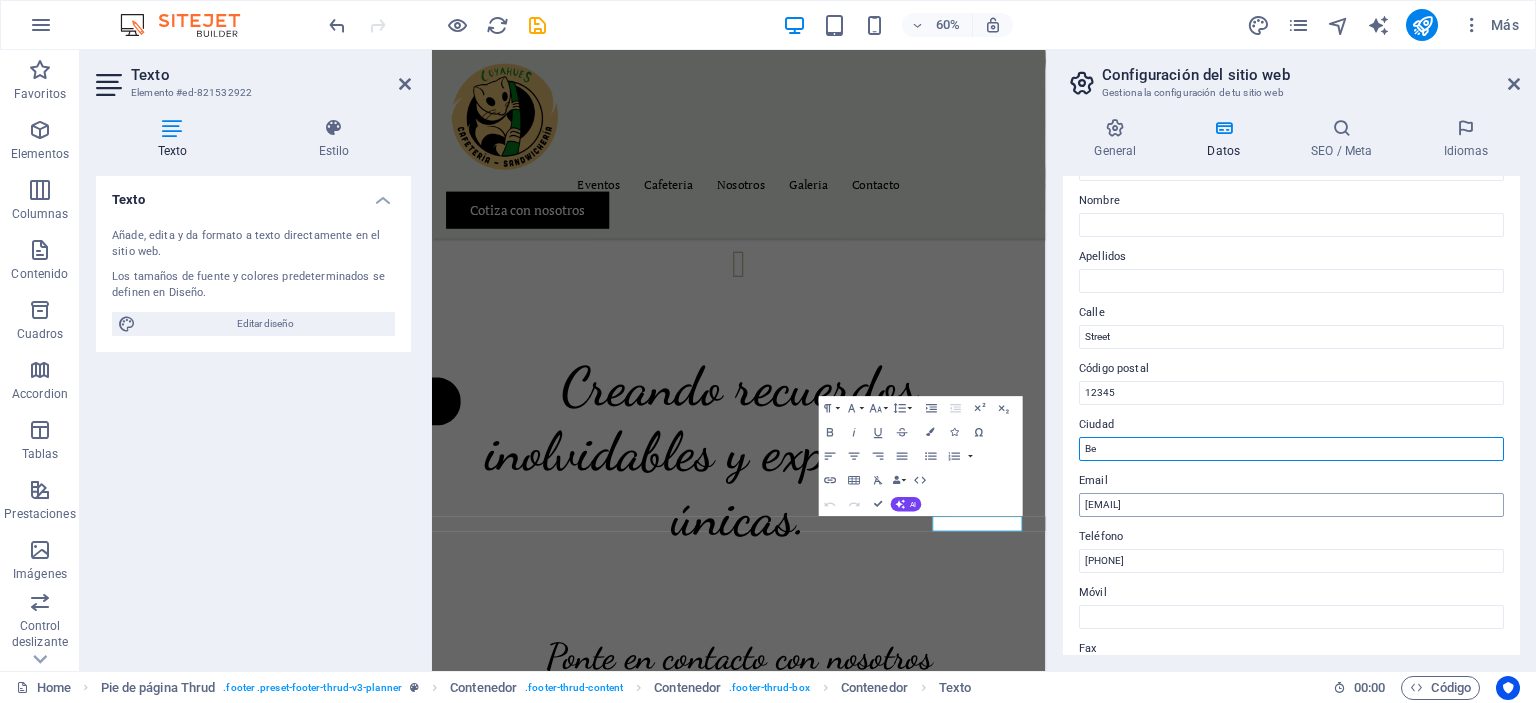 type on "B" 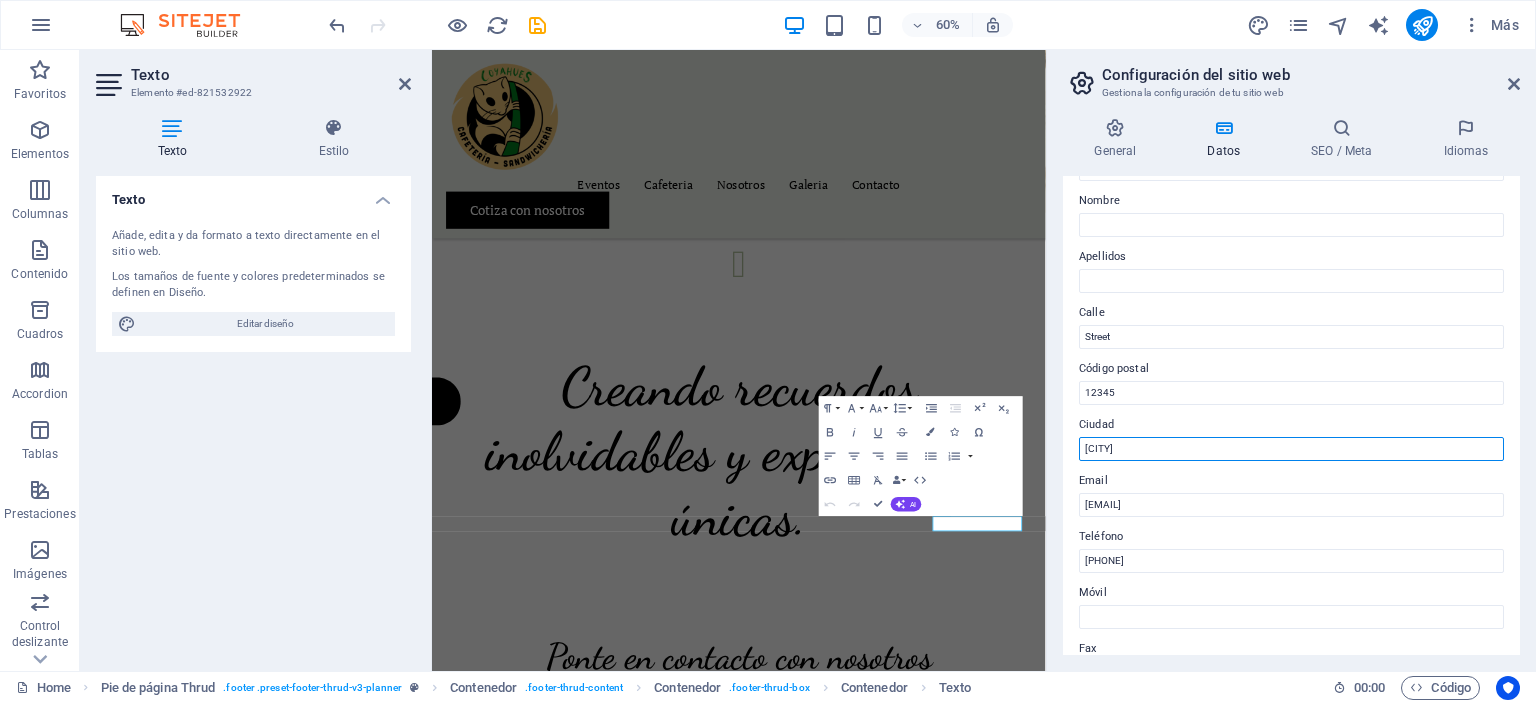 type on "Los Álamos" 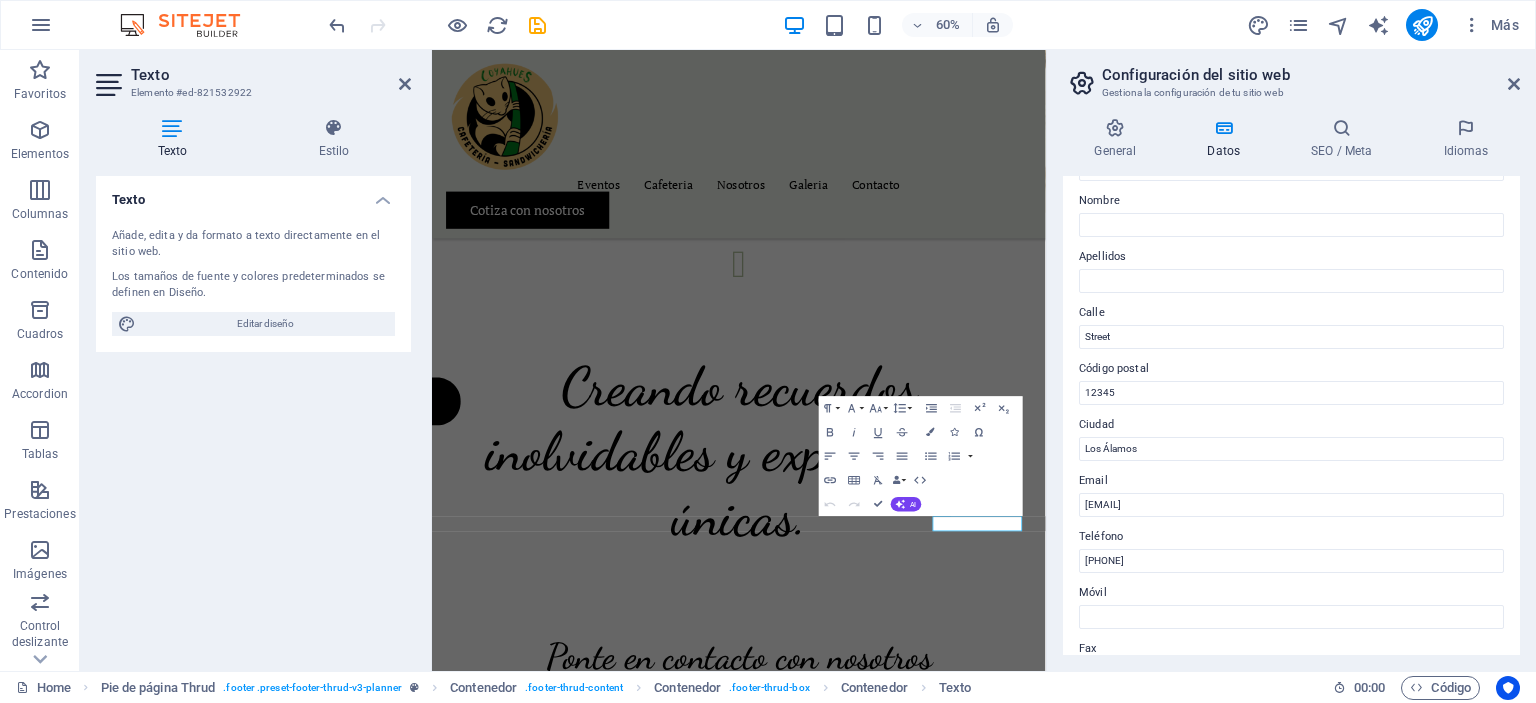 click on "Ciudad" at bounding box center [1291, 425] 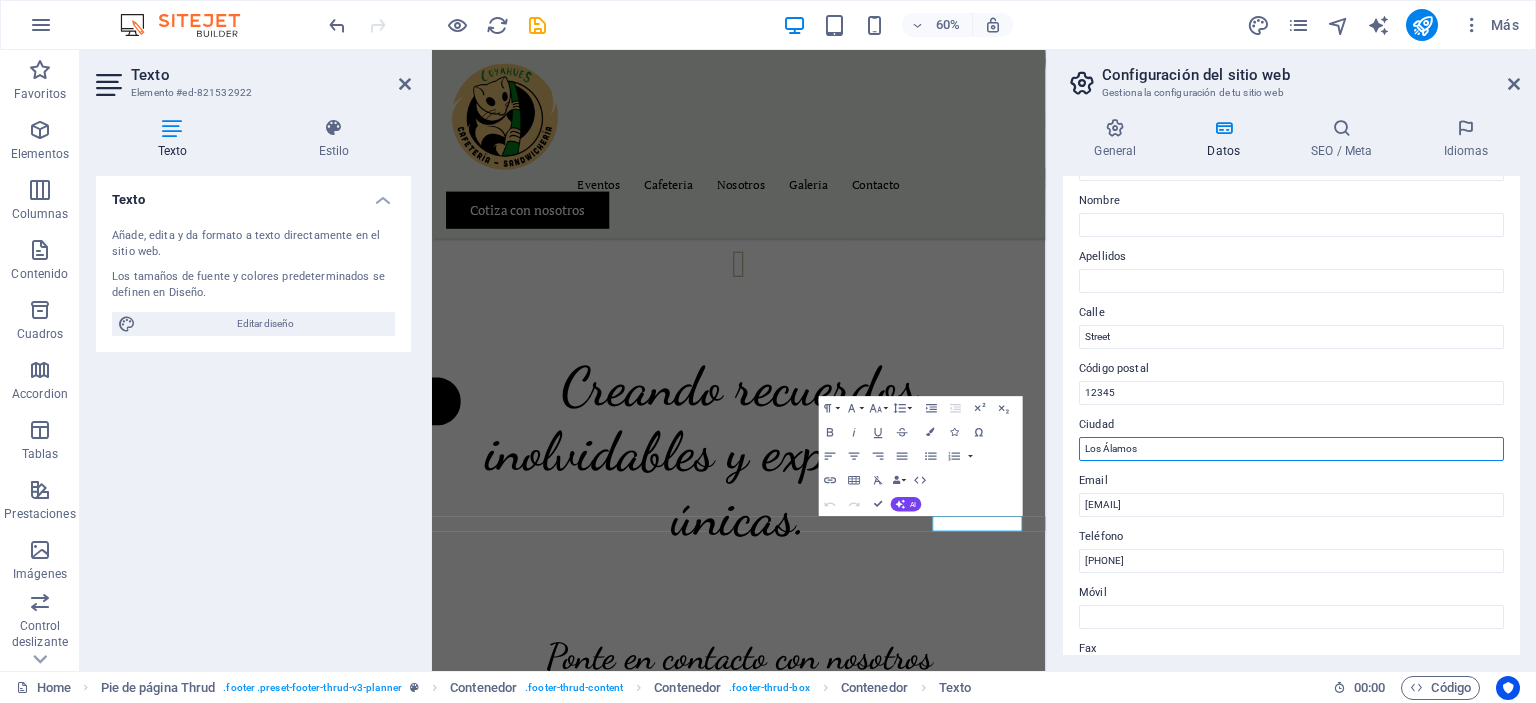 click on "Los Álamos" at bounding box center [1291, 449] 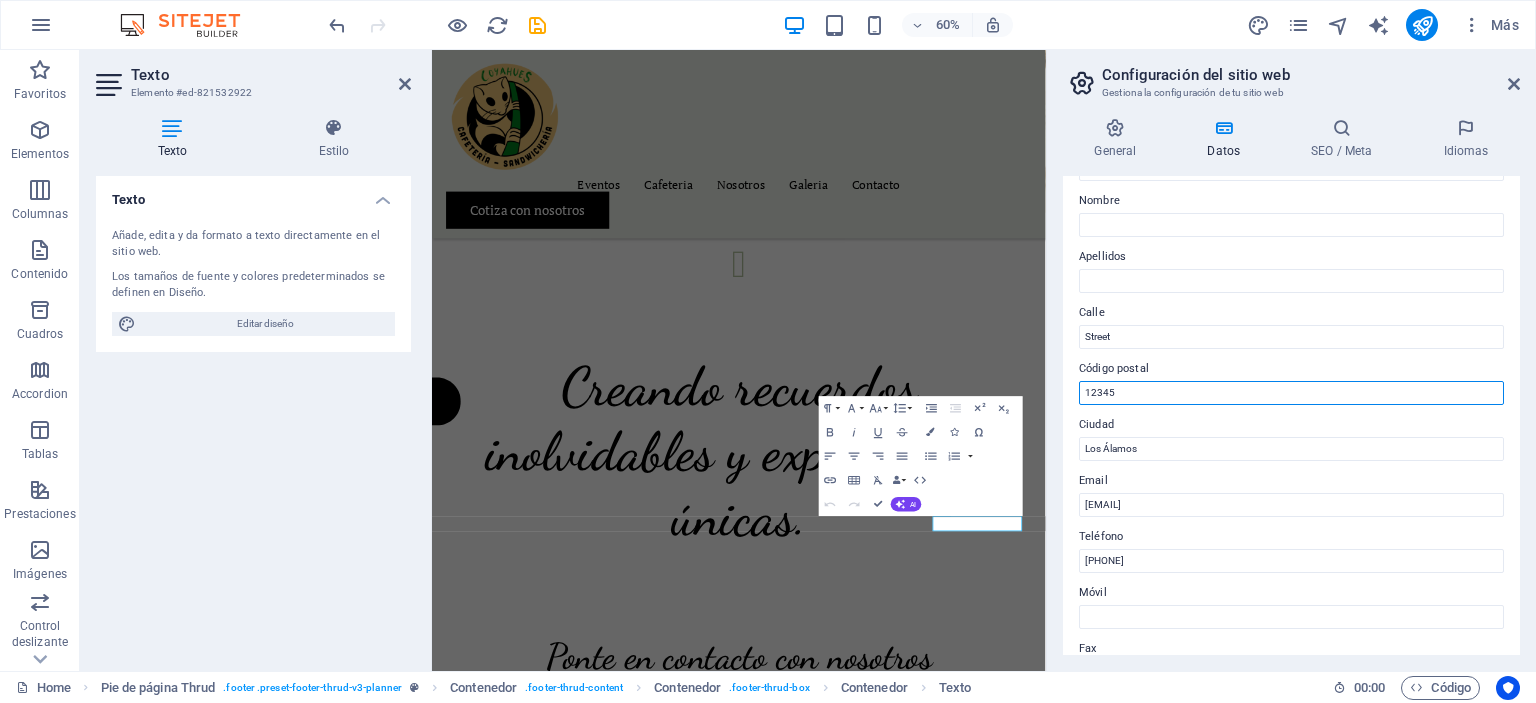click on "12345" at bounding box center [1291, 393] 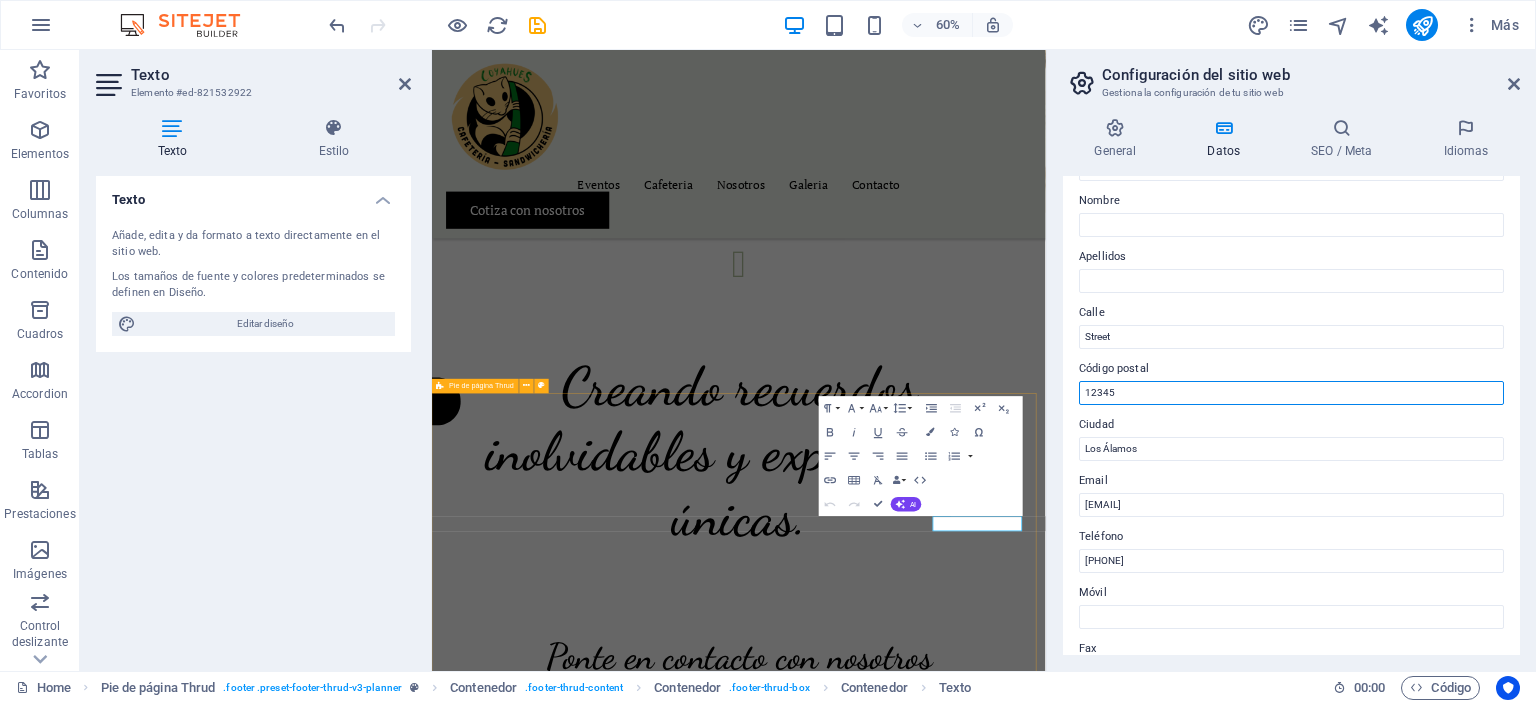 drag, startPoint x: 1580, startPoint y: 443, endPoint x: 1286, endPoint y: 620, distance: 343.16907 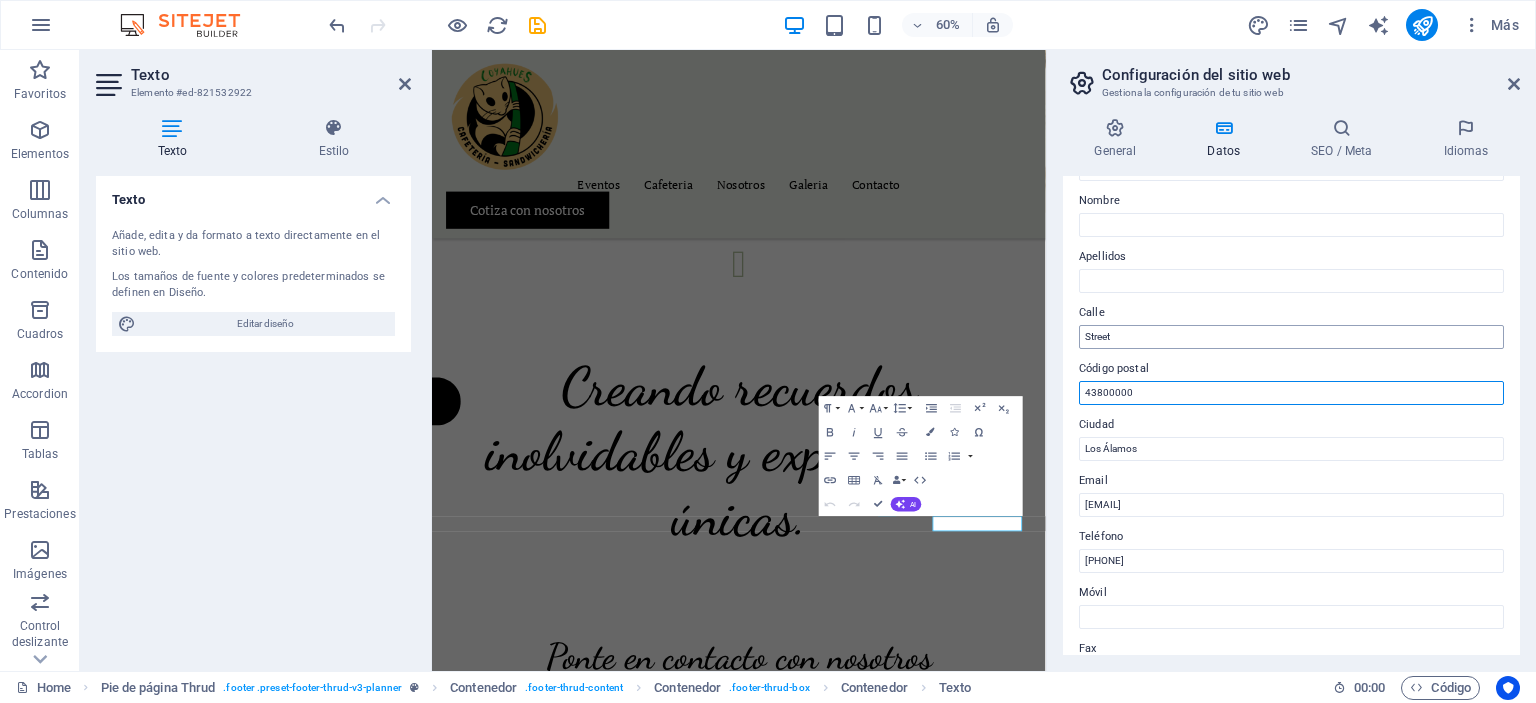 type on "43800000" 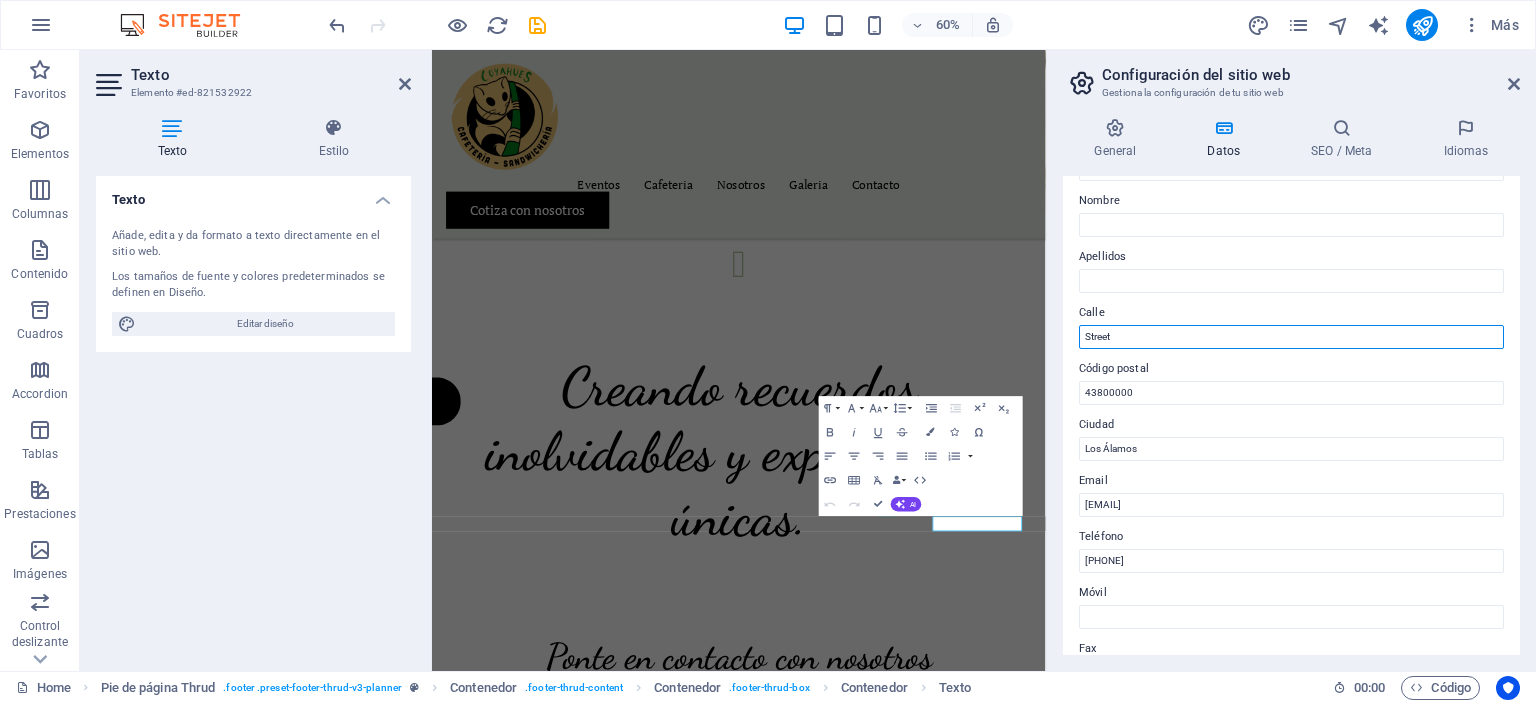 click on "Street" at bounding box center [1291, 337] 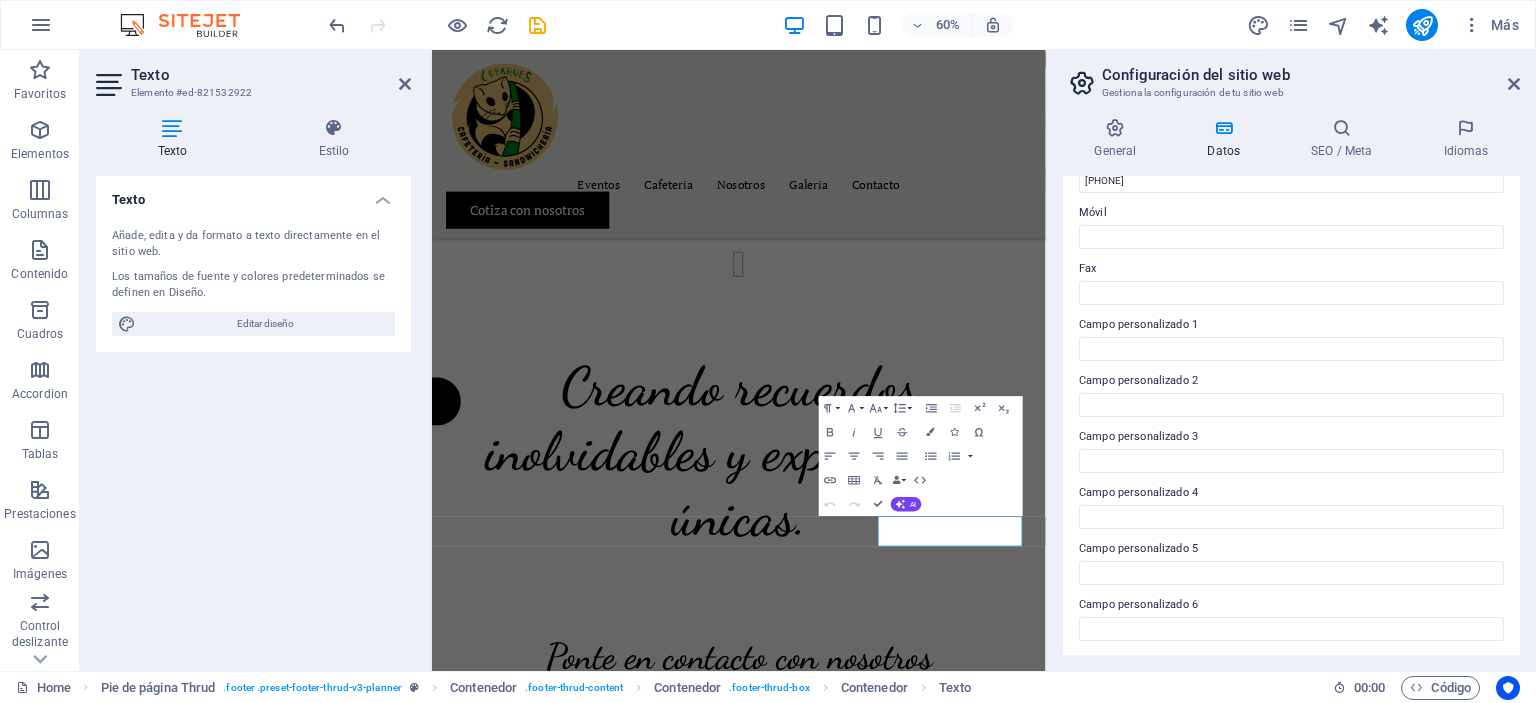 scroll, scrollTop: 281, scrollLeft: 0, axis: vertical 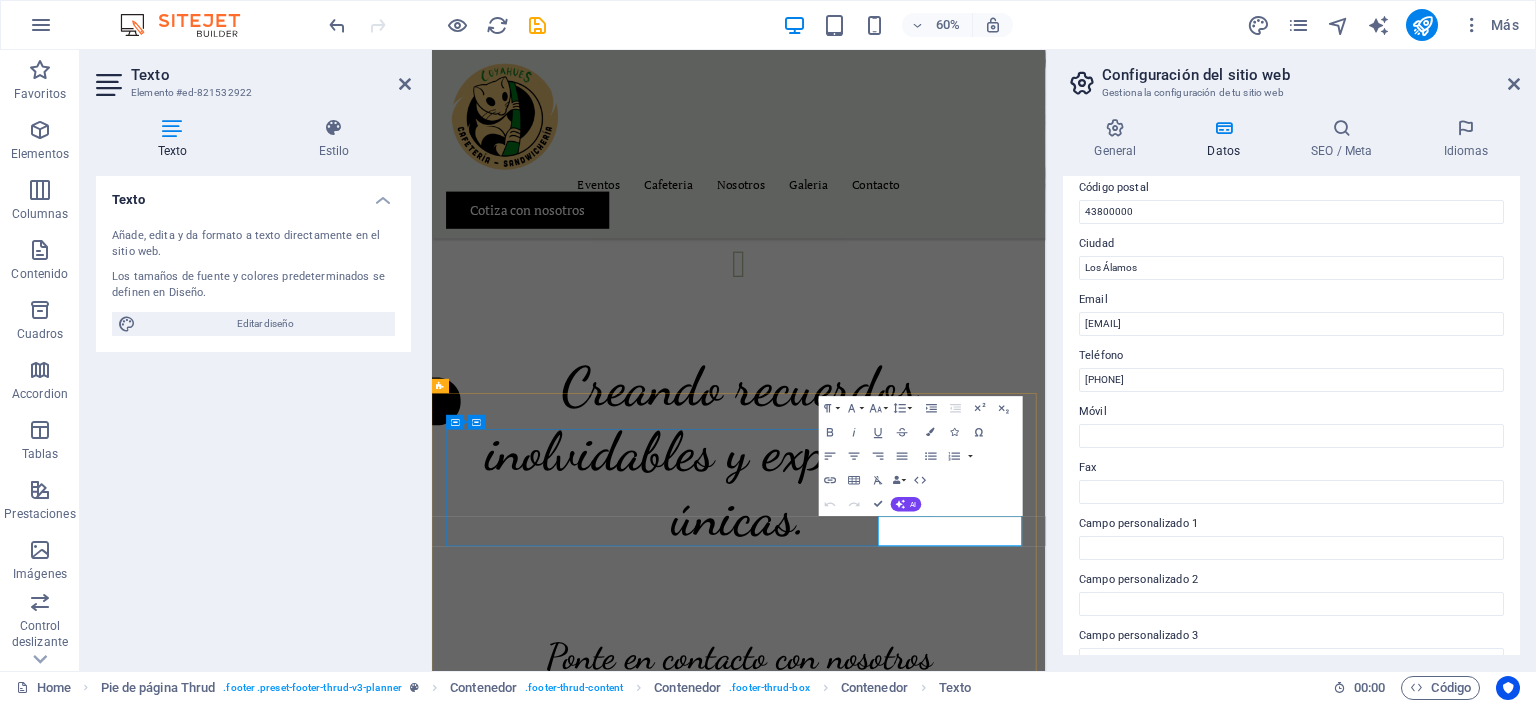 type on "Ignacio Carrera Pinto 01" 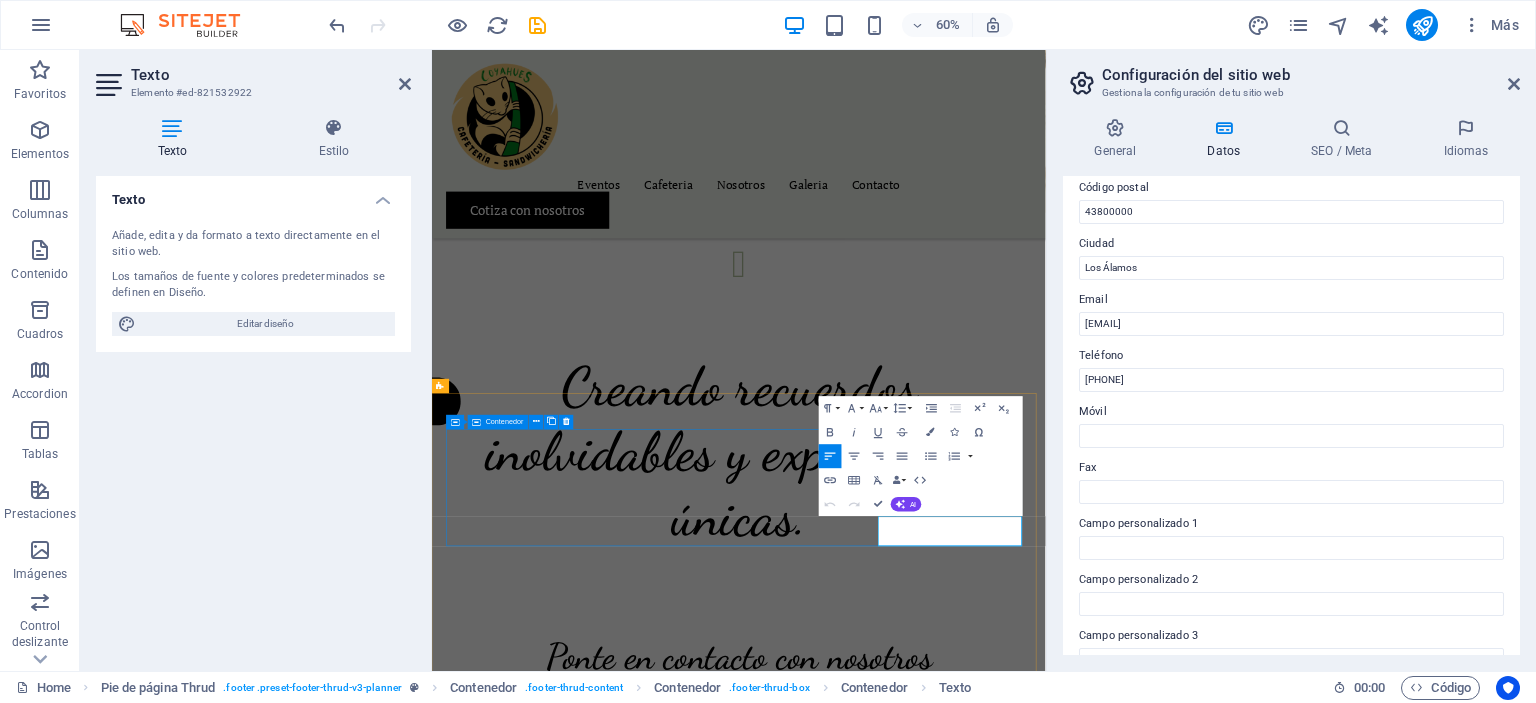 drag, startPoint x: 1237, startPoint y: 843, endPoint x: 1167, endPoint y: 846, distance: 70.064255 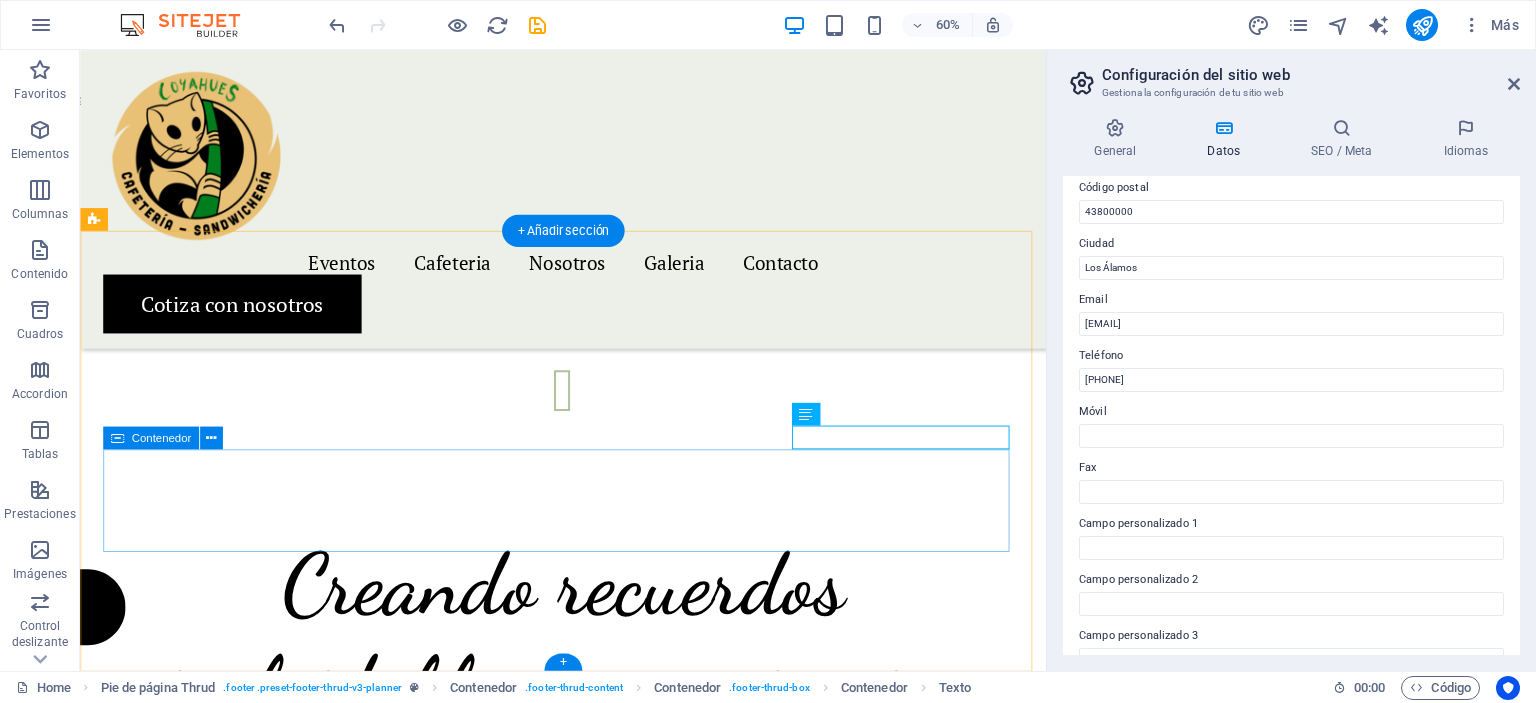 scroll, scrollTop: 5550, scrollLeft: 0, axis: vertical 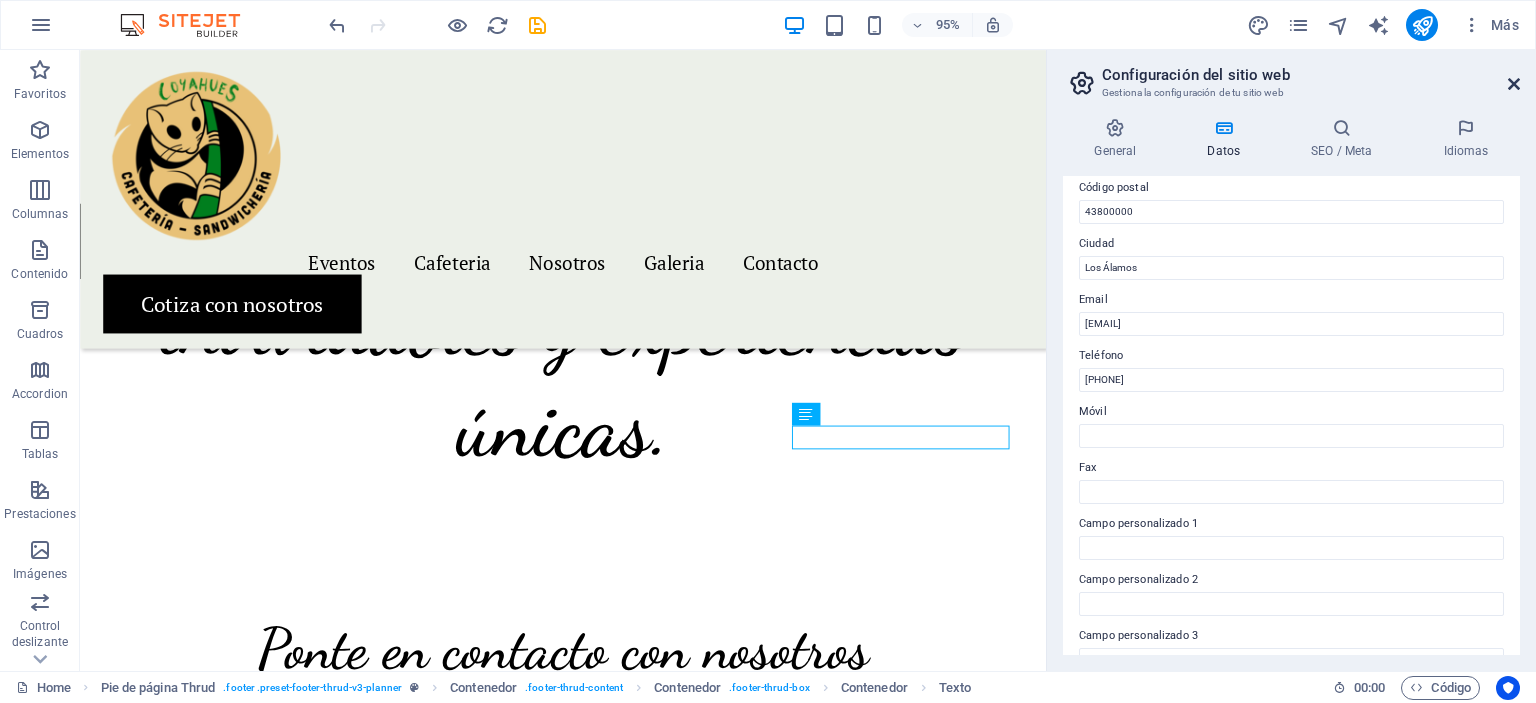 drag, startPoint x: 1512, startPoint y: 82, endPoint x: 1368, endPoint y: 121, distance: 149.1878 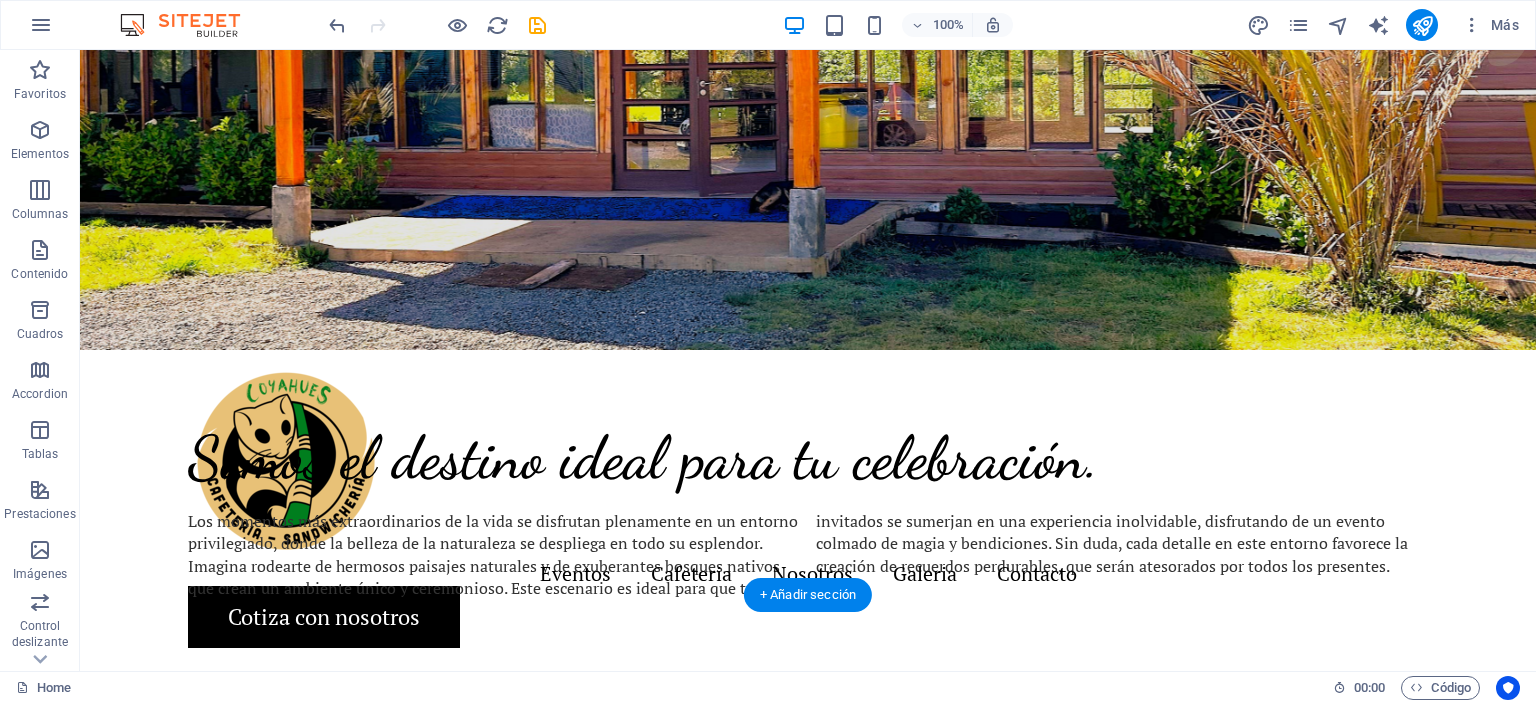 scroll, scrollTop: 0, scrollLeft: 0, axis: both 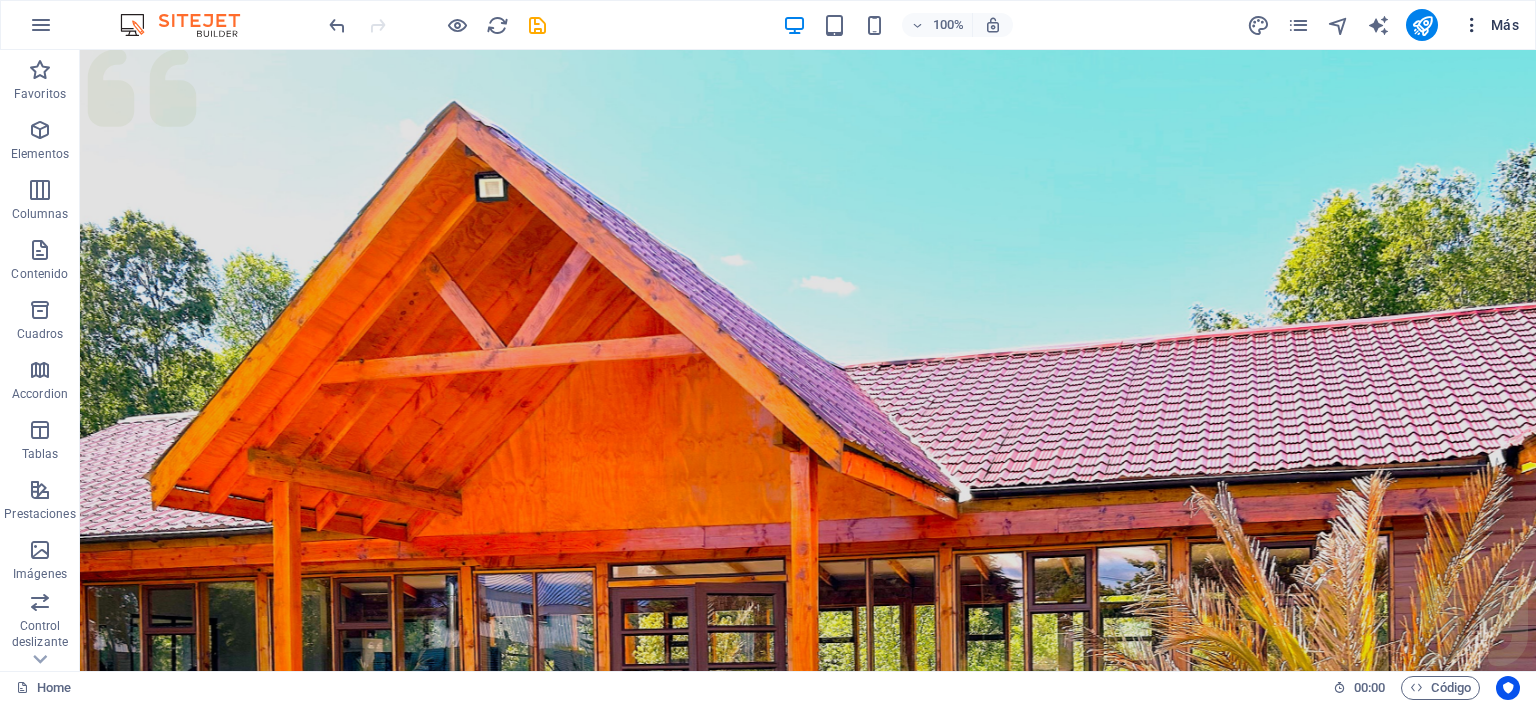 click at bounding box center (1472, 25) 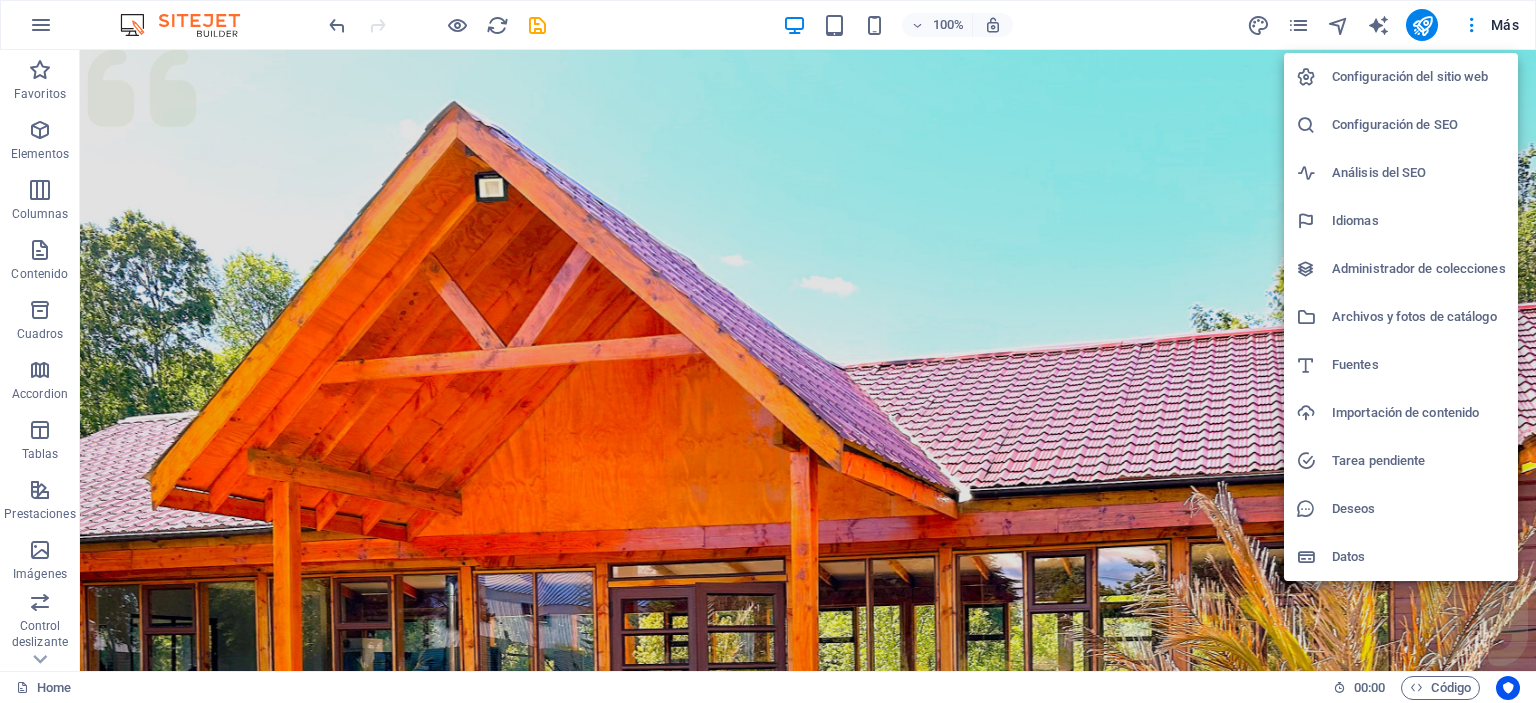 click at bounding box center (768, 351) 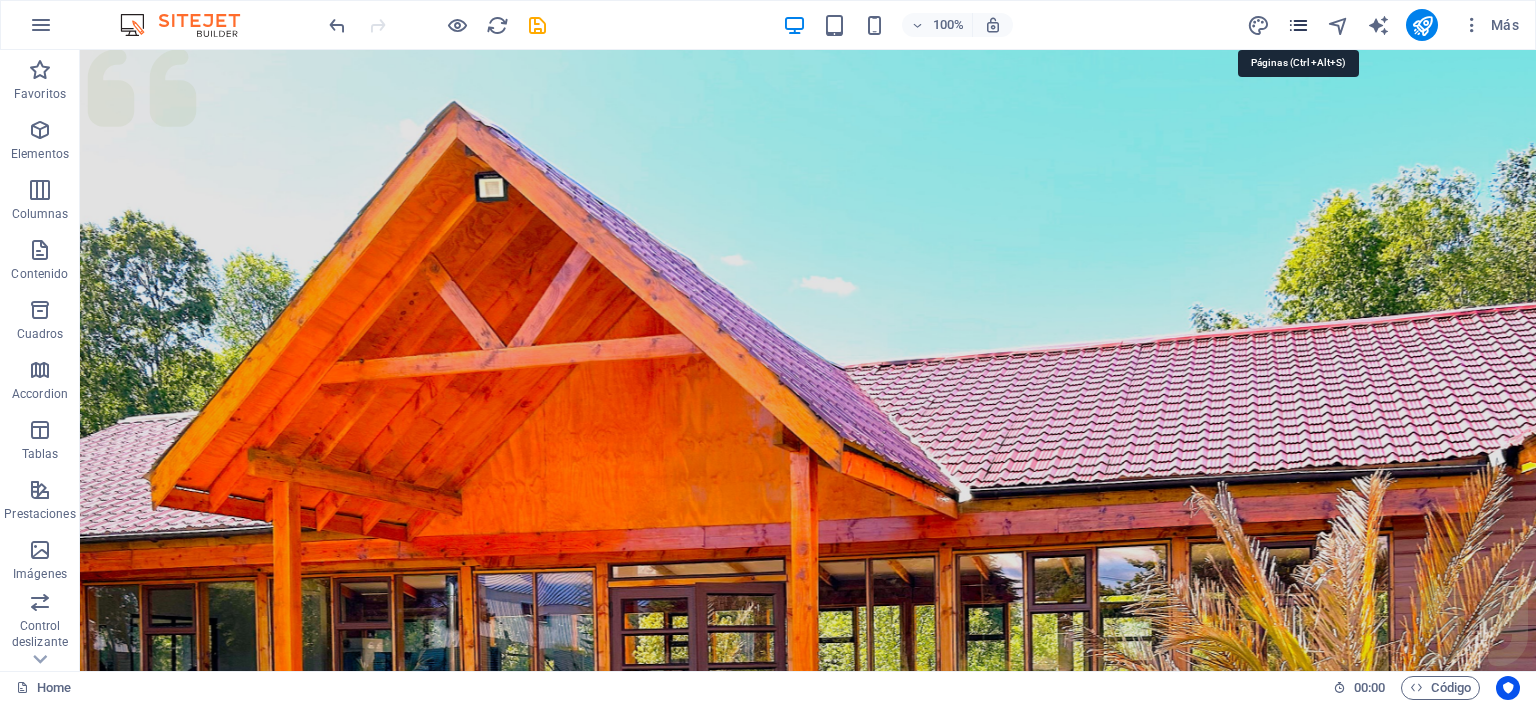 click at bounding box center (1298, 25) 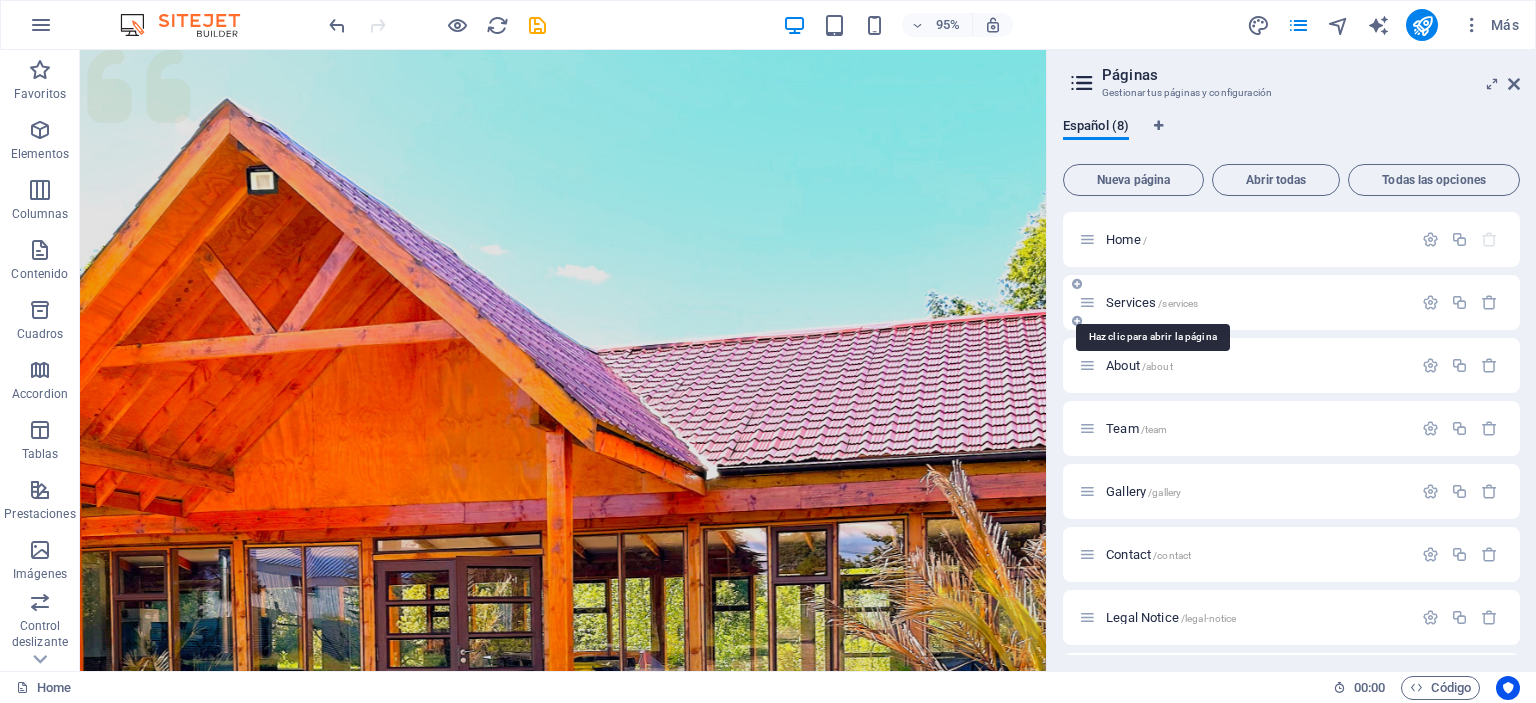 click on "Services /services" at bounding box center (1152, 302) 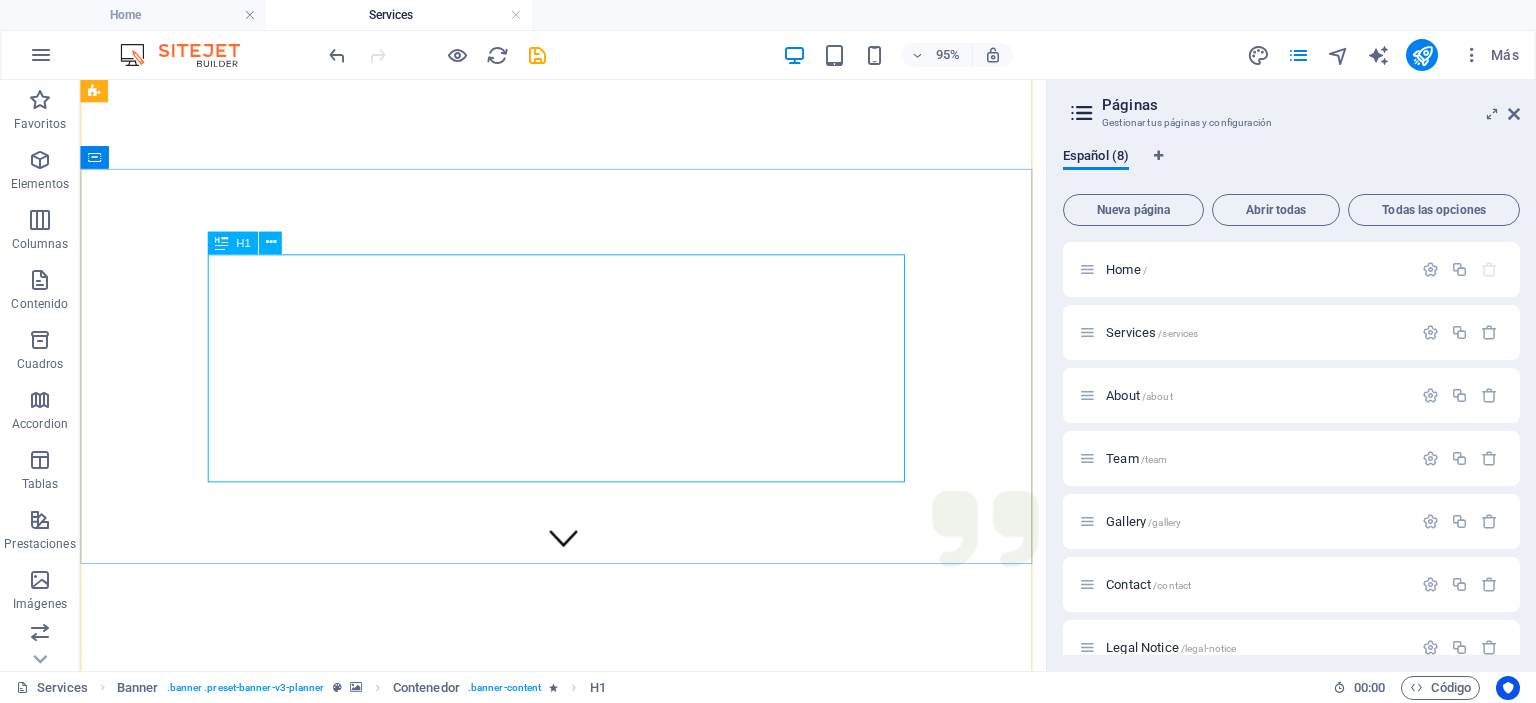 scroll, scrollTop: 0, scrollLeft: 0, axis: both 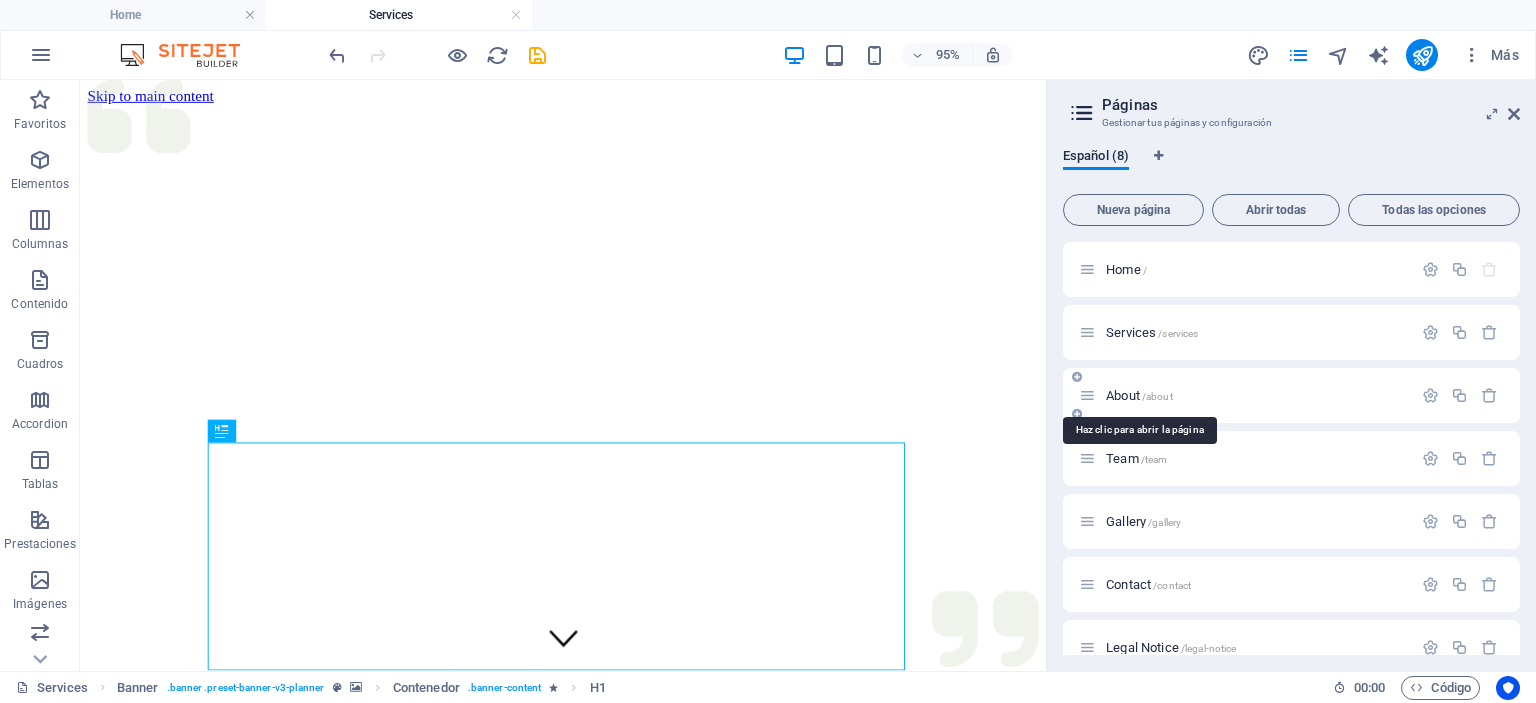 click on "About /about" at bounding box center [1139, 395] 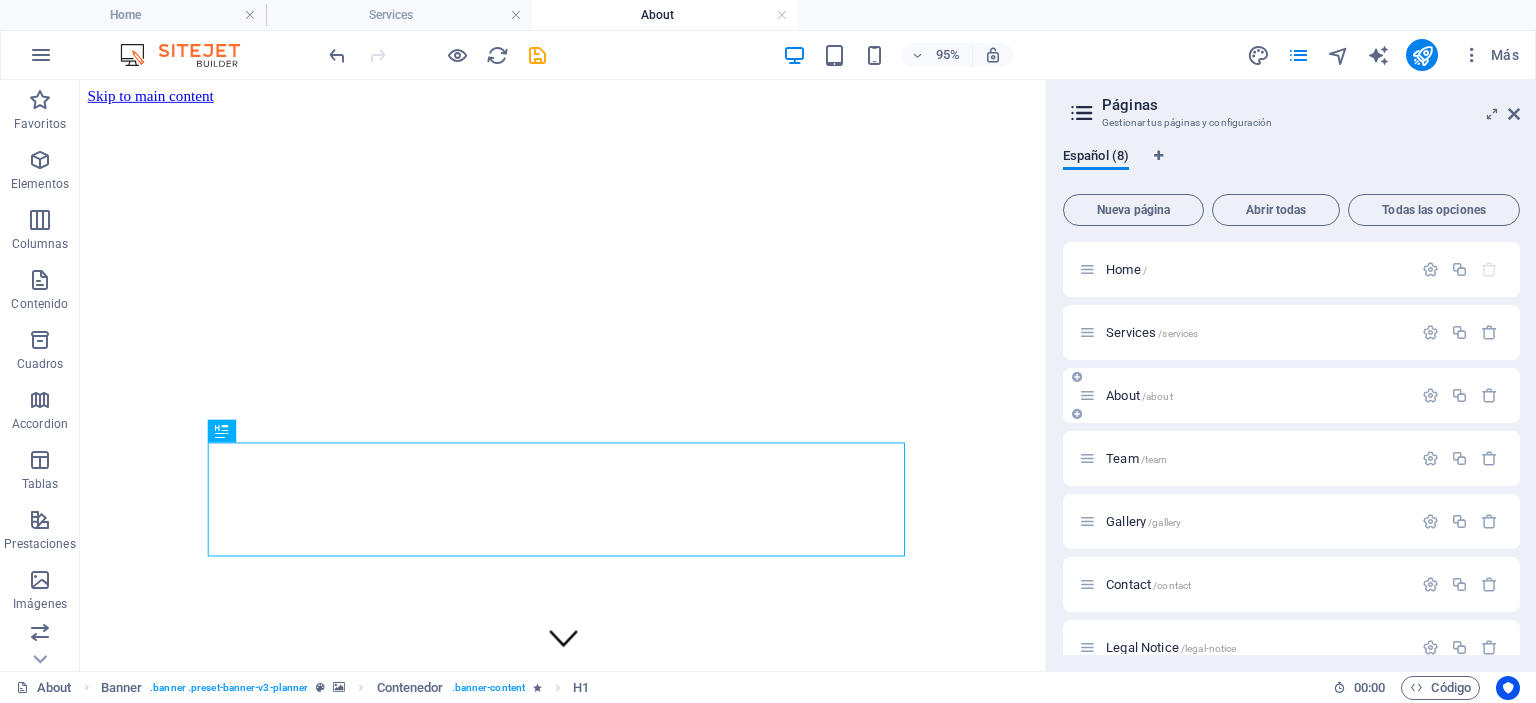 scroll, scrollTop: 0, scrollLeft: 0, axis: both 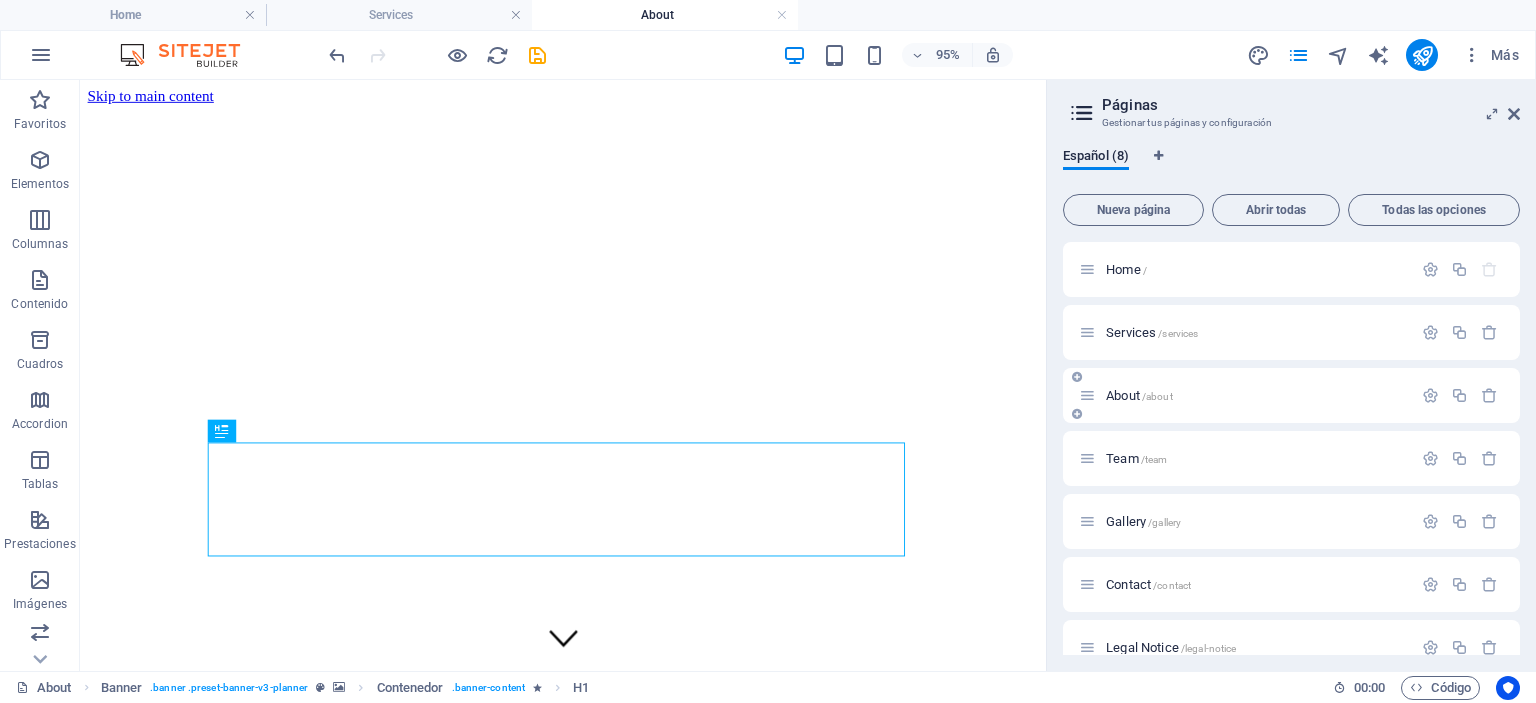 click at bounding box center [1087, 395] 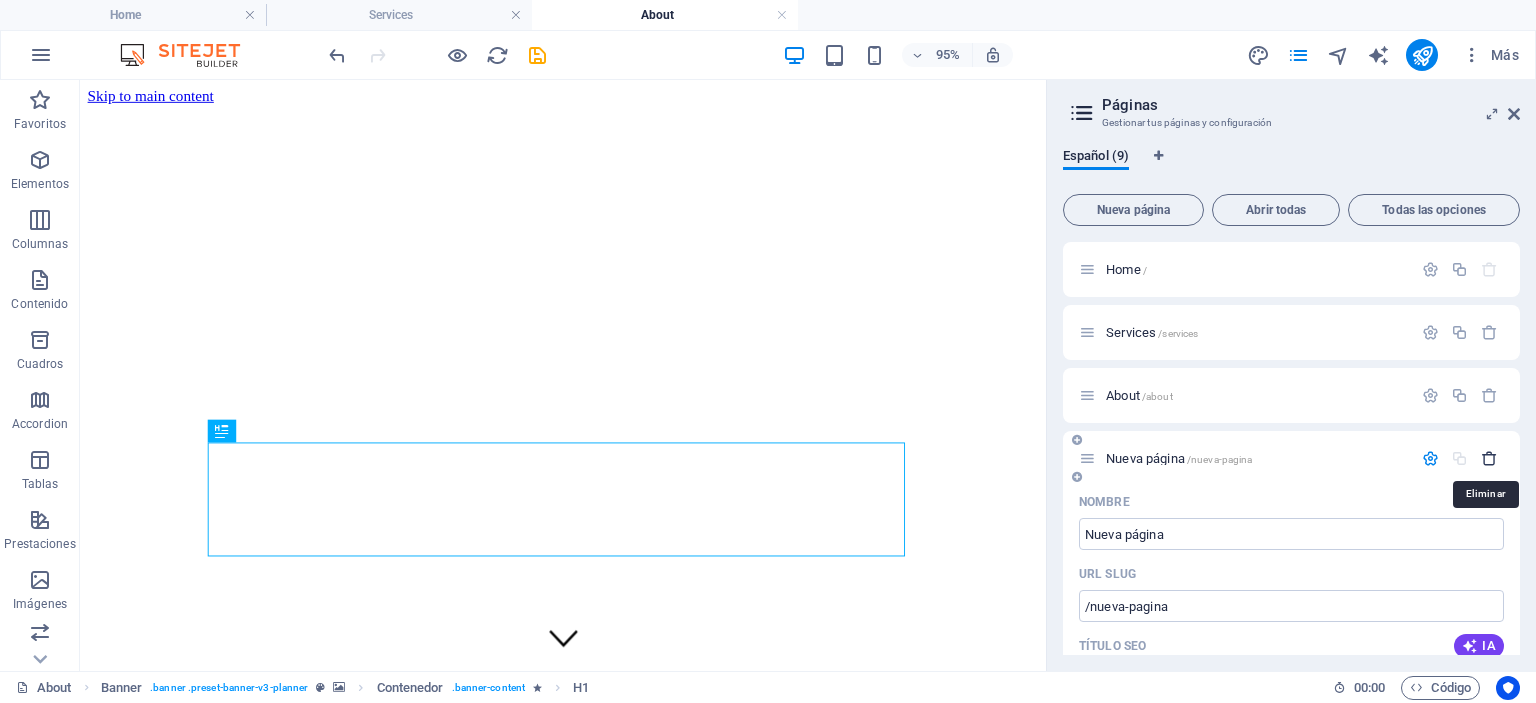 click at bounding box center [1489, 458] 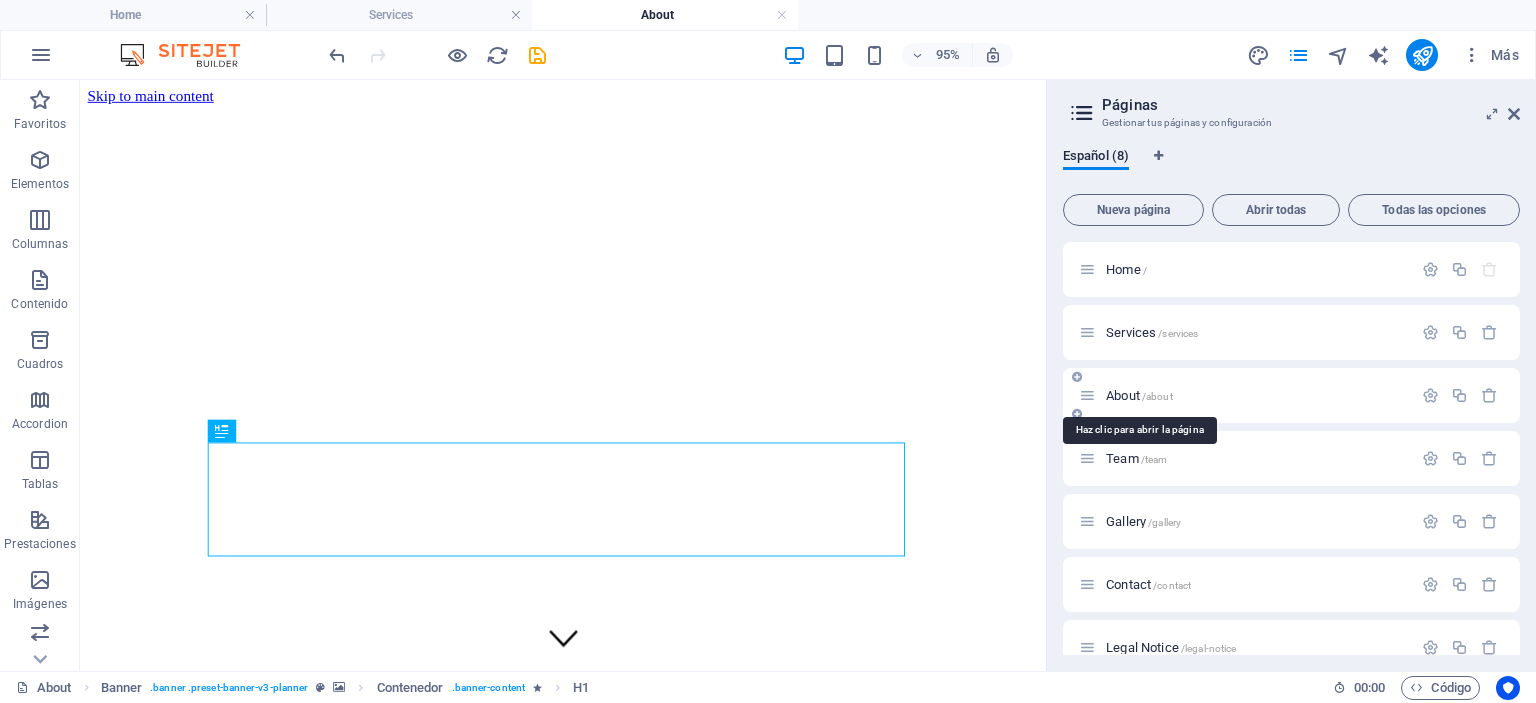 click on "About /about" at bounding box center (1139, 395) 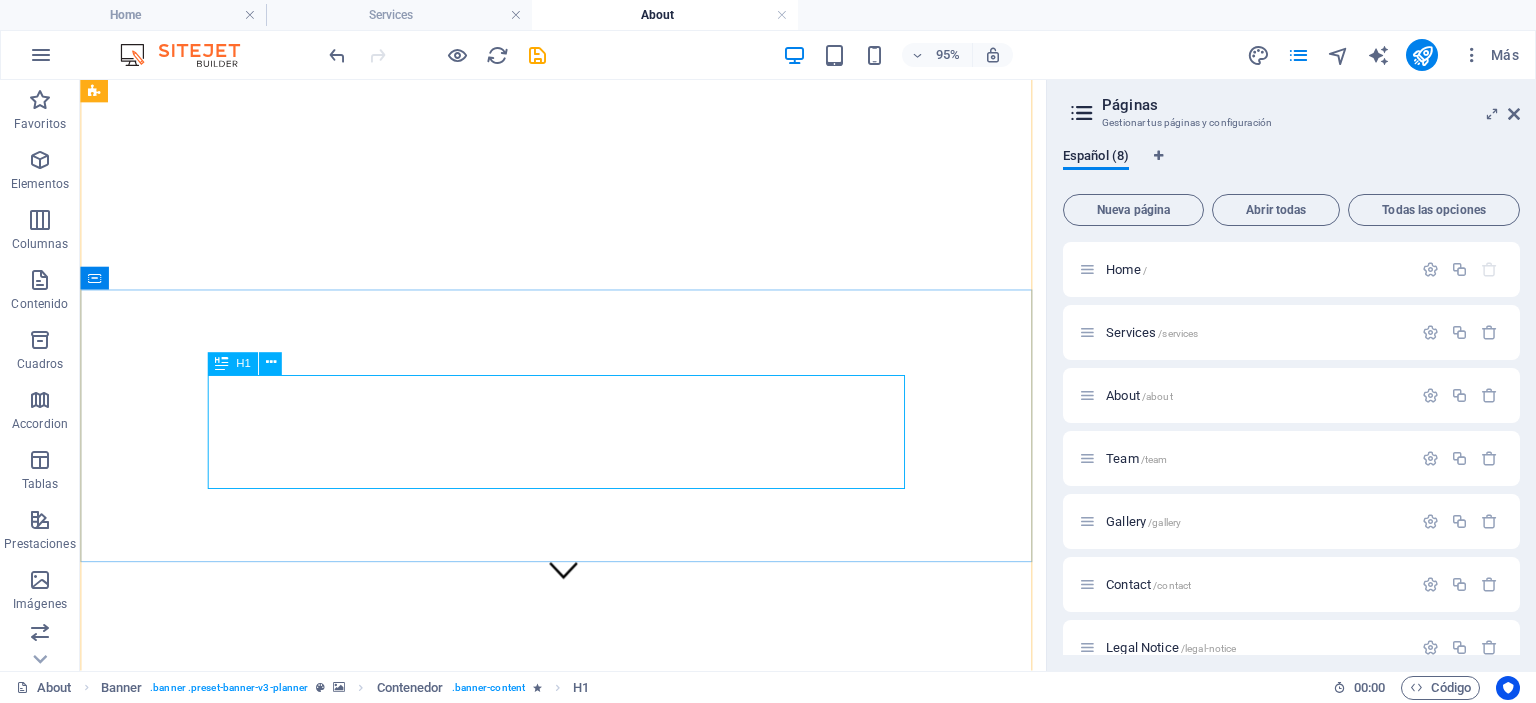 scroll, scrollTop: 100, scrollLeft: 0, axis: vertical 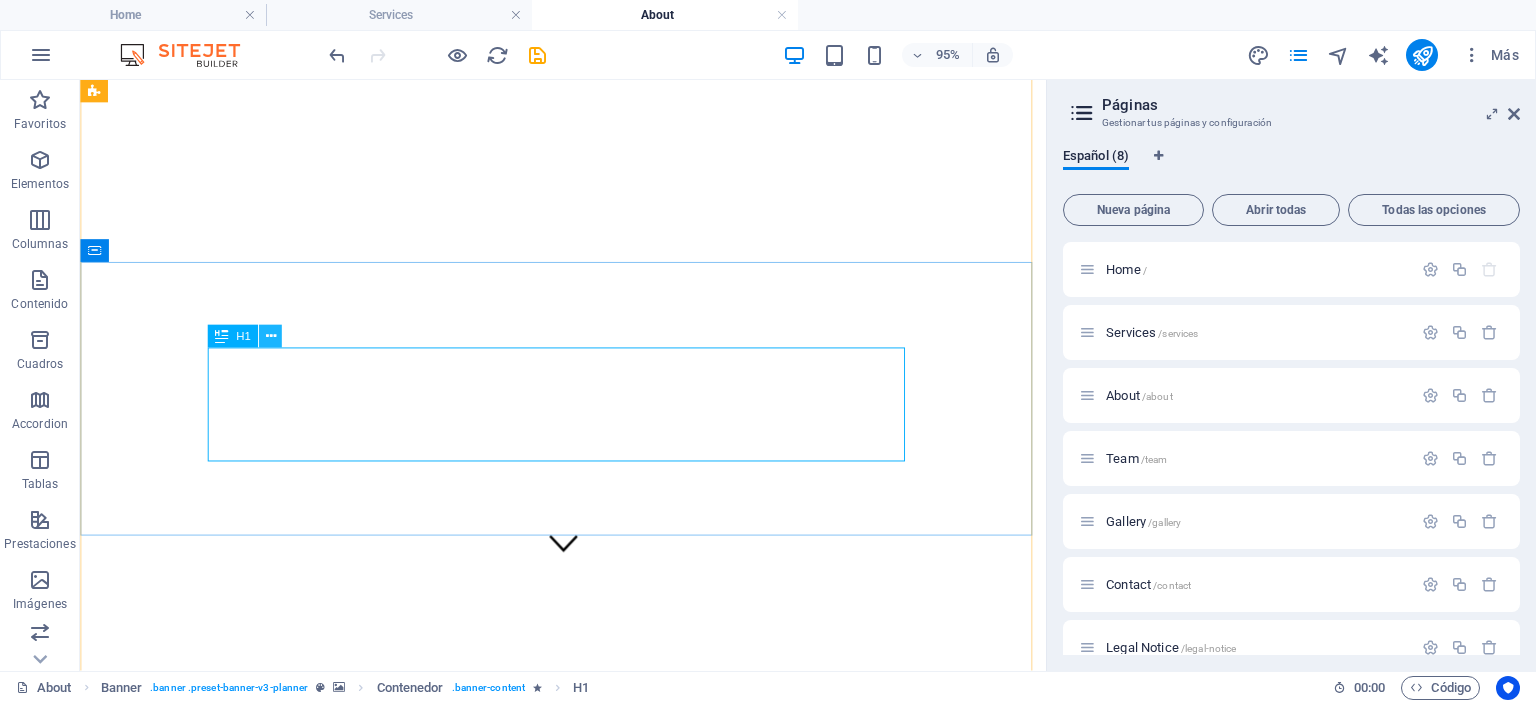click at bounding box center (270, 337) 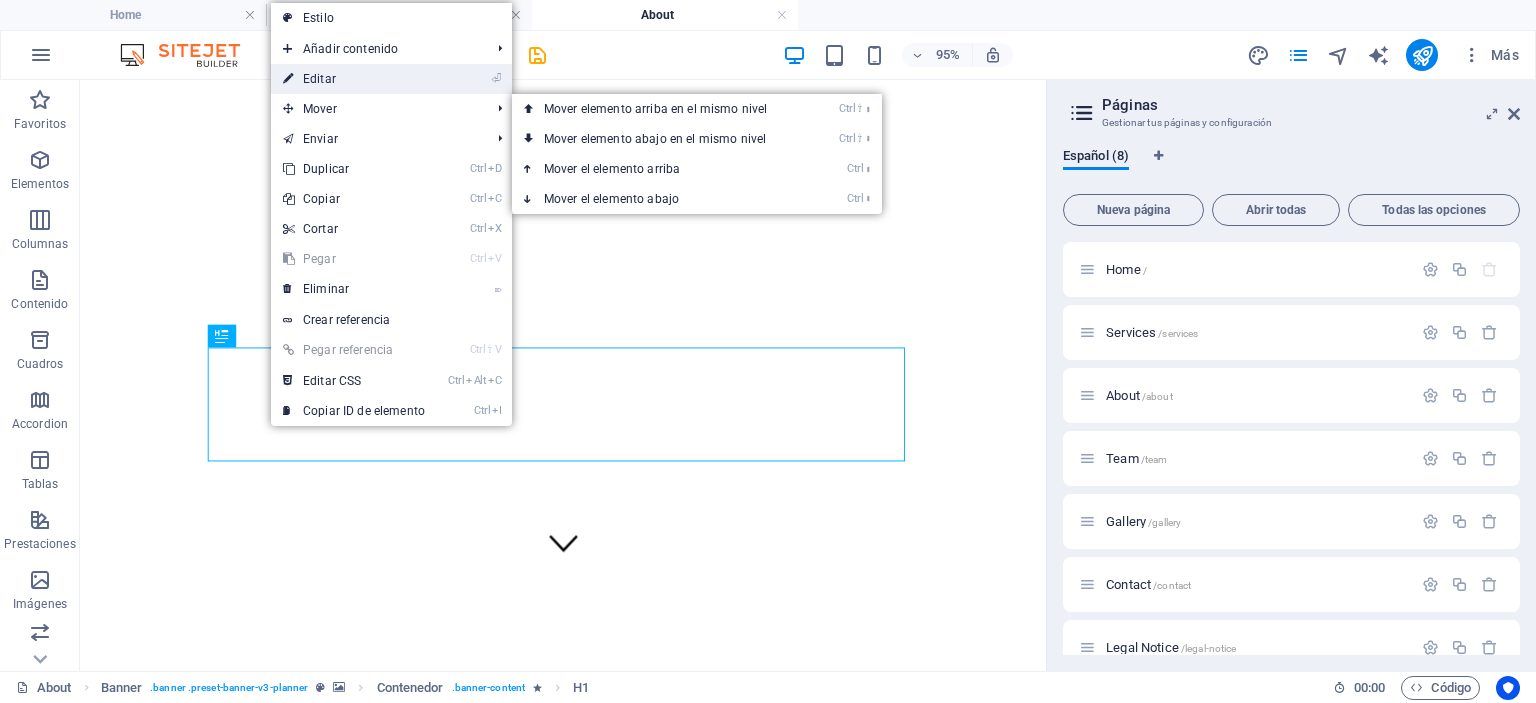 click on "⏎  Editar" at bounding box center [354, 79] 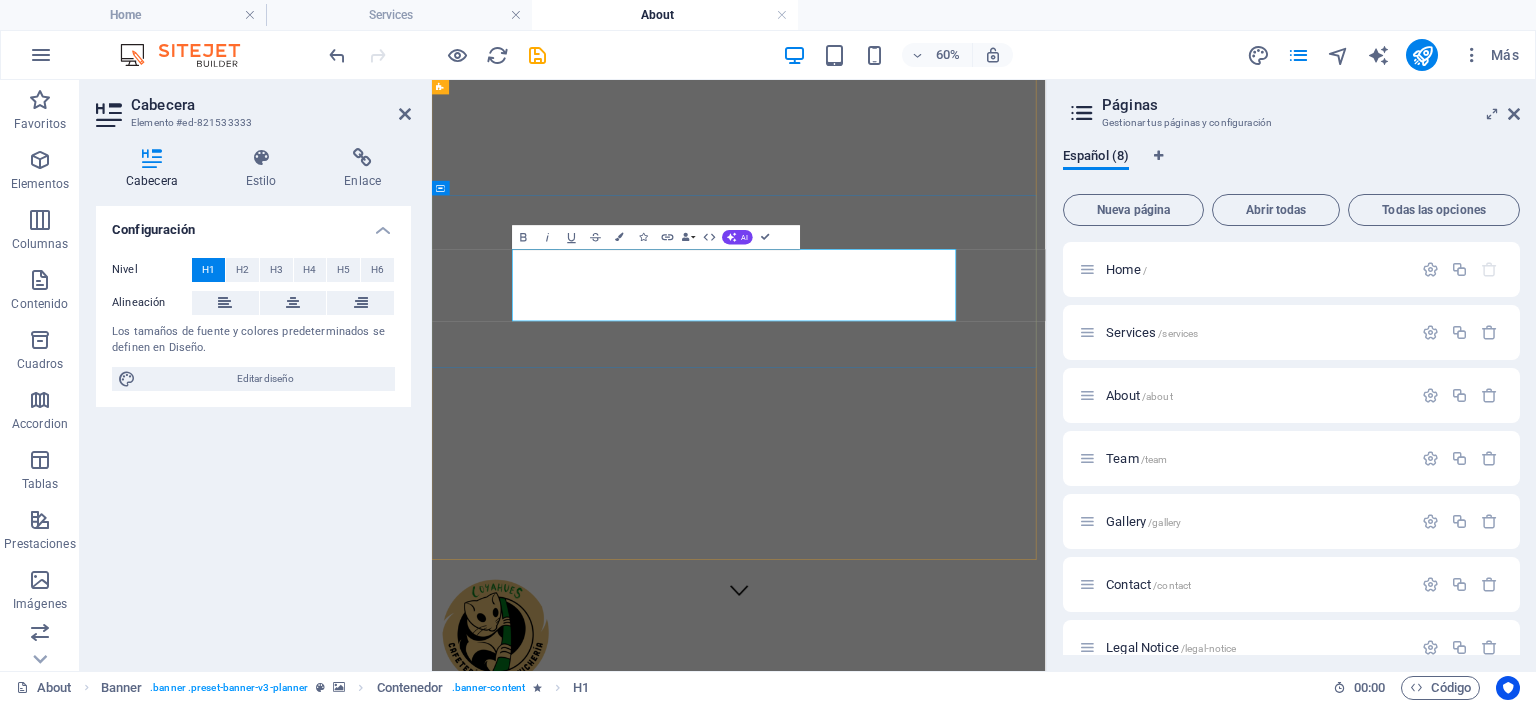 type 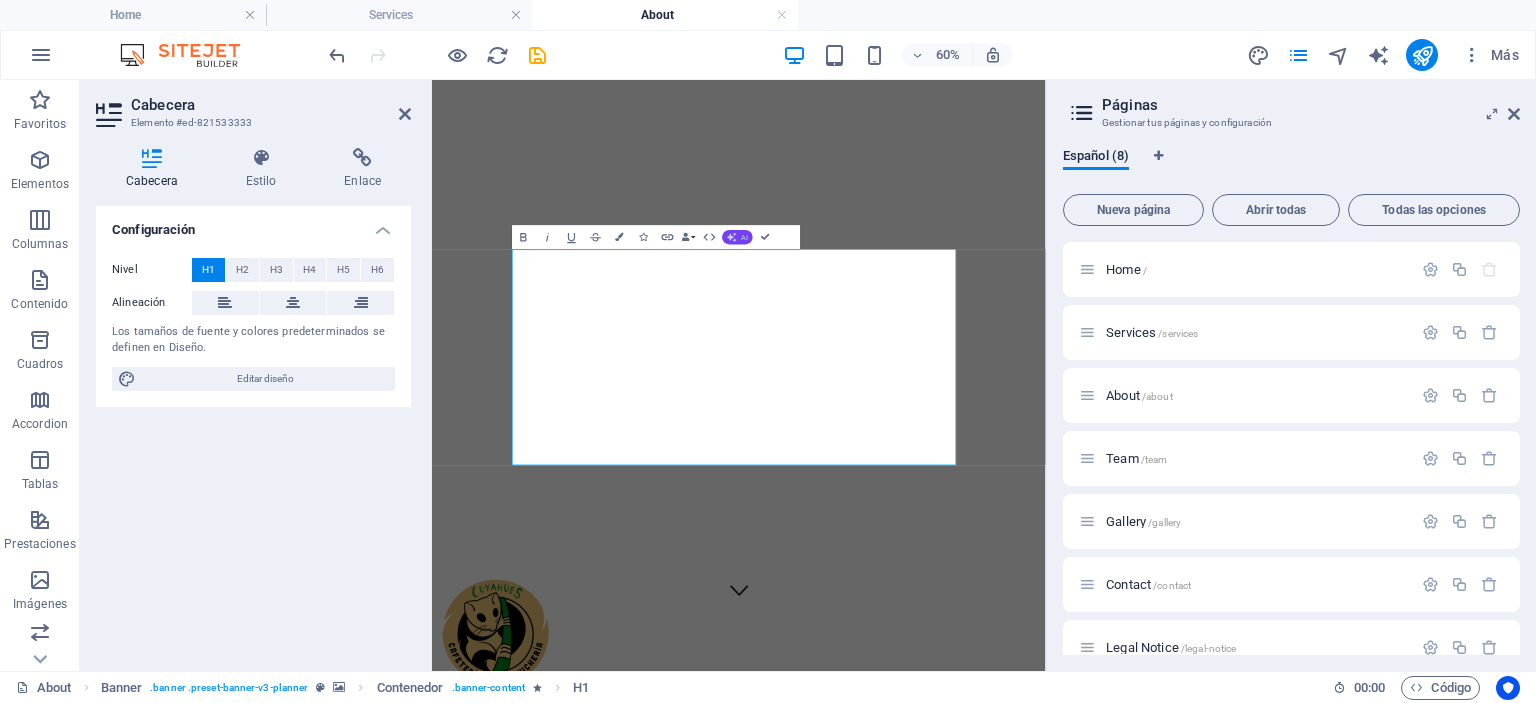 click 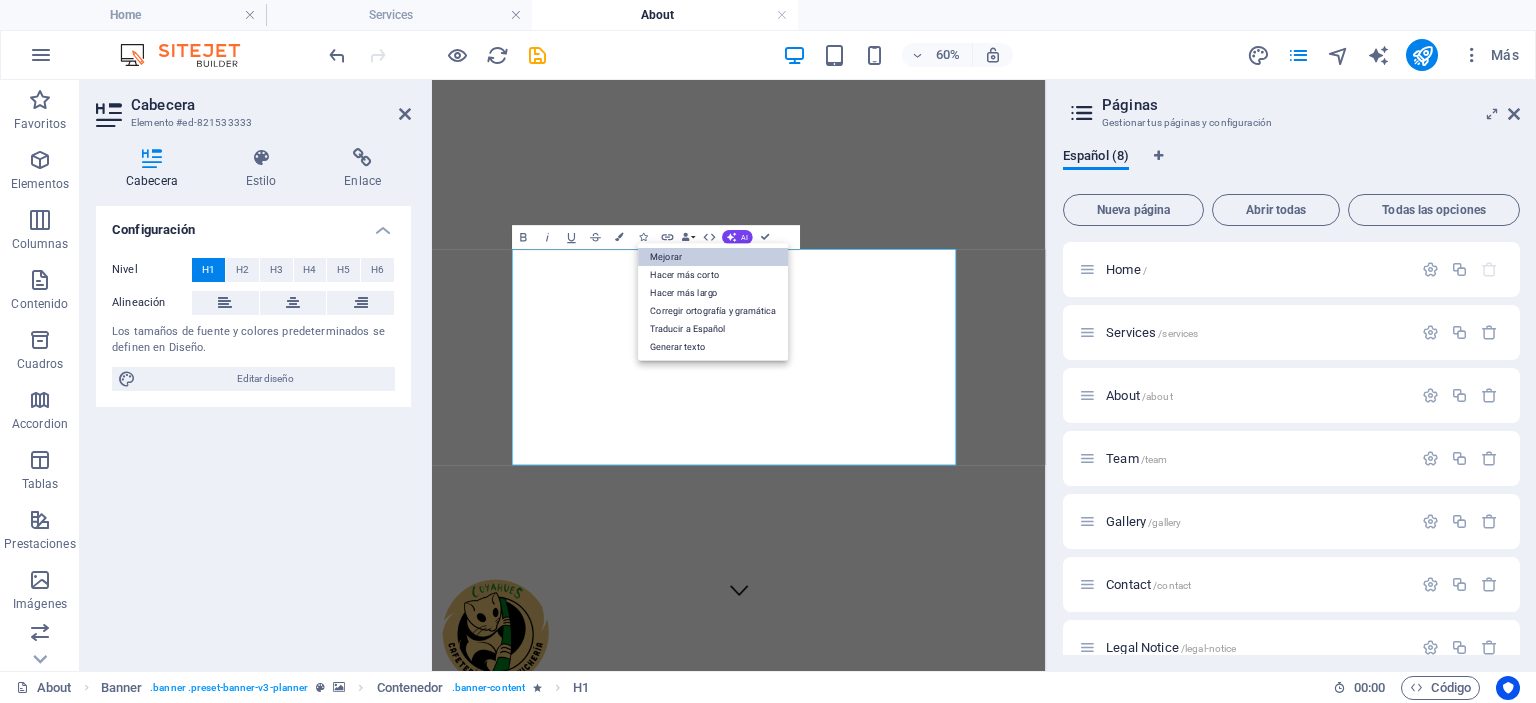 click on "Mejorar" at bounding box center [713, 257] 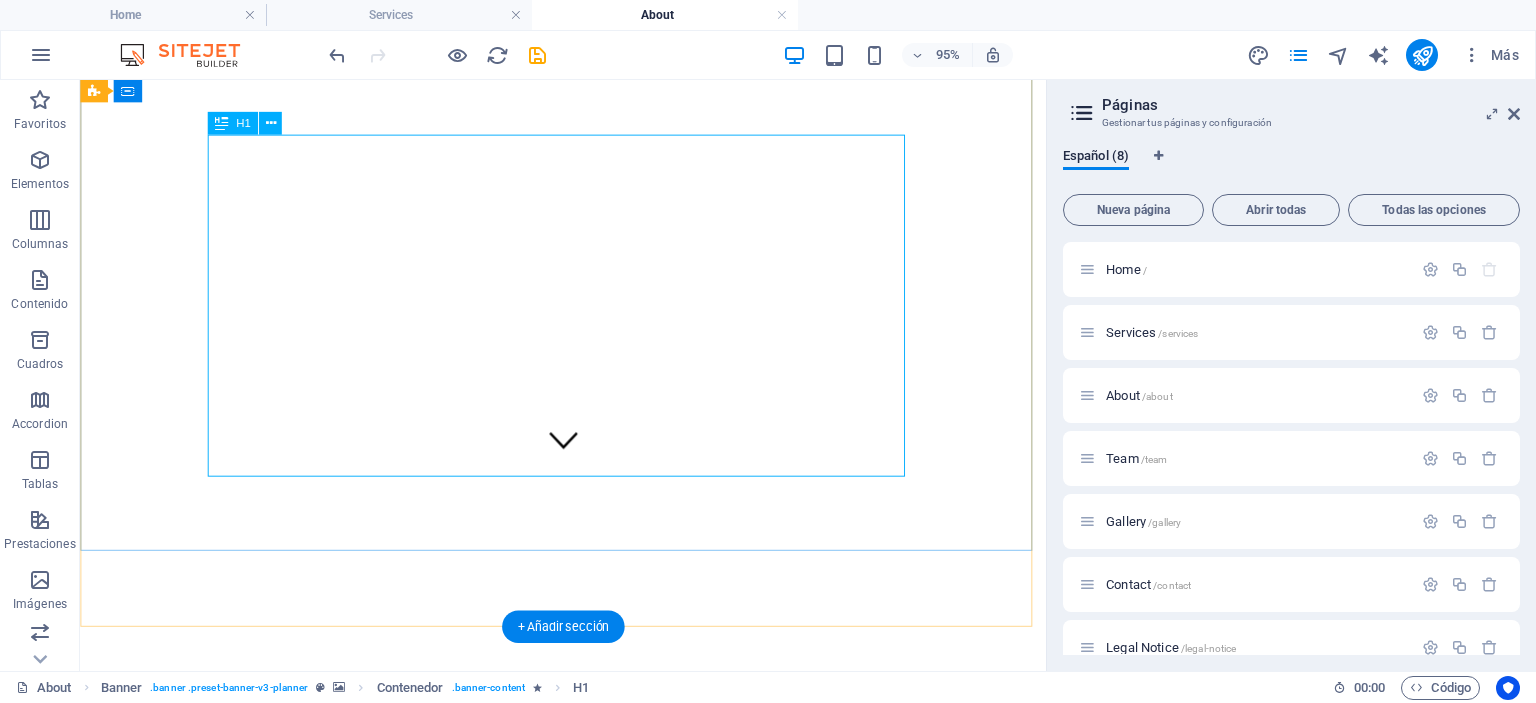 scroll, scrollTop: 200, scrollLeft: 0, axis: vertical 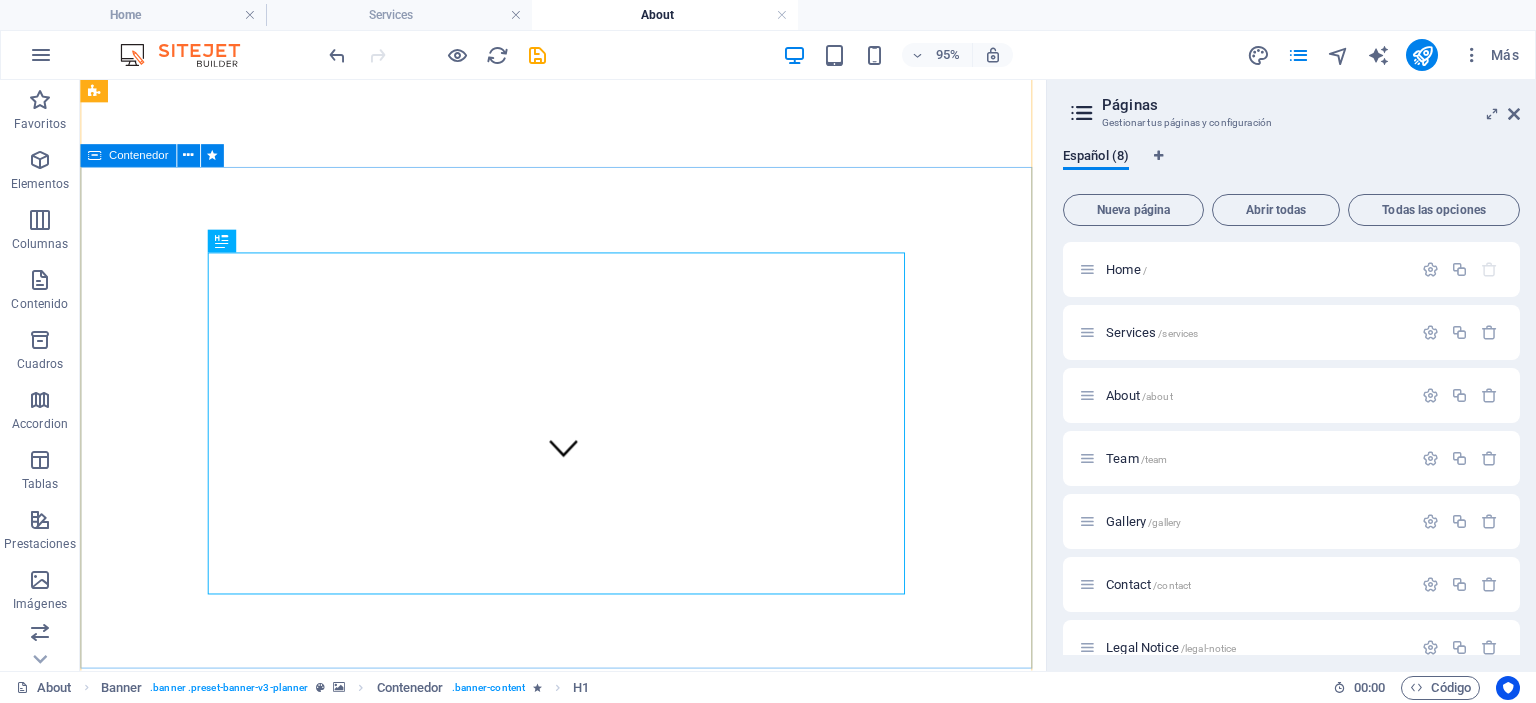 click on "Inspirados para crear momentos de felicidad. Explore our mission and vision" at bounding box center [588, 1305] 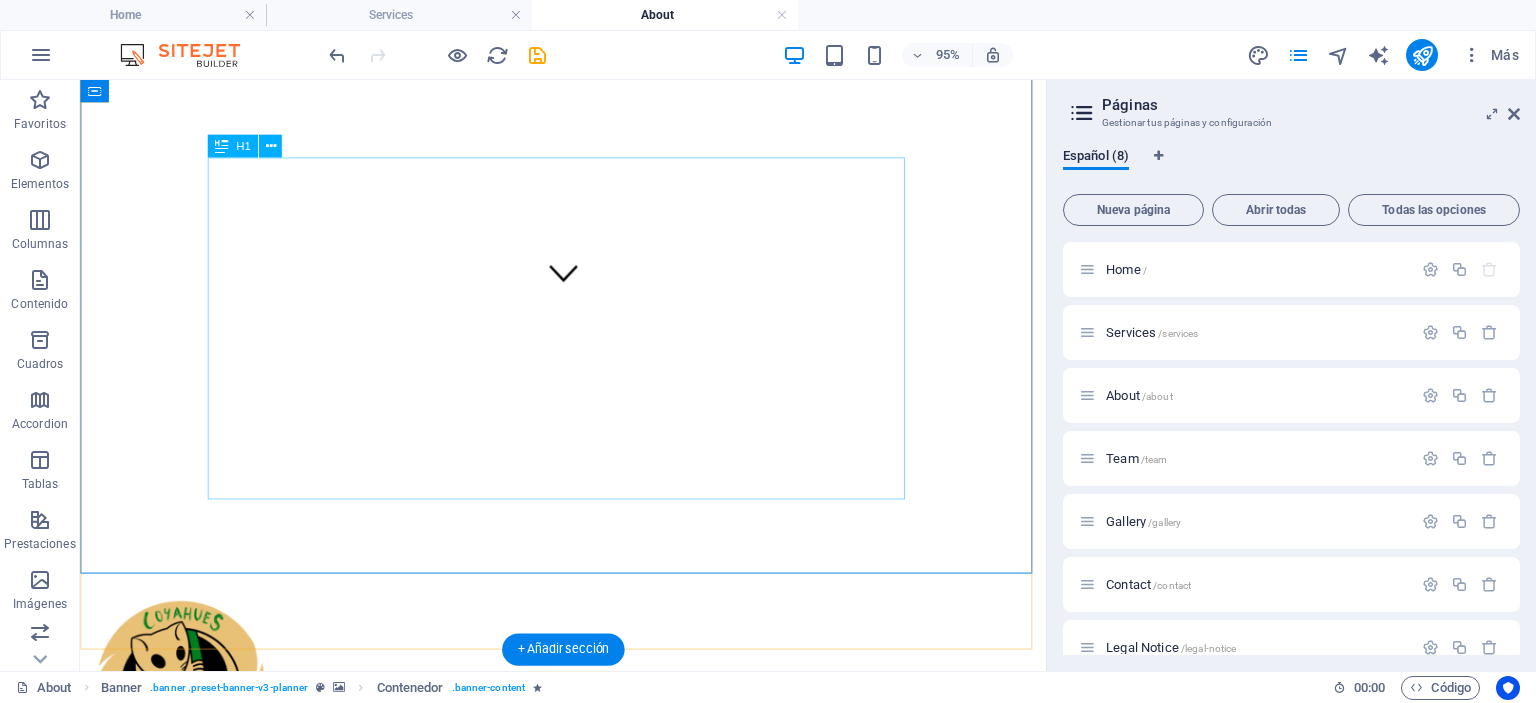 scroll, scrollTop: 300, scrollLeft: 0, axis: vertical 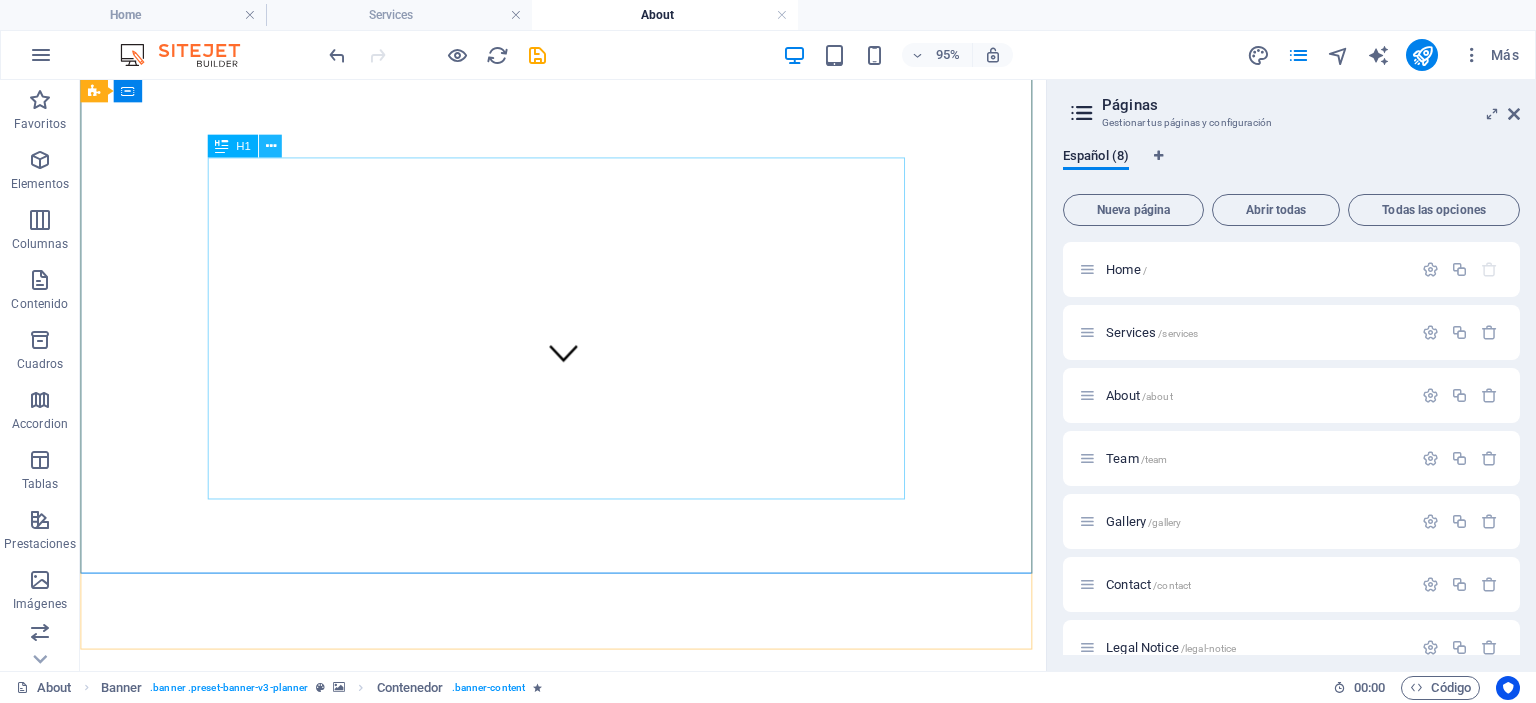 click at bounding box center [270, 147] 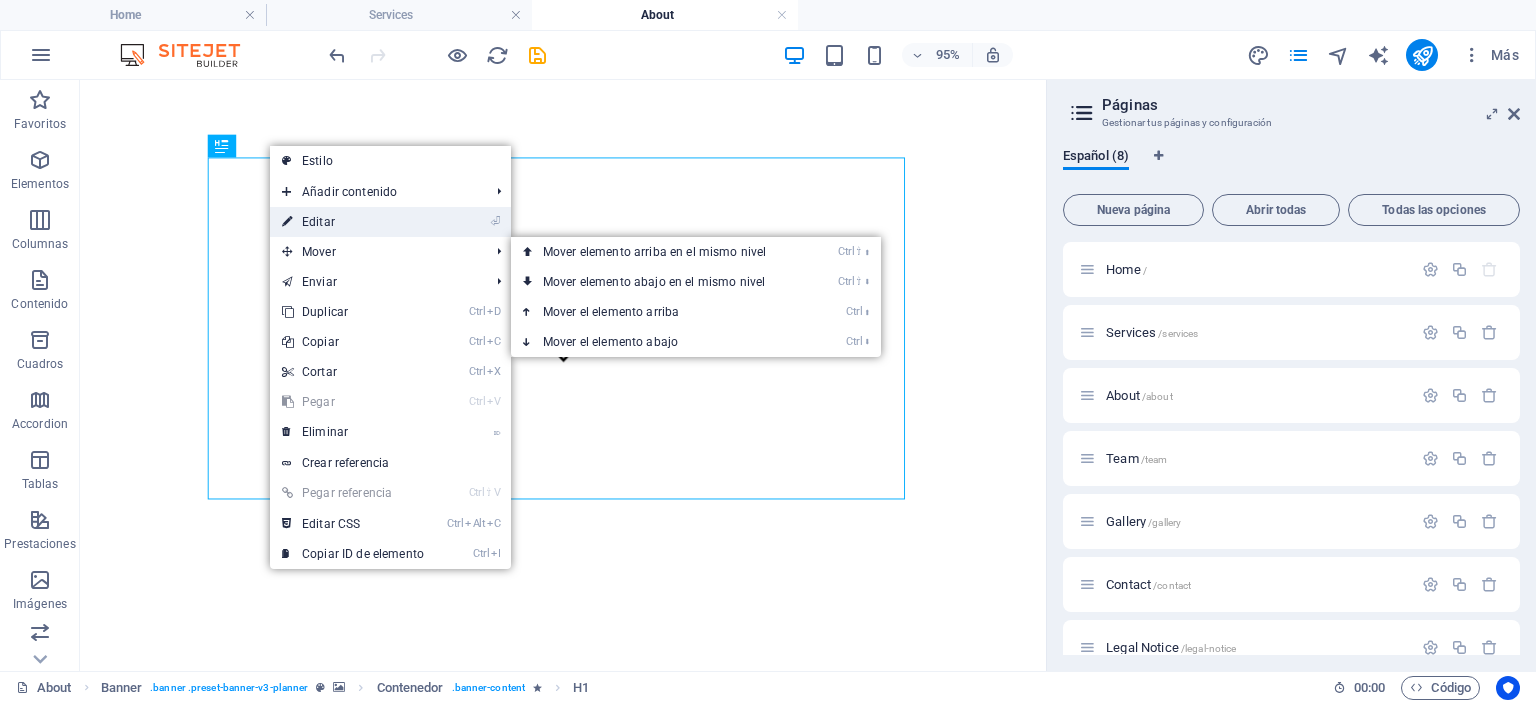 click on "⏎  Editar" at bounding box center [353, 222] 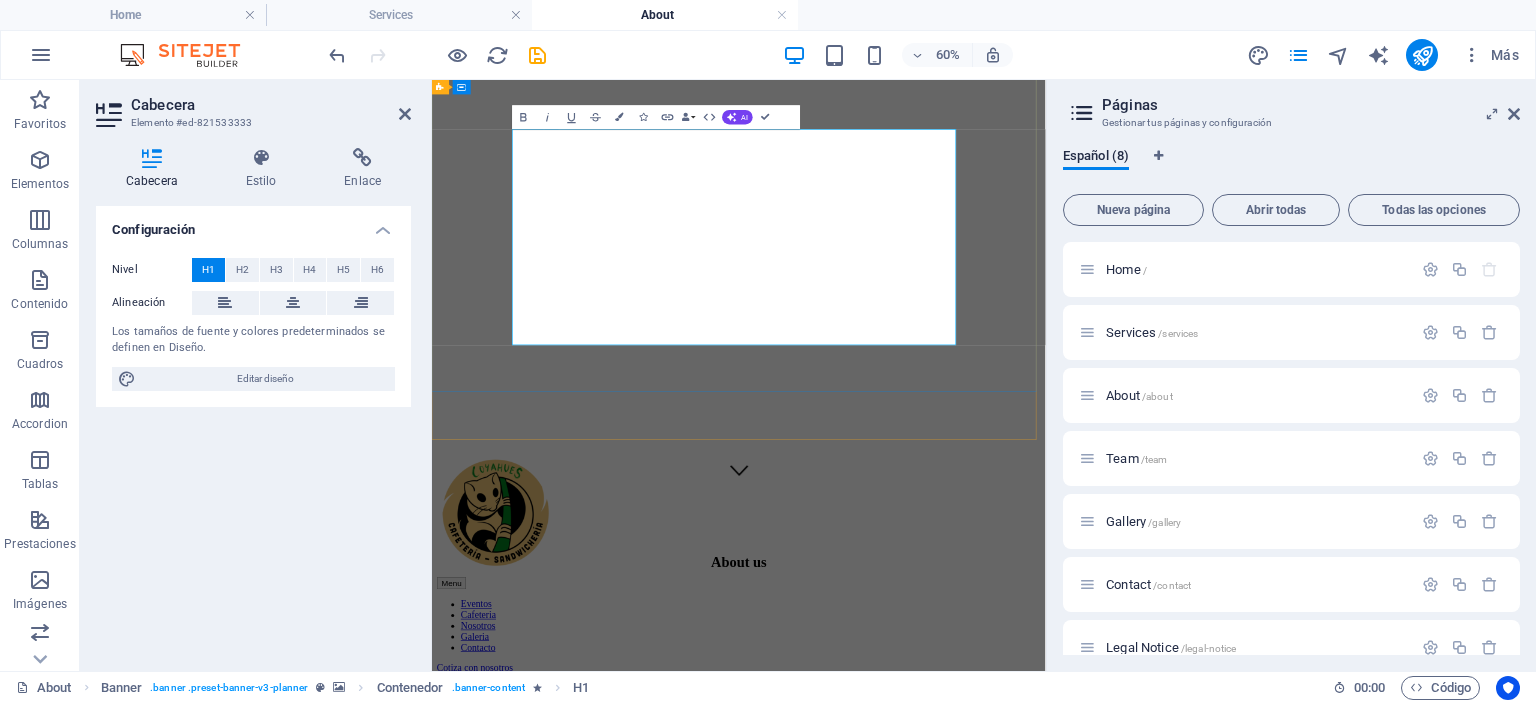type 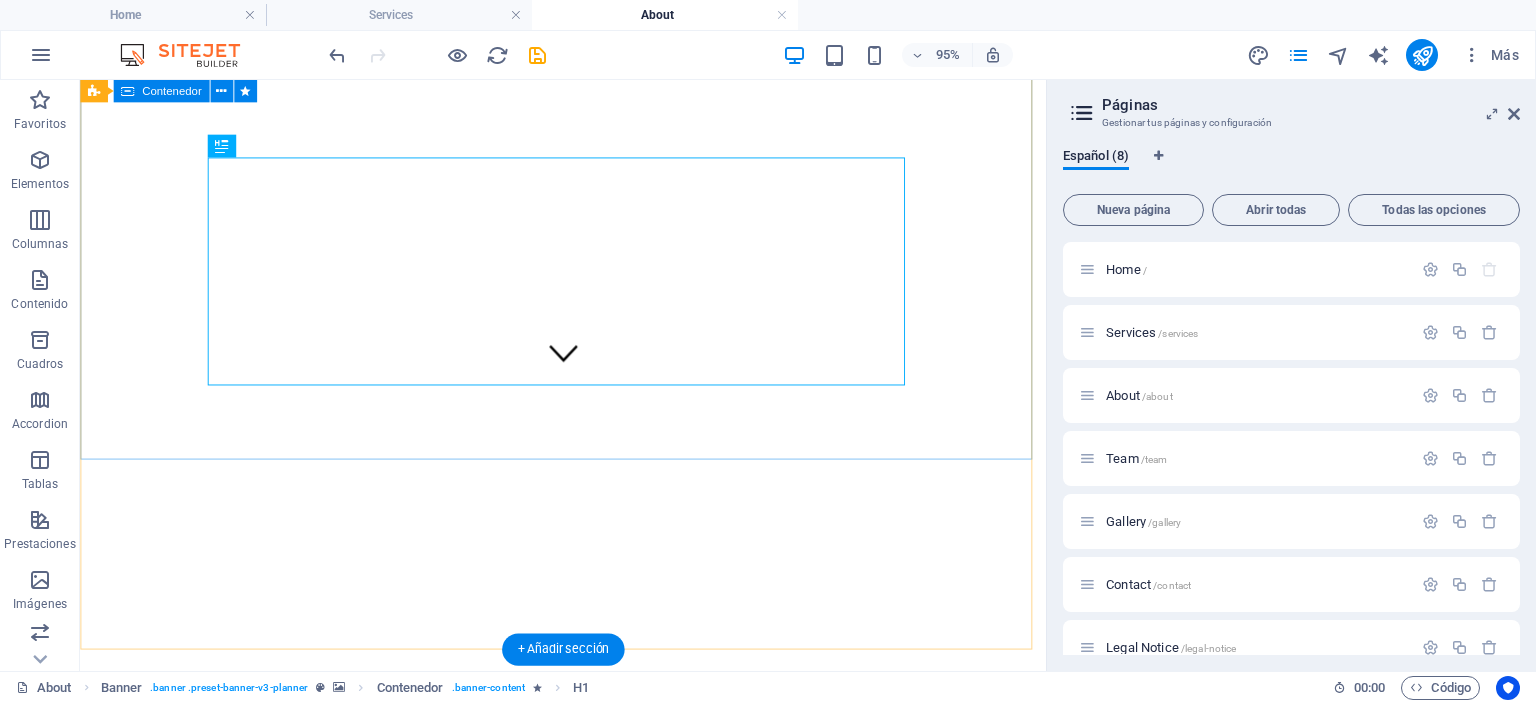 click on "Descubre la magia de nuestras brasas Explore our mission and vision" at bounding box center [588, 1205] 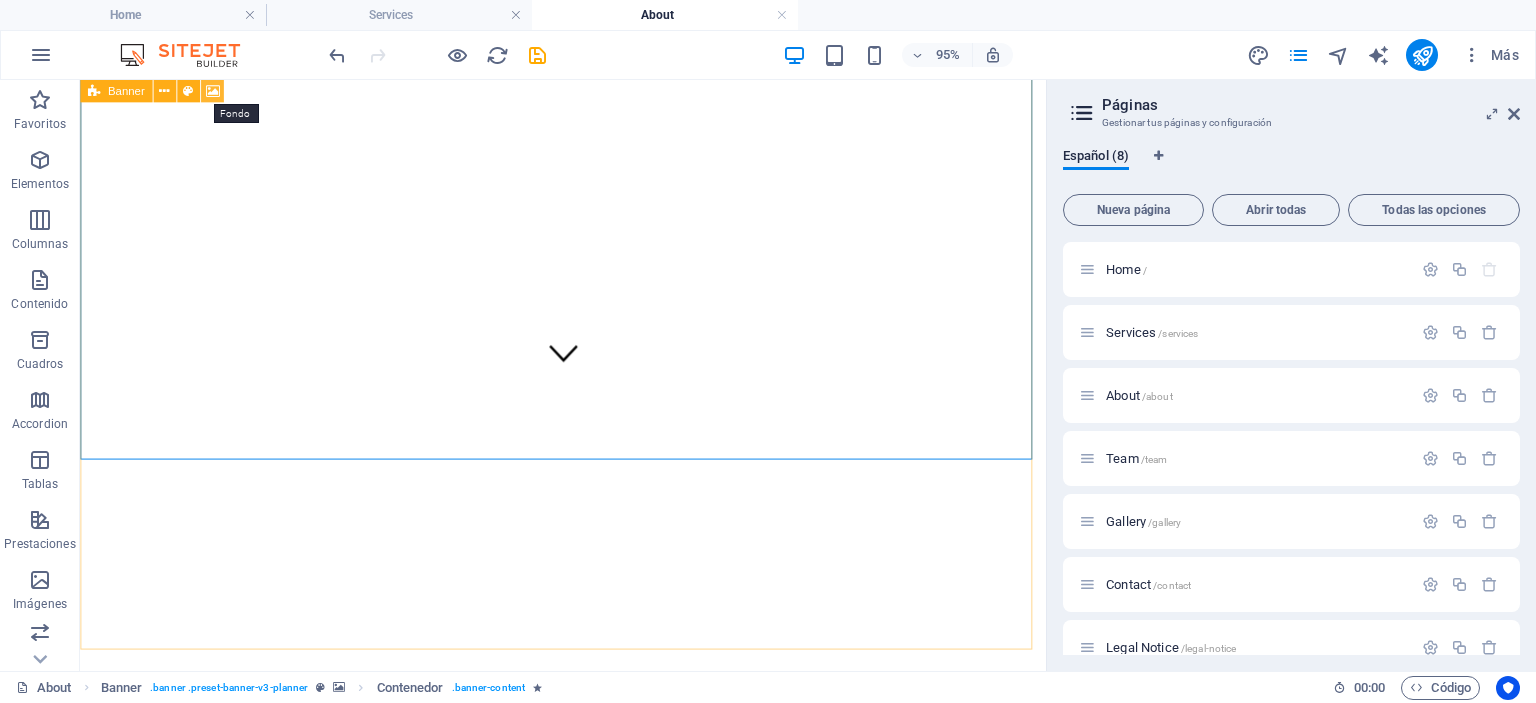 click at bounding box center (212, 91) 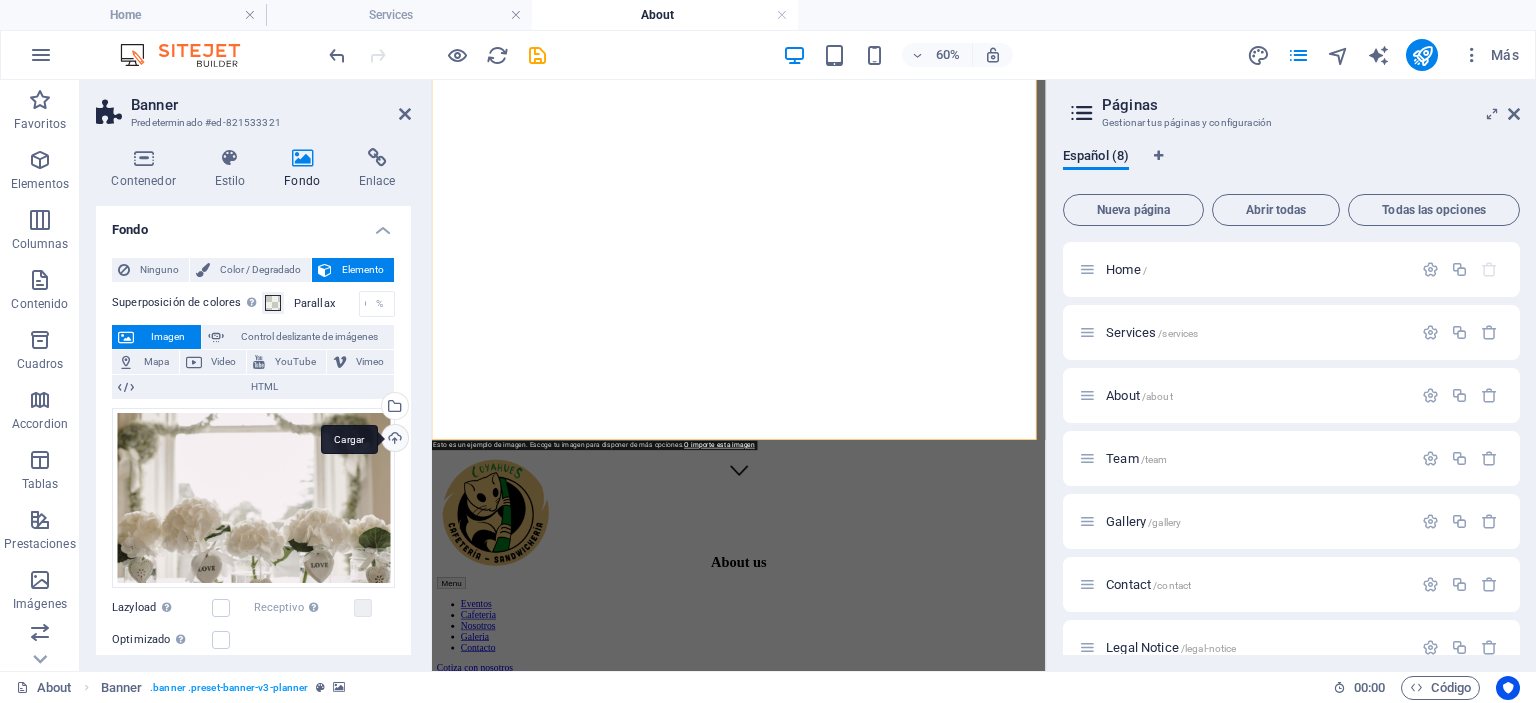 click on "Cargar" at bounding box center [393, 440] 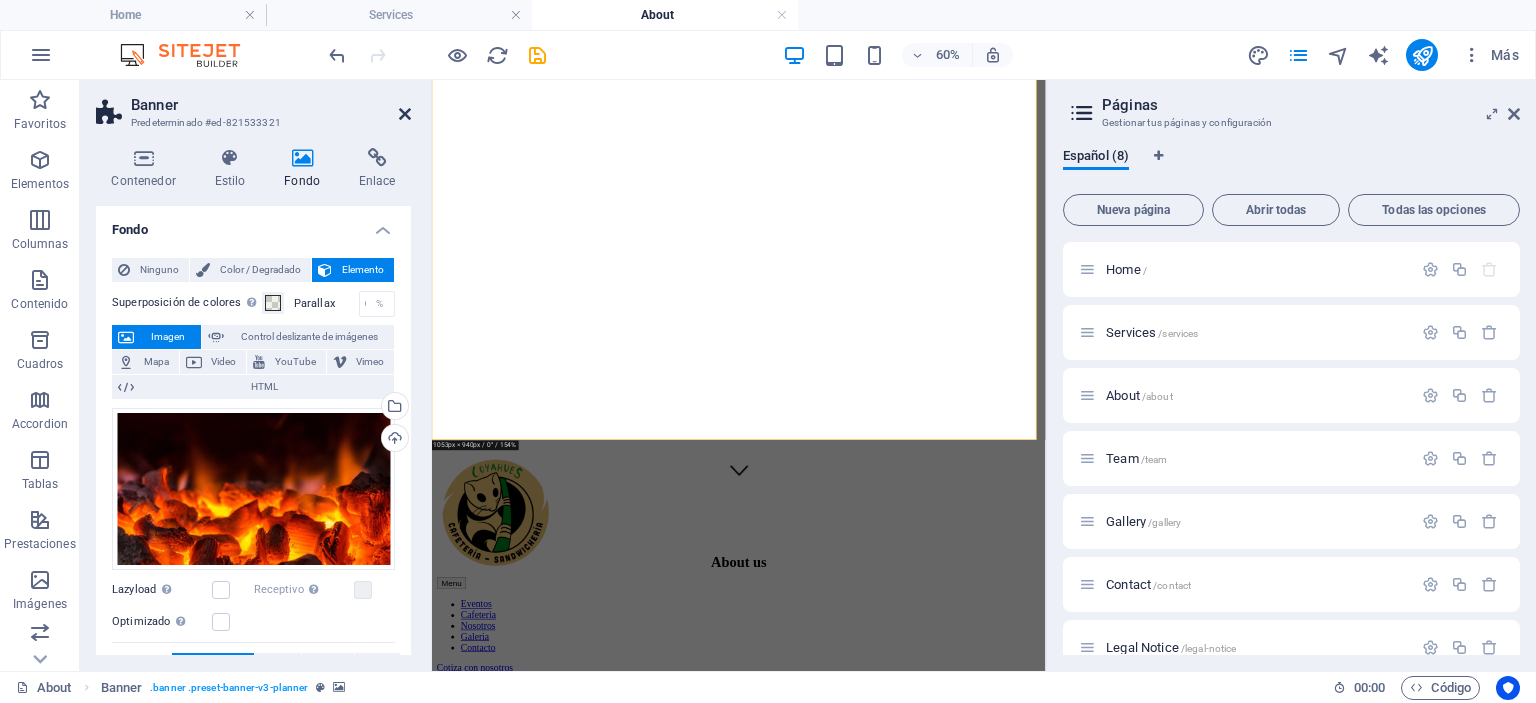 click at bounding box center (405, 114) 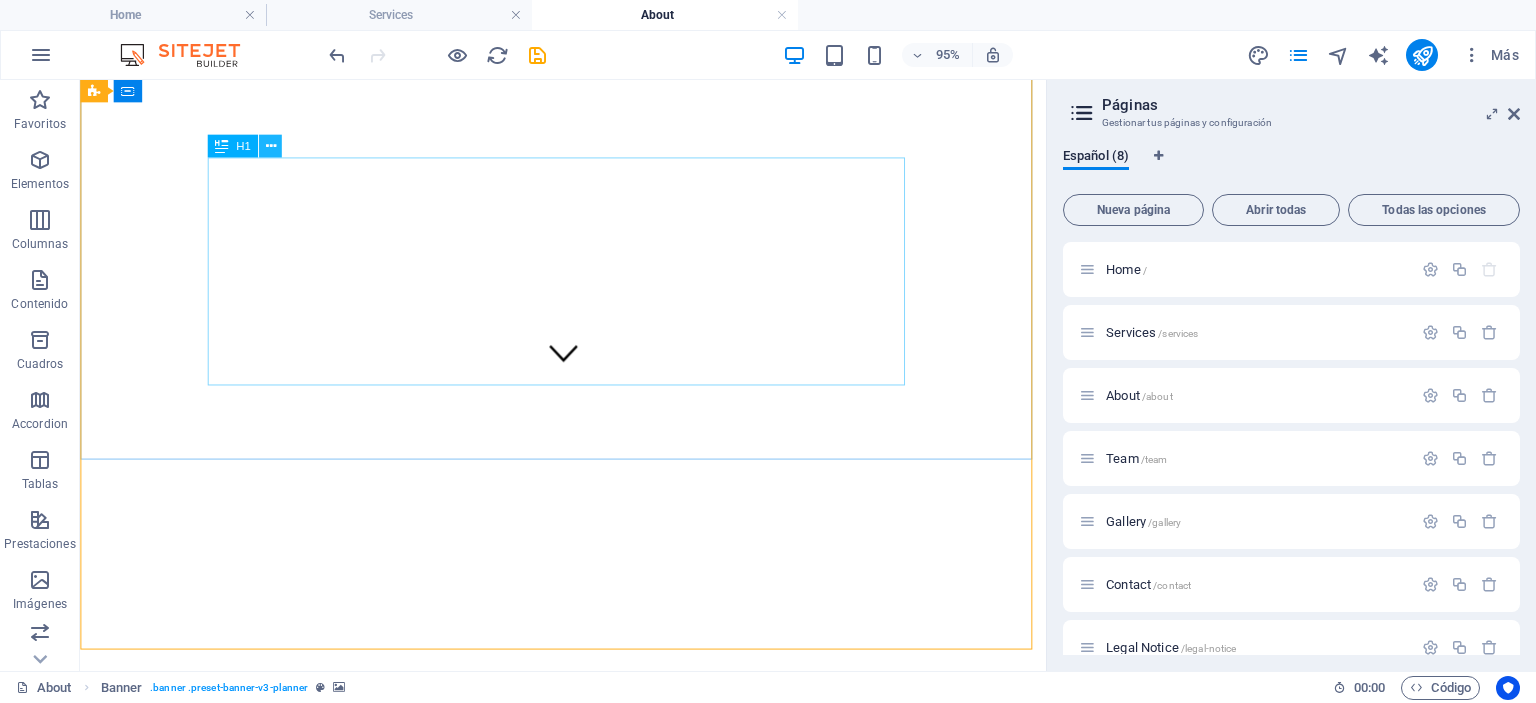 click at bounding box center [270, 147] 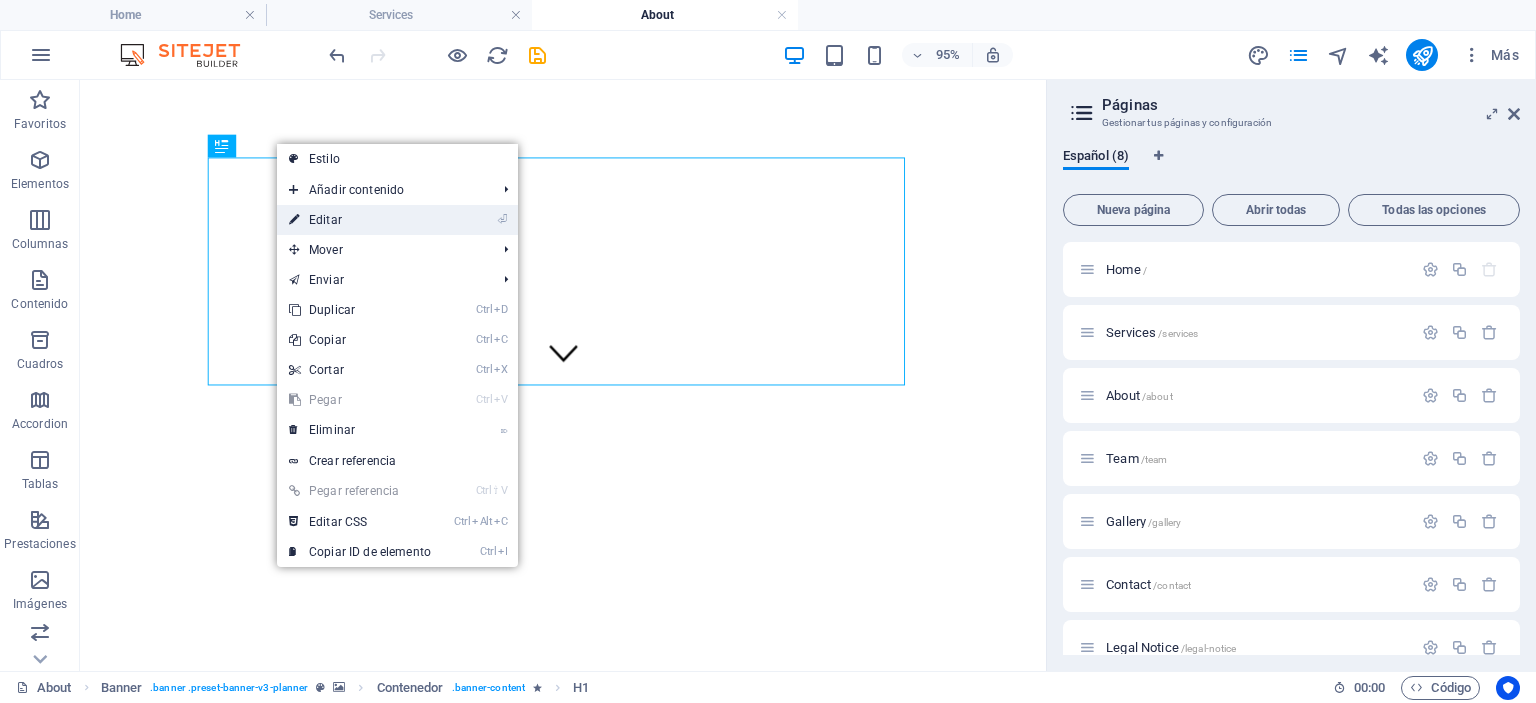click on "⏎  Editar" at bounding box center (360, 220) 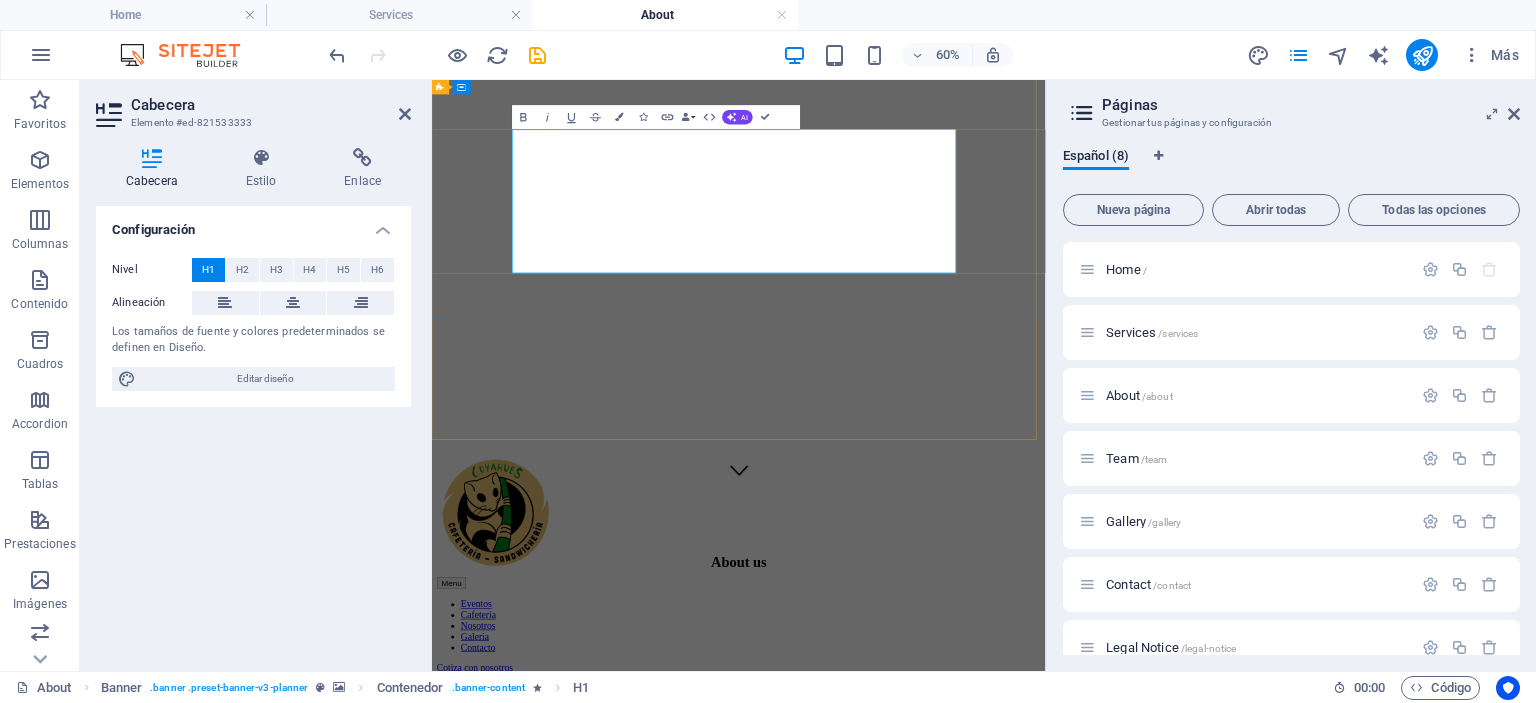 drag, startPoint x: 570, startPoint y: 227, endPoint x: 251, endPoint y: 443, distance: 385.24927 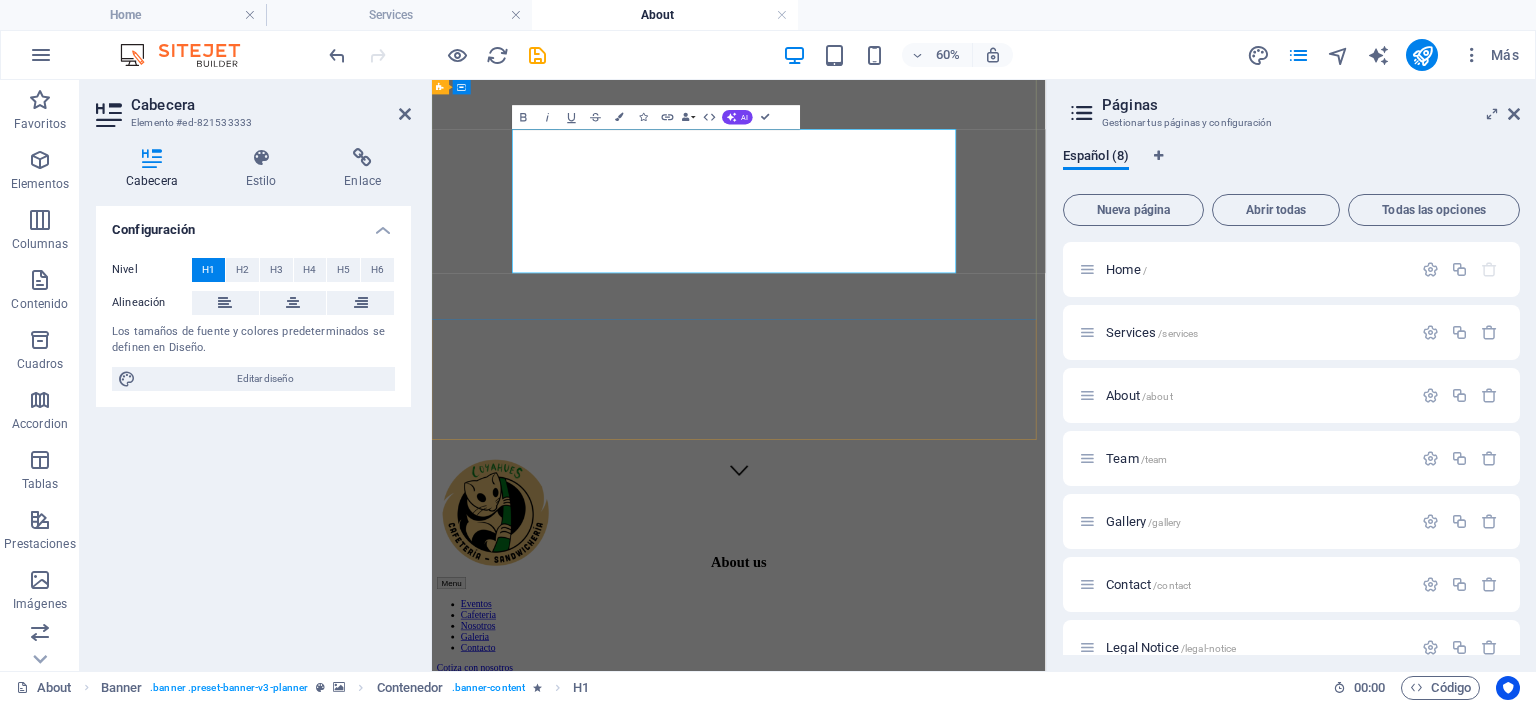drag, startPoint x: 619, startPoint y: 224, endPoint x: 1267, endPoint y: 352, distance: 660.521 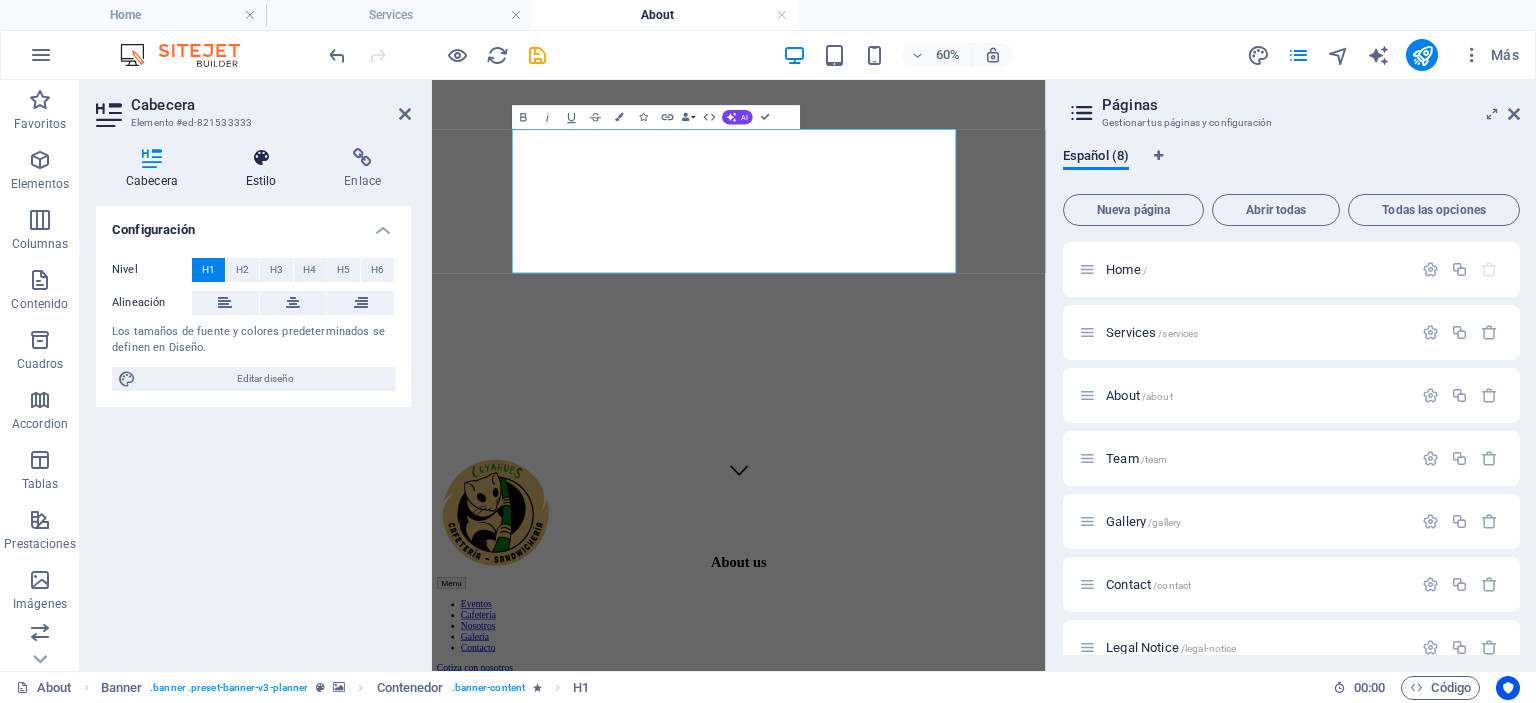 click on "Estilo" at bounding box center (265, 169) 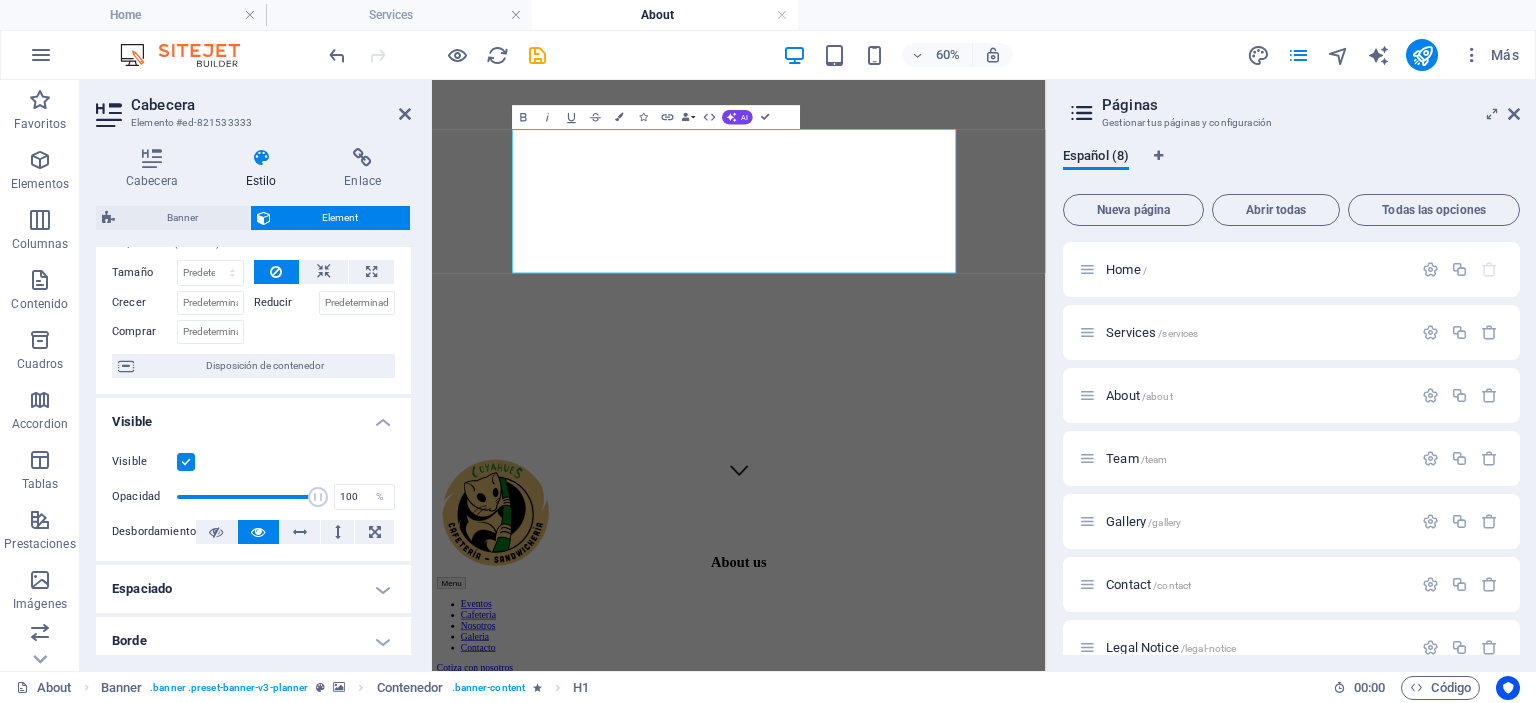 scroll, scrollTop: 52, scrollLeft: 0, axis: vertical 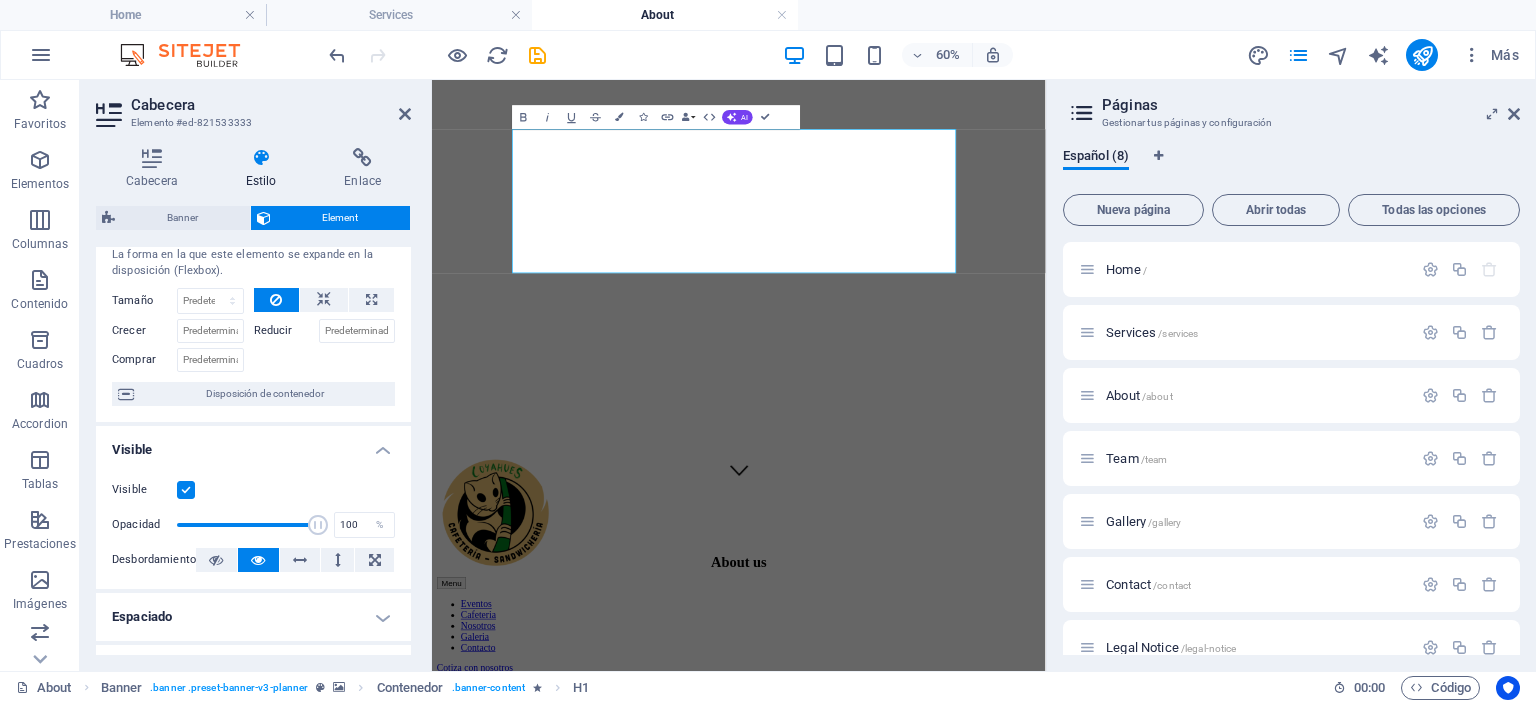 click on "Element" at bounding box center (341, 218) 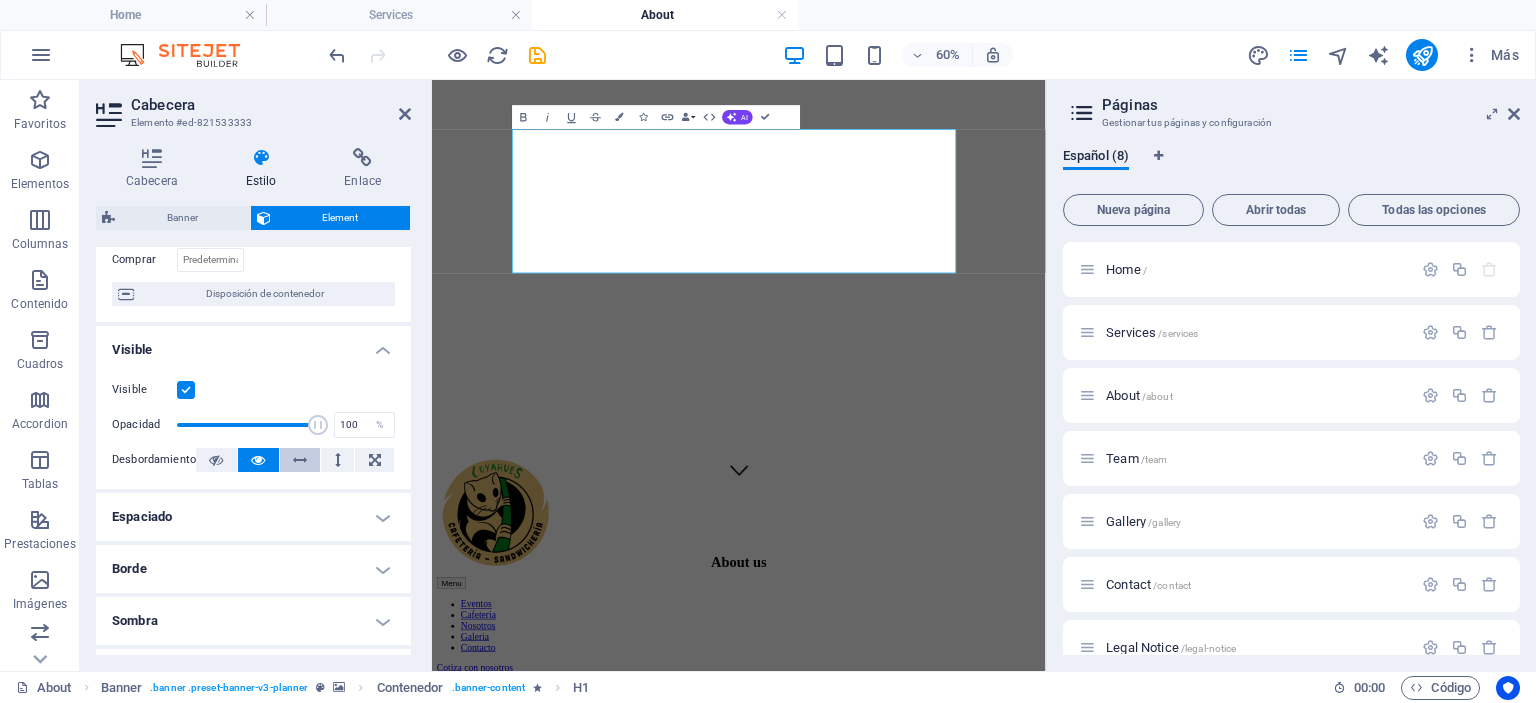 scroll, scrollTop: 0, scrollLeft: 0, axis: both 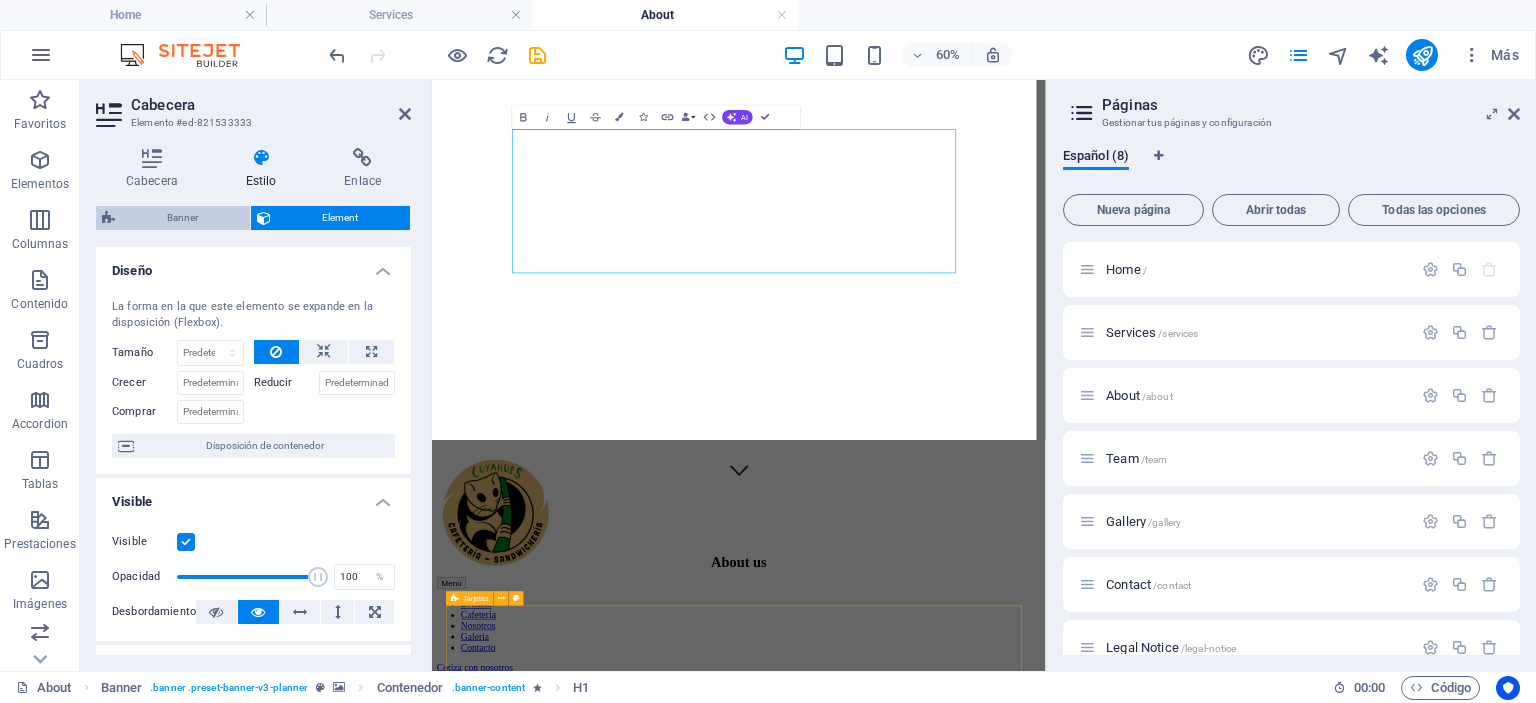 click on "Banner" at bounding box center [182, 218] 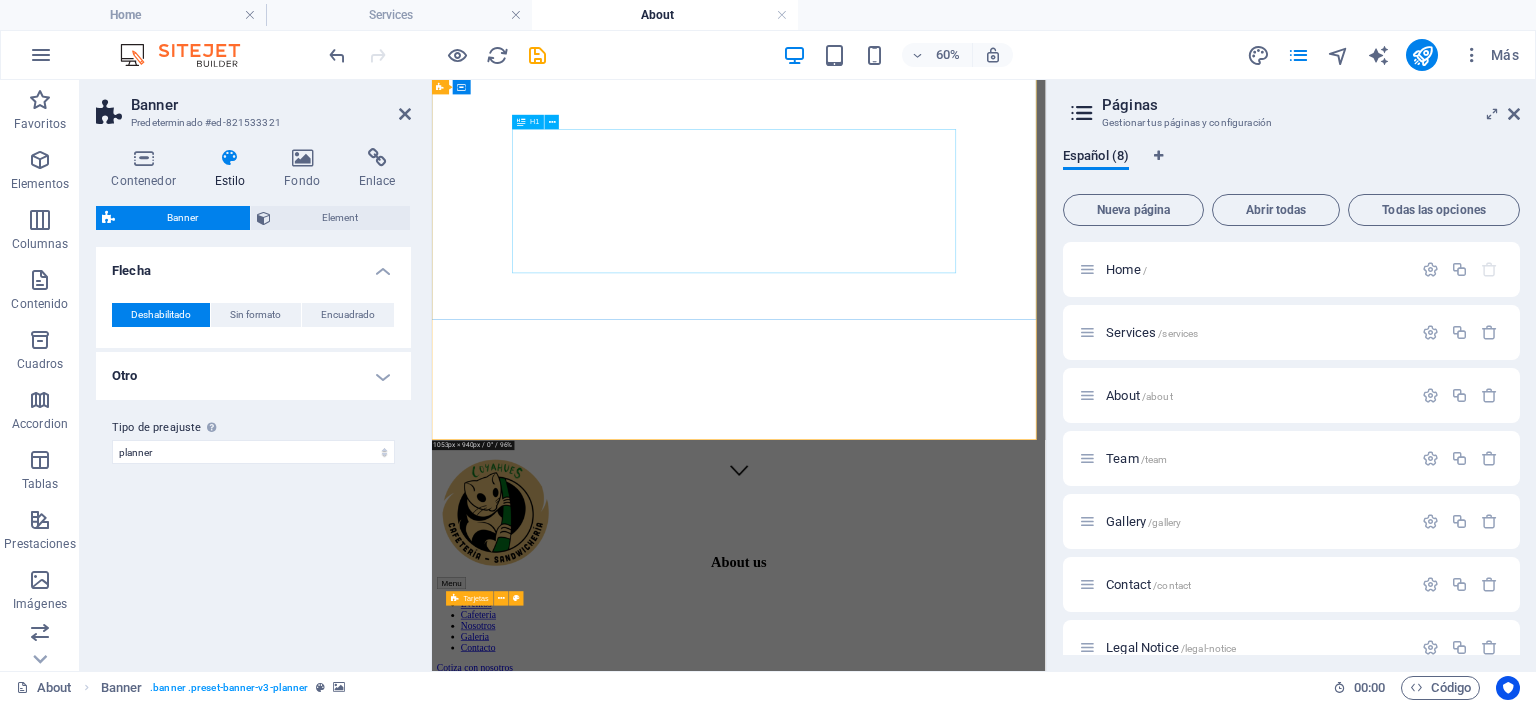 click on "Descubre la magia de nuestras brasas" at bounding box center [943, 1198] 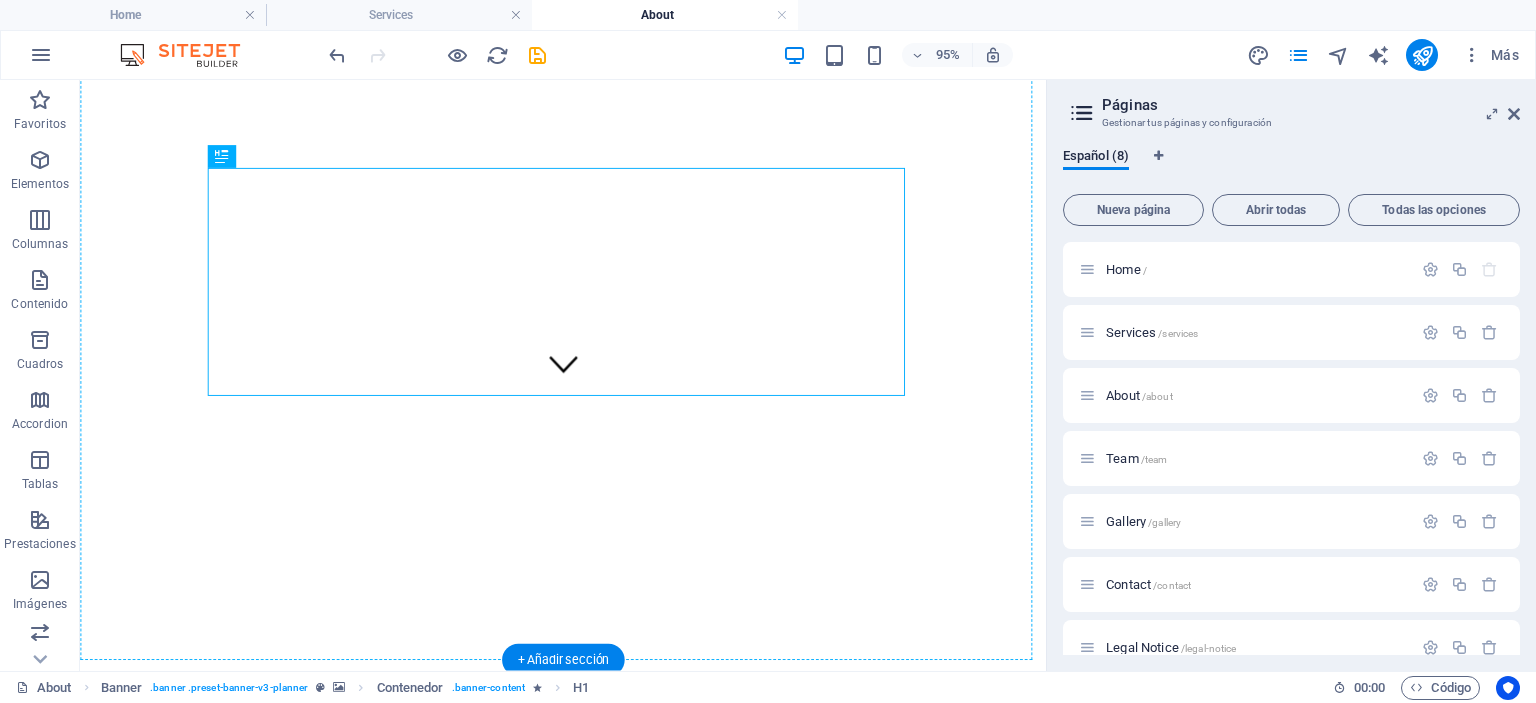 scroll, scrollTop: 255, scrollLeft: 0, axis: vertical 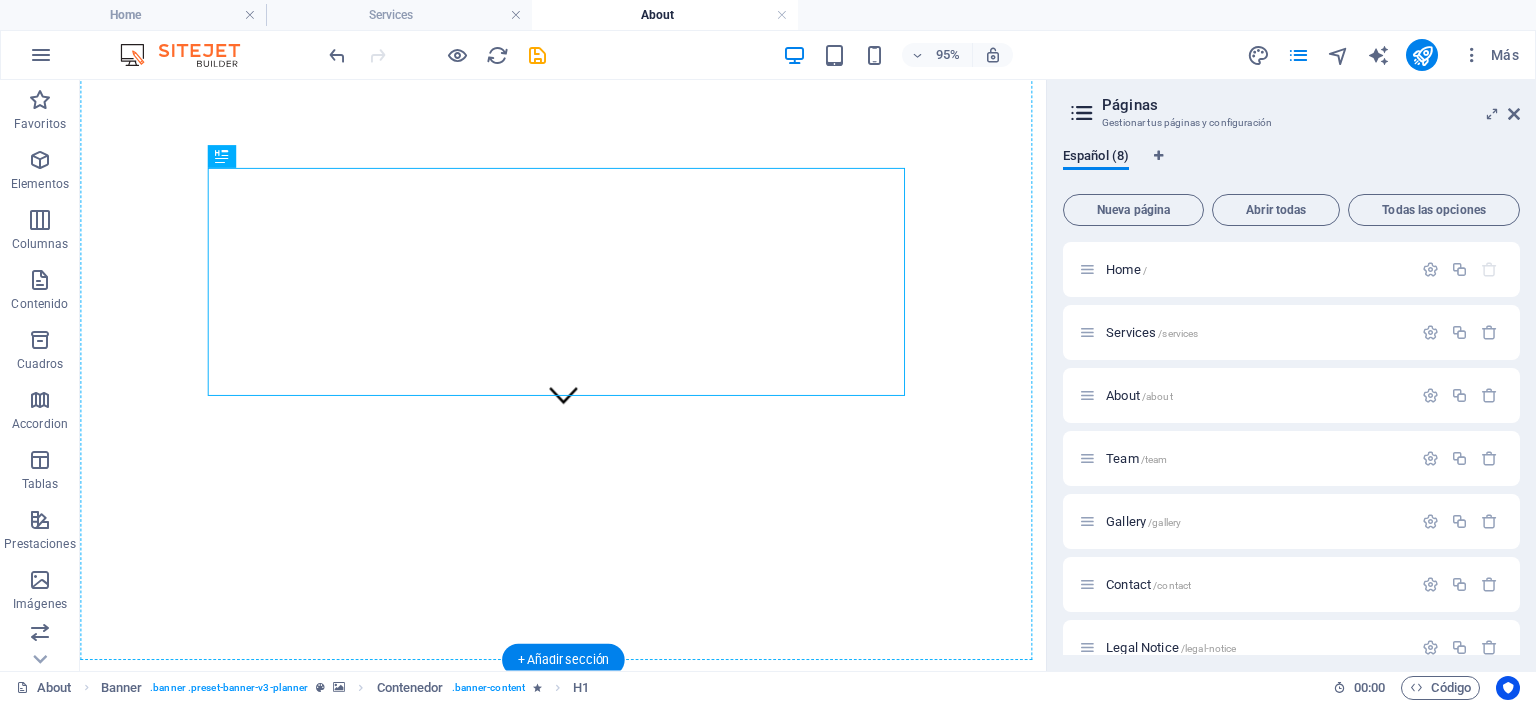 drag, startPoint x: 274, startPoint y: 222, endPoint x: 610, endPoint y: 169, distance: 340.1544 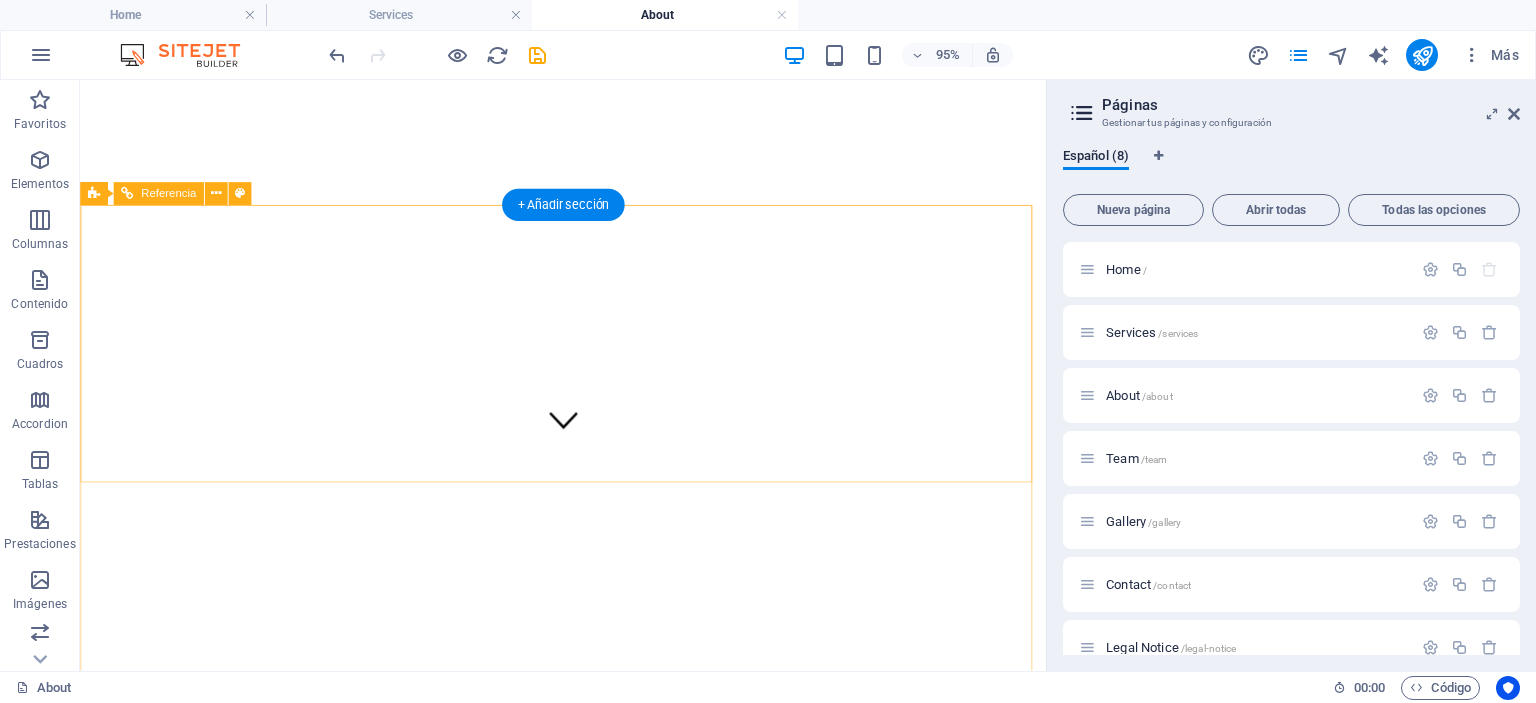 scroll, scrollTop: 100, scrollLeft: 0, axis: vertical 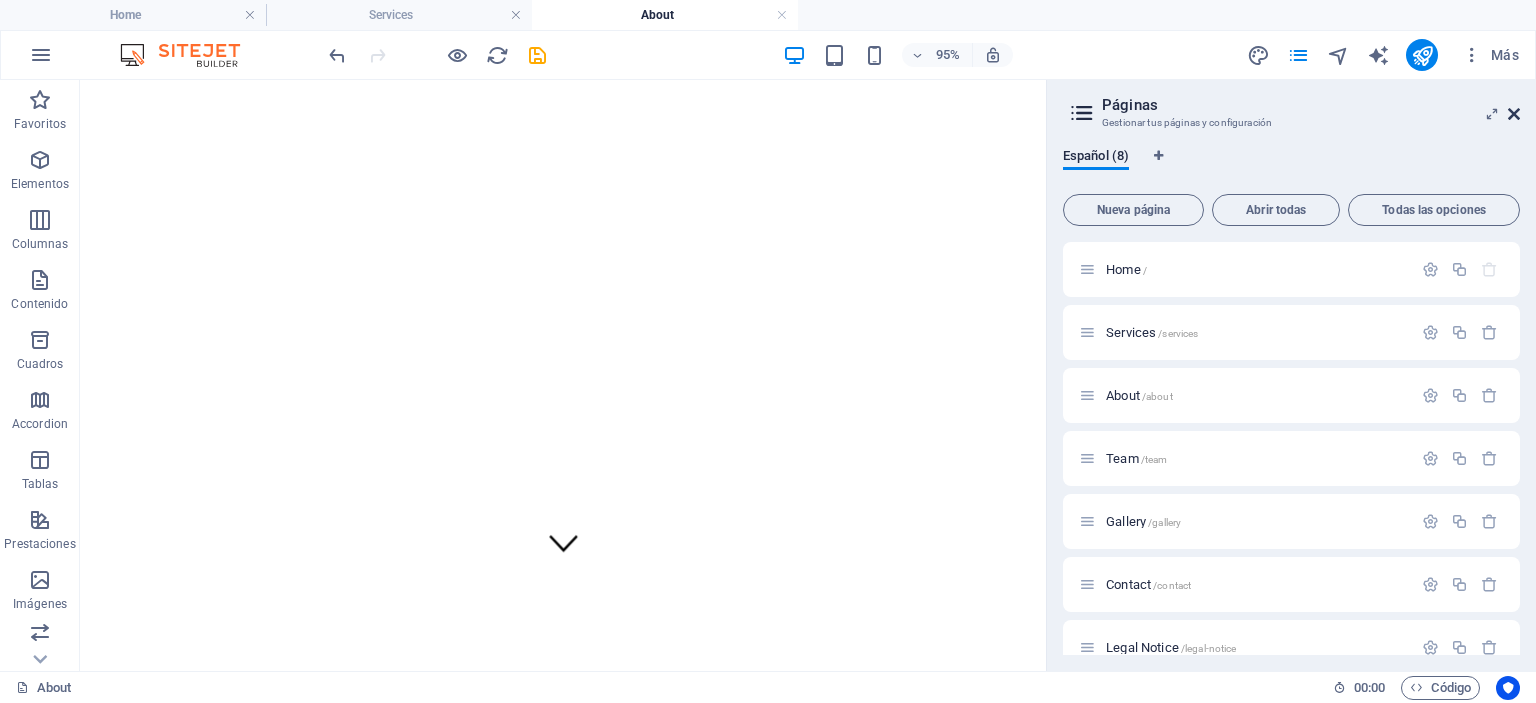 click at bounding box center [1514, 114] 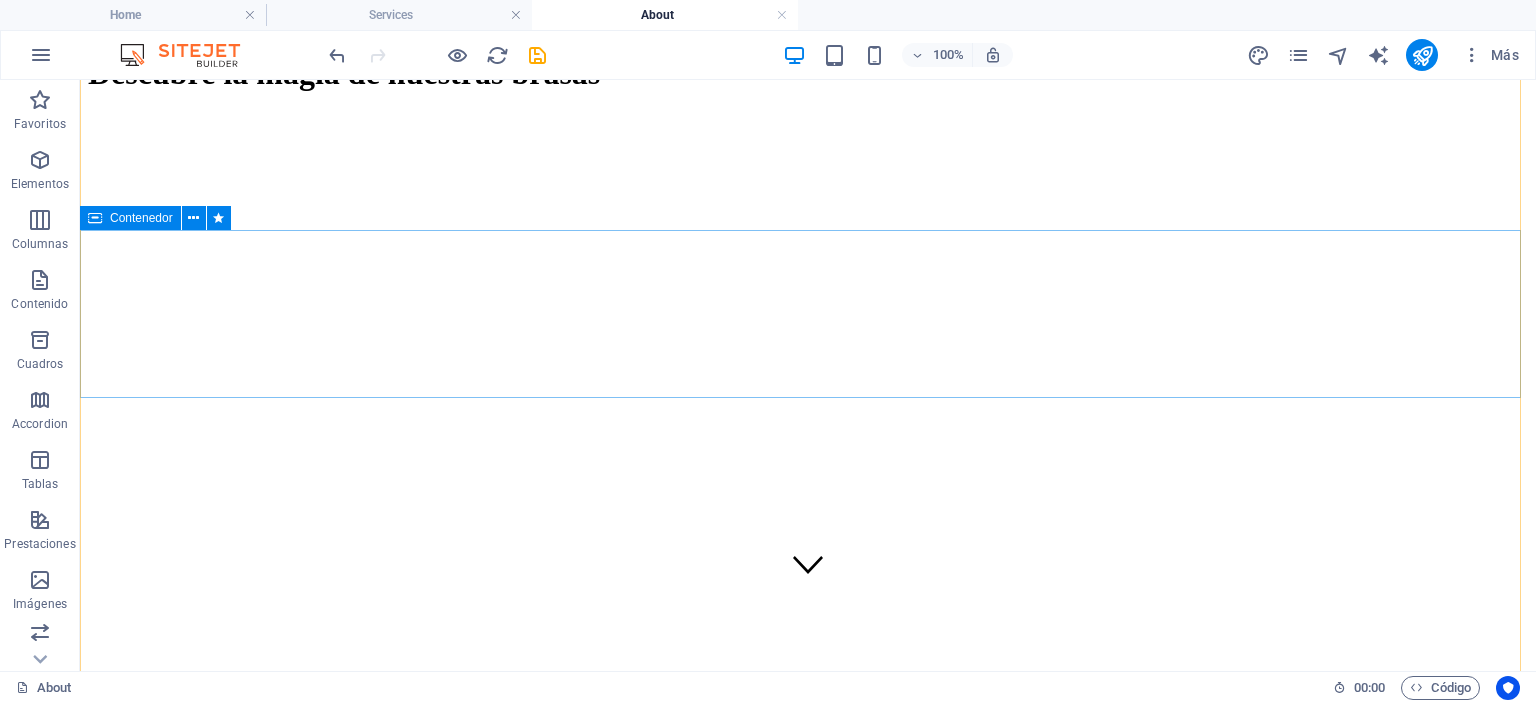 scroll, scrollTop: 0, scrollLeft: 0, axis: both 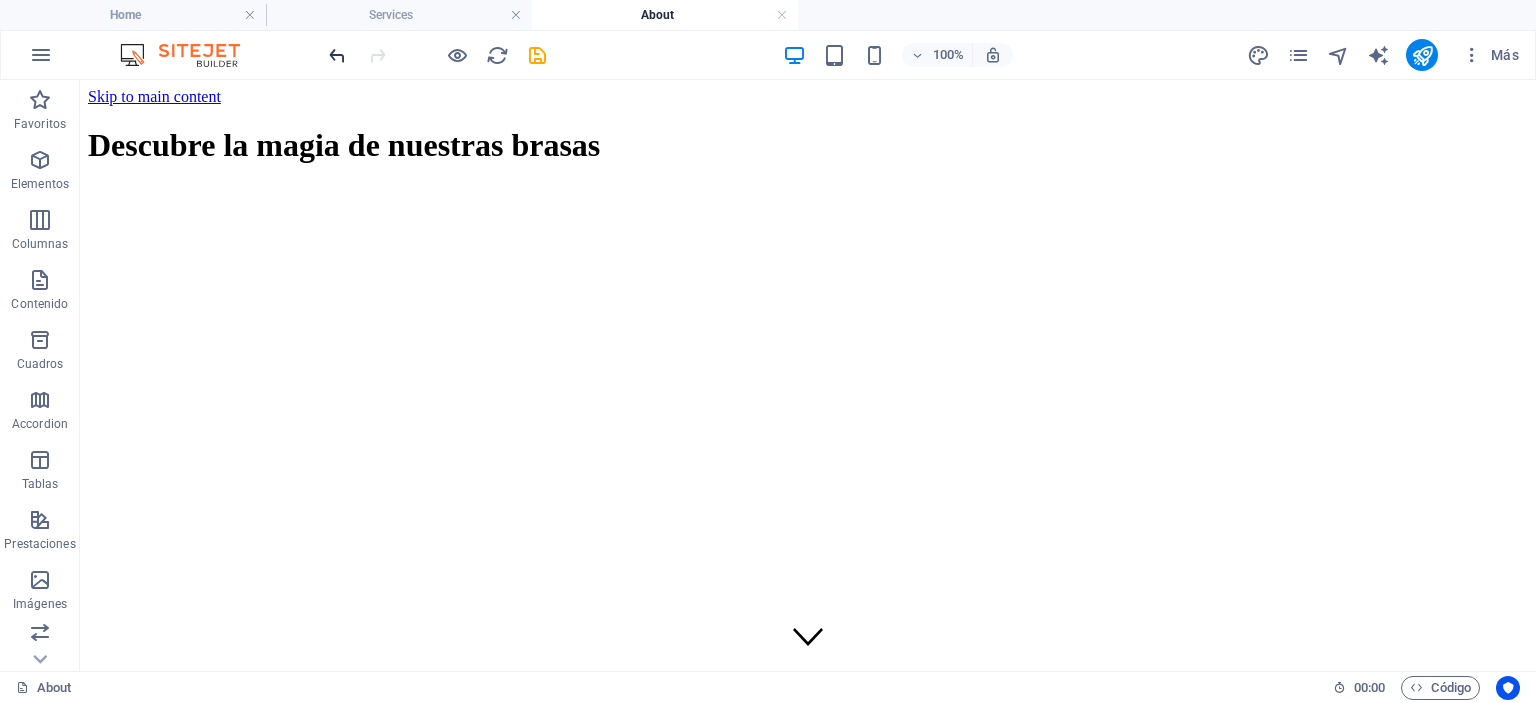 click at bounding box center [337, 55] 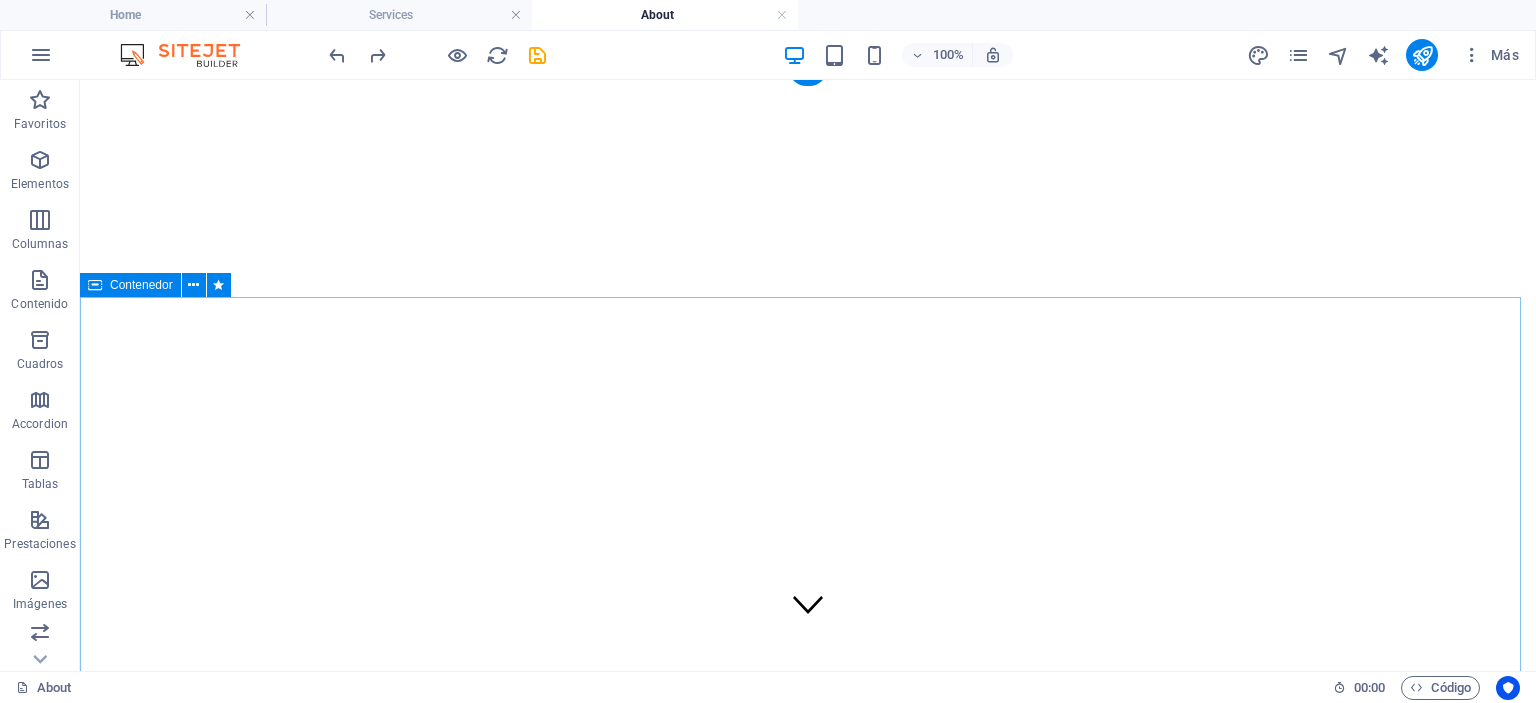 scroll, scrollTop: 0, scrollLeft: 0, axis: both 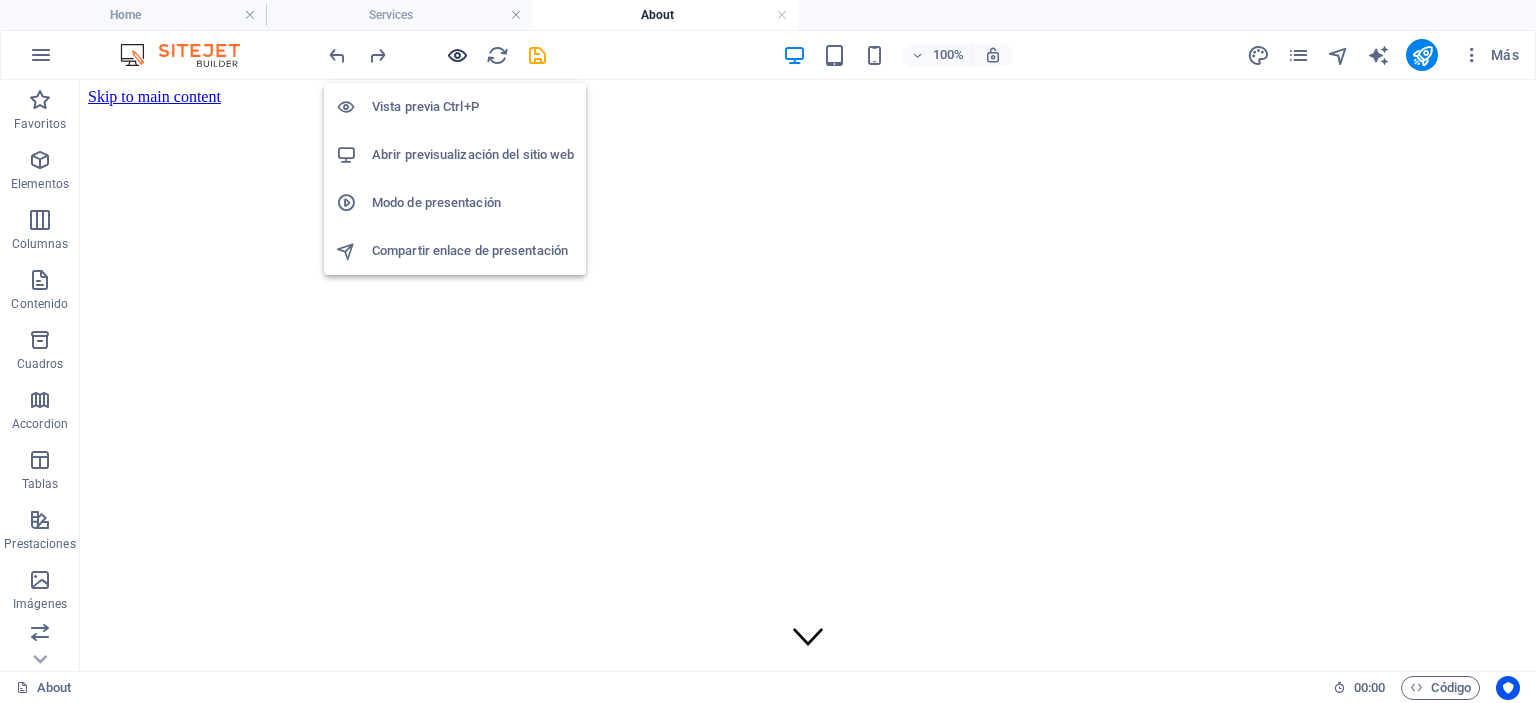 click at bounding box center [457, 55] 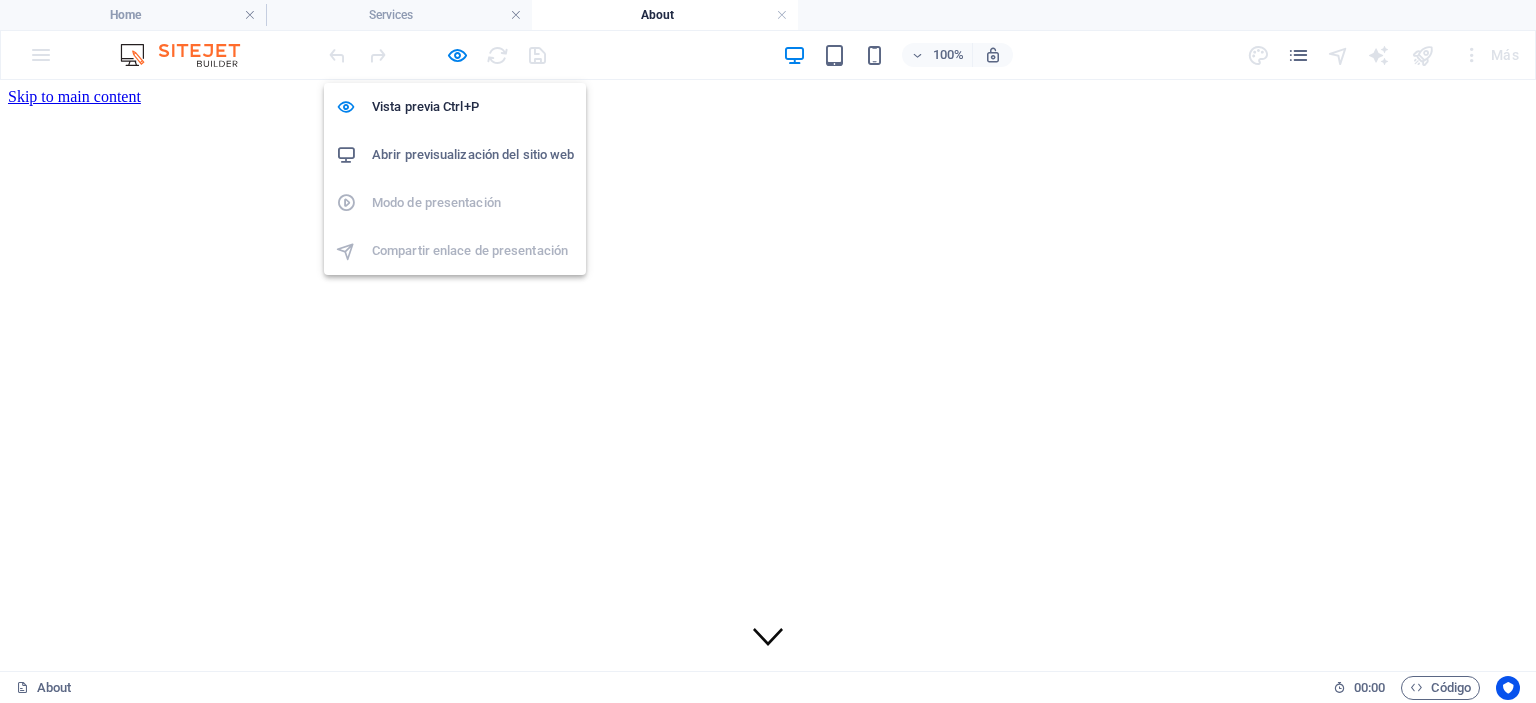 click on "Abrir previsualización del sitio web" at bounding box center [473, 155] 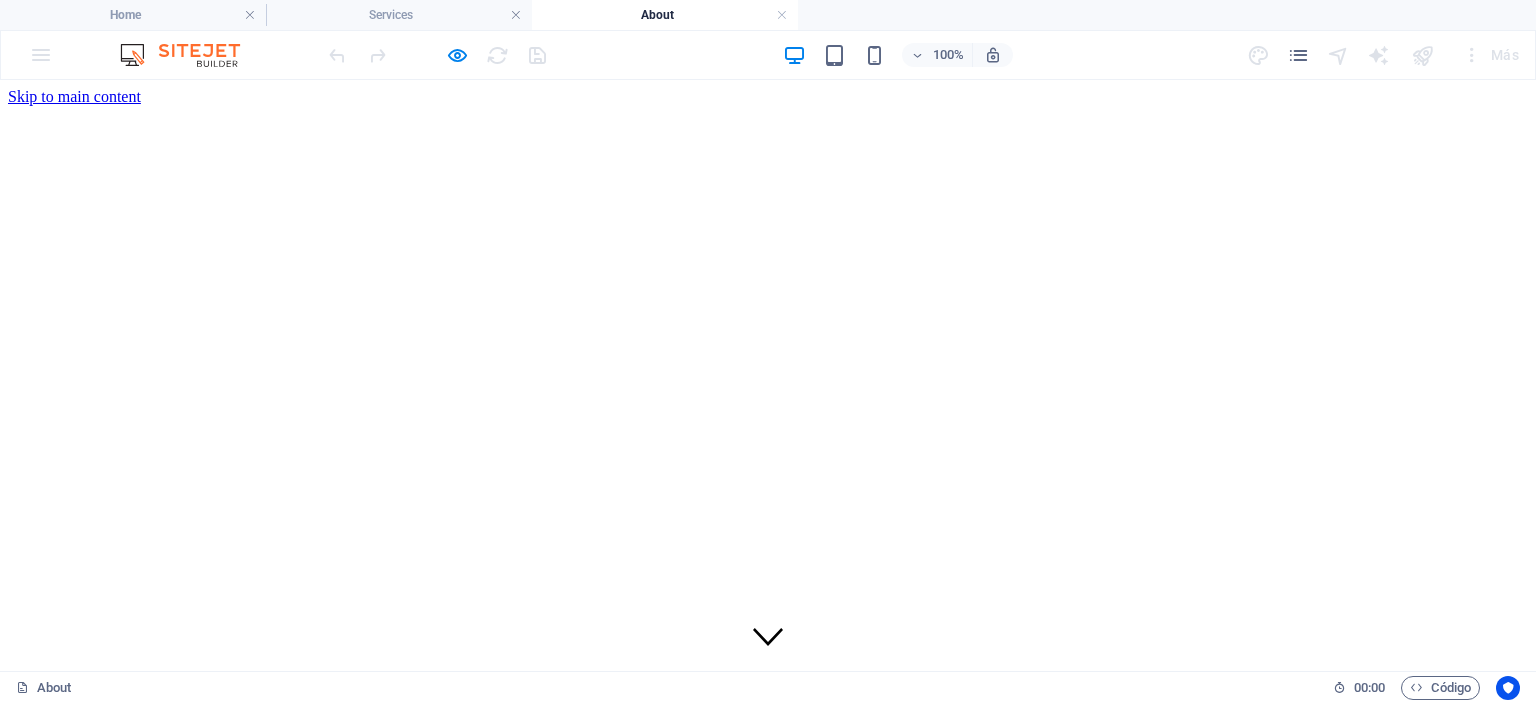 scroll, scrollTop: 100, scrollLeft: 0, axis: vertical 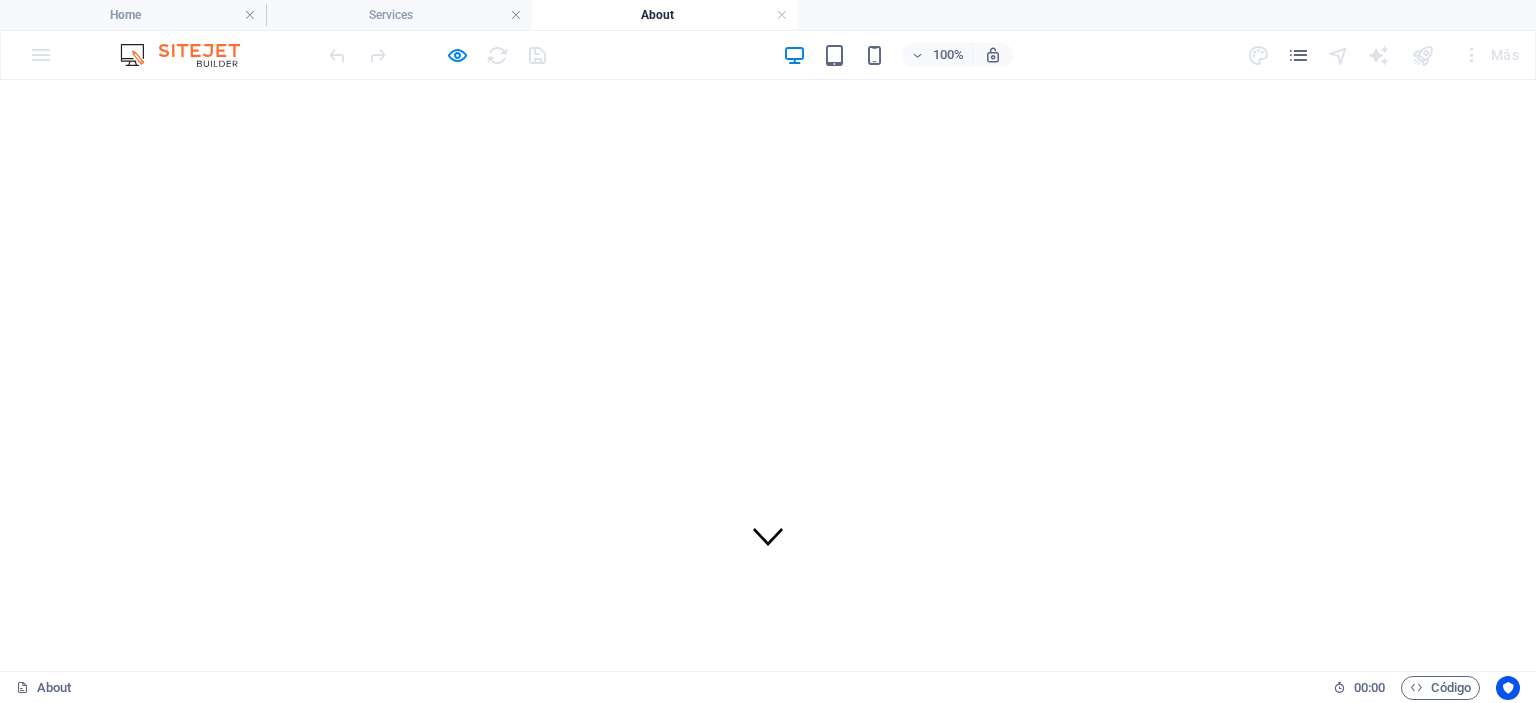 click on "Descubre la magia de nuestras brasas" at bounding box center (768, 1398) 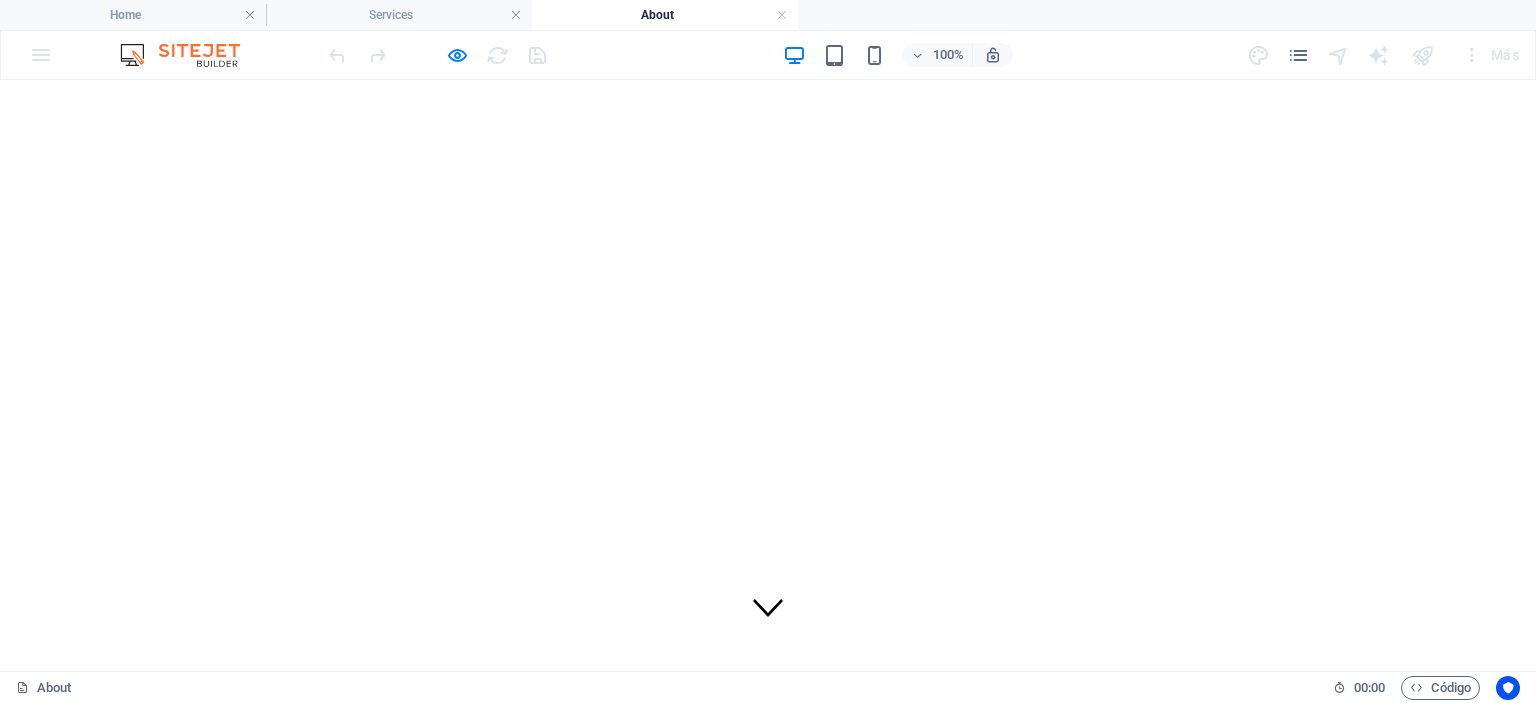 scroll, scrollTop: 0, scrollLeft: 0, axis: both 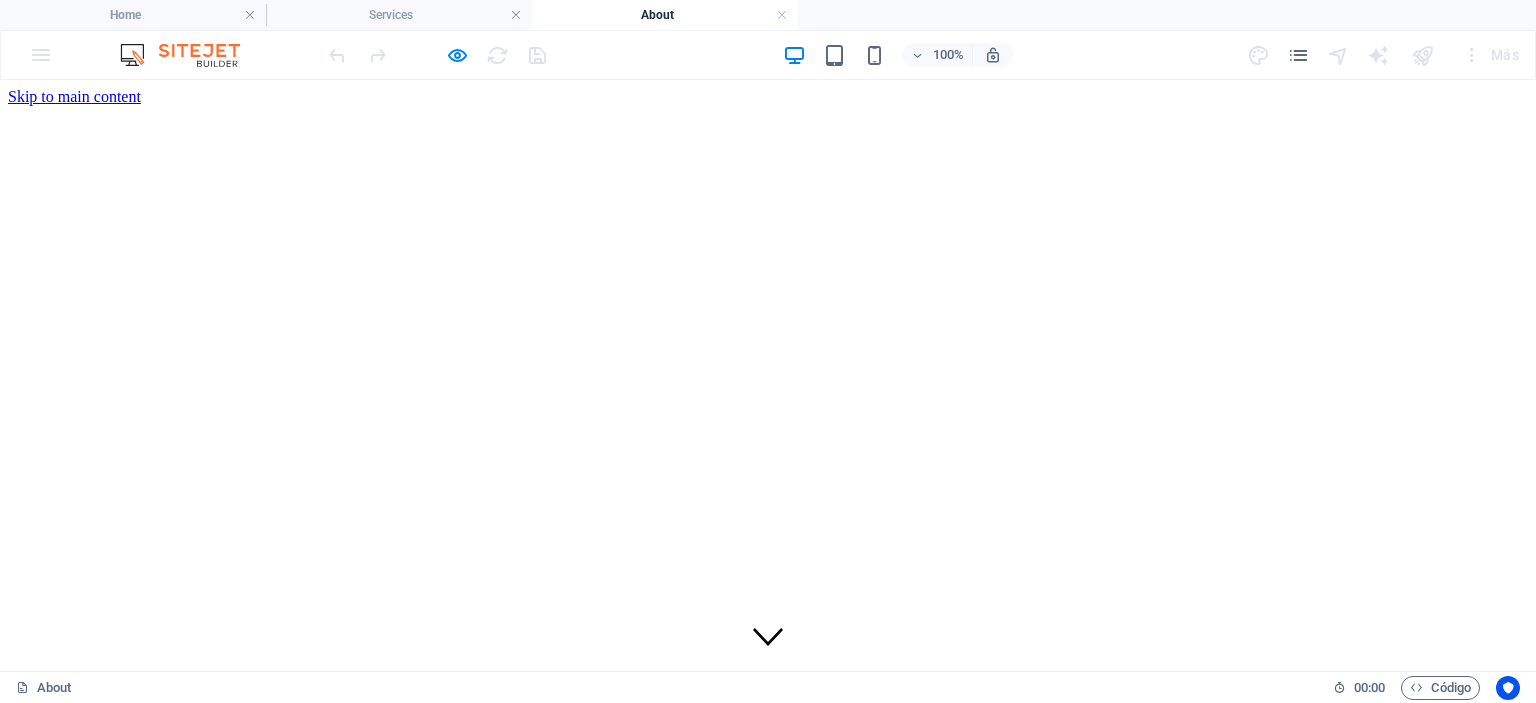 click on "About" at bounding box center [665, 15] 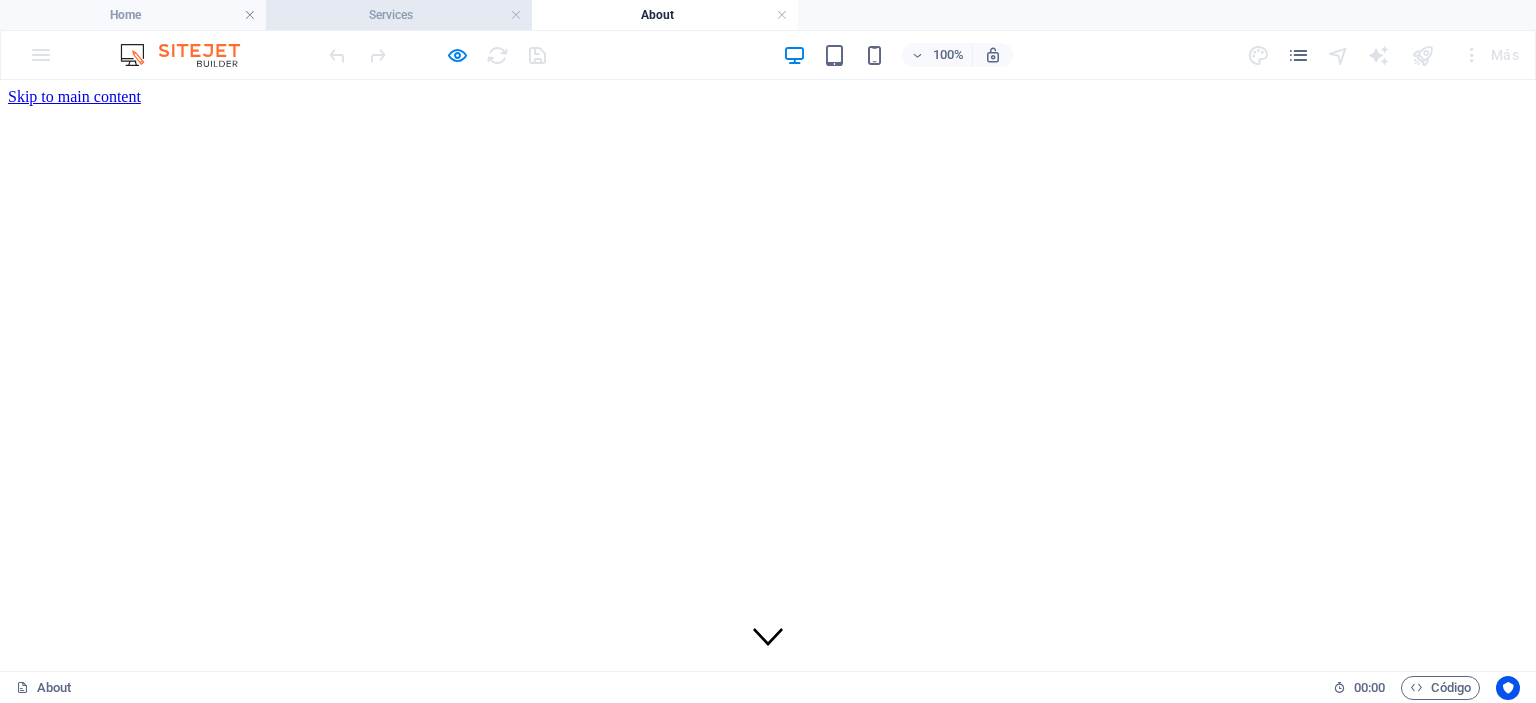 click on "Services" at bounding box center [399, 15] 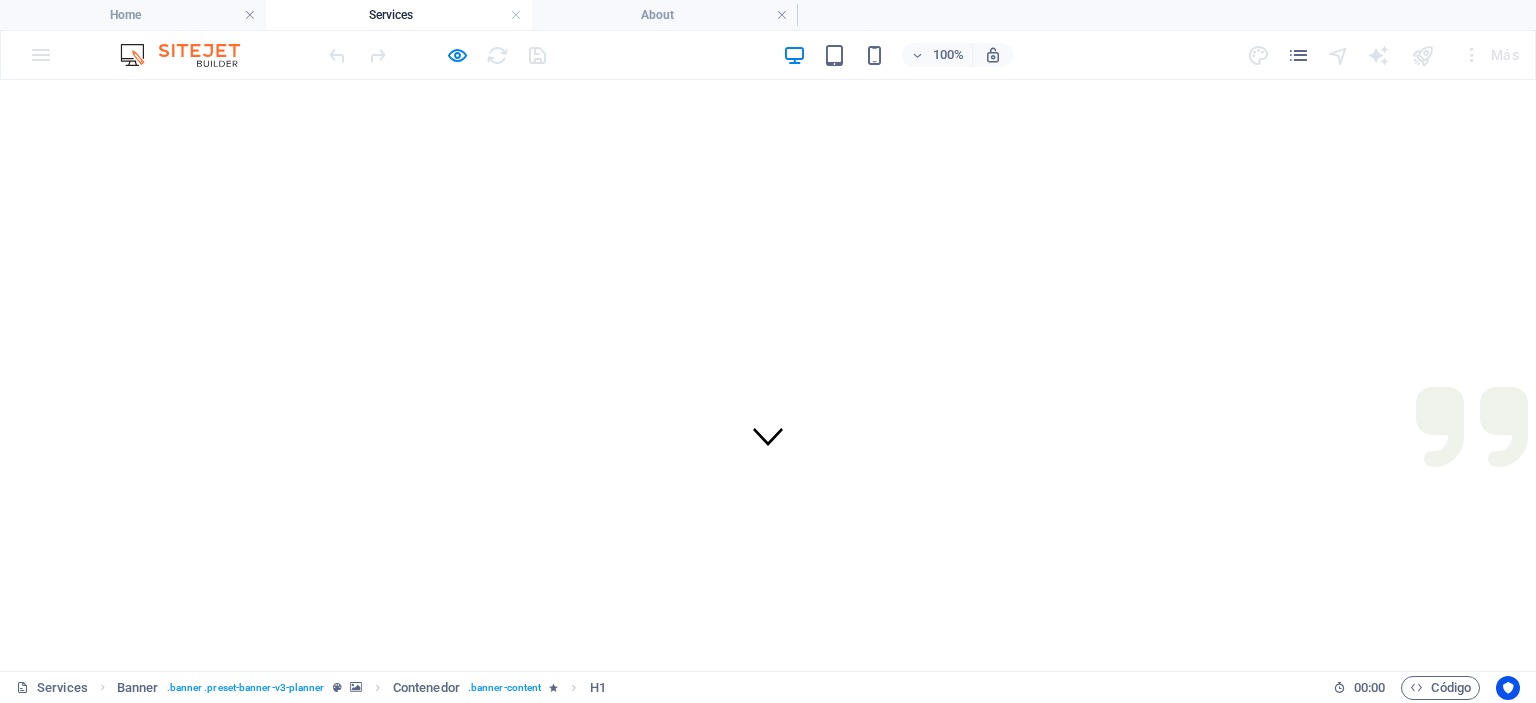 scroll, scrollTop: 0, scrollLeft: 0, axis: both 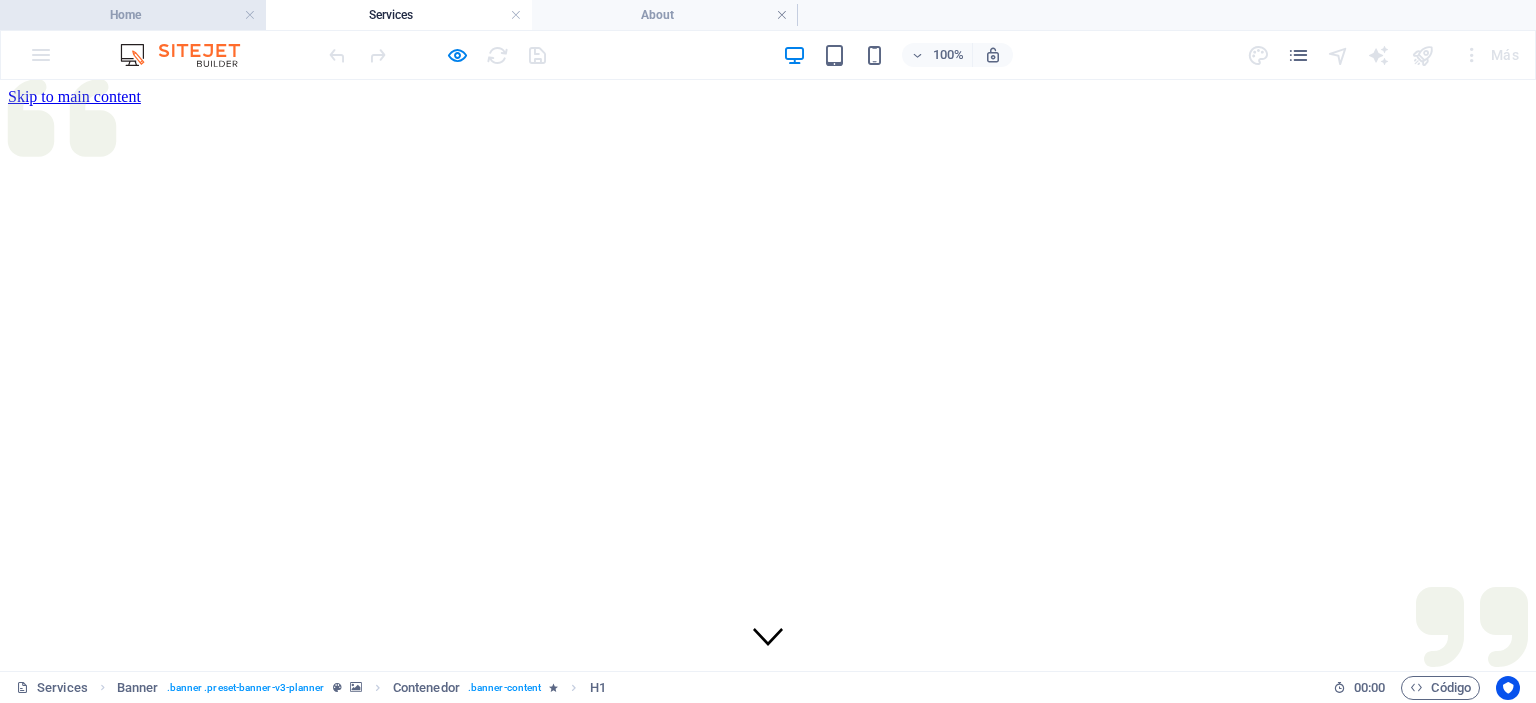 click on "Home" at bounding box center [133, 15] 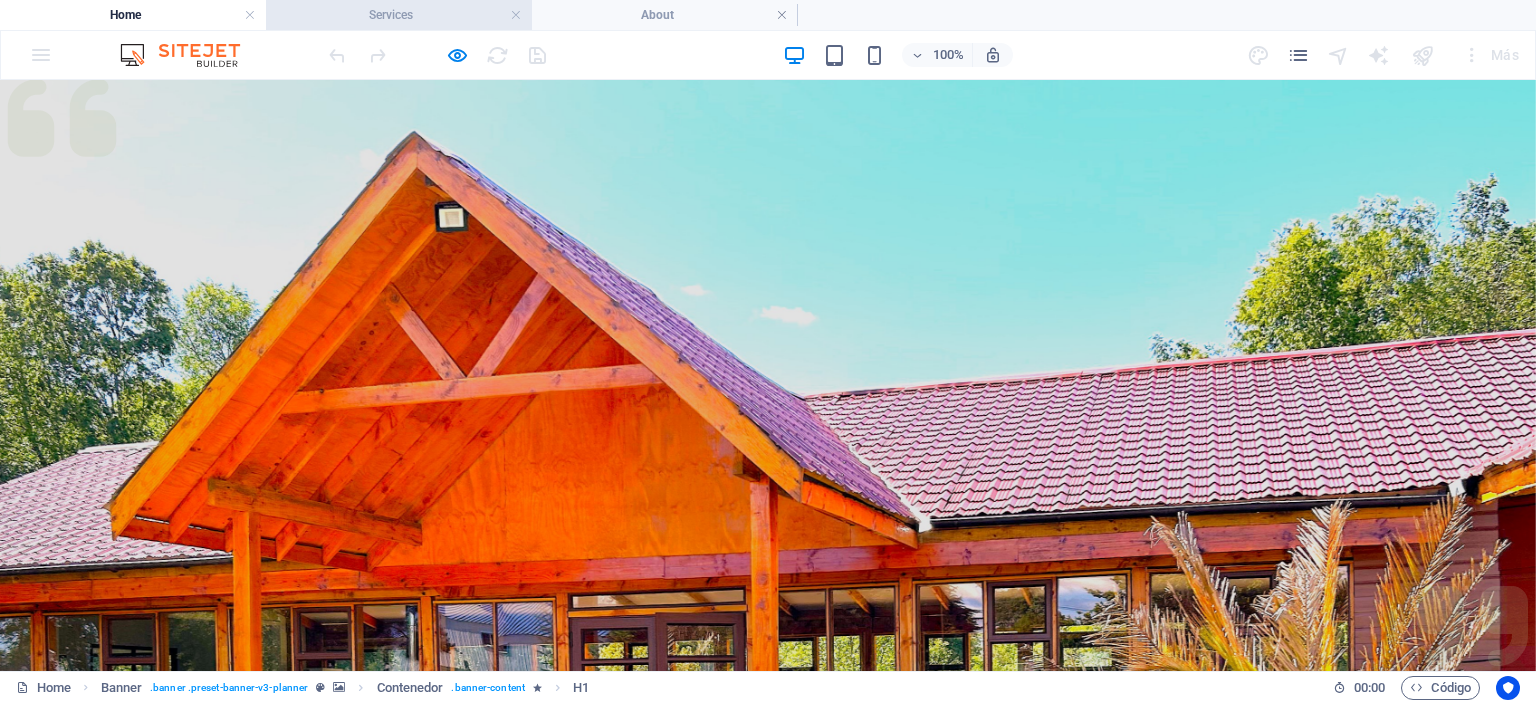 click on "Services" at bounding box center [399, 15] 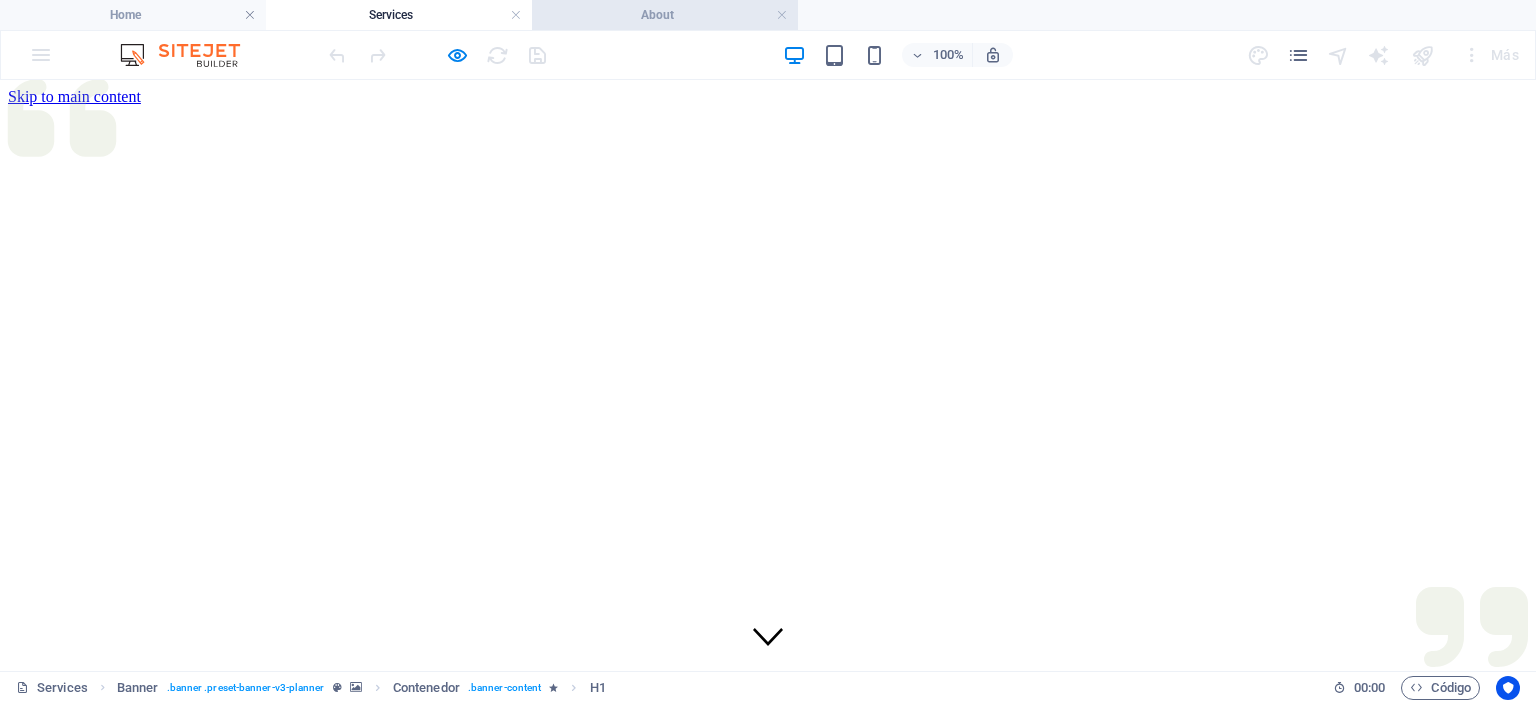 click on "About" at bounding box center [665, 15] 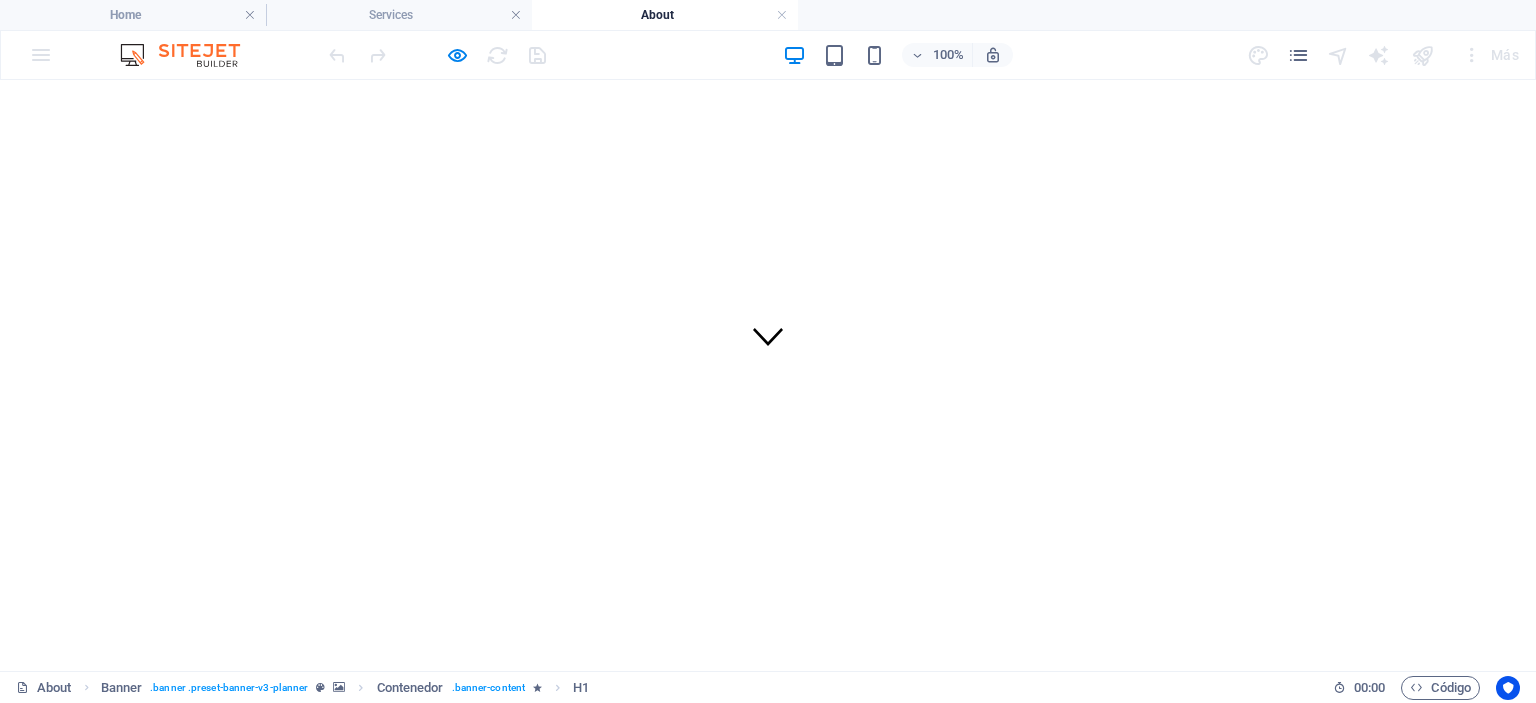 scroll, scrollTop: 100, scrollLeft: 0, axis: vertical 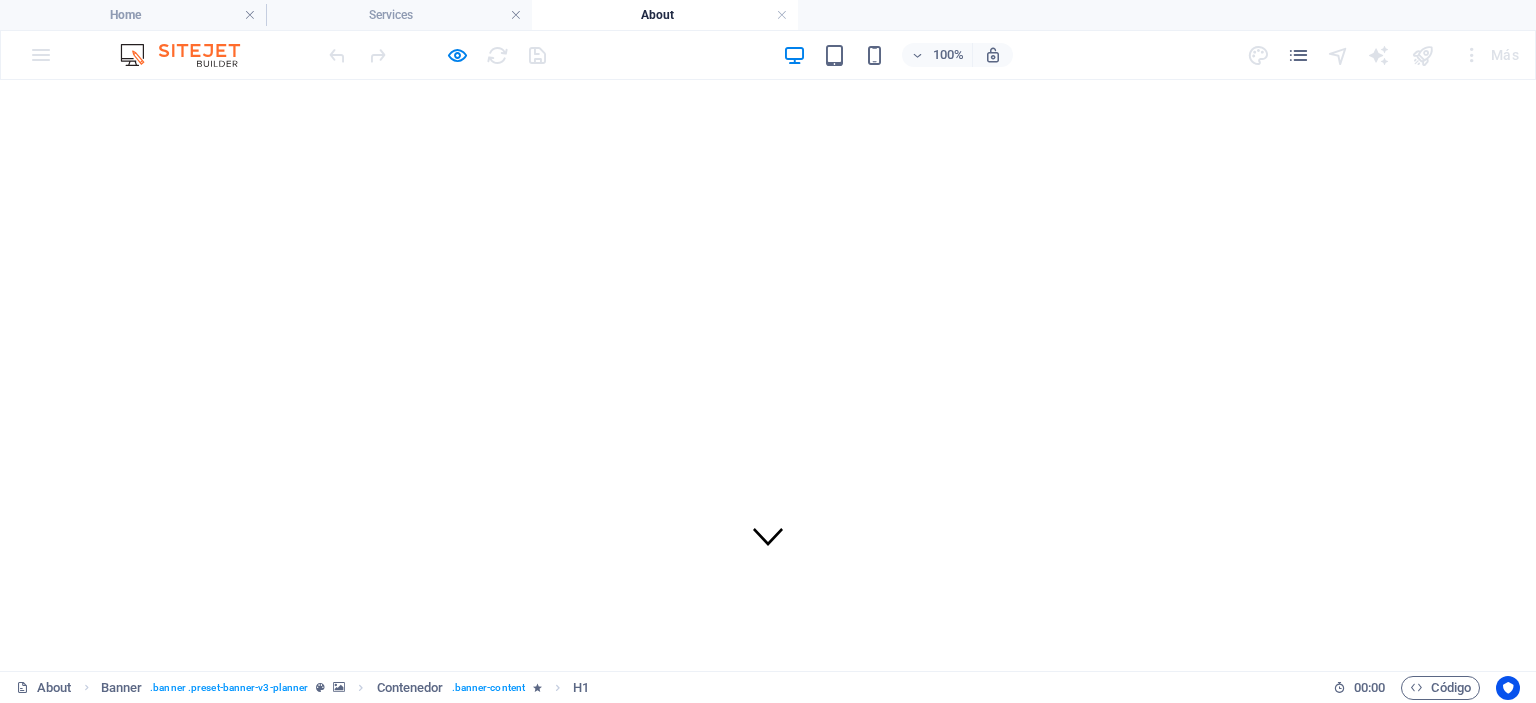 click on "Descubre la magia de nuestras brasas" at bounding box center [768, 1398] 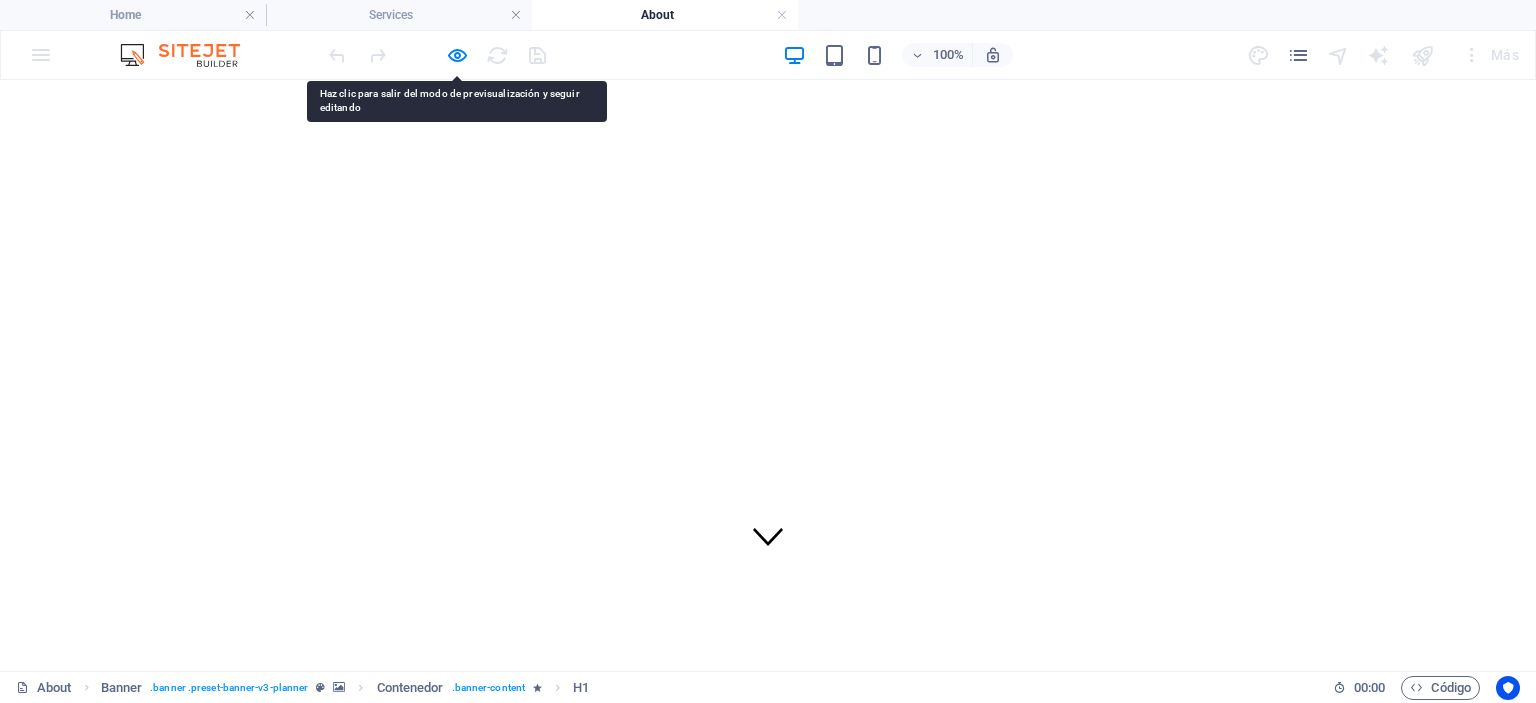 drag, startPoint x: 814, startPoint y: 399, endPoint x: 611, endPoint y: 367, distance: 205.50668 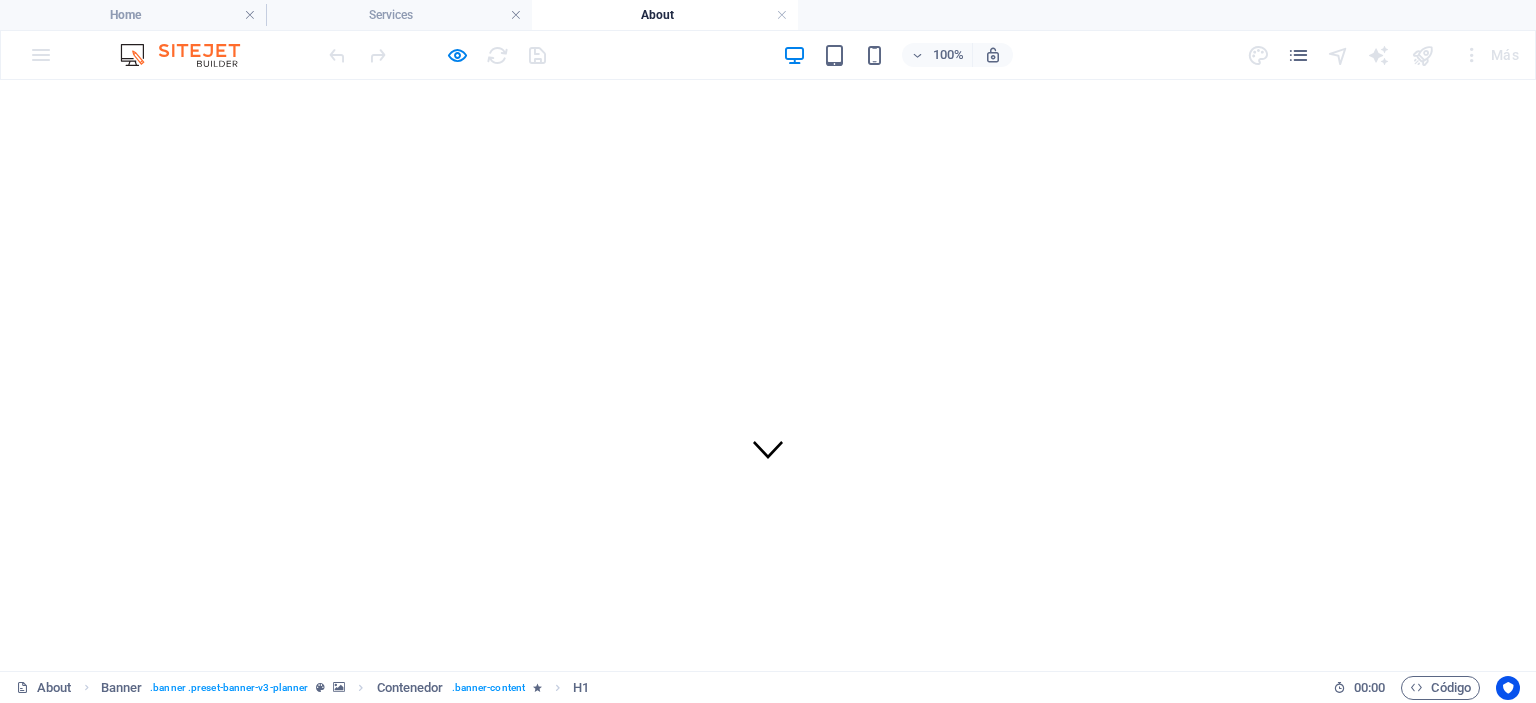 scroll, scrollTop: 200, scrollLeft: 0, axis: vertical 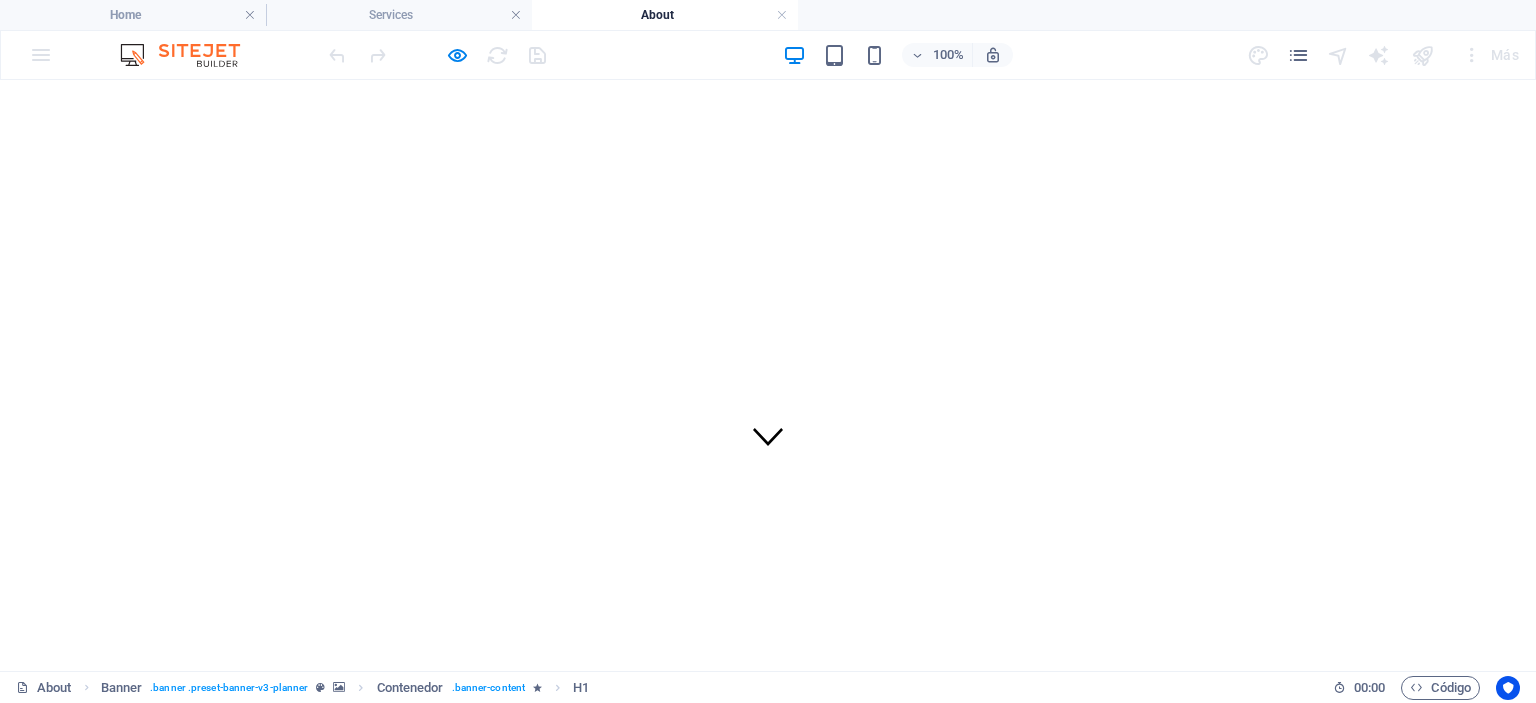 click on "Descubre la magia de nuestras brasas Explore our mission and vision" at bounding box center [768, 1305] 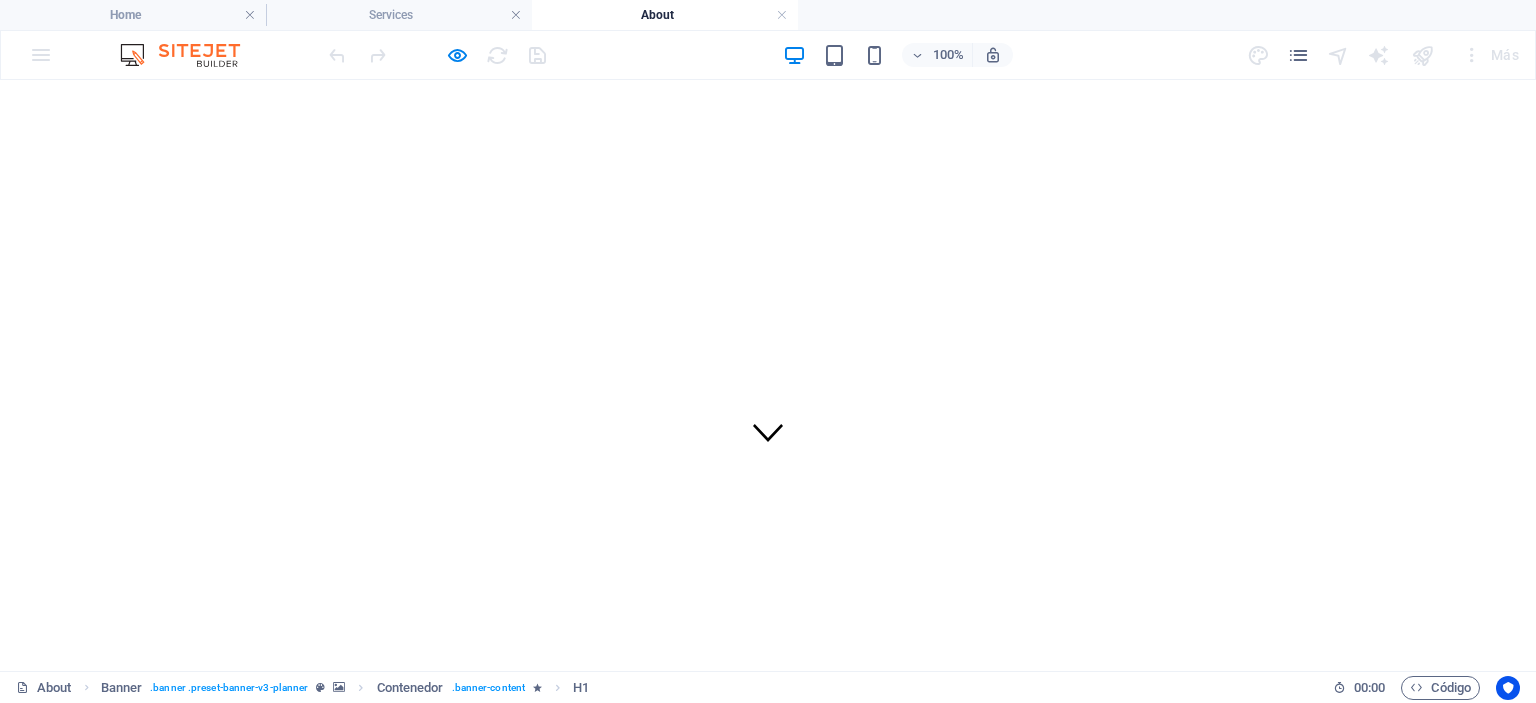 scroll, scrollTop: 100, scrollLeft: 0, axis: vertical 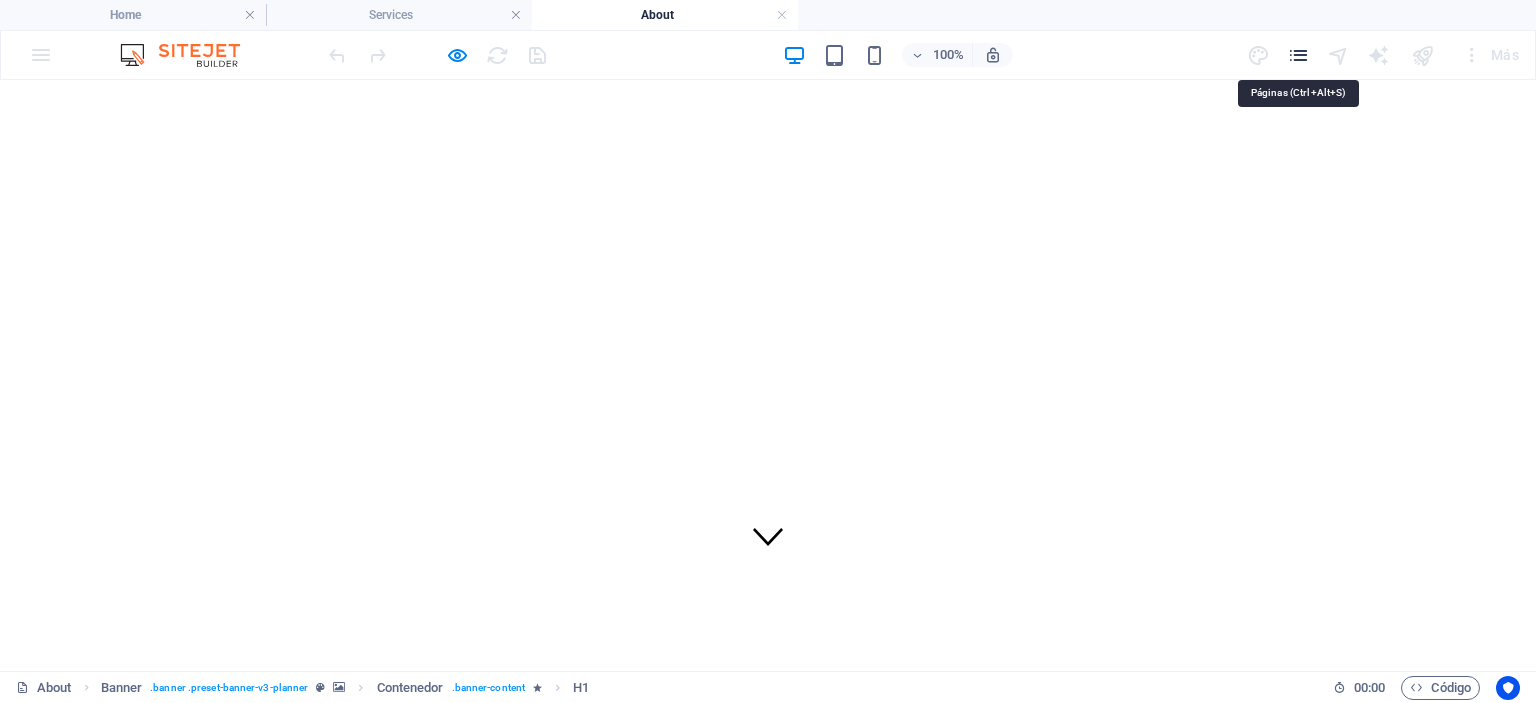 click at bounding box center (1298, 55) 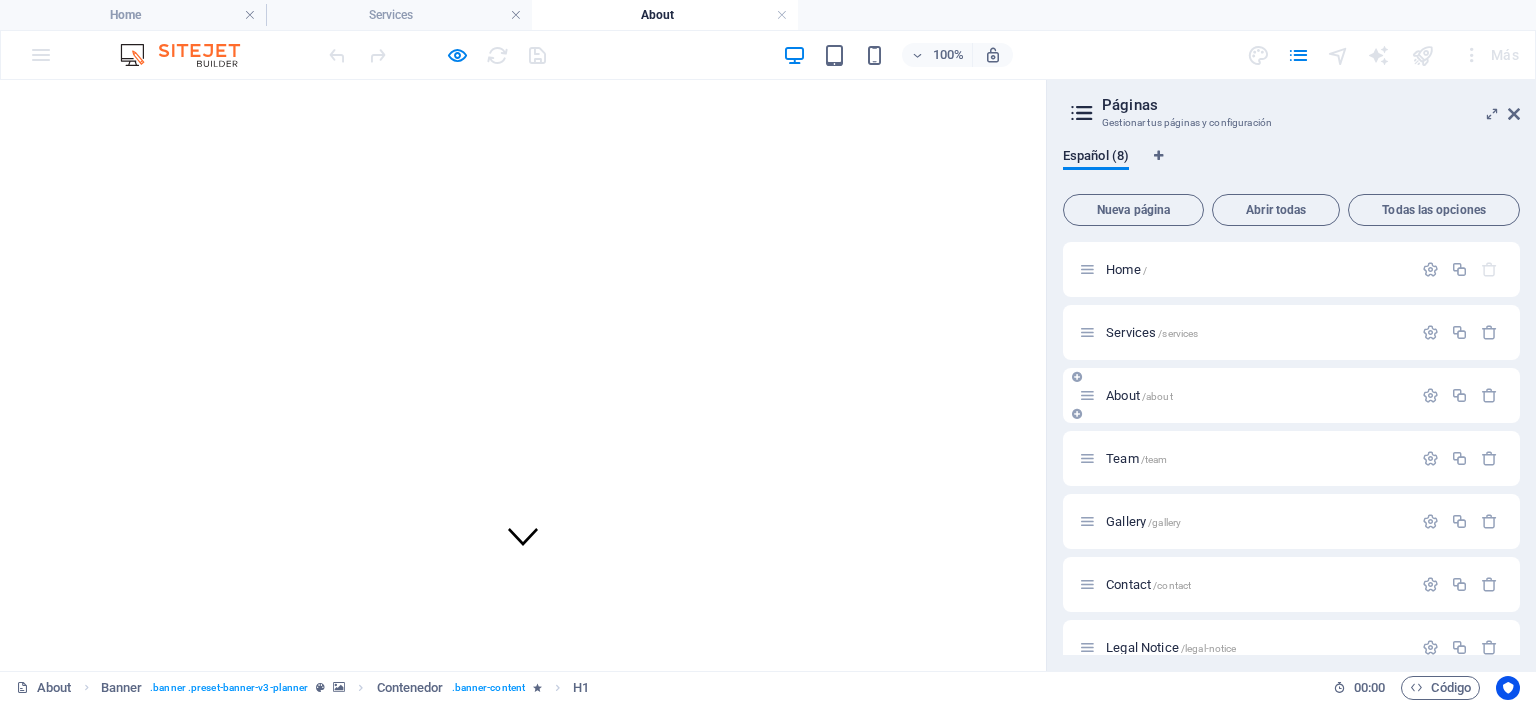 click on "About /about" at bounding box center [1139, 395] 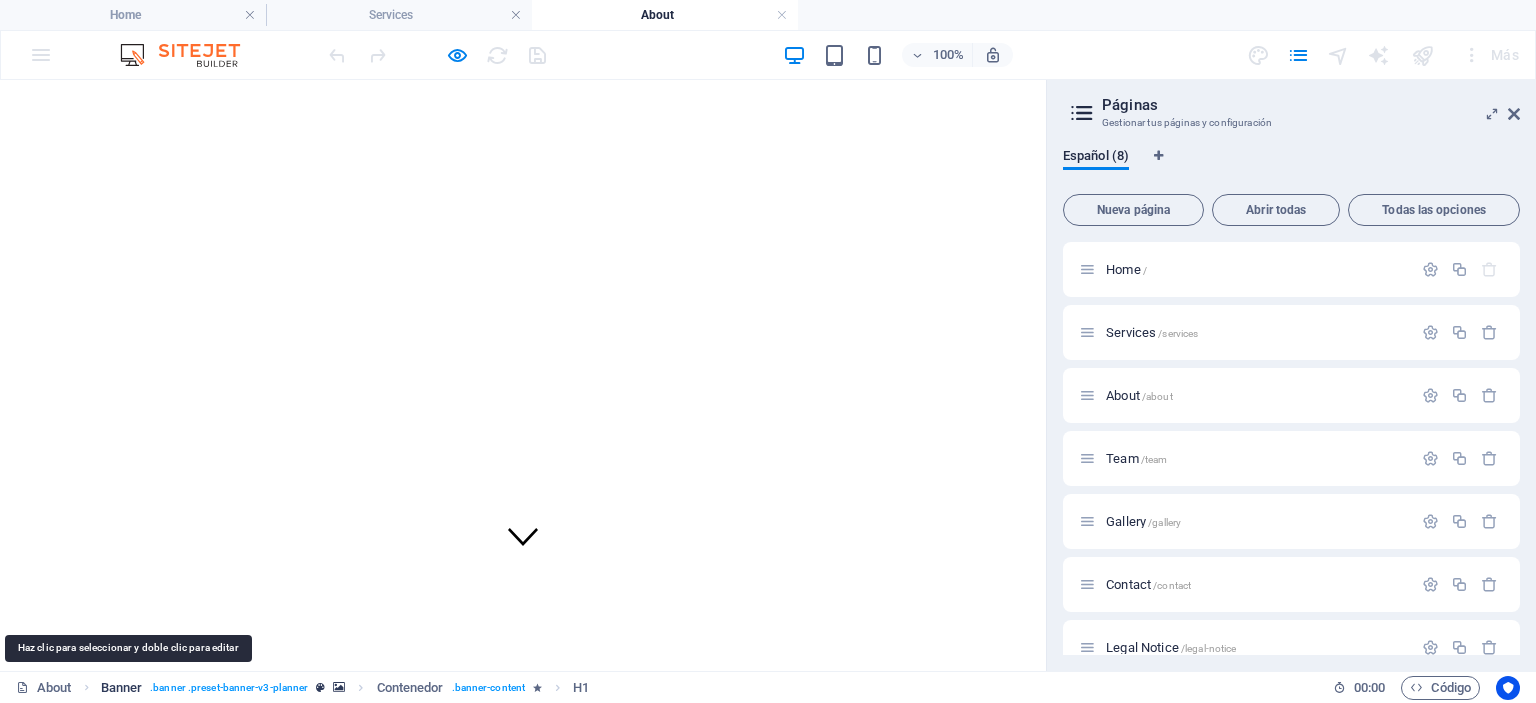 click on "Banner" at bounding box center [122, 688] 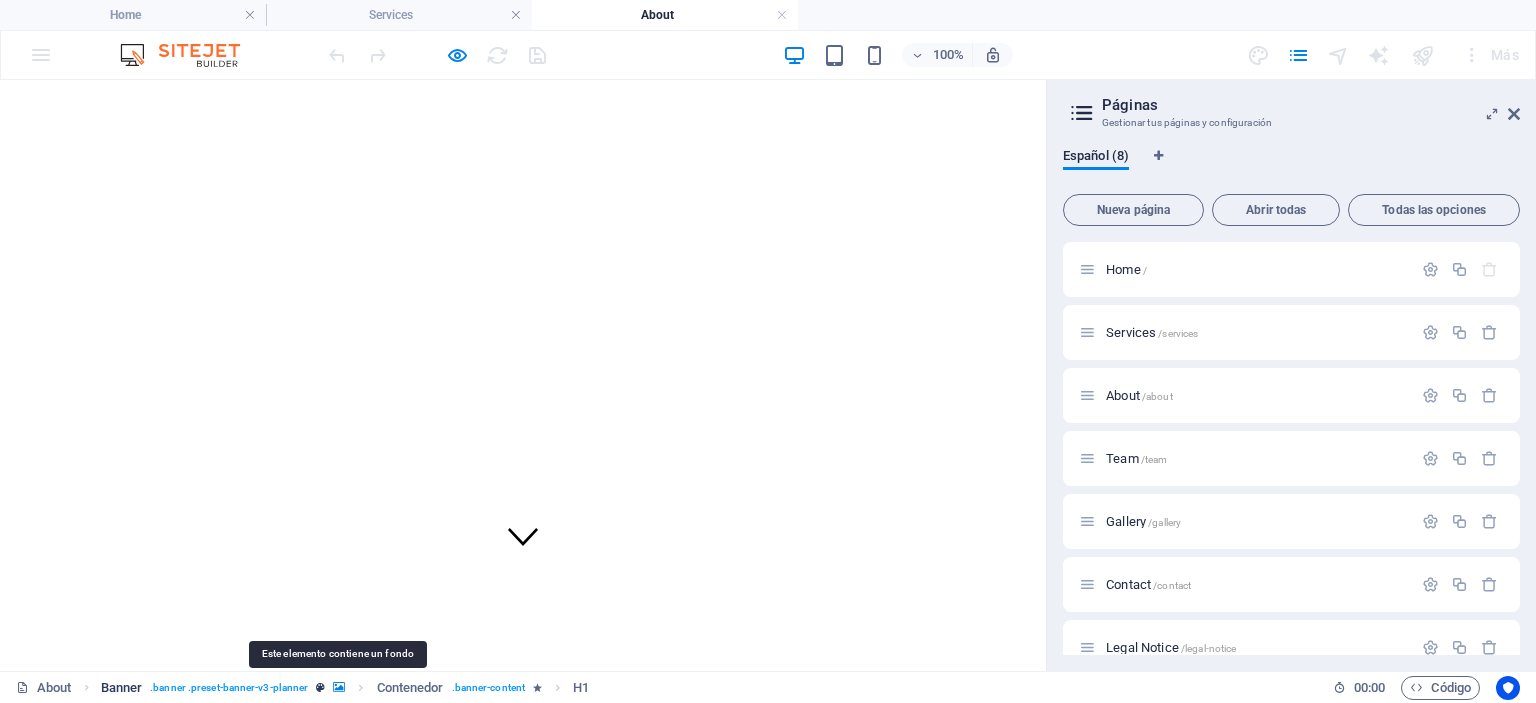 click at bounding box center (339, 687) 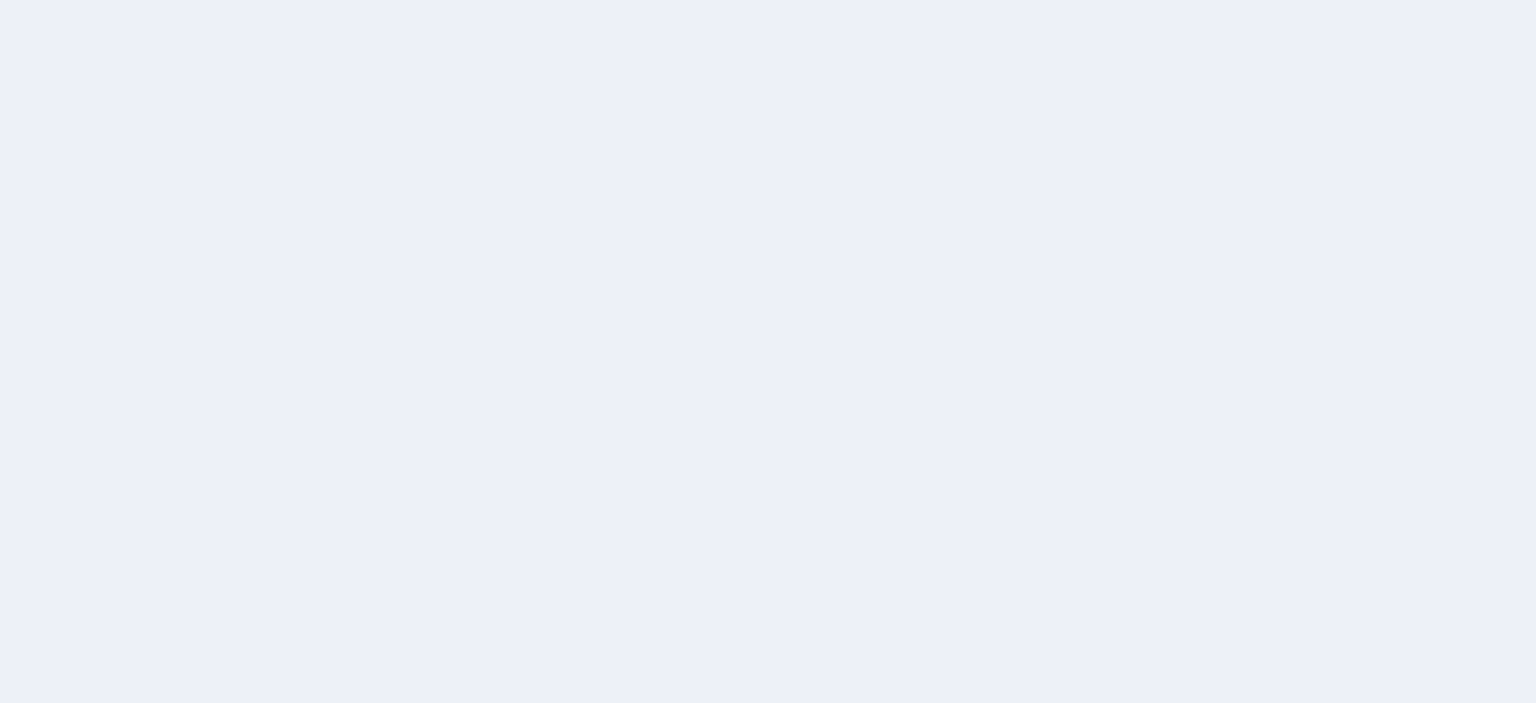 scroll, scrollTop: 0, scrollLeft: 0, axis: both 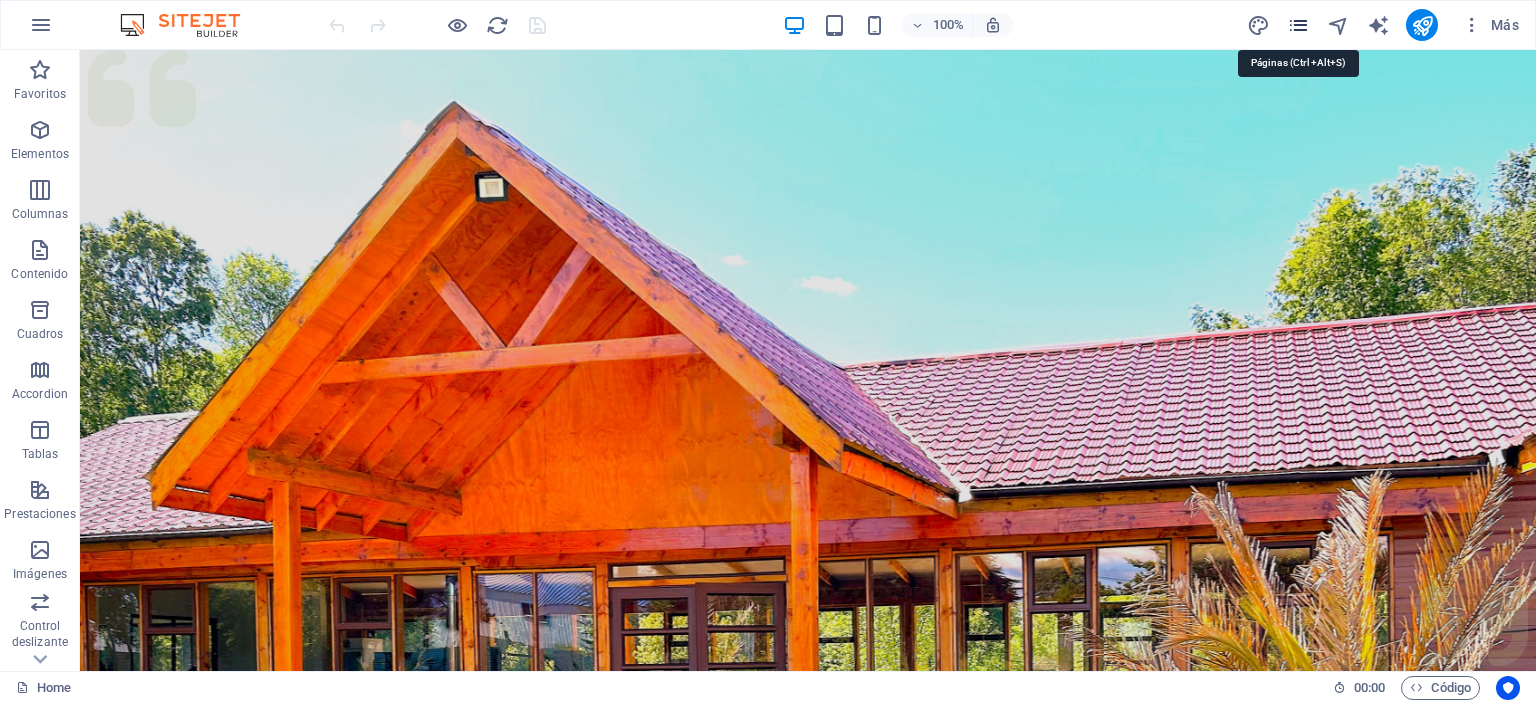 click at bounding box center (1298, 25) 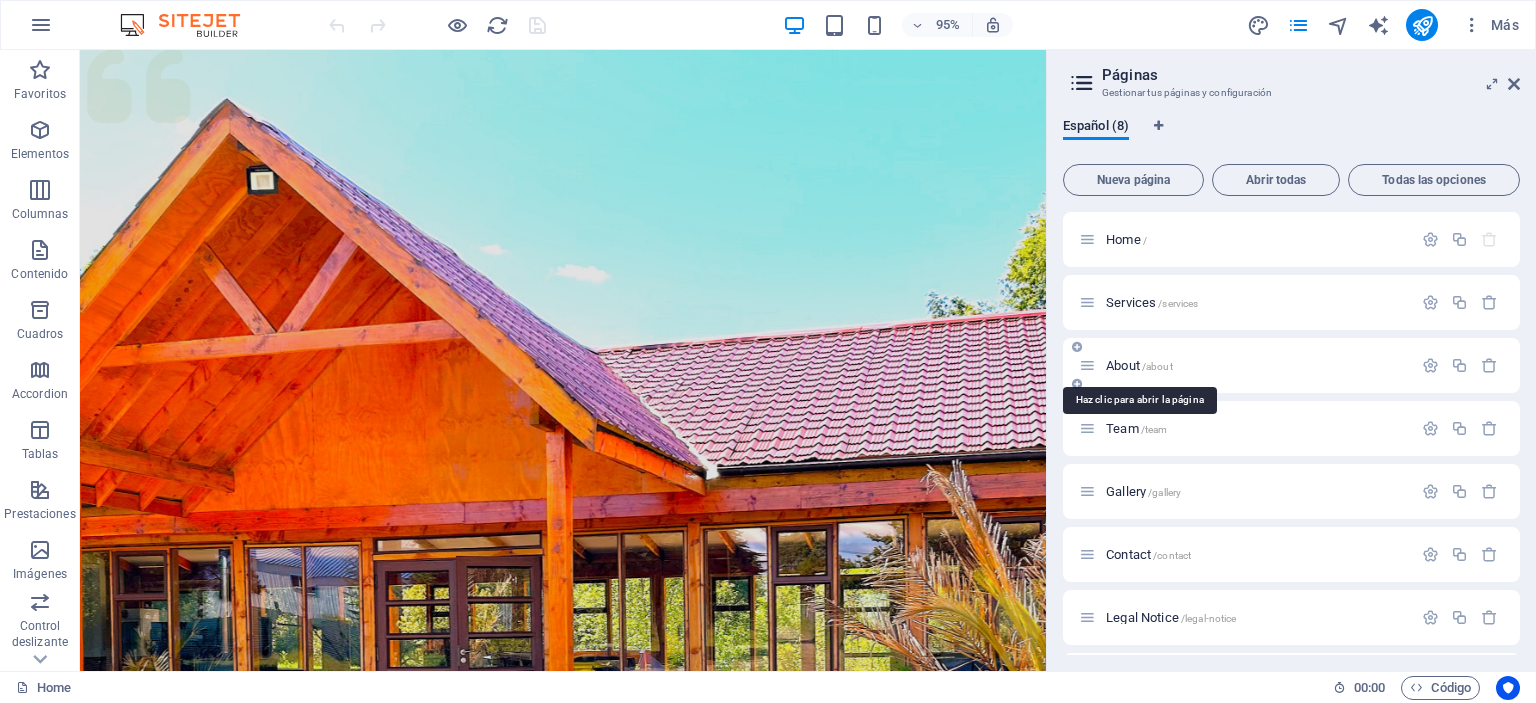click on "About /about" at bounding box center [1139, 365] 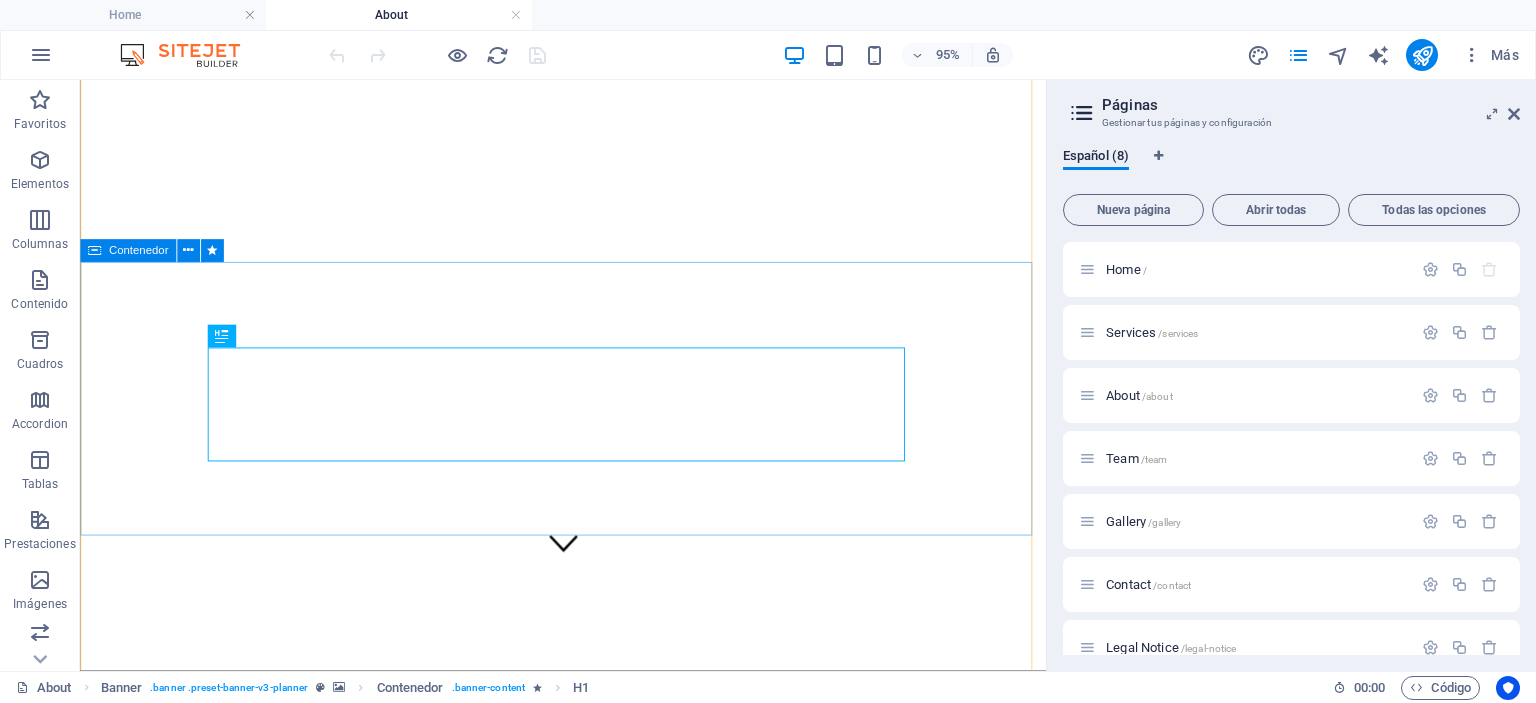 scroll, scrollTop: 0, scrollLeft: 0, axis: both 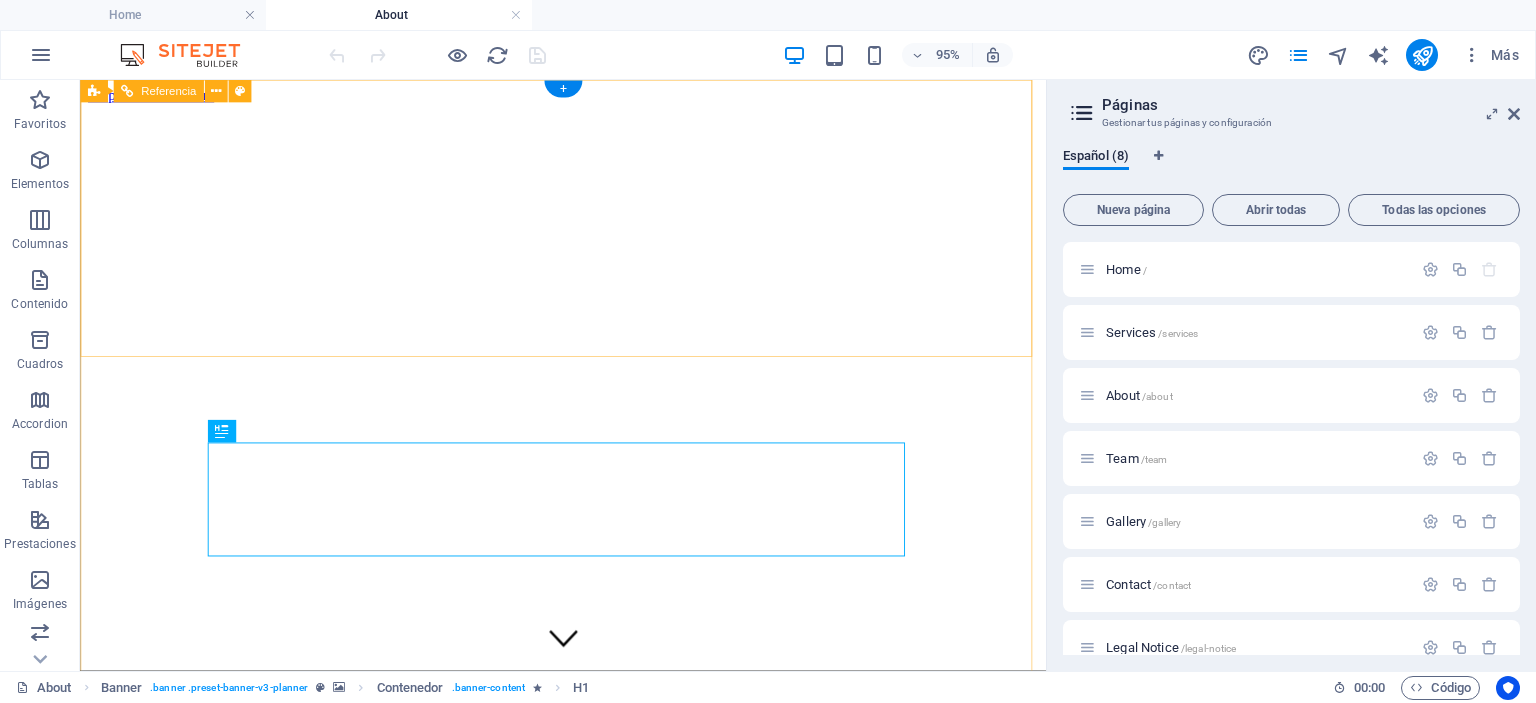 click on "Menu Eventos Cafeteria Nosotros Galeria Contacto Cotiza con nosotros" at bounding box center [588, 1187] 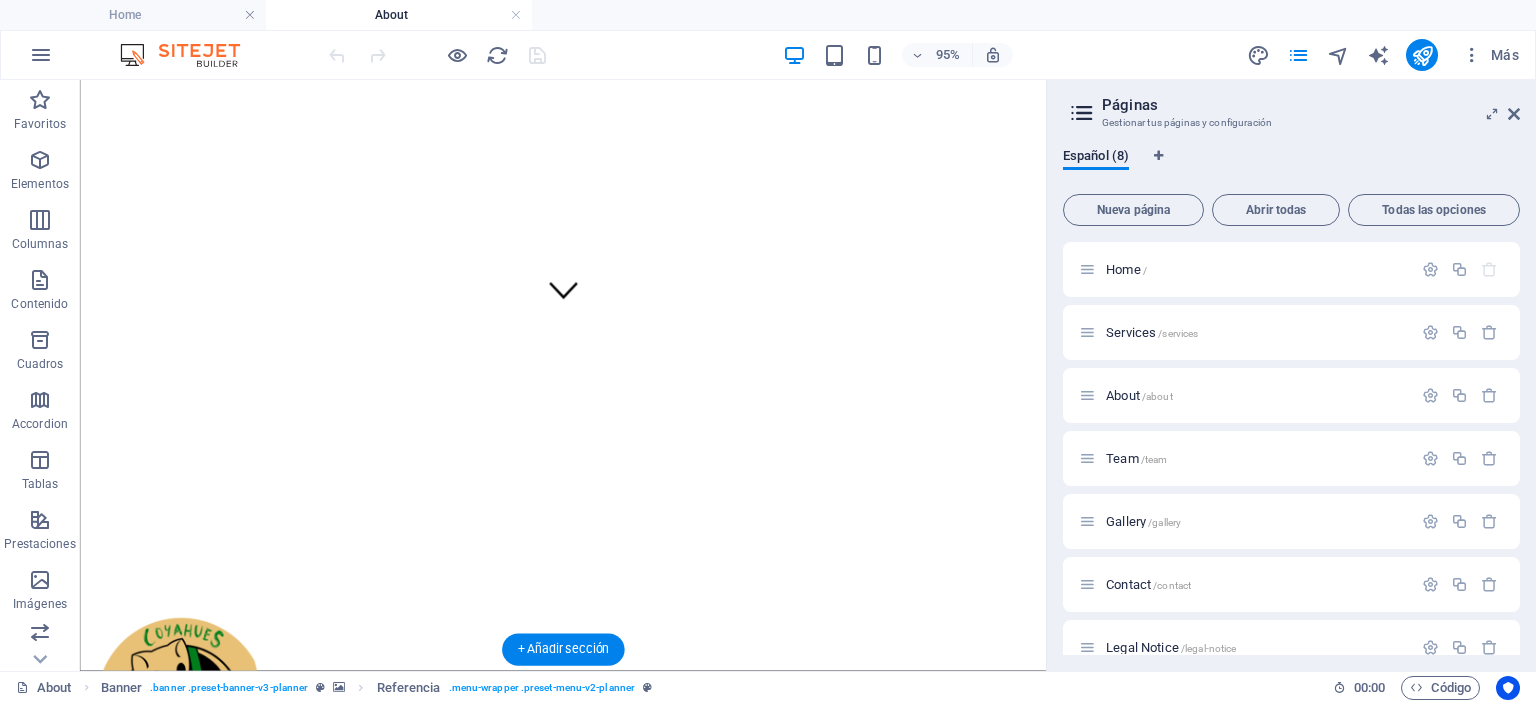 scroll, scrollTop: 400, scrollLeft: 0, axis: vertical 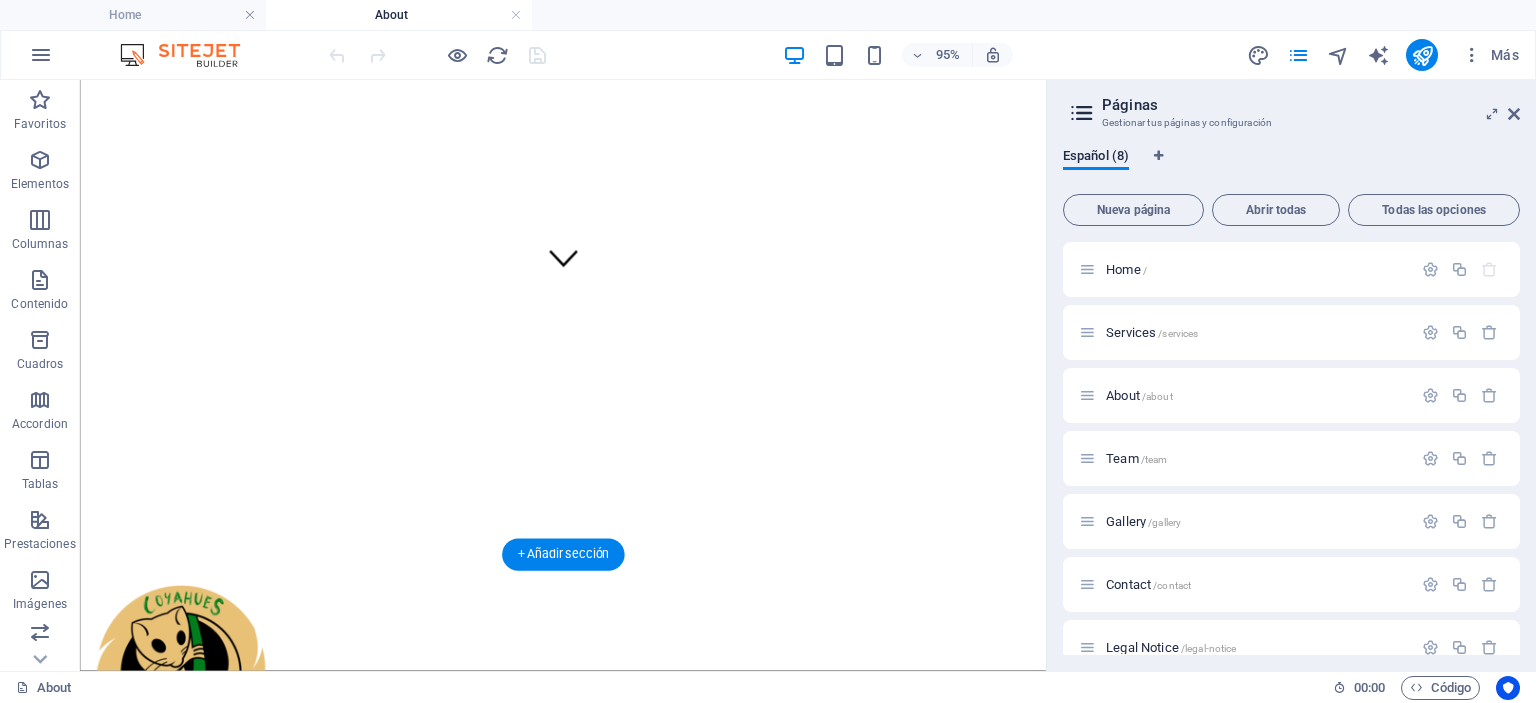 click at bounding box center (588, -294) 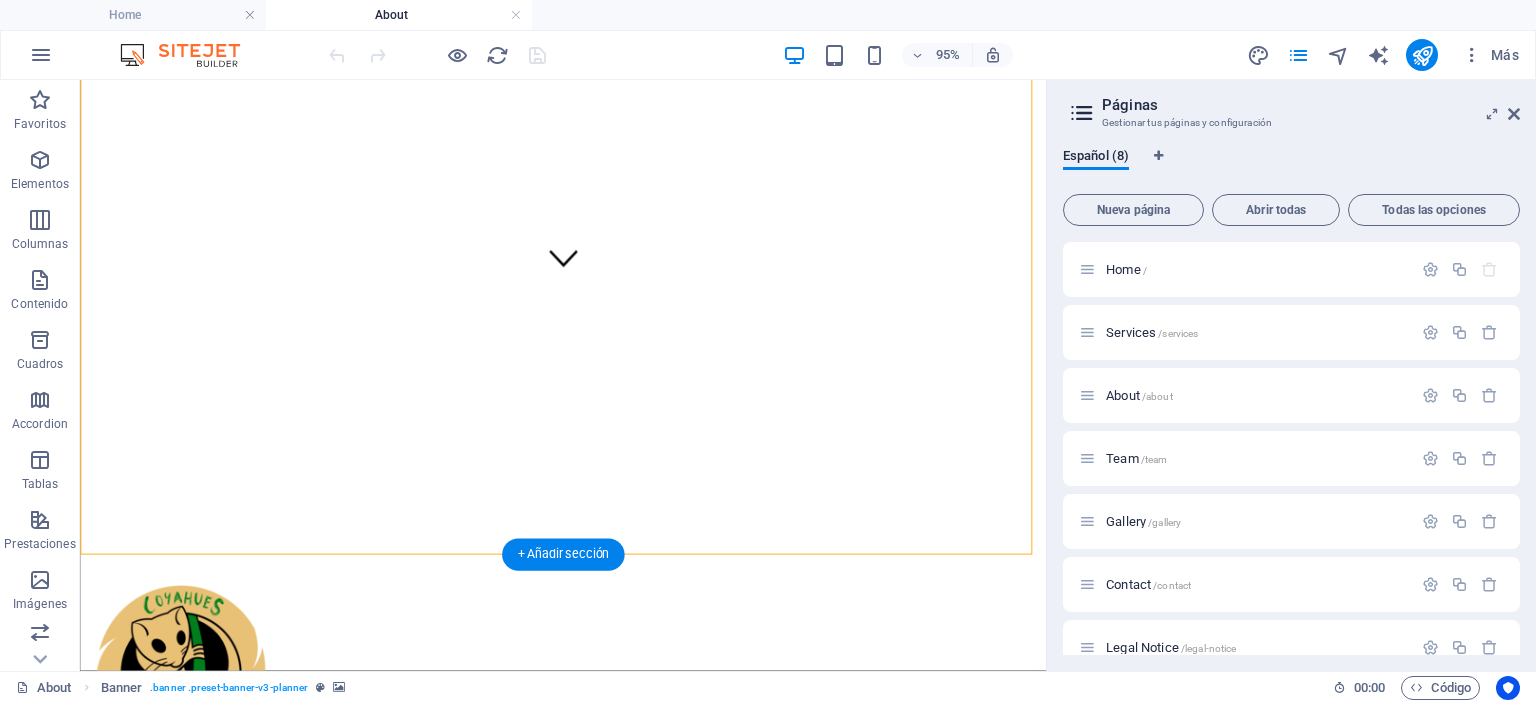 scroll, scrollTop: 100, scrollLeft: 0, axis: vertical 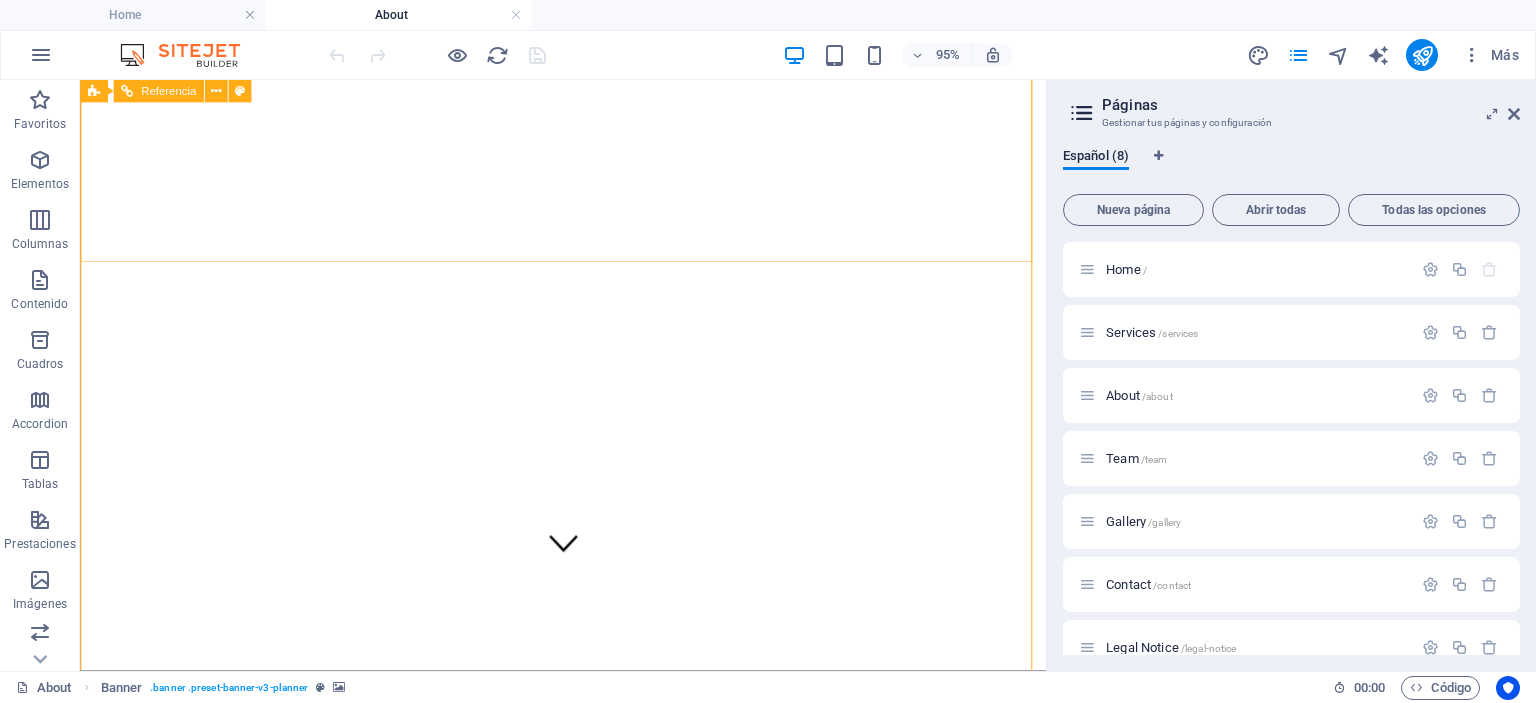 click on "Menu Eventos Cafeteria Nosotros Galeria Contacto Cotiza con nosotros" at bounding box center (588, 1087) 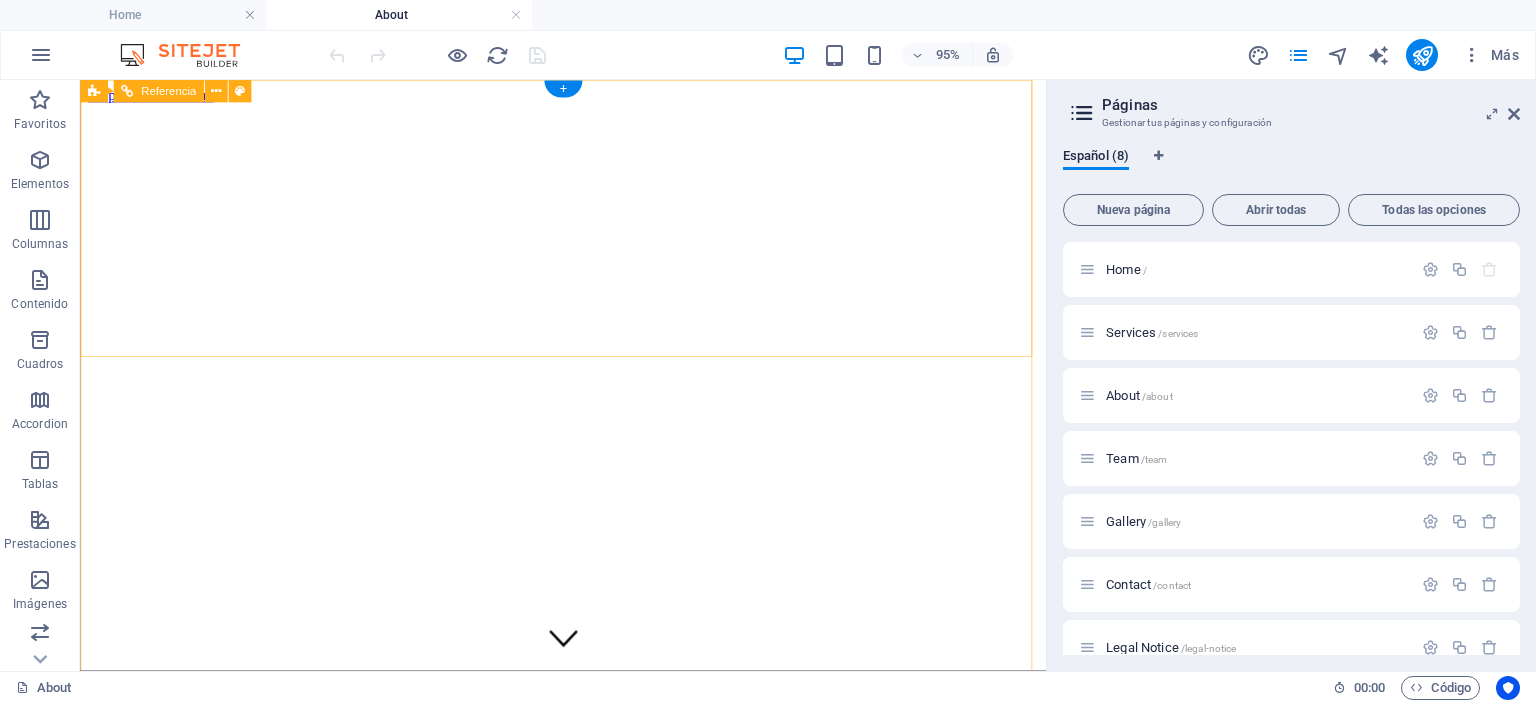 scroll, scrollTop: 100, scrollLeft: 0, axis: vertical 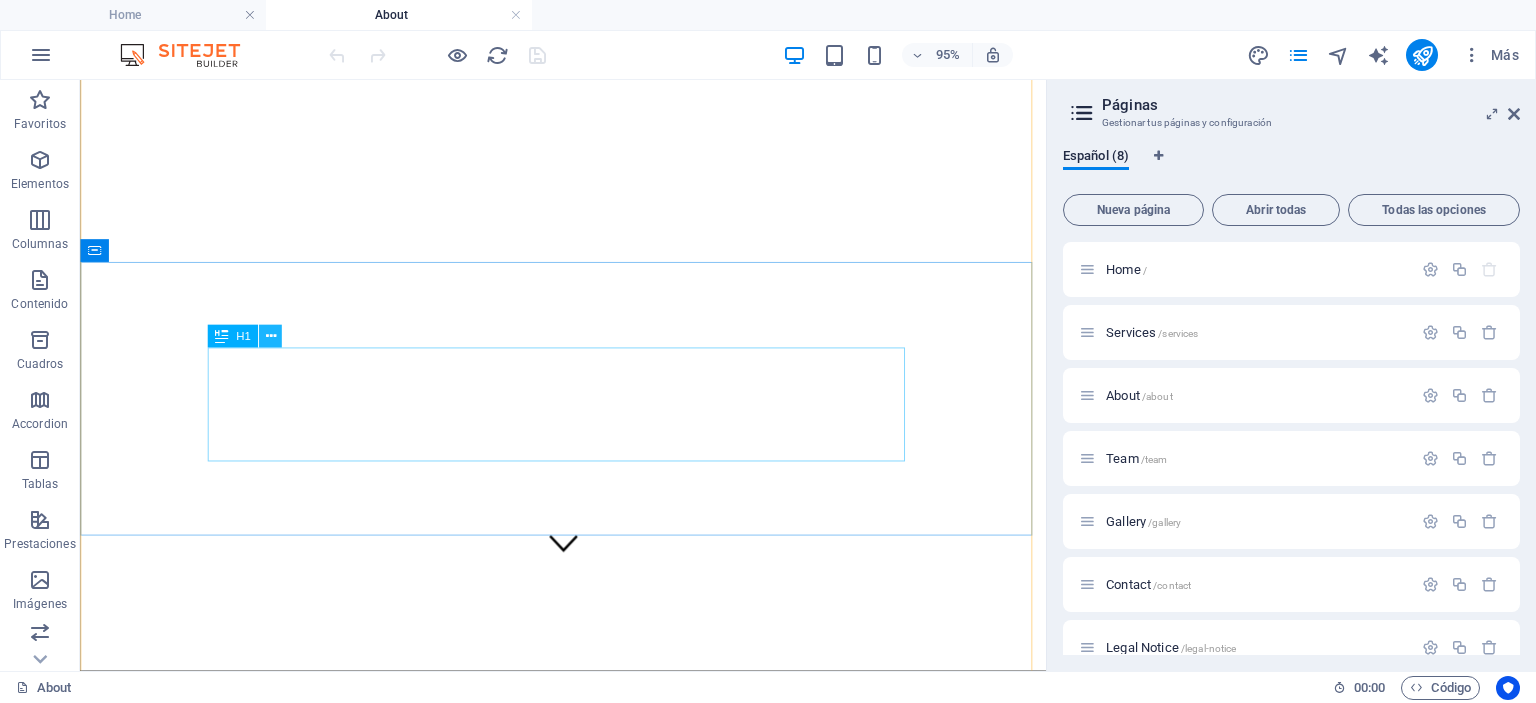 click at bounding box center (270, 337) 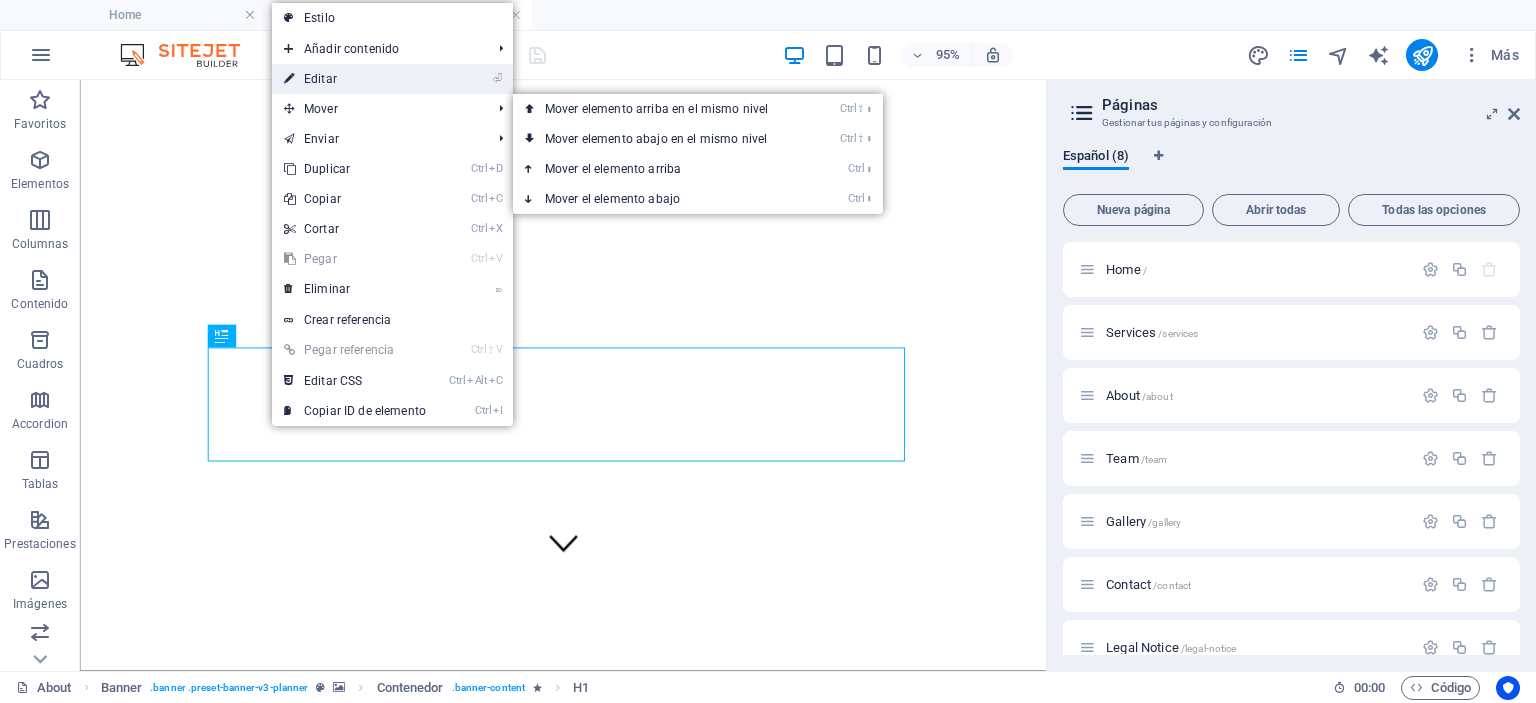 click on "⏎  Editar" at bounding box center [355, 79] 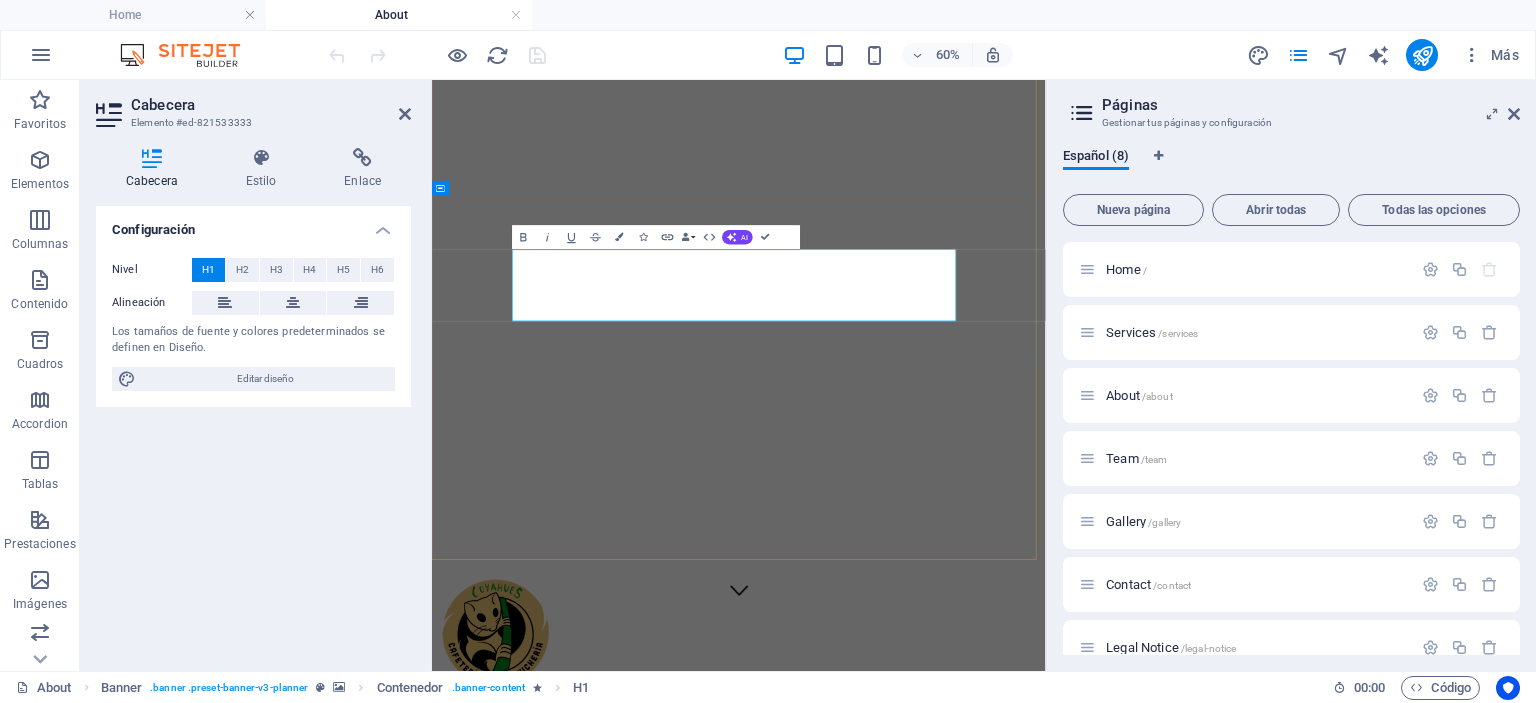 type 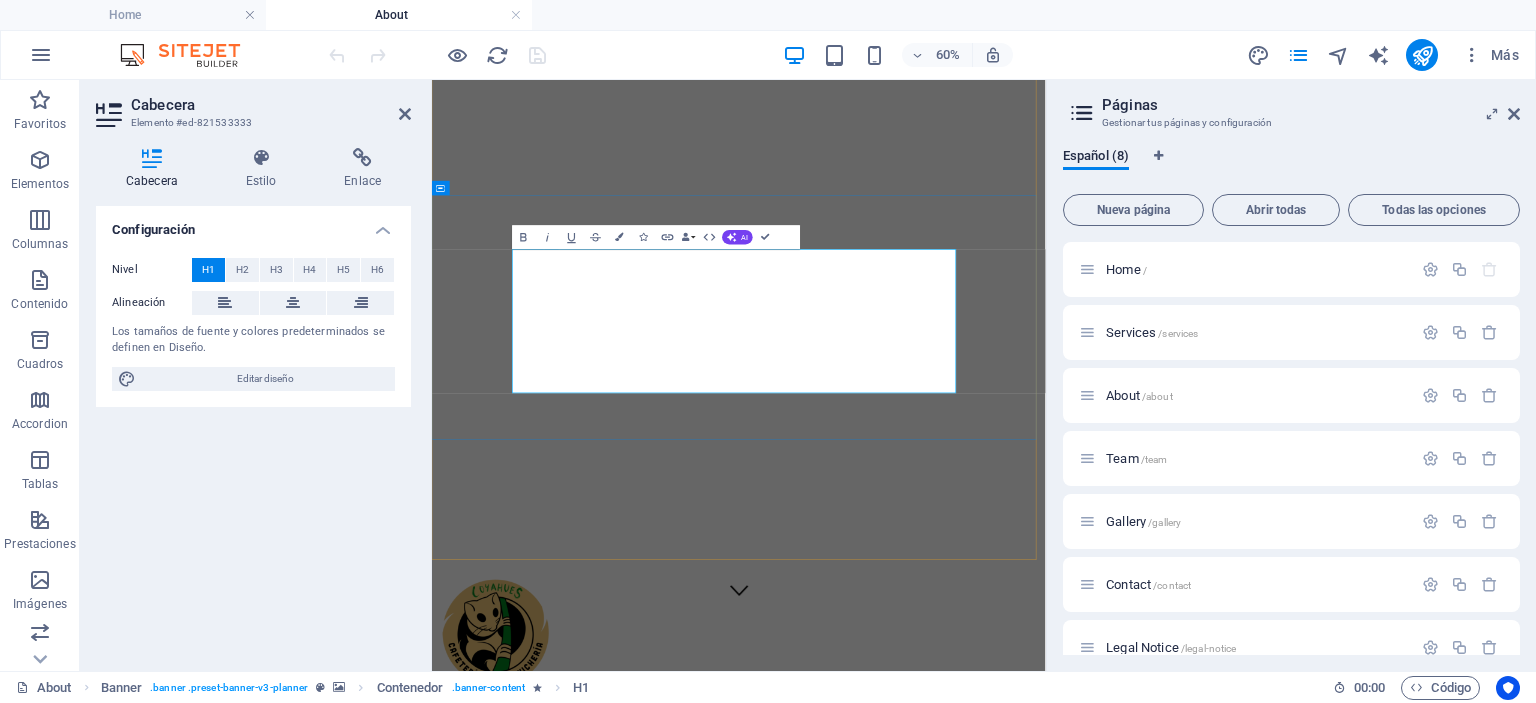 drag, startPoint x: 1247, startPoint y: 544, endPoint x: 611, endPoint y: 434, distance: 645.4425 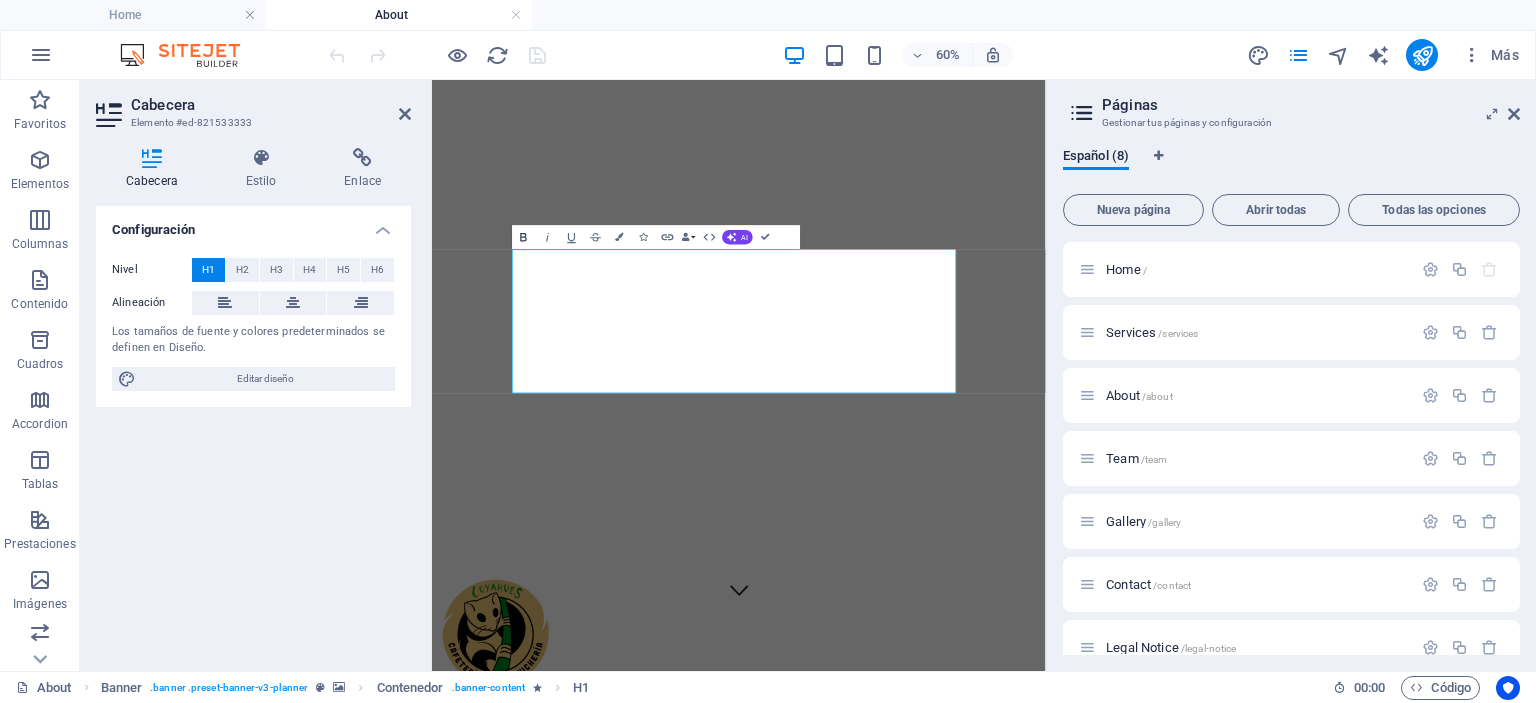 click 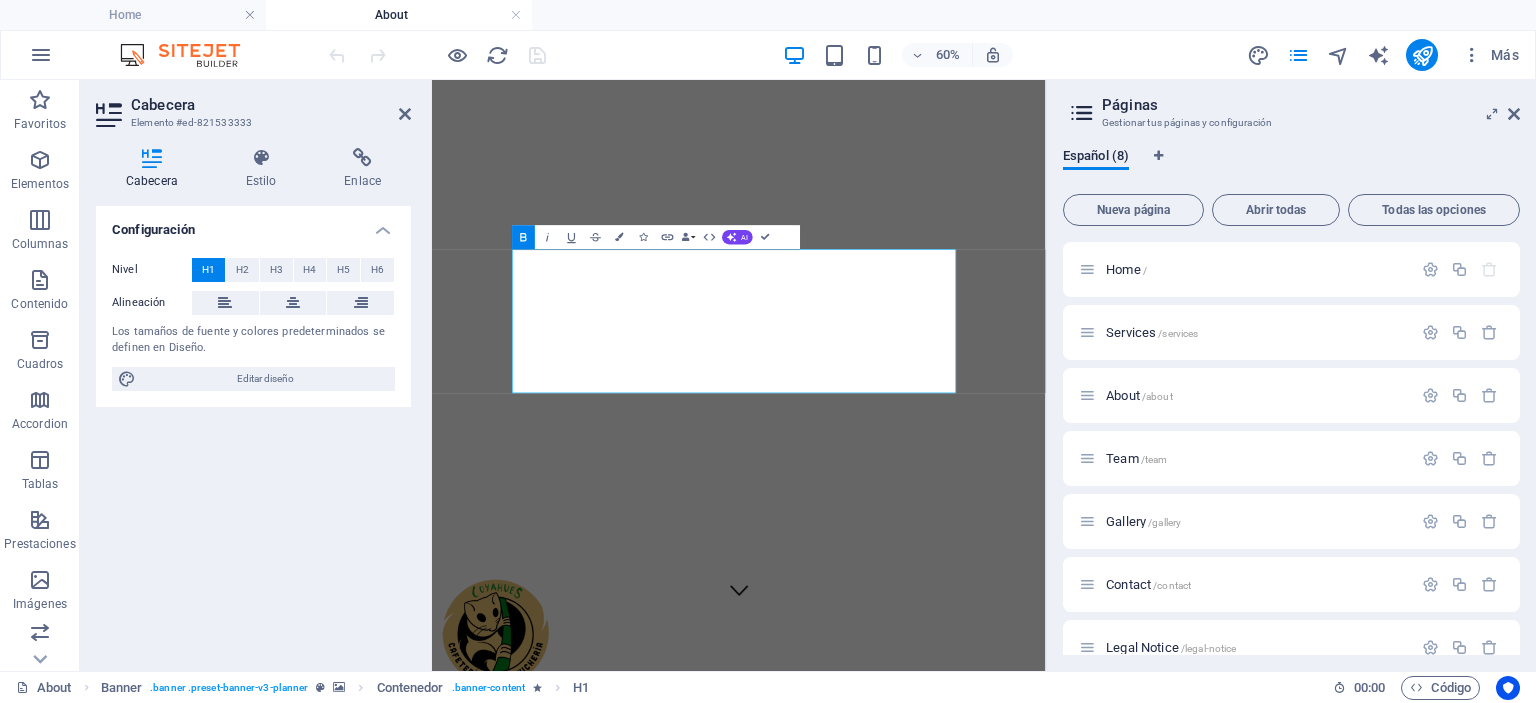 click 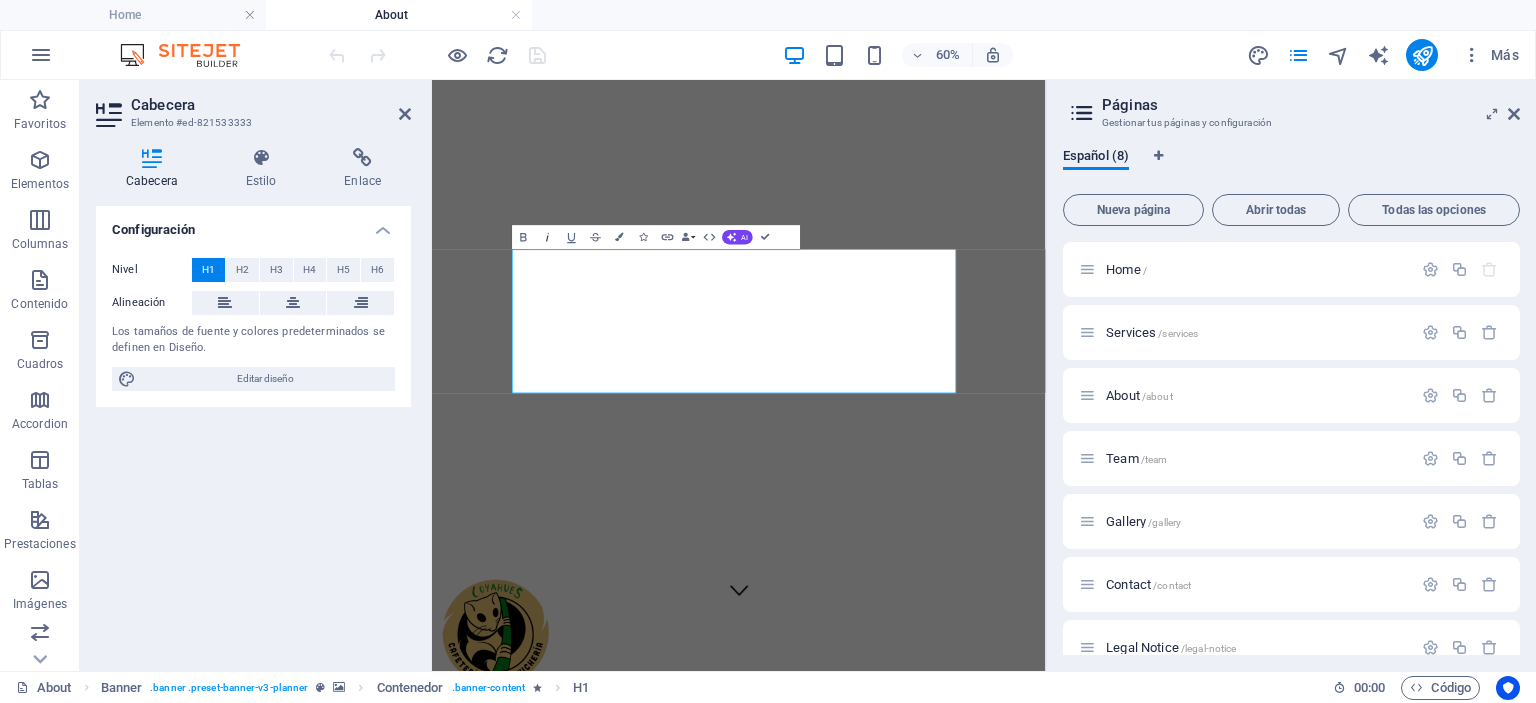 click 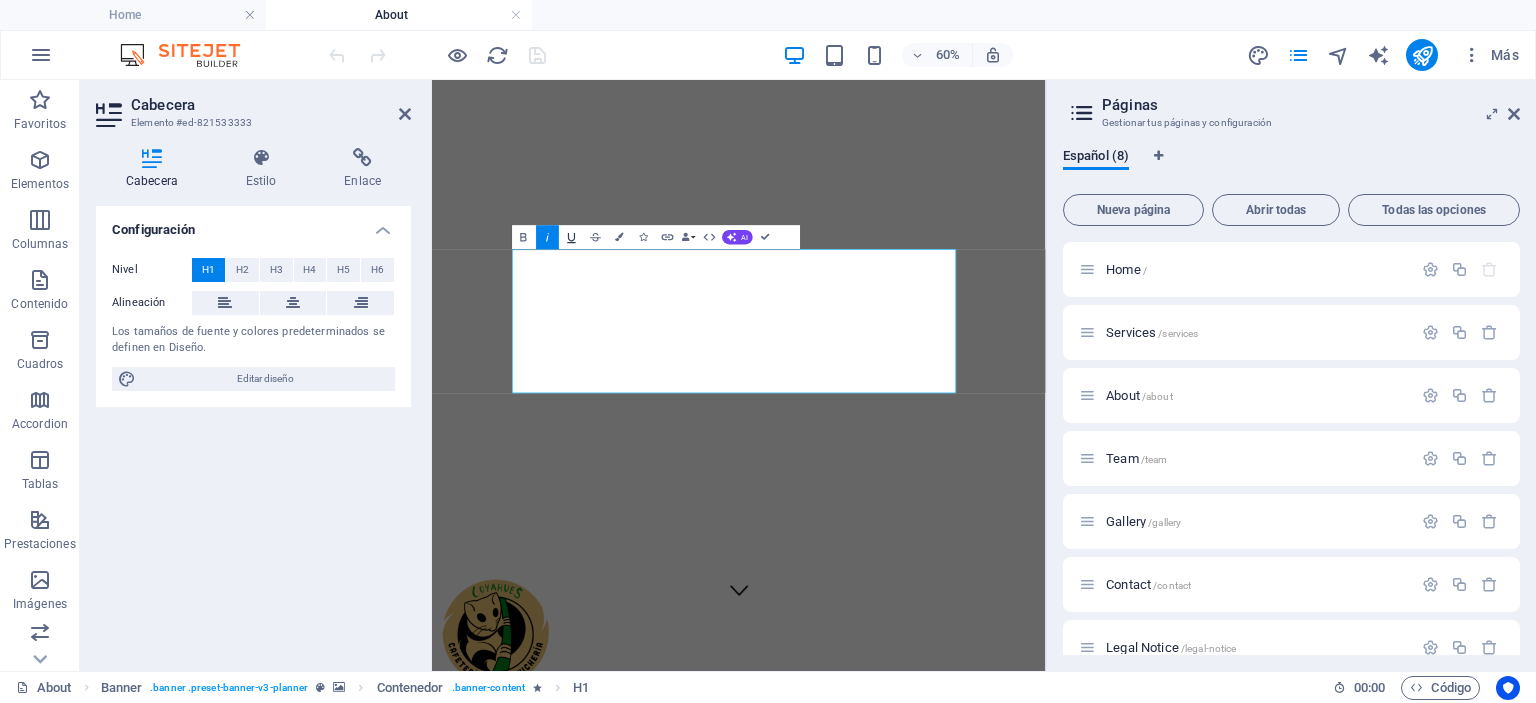click 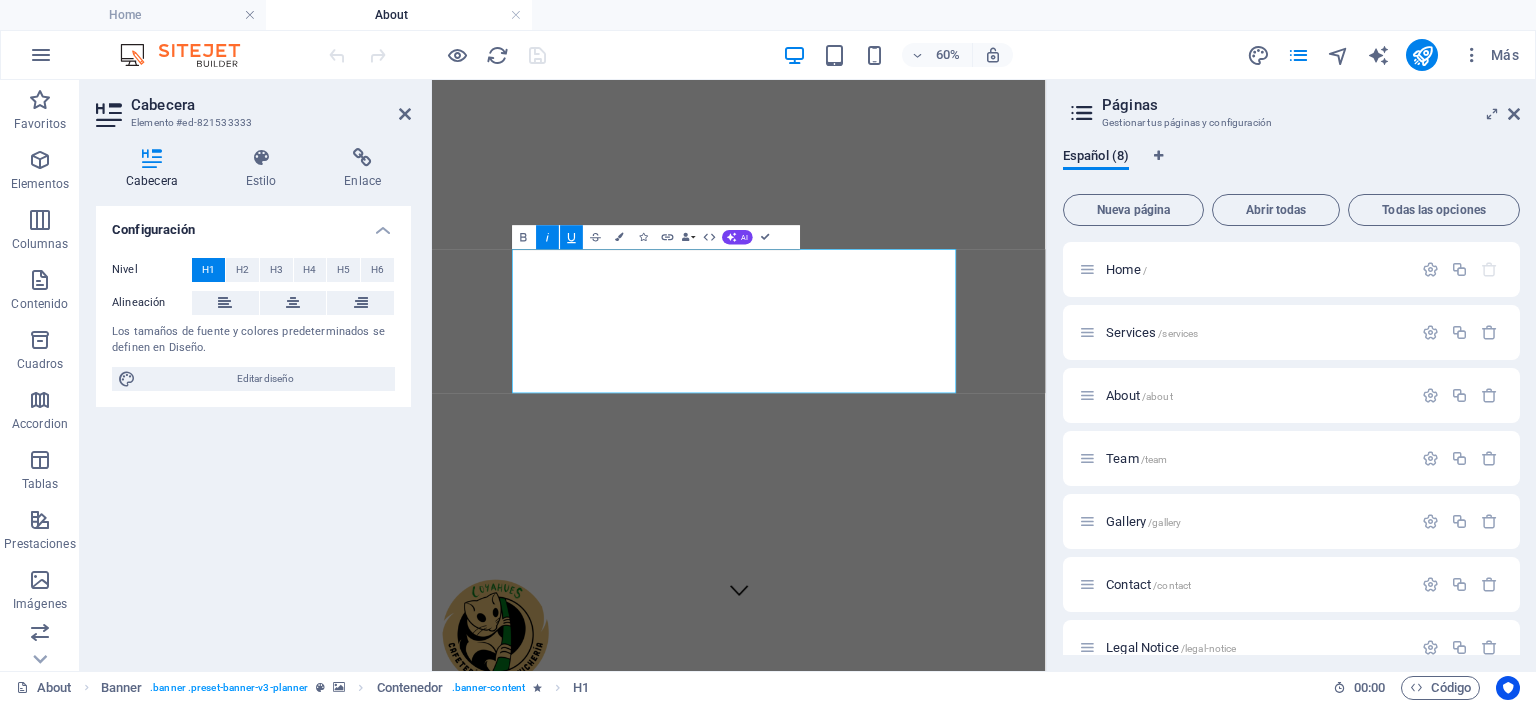 click 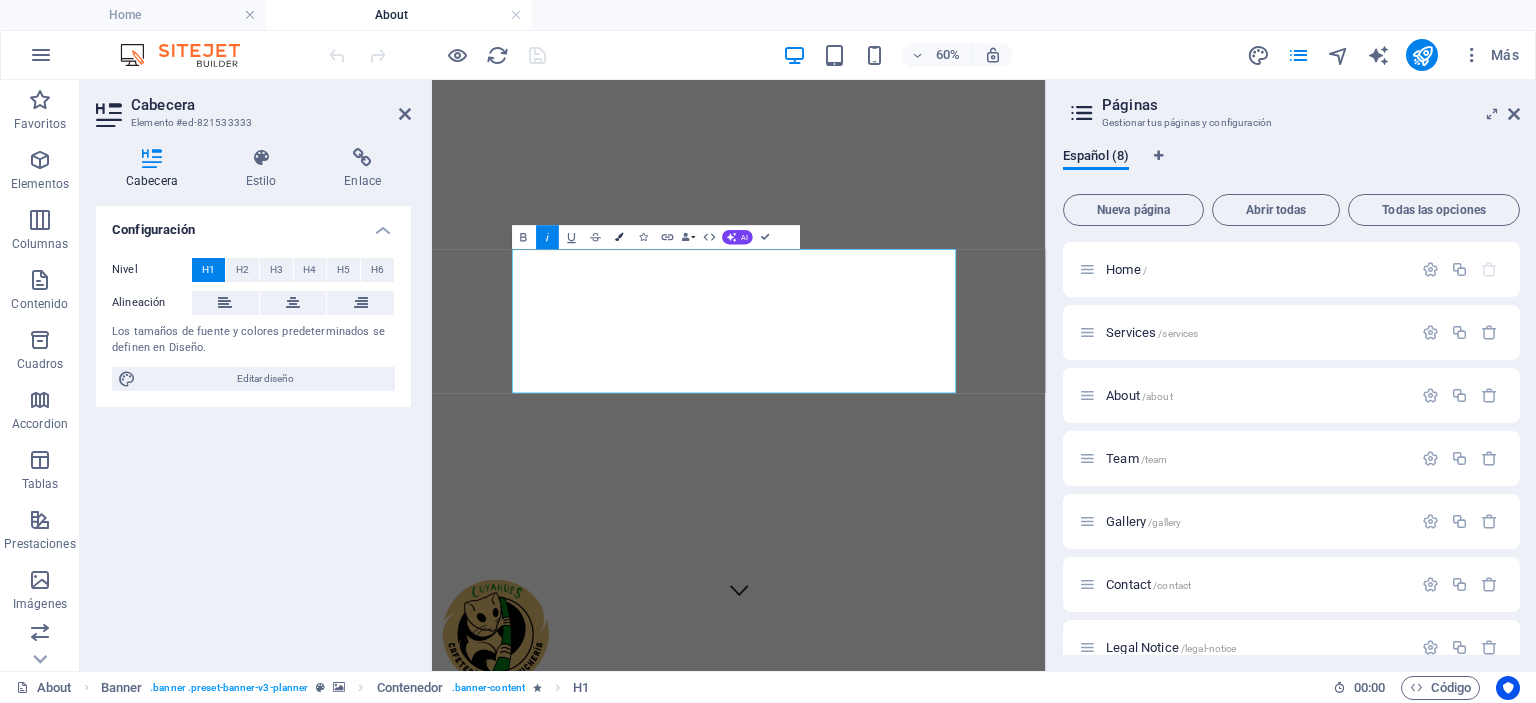 click at bounding box center [620, 237] 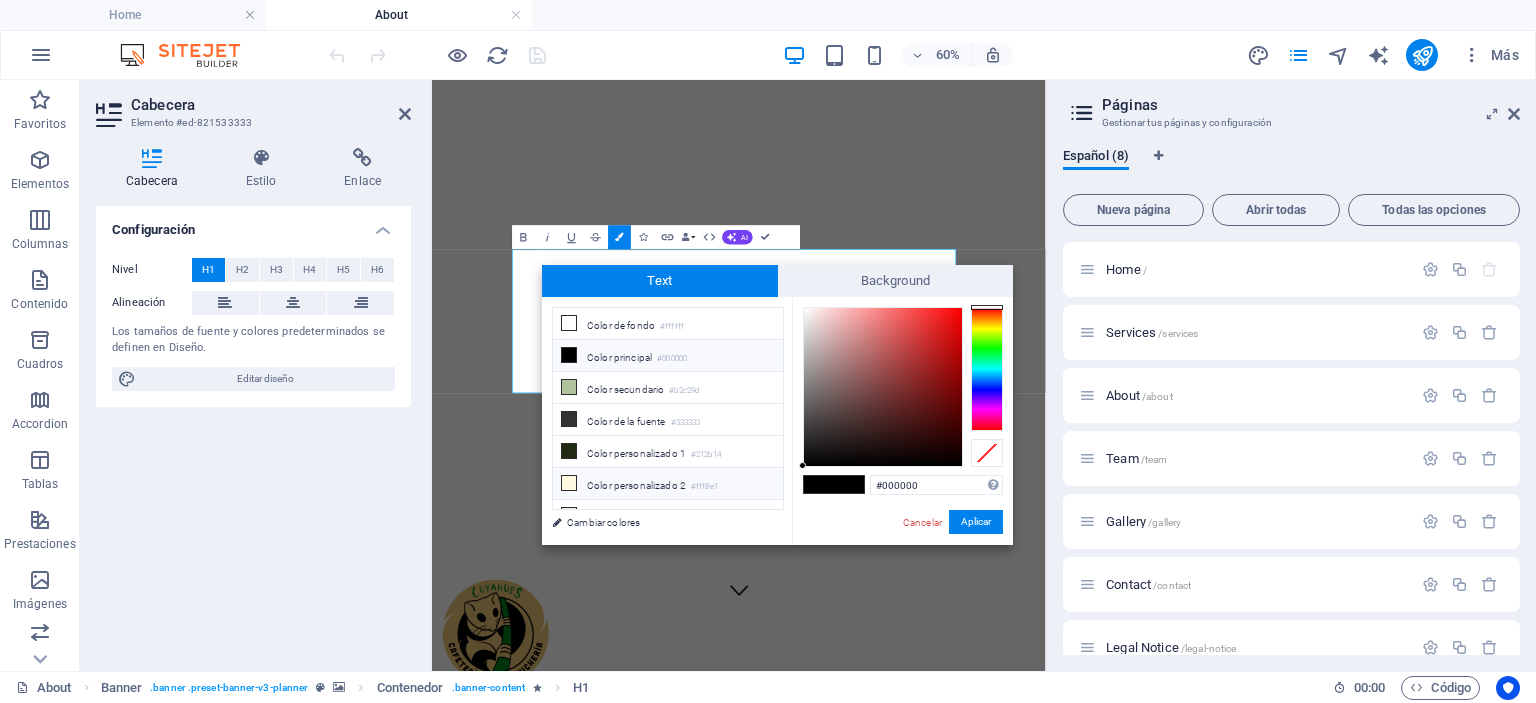 click at bounding box center [569, 483] 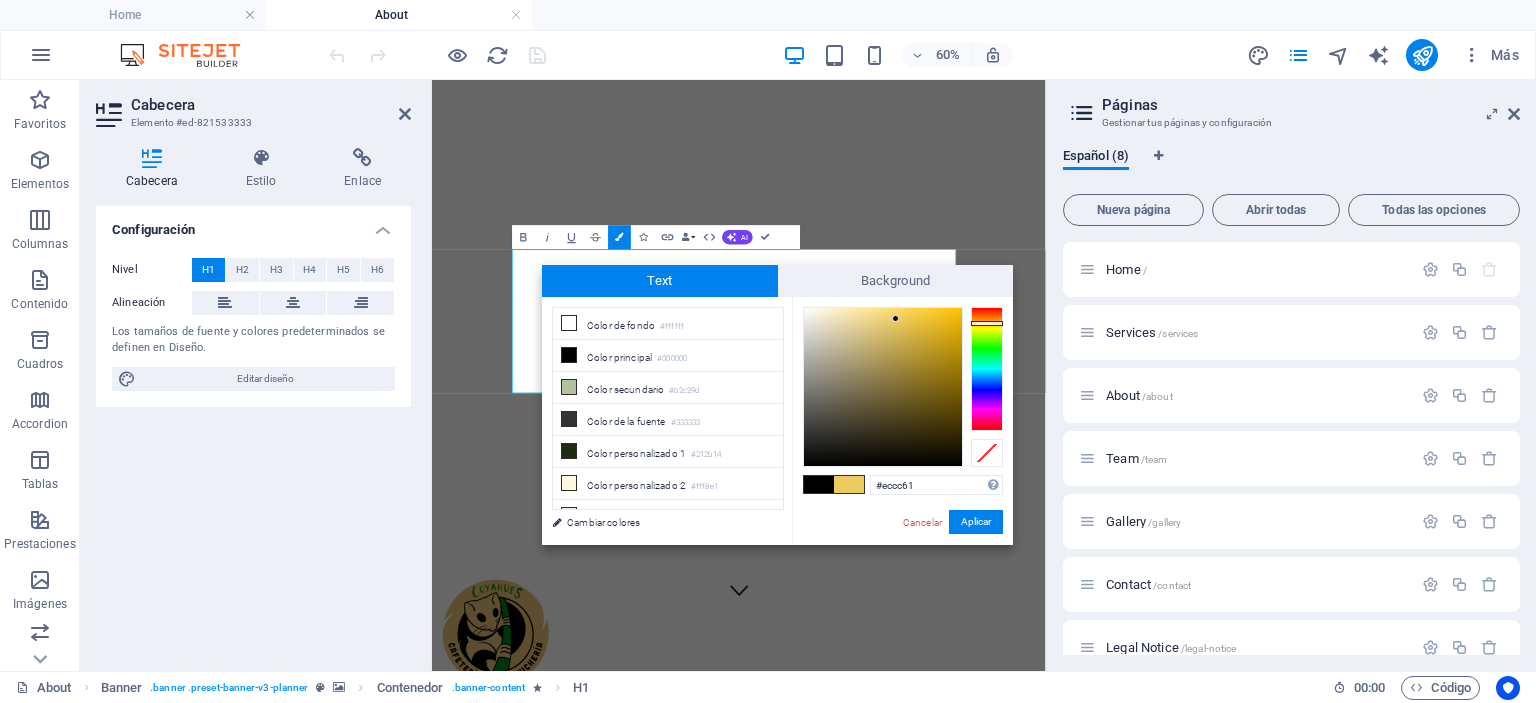 type on "#eccc63" 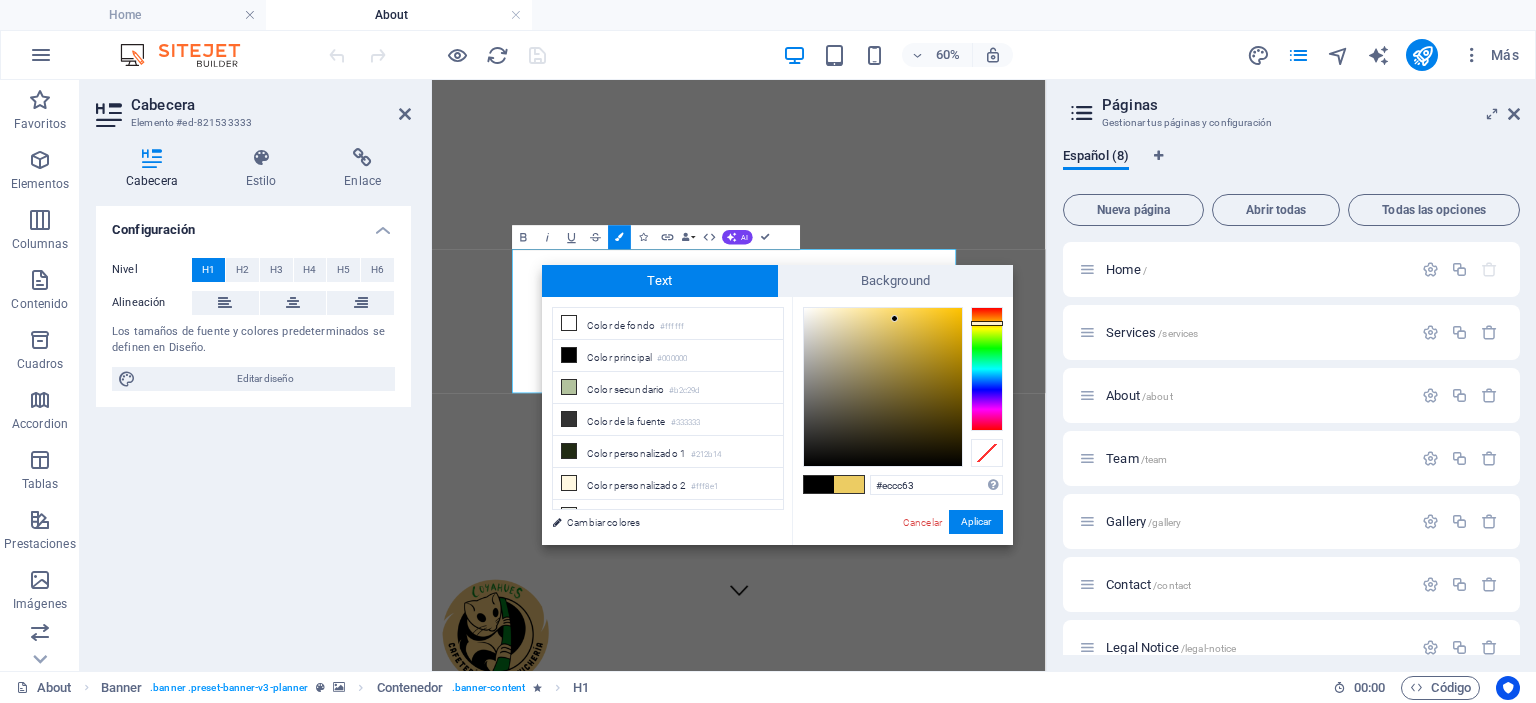 drag, startPoint x: 822, startPoint y: 308, endPoint x: 895, endPoint y: 319, distance: 73.82411 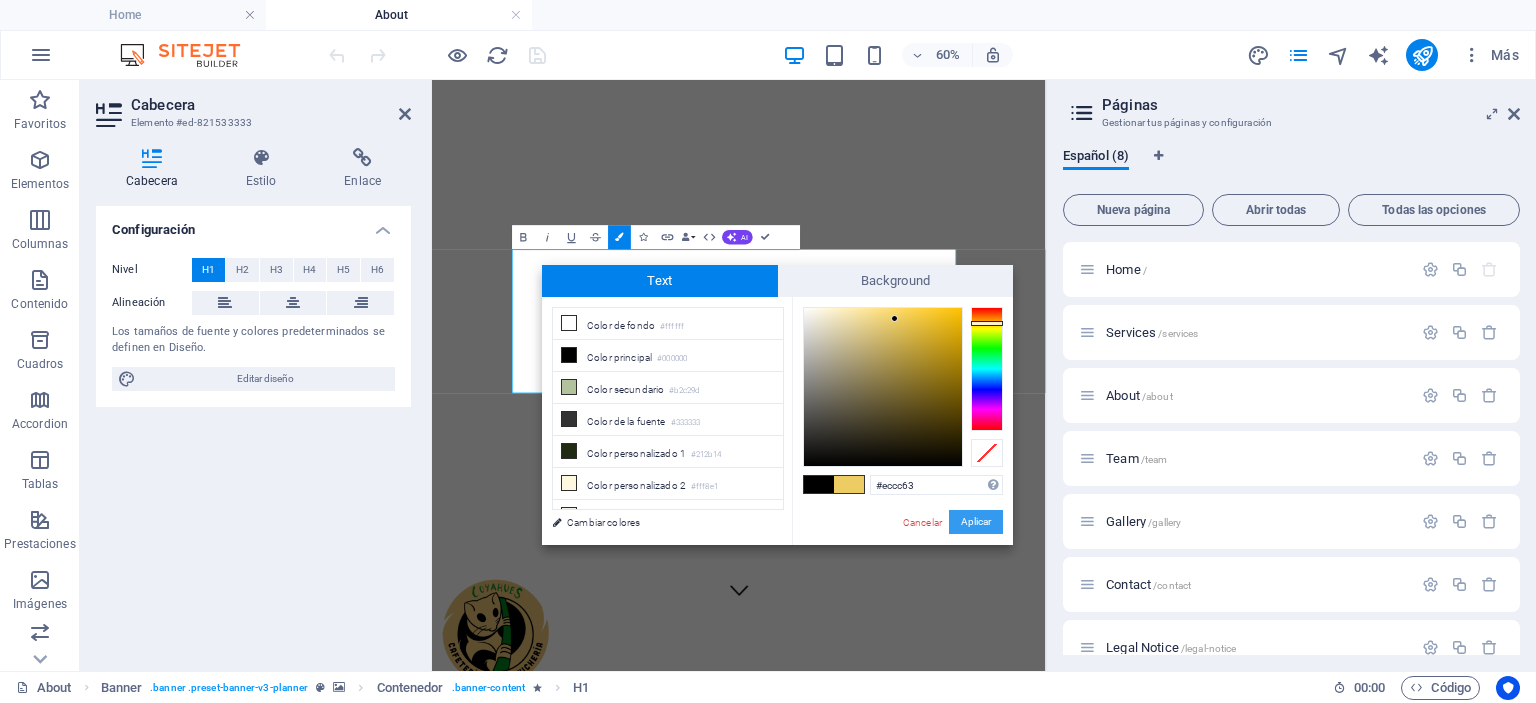 click on "Aplicar" at bounding box center [976, 522] 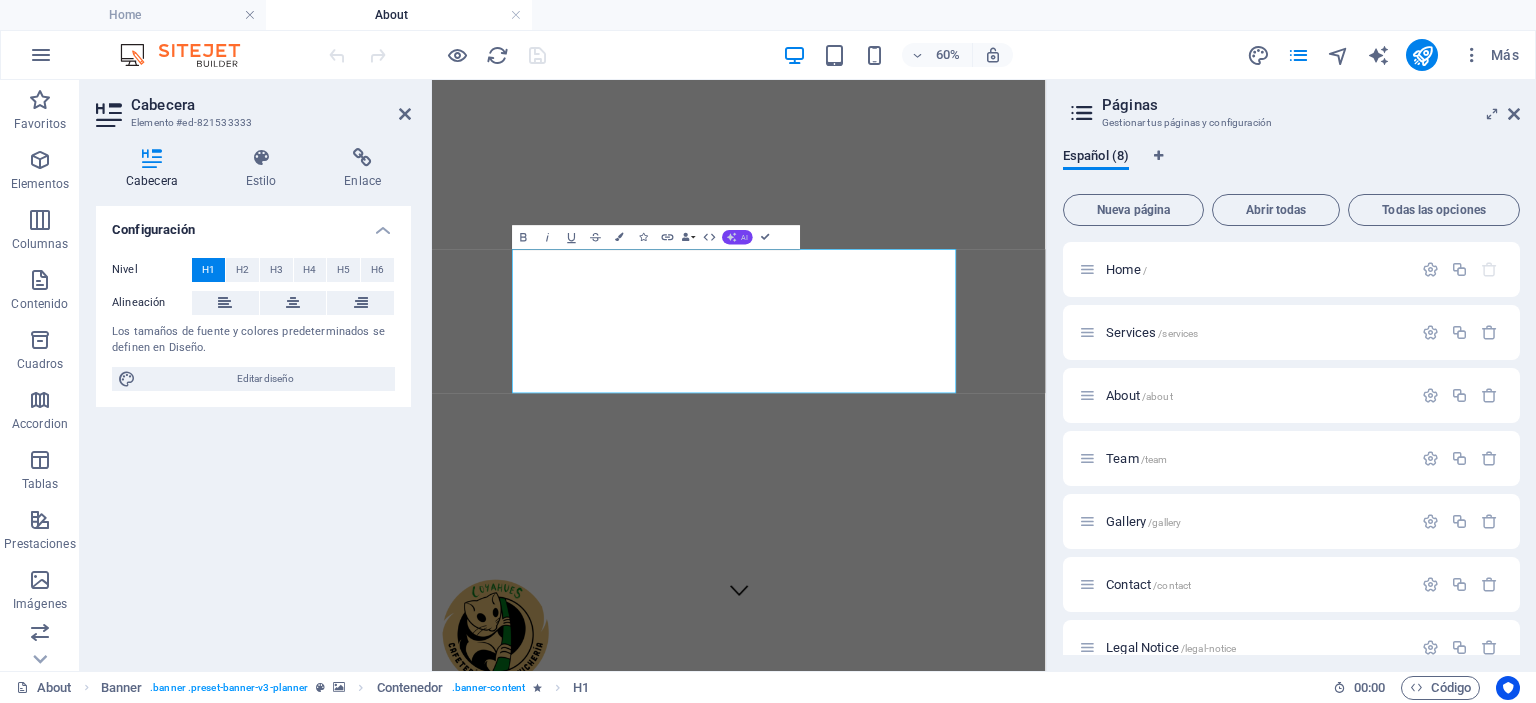 click 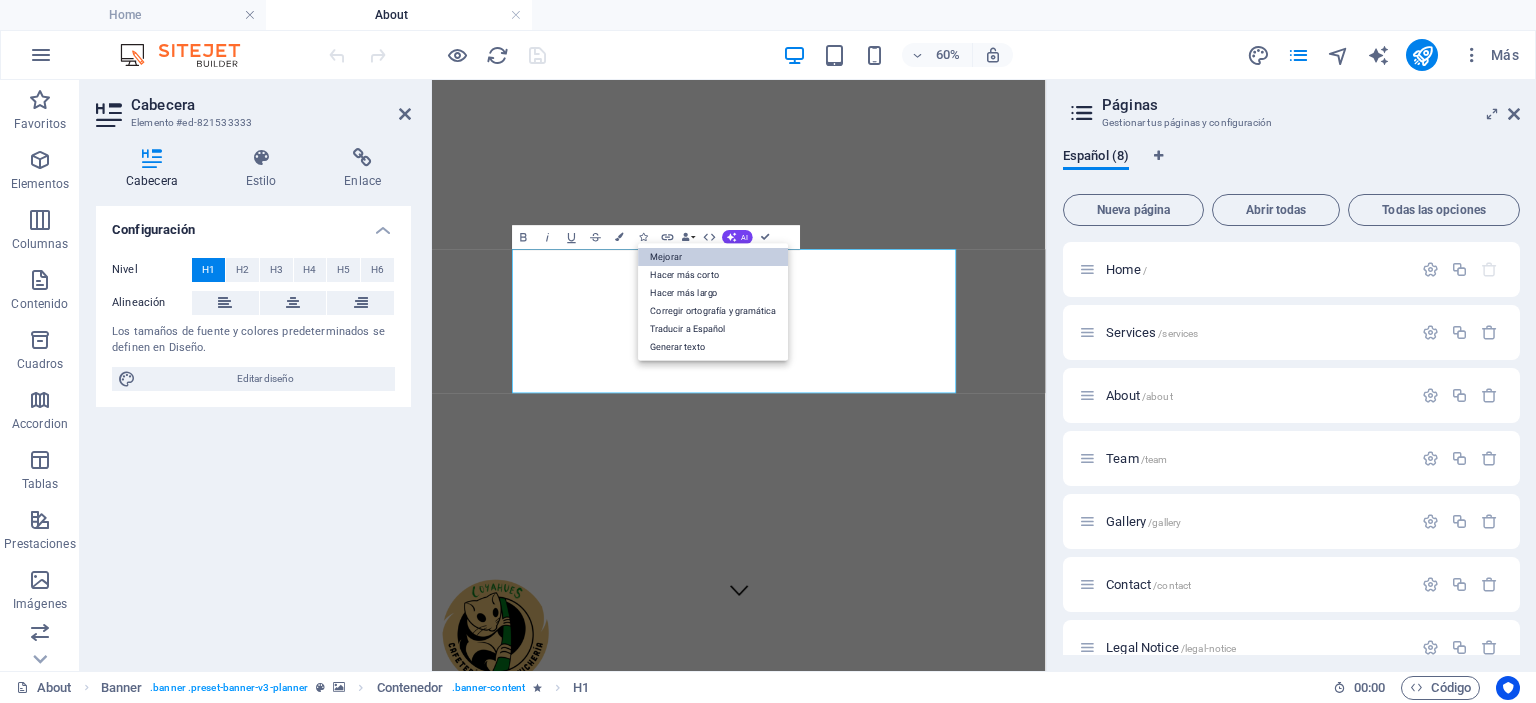 click on "Mejorar" at bounding box center [713, 257] 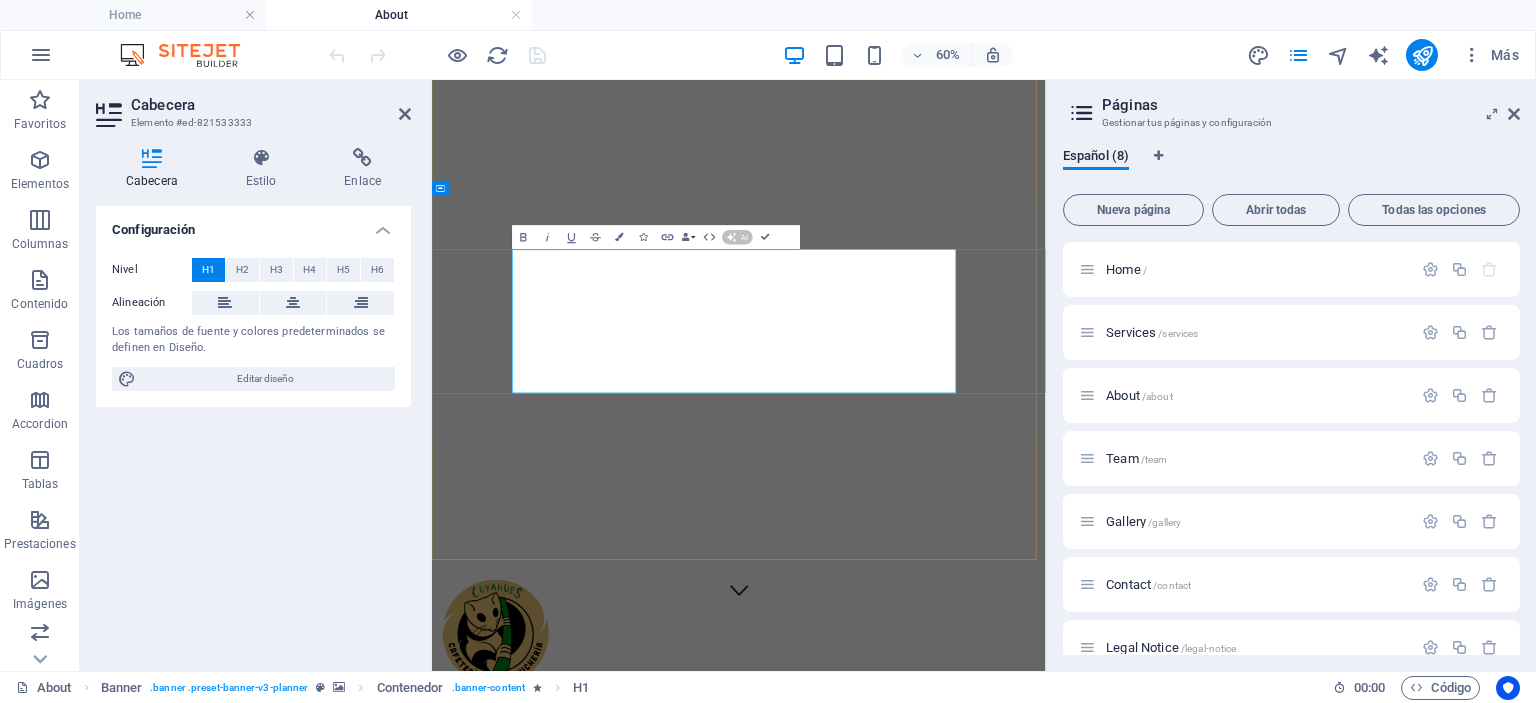 type 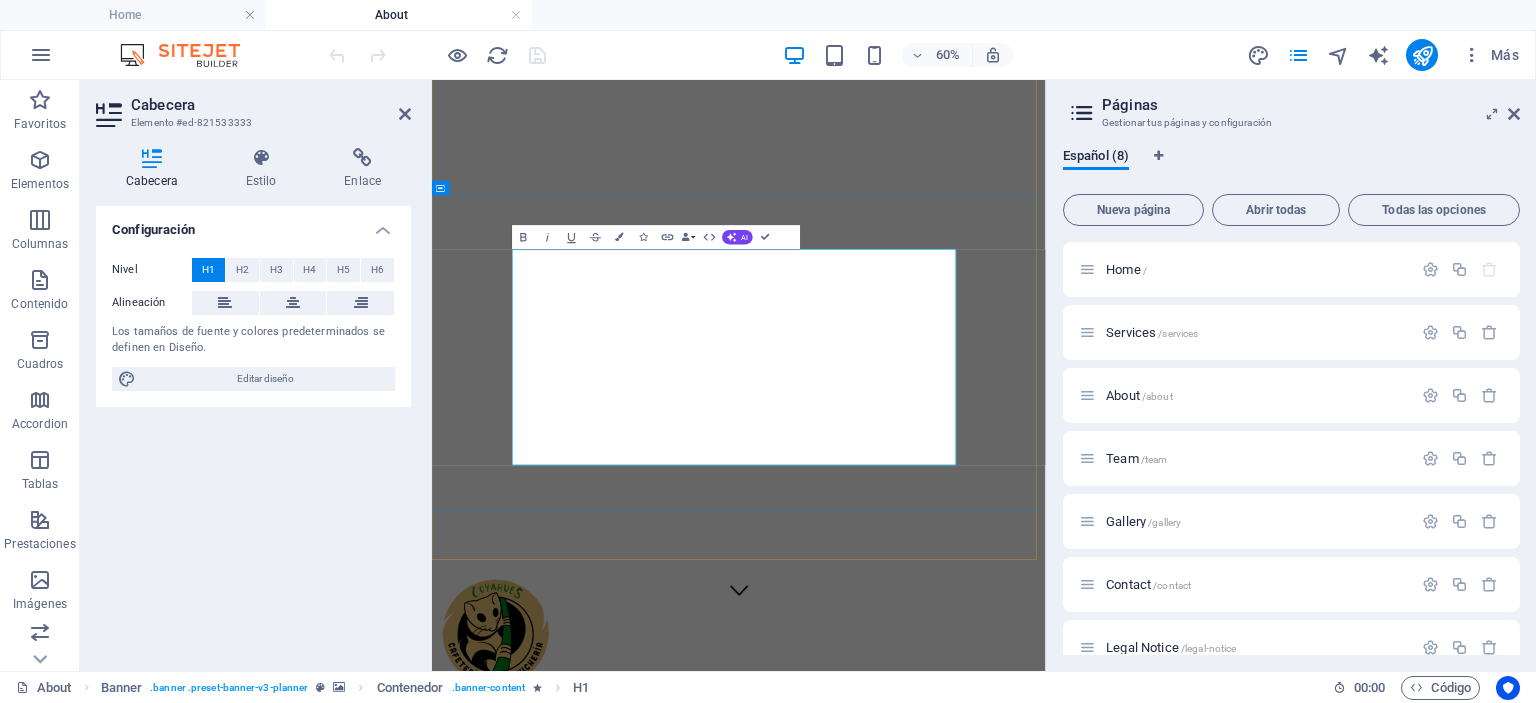 drag, startPoint x: 1078, startPoint y: 656, endPoint x: 774, endPoint y: 650, distance: 304.0592 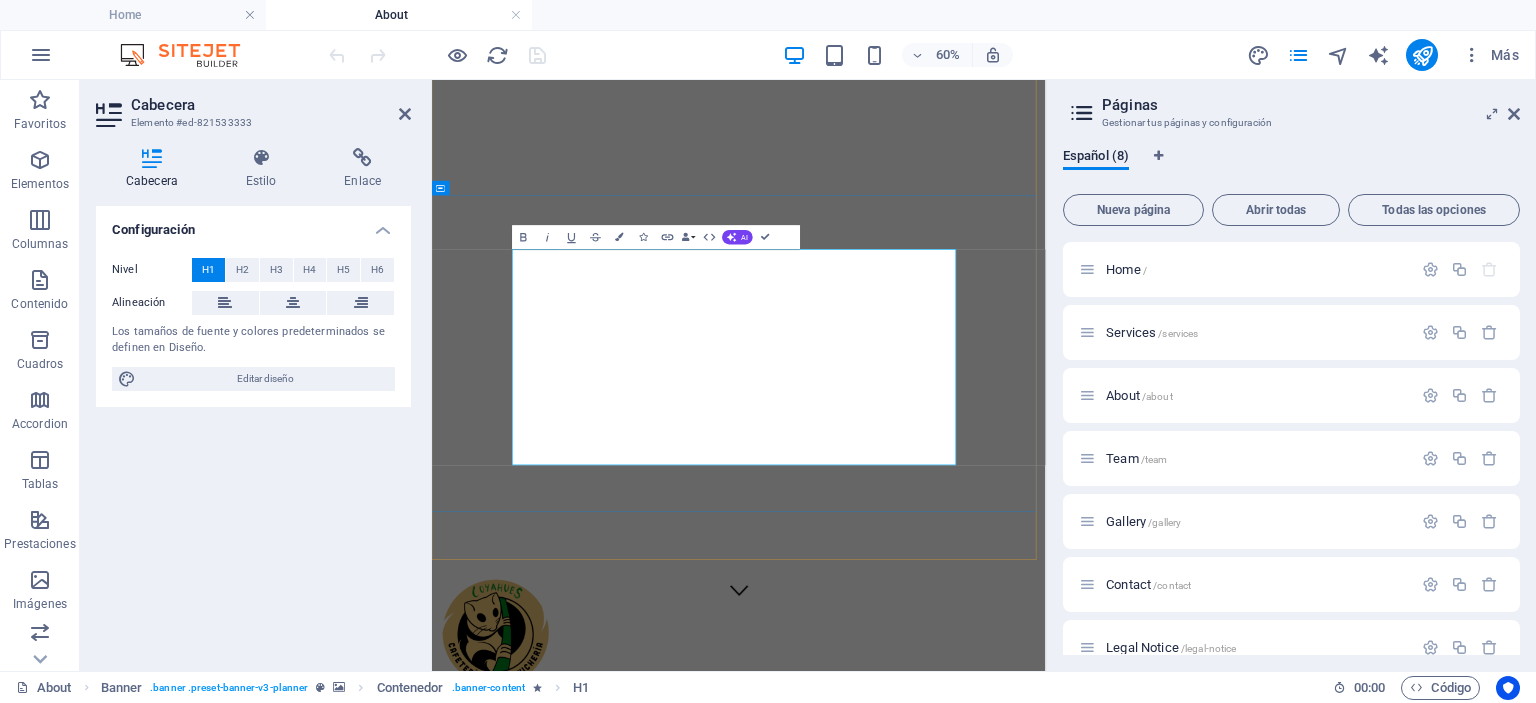 click on "Descubre la magia de nuestras parrillas." at bounding box center (943, 1398) 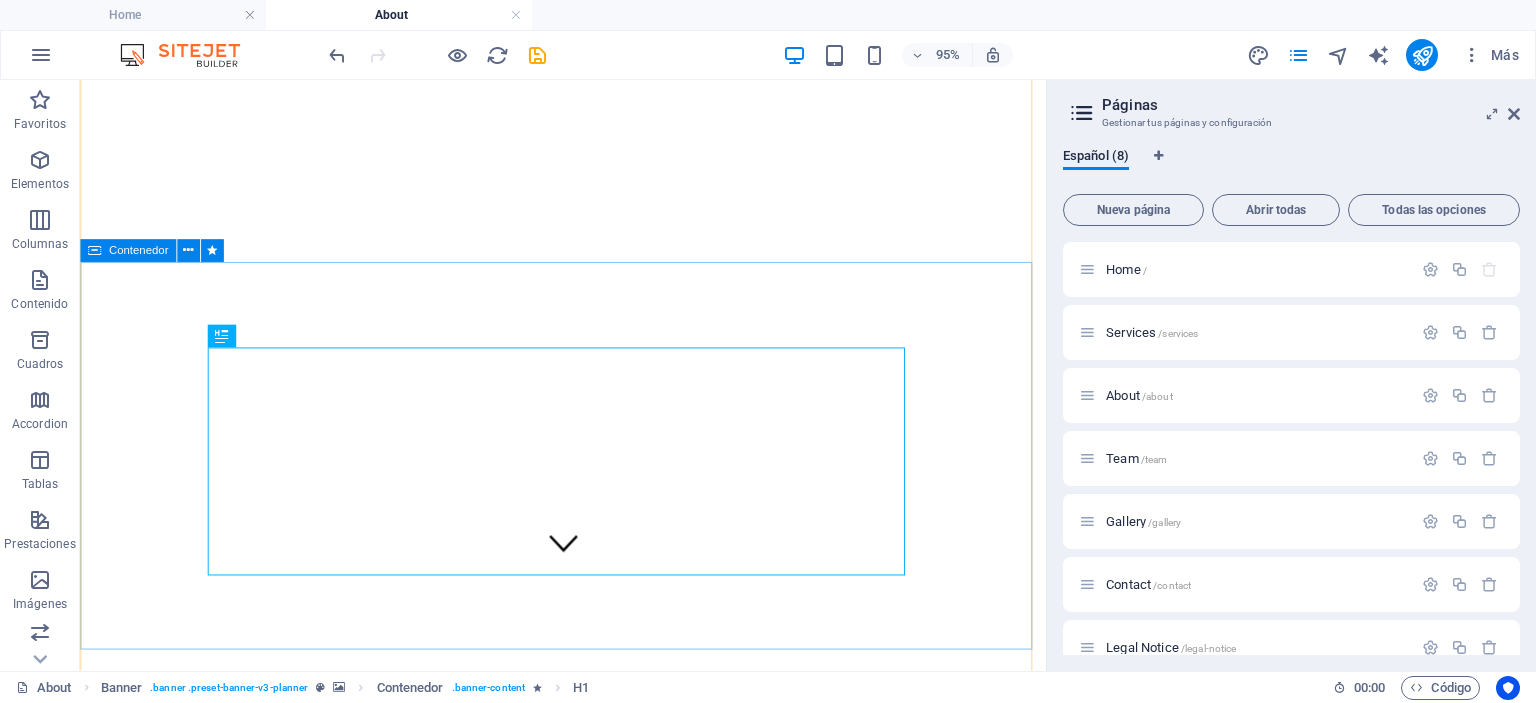 click on "Descubre la magia de nuestras brasas. Explore our mission and vision" at bounding box center (588, 1405) 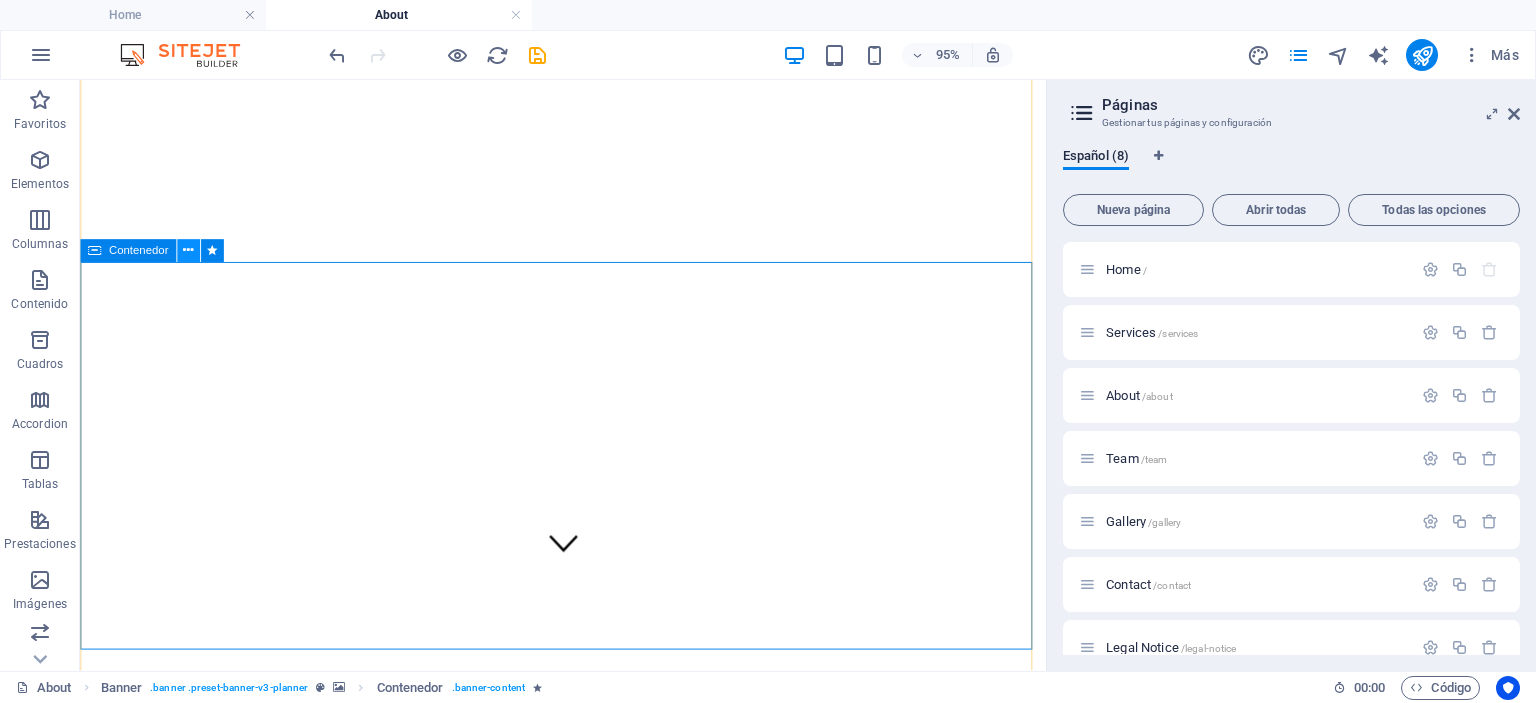 click at bounding box center (188, 251) 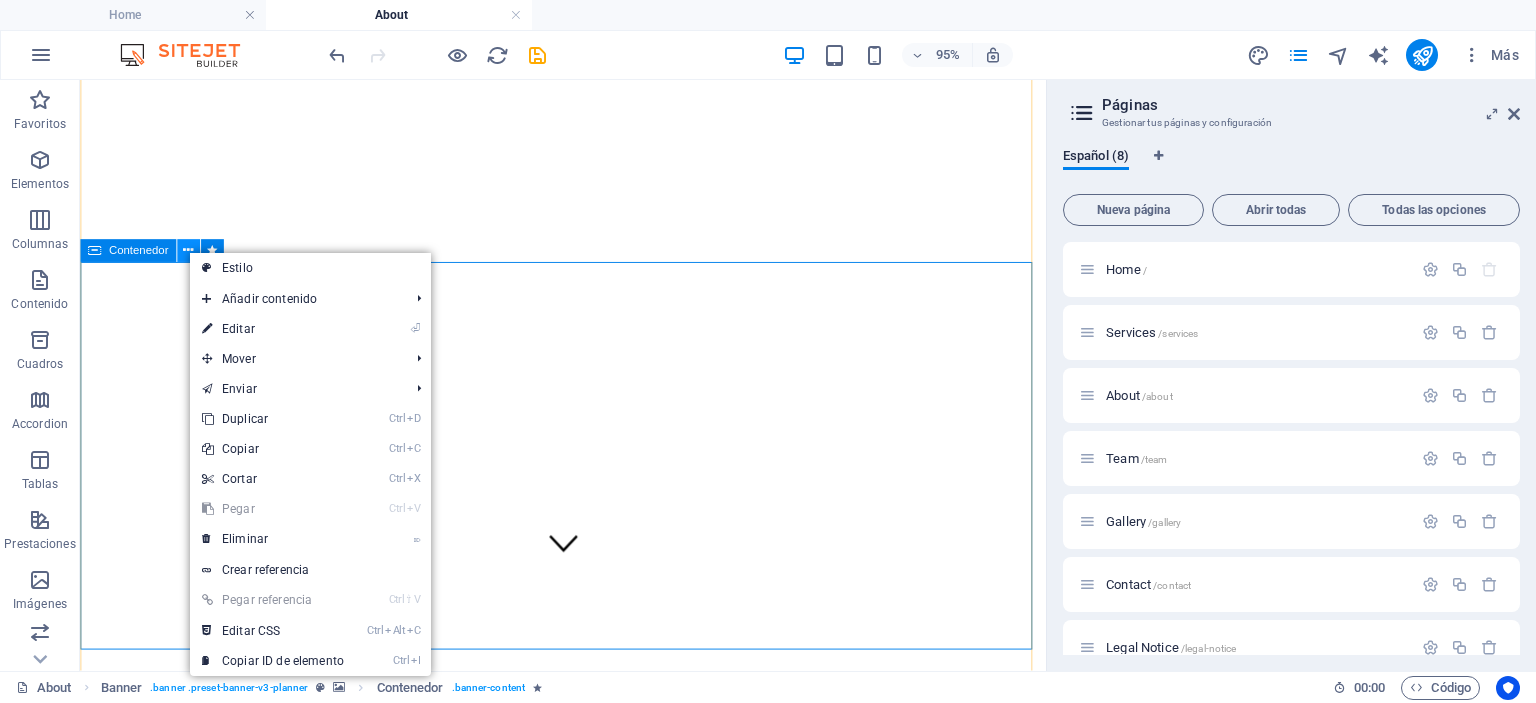 click at bounding box center (188, 251) 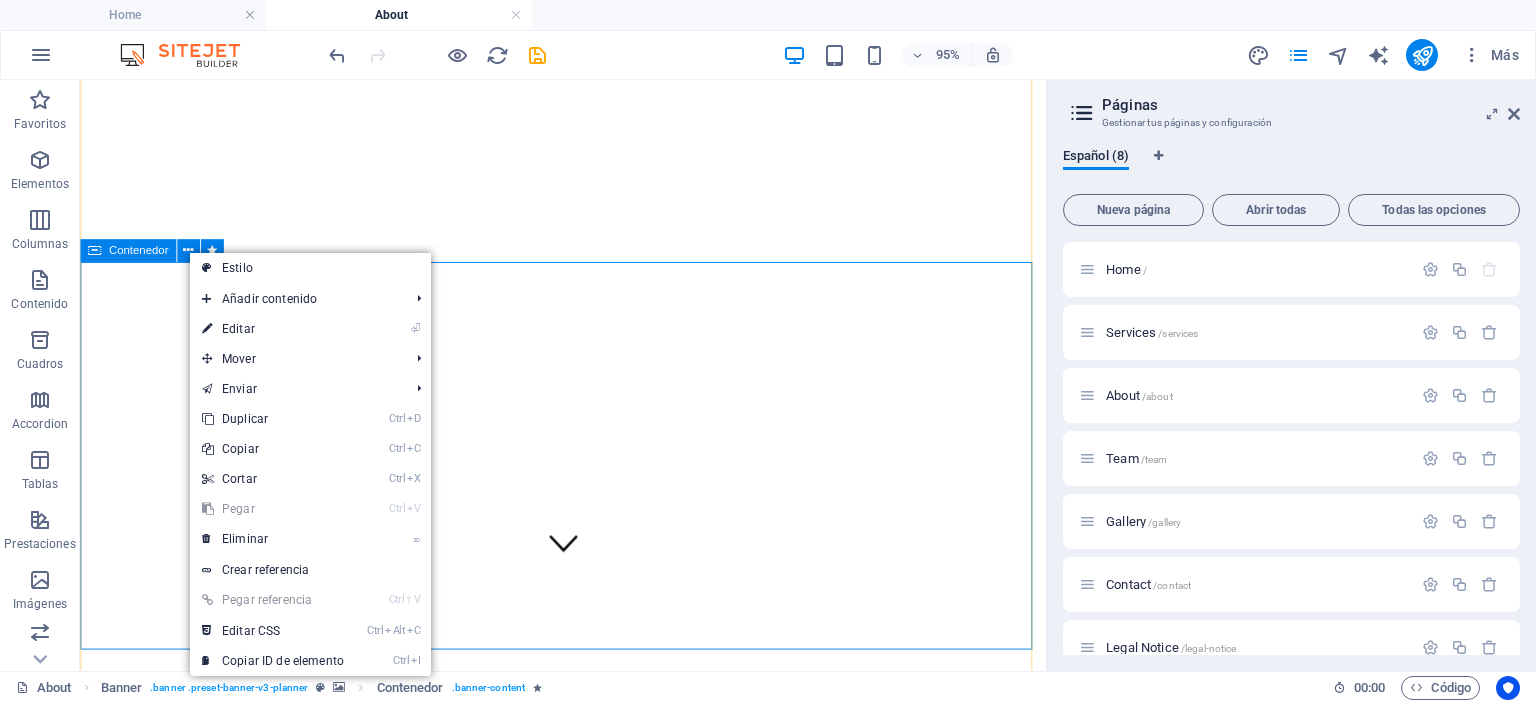 click on "Descubre la magia de nuestras brasas. Explore our mission and vision" at bounding box center [588, 1405] 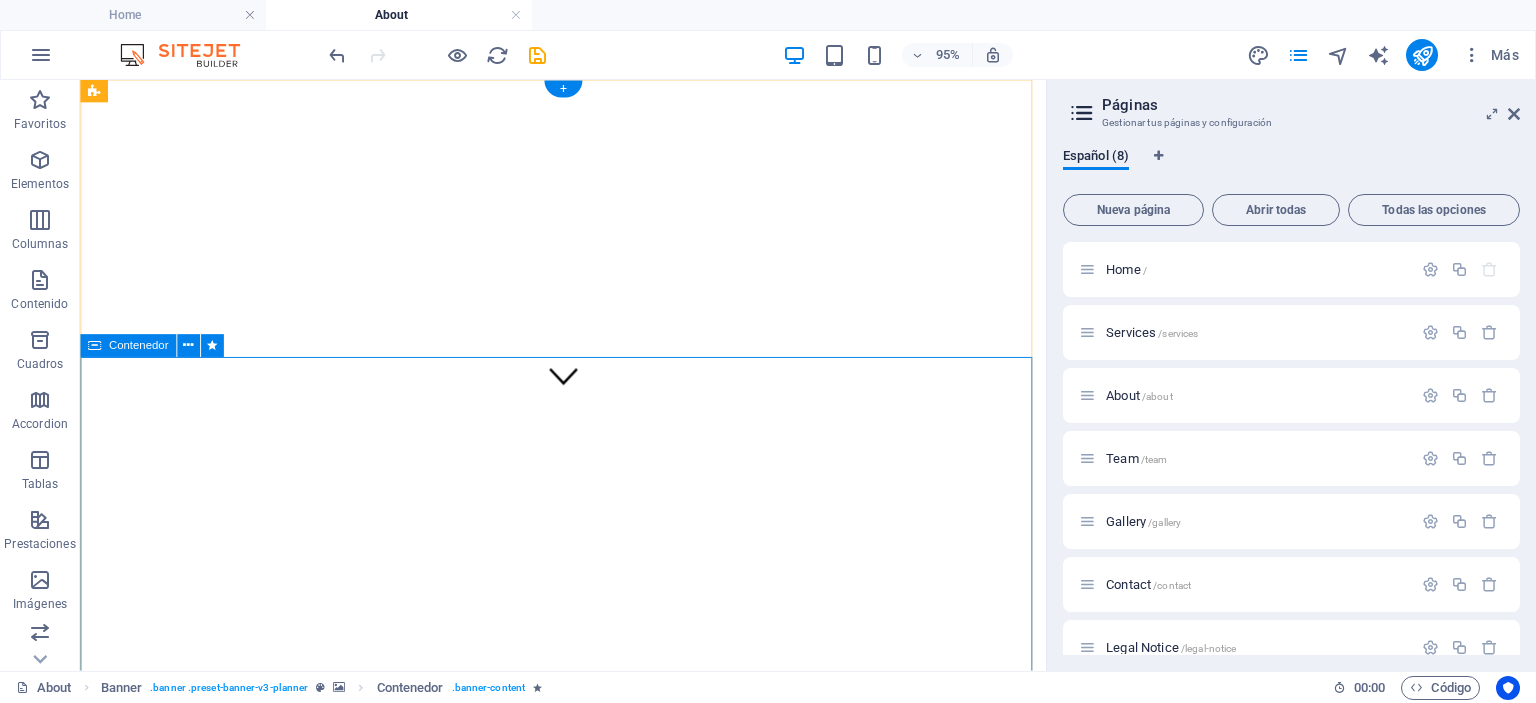 scroll, scrollTop: 300, scrollLeft: 0, axis: vertical 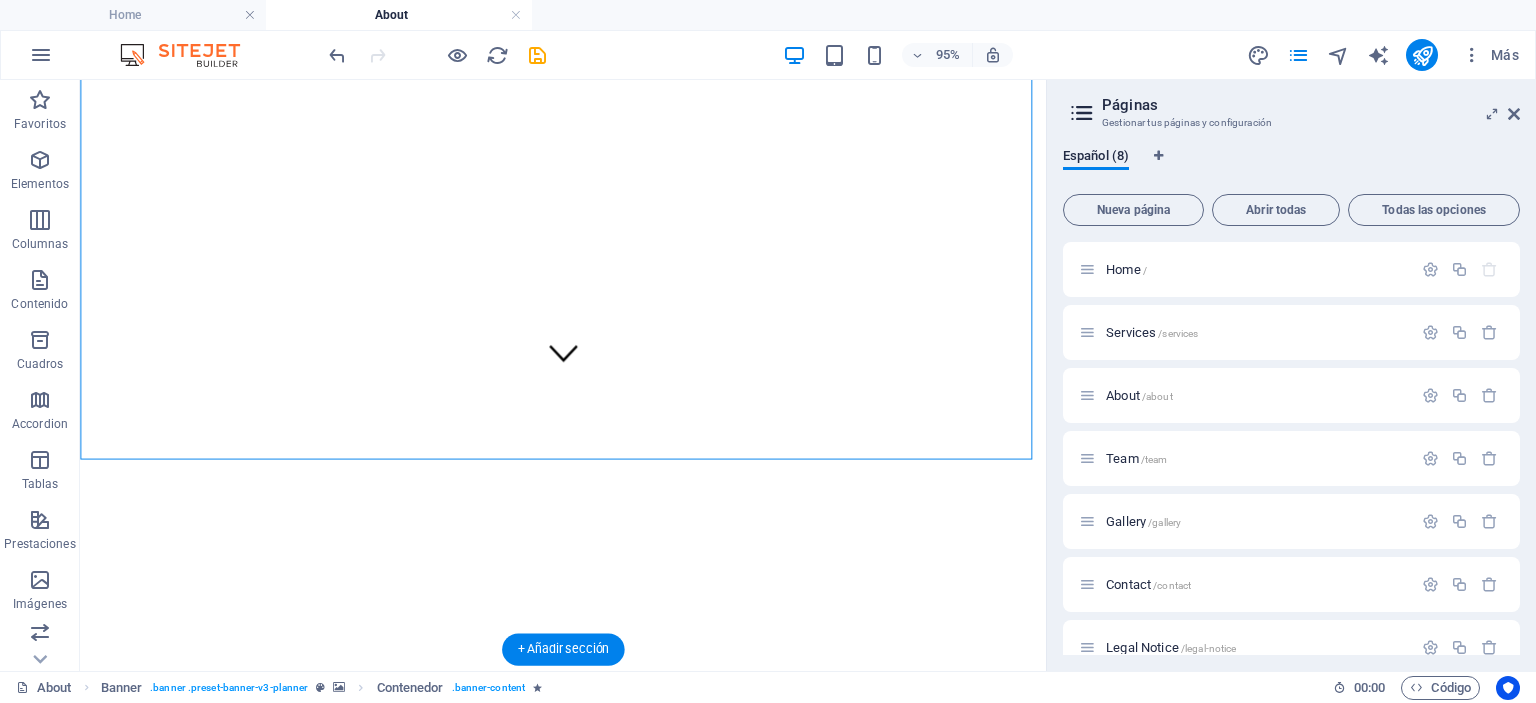 click at bounding box center (588, -194) 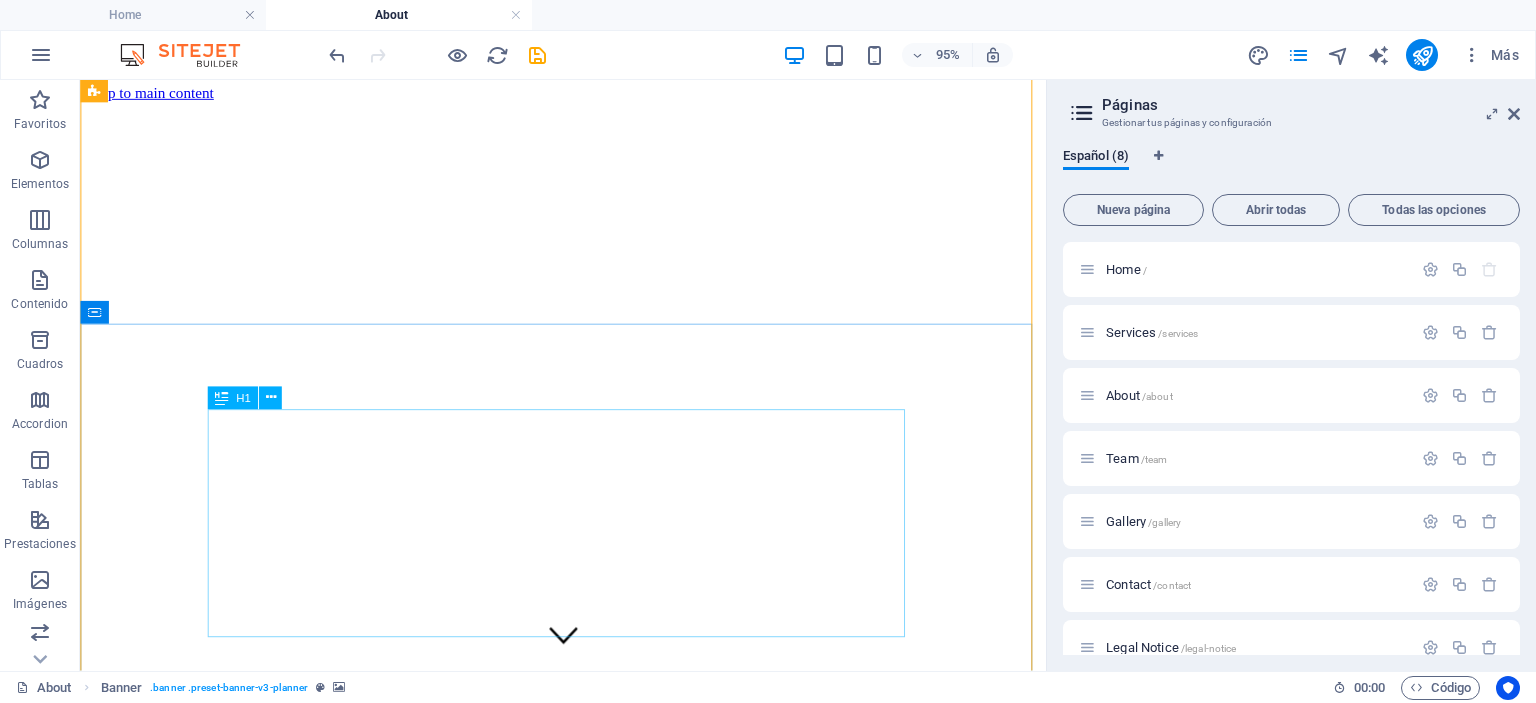 scroll, scrollTop: 0, scrollLeft: 0, axis: both 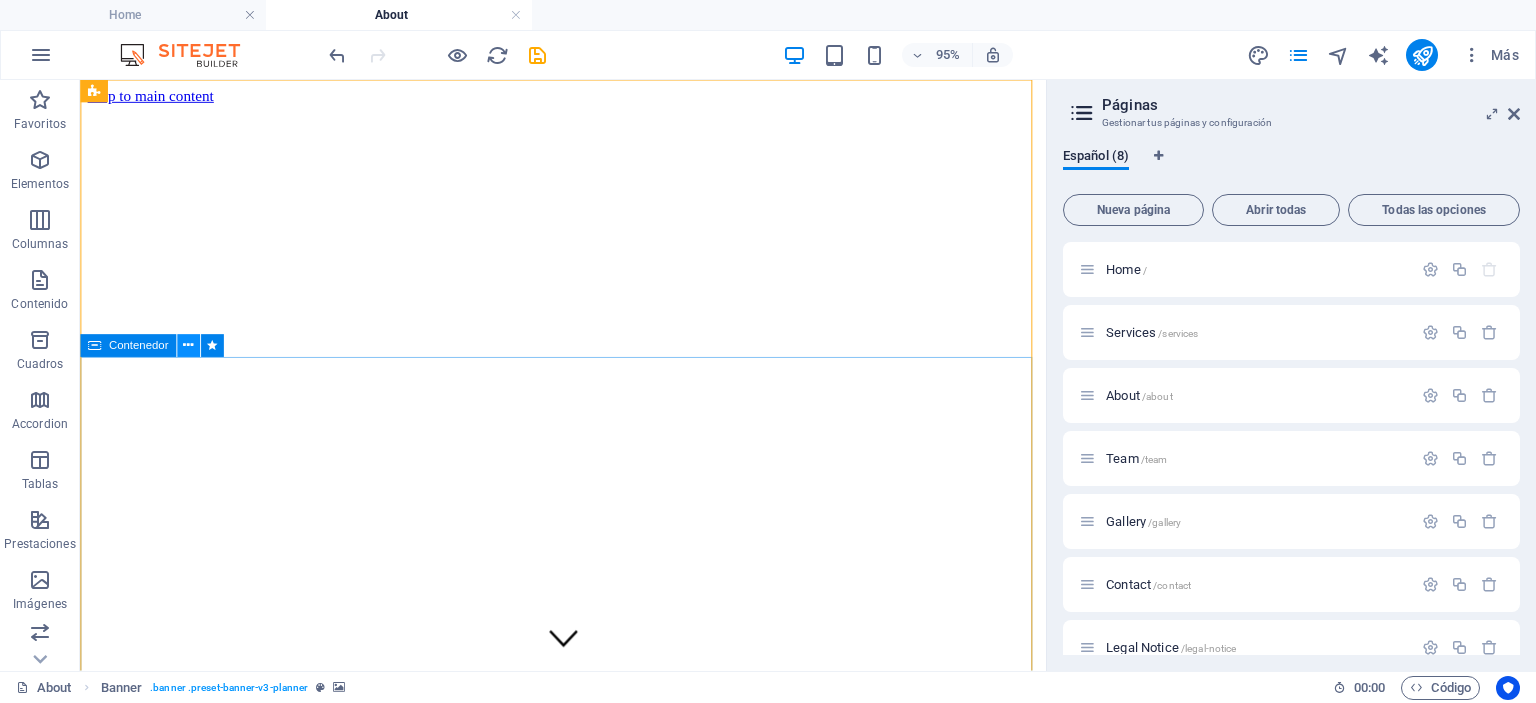 click at bounding box center [188, 346] 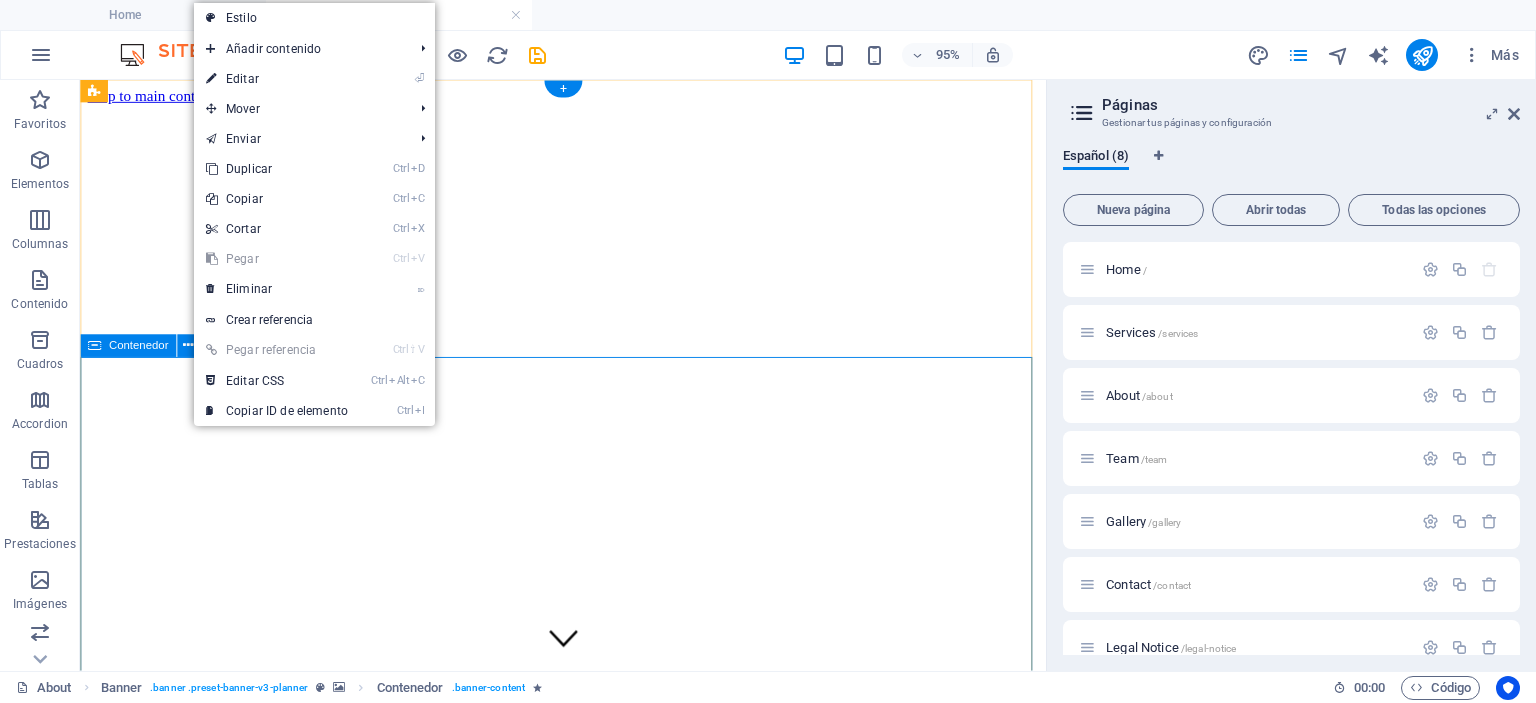 click on "Descubre la magia de nuestras brasas. Explore our mission and vision" at bounding box center [588, 1505] 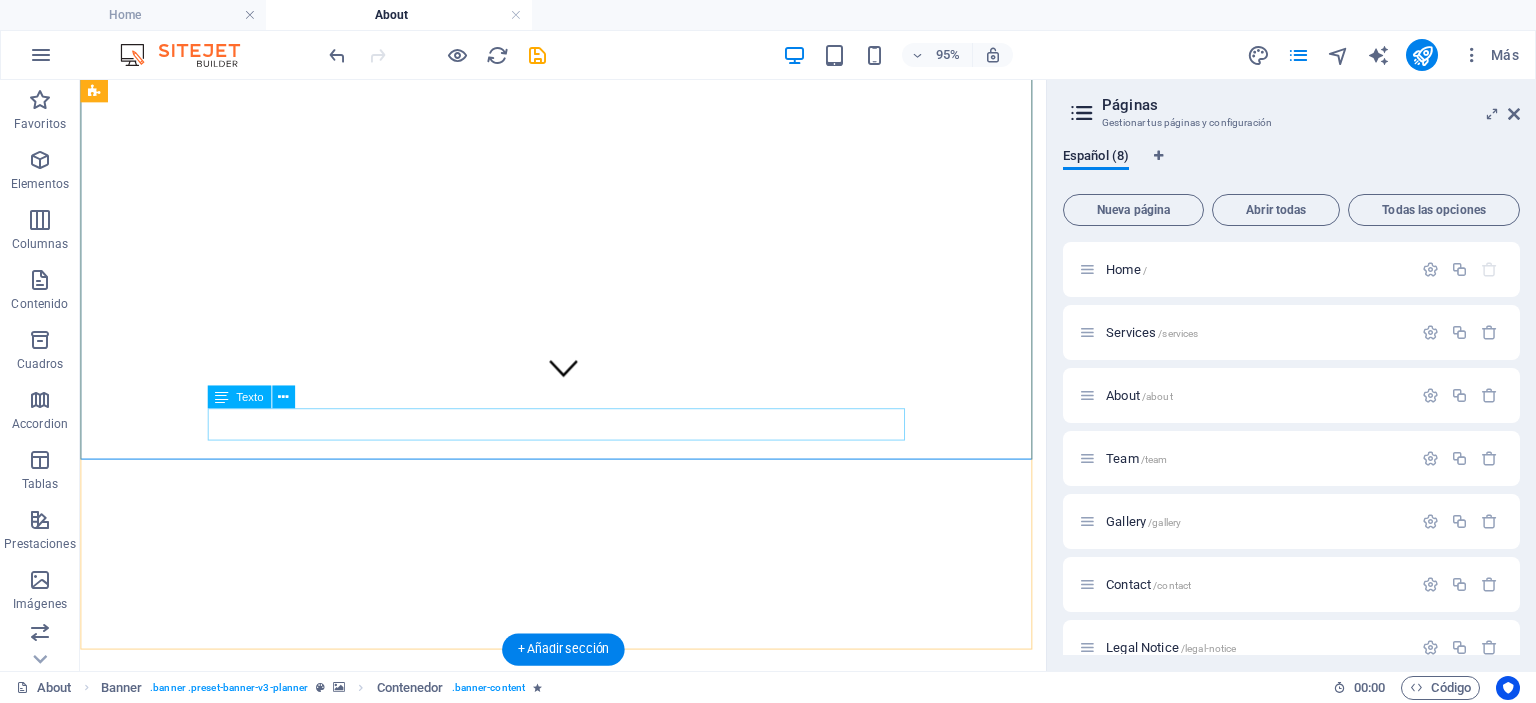 scroll, scrollTop: 300, scrollLeft: 0, axis: vertical 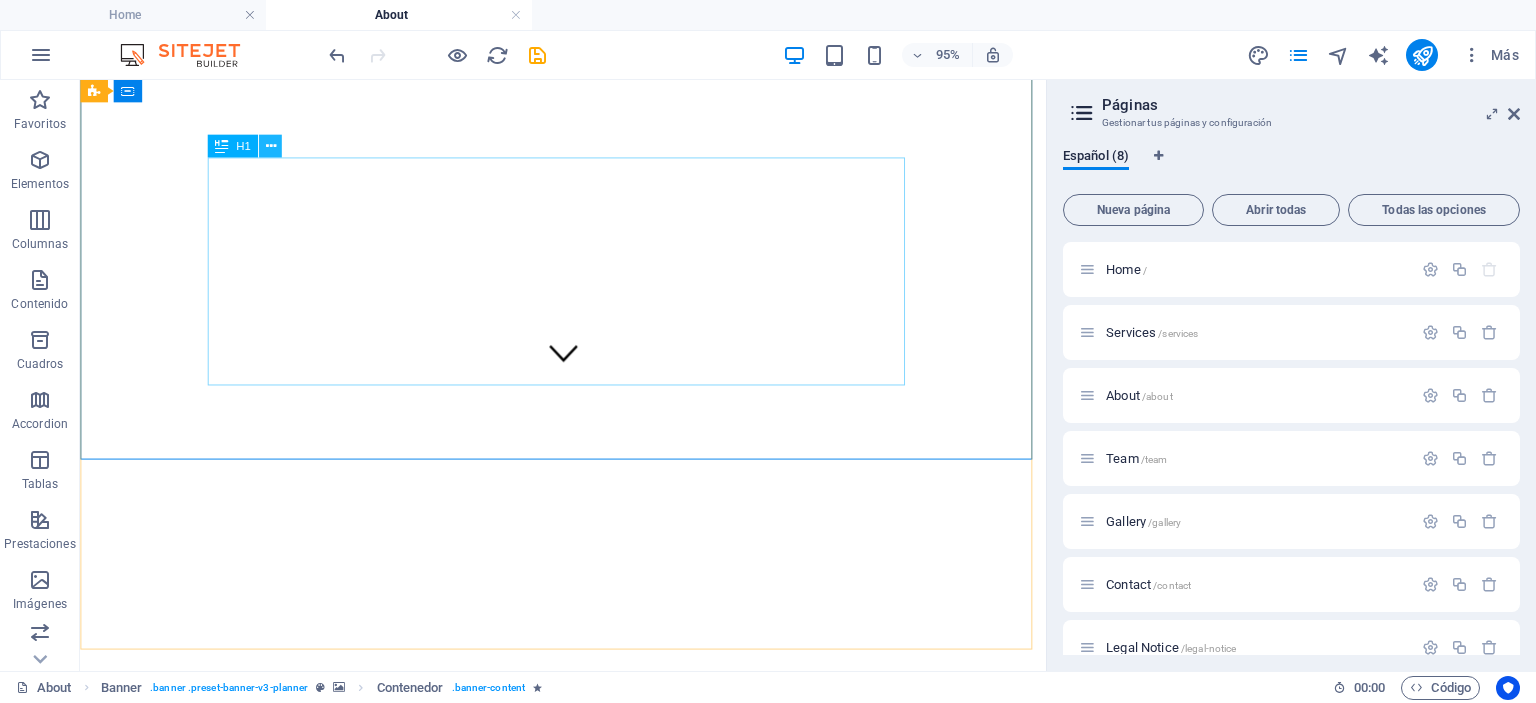 click at bounding box center (270, 147) 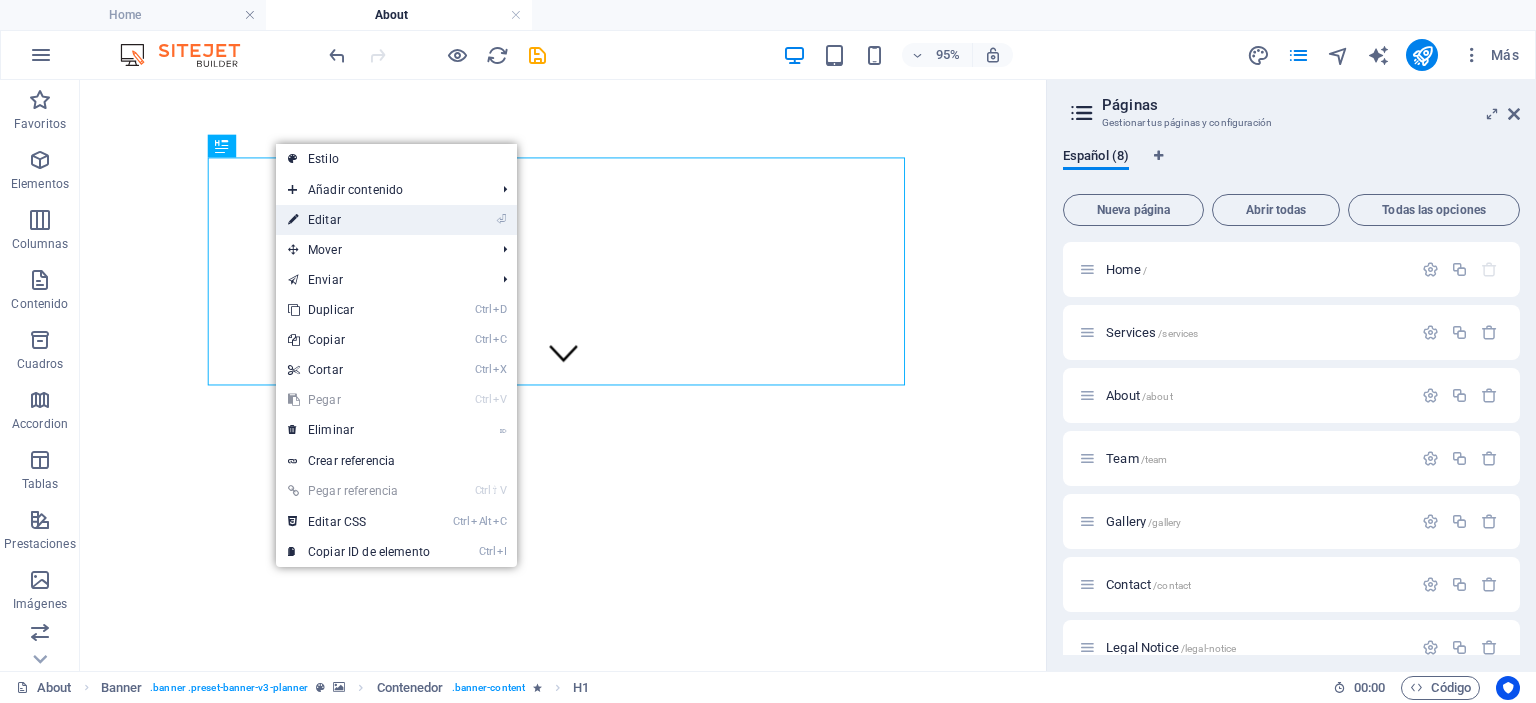 click on "⏎  Editar" at bounding box center [359, 220] 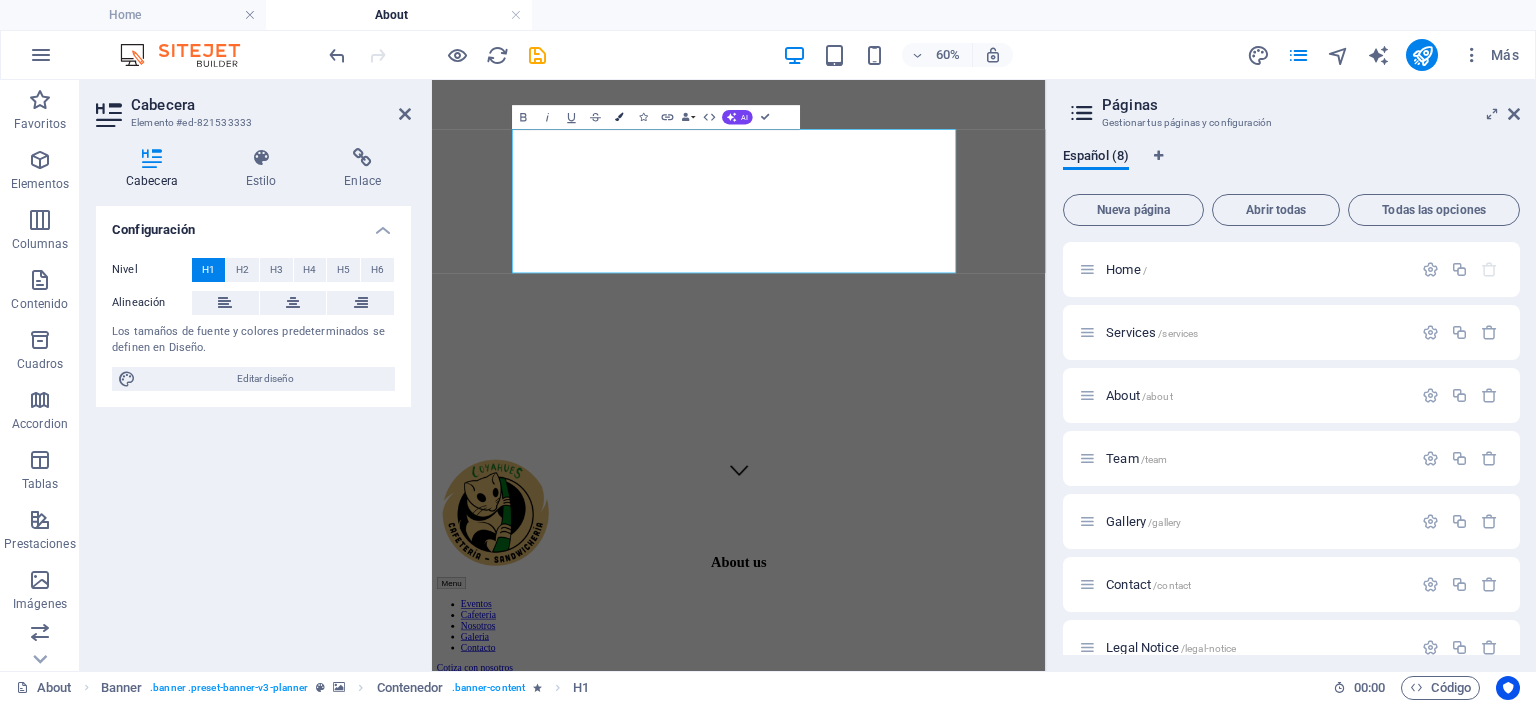 click at bounding box center (620, 117) 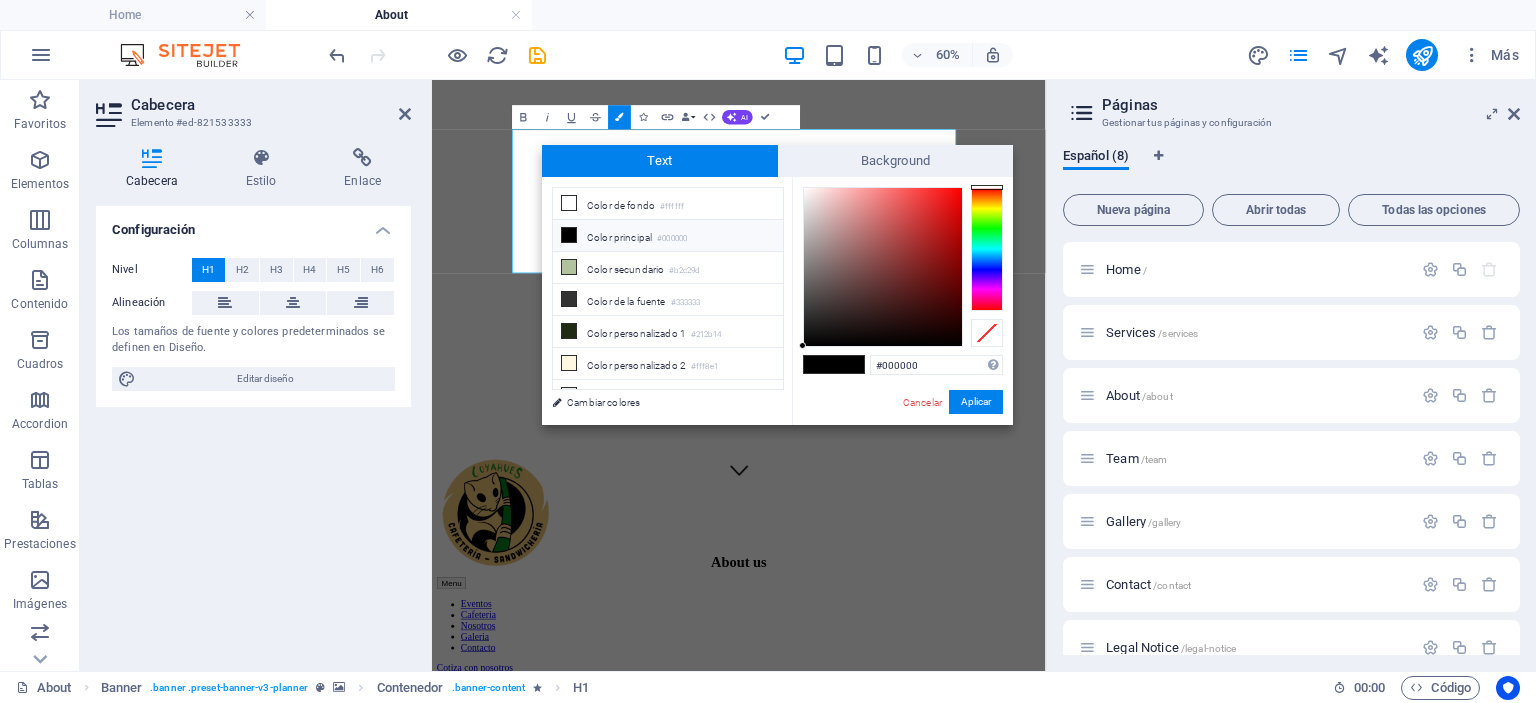scroll, scrollTop: 200, scrollLeft: 0, axis: vertical 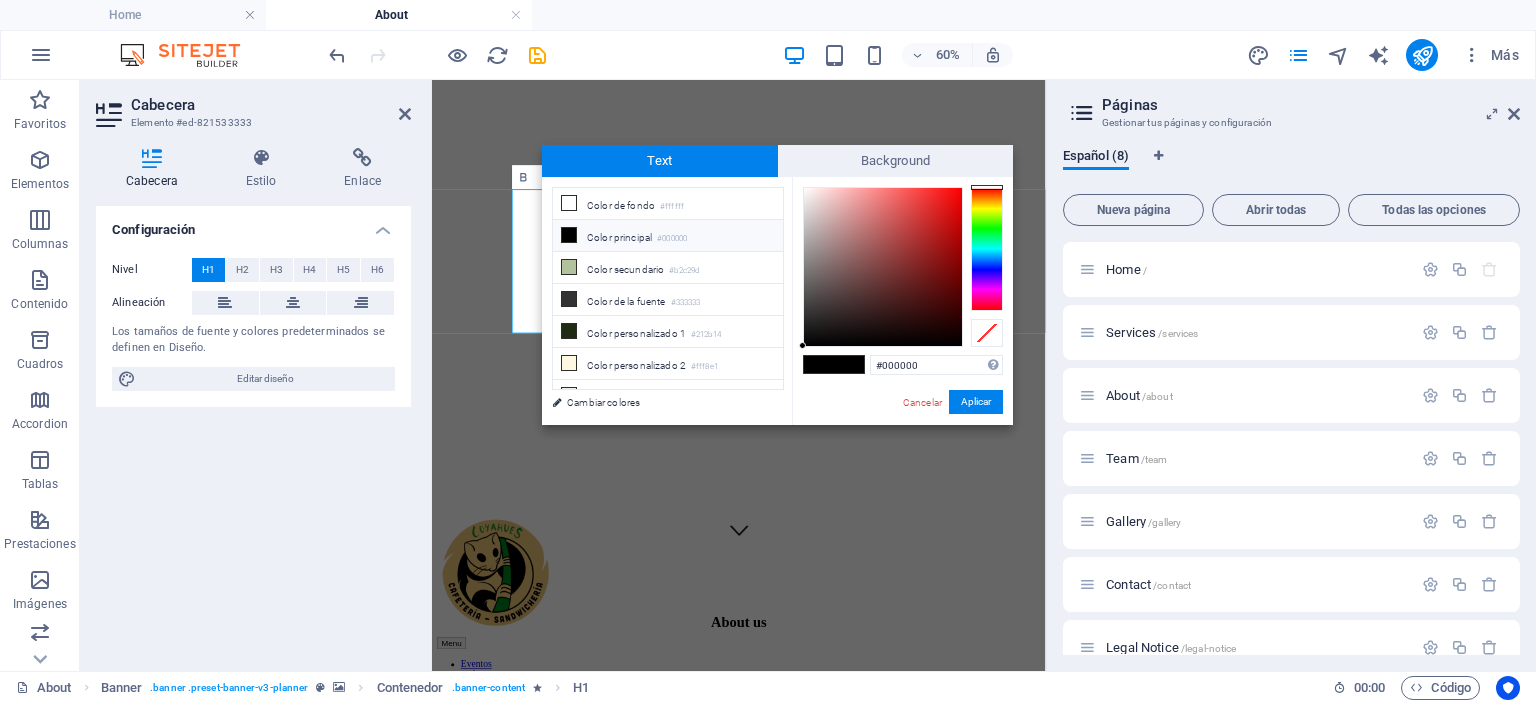 click on "Text" at bounding box center [660, 161] 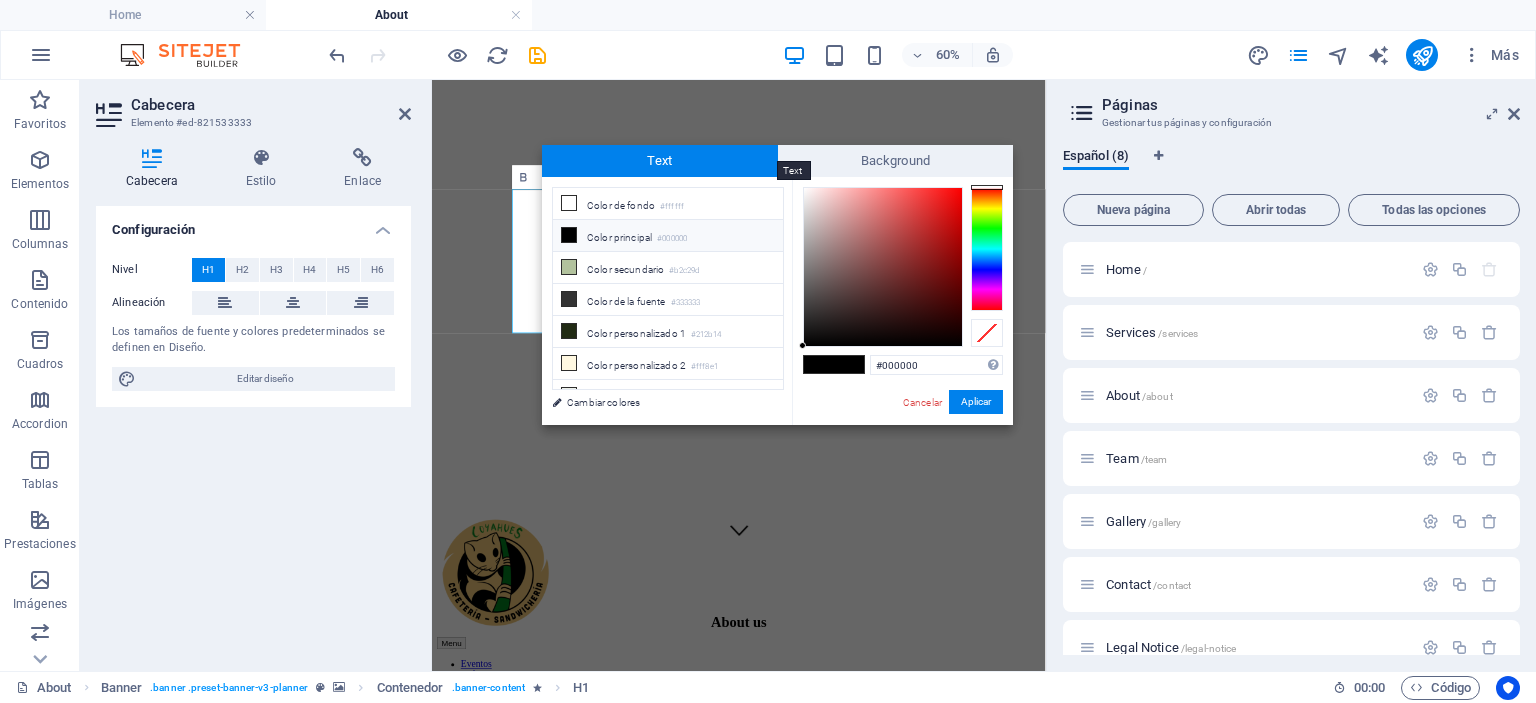click on "Text" at bounding box center (660, 161) 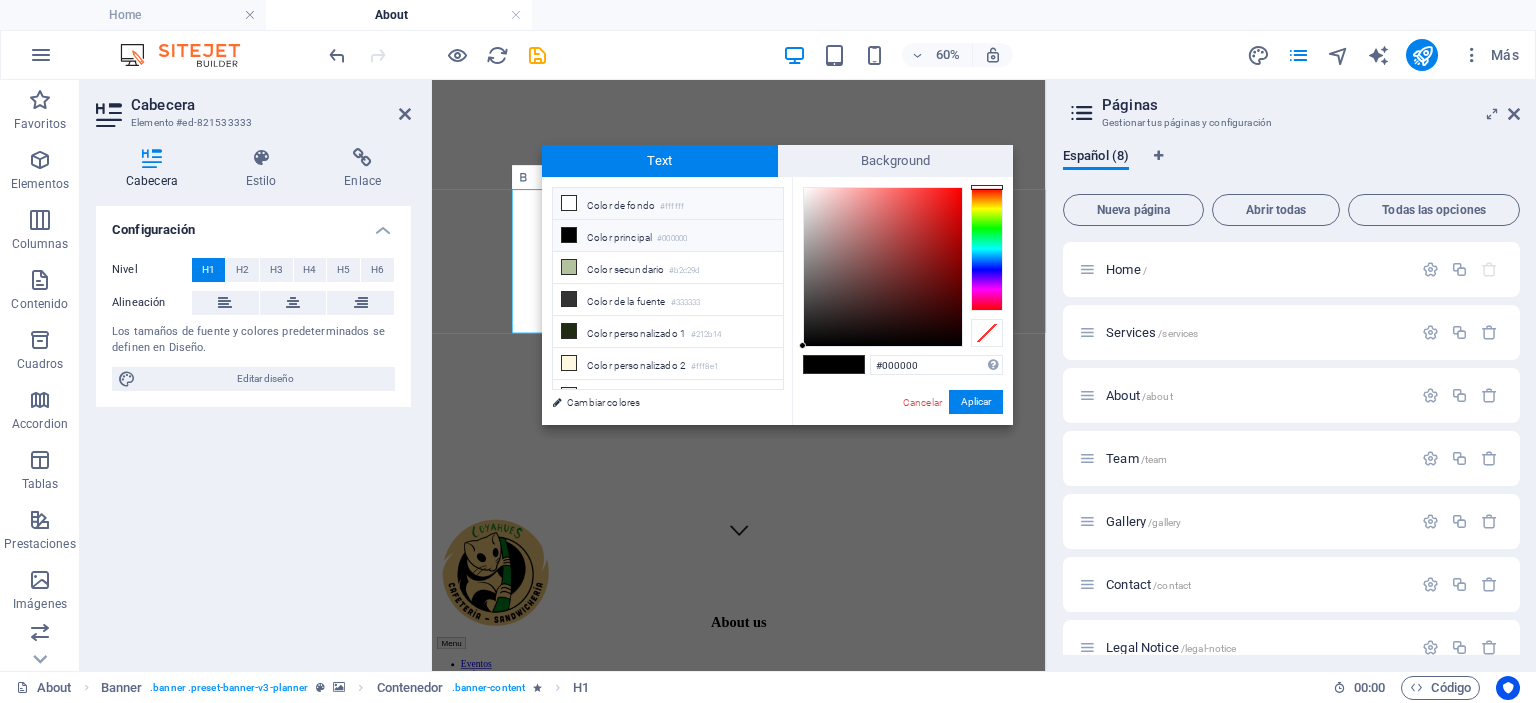 click on "Color de fondo
#ffffff" at bounding box center [668, 204] 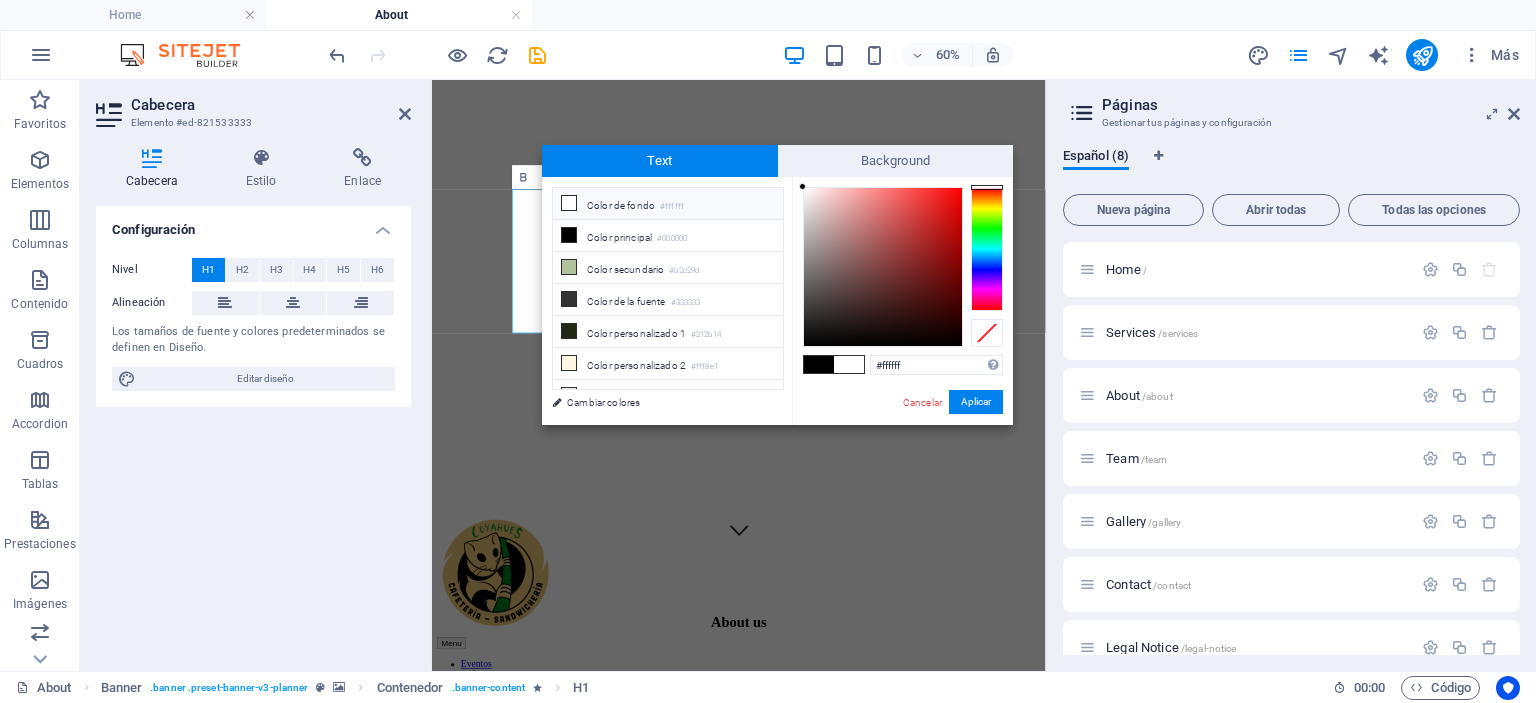 click at bounding box center [987, 249] 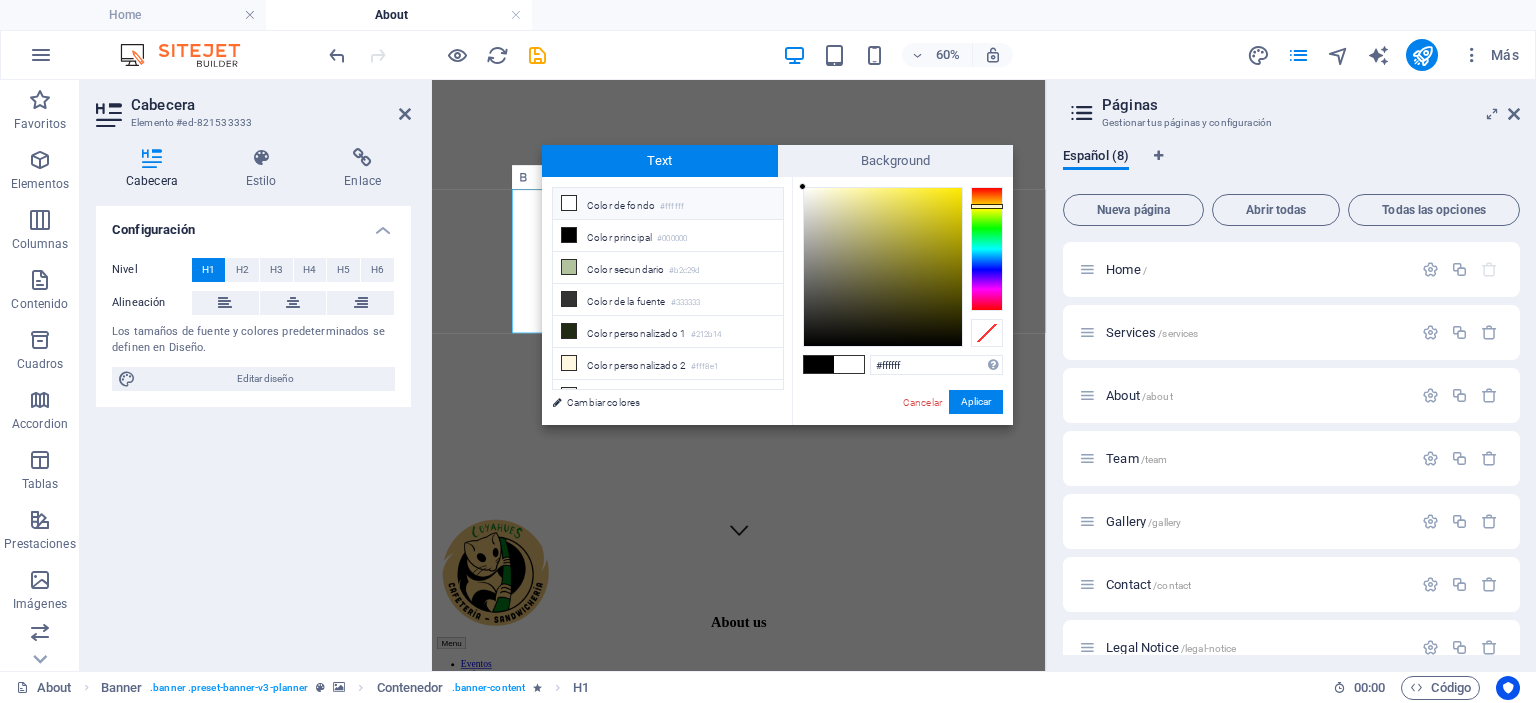 click at bounding box center (987, 249) 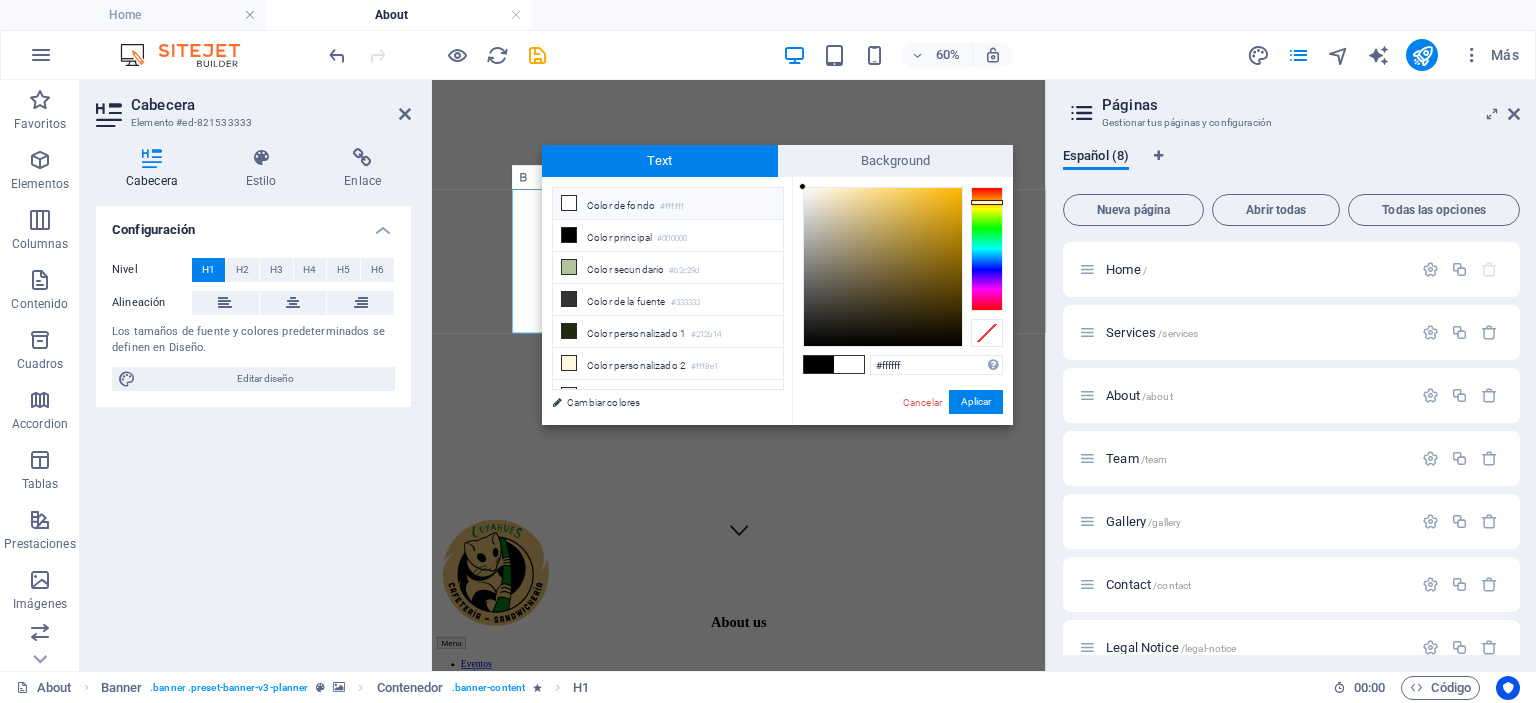 click at bounding box center [987, 202] 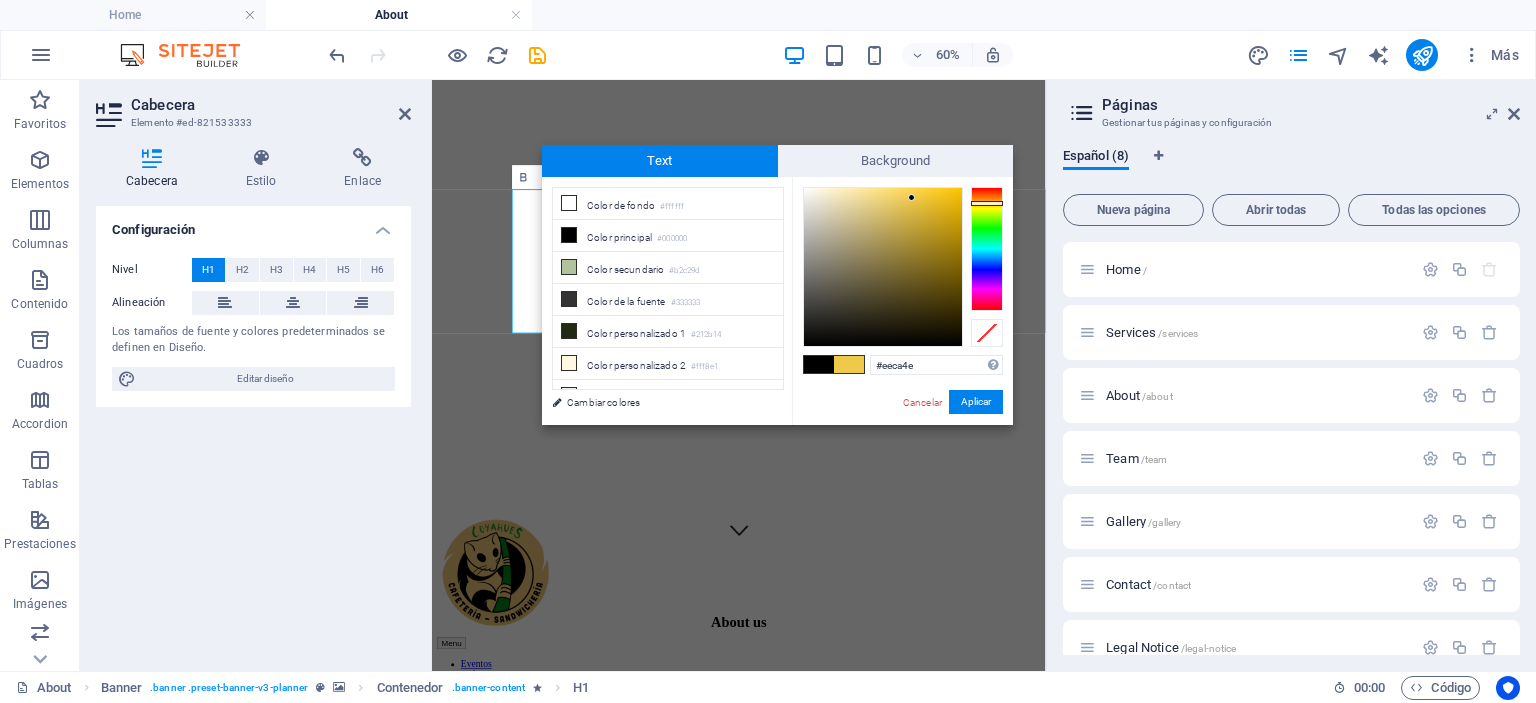 type on "#eeca50" 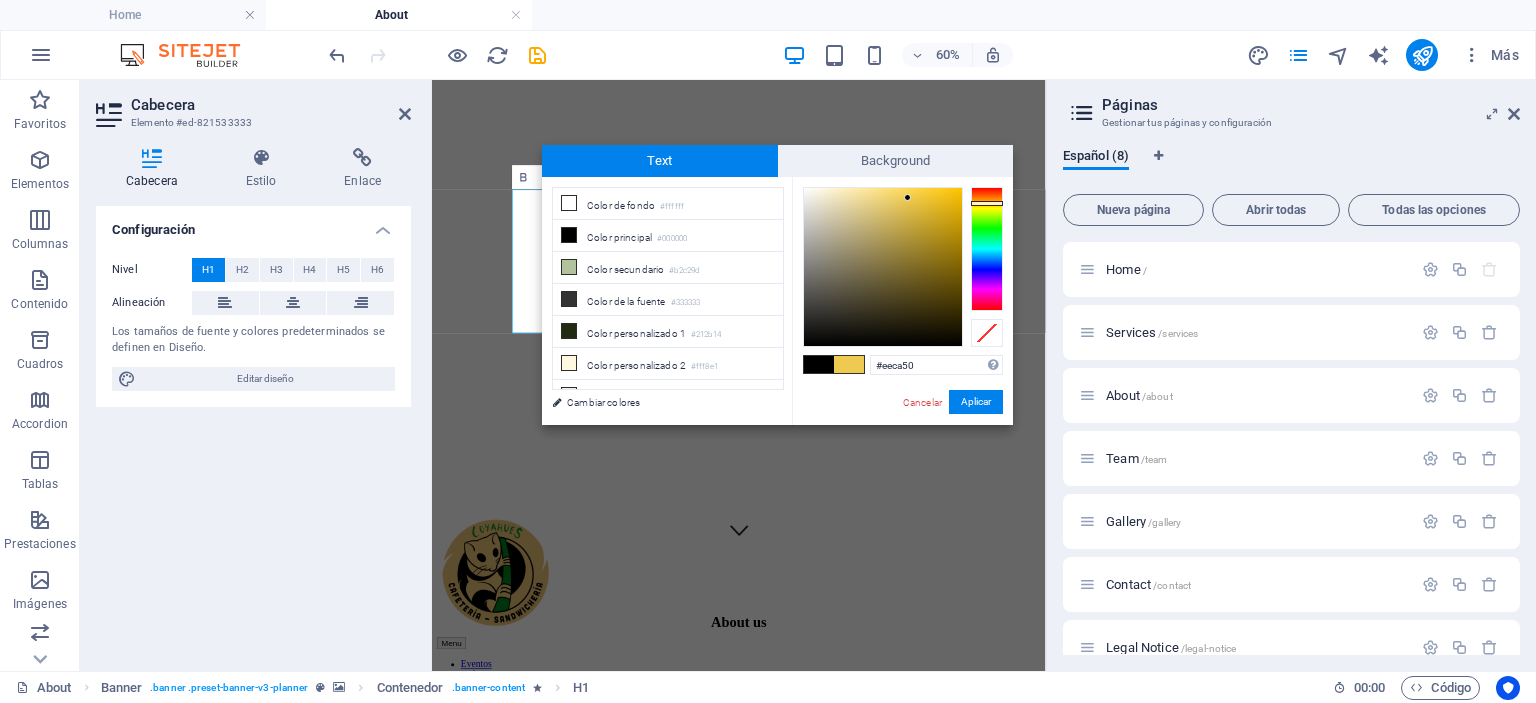 drag, startPoint x: 851, startPoint y: 221, endPoint x: 908, endPoint y: 198, distance: 61.46544 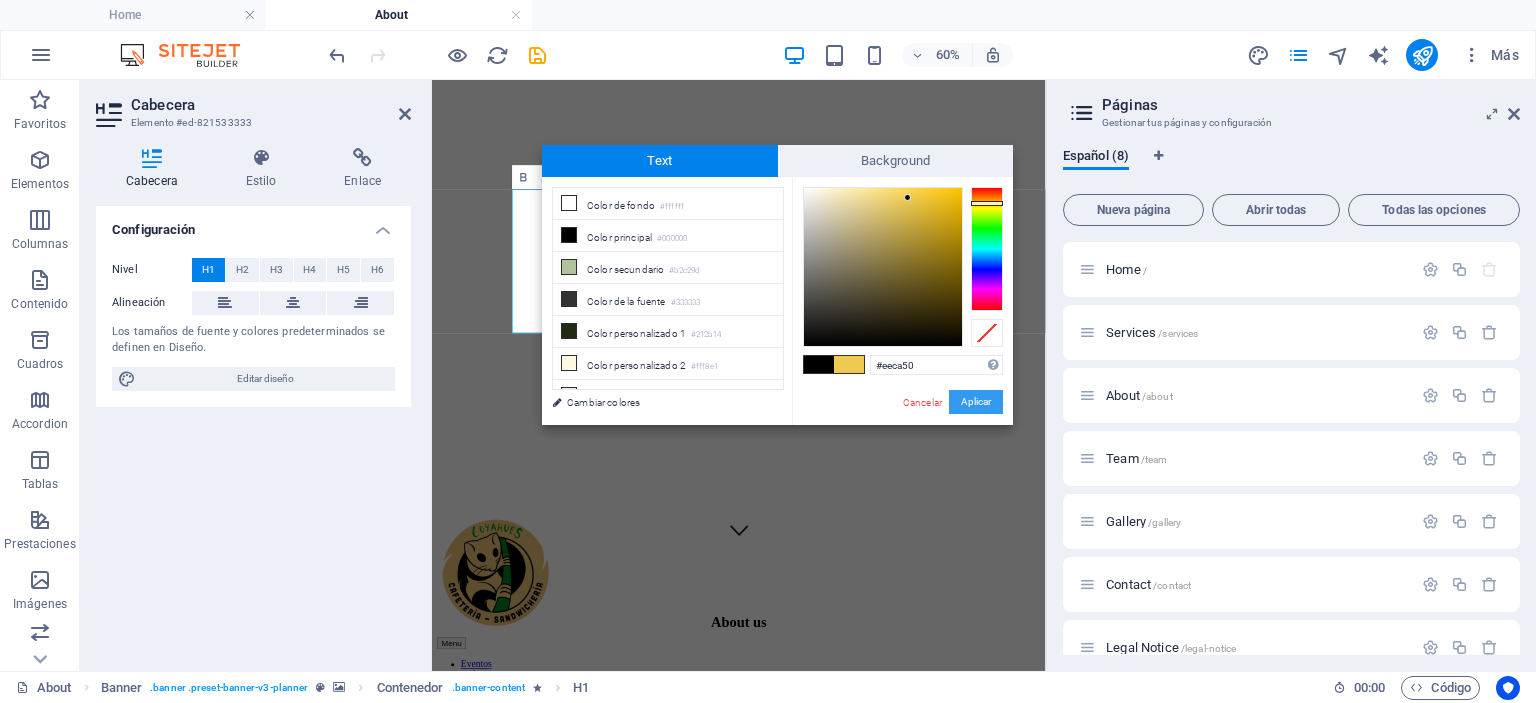 click on "Aplicar" at bounding box center (976, 402) 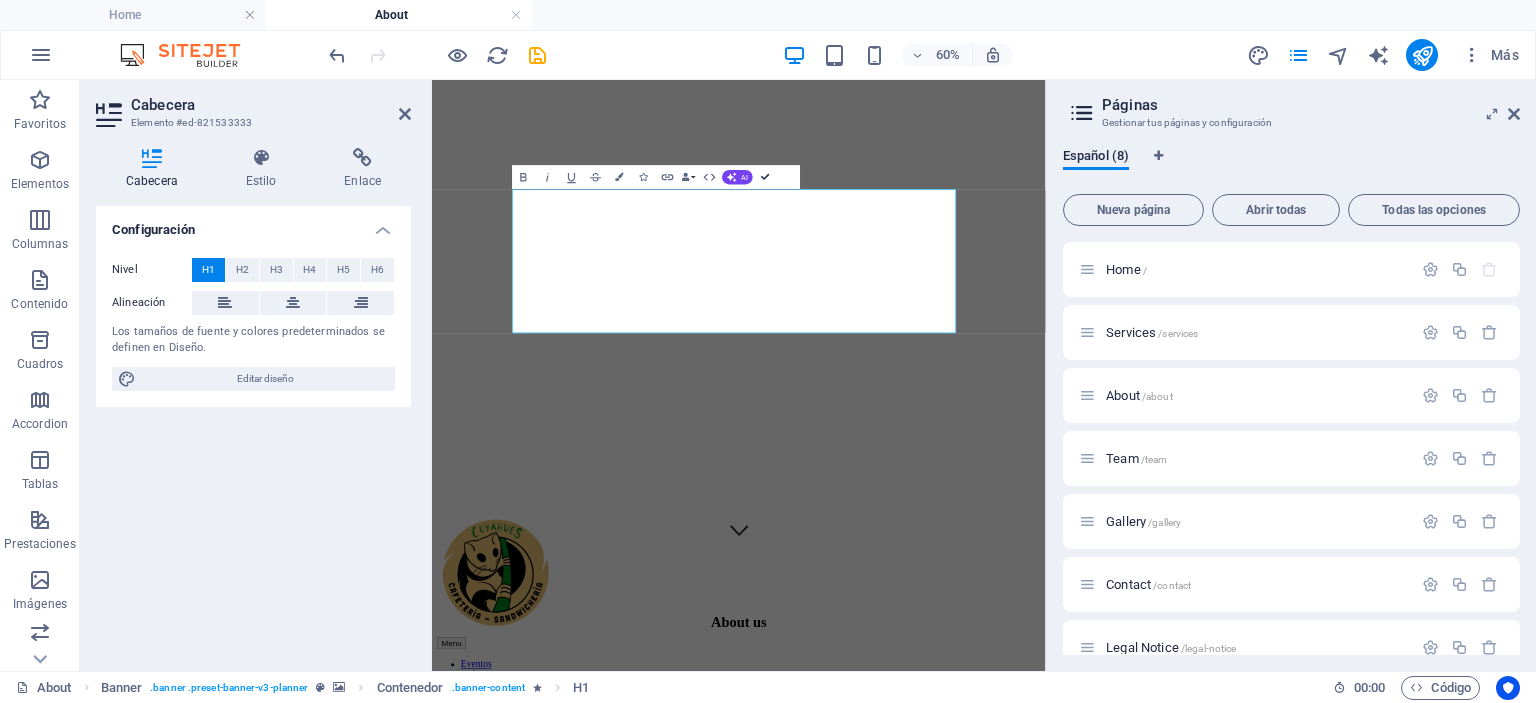 drag, startPoint x: 764, startPoint y: 175, endPoint x: 725, endPoint y: 118, distance: 69.065186 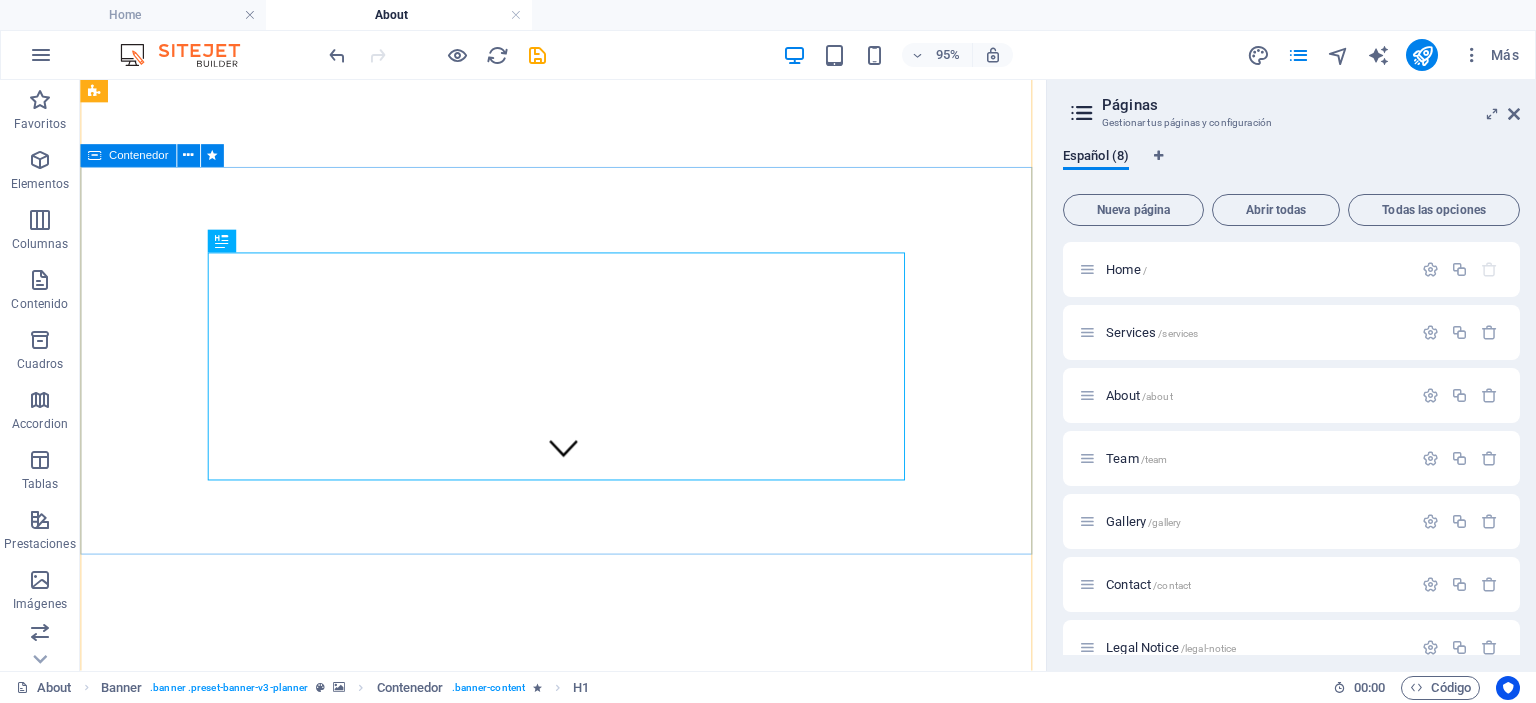 click on "Descubre la magia de nuestras brasas. Explore our mission and vision" at bounding box center (588, 1305) 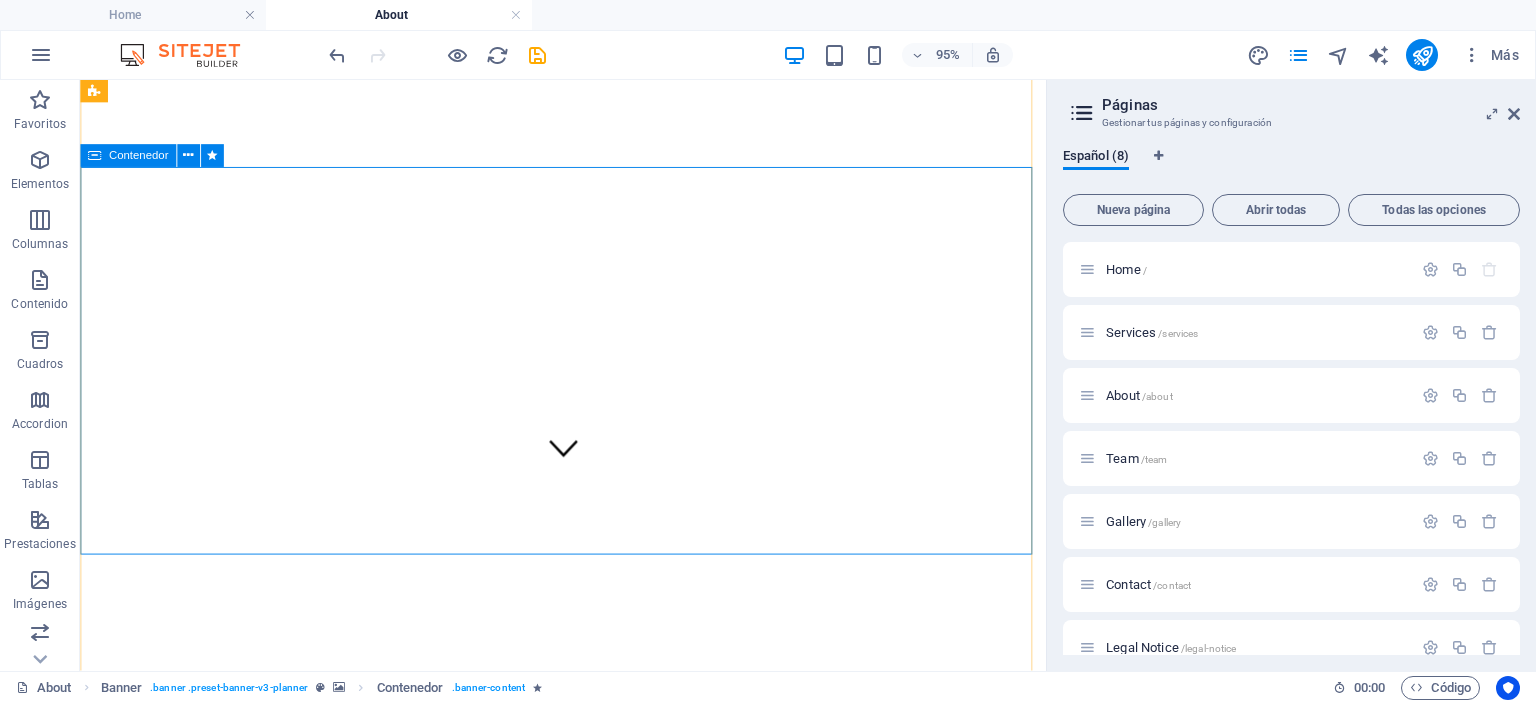 click on "Descubre la magia de nuestras brasas. Explore our mission and vision" at bounding box center (588, 1305) 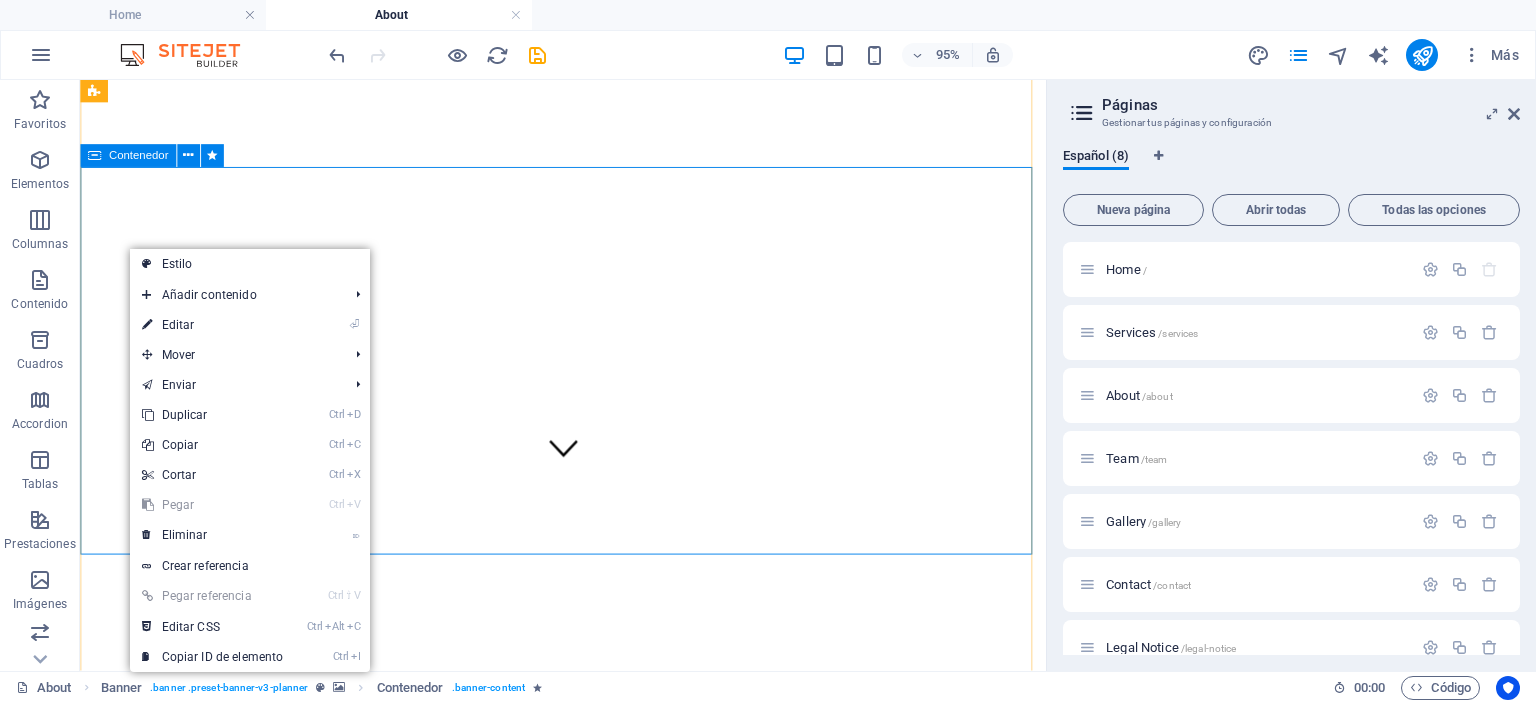click on "Descubre la magia de nuestras brasas. Explore our mission and vision" at bounding box center (588, 1305) 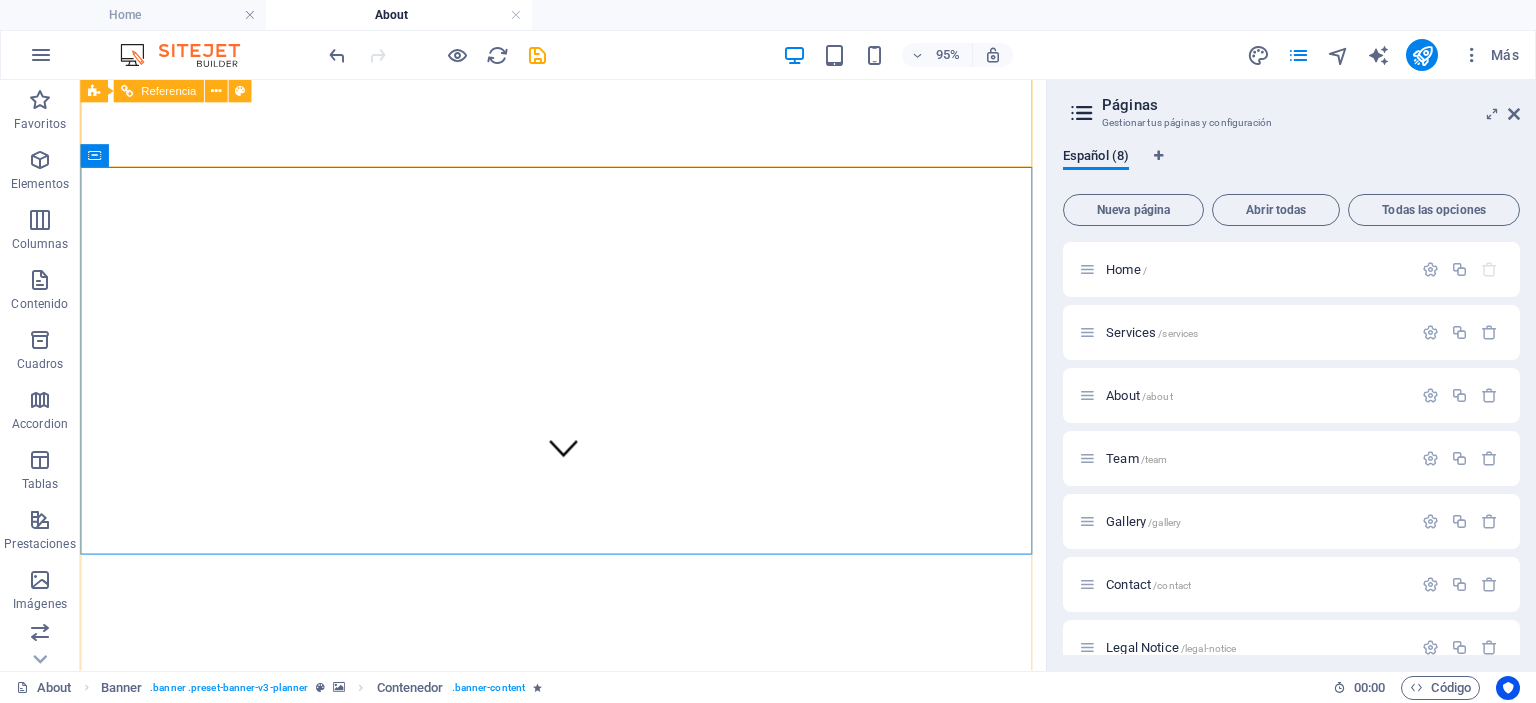 click on "Menu Eventos Cafeteria Nosotros Galeria Contacto Cotiza con nosotros" at bounding box center [588, 987] 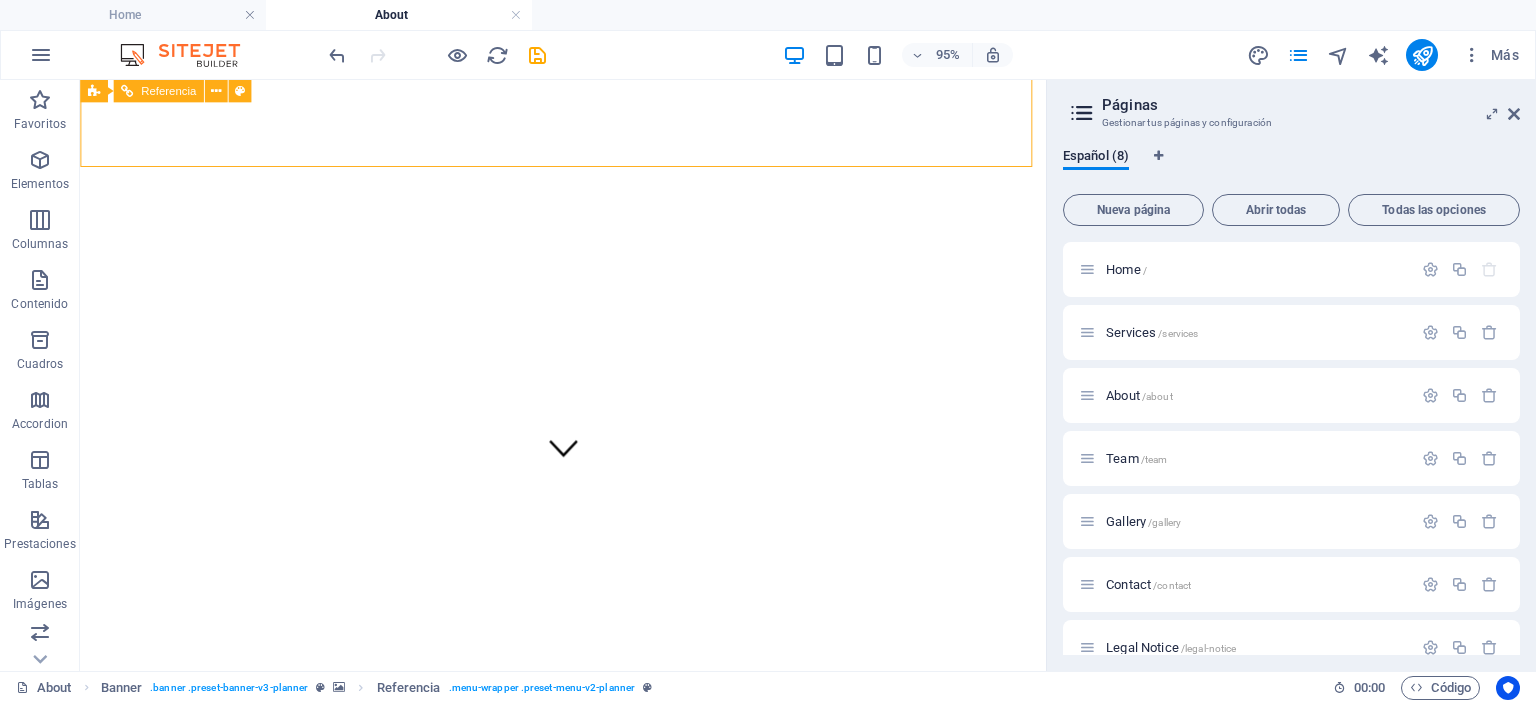 click on "Menu Eventos Cafeteria Nosotros Galeria Contacto Cotiza con nosotros" at bounding box center (588, 987) 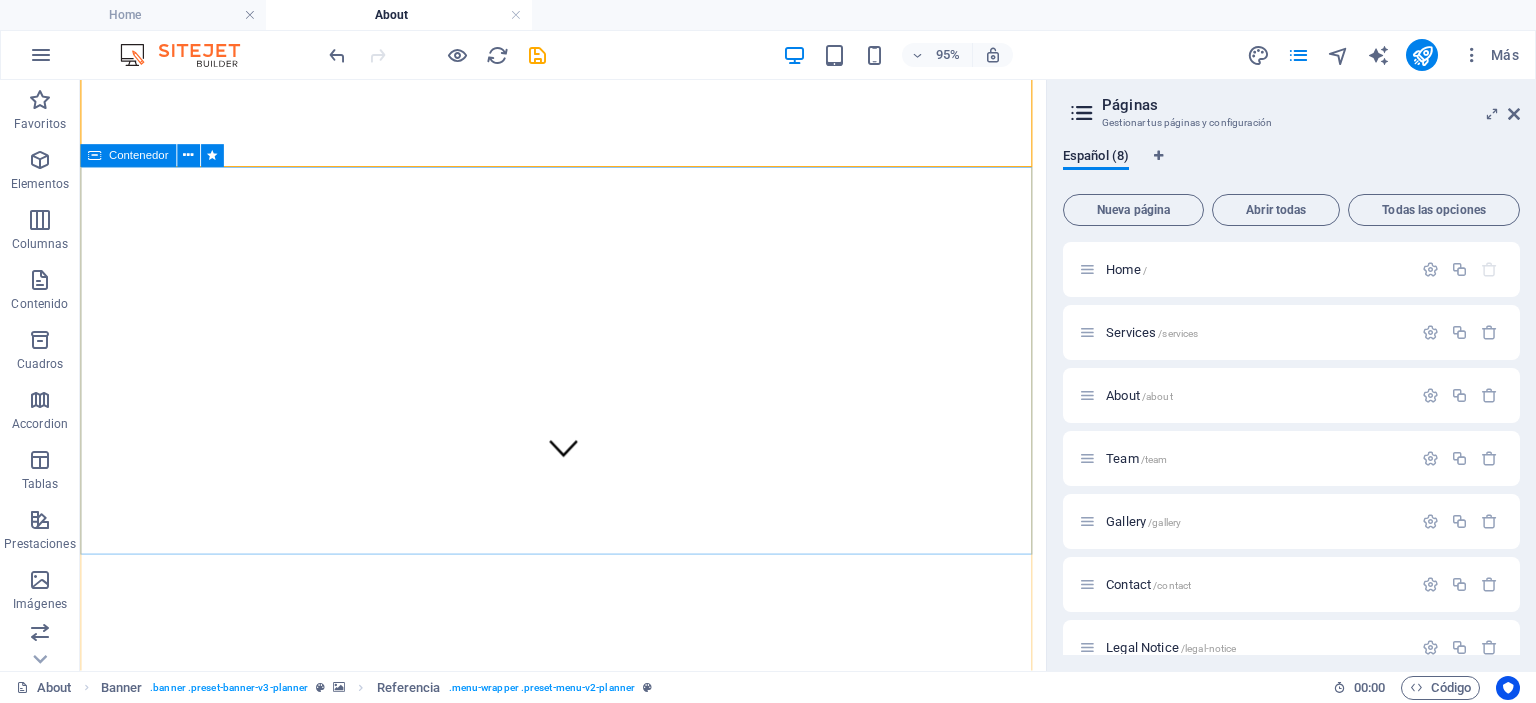 click on "Descubre la magia de nuestras brasas. Explore our mission and vision" at bounding box center [588, 1305] 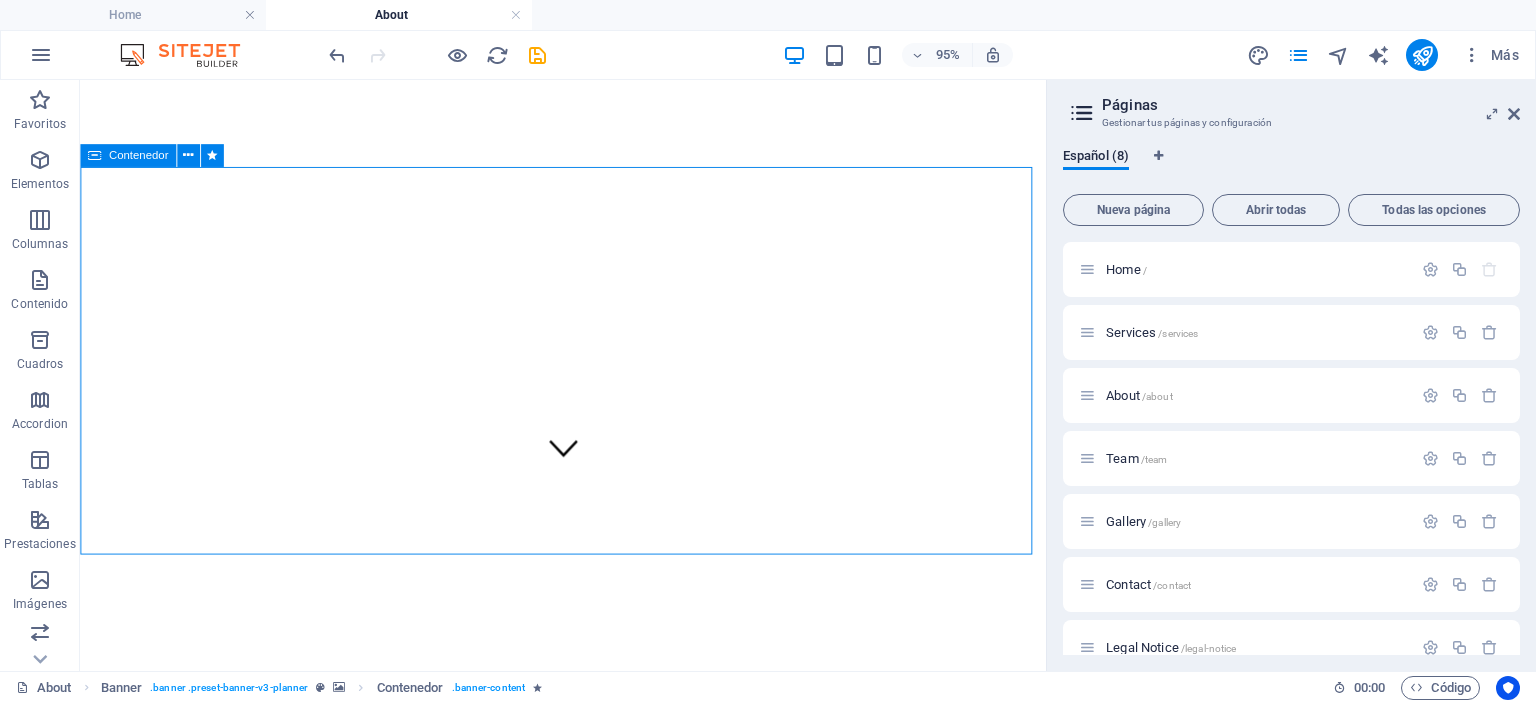 click on "Descubre la magia de nuestras brasas. Explore our mission and vision" at bounding box center [588, 1305] 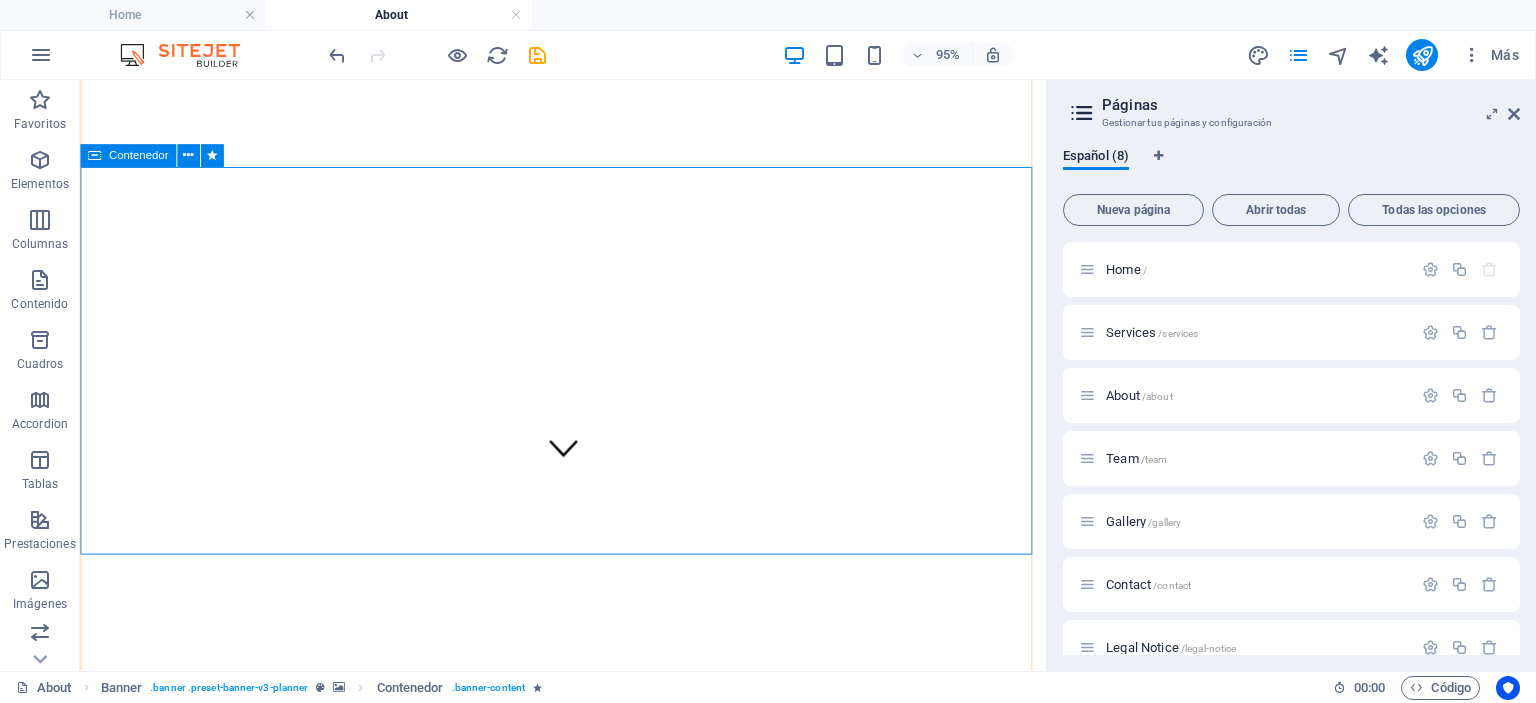 click on "Descubre la magia de nuestras brasas. Explore our mission and vision" at bounding box center (588, 1305) 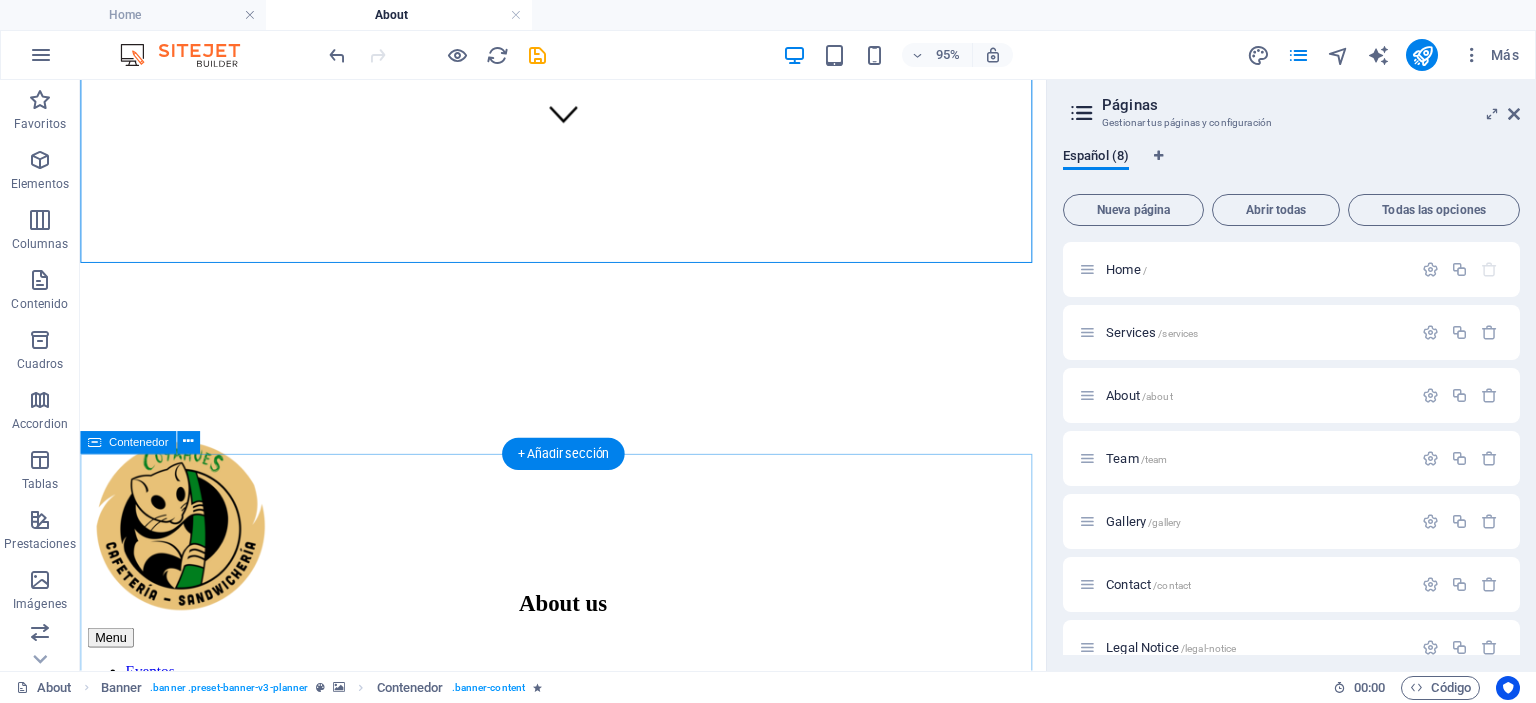 scroll, scrollTop: 600, scrollLeft: 0, axis: vertical 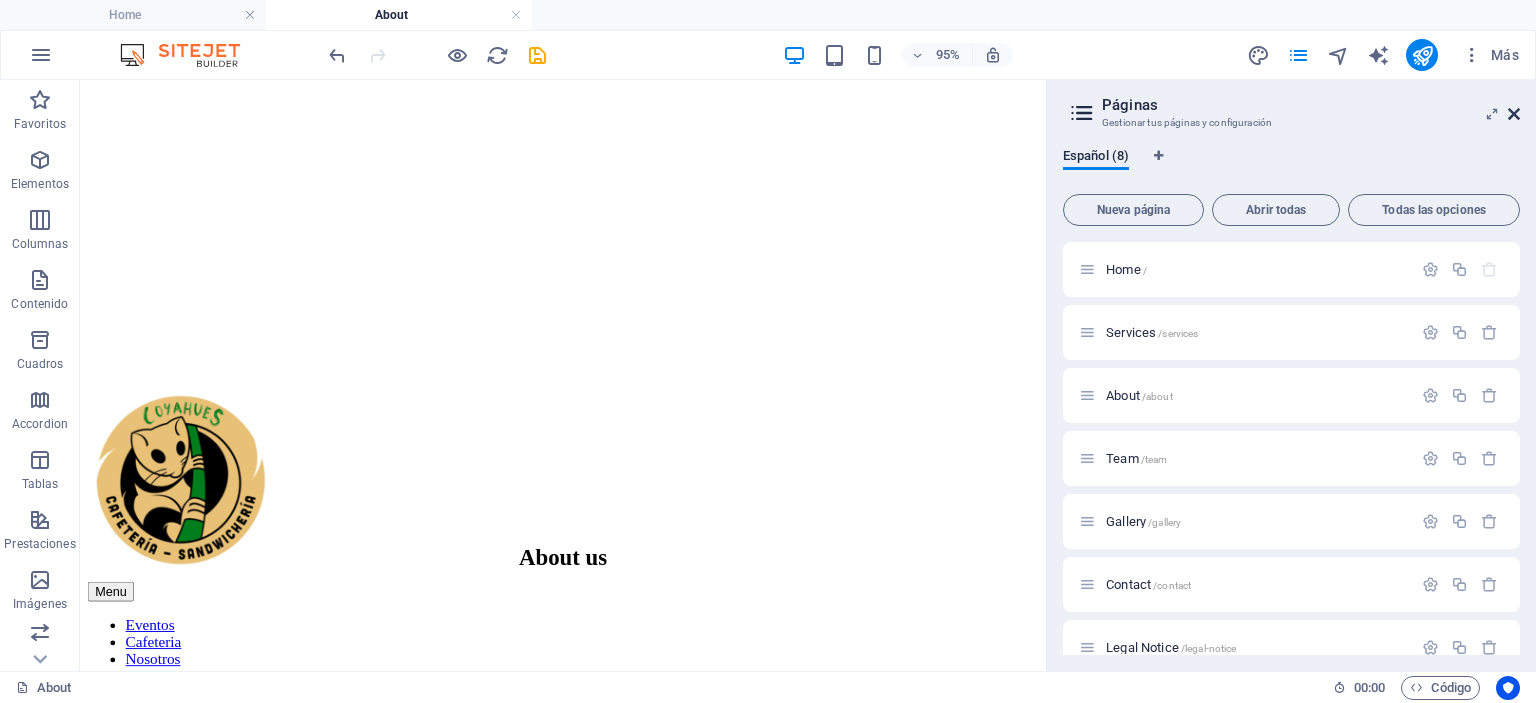 click at bounding box center [1514, 114] 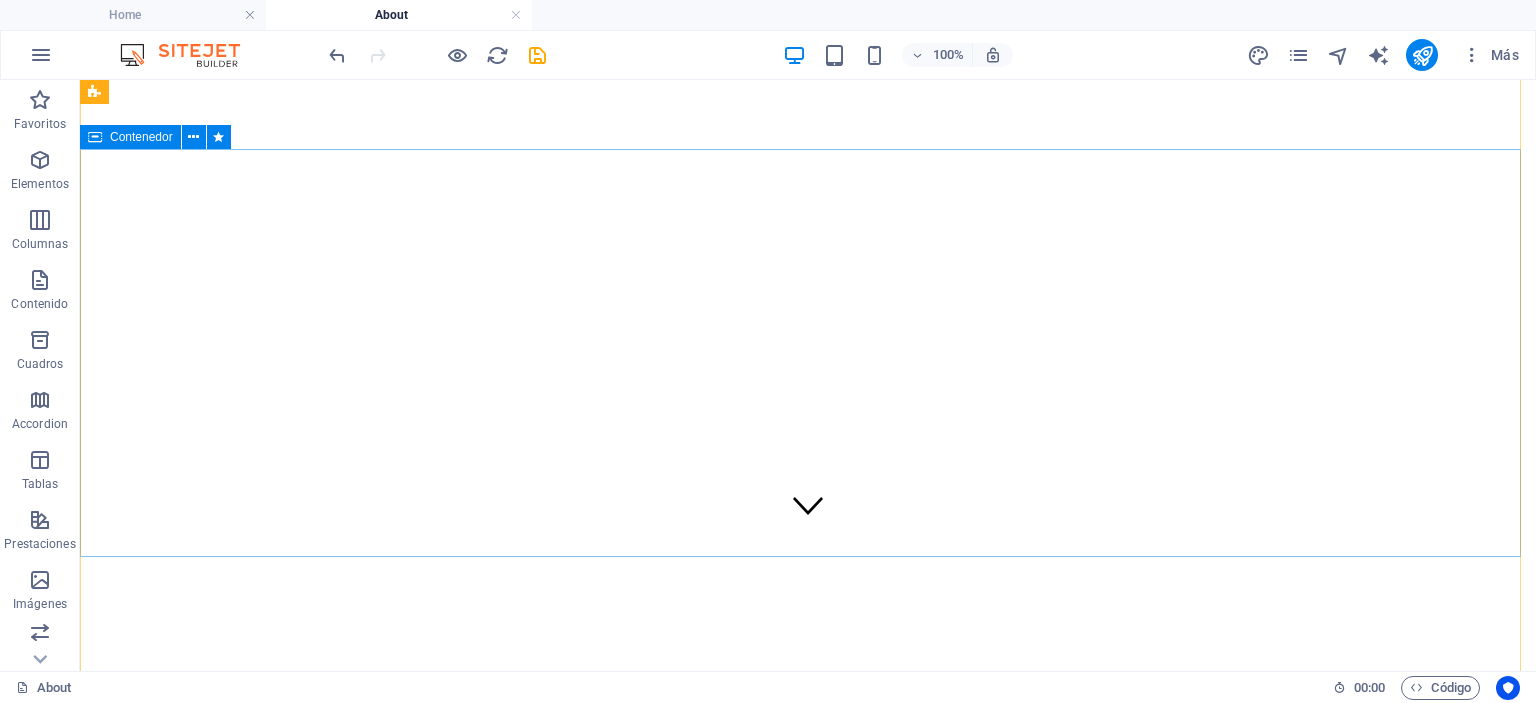 scroll, scrollTop: 100, scrollLeft: 0, axis: vertical 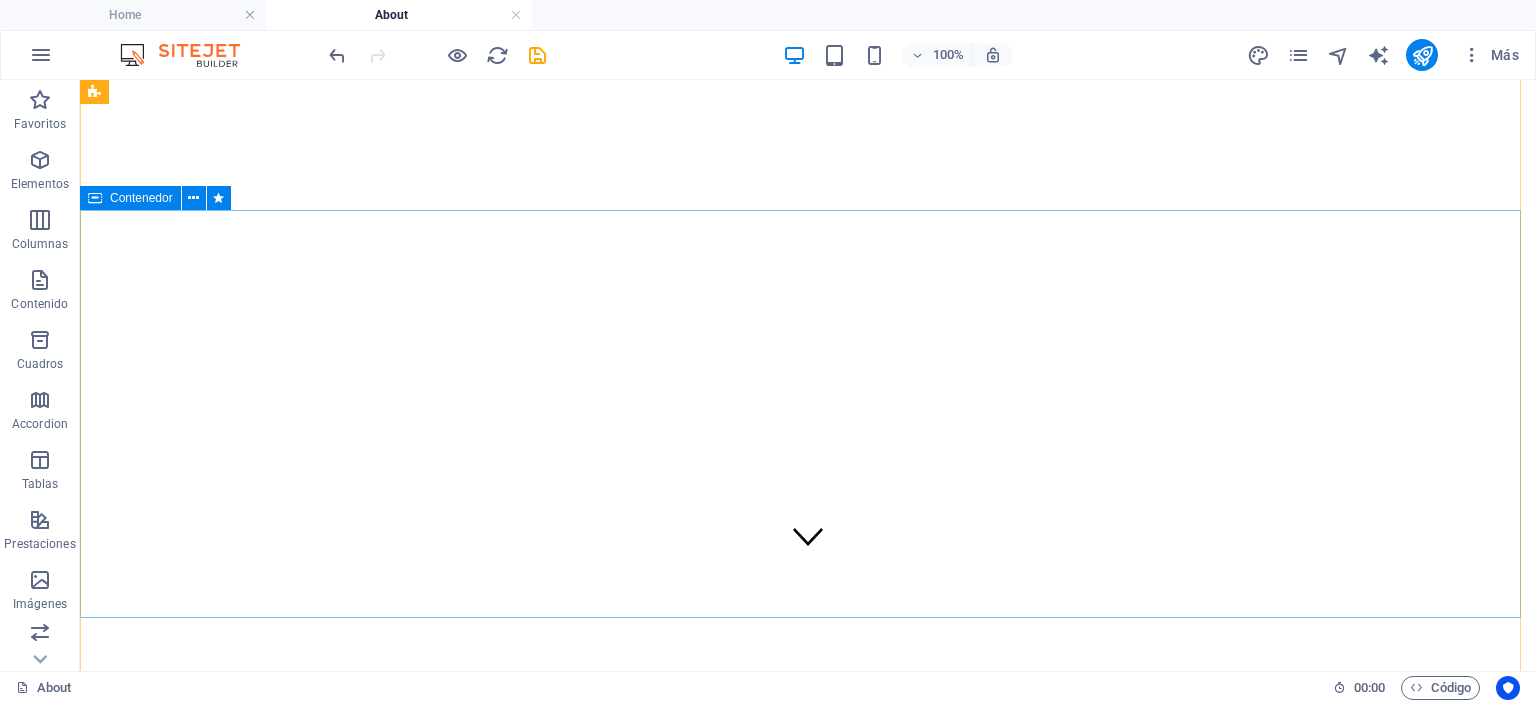 click on "Descubre la magia de nuestras brasas. Explore our mission and vision" at bounding box center (808, 1405) 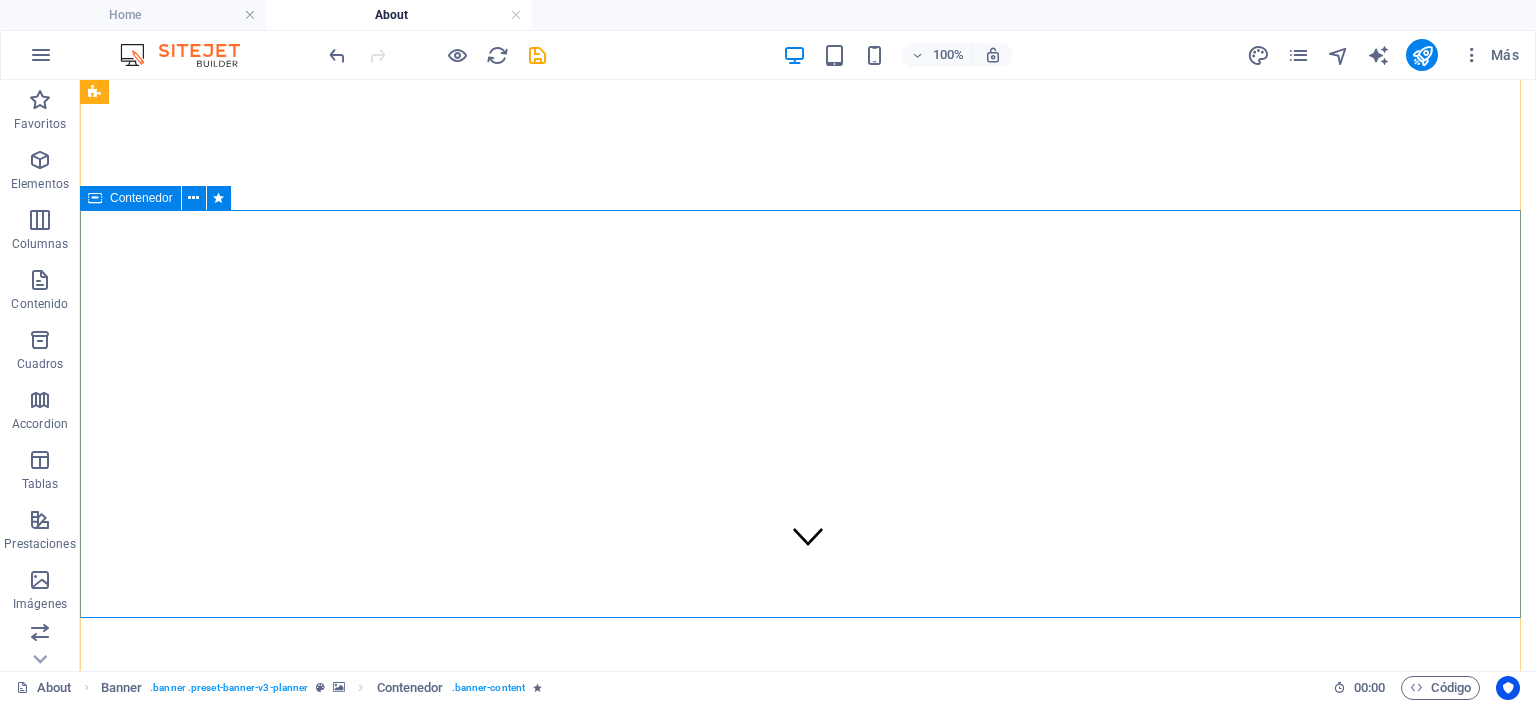 click on "Descubre la magia de nuestras brasas. Explore our mission and vision" at bounding box center [808, 1405] 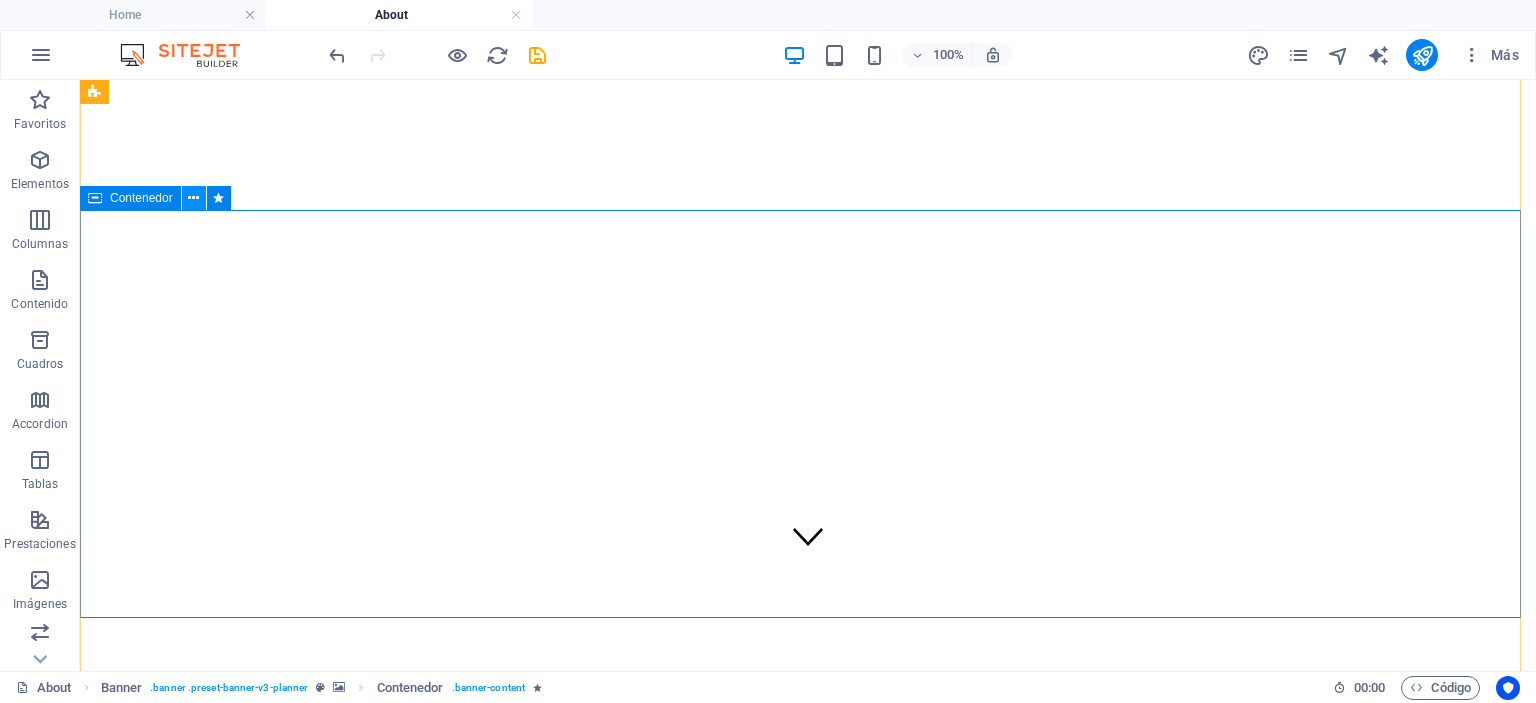 click at bounding box center (193, 198) 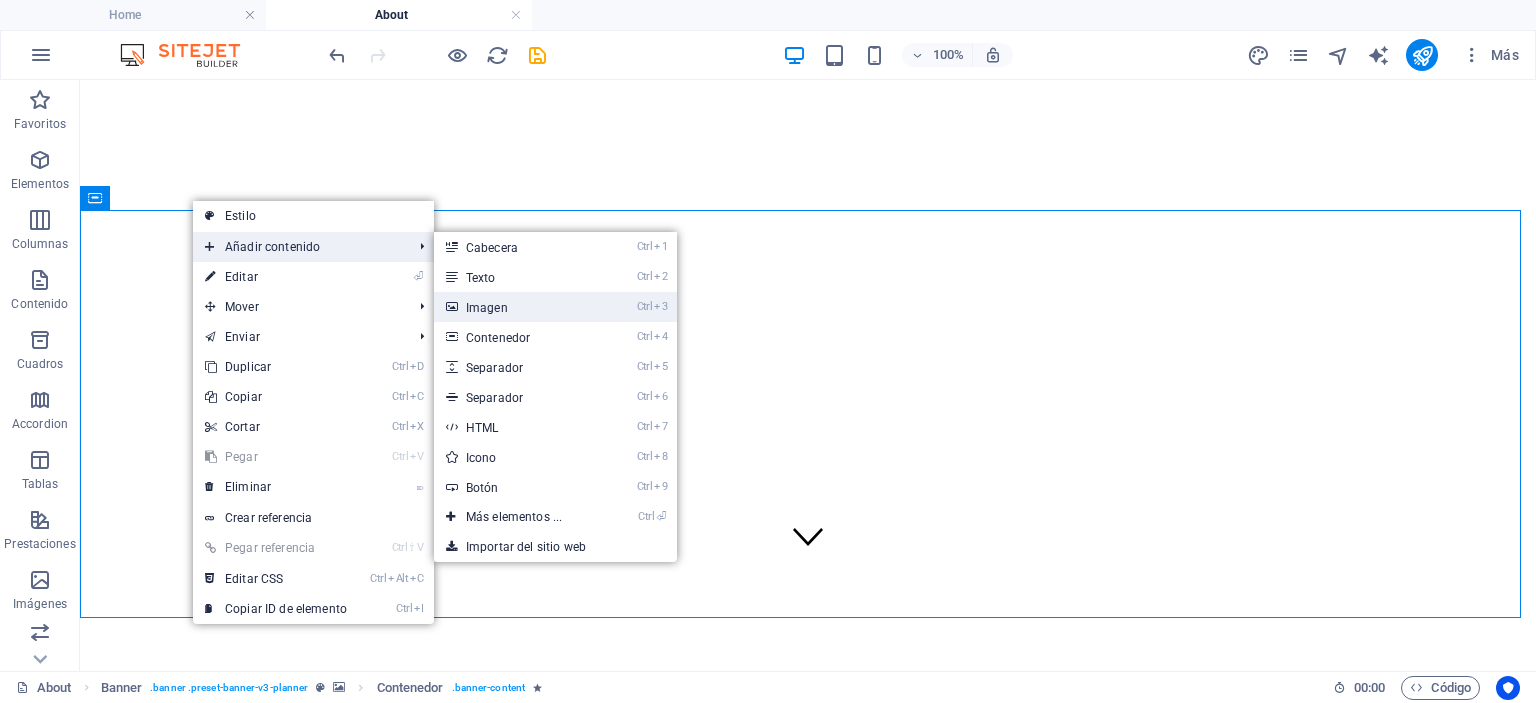 click on "Ctrl 3  Imagen" at bounding box center [518, 307] 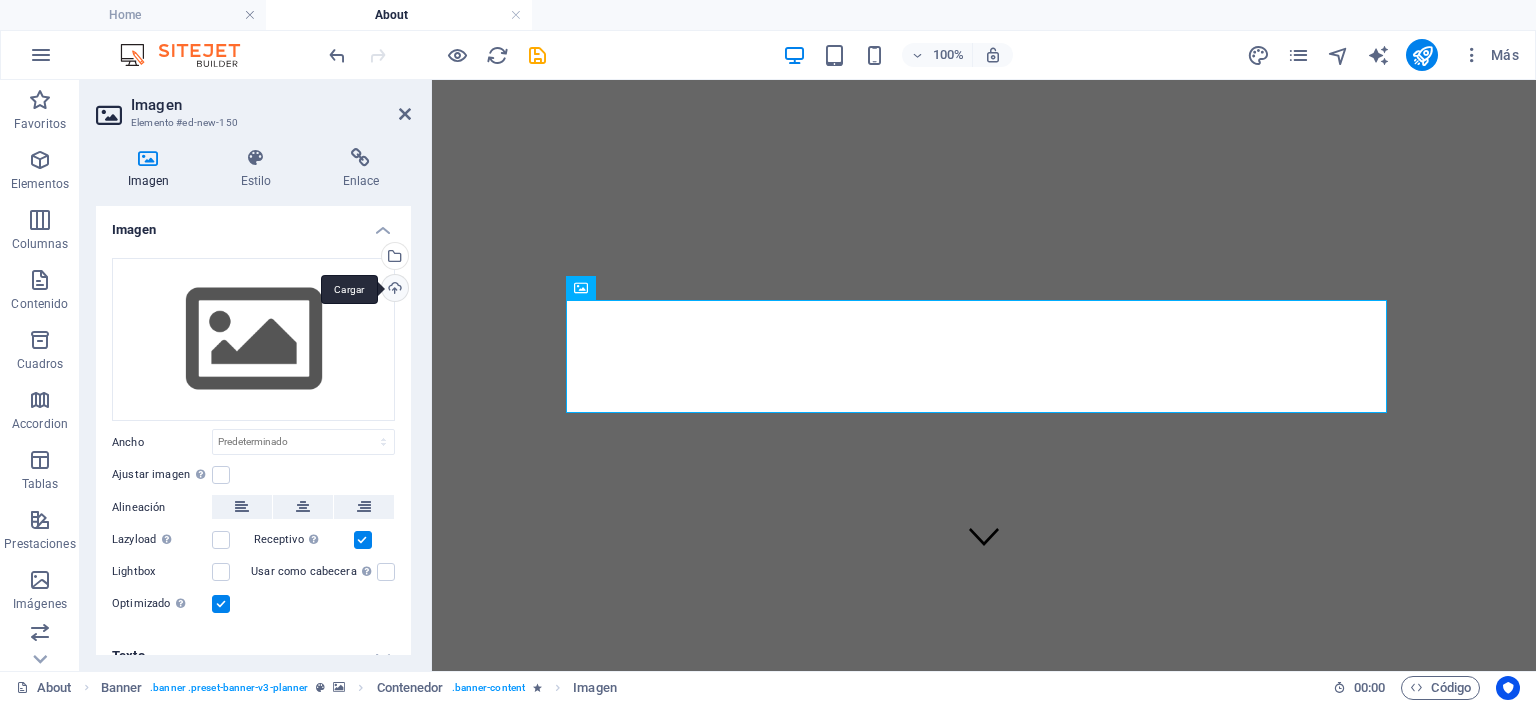 click on "Cargar" at bounding box center [393, 290] 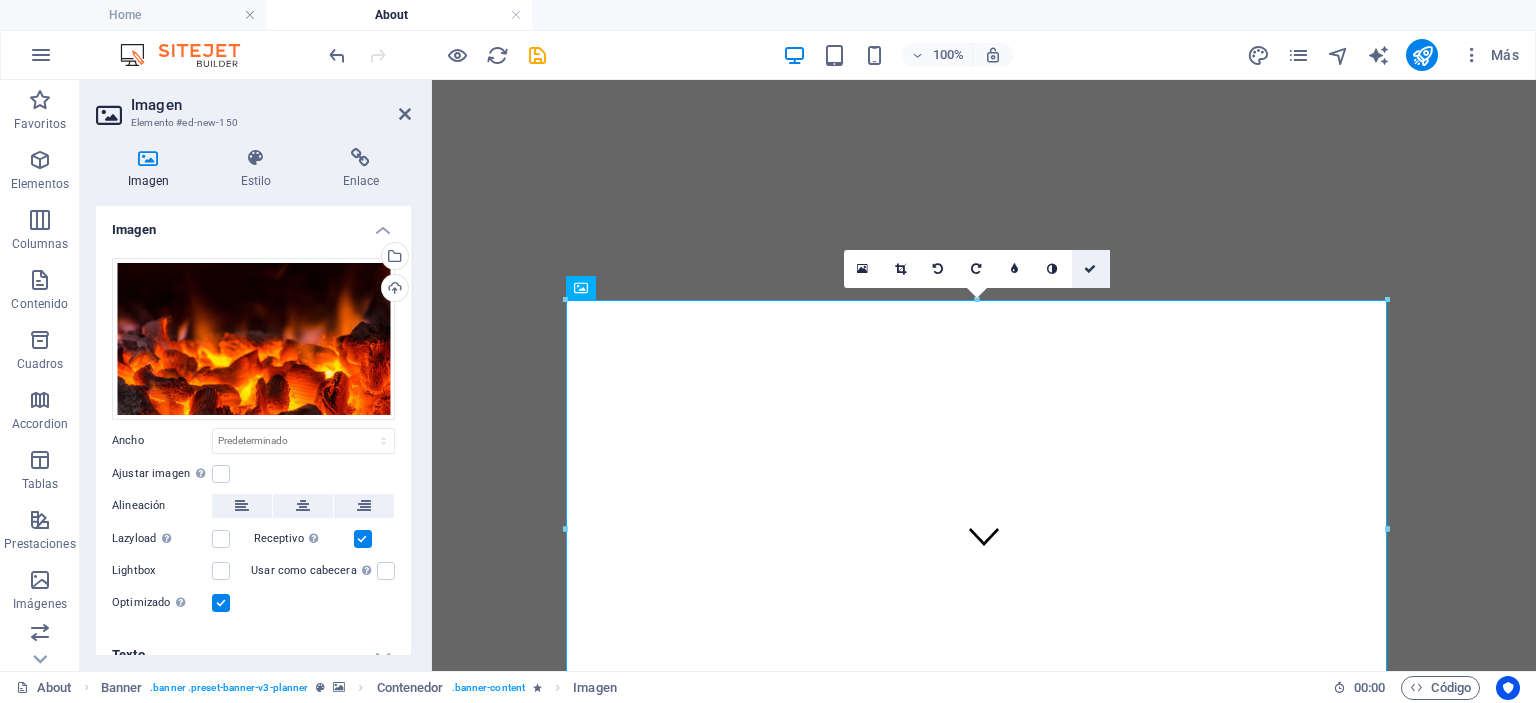 click at bounding box center [1090, 269] 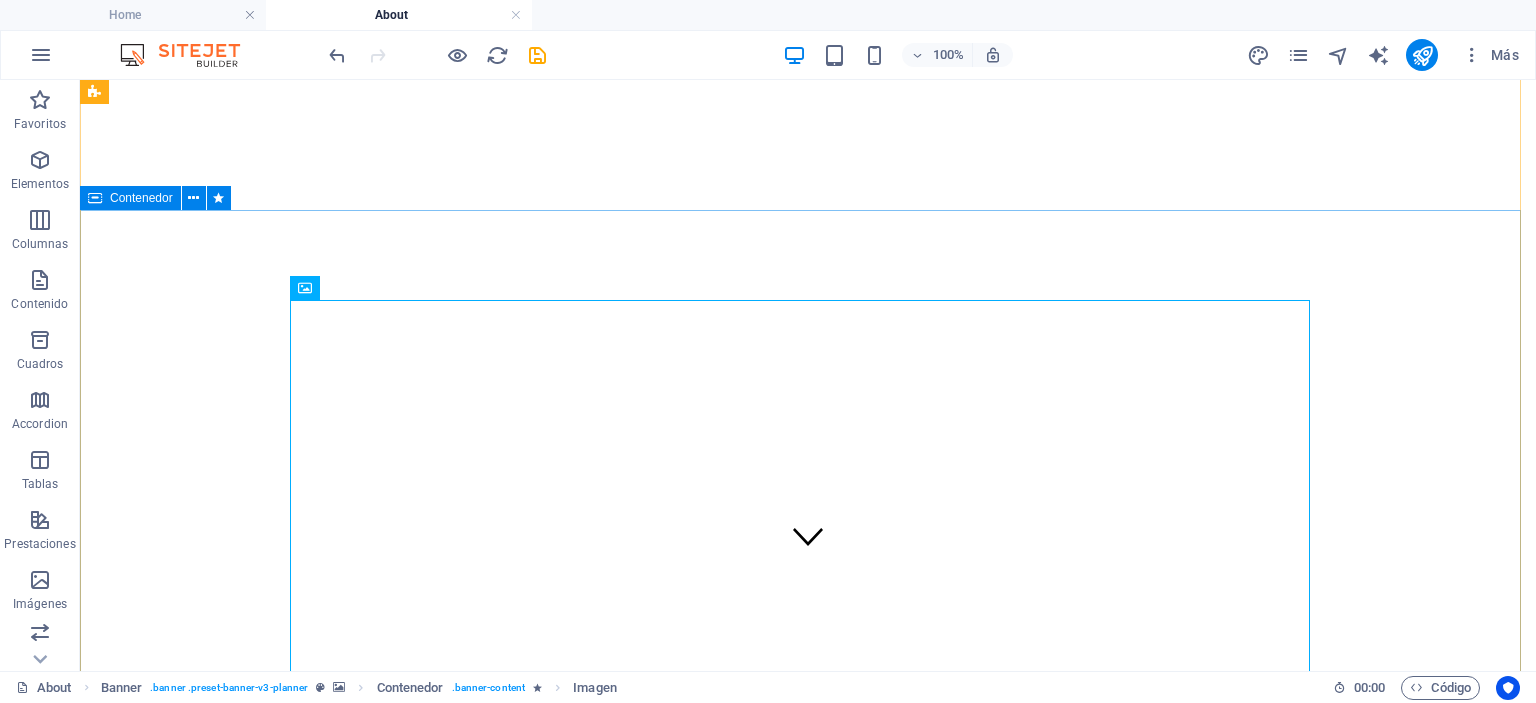 click on "Descubre la magia de nuestras brasas. Explore our mission and vision" at bounding box center [808, 1812] 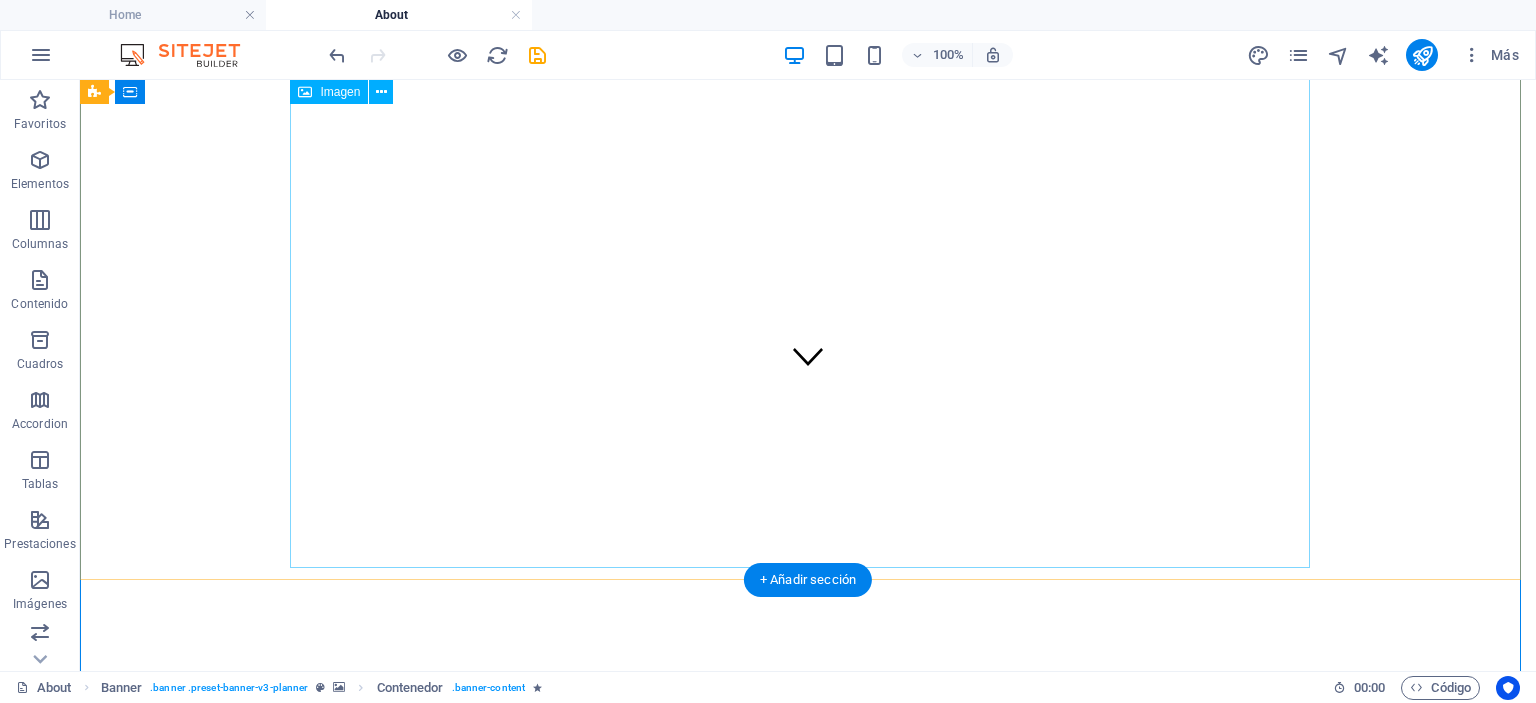 scroll, scrollTop: 100, scrollLeft: 0, axis: vertical 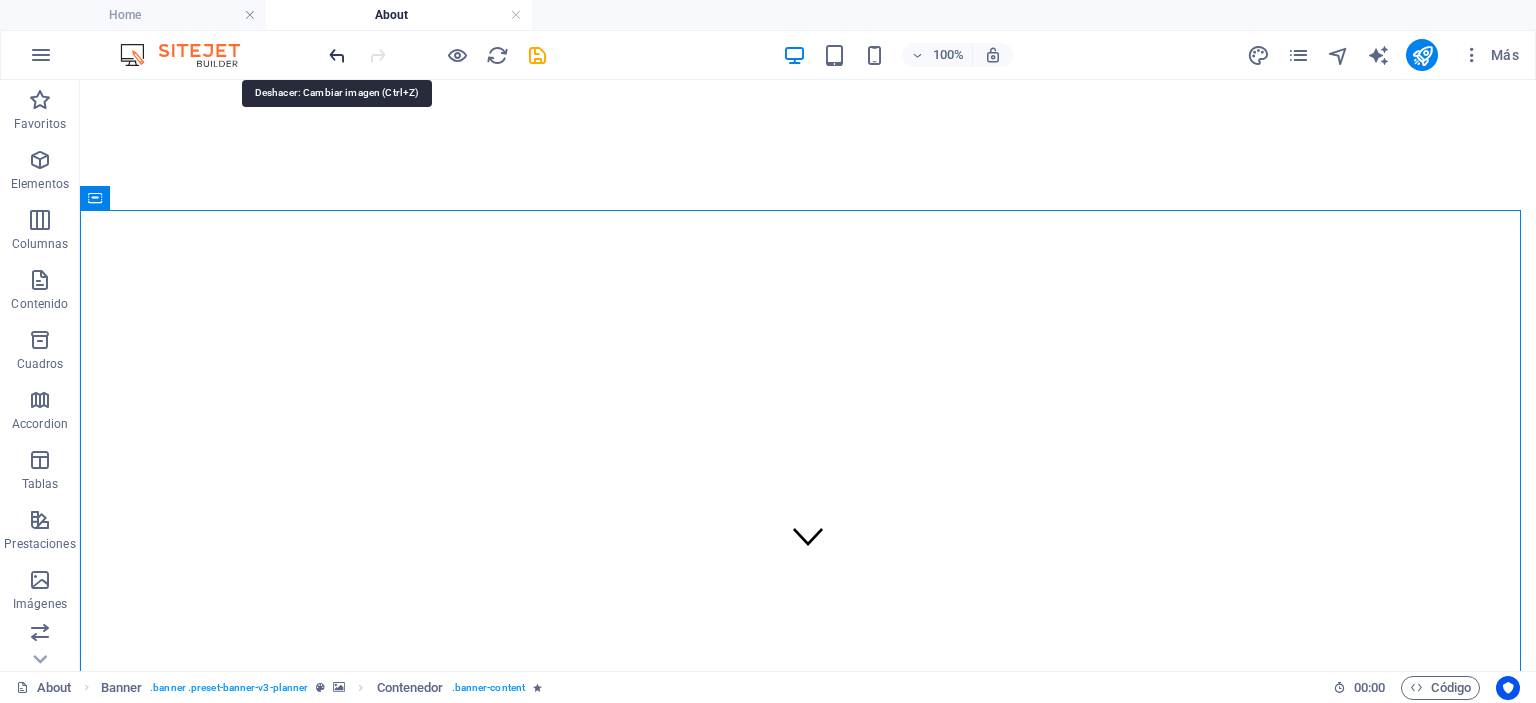 click at bounding box center (337, 55) 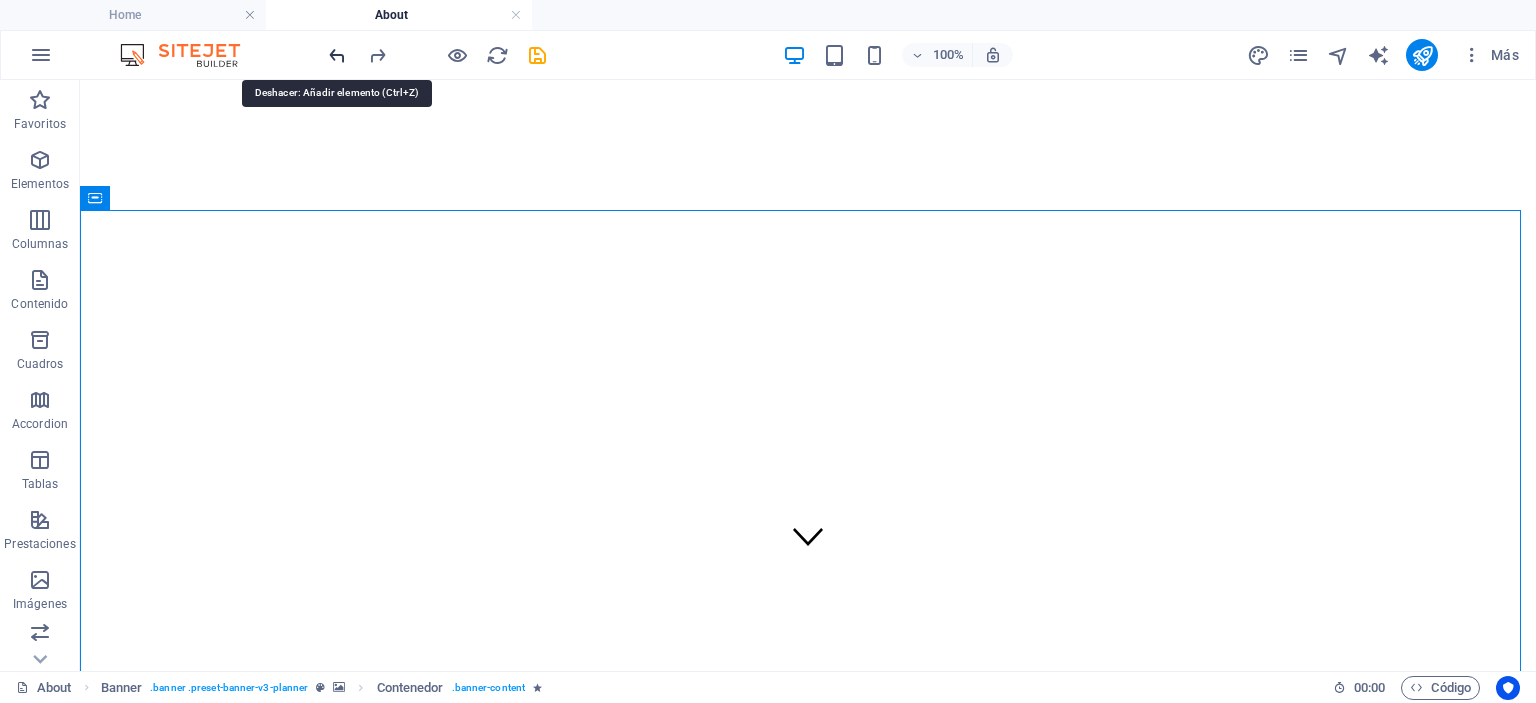 click at bounding box center [337, 55] 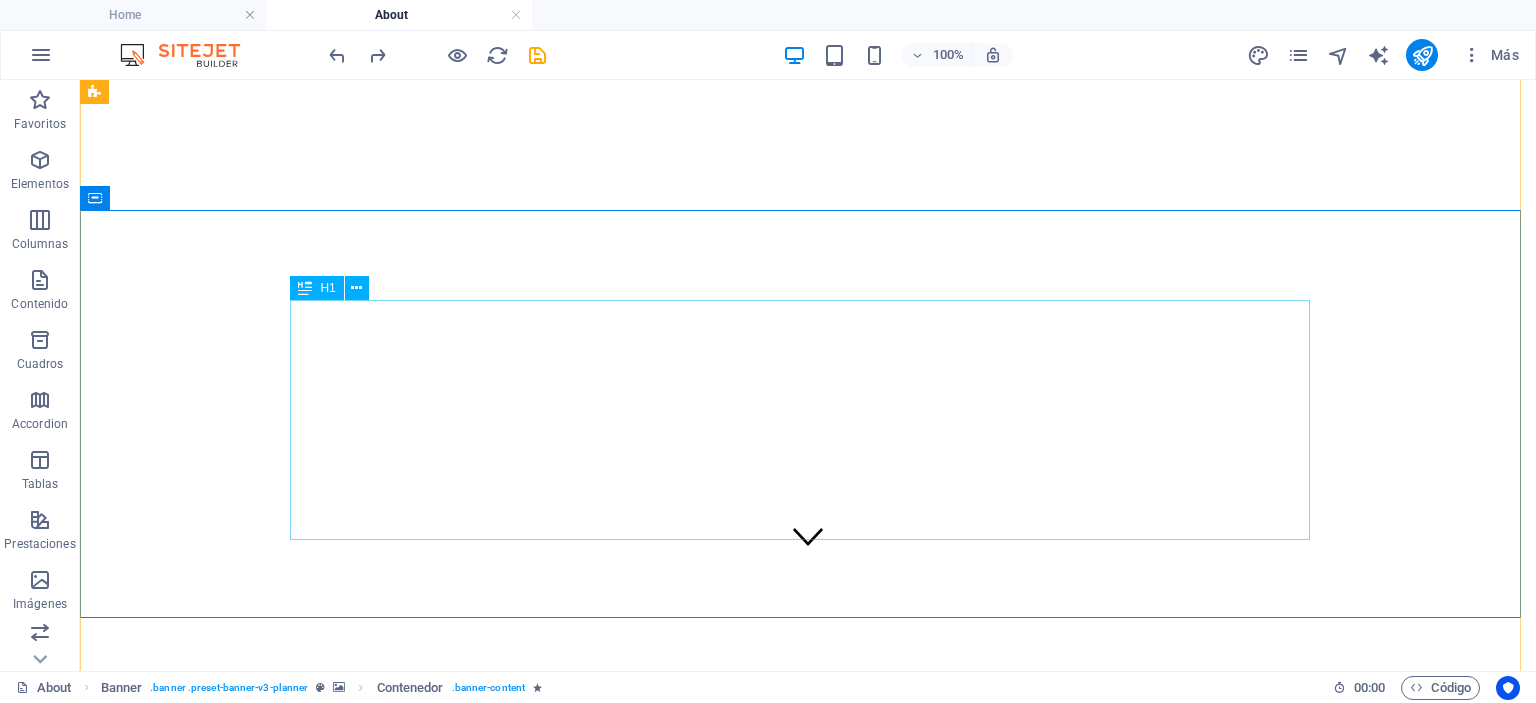 click on "Descubre la magia de nuestras brasas." at bounding box center (808, 1398) 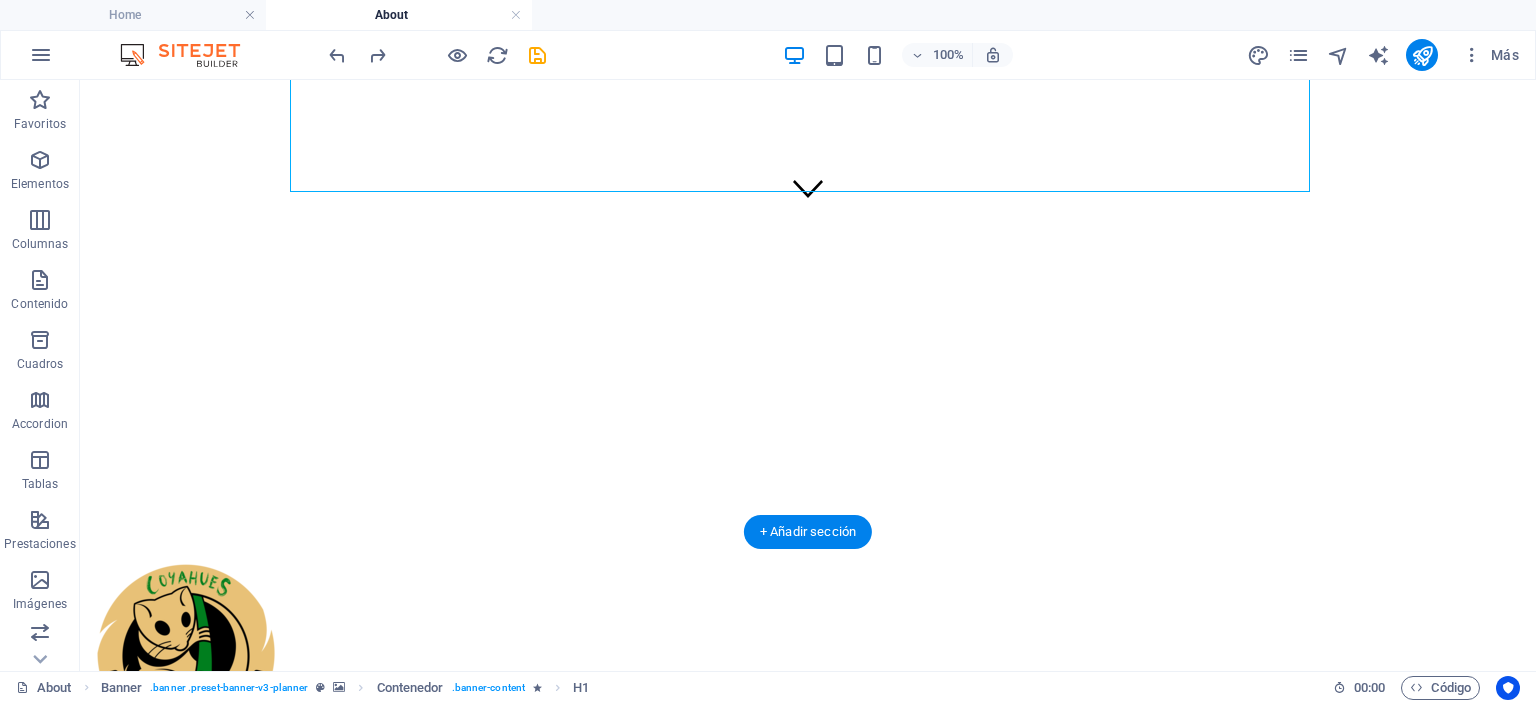 scroll, scrollTop: 500, scrollLeft: 0, axis: vertical 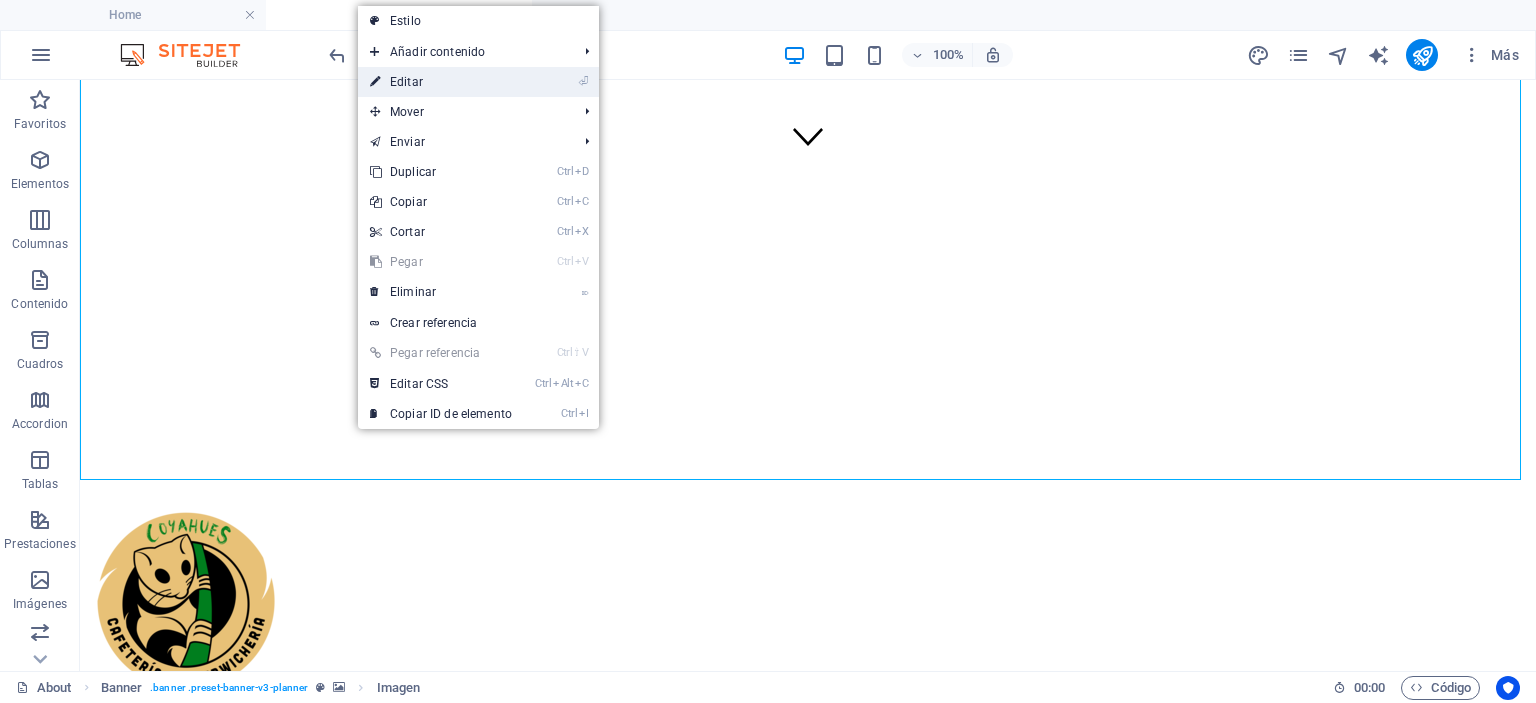 click on "⏎  Editar" at bounding box center [441, 82] 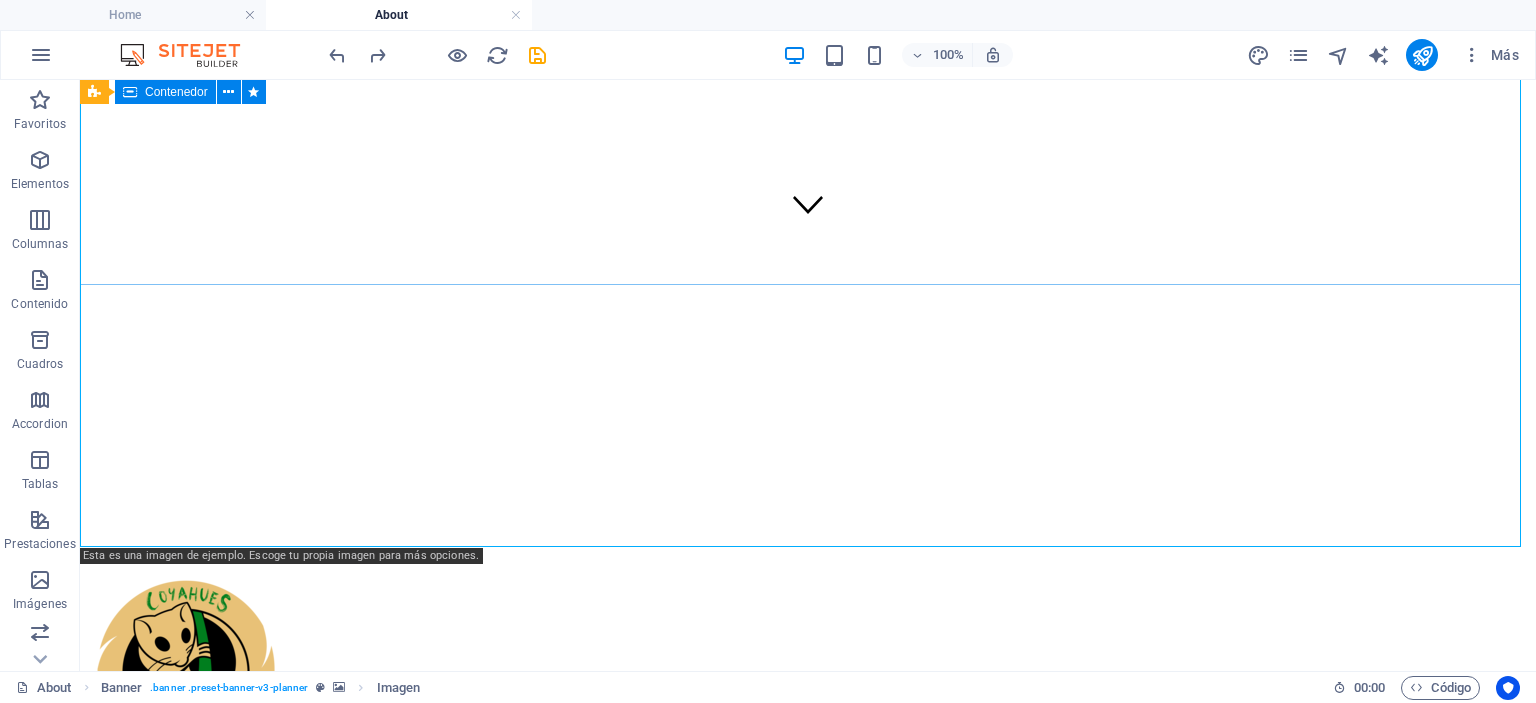 scroll, scrollTop: 400, scrollLeft: 0, axis: vertical 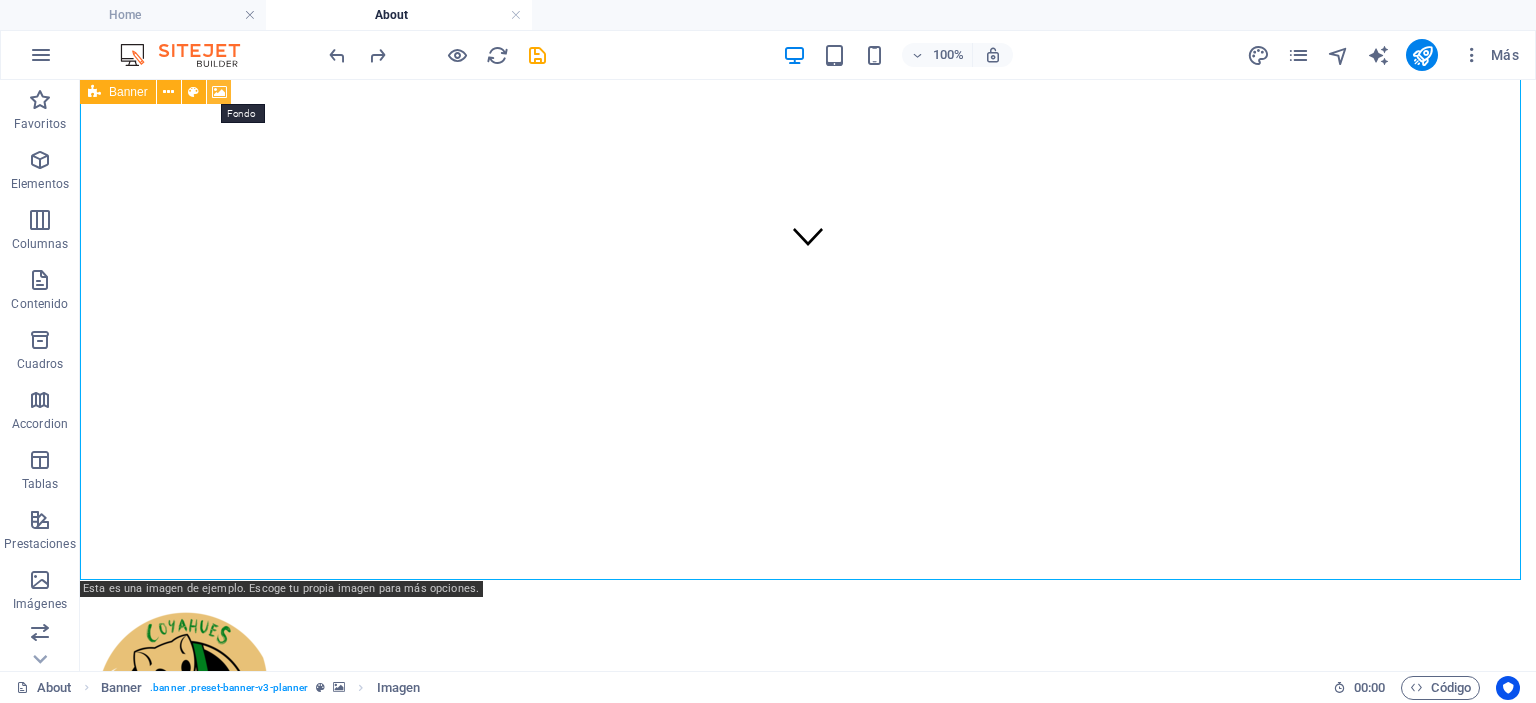 click at bounding box center [219, 92] 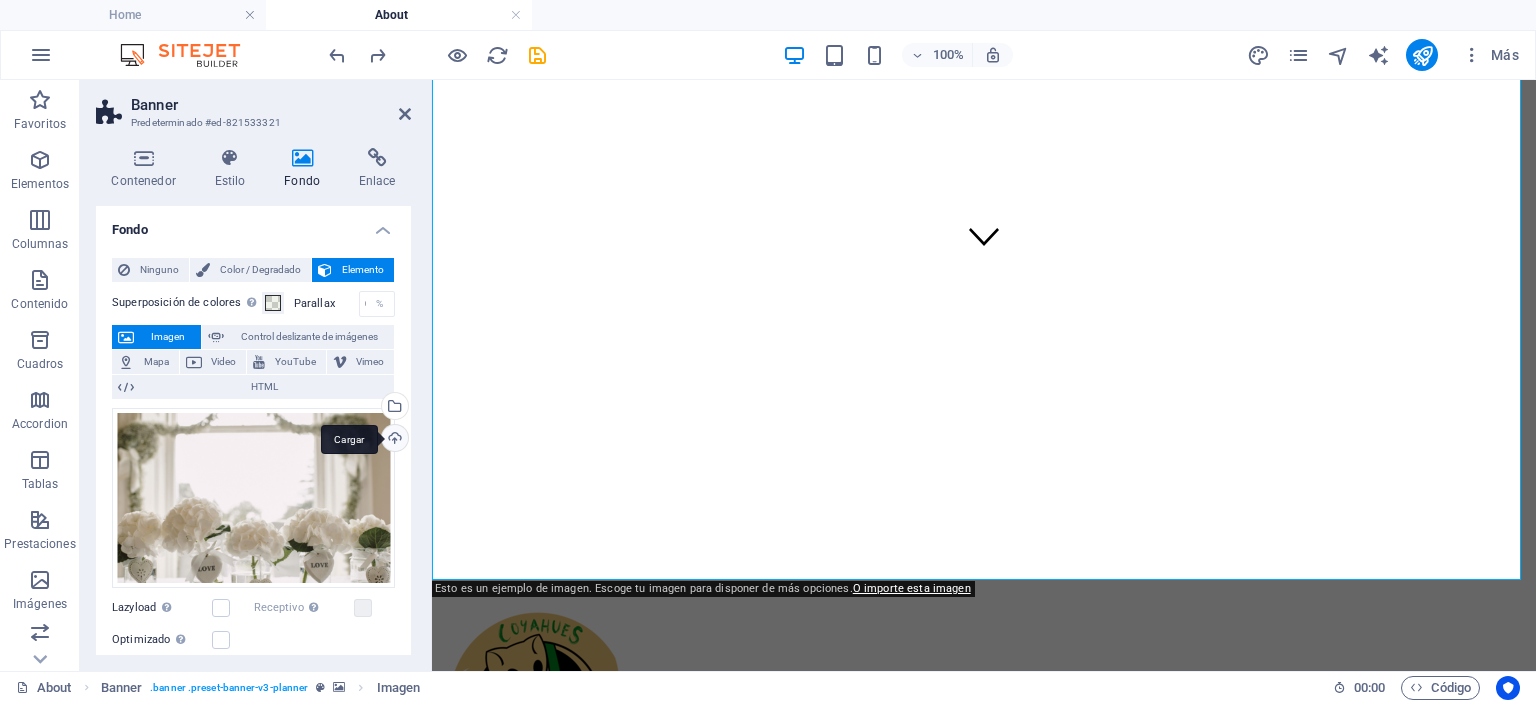 click on "Cargar" at bounding box center (393, 440) 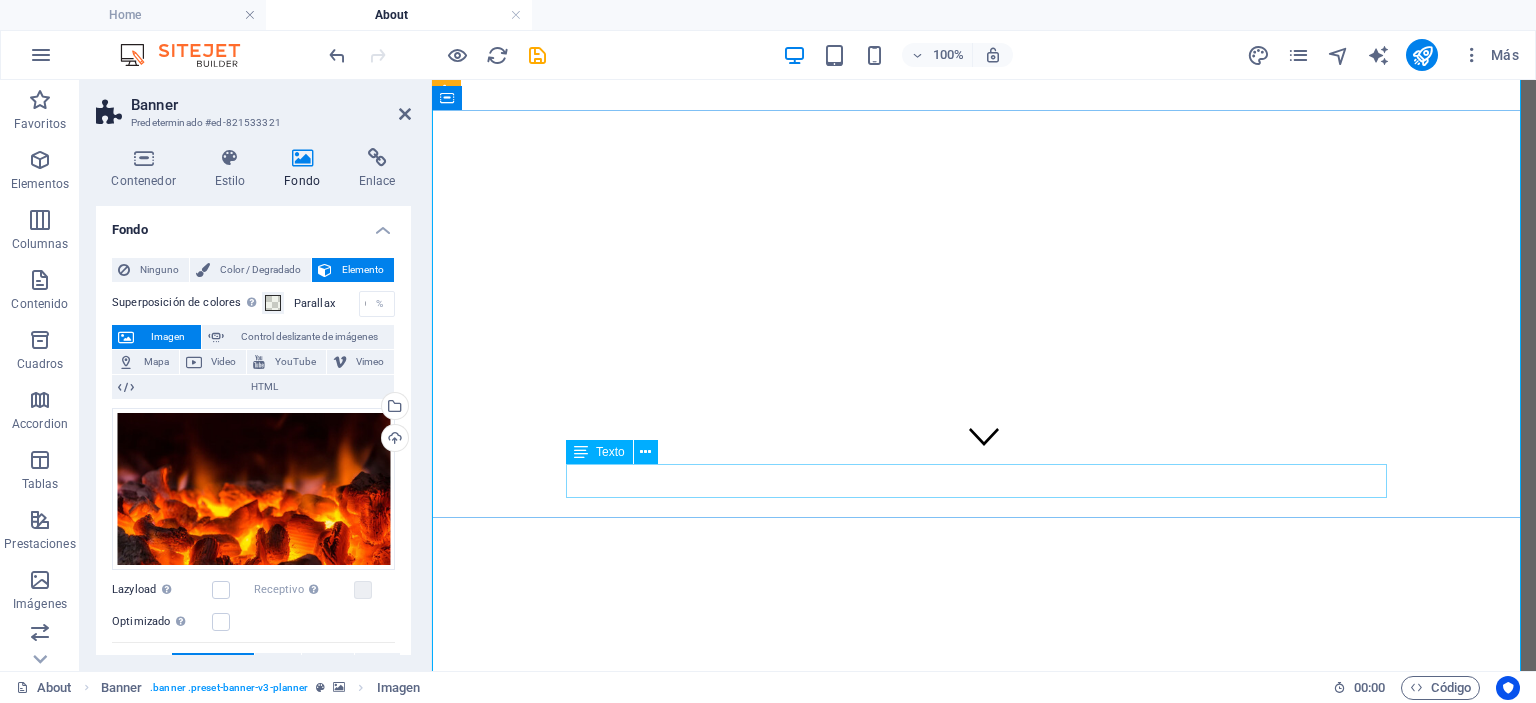 scroll, scrollTop: 100, scrollLeft: 0, axis: vertical 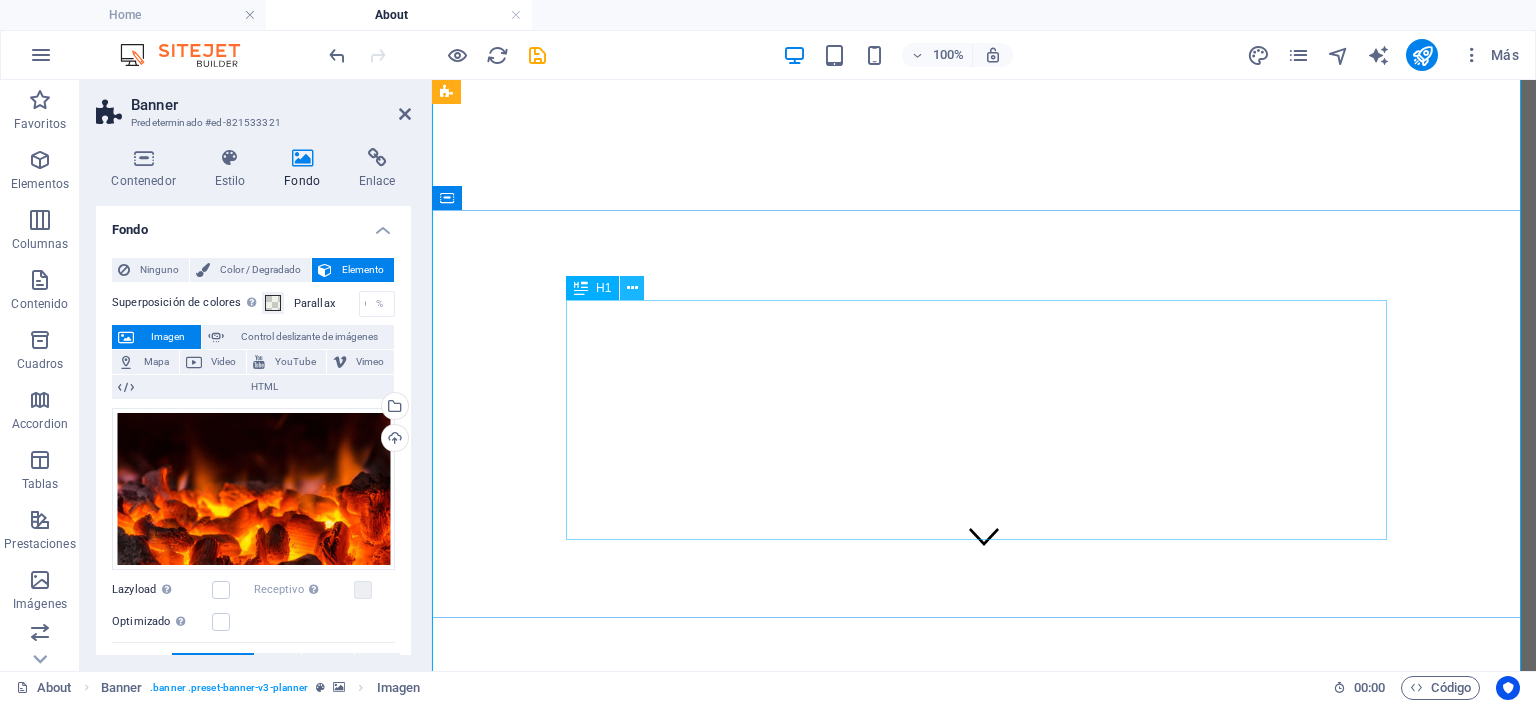 click at bounding box center [632, 288] 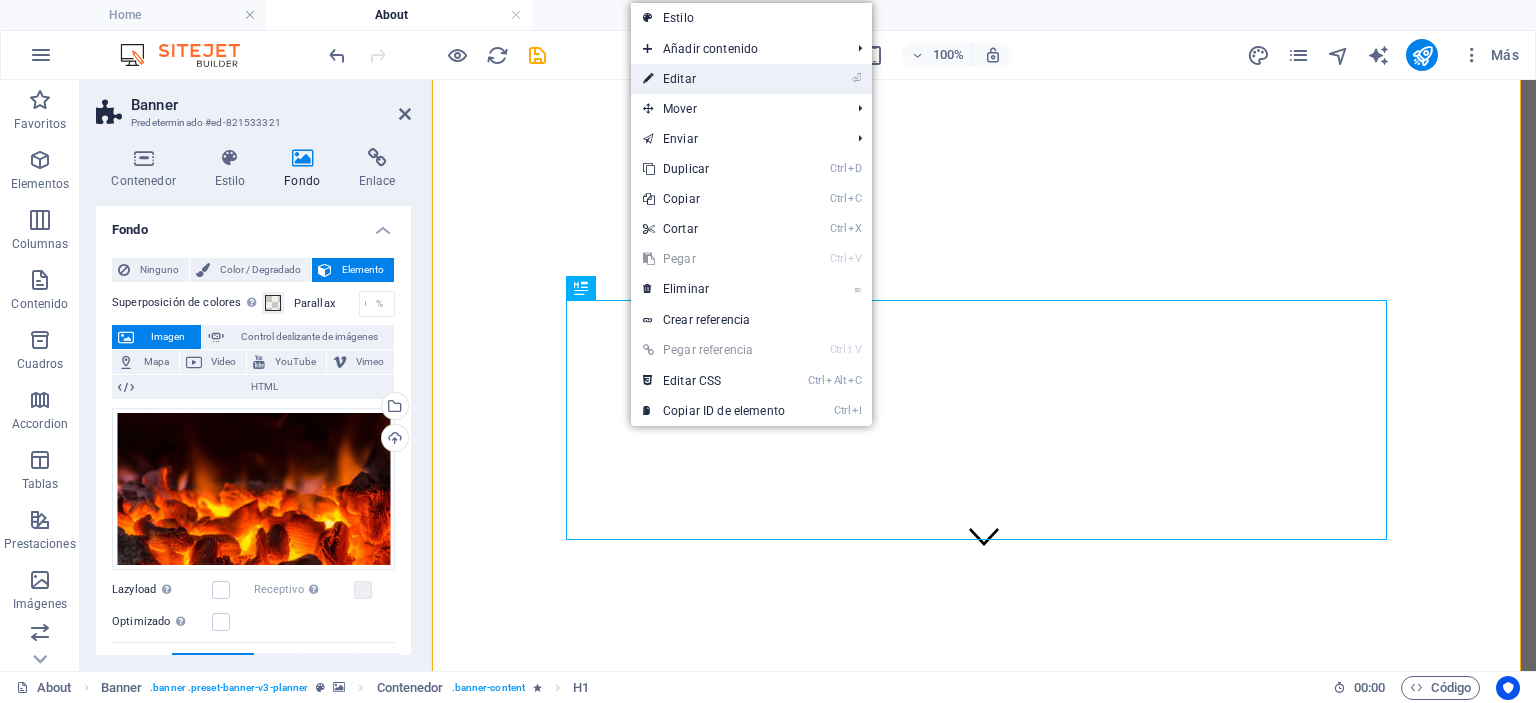 click on "⏎  Editar" at bounding box center (714, 79) 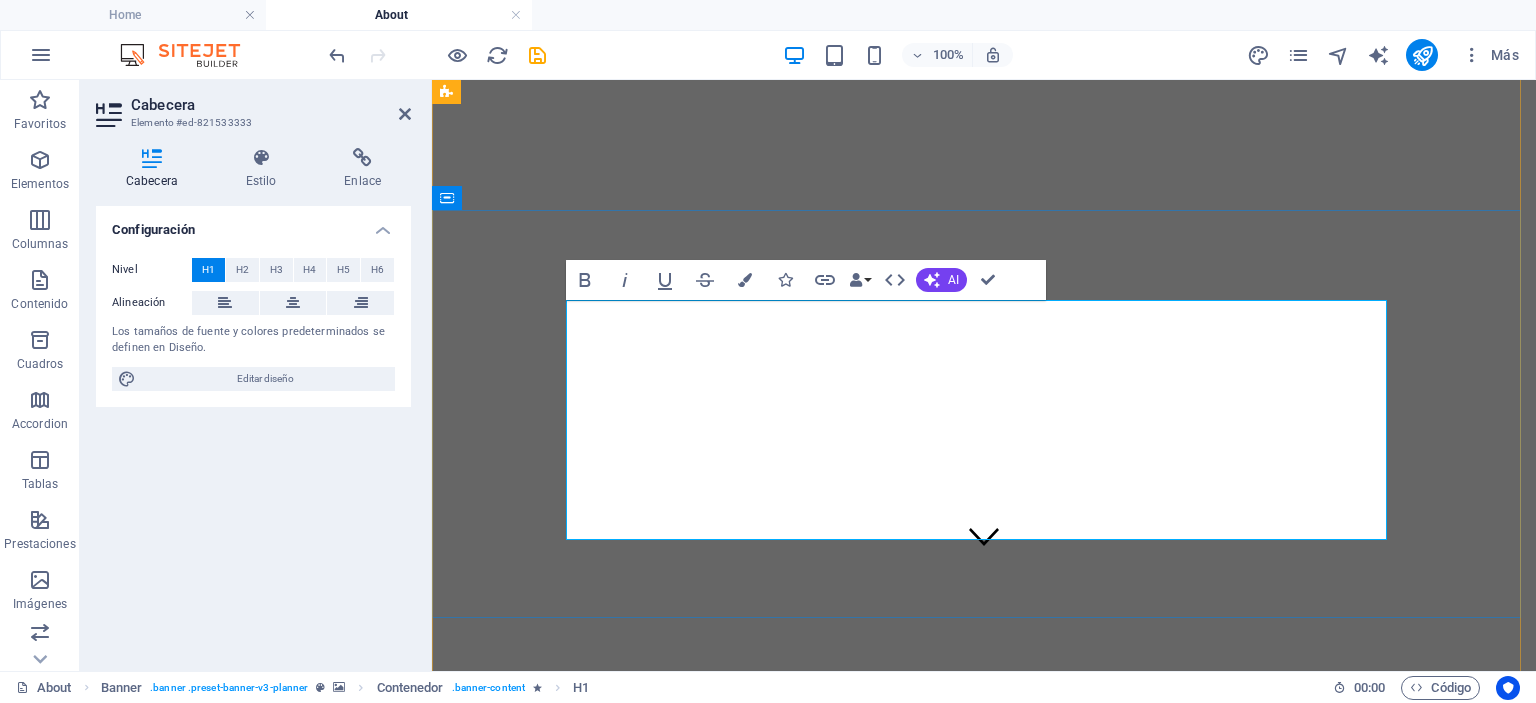 click on "Descubre la magia de nuestras brasas." at bounding box center (834, 1398) 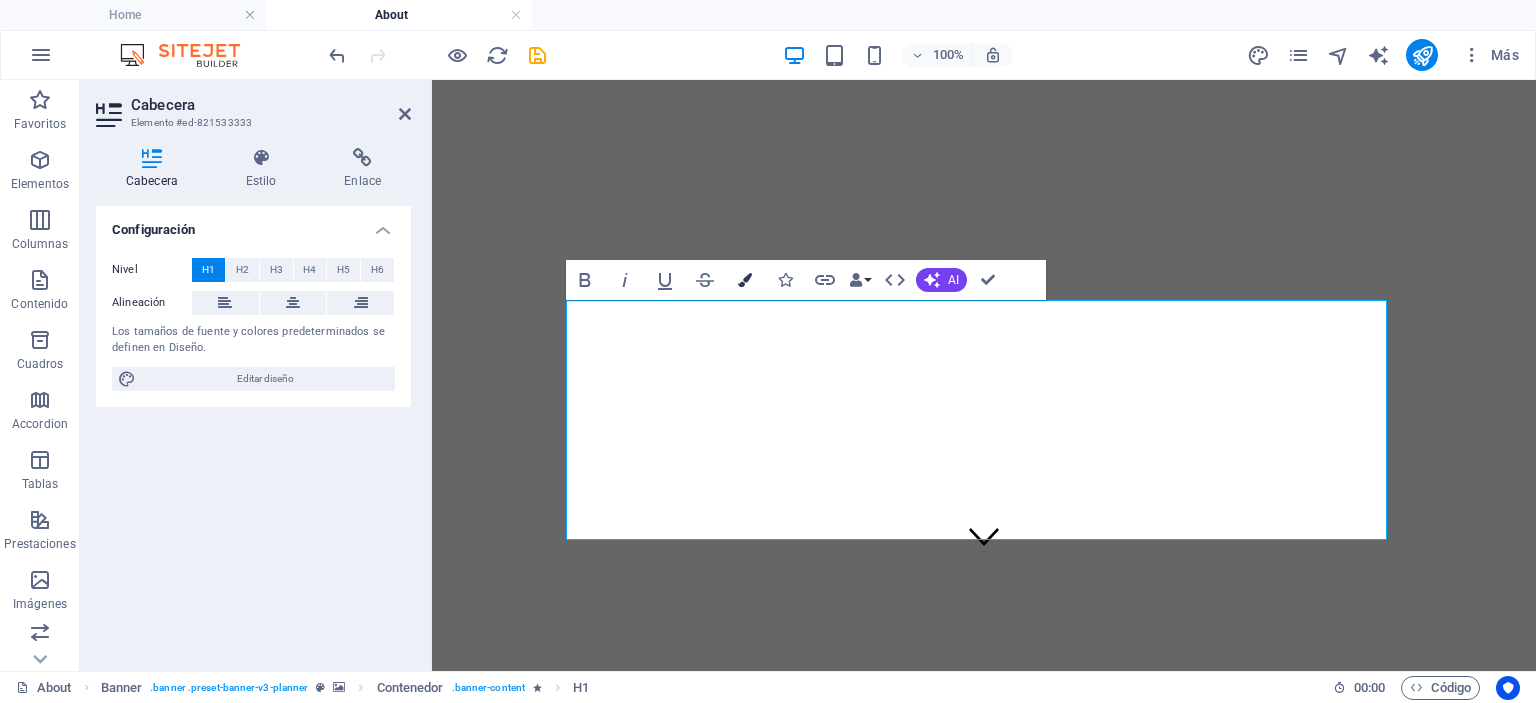 click at bounding box center (745, 280) 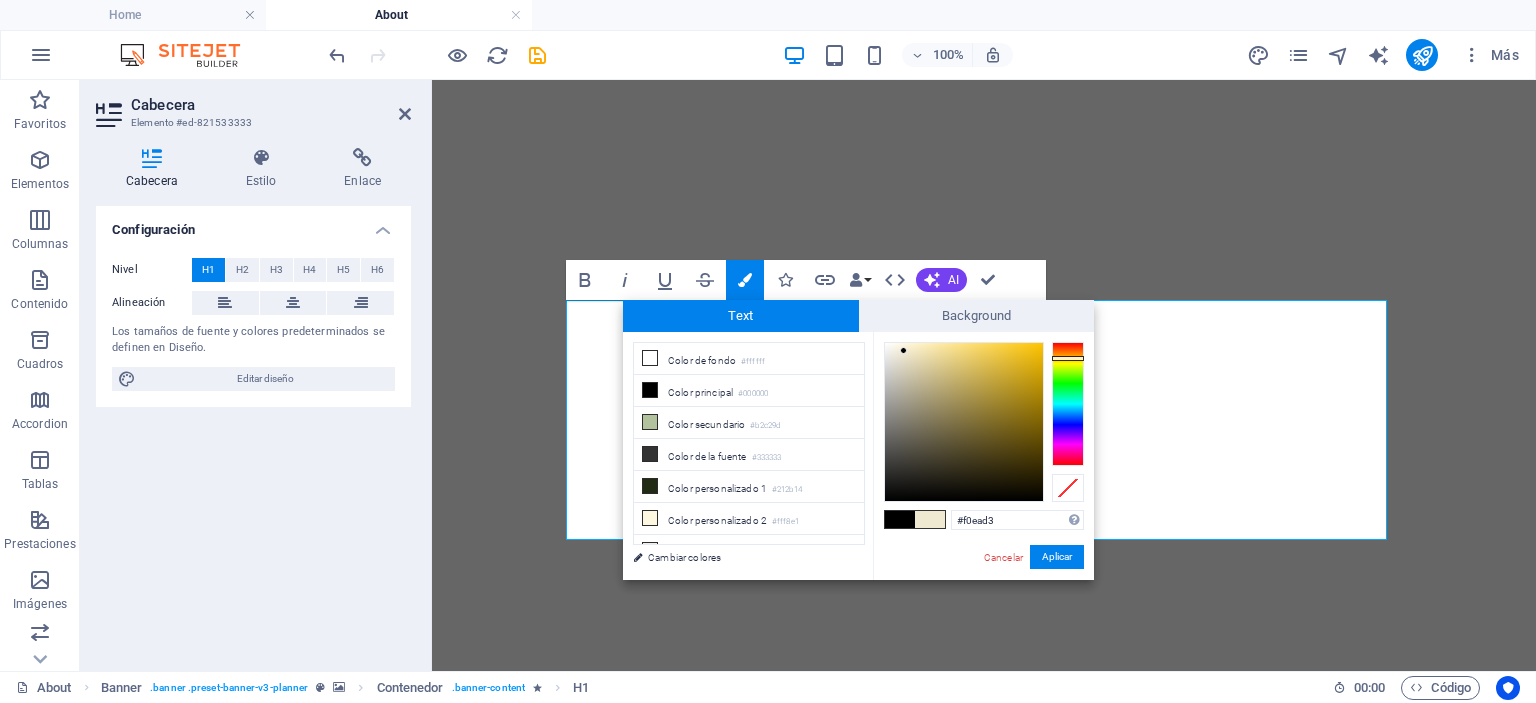 type on "#f0ead5" 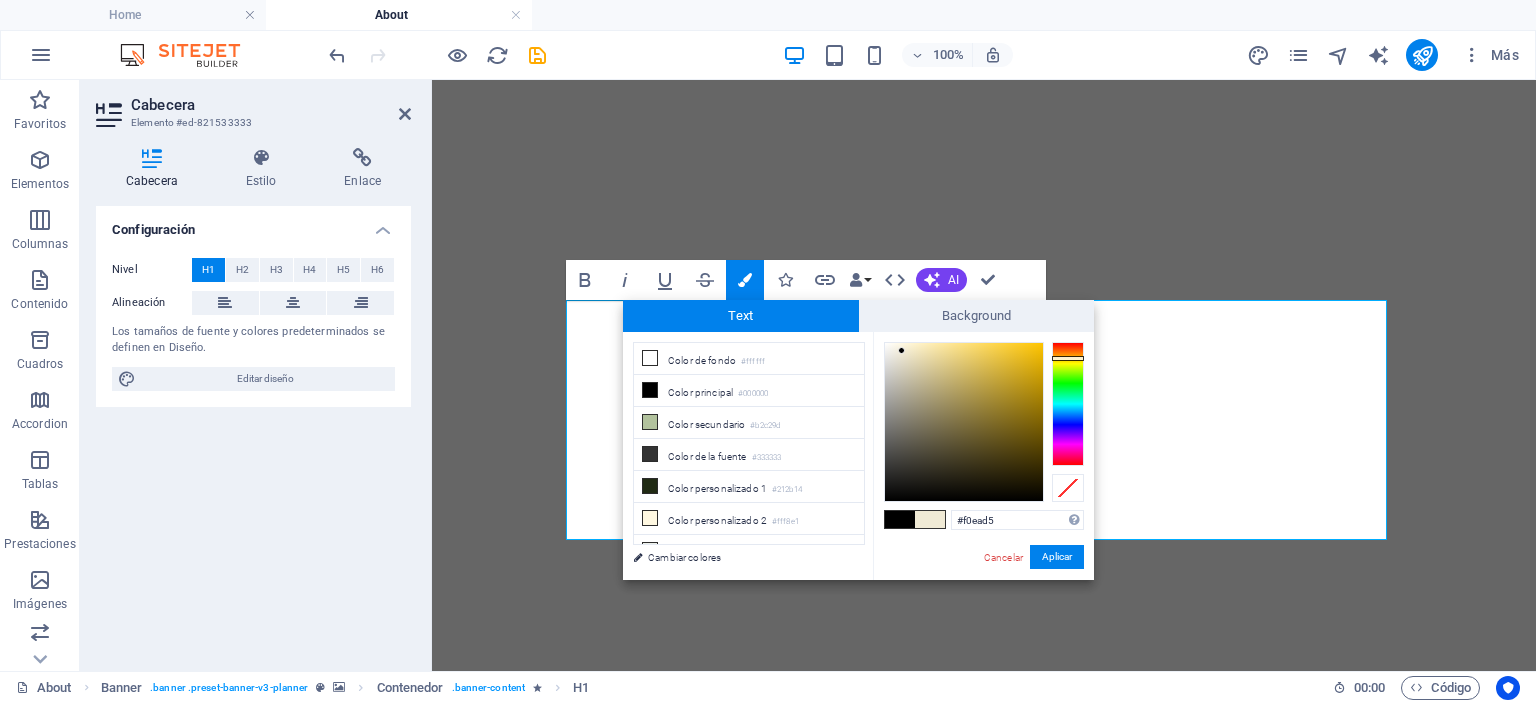 drag, startPoint x: 983, startPoint y: 351, endPoint x: 902, endPoint y: 351, distance: 81 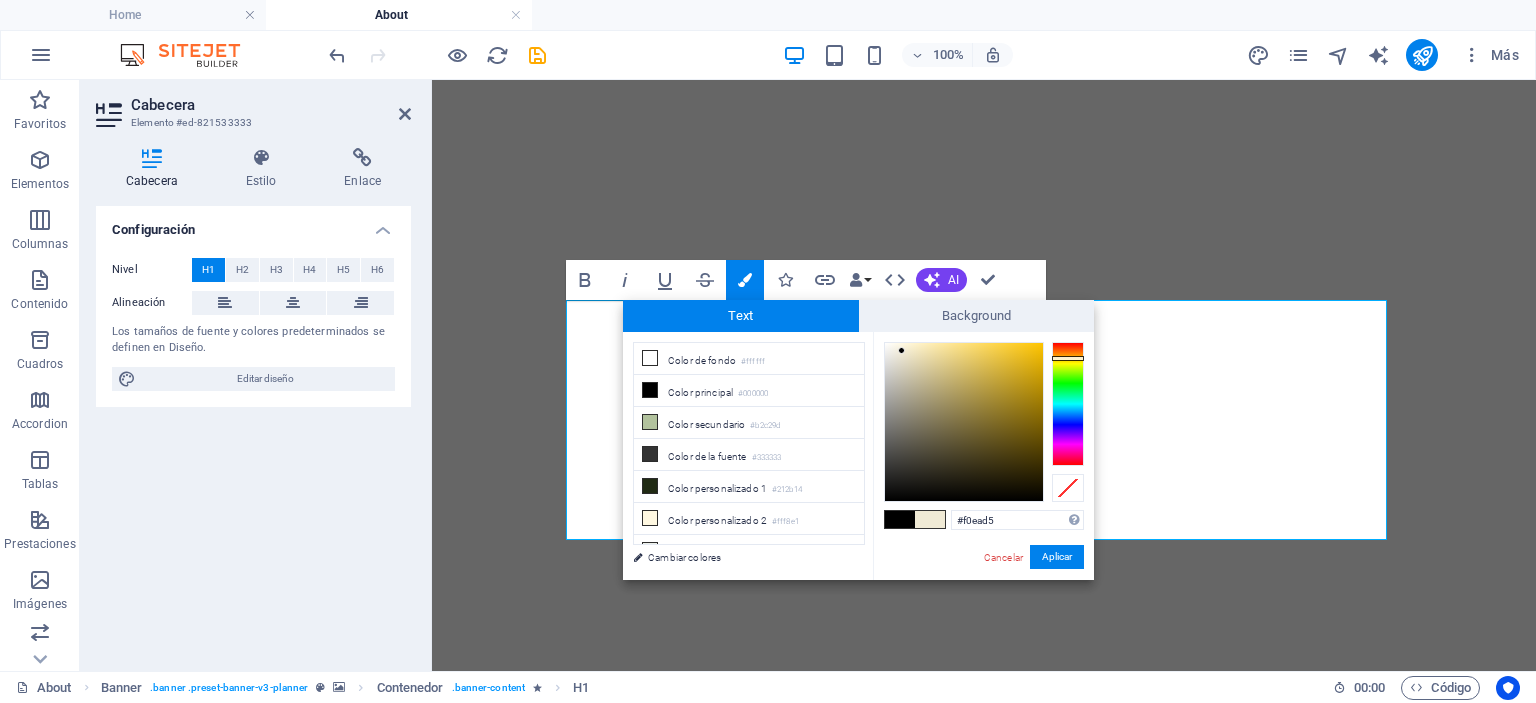 click at bounding box center (964, 422) 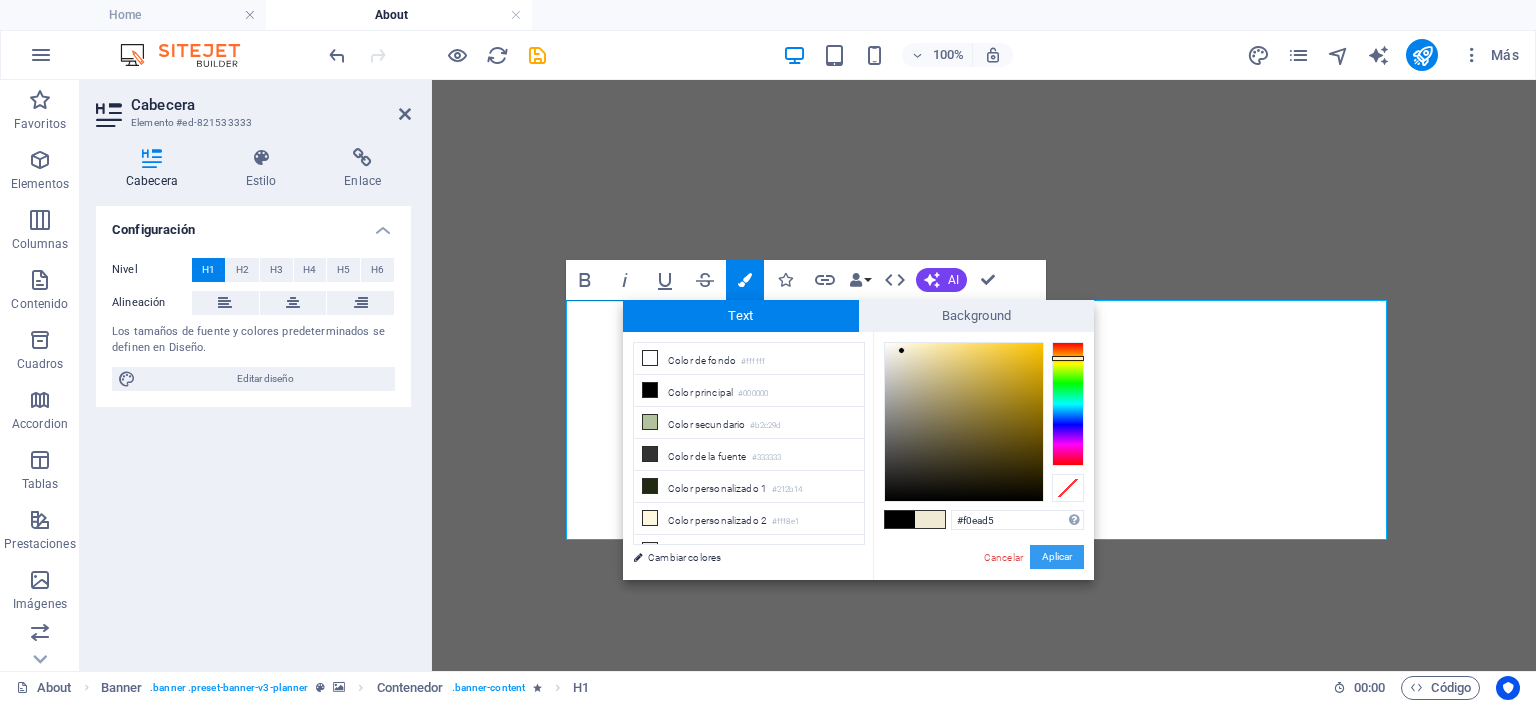 click on "Aplicar" at bounding box center (1057, 557) 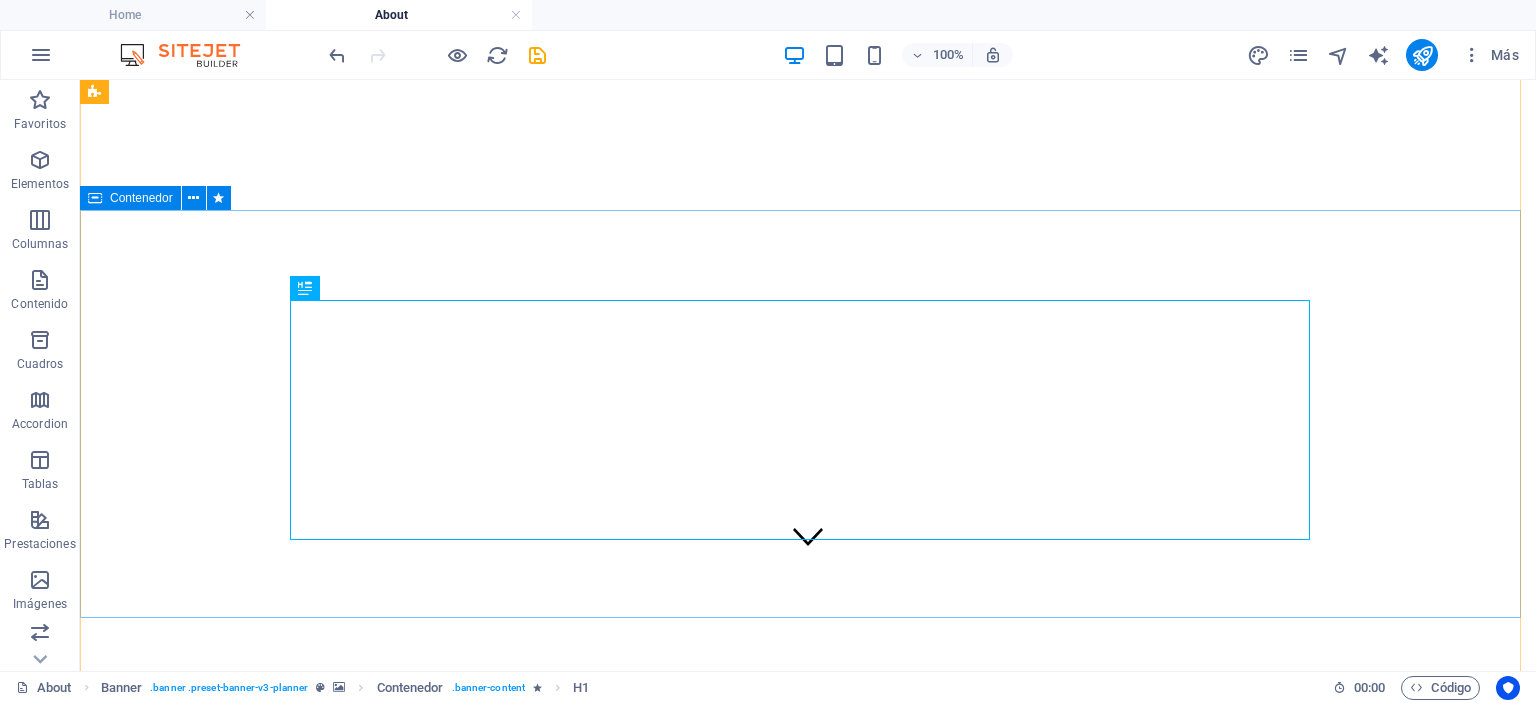 click on "Descubre la magia de nuestras brasas. Explore our mission and vision" at bounding box center (808, 1405) 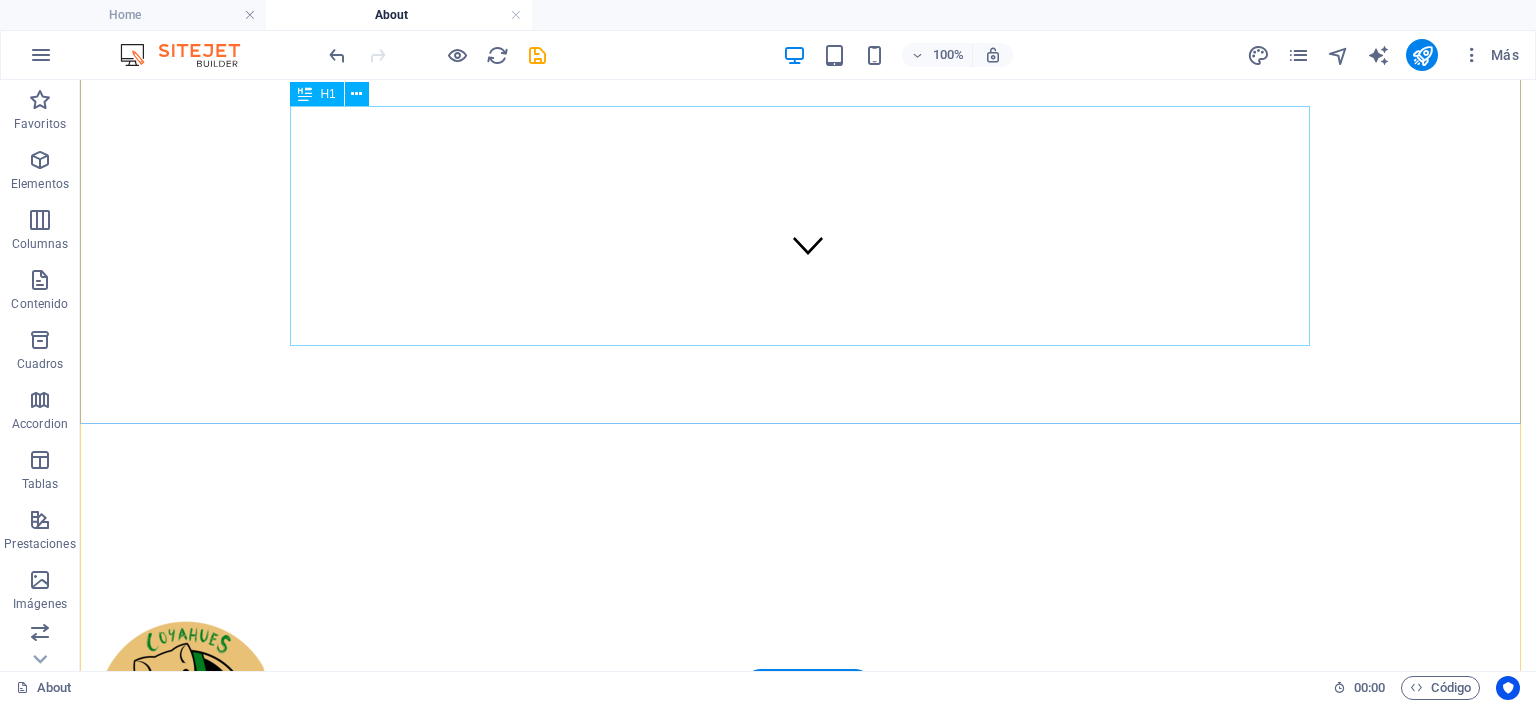 scroll, scrollTop: 500, scrollLeft: 0, axis: vertical 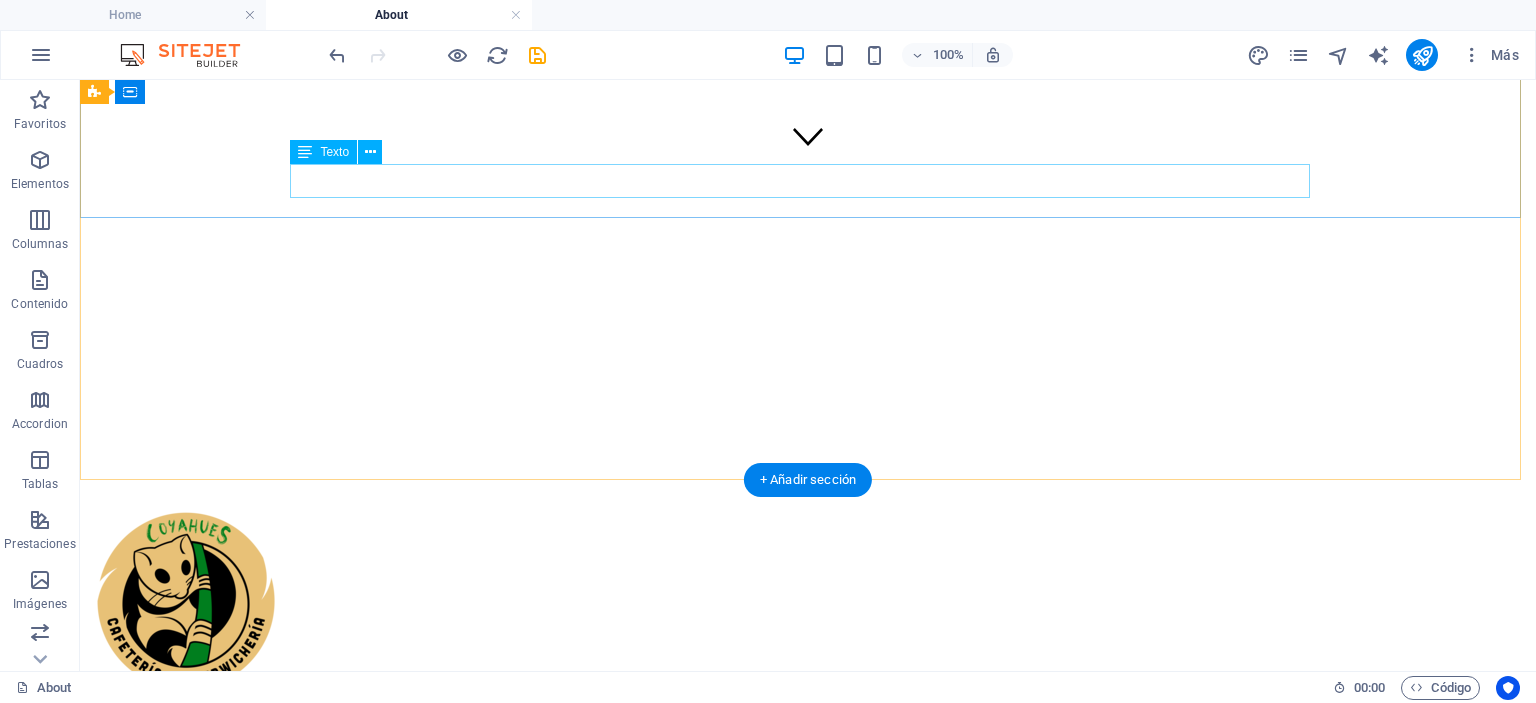 click on "Explore our mission and vision" at bounding box center [808, 1092] 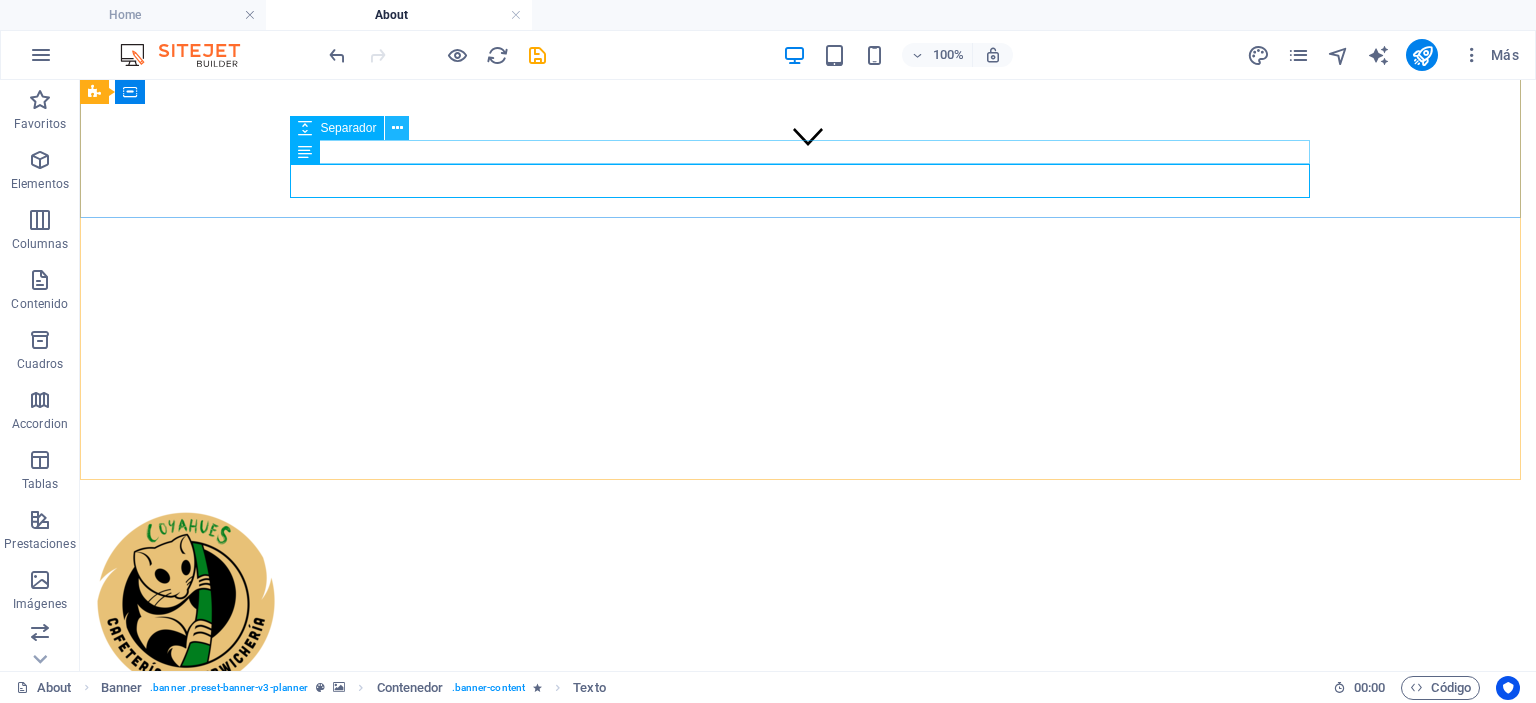 click at bounding box center (397, 128) 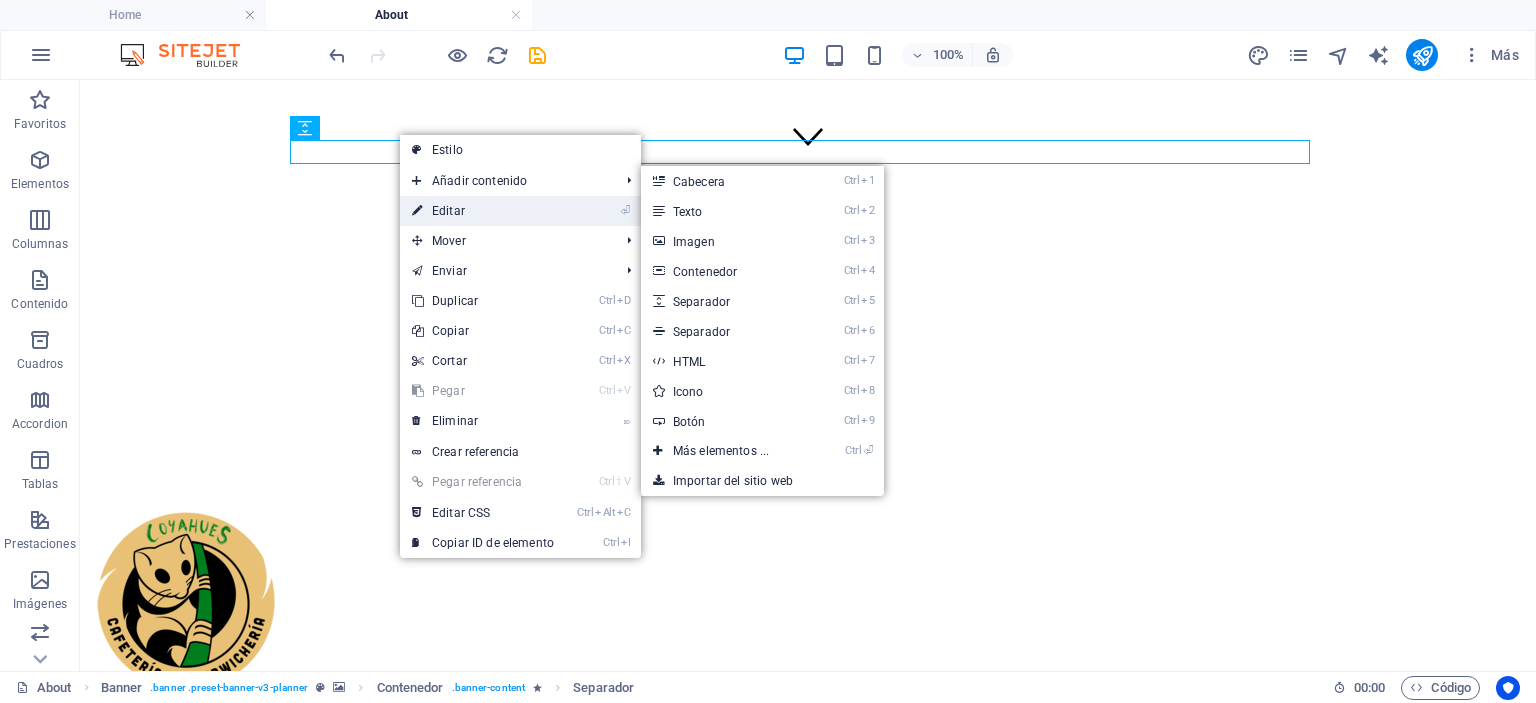 click on "⏎  Editar" at bounding box center (483, 211) 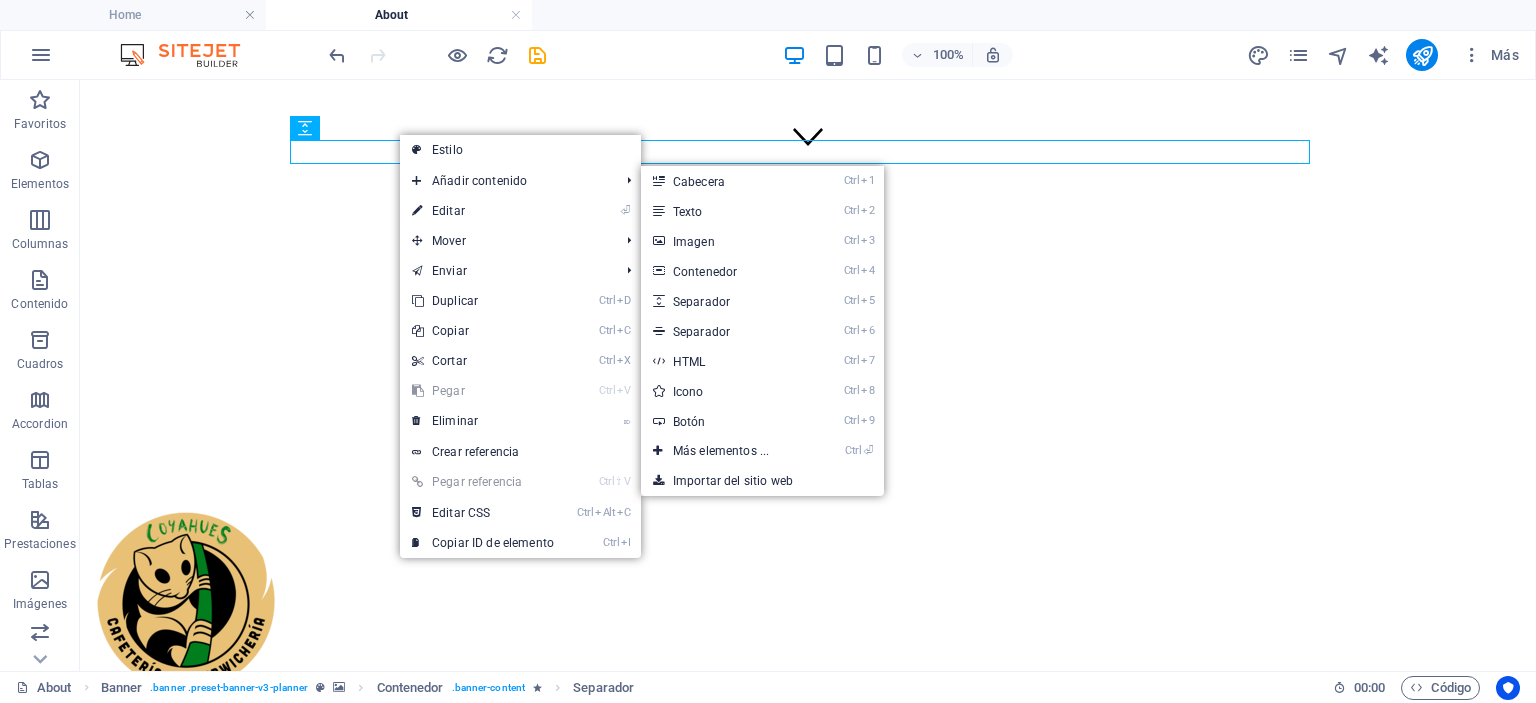 select on "px" 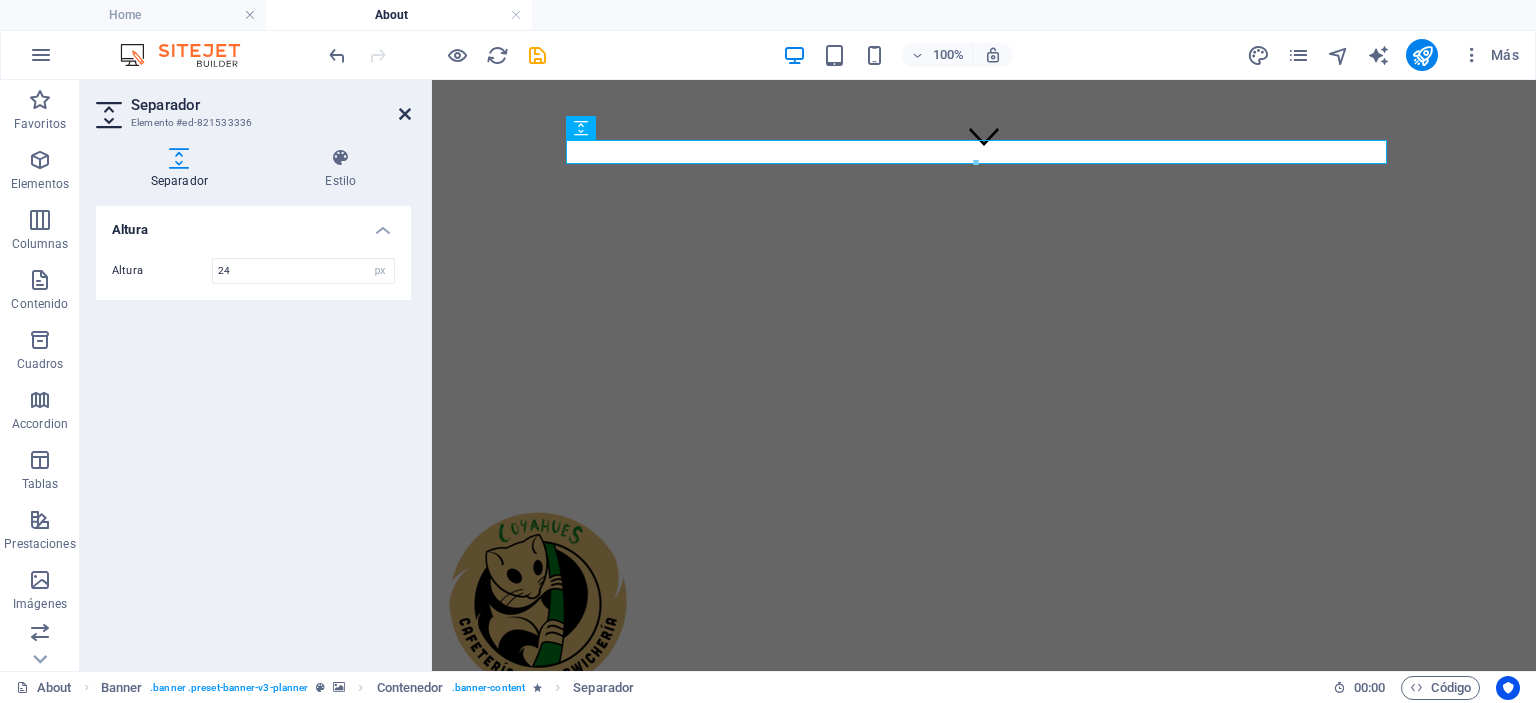 click at bounding box center [405, 114] 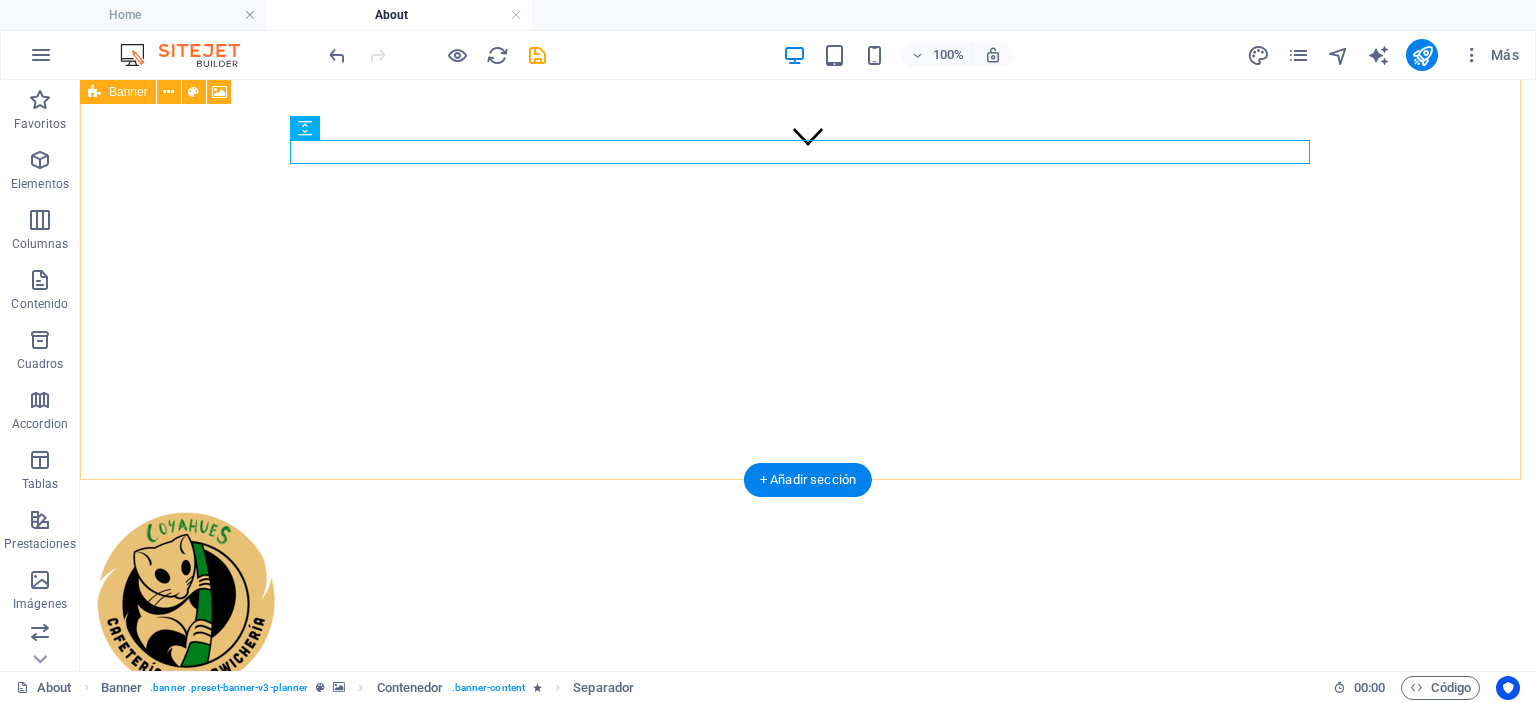 click at bounding box center (808, -394) 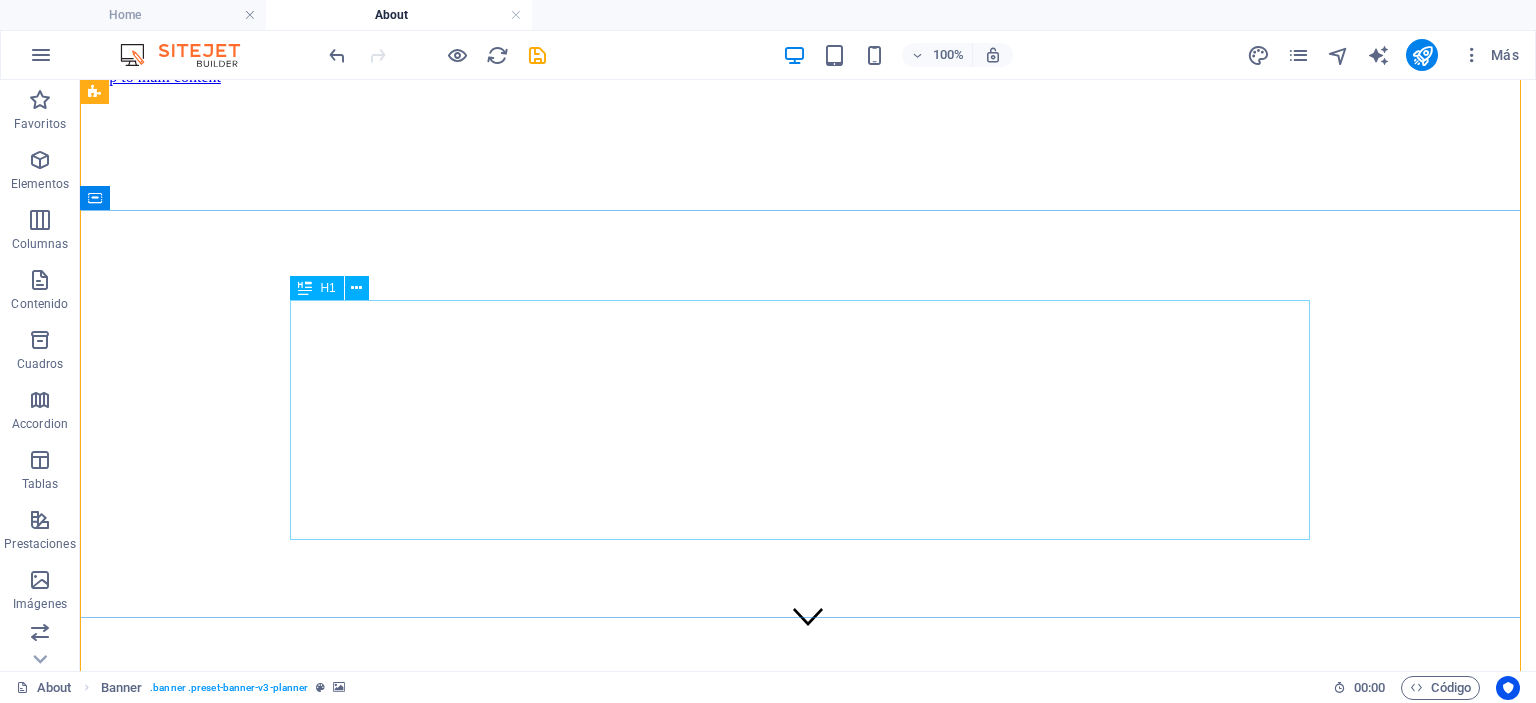 scroll, scrollTop: 0, scrollLeft: 0, axis: both 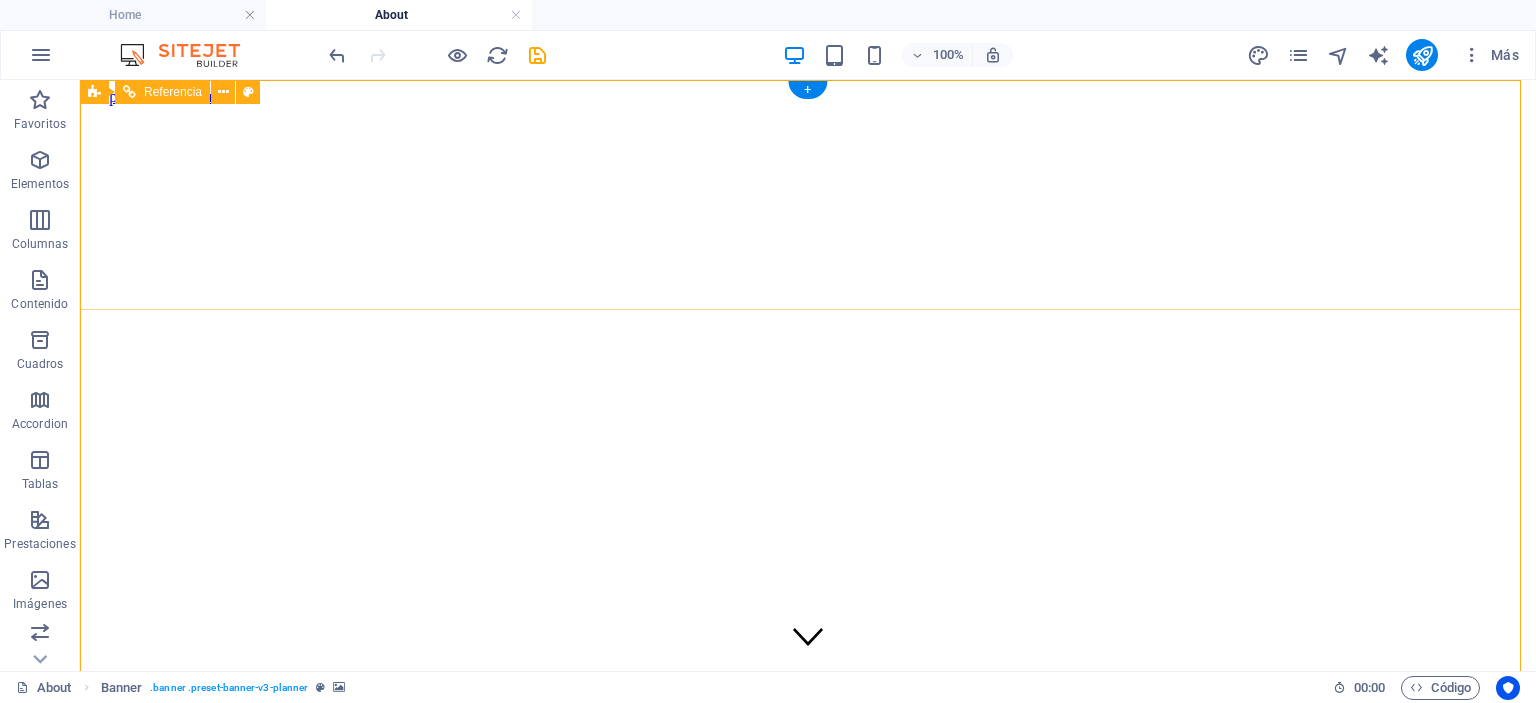 click on "Eventos Cafeteria Nosotros Galeria Contacto" at bounding box center [808, 1290] 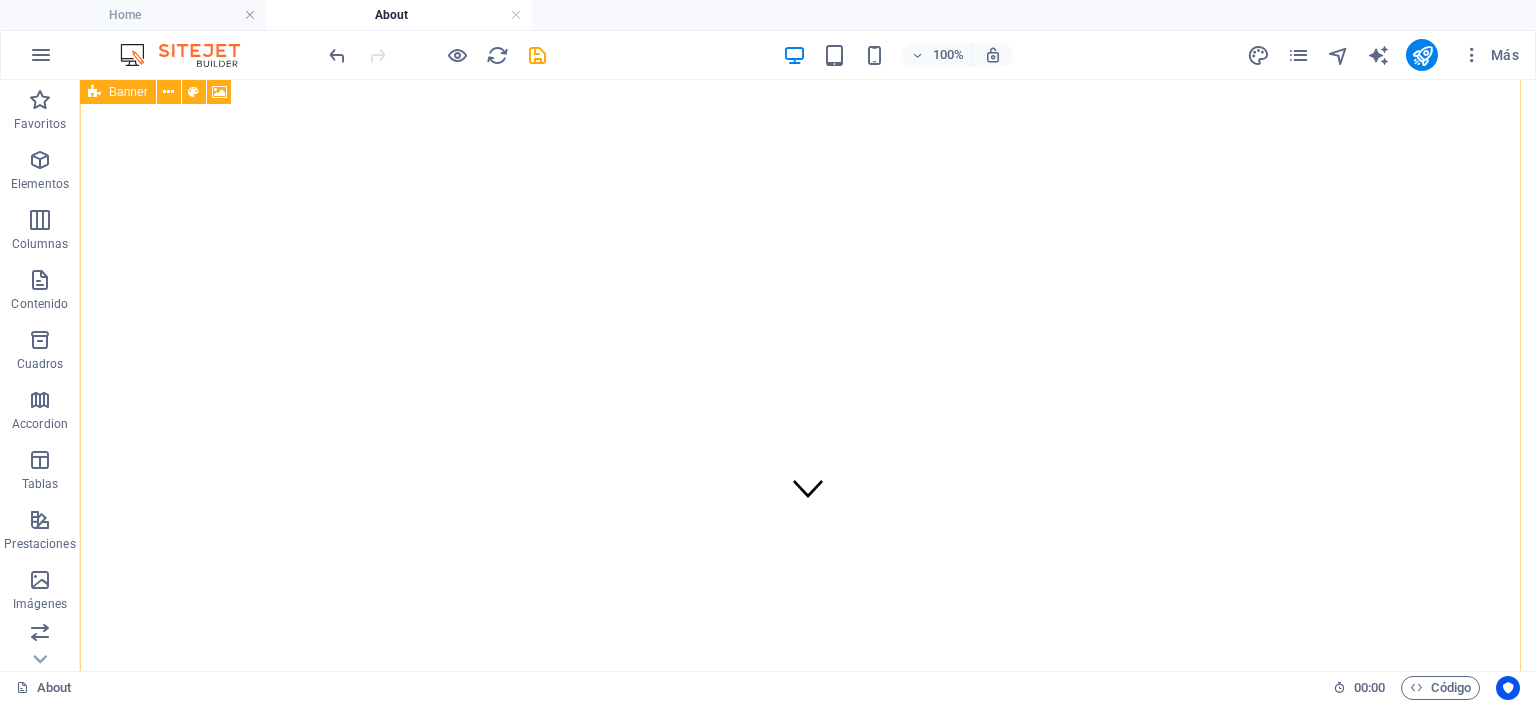 scroll, scrollTop: 0, scrollLeft: 0, axis: both 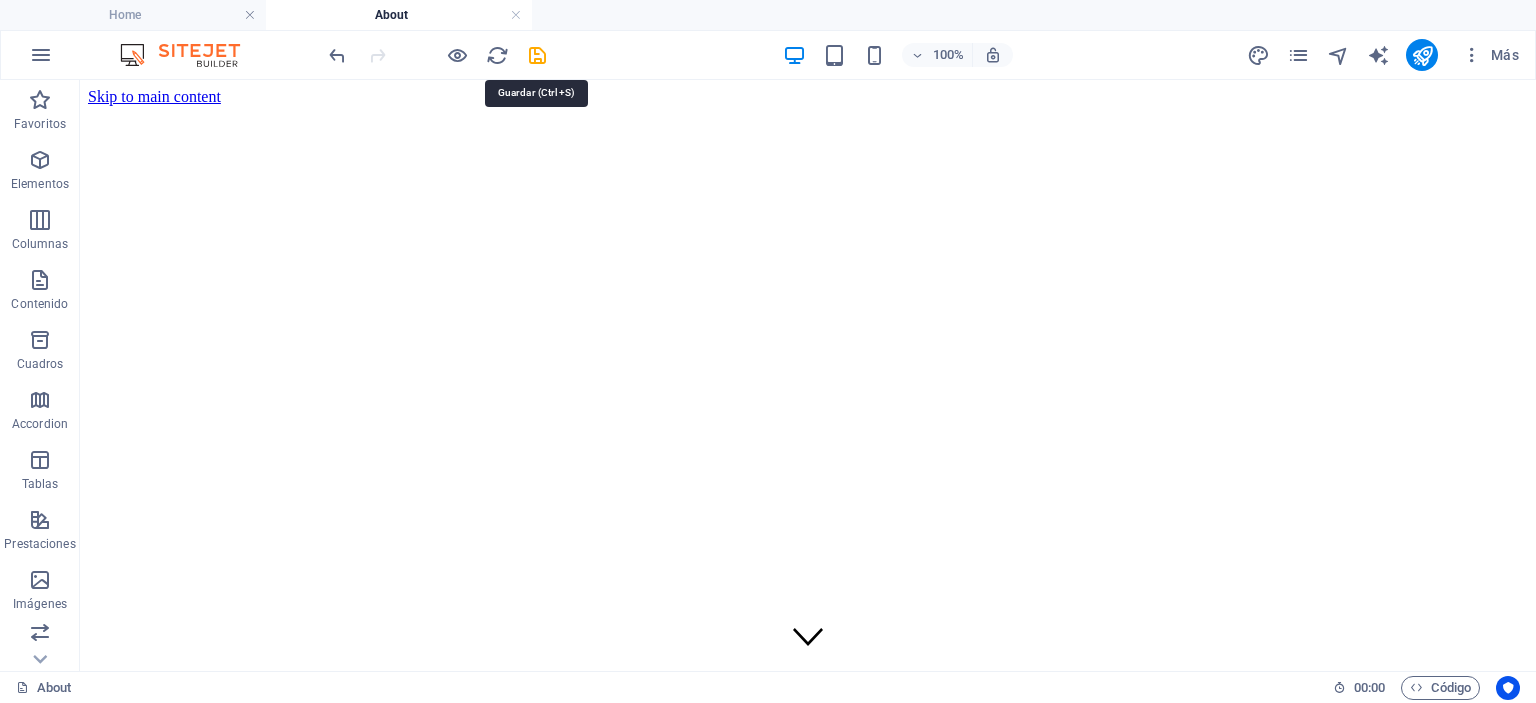 click at bounding box center (537, 55) 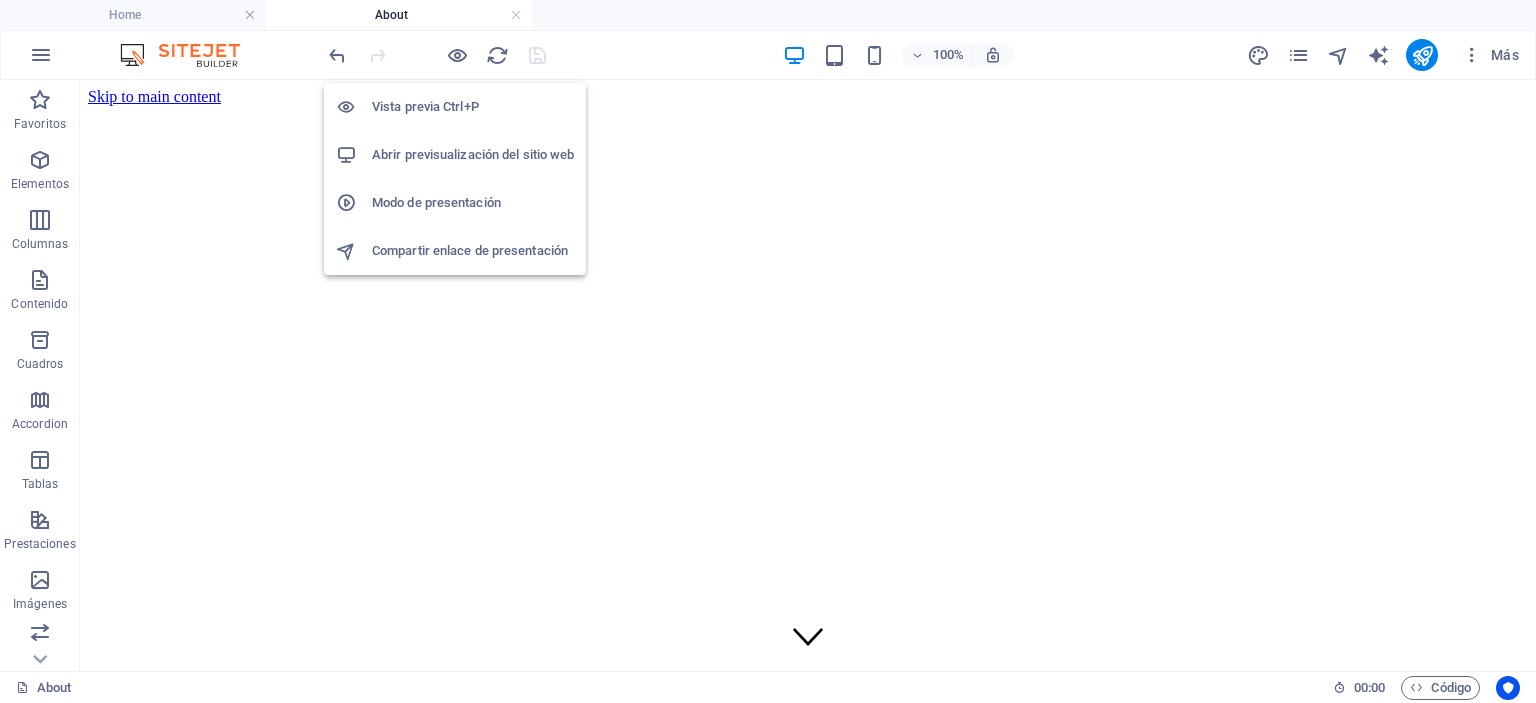 click on "Abrir previsualización del sitio web" at bounding box center [473, 155] 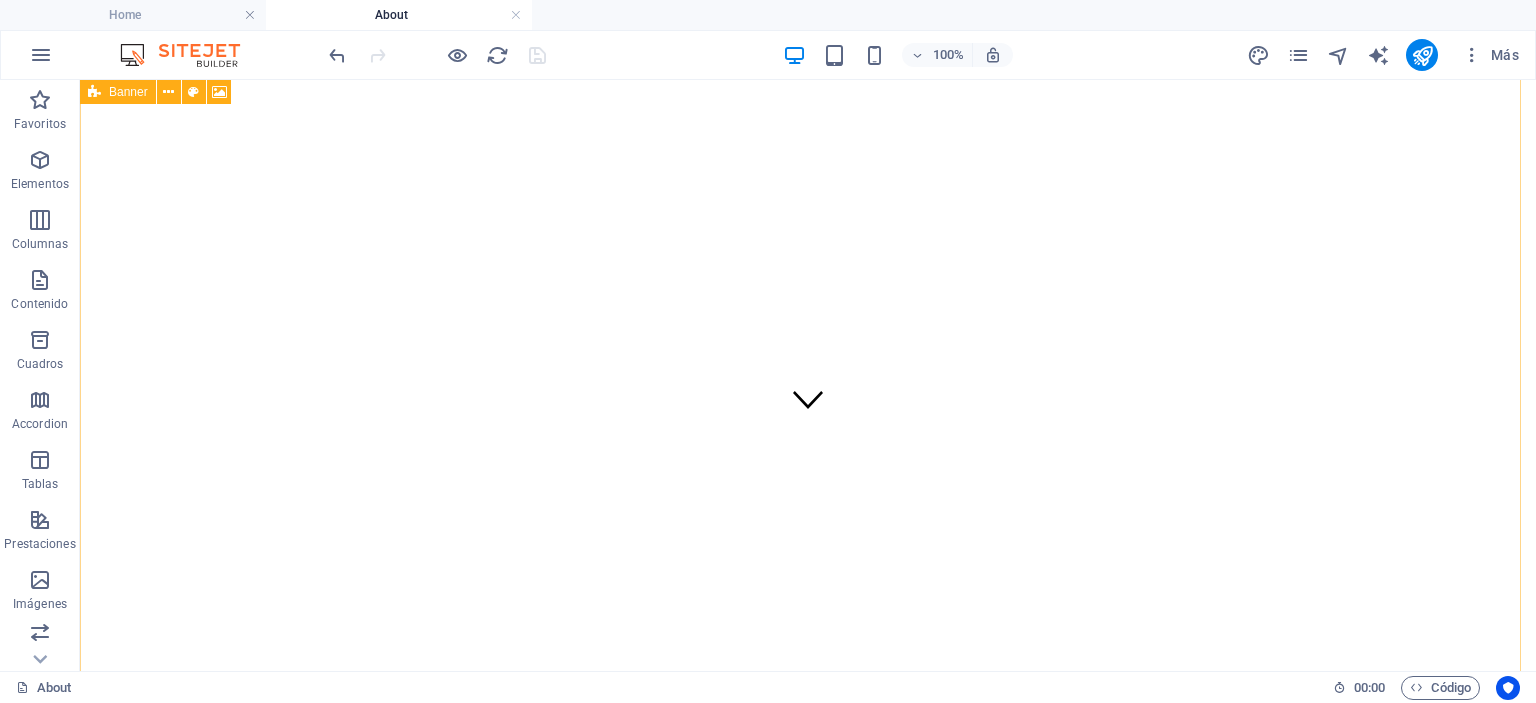 scroll, scrollTop: 300, scrollLeft: 0, axis: vertical 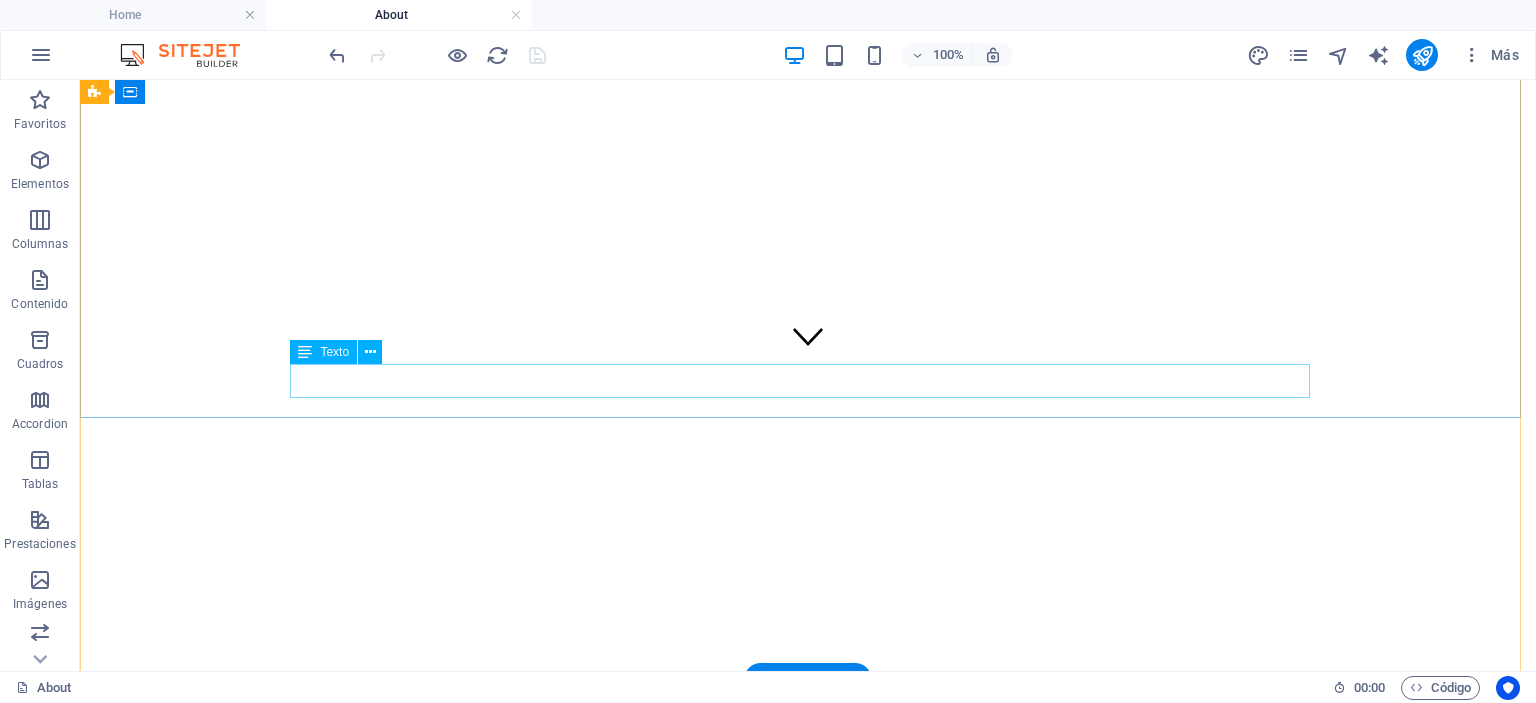 click on "Explore our mission and vision" at bounding box center [808, 1292] 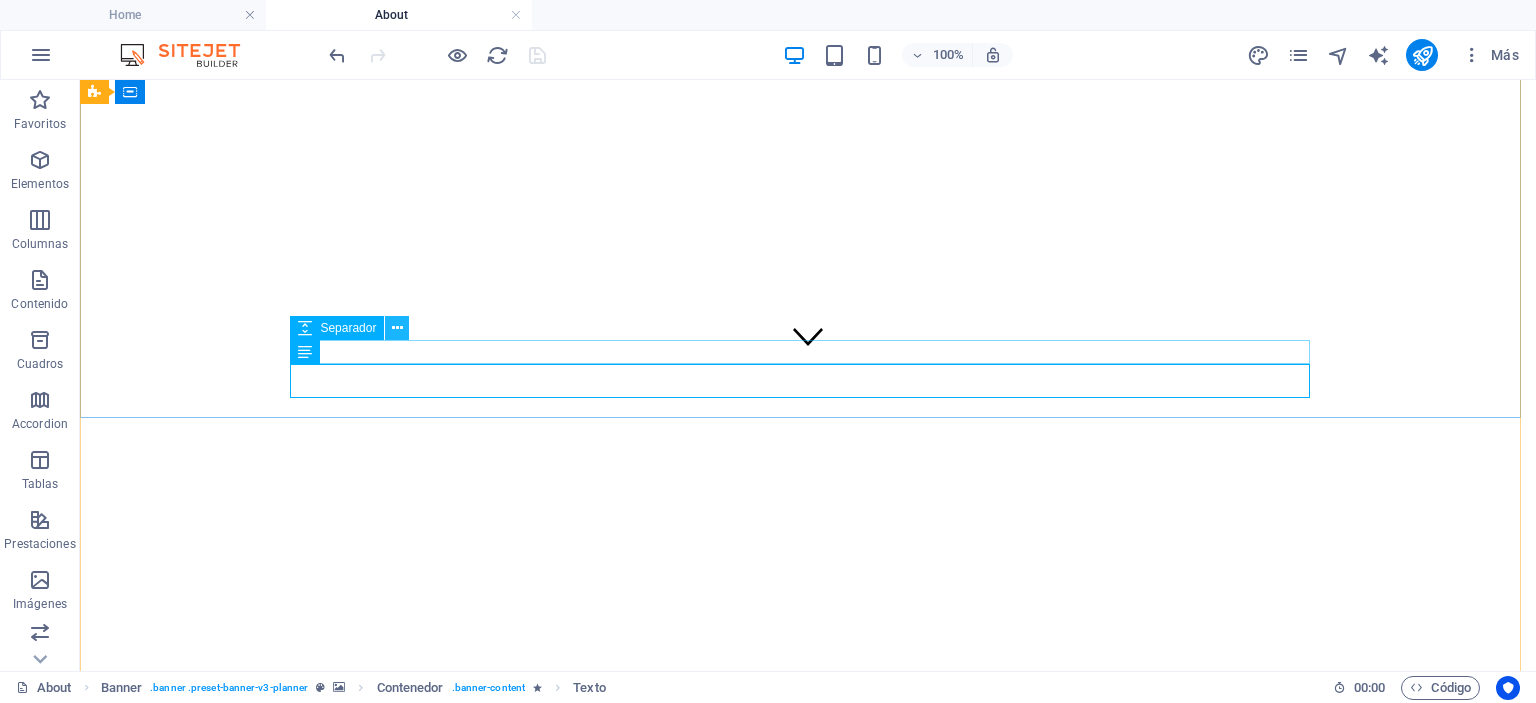 click at bounding box center [397, 328] 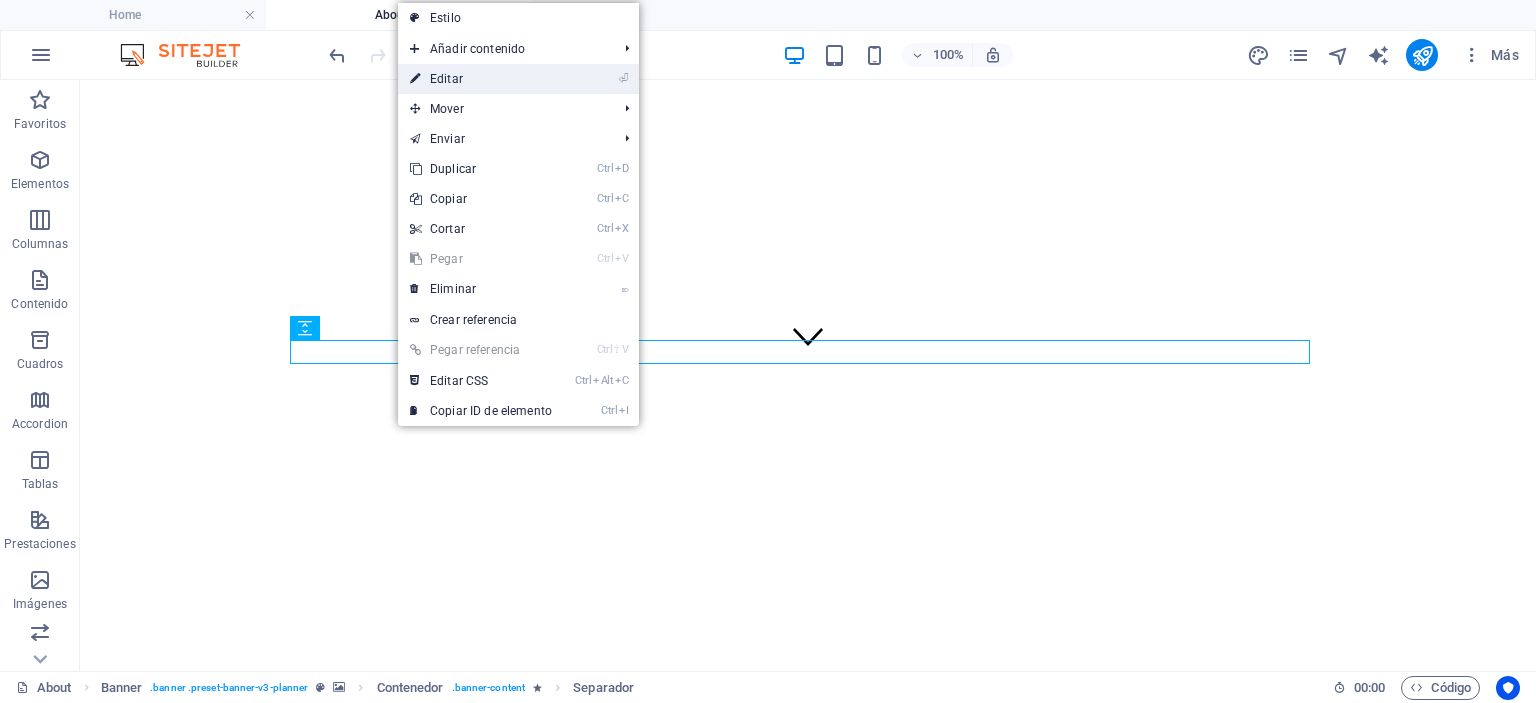 click on "⏎  Editar" at bounding box center [481, 79] 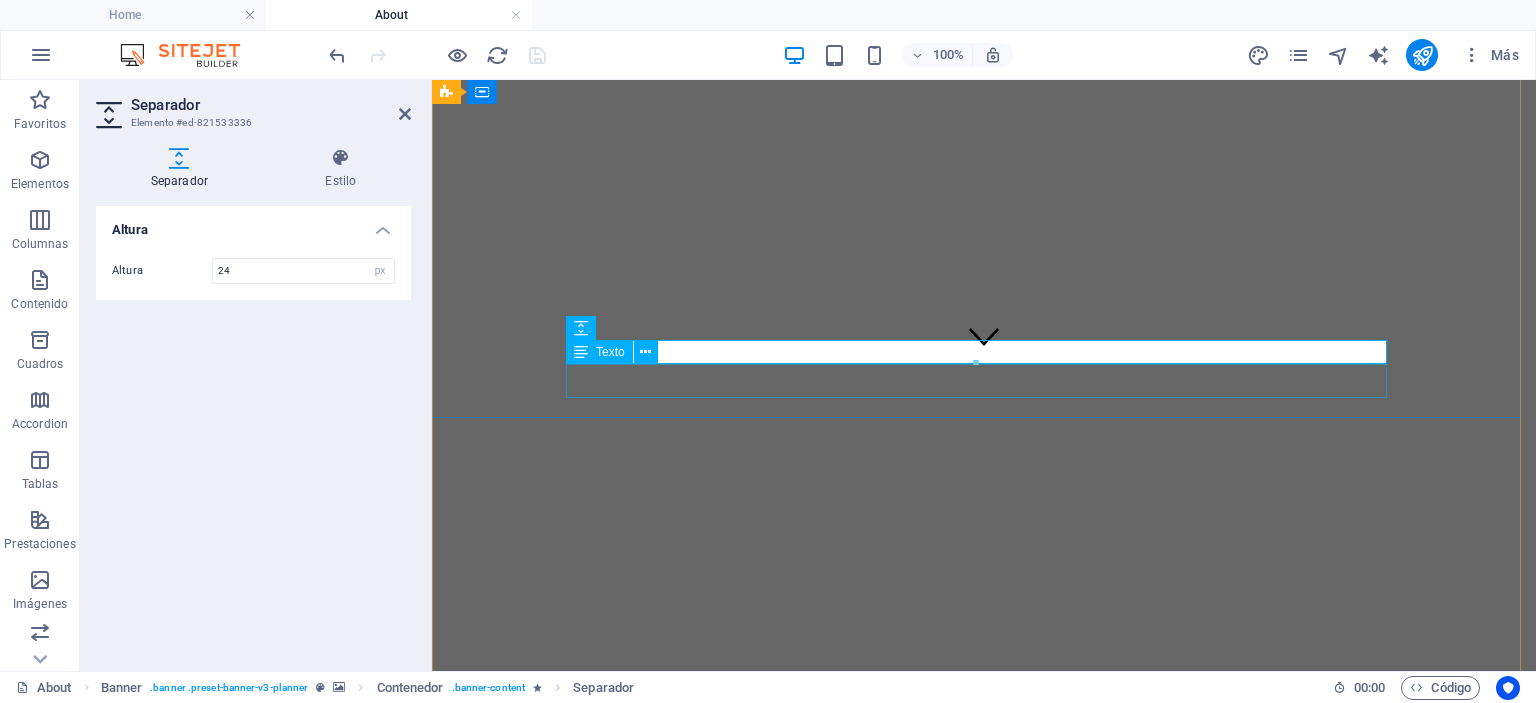 click on "Explore our mission and vision" at bounding box center [984, 1292] 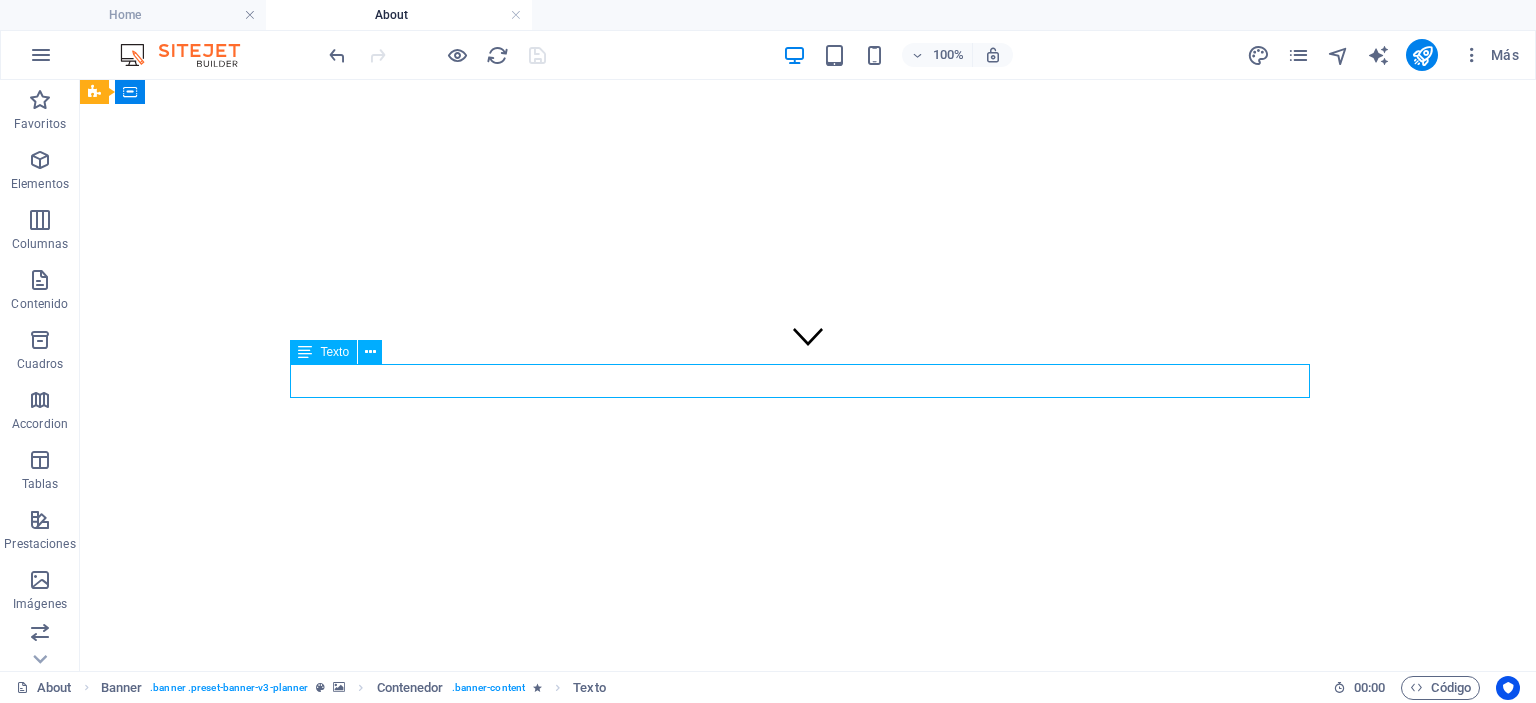 click on "Explore our mission and vision" at bounding box center (808, 1292) 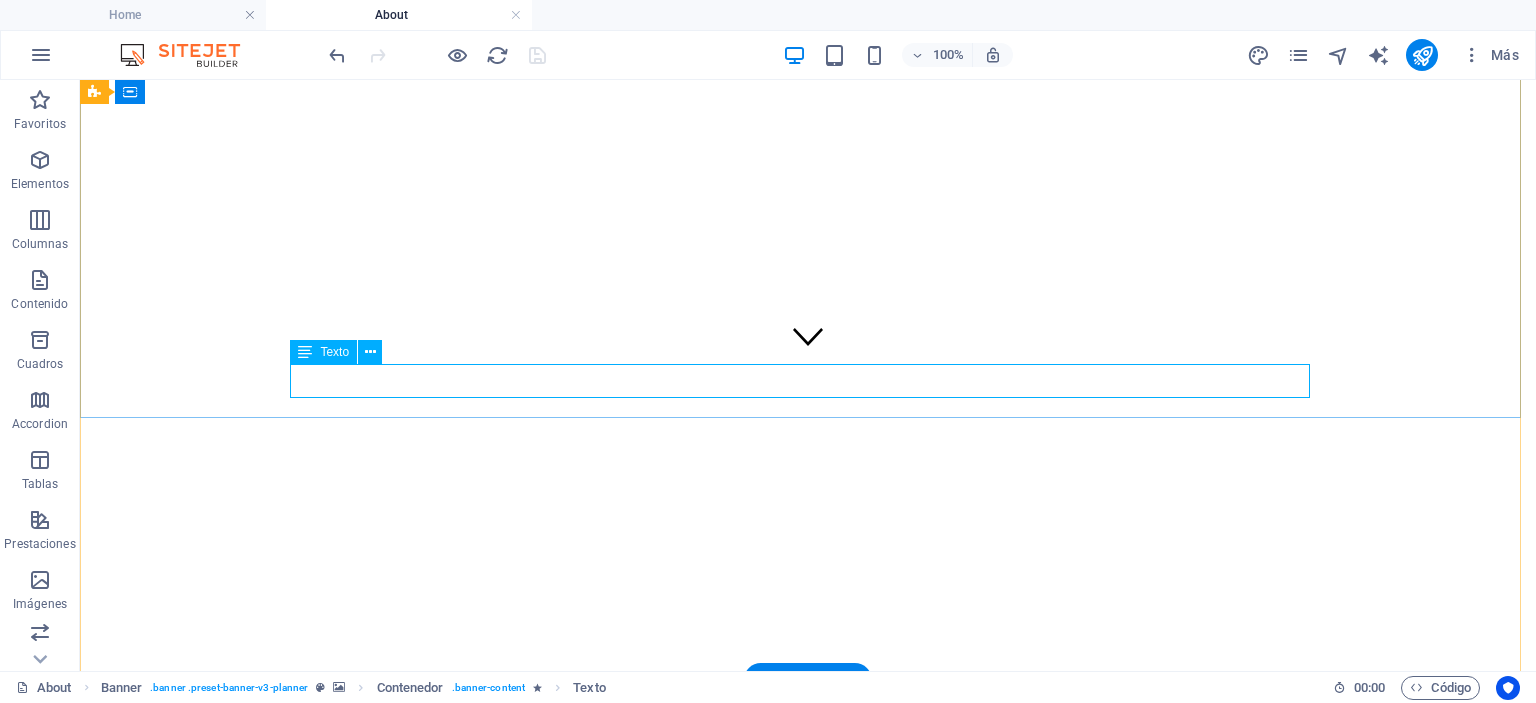 click on "Explore our mission and vision" at bounding box center [808, 1292] 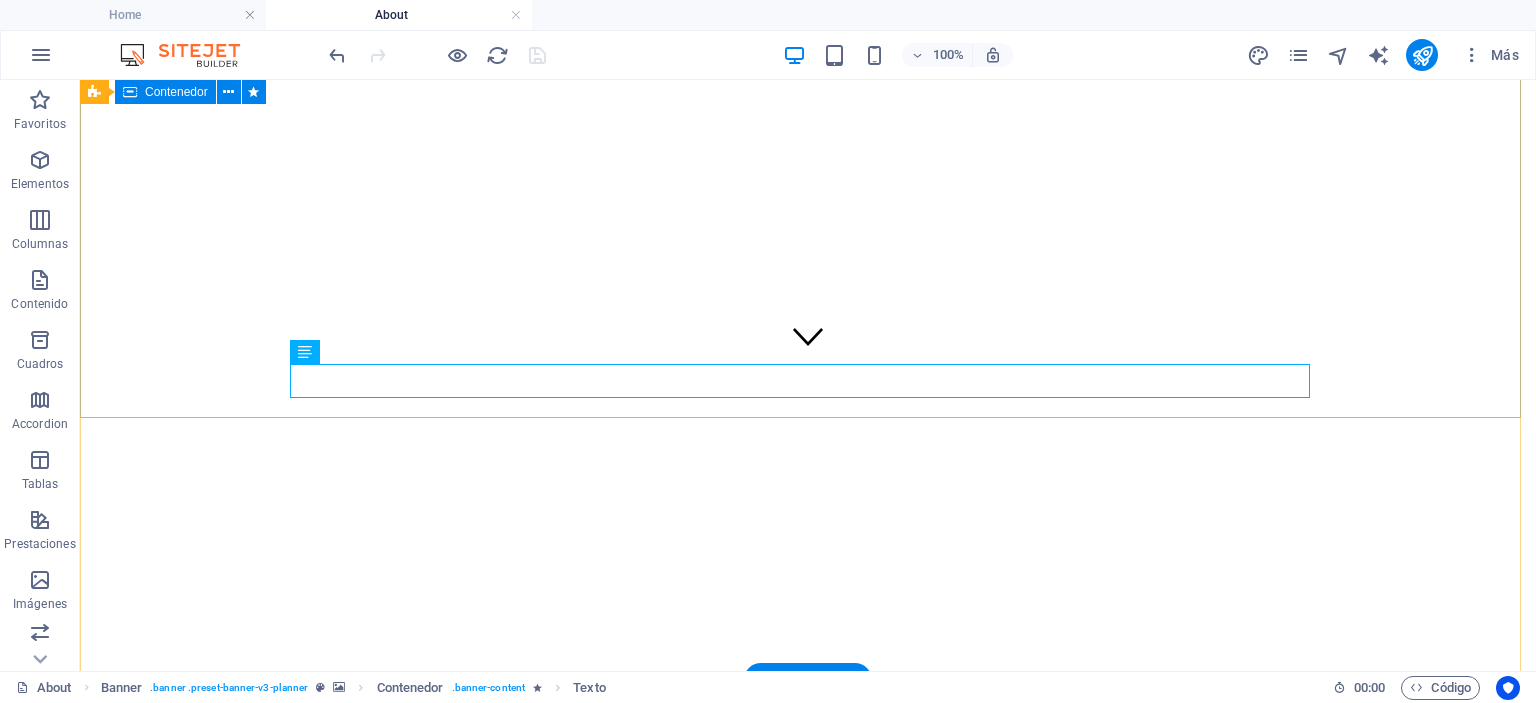 click on "Descubre la magia de nuestras brasas. Explore our mission and vision" at bounding box center [808, 1205] 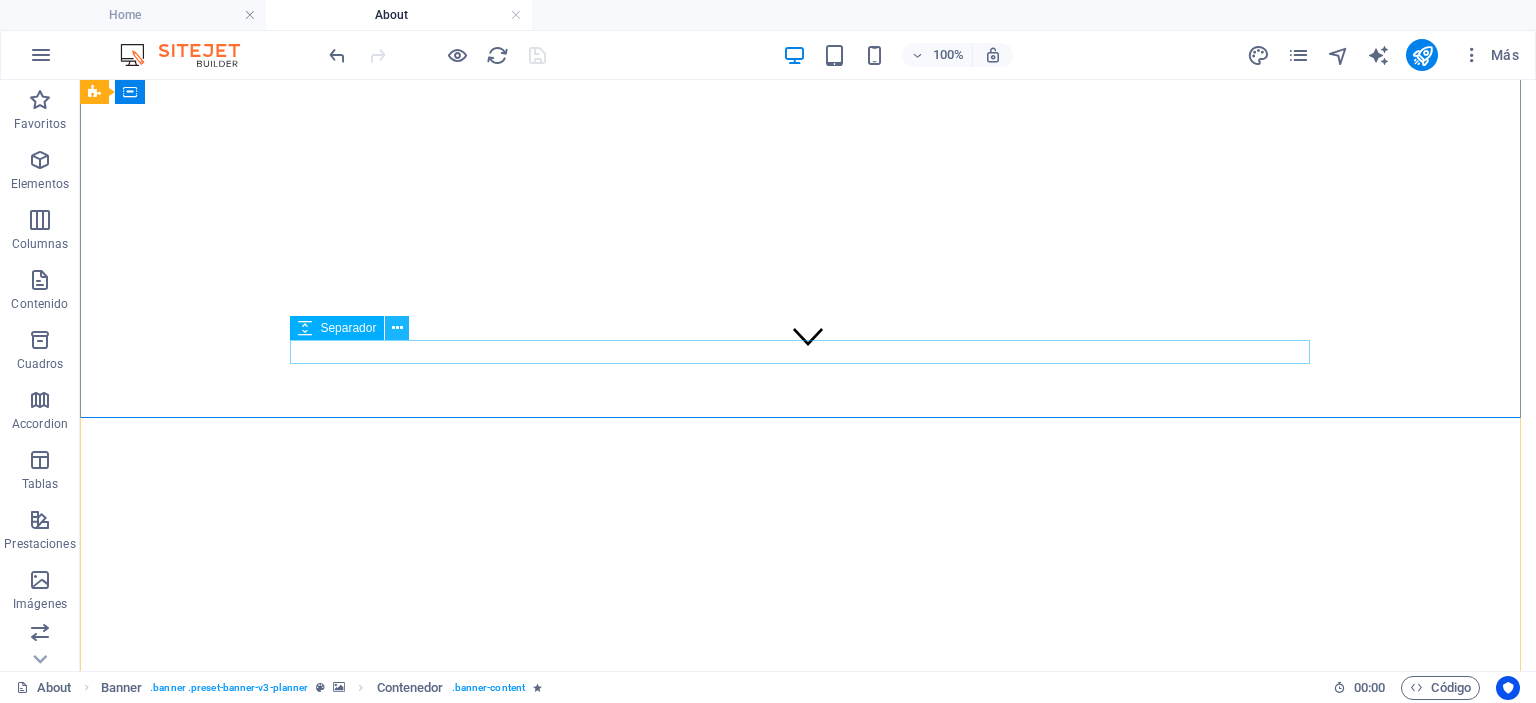 click at bounding box center [397, 328] 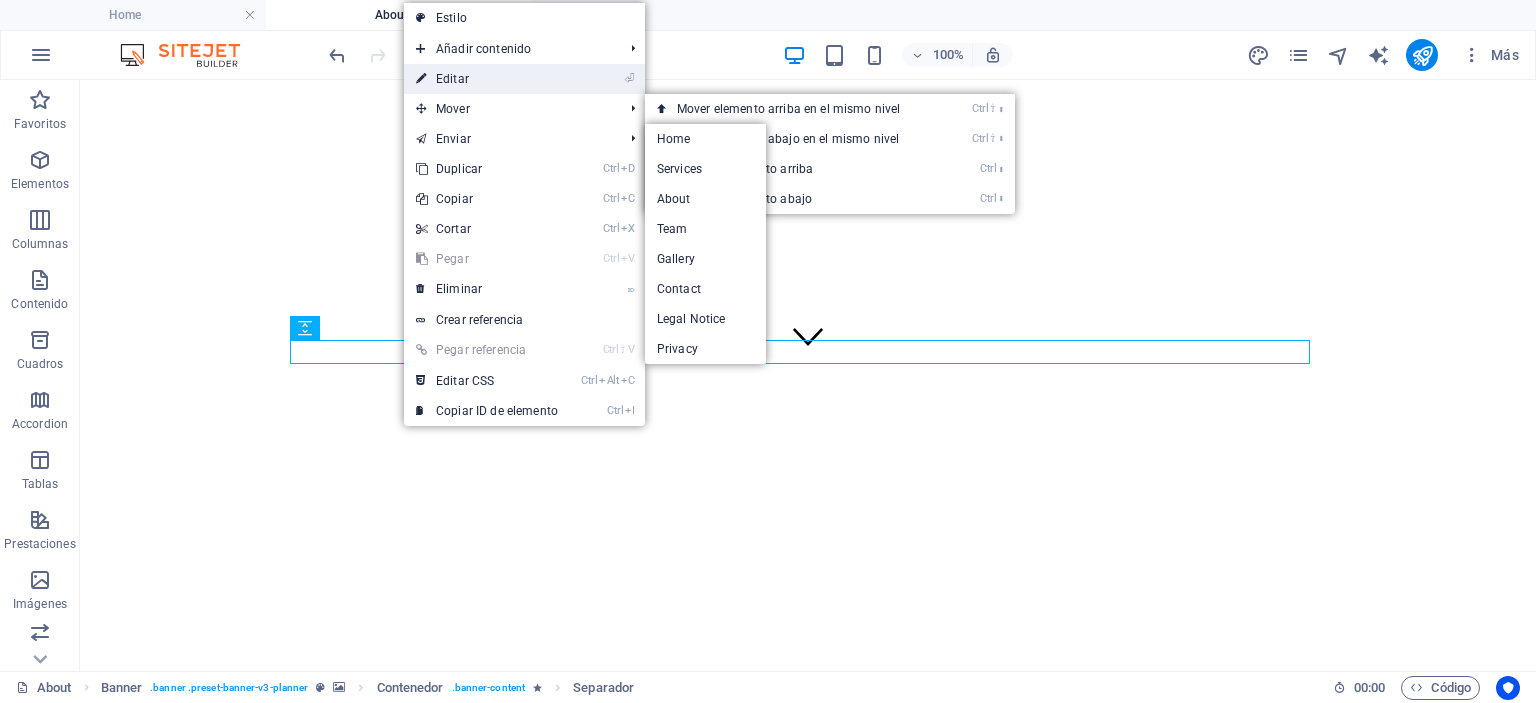 click on "⏎  Editar" at bounding box center [487, 79] 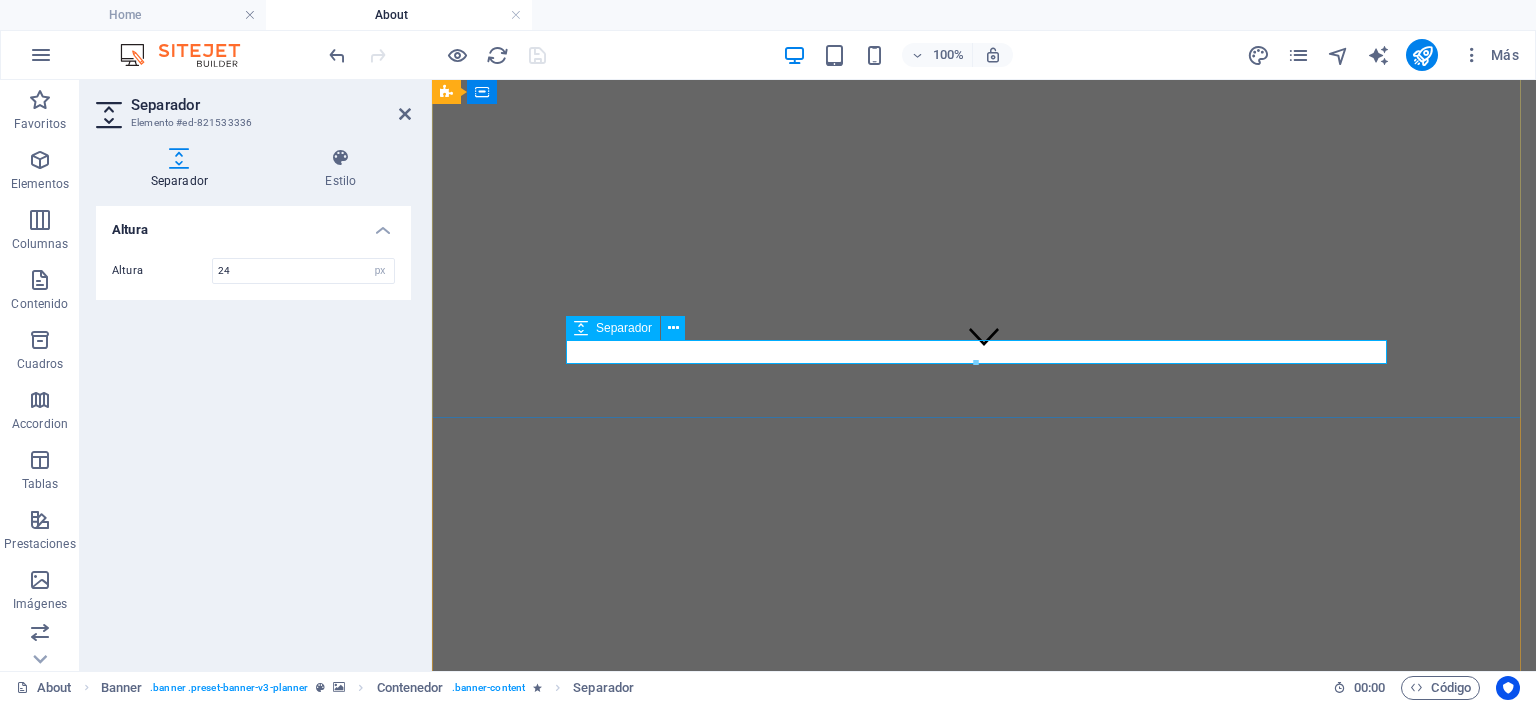 click at bounding box center [984, 1251] 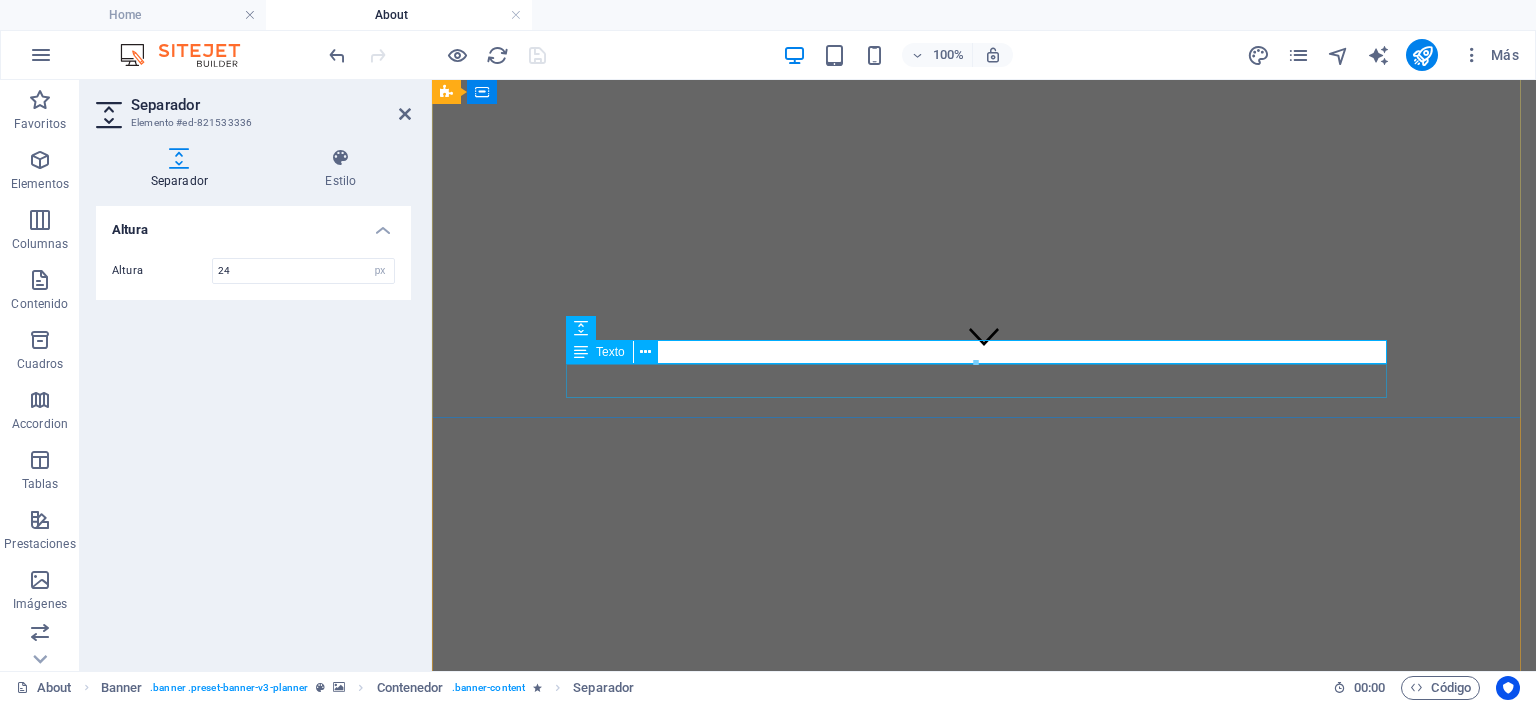 click on "Explore our mission and vision" at bounding box center (984, 1292) 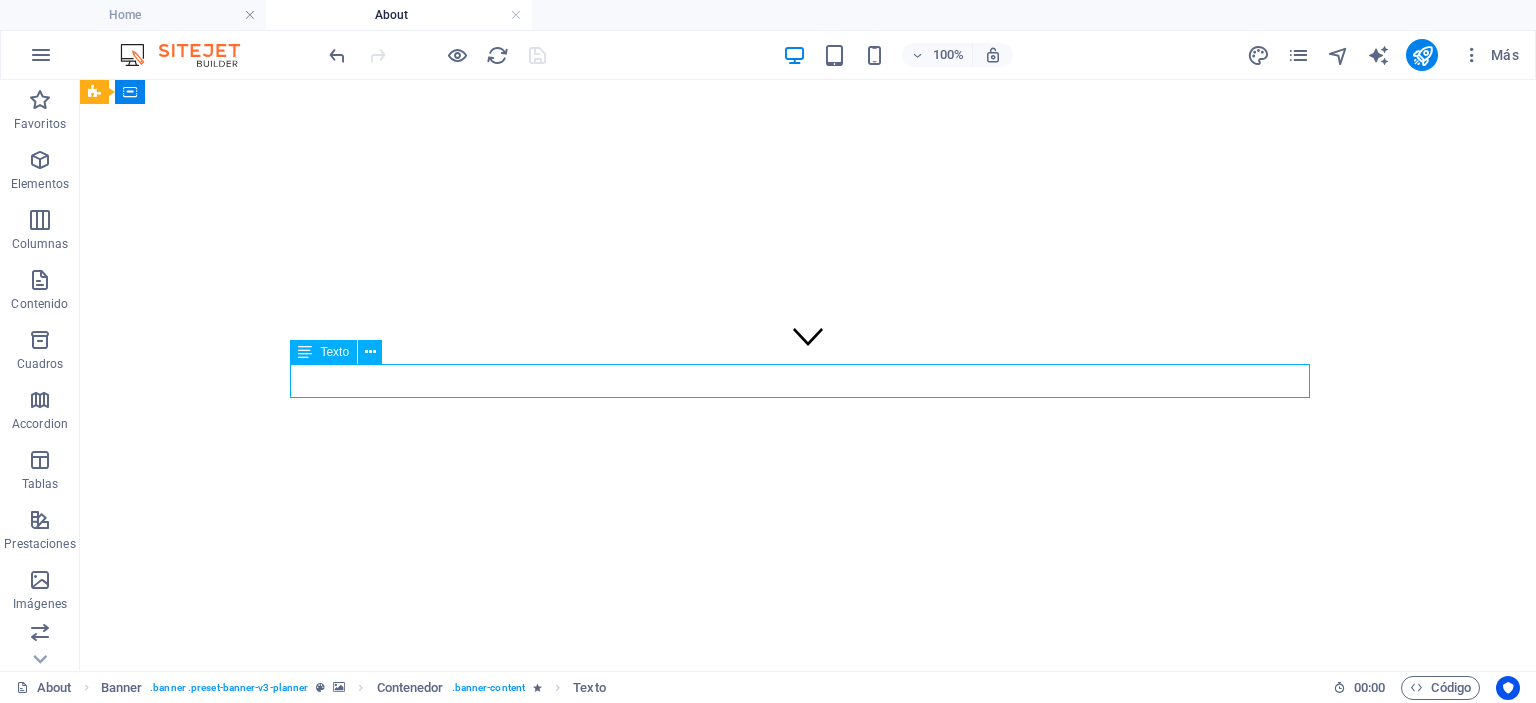 click on "Explore our mission and vision" at bounding box center (808, 1292) 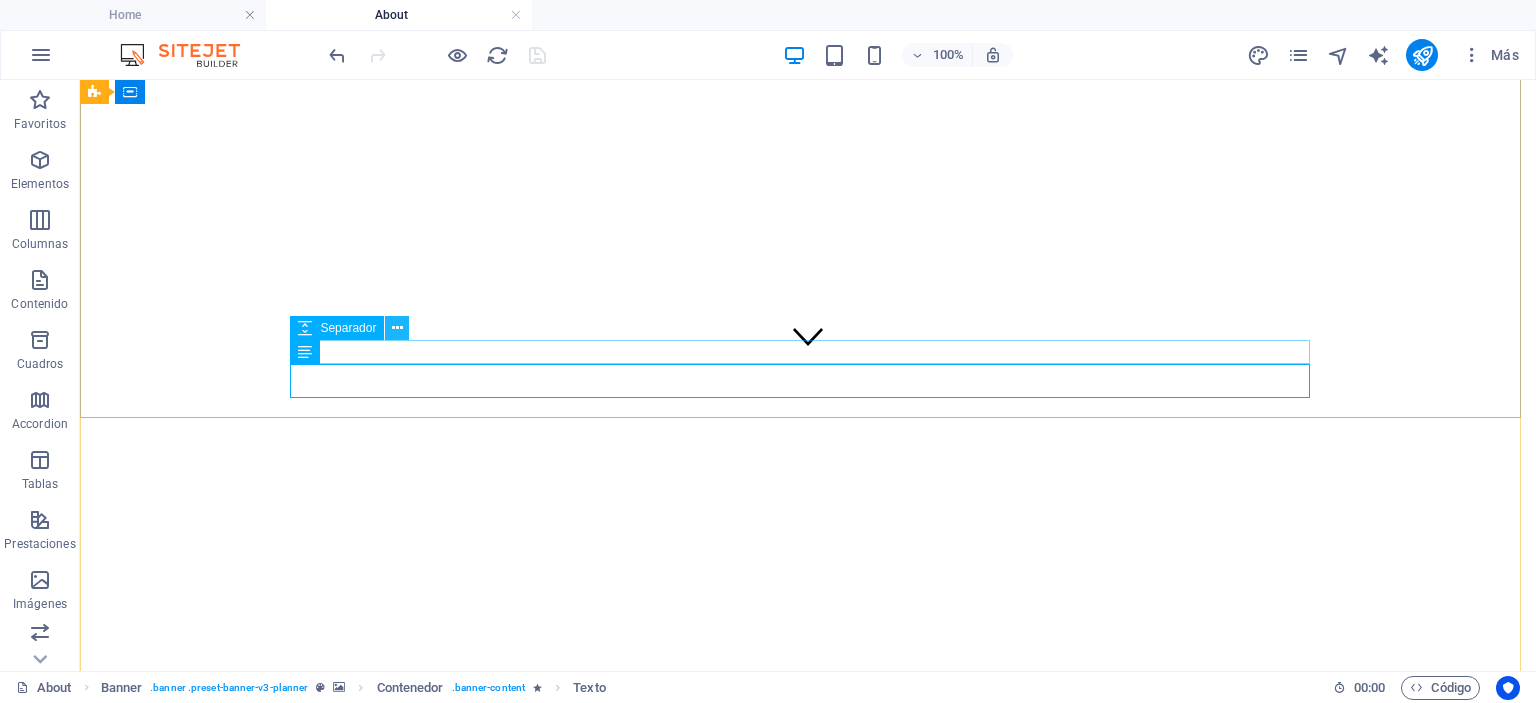 click at bounding box center (397, 328) 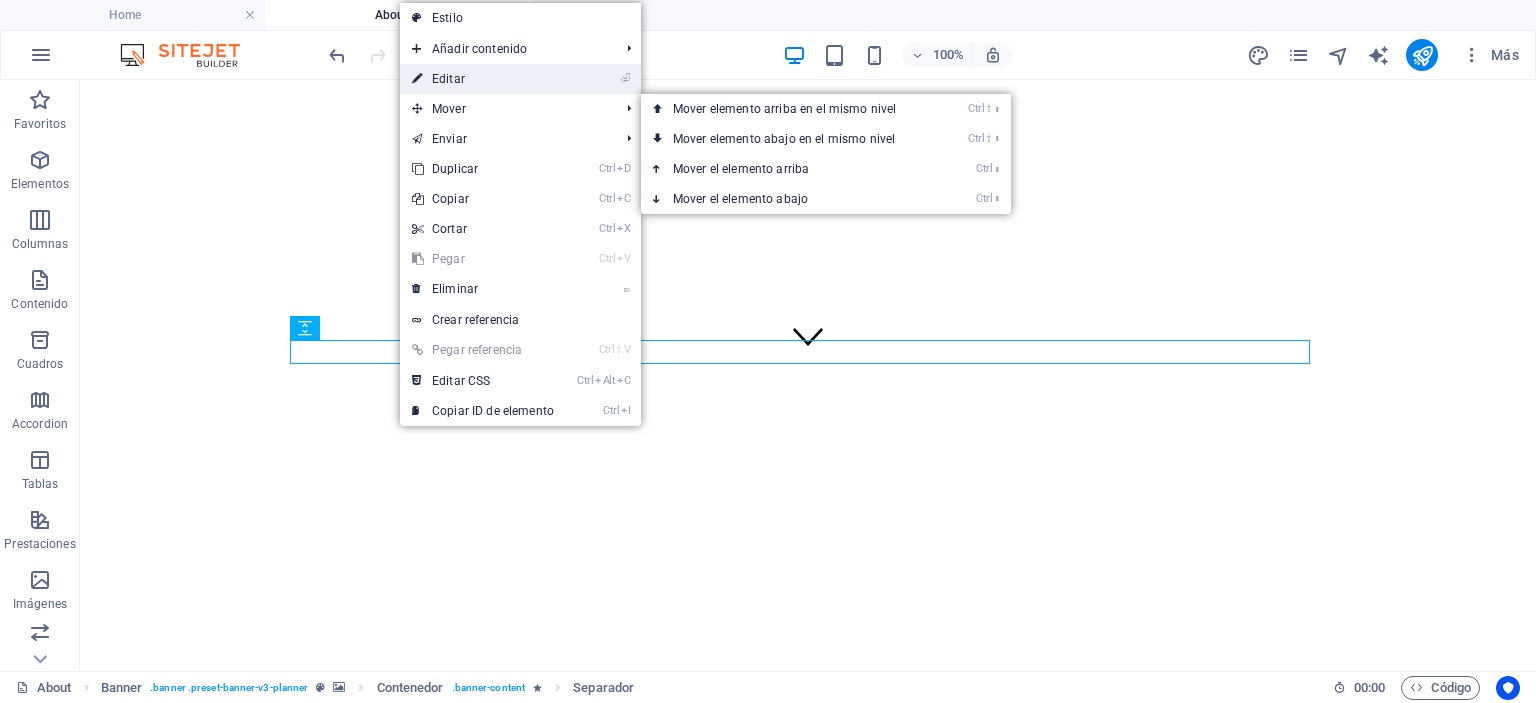 click on "⏎  Editar" at bounding box center [483, 79] 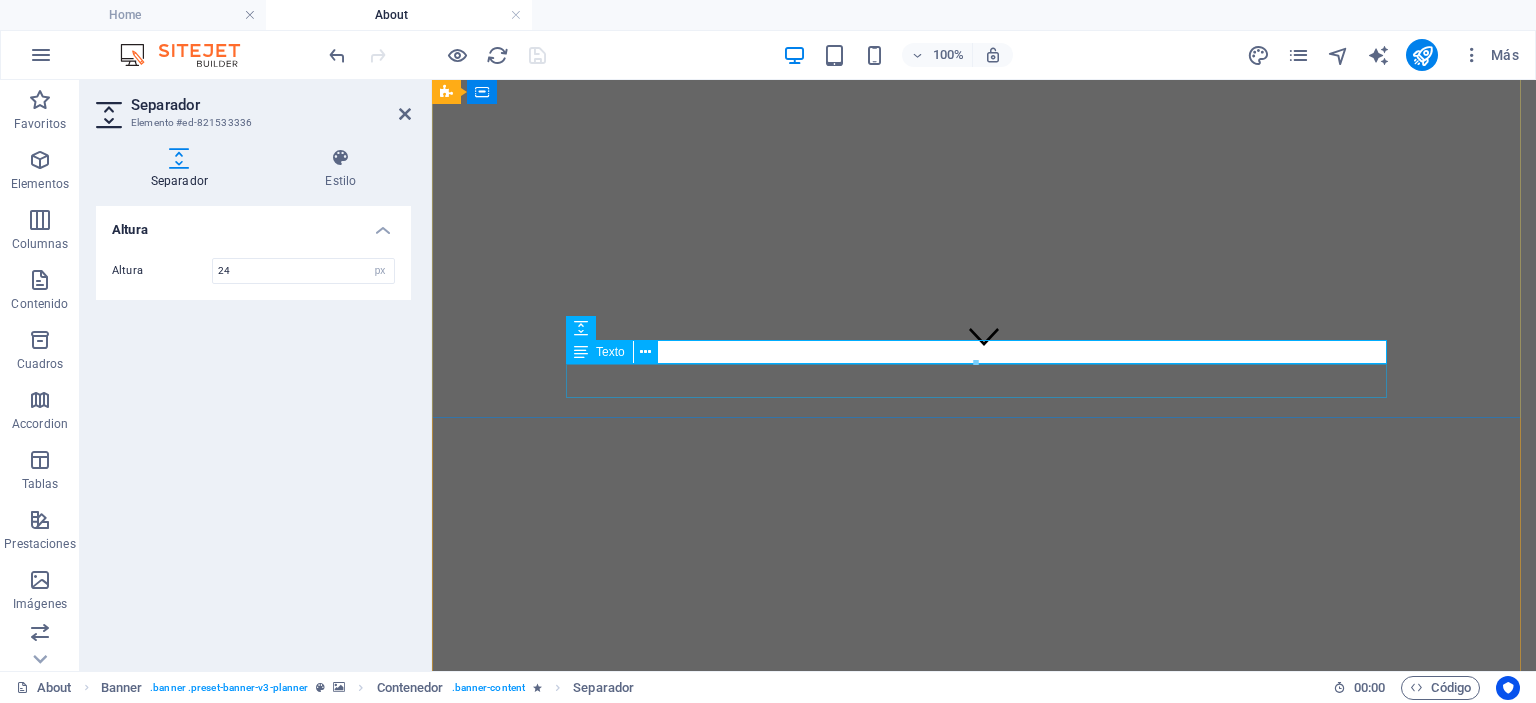 click on "Explore our mission and vision" at bounding box center (984, 1292) 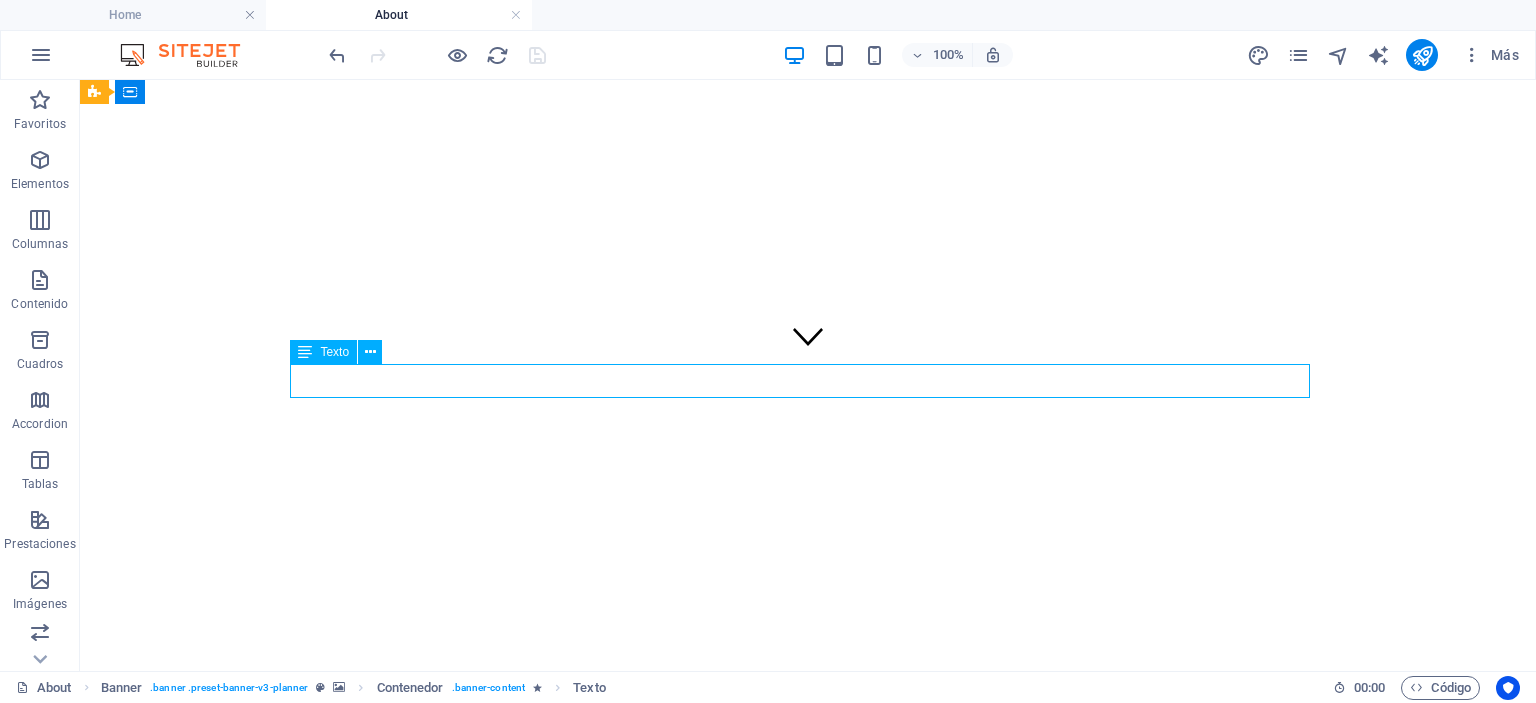 click on "Explore our mission and vision" at bounding box center [808, 1292] 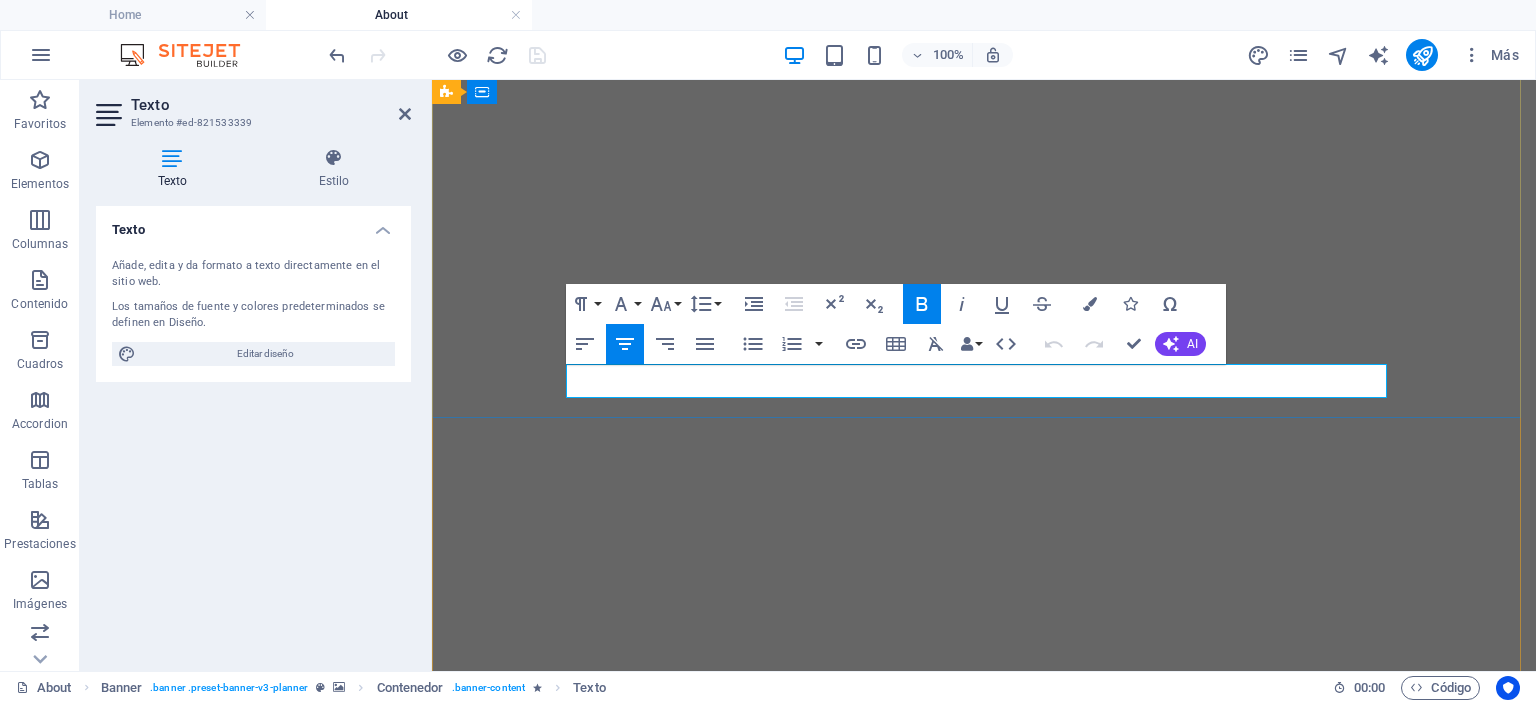 drag, startPoint x: 809, startPoint y: 383, endPoint x: 1020, endPoint y: 397, distance: 211.46394 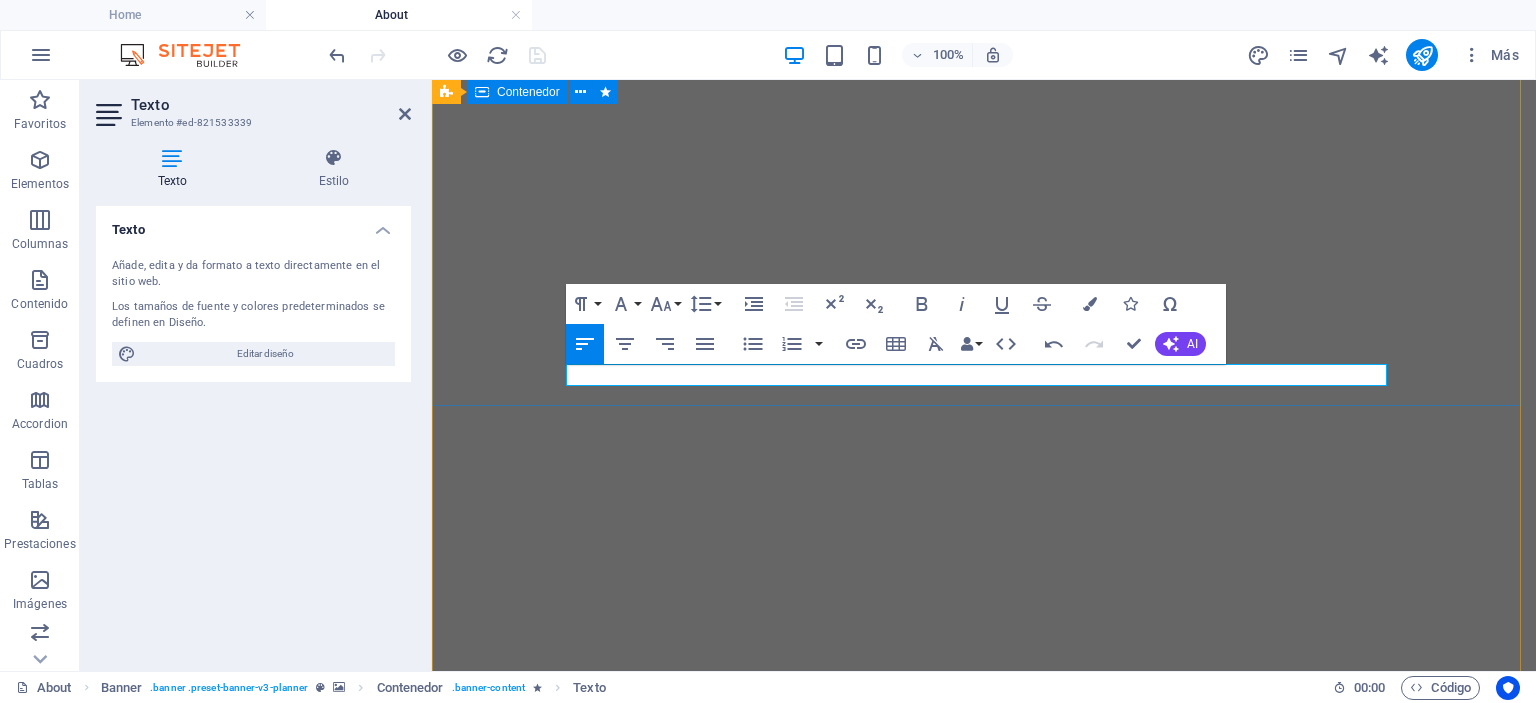 drag, startPoint x: 726, startPoint y: 375, endPoint x: 456, endPoint y: 379, distance: 270.02963 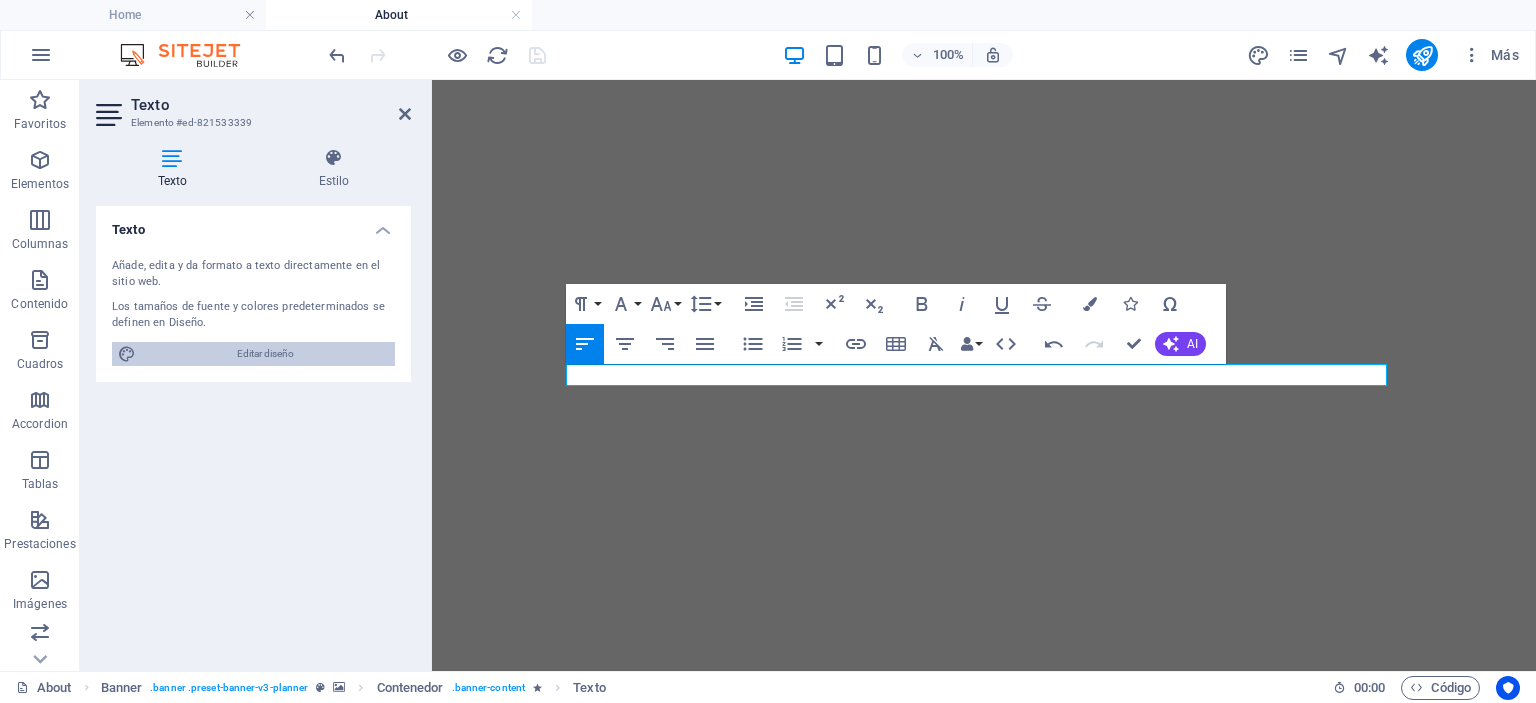 click on "Editar diseño" at bounding box center [265, 354] 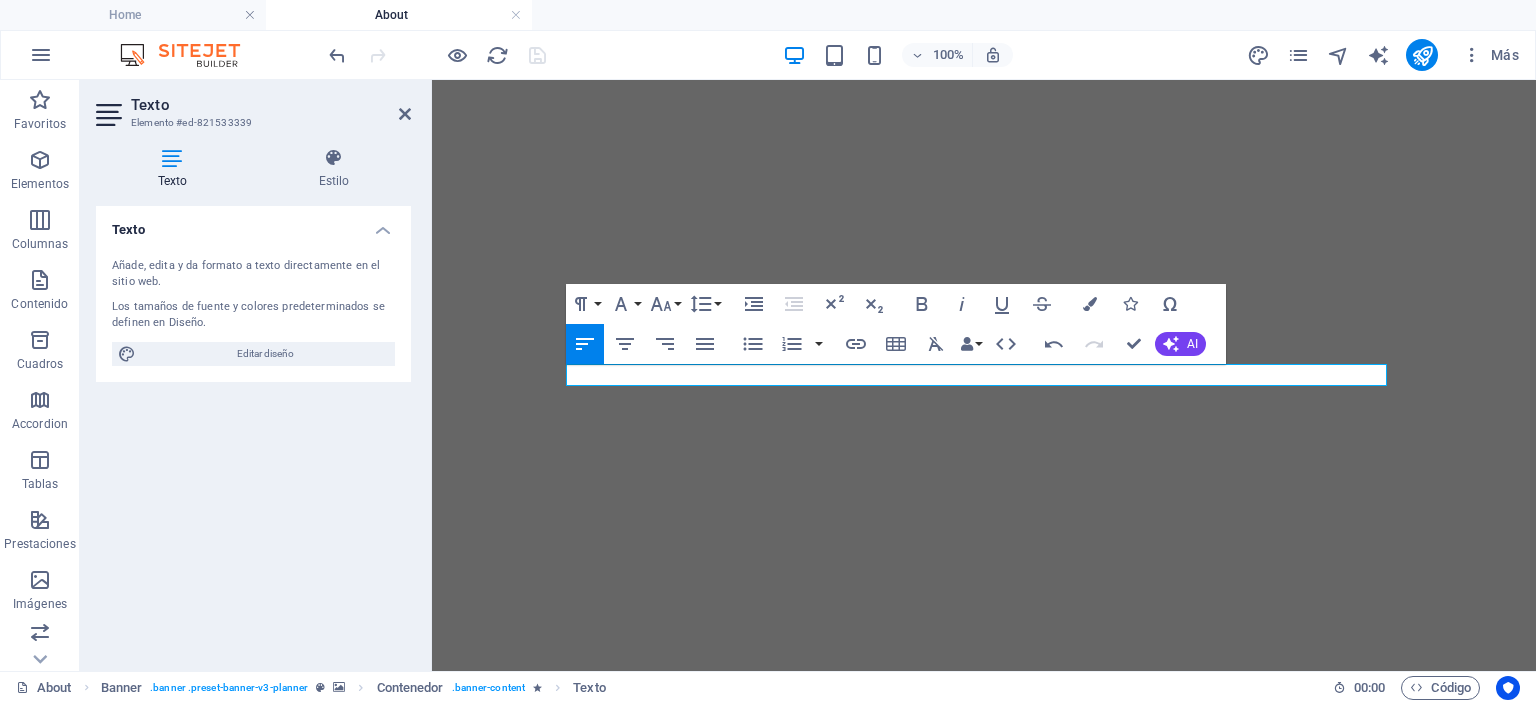 select on "px" 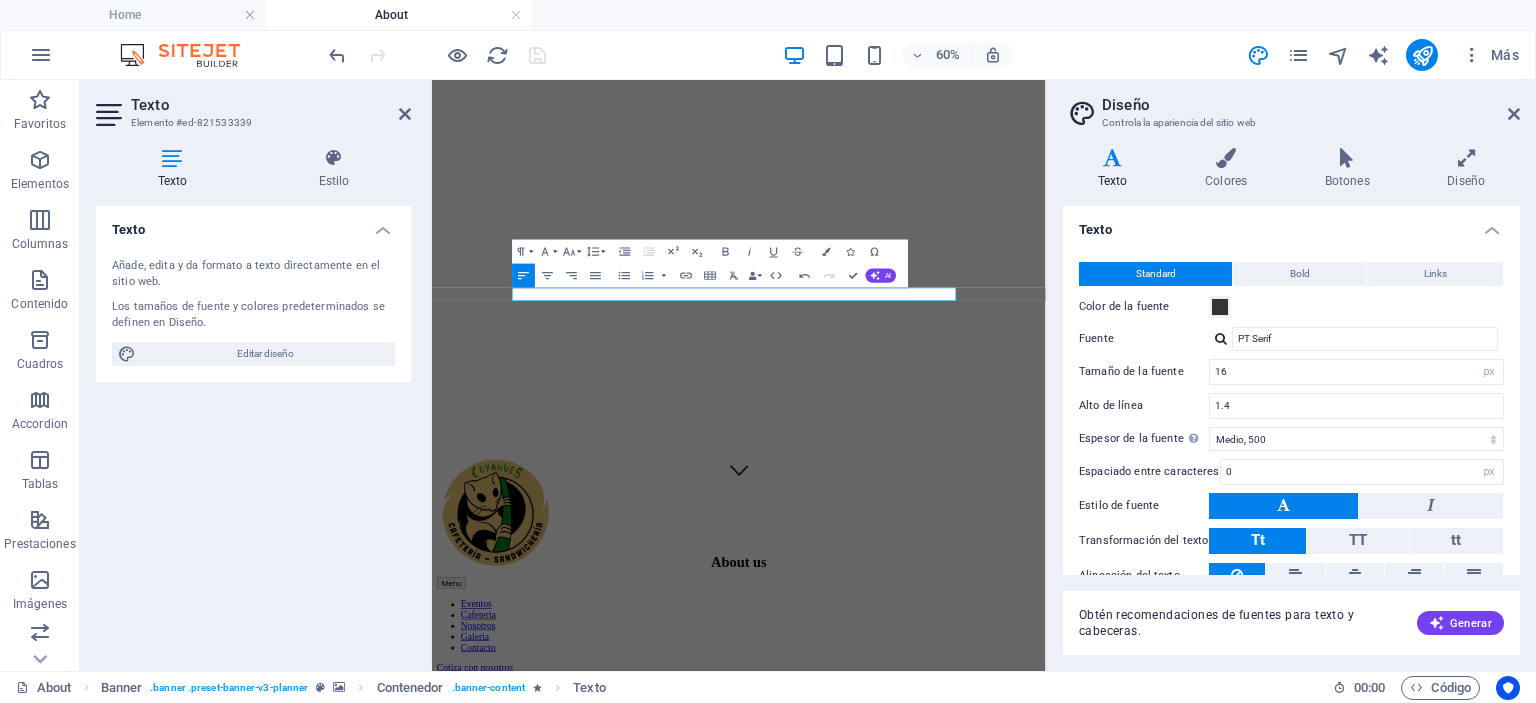 click on "Texto" at bounding box center (176, 169) 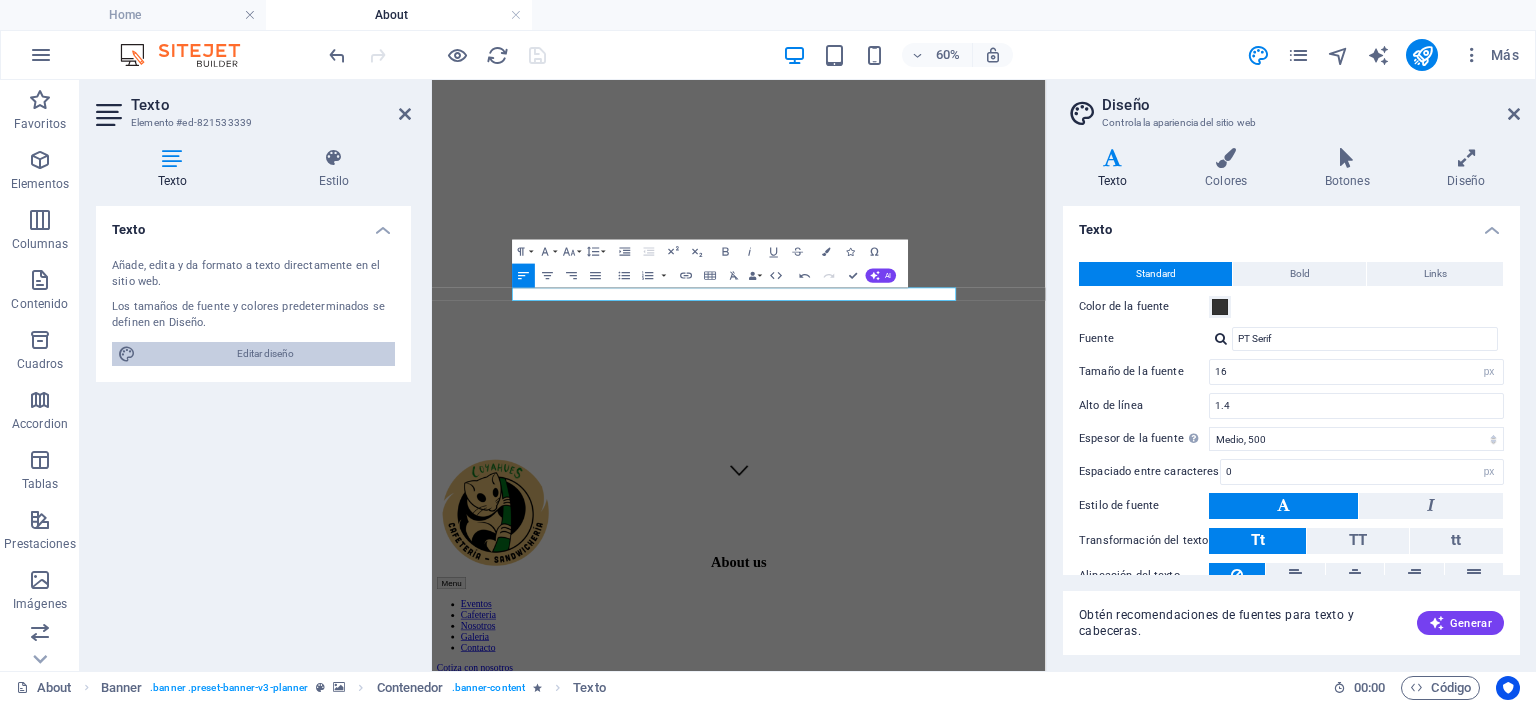 click on "Editar diseño" at bounding box center [253, 354] 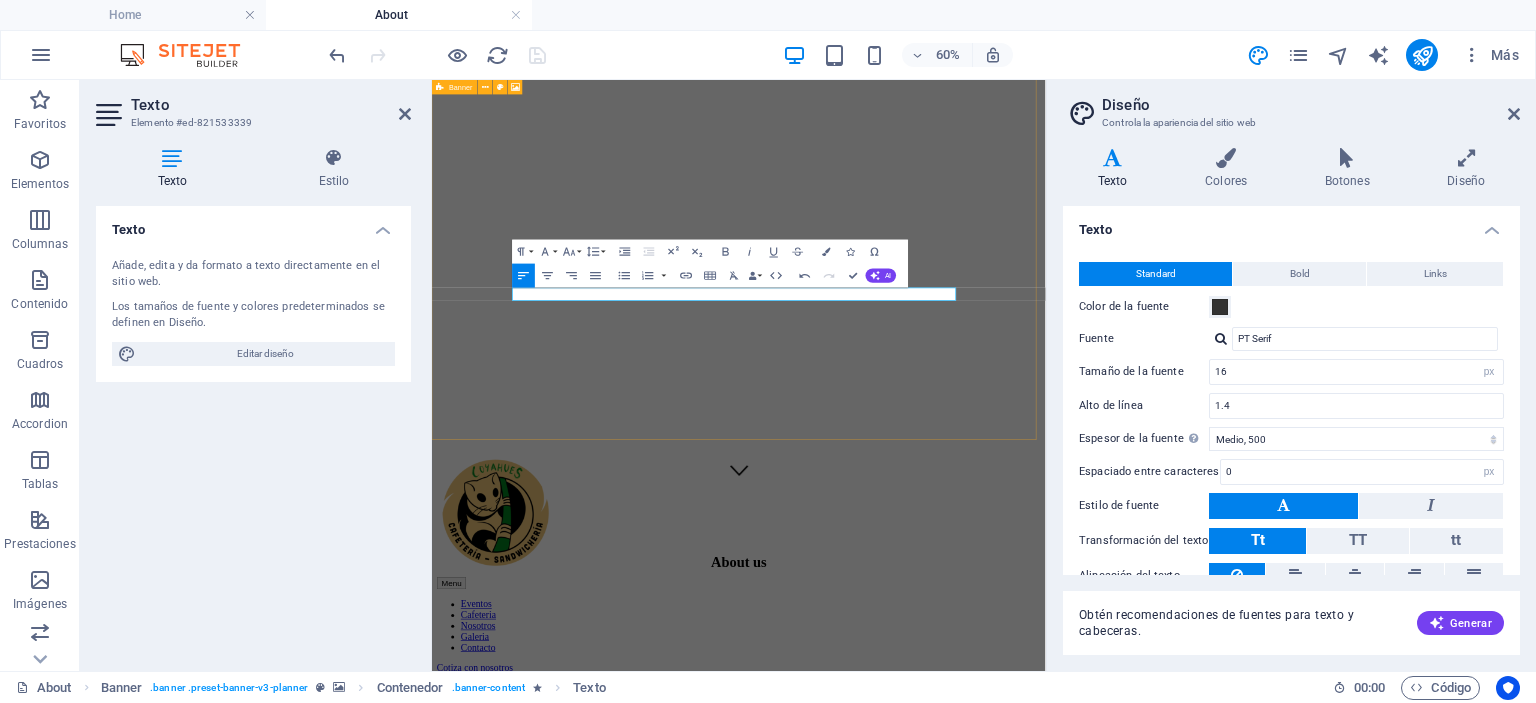 click at bounding box center [943, -194] 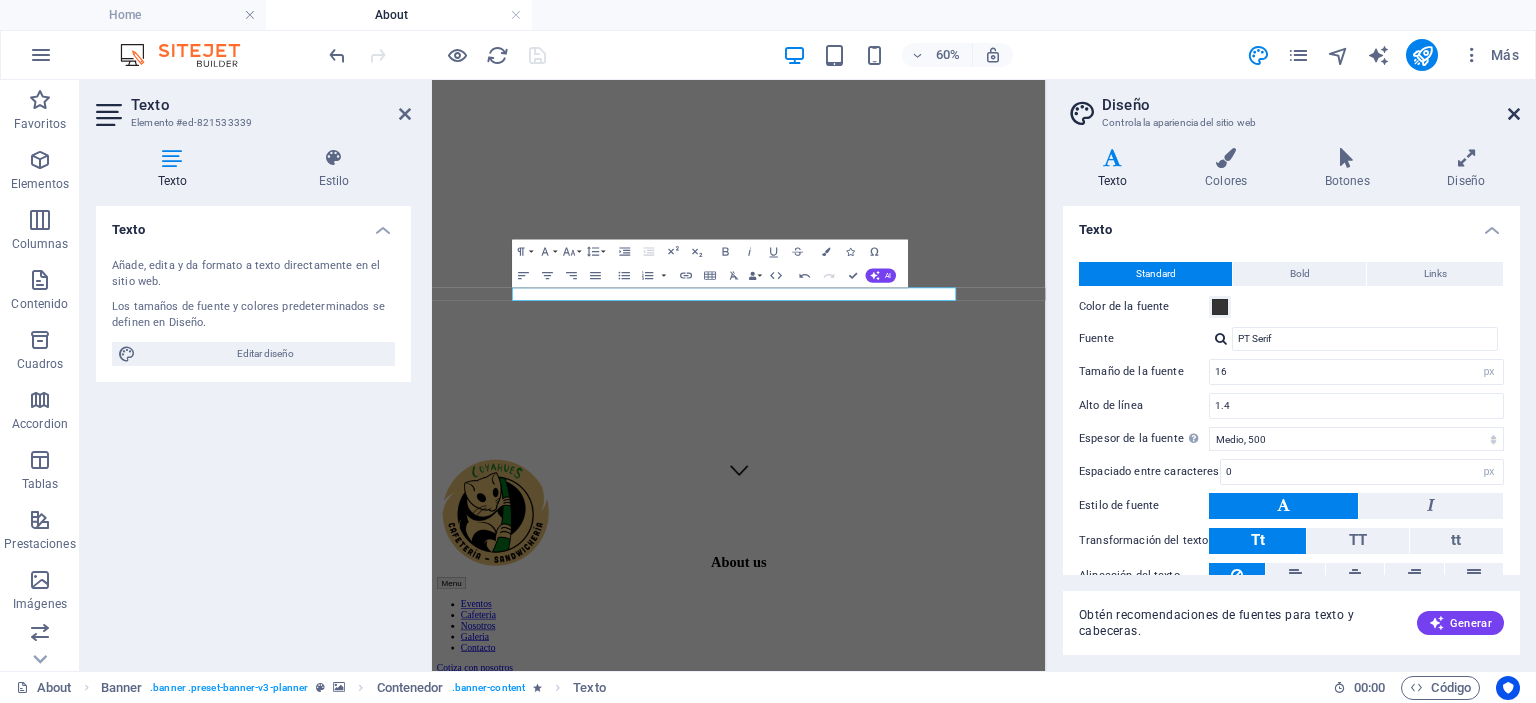 click at bounding box center [1514, 114] 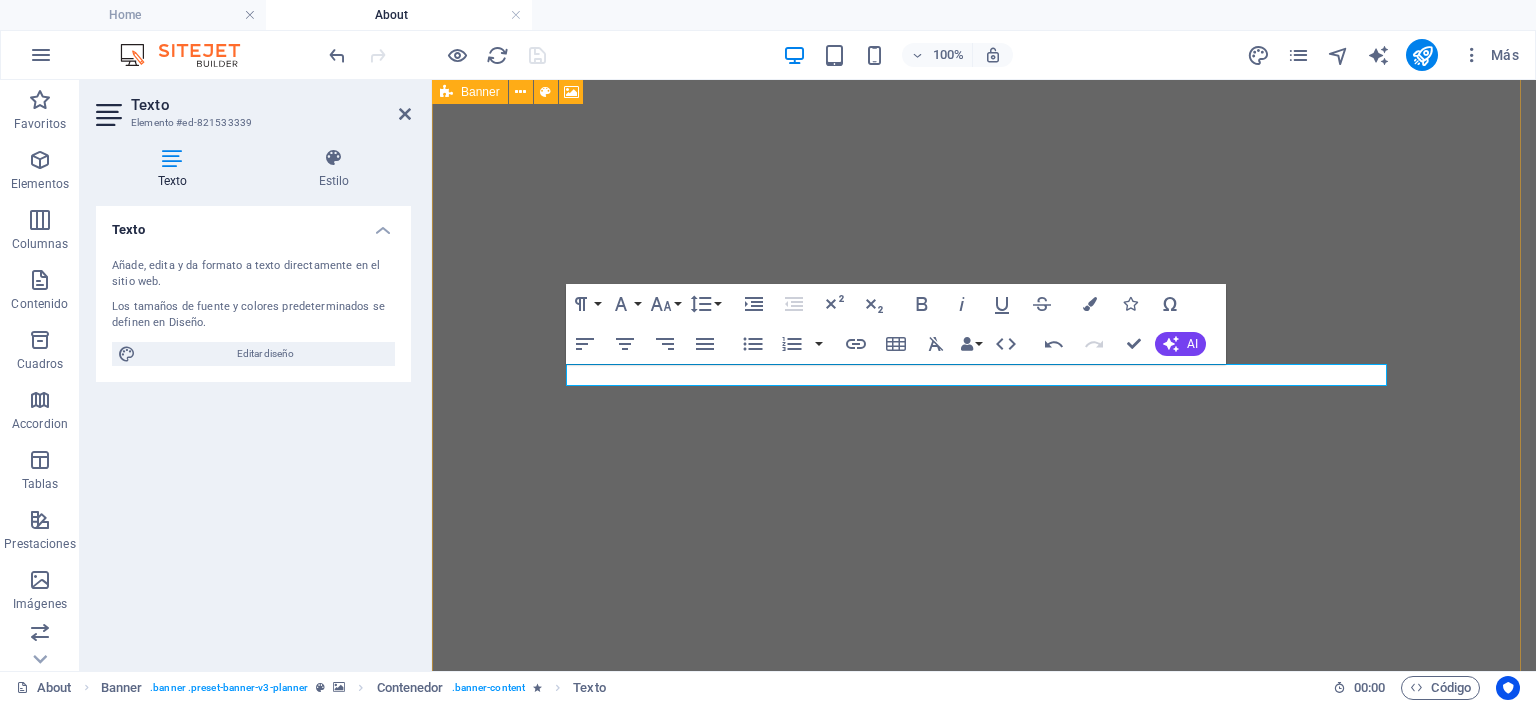 click at bounding box center (984, -194) 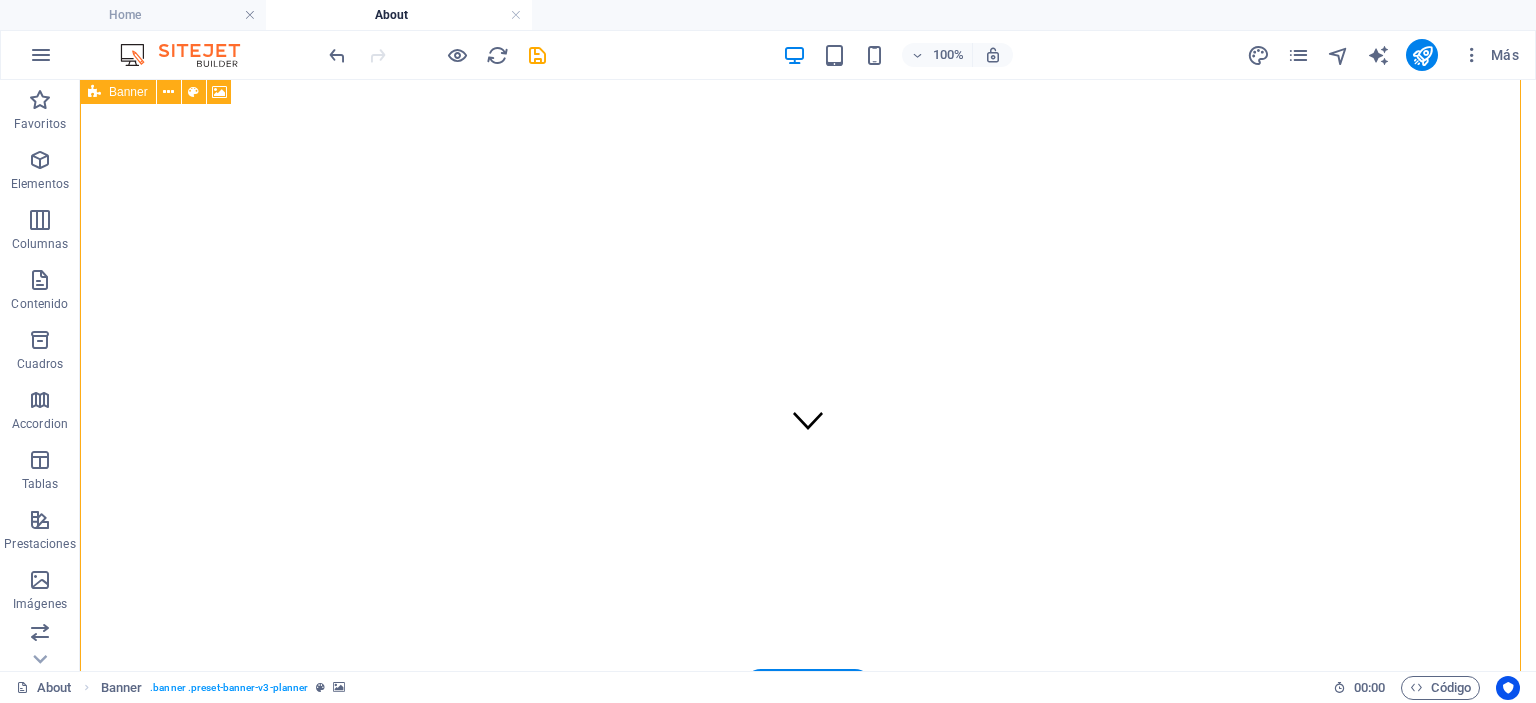 scroll, scrollTop: 100, scrollLeft: 0, axis: vertical 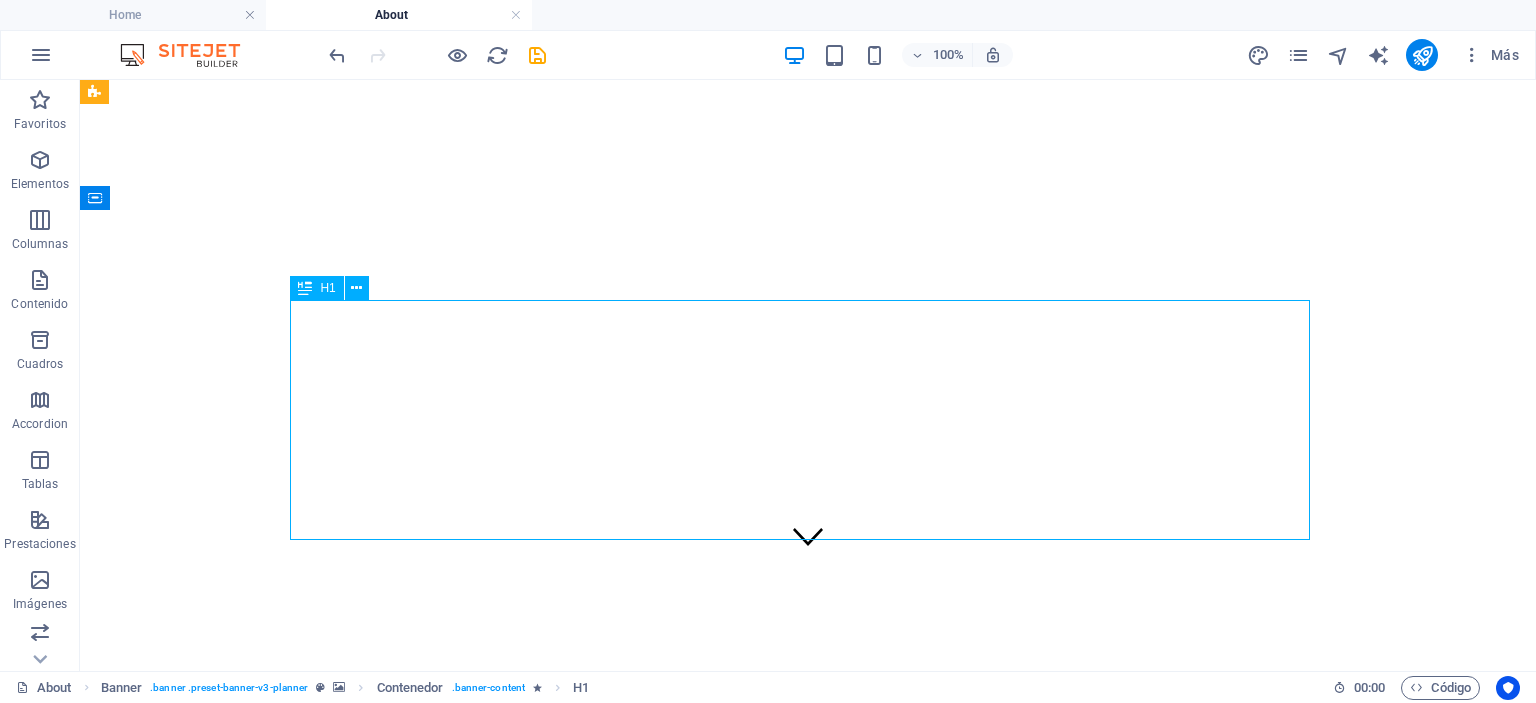 drag, startPoint x: 589, startPoint y: 303, endPoint x: 568, endPoint y: 430, distance: 128.72452 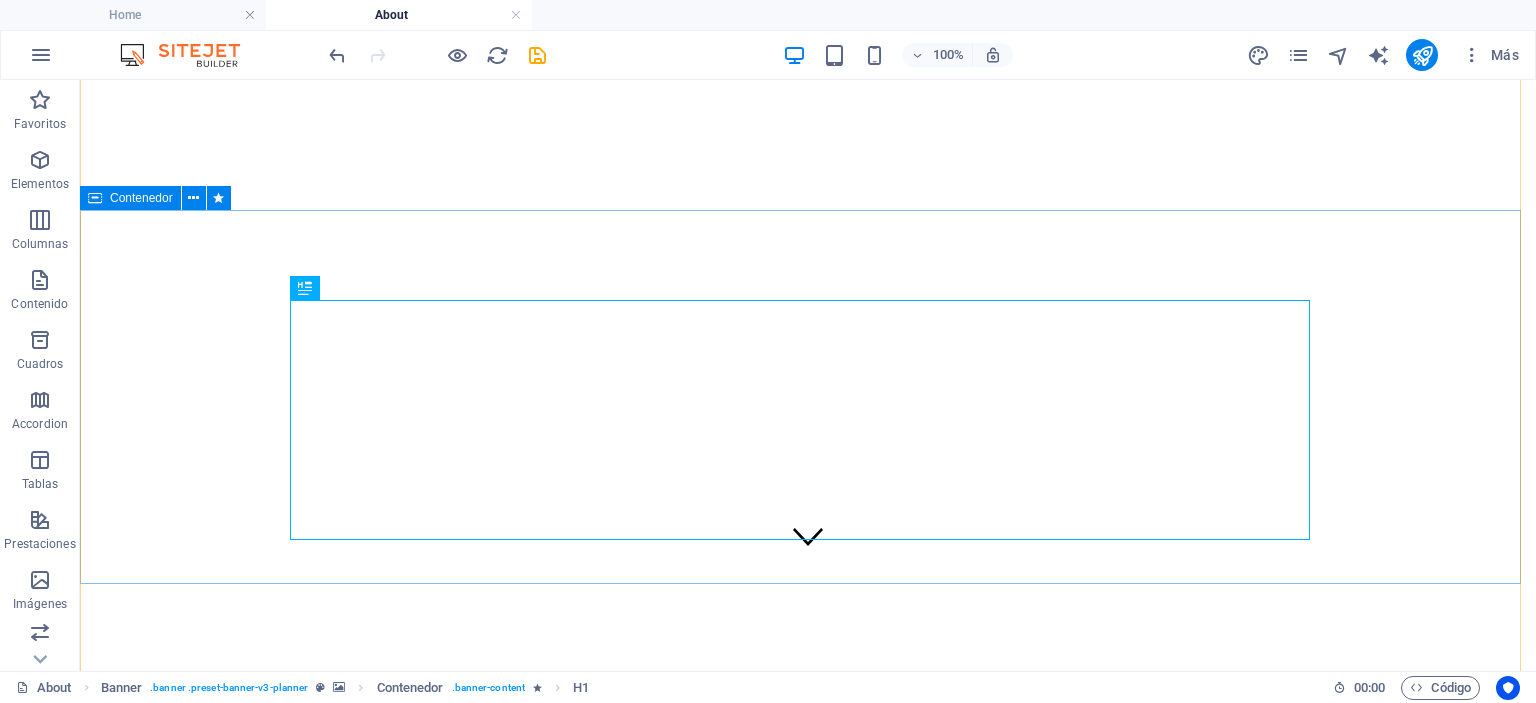 click on "Descubre la magia de nuestras brasas." at bounding box center (808, 1376) 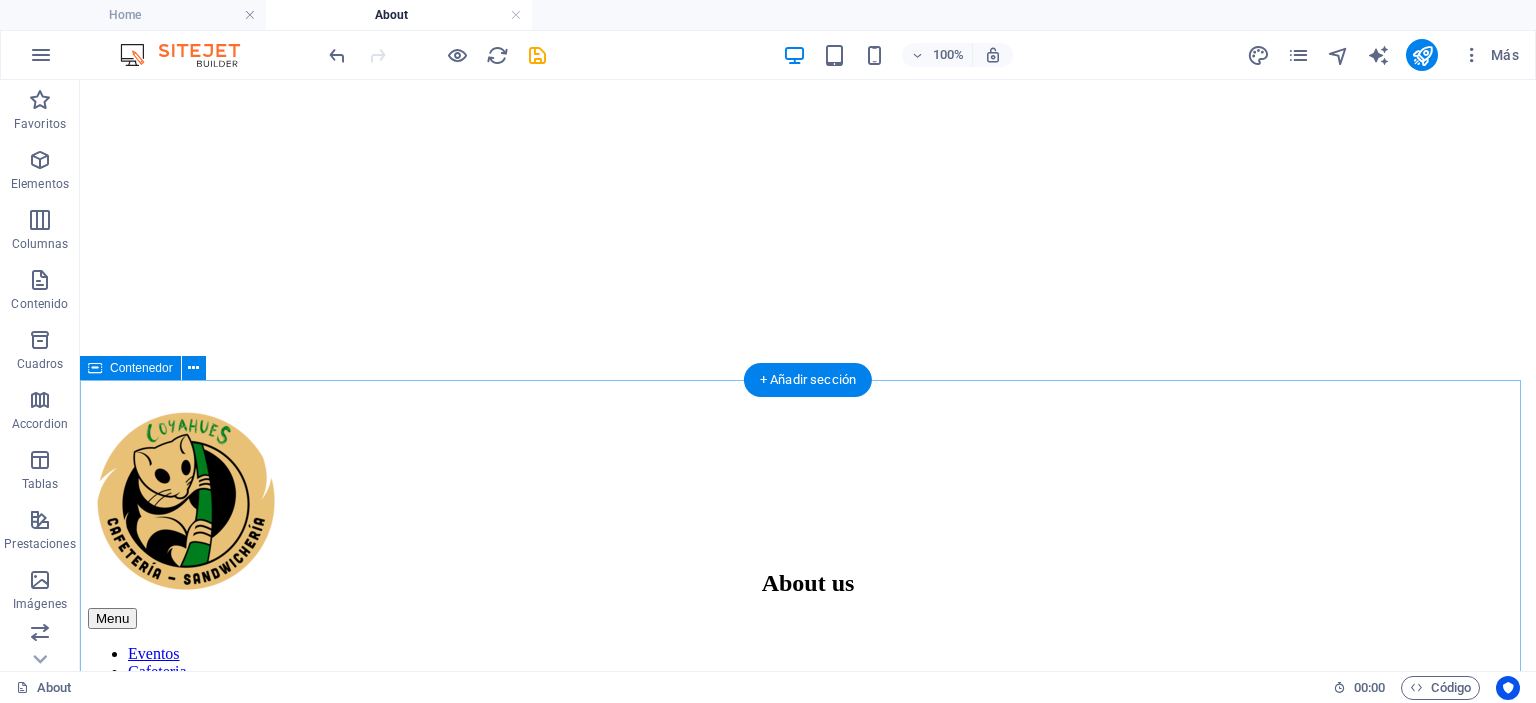 scroll, scrollTop: 800, scrollLeft: 0, axis: vertical 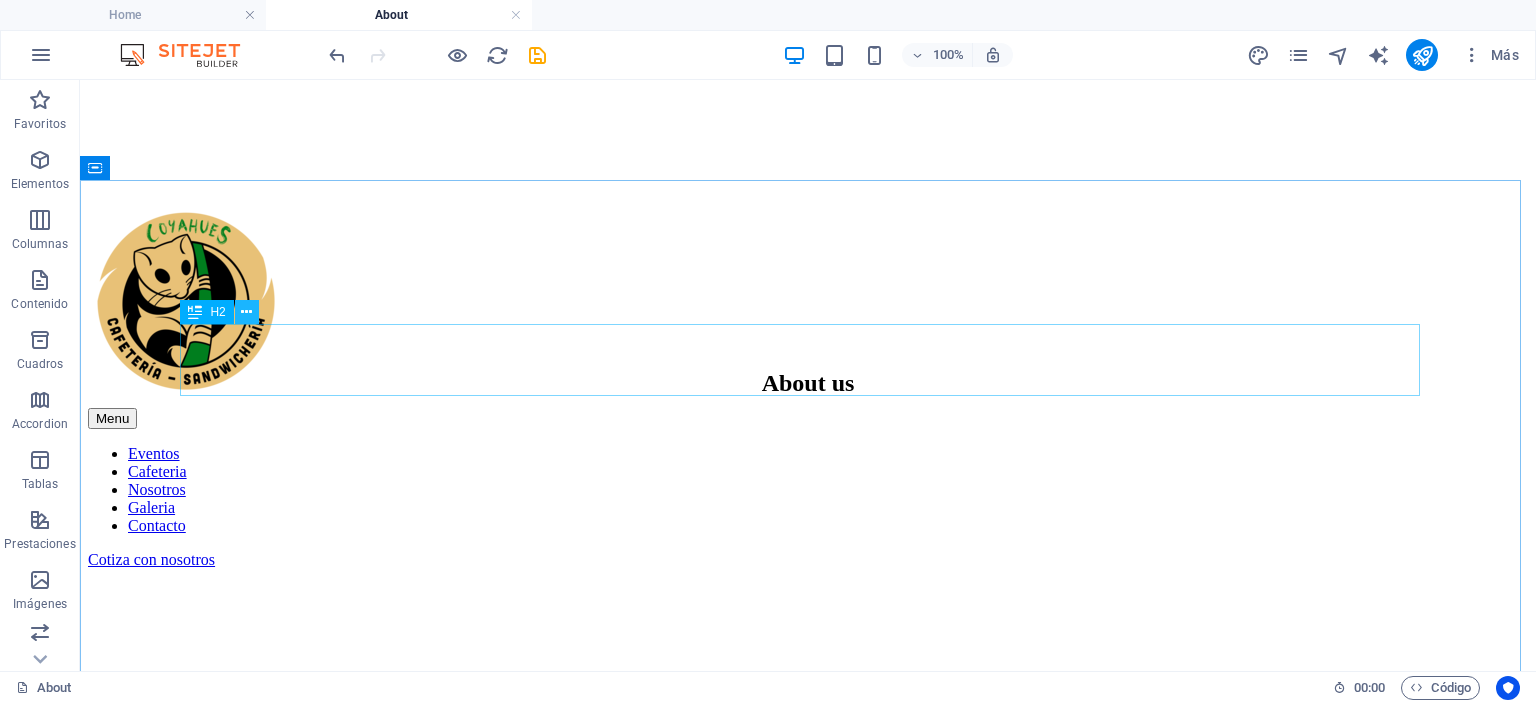 click at bounding box center (247, 312) 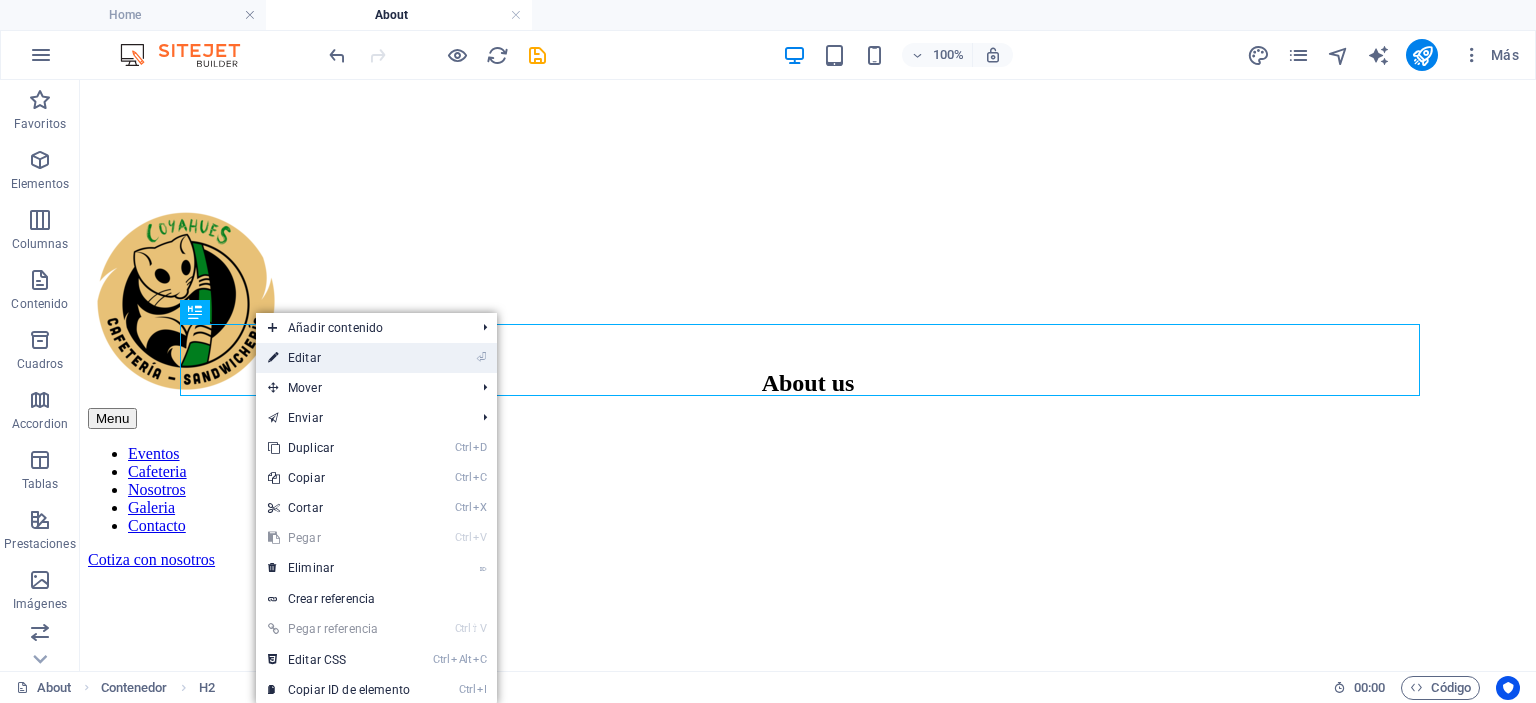 click on "⏎  Editar" at bounding box center [339, 358] 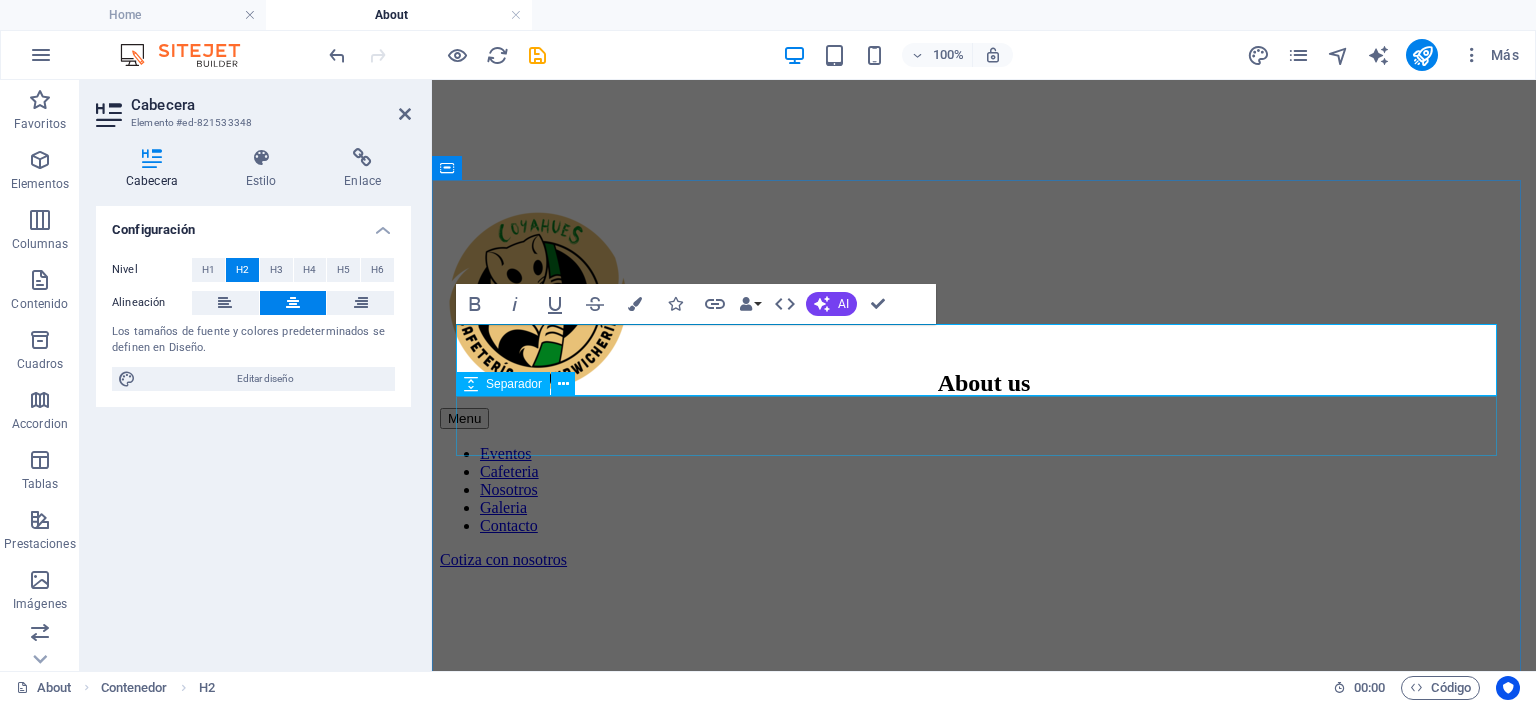 type 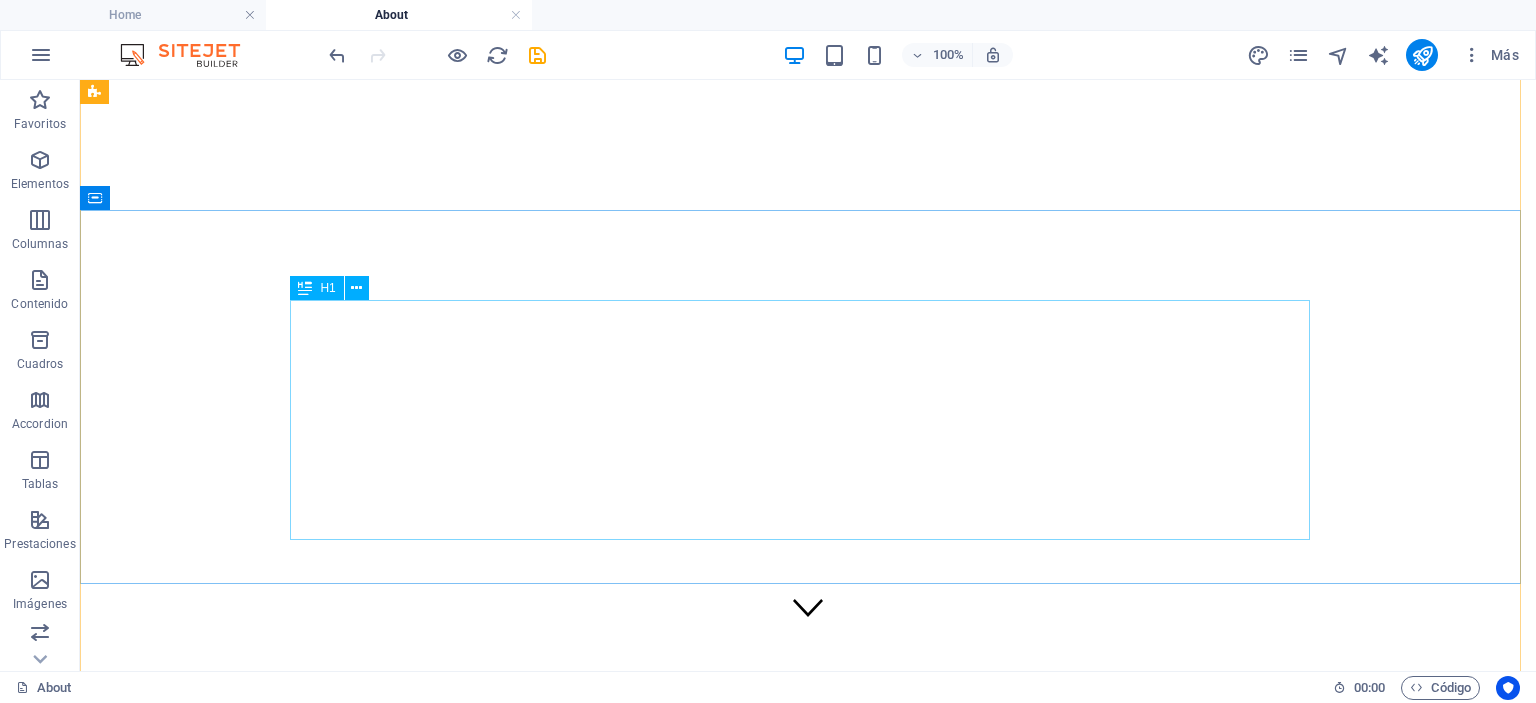 scroll, scrollTop: 0, scrollLeft: 0, axis: both 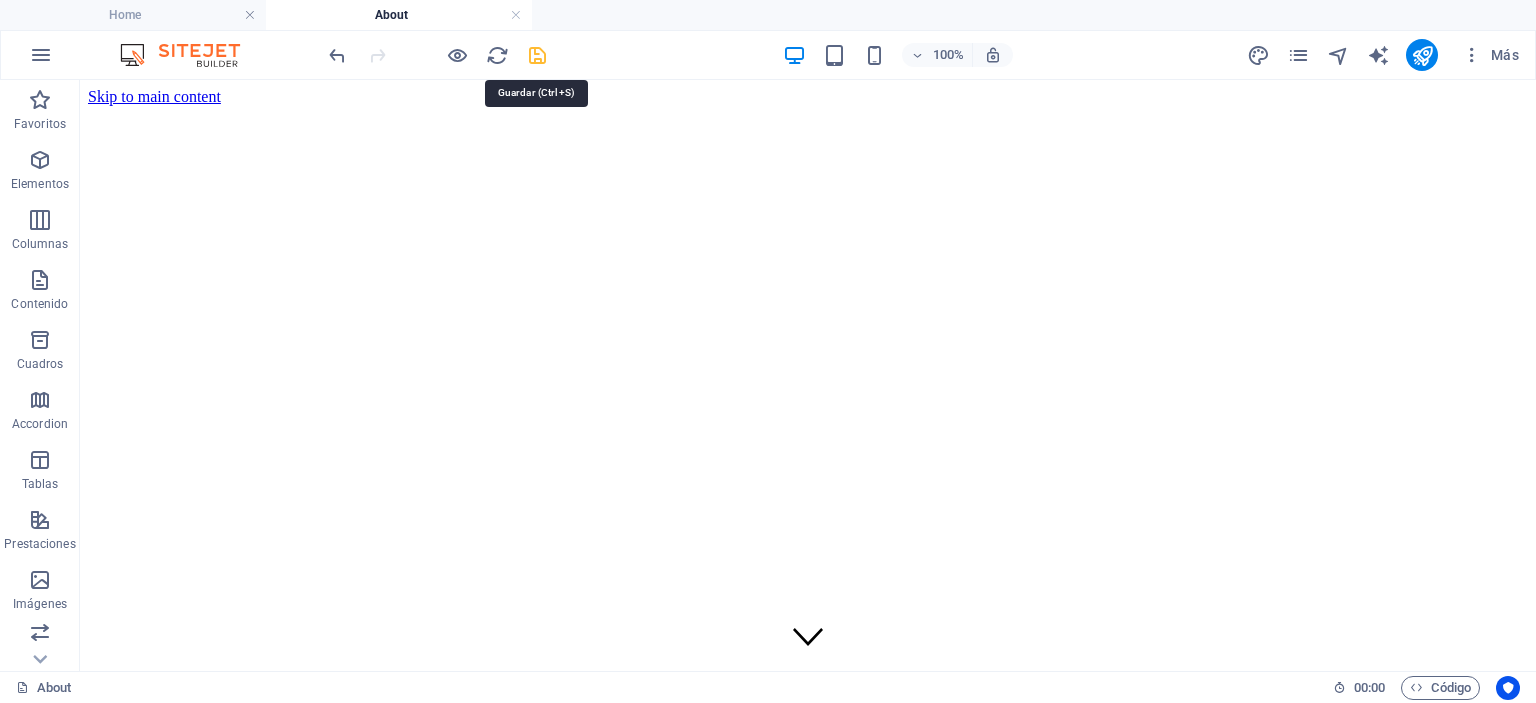 click at bounding box center [537, 55] 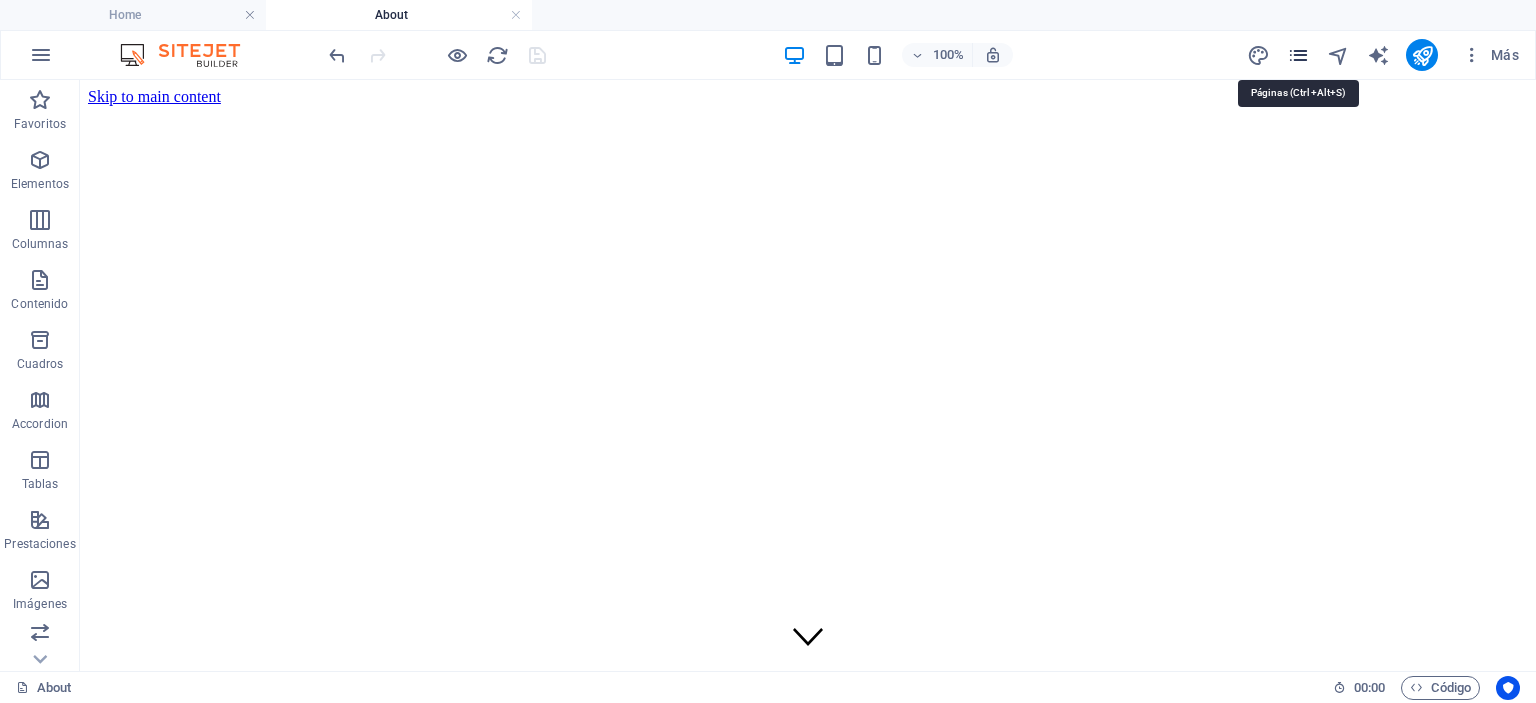 click at bounding box center (1298, 55) 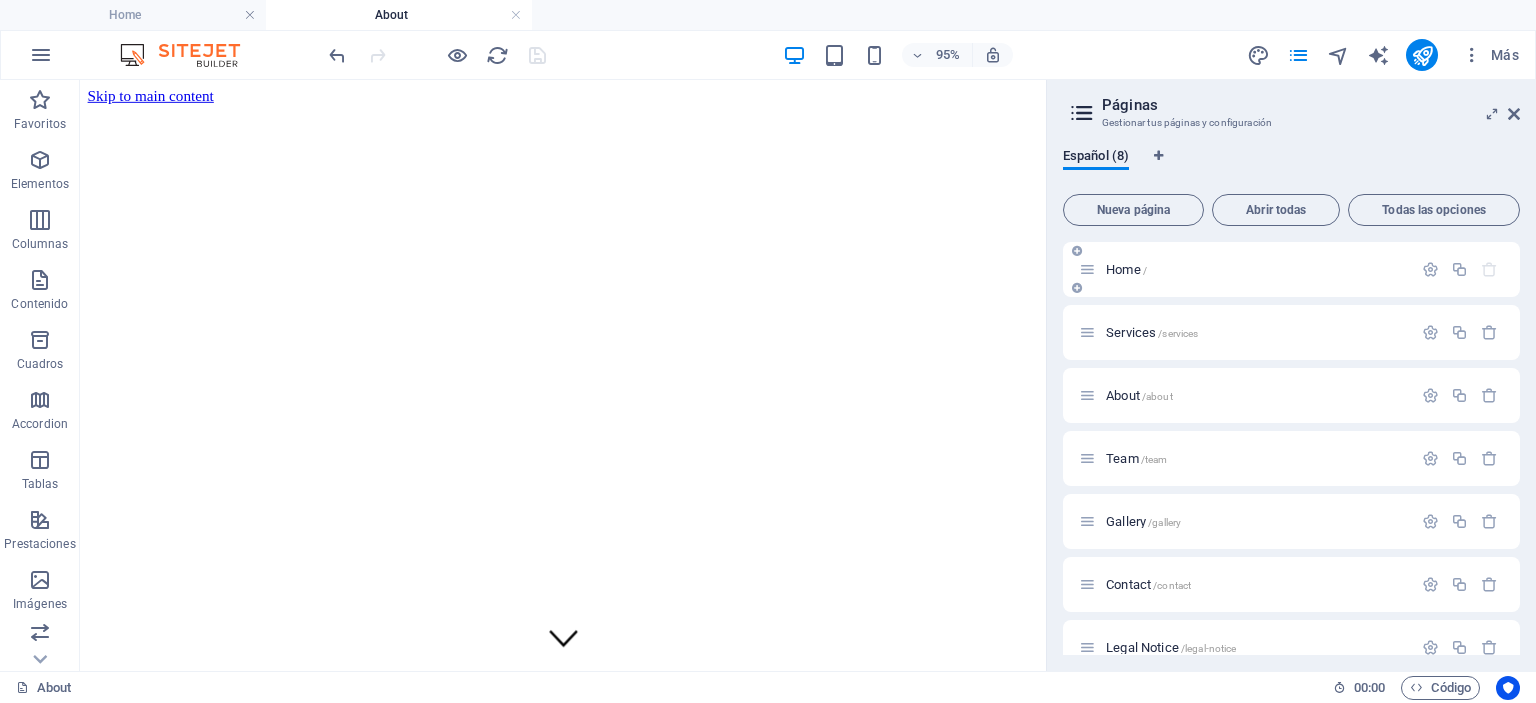 click on "Home /" at bounding box center [1126, 269] 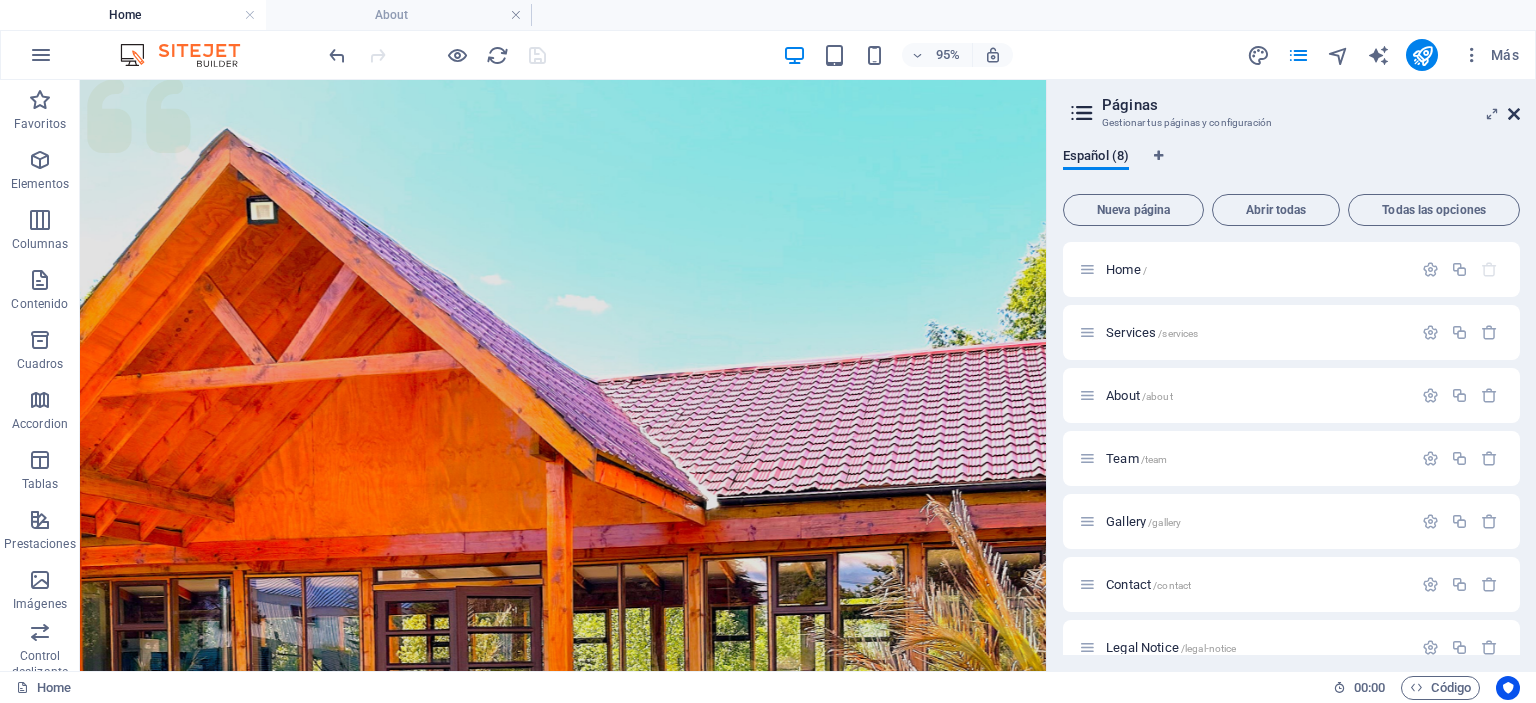 click at bounding box center [1514, 114] 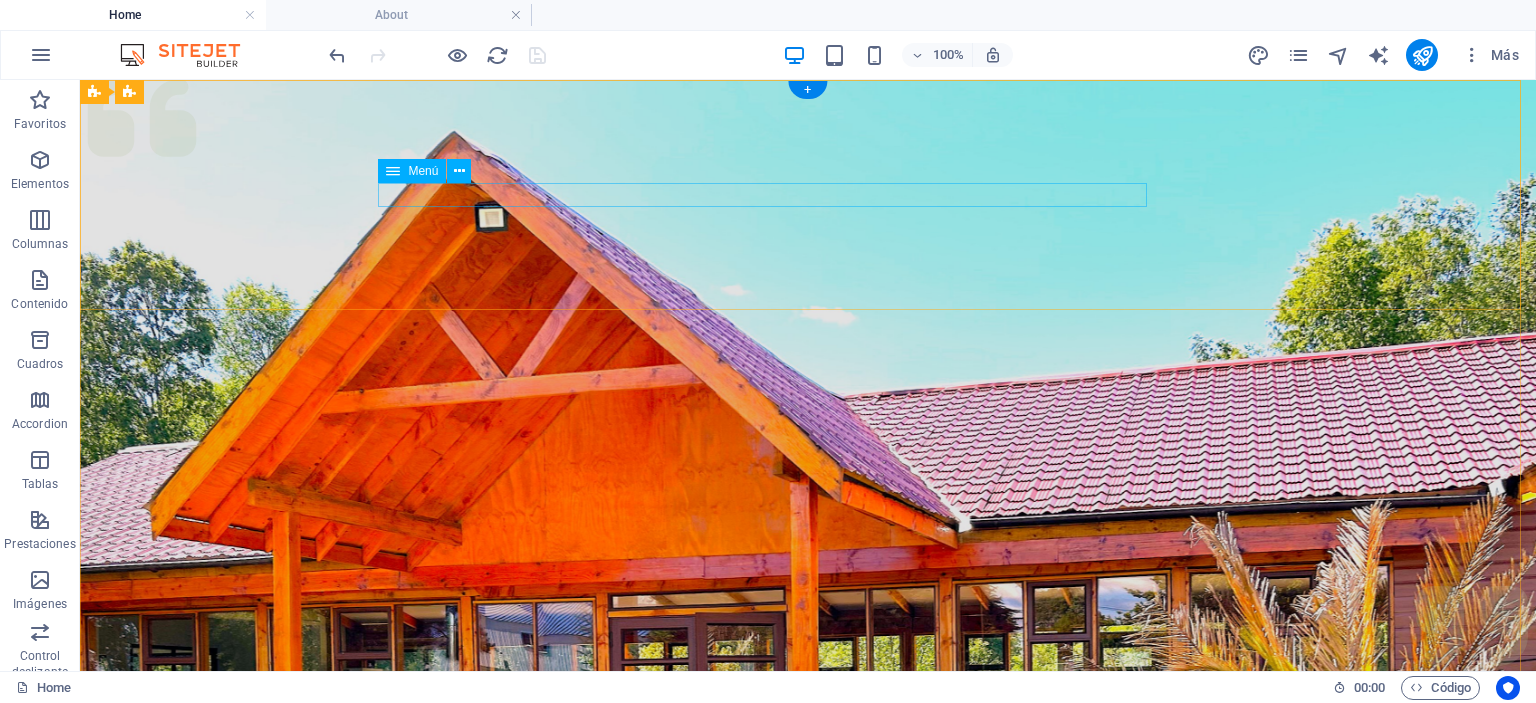 click on "Eventos Cafeteria Nosotros Galeria Contacto" at bounding box center (808, 1205) 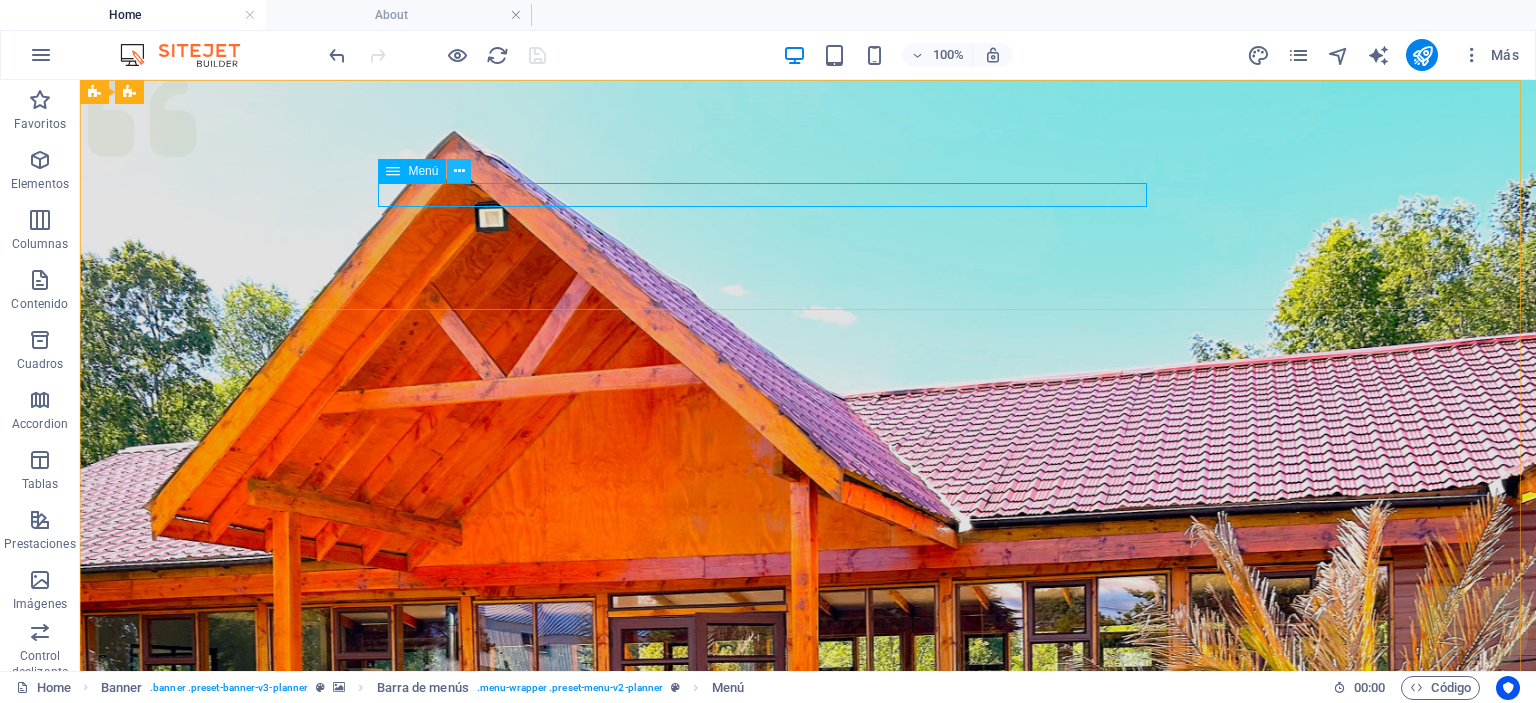 click at bounding box center [459, 171] 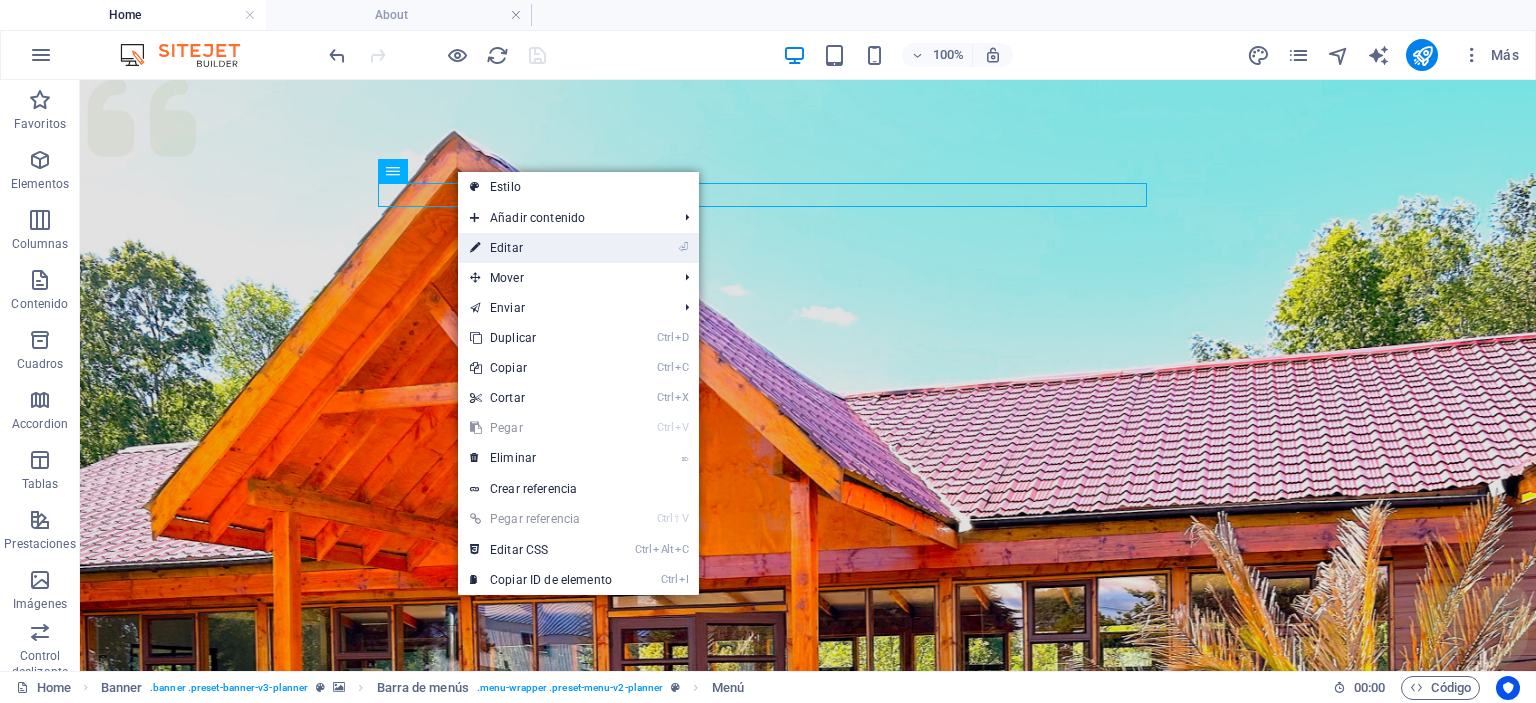 drag, startPoint x: 508, startPoint y: 245, endPoint x: 94, endPoint y: 167, distance: 421.28375 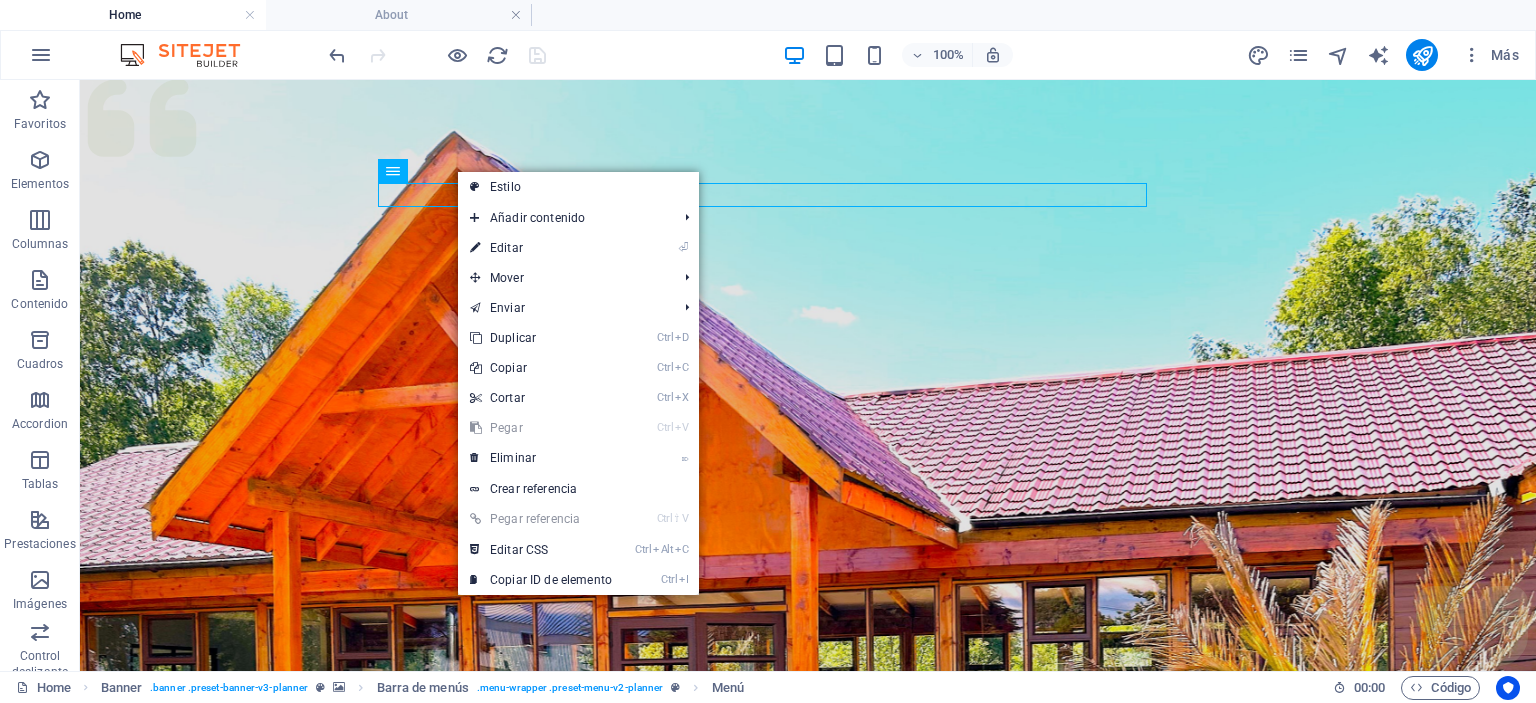 select on "1" 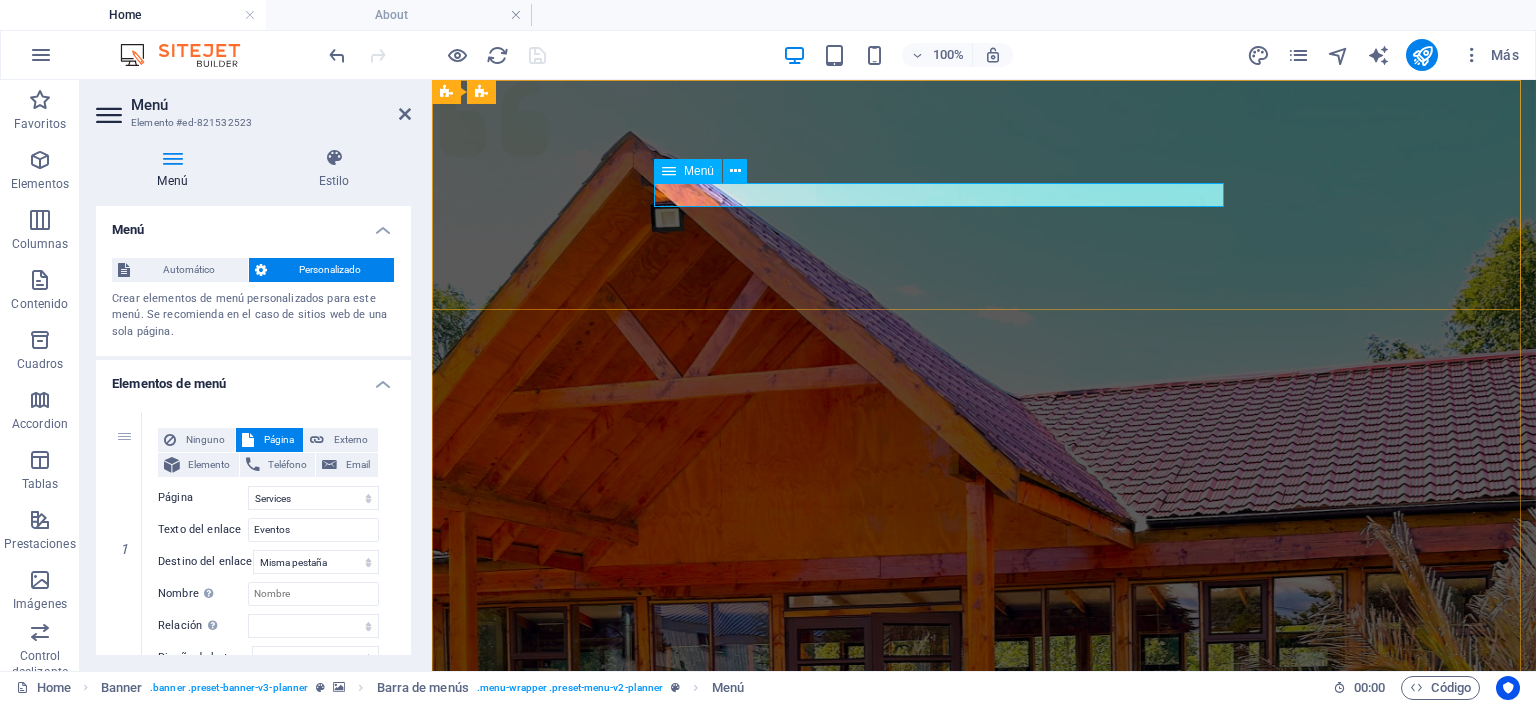 click on "Eventos Cafeteria Nosotros Galeria Contacto" at bounding box center (984, 1205) 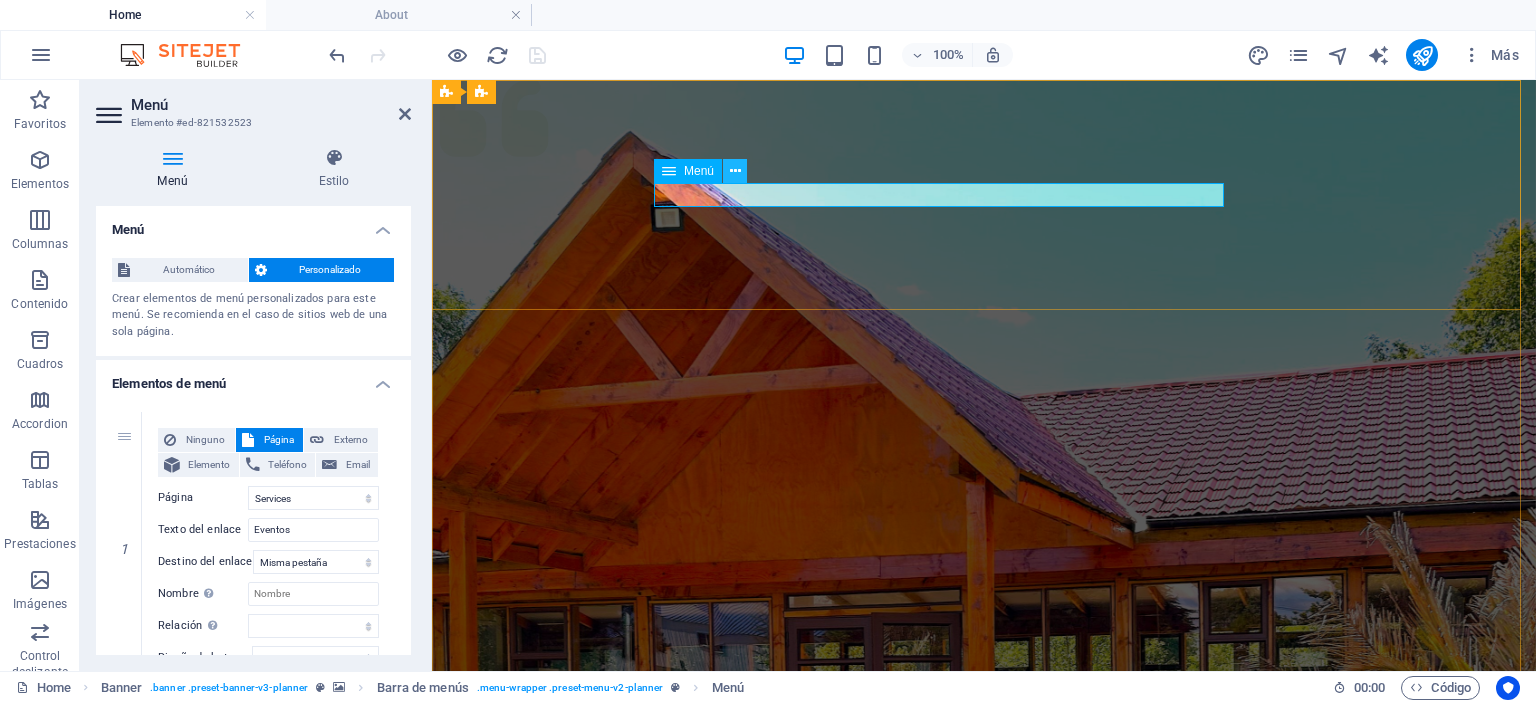 click at bounding box center [735, 171] 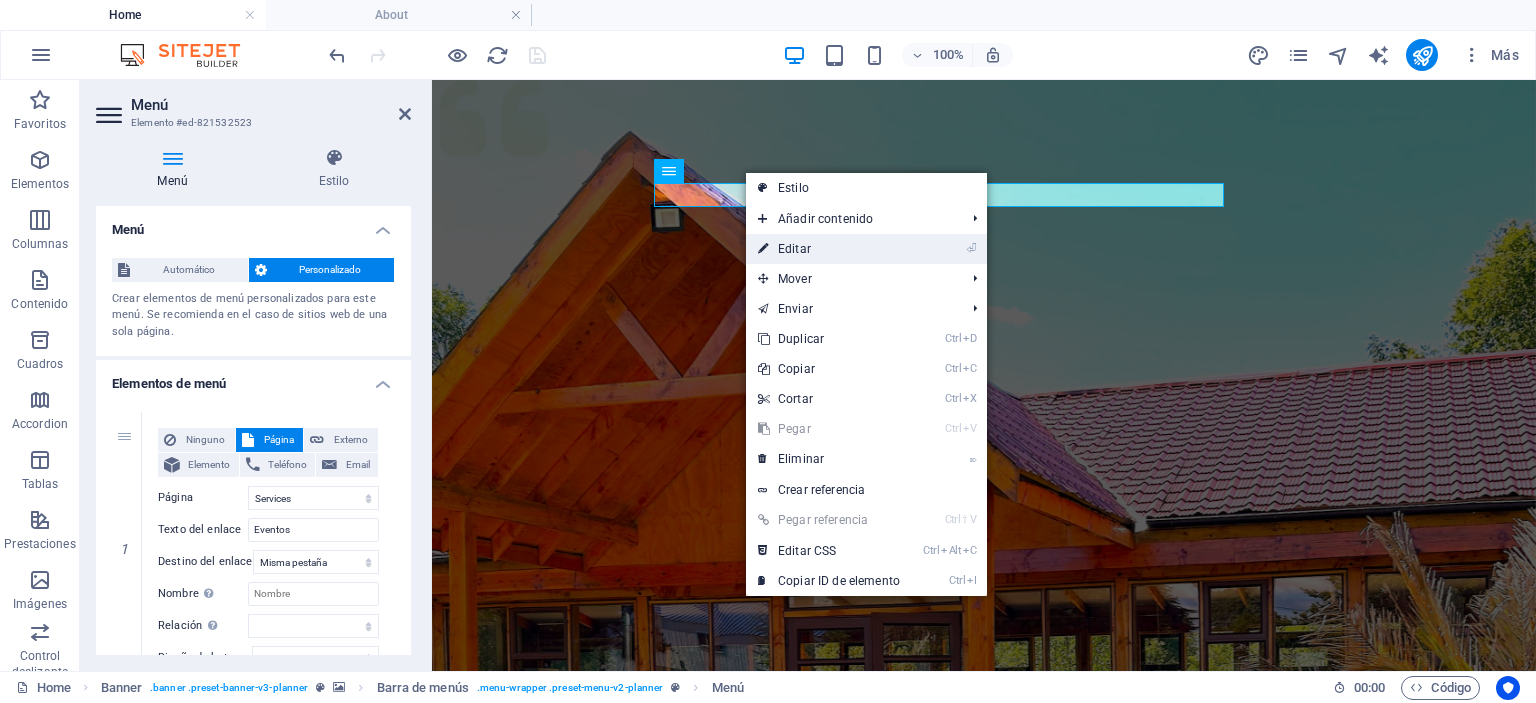 click on "⏎  Editar" at bounding box center (829, 249) 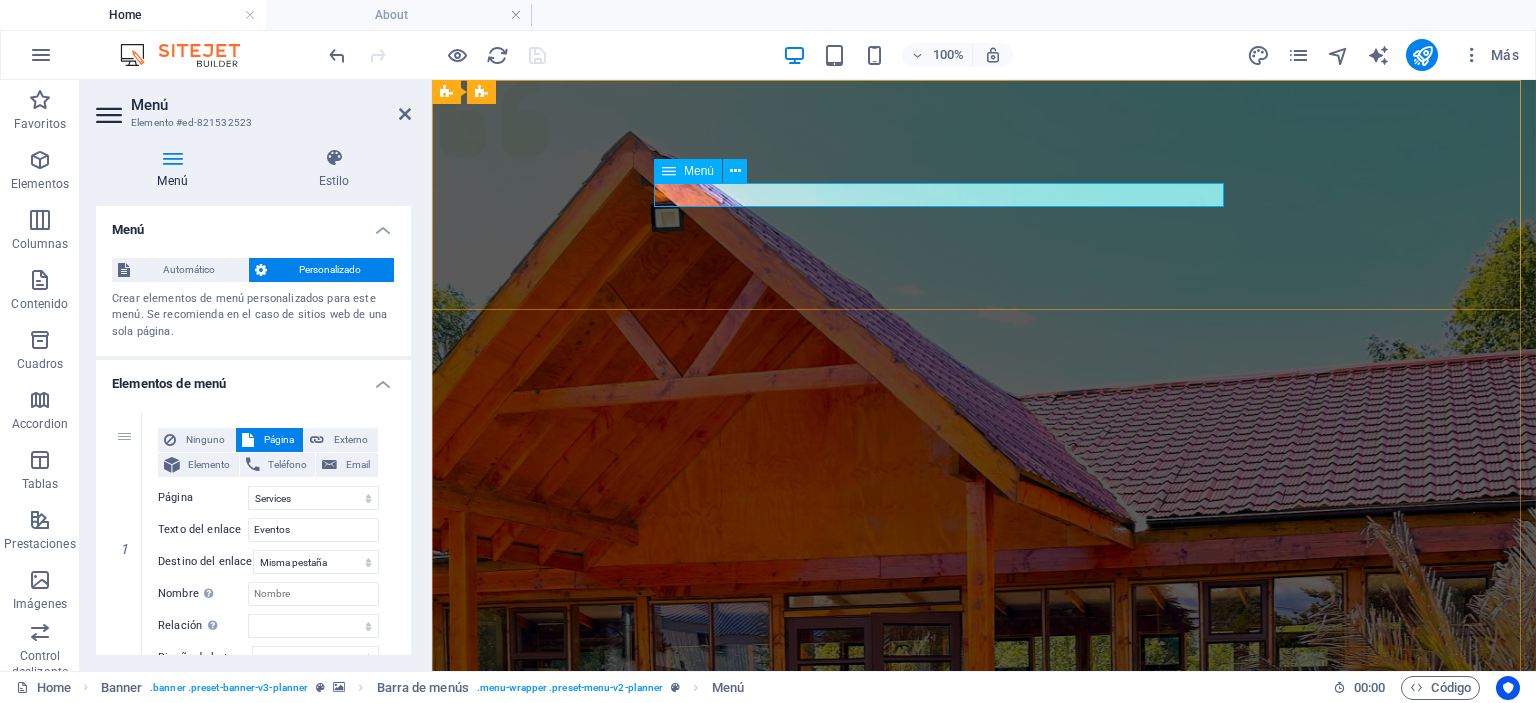 drag, startPoint x: 856, startPoint y: 191, endPoint x: 844, endPoint y: 196, distance: 13 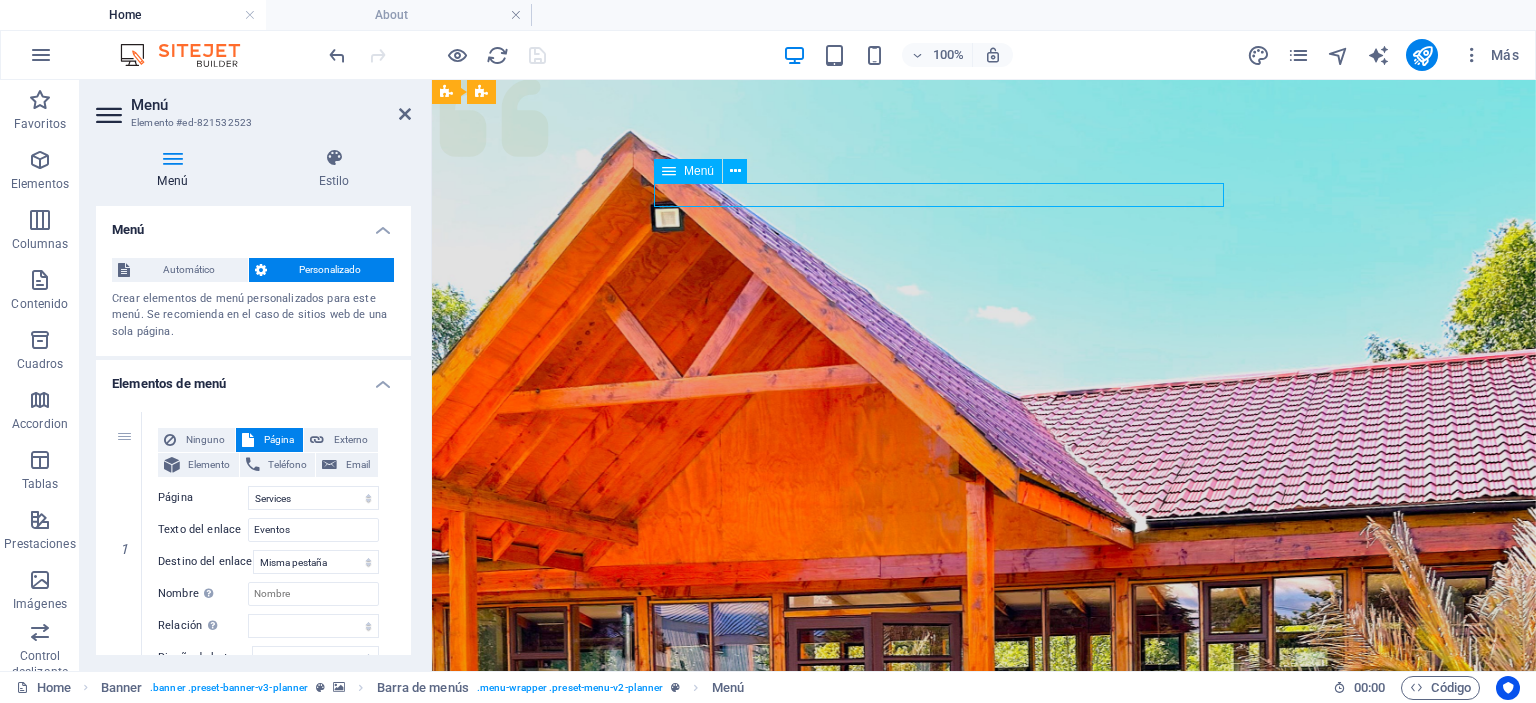 click on "Eventos Cafeteria Nosotros Galeria Contacto" at bounding box center (984, 1205) 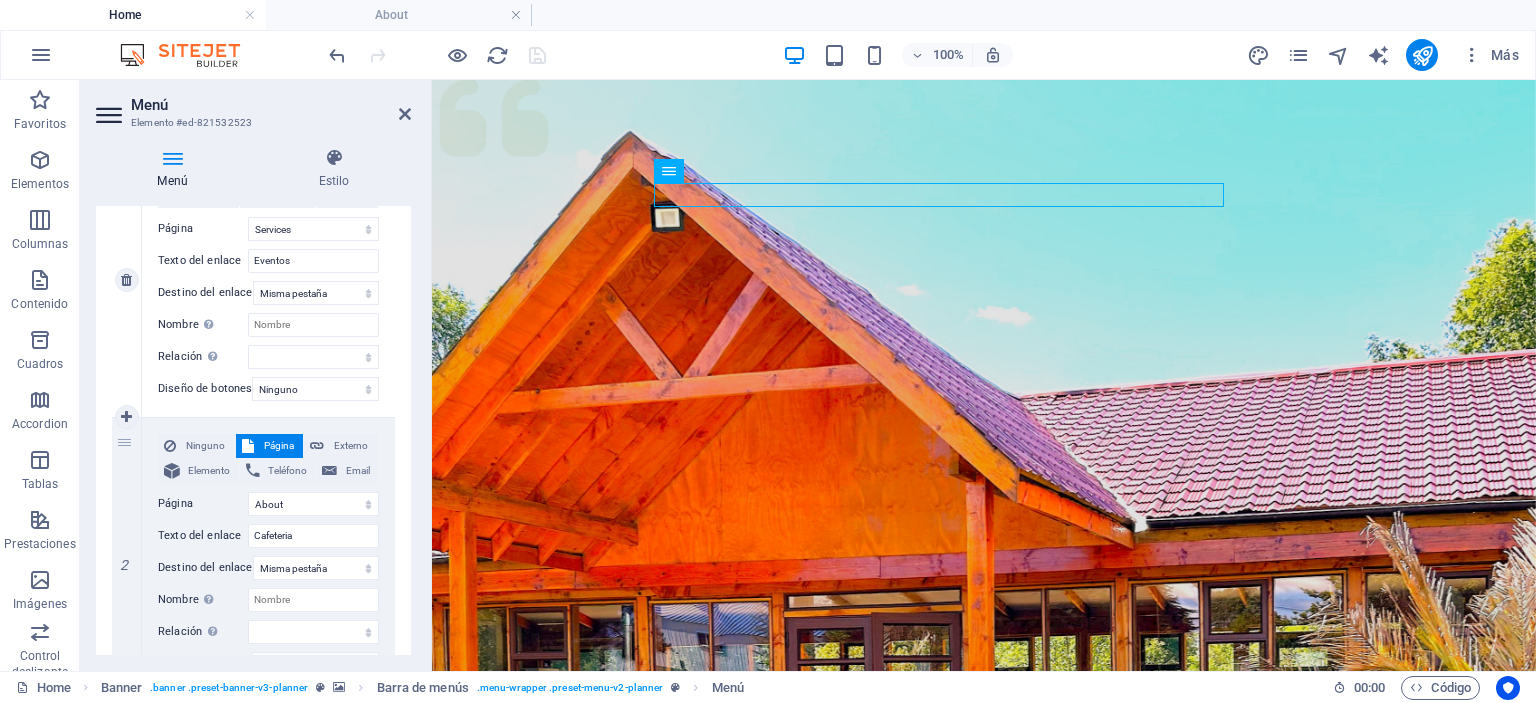 scroll, scrollTop: 300, scrollLeft: 0, axis: vertical 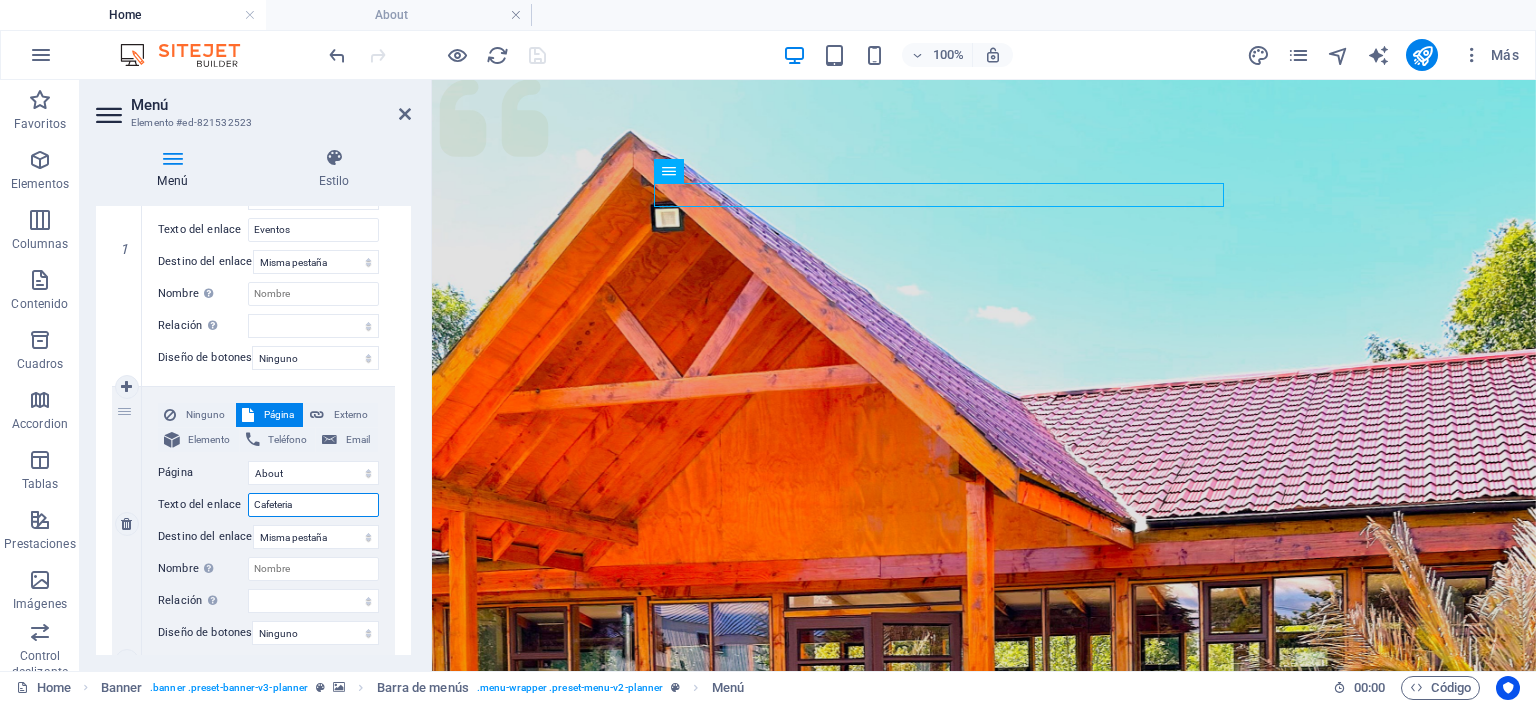 drag, startPoint x: 295, startPoint y: 505, endPoint x: 216, endPoint y: 508, distance: 79.05694 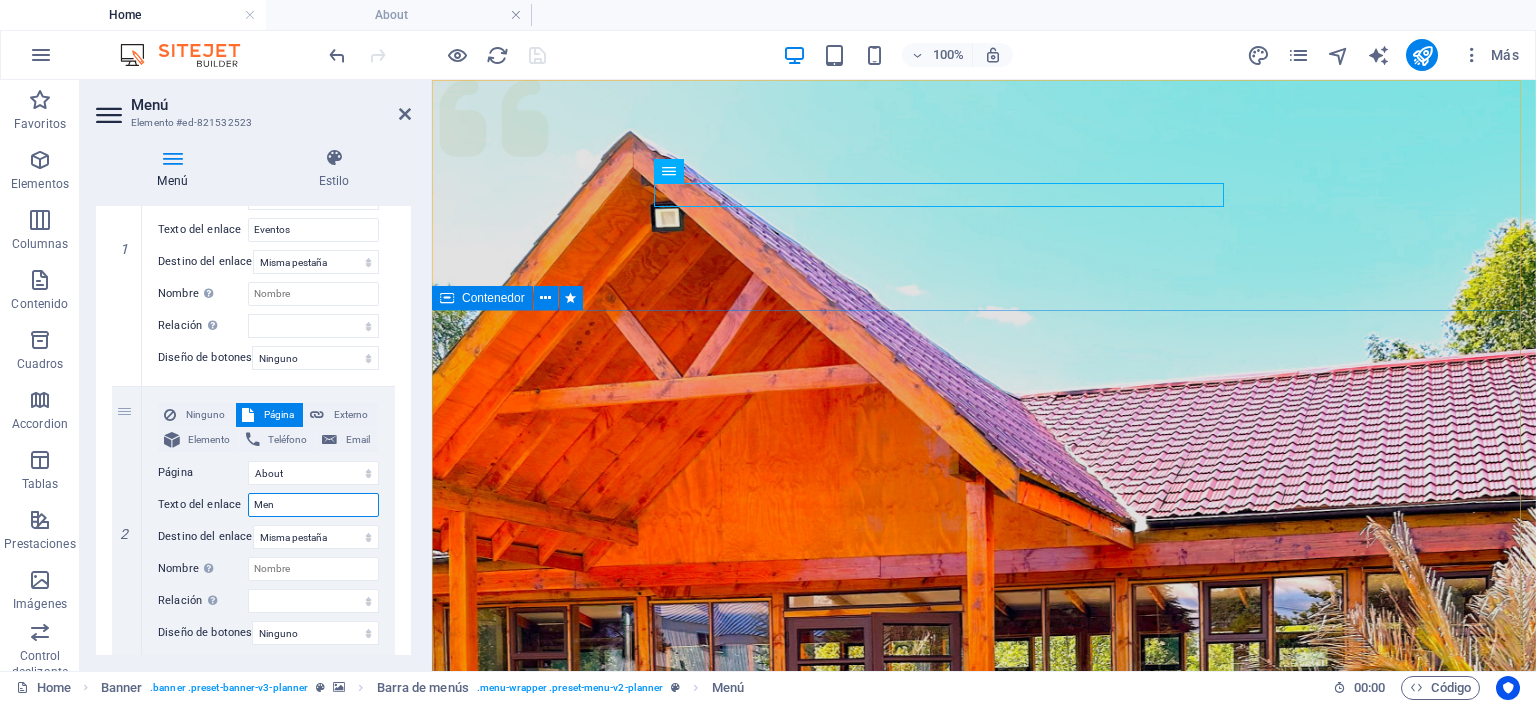 type on "Menu" 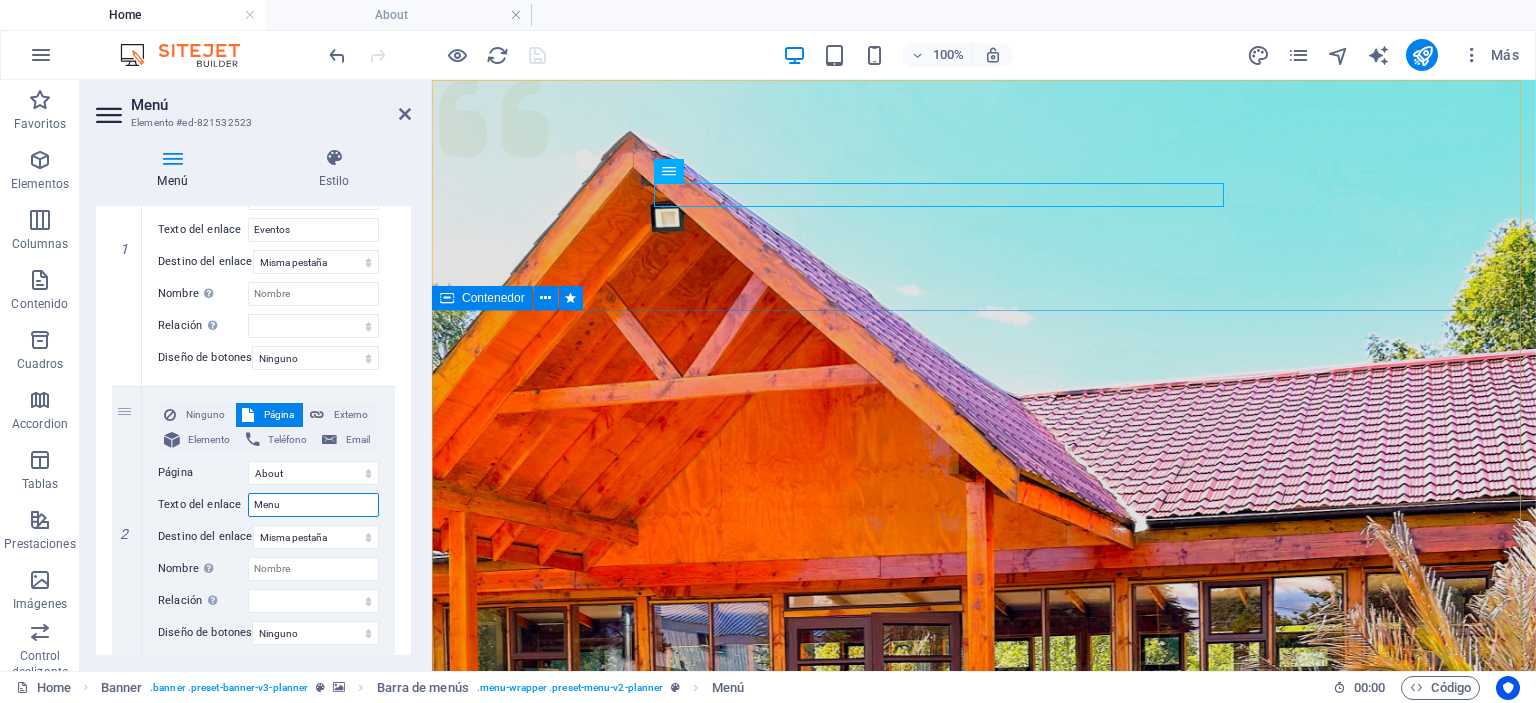select 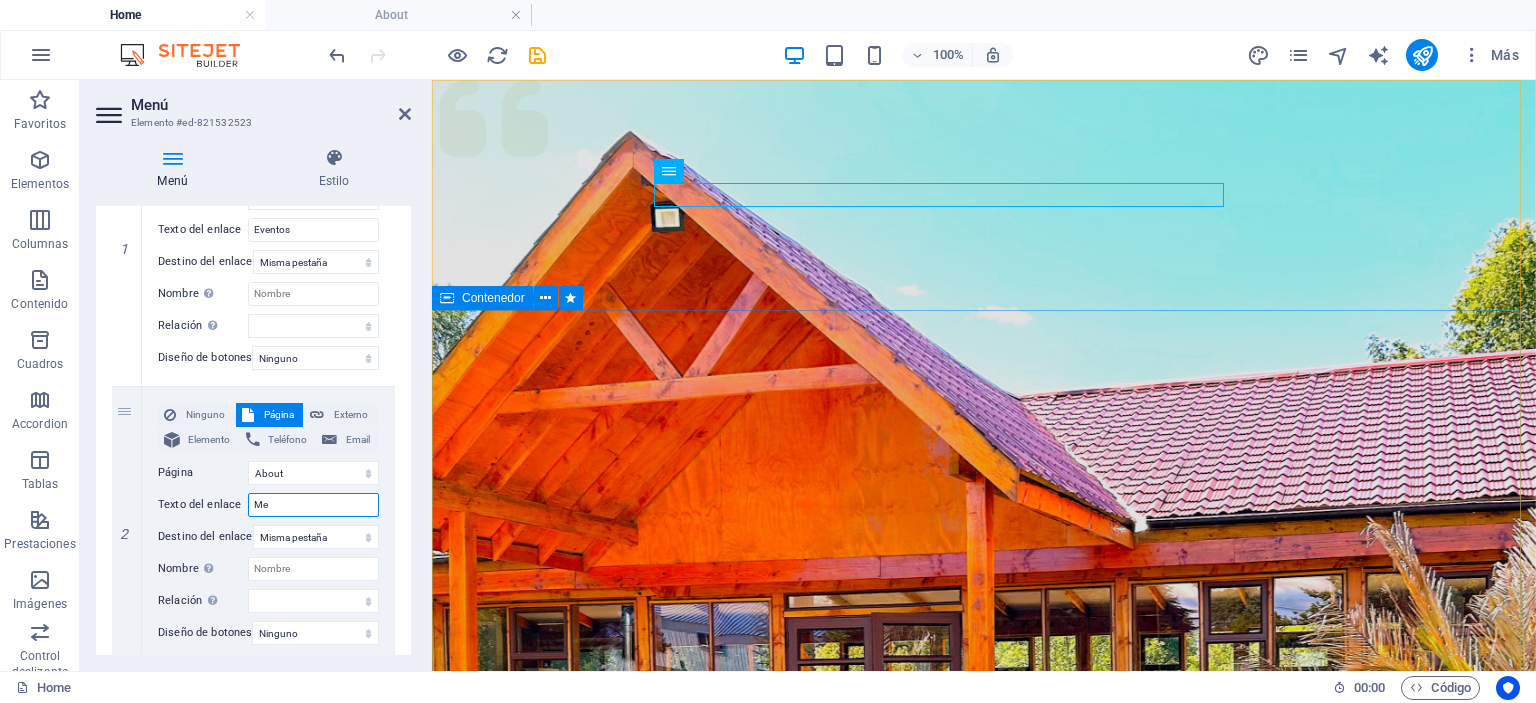type on "M" 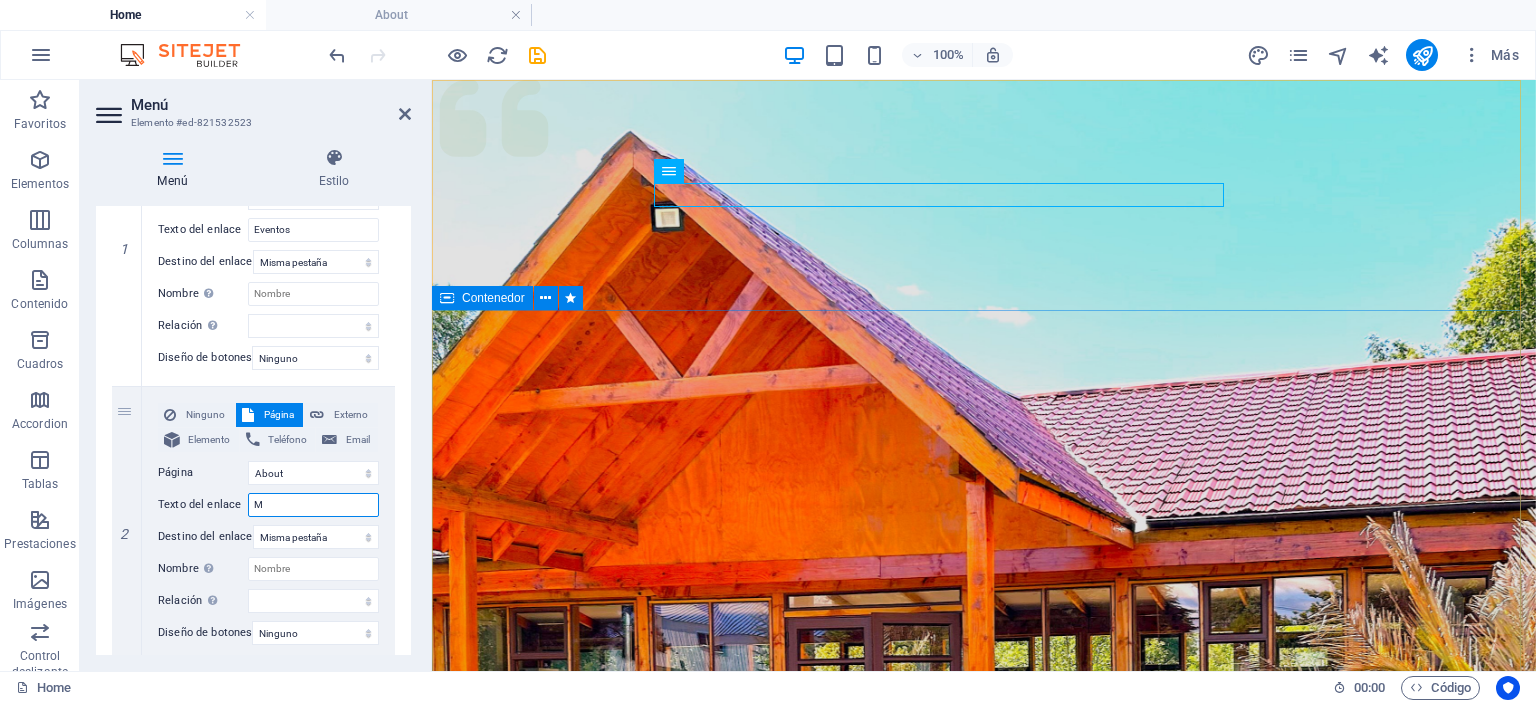 type 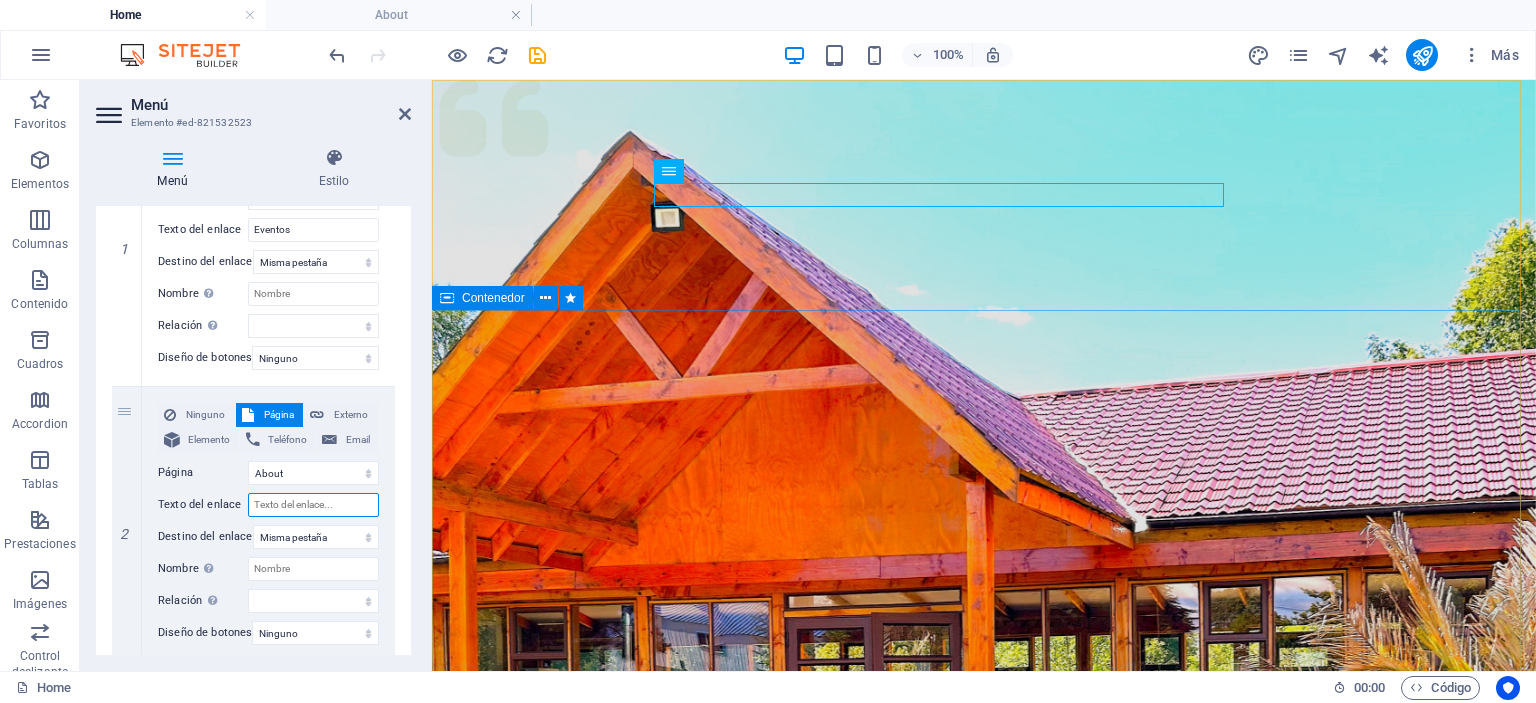 select 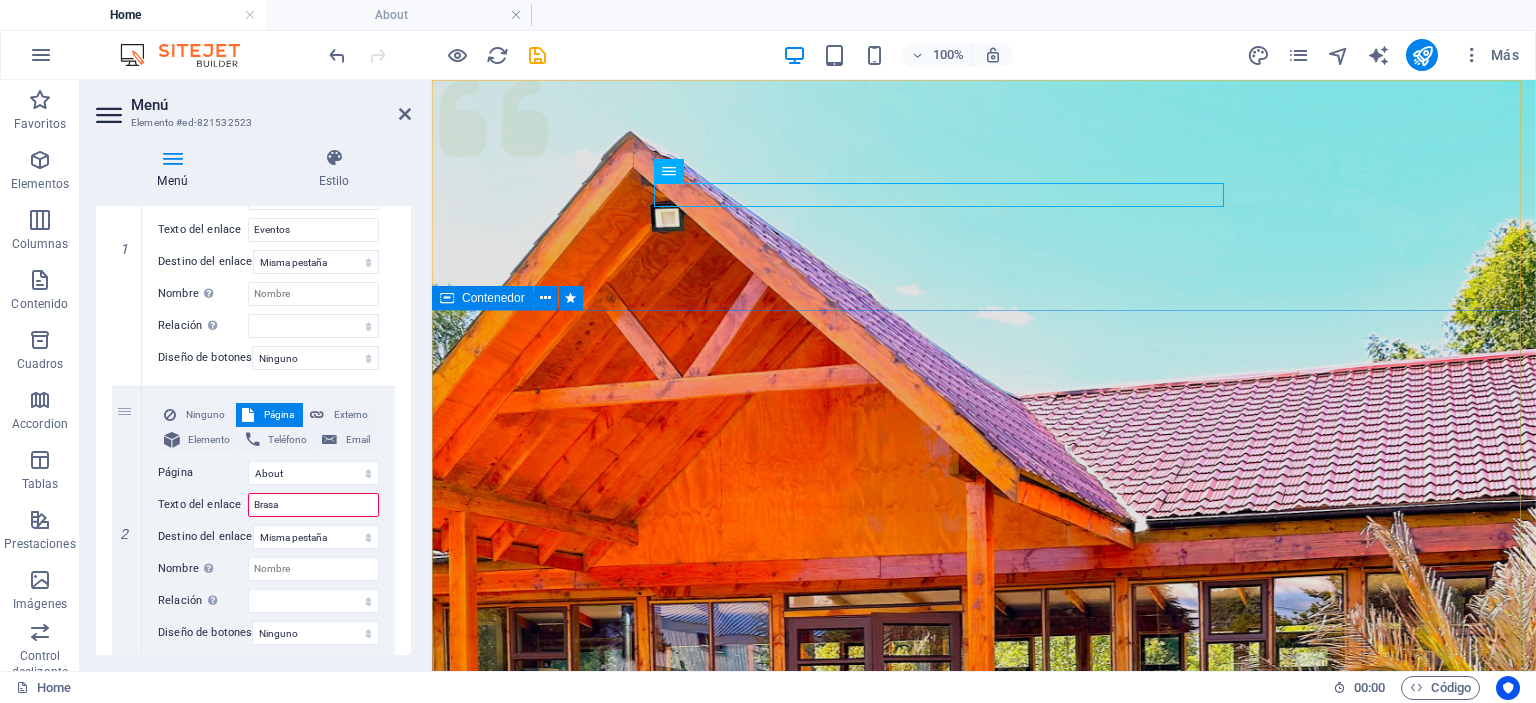type on "Brasas" 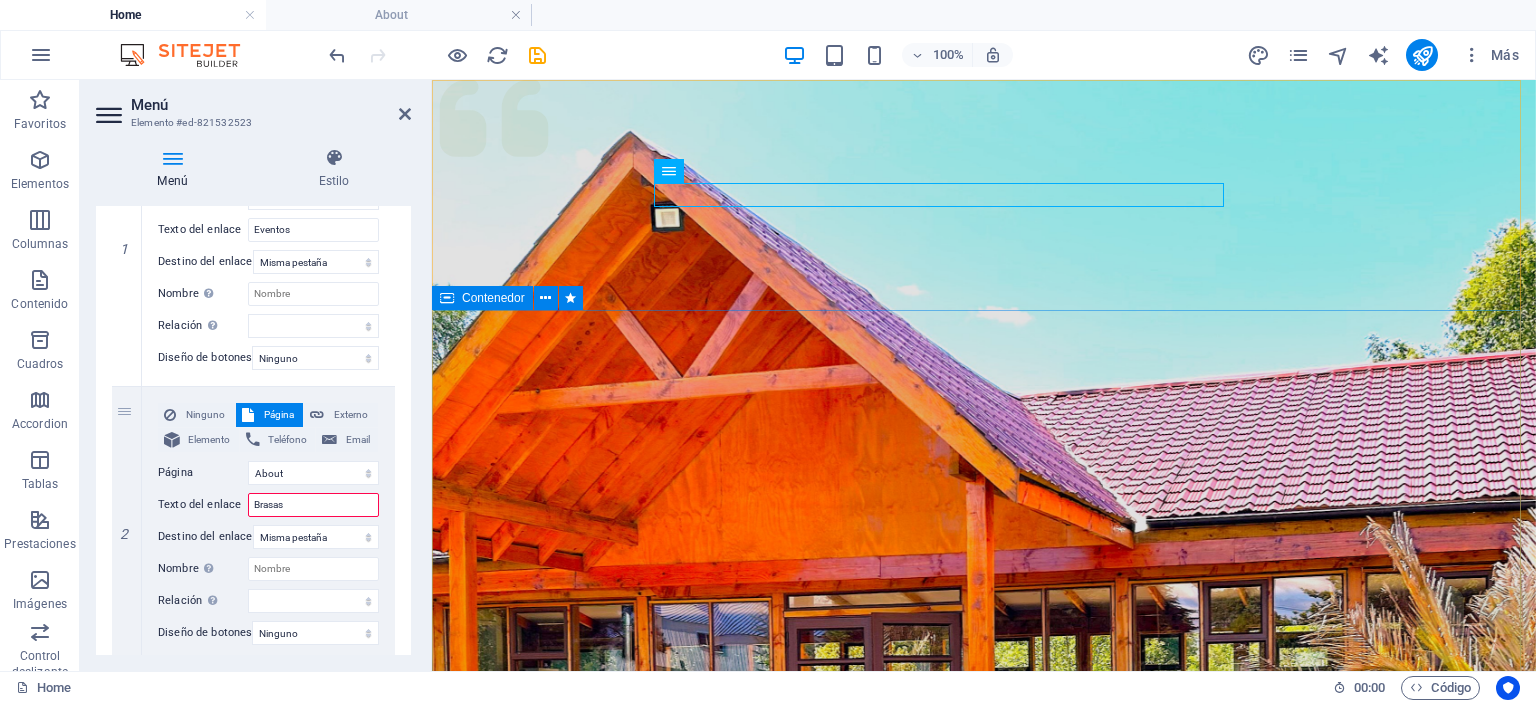 select 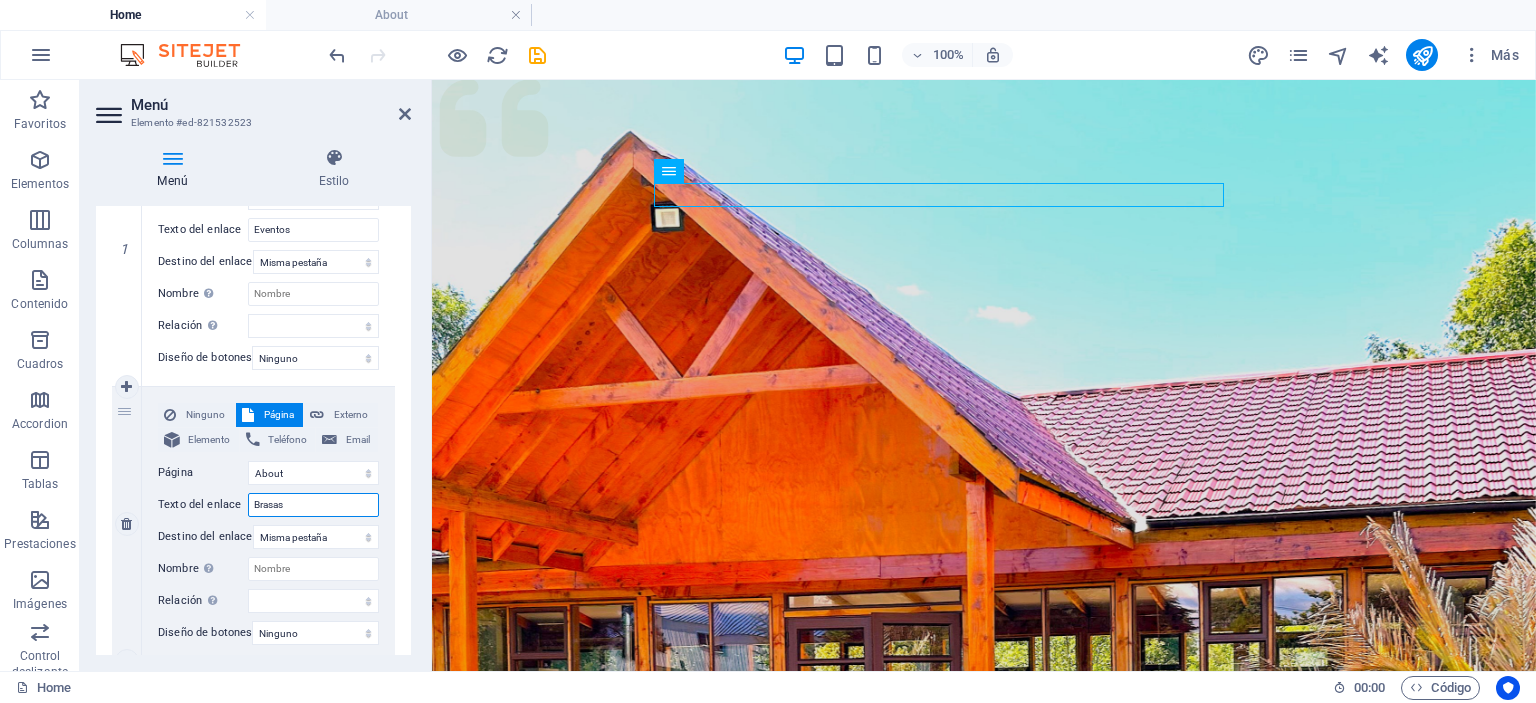 drag, startPoint x: 303, startPoint y: 503, endPoint x: 248, endPoint y: 516, distance: 56.515484 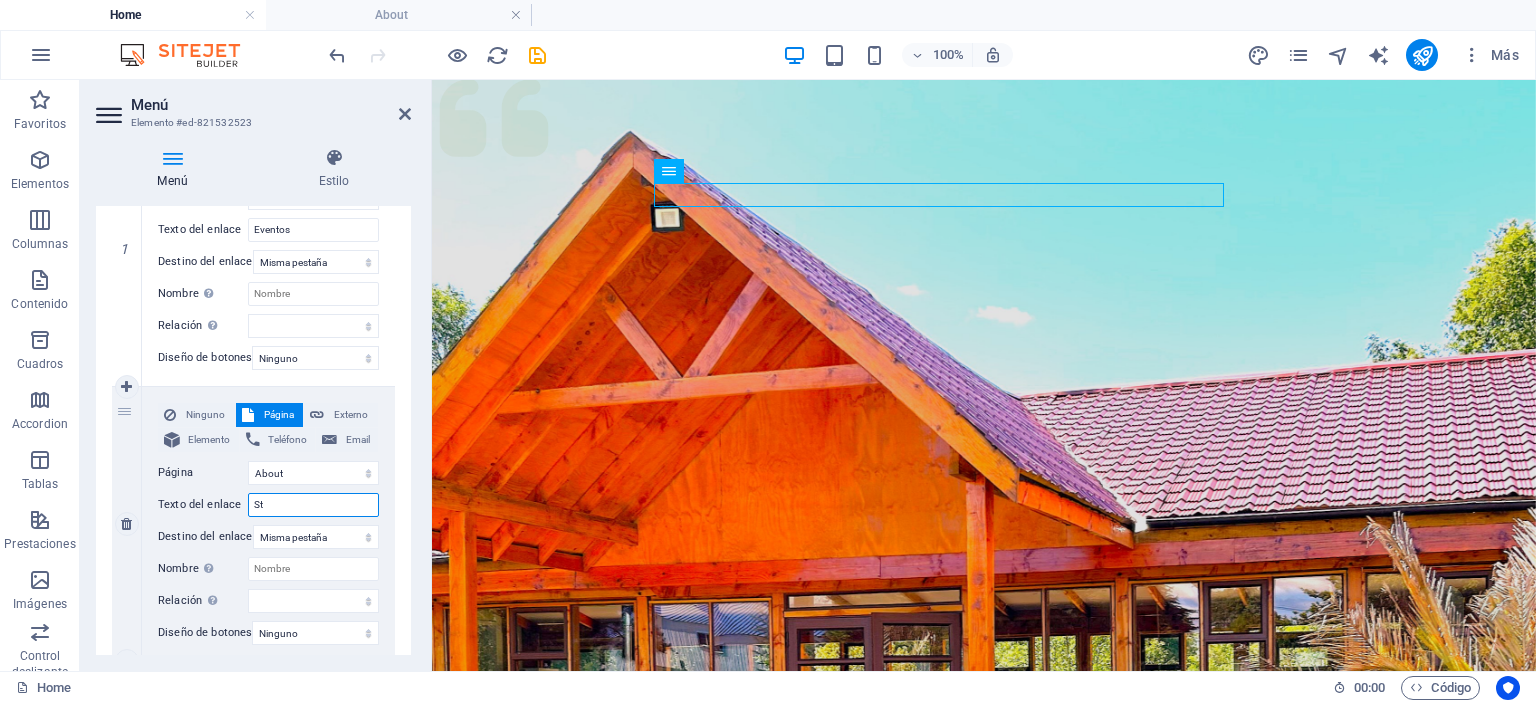 type on "Ste" 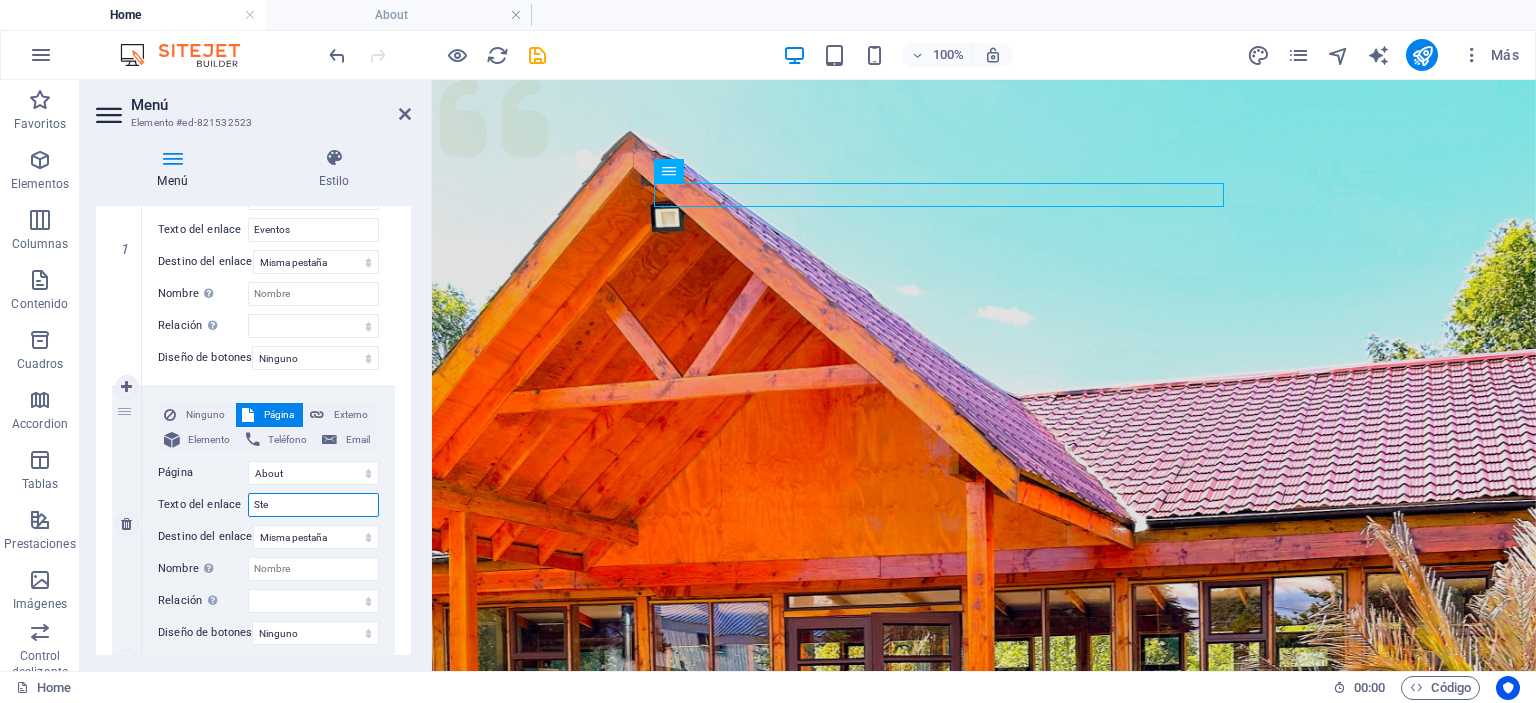 select 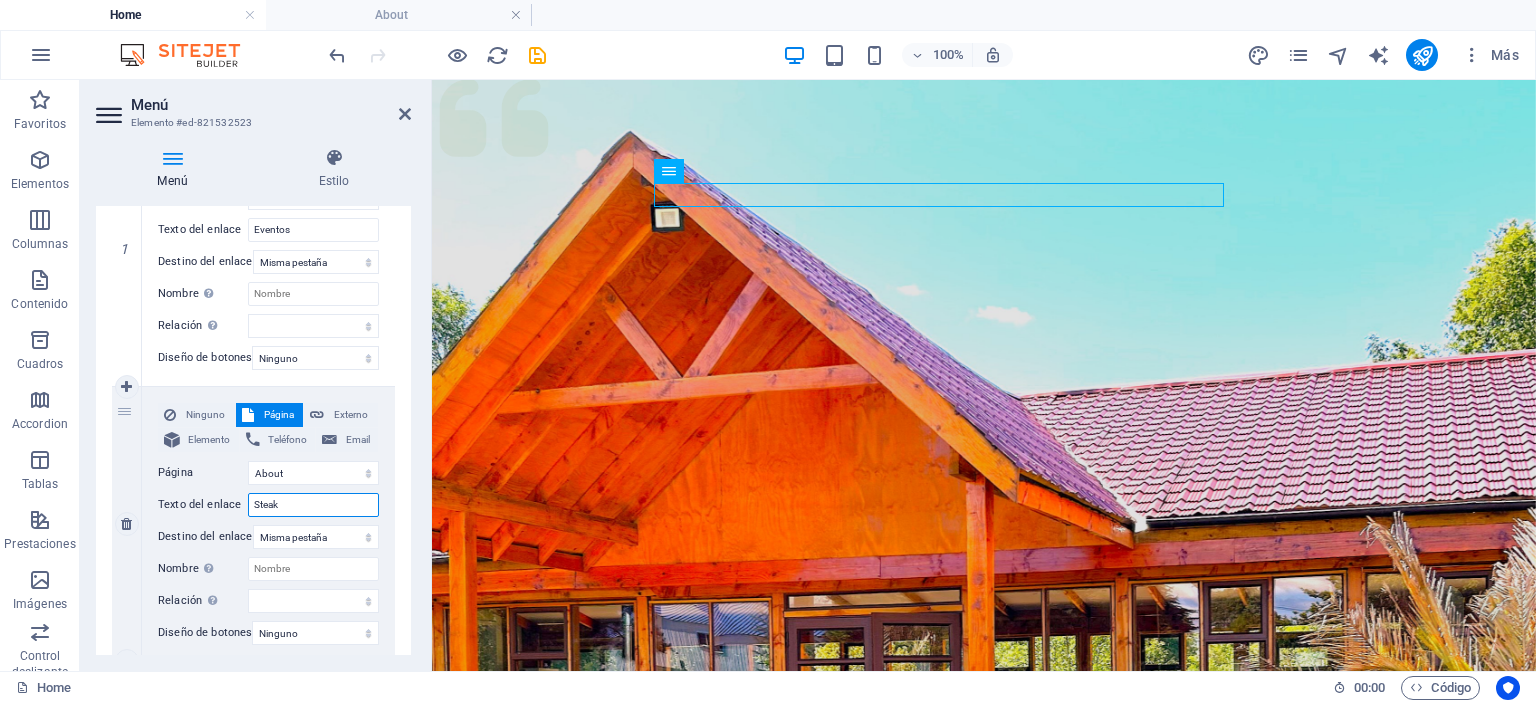 type on "Steak H" 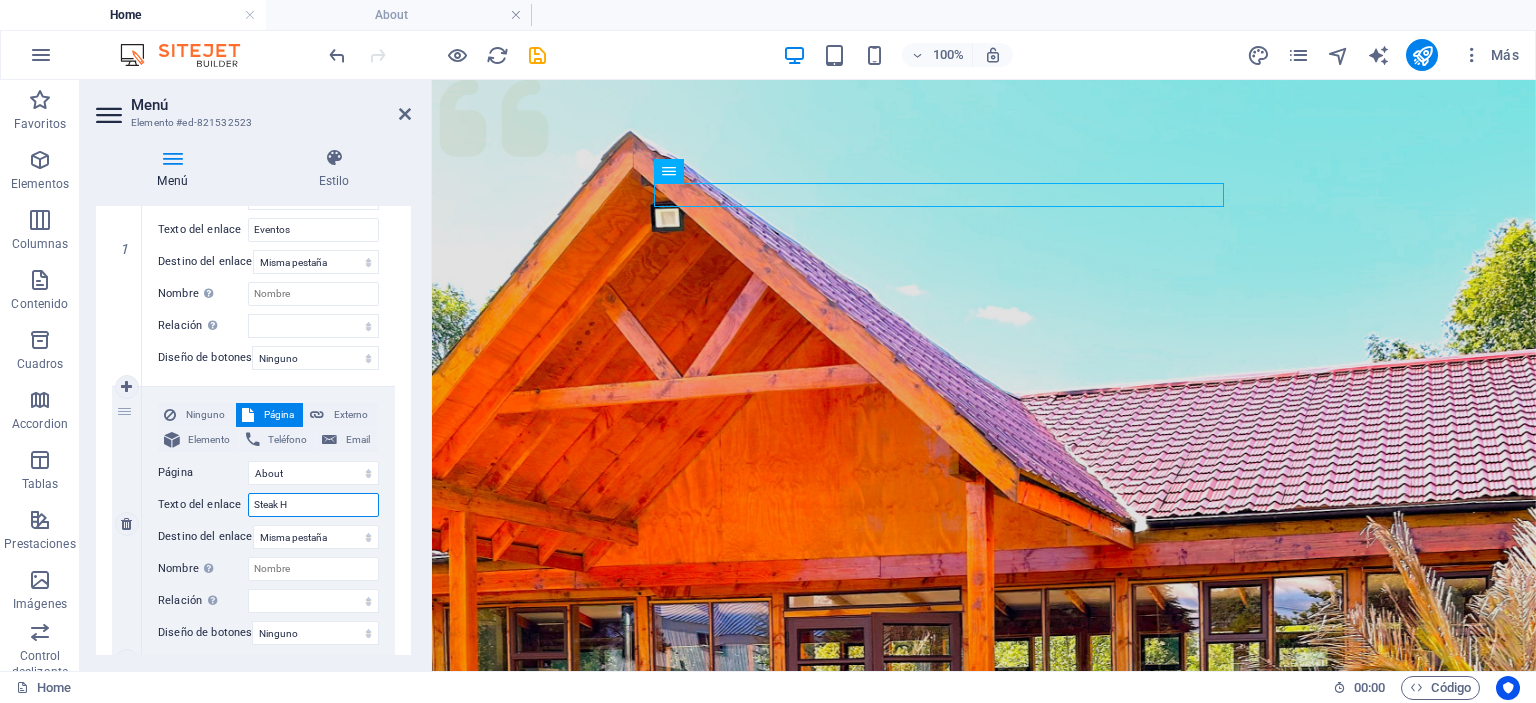 select 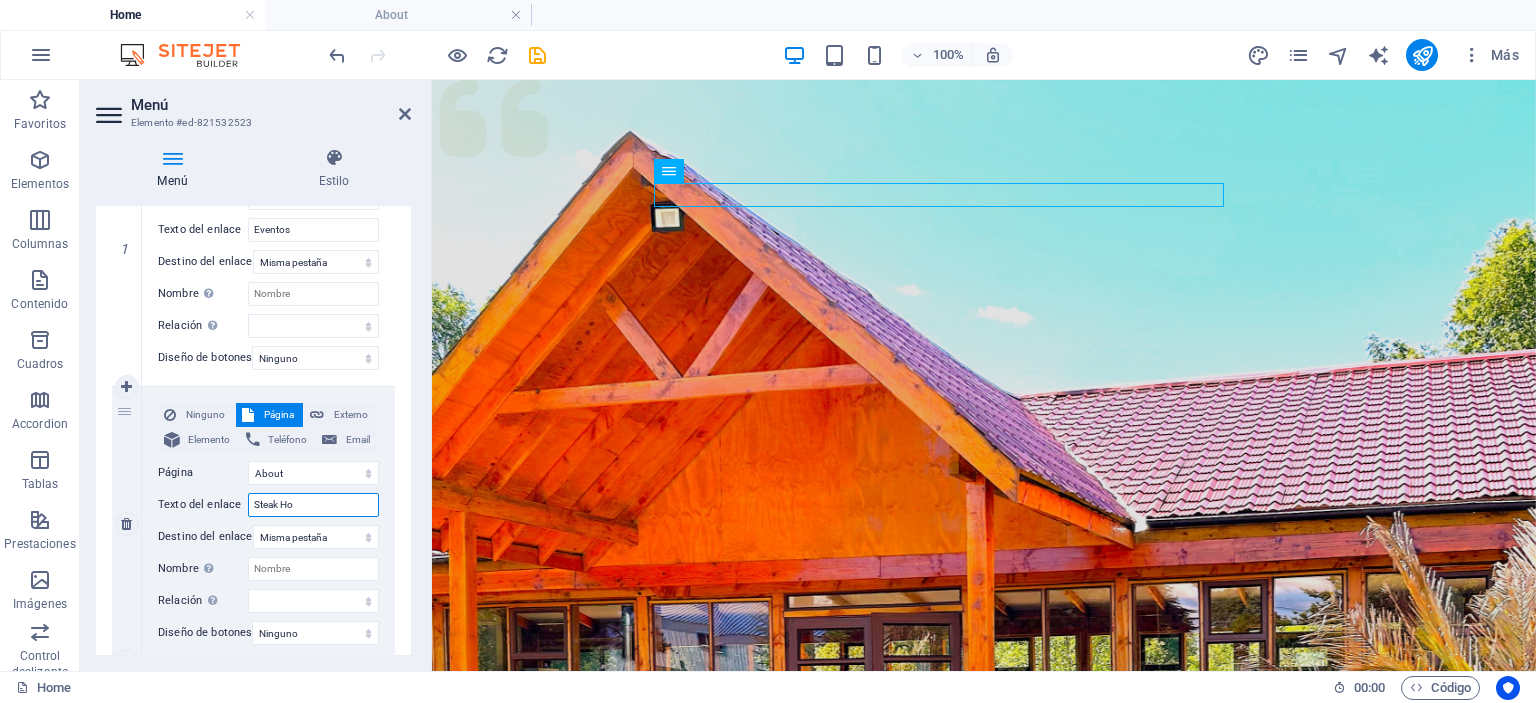 select 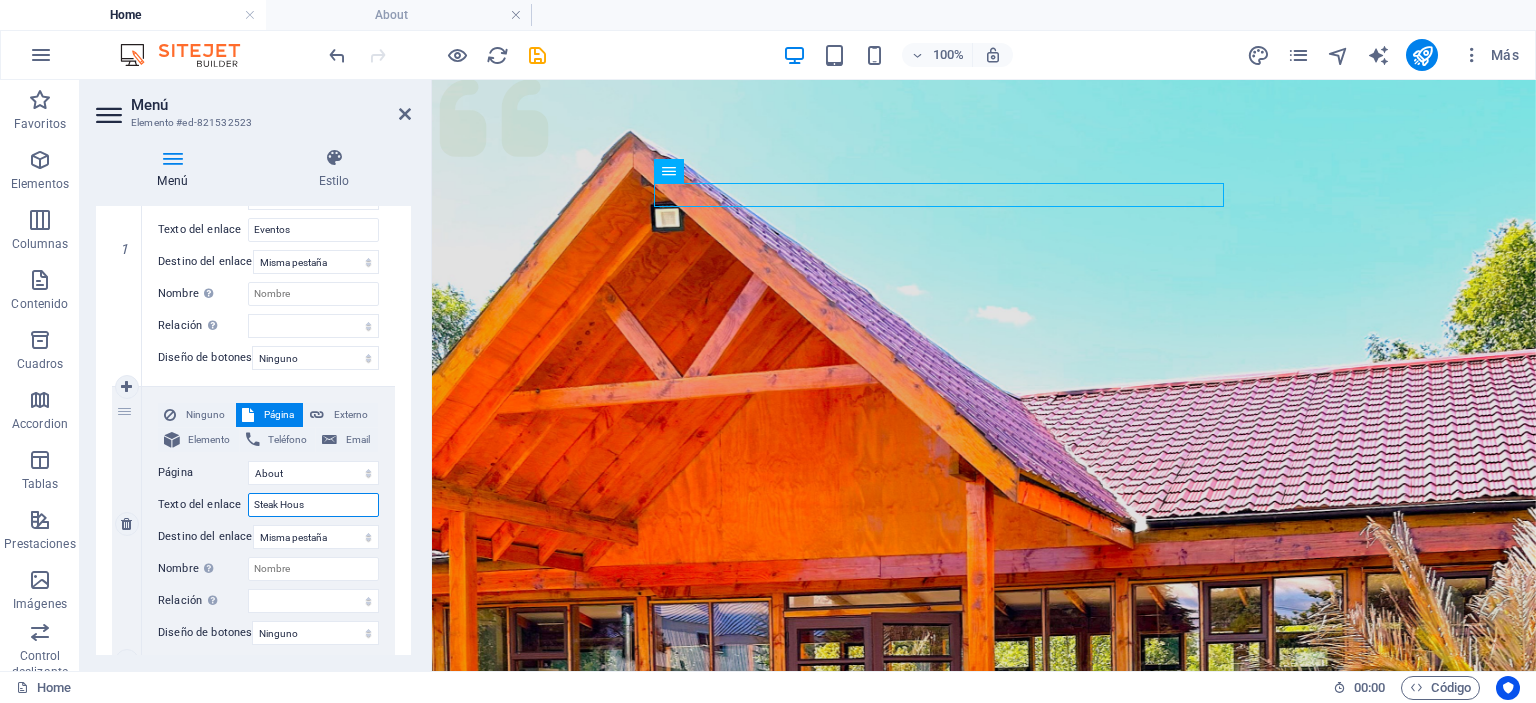 type on "Steak House" 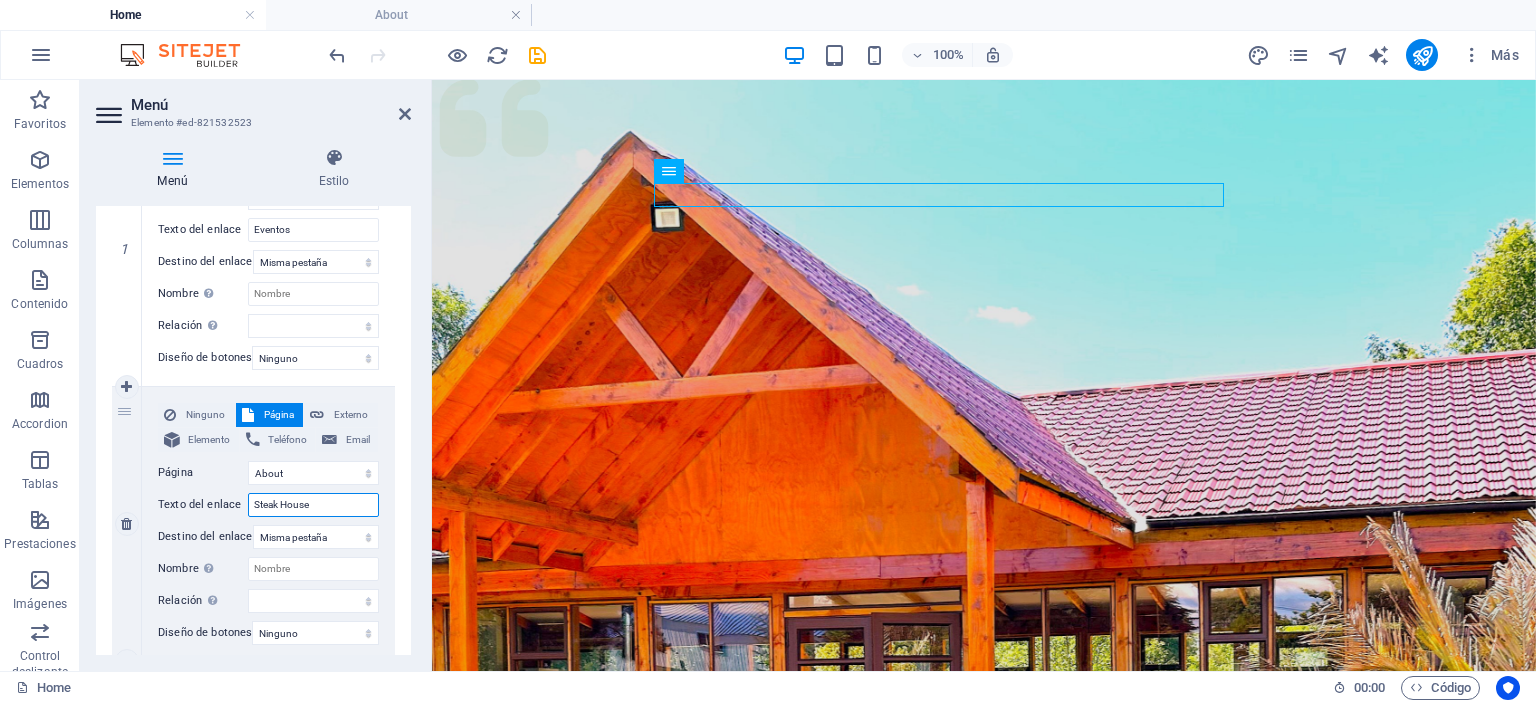 select 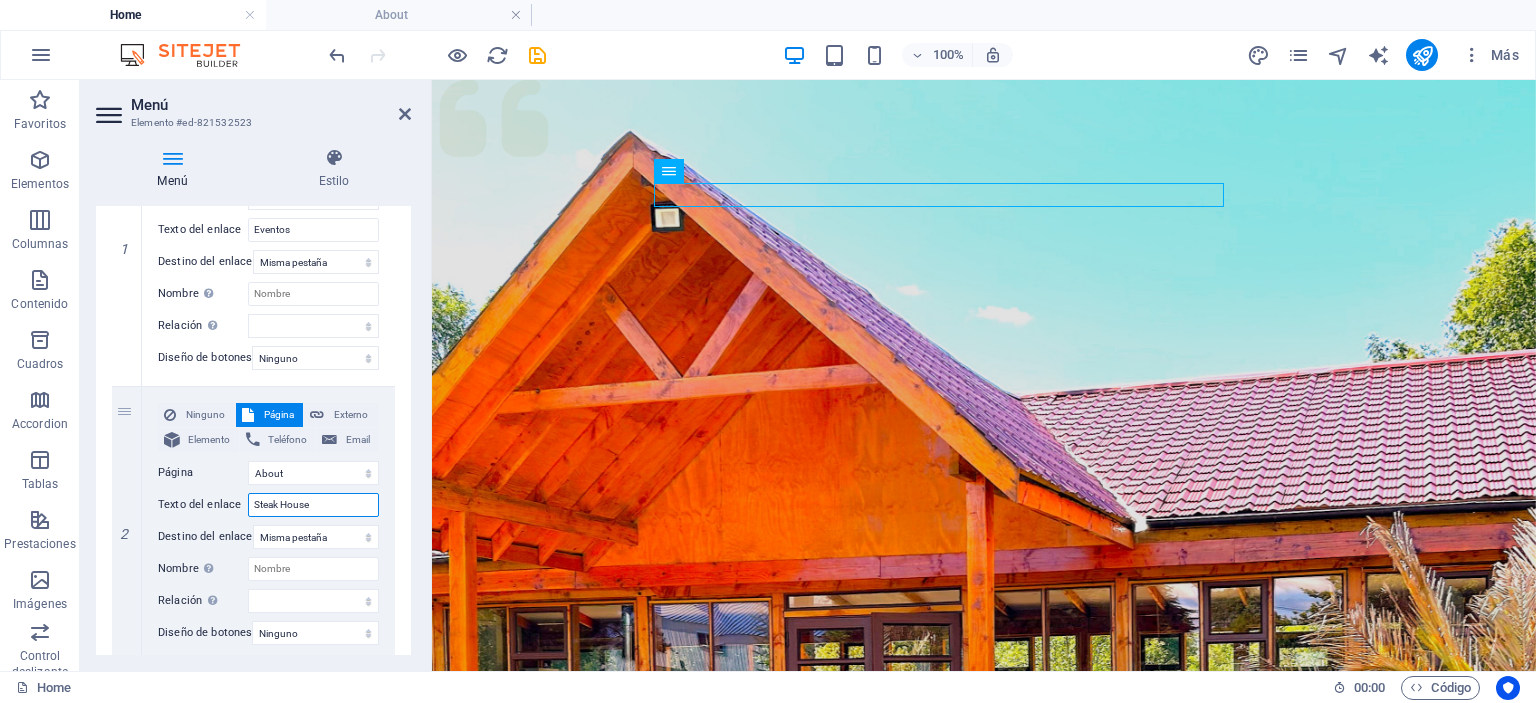 type on "Steak House" 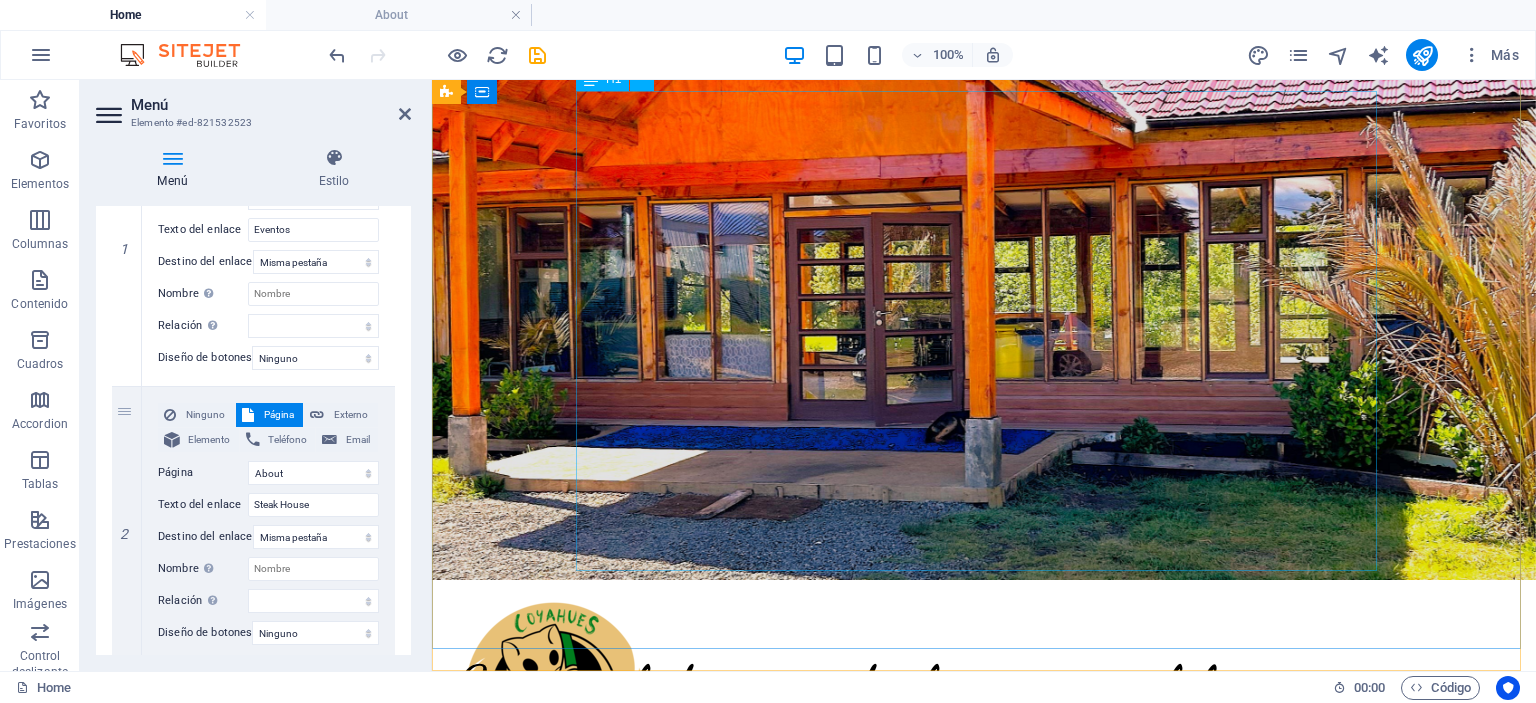 scroll, scrollTop: 0, scrollLeft: 0, axis: both 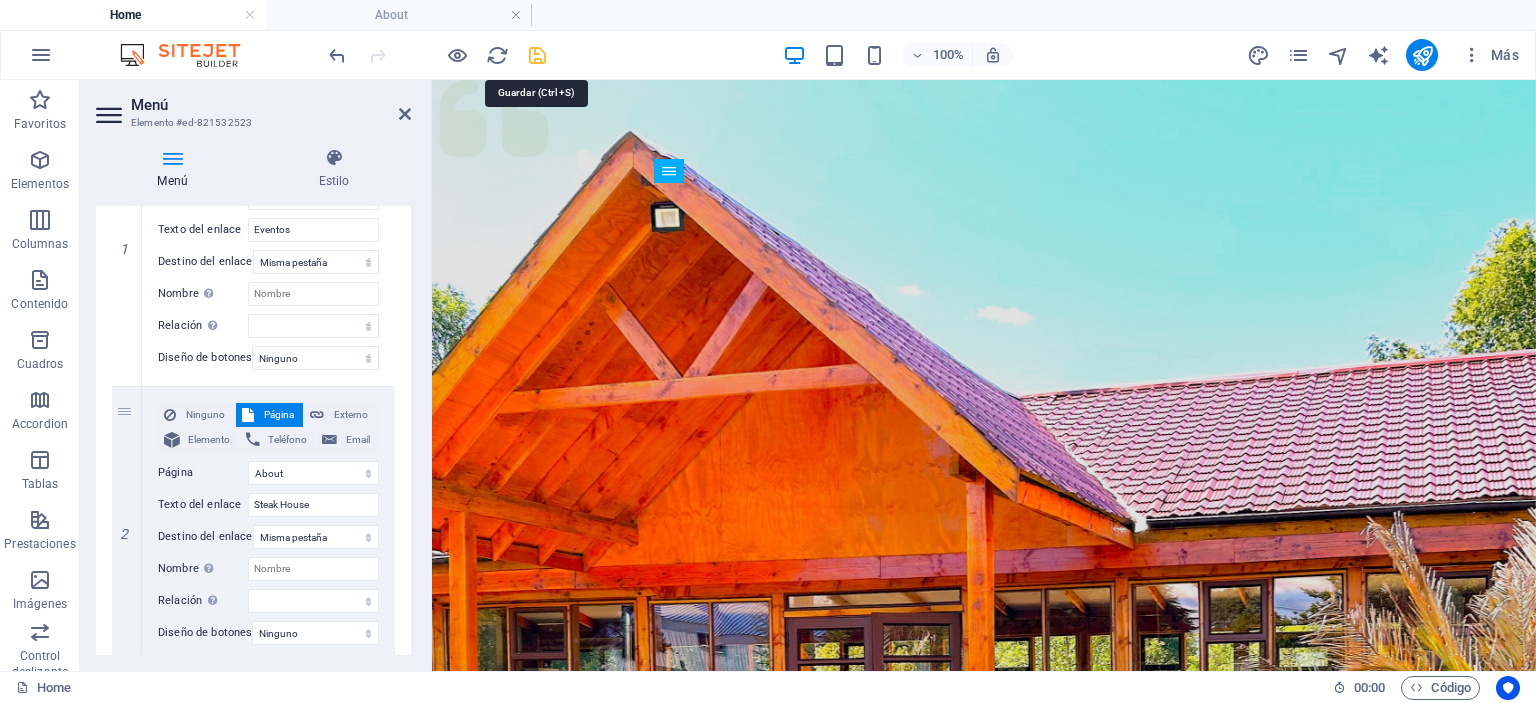 click at bounding box center (537, 55) 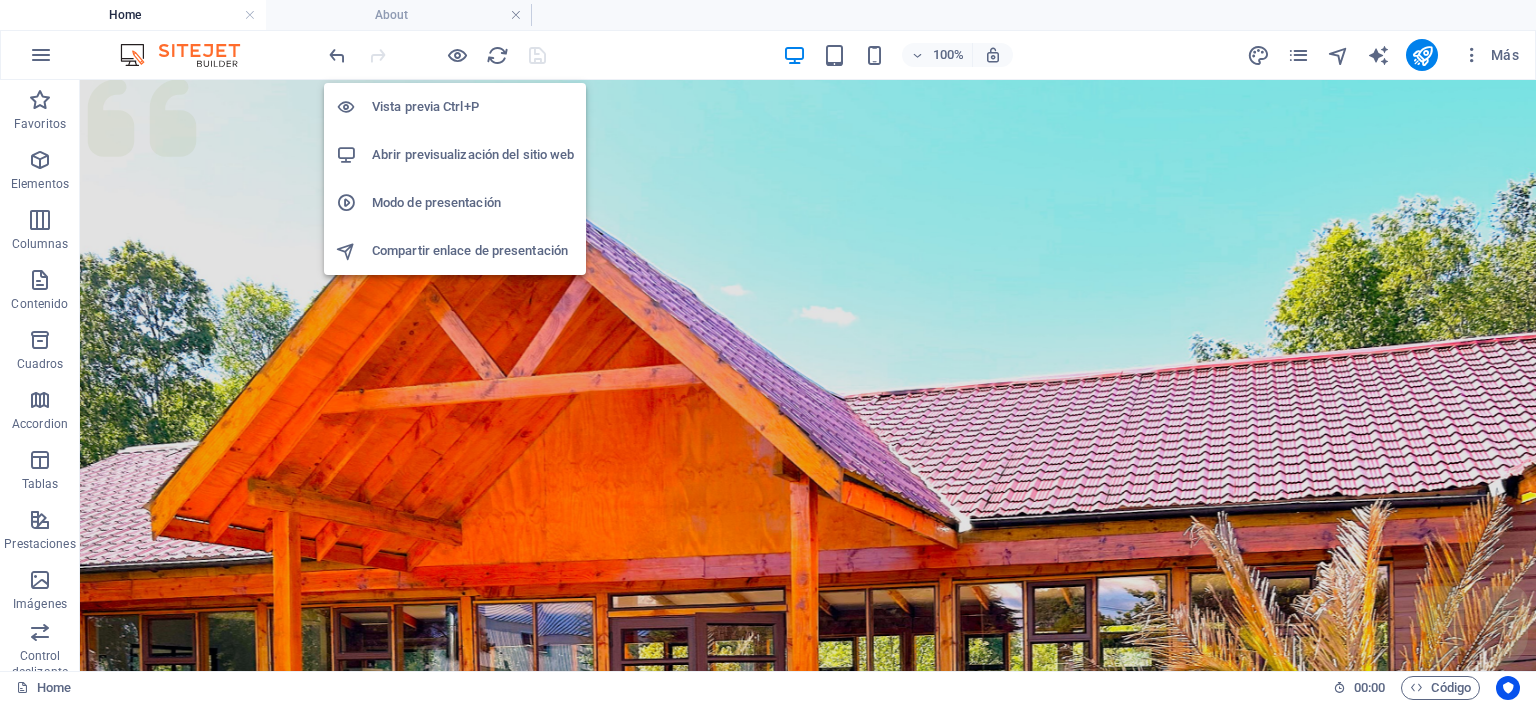 click on "Abrir previsualización del sitio web" at bounding box center [473, 155] 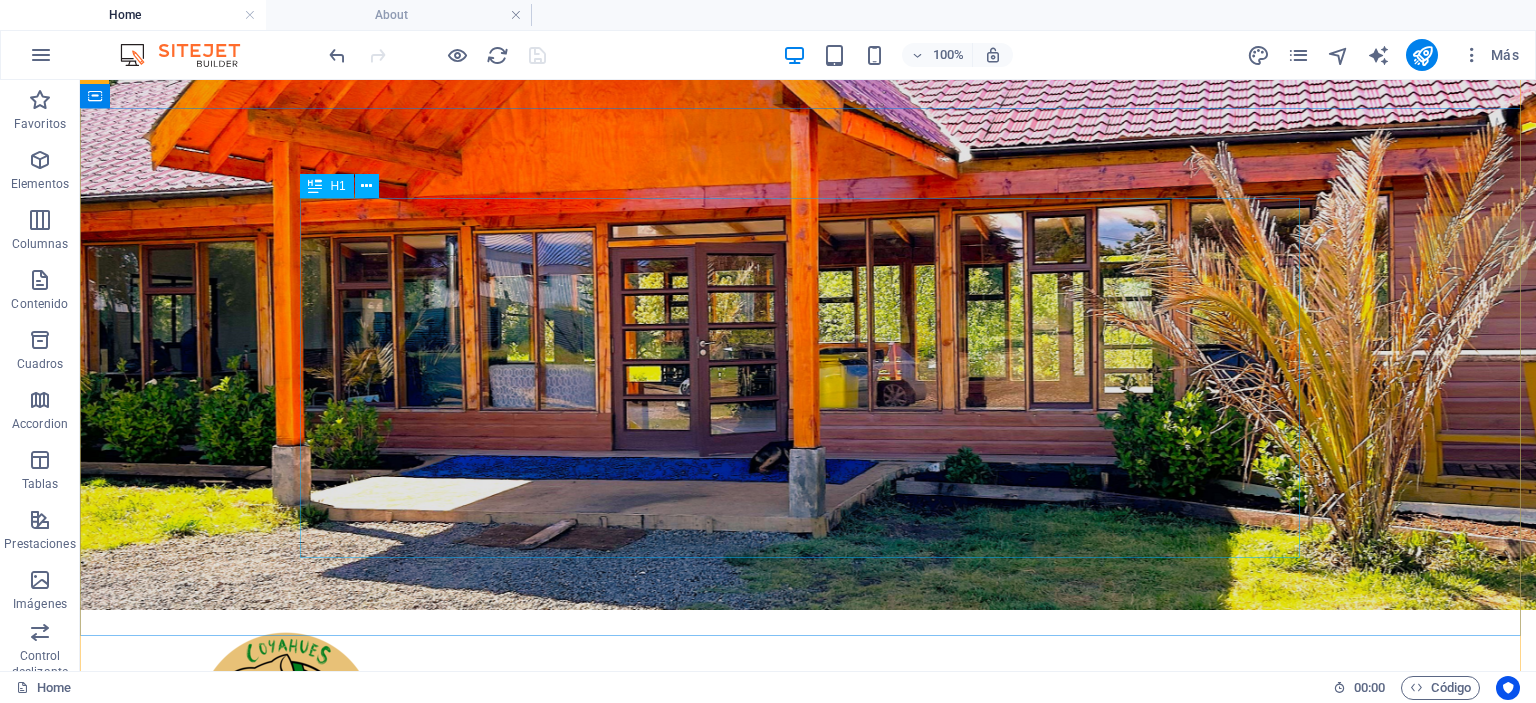 scroll, scrollTop: 500, scrollLeft: 0, axis: vertical 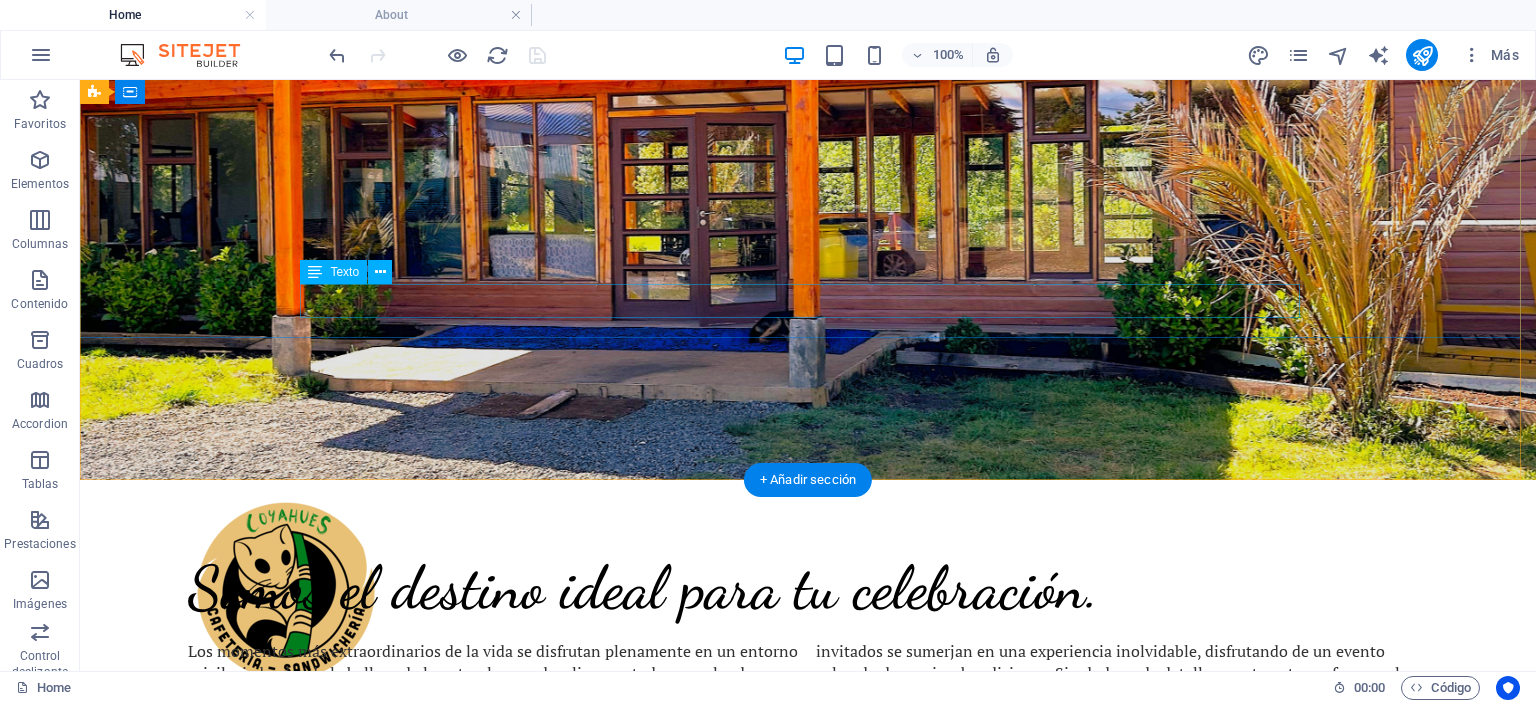 click on "Plan your next event with us" at bounding box center [808, 1285] 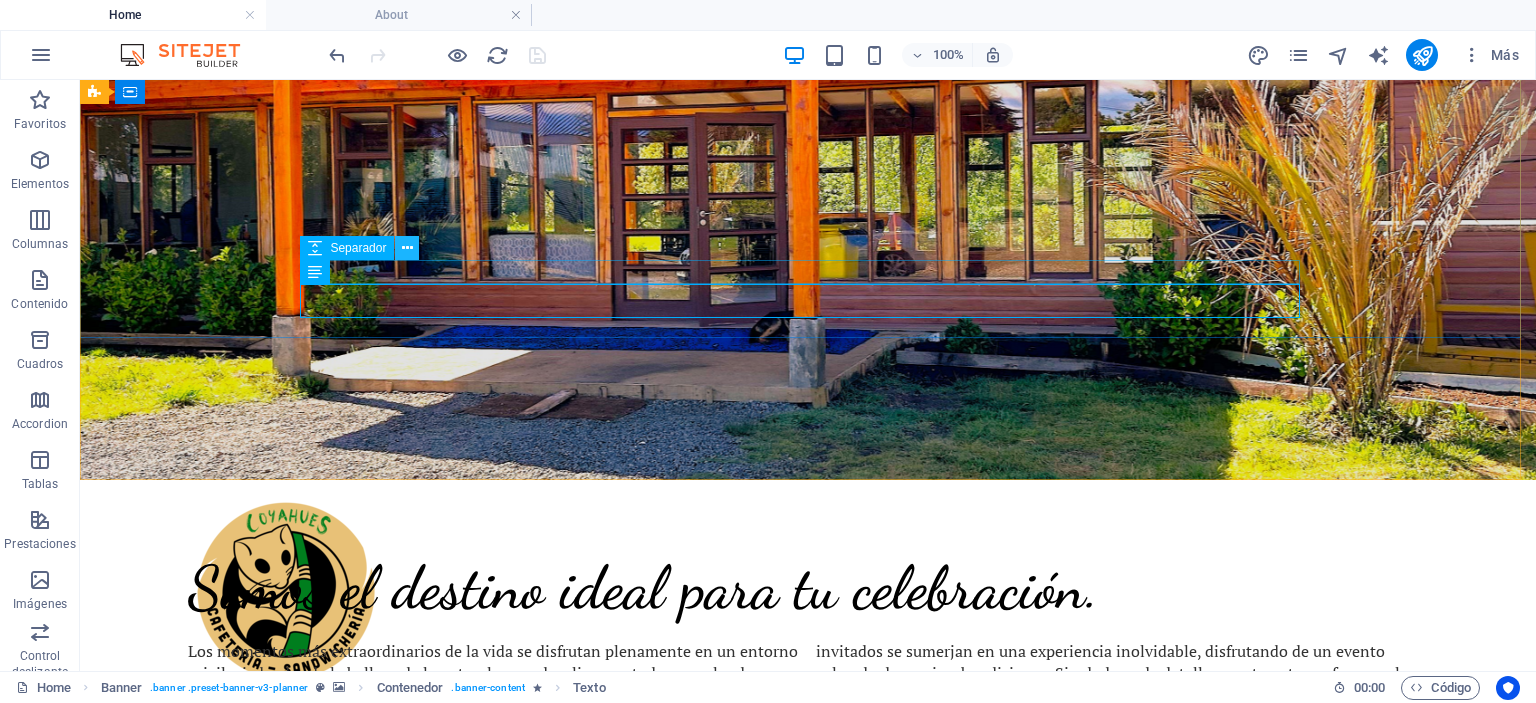 click at bounding box center [407, 248] 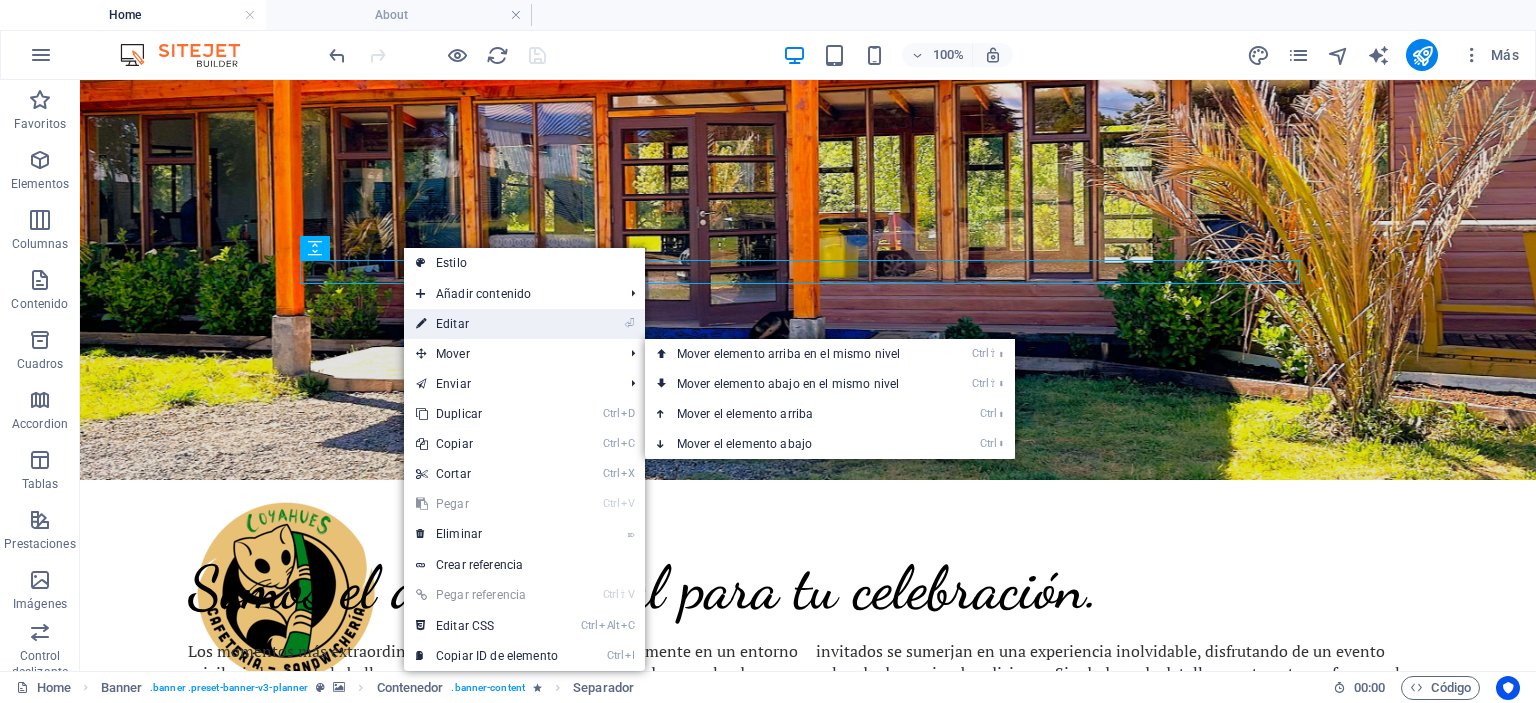 click on "⏎  Editar" at bounding box center (487, 324) 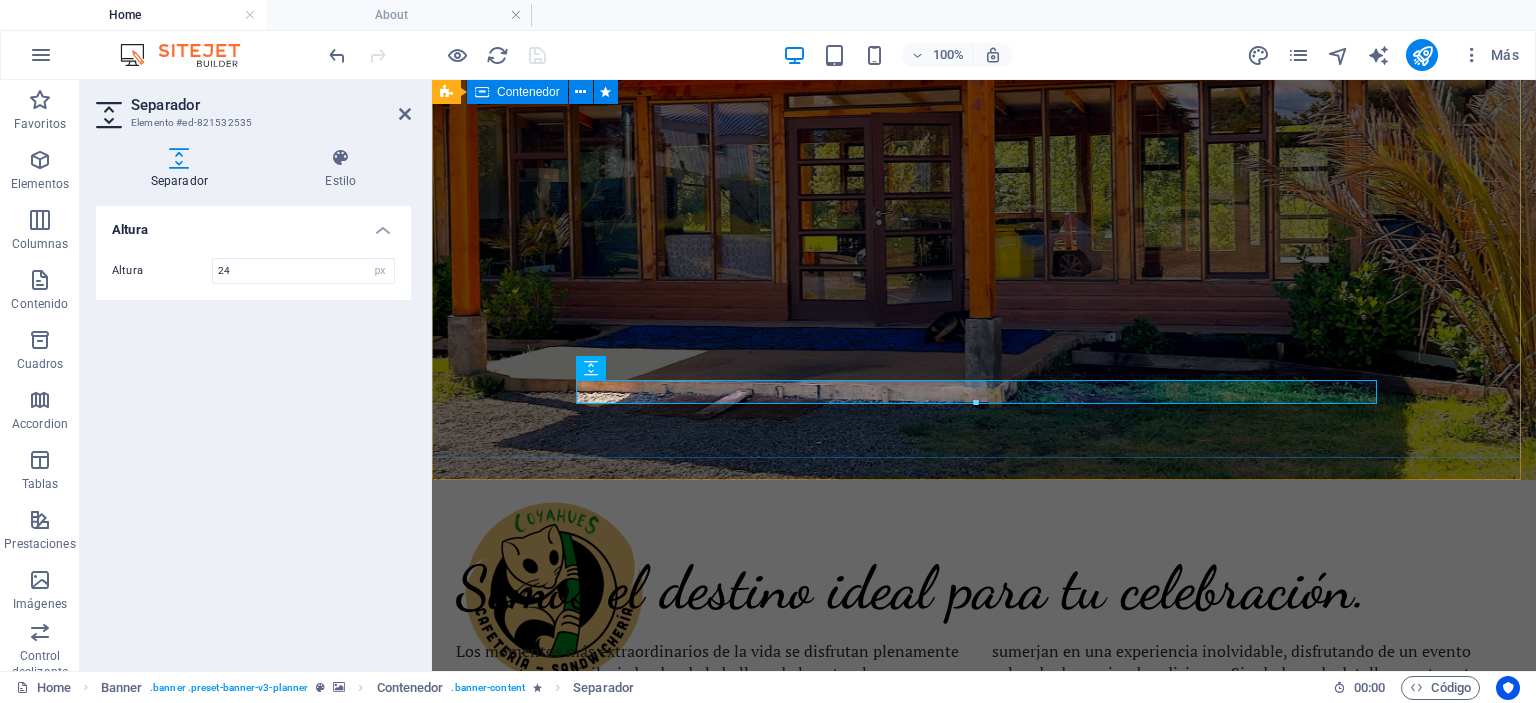 click on "Eventos Parque Coyahue descubre la magia de nuestro entorno Plan your next event with us" at bounding box center (984, 1118) 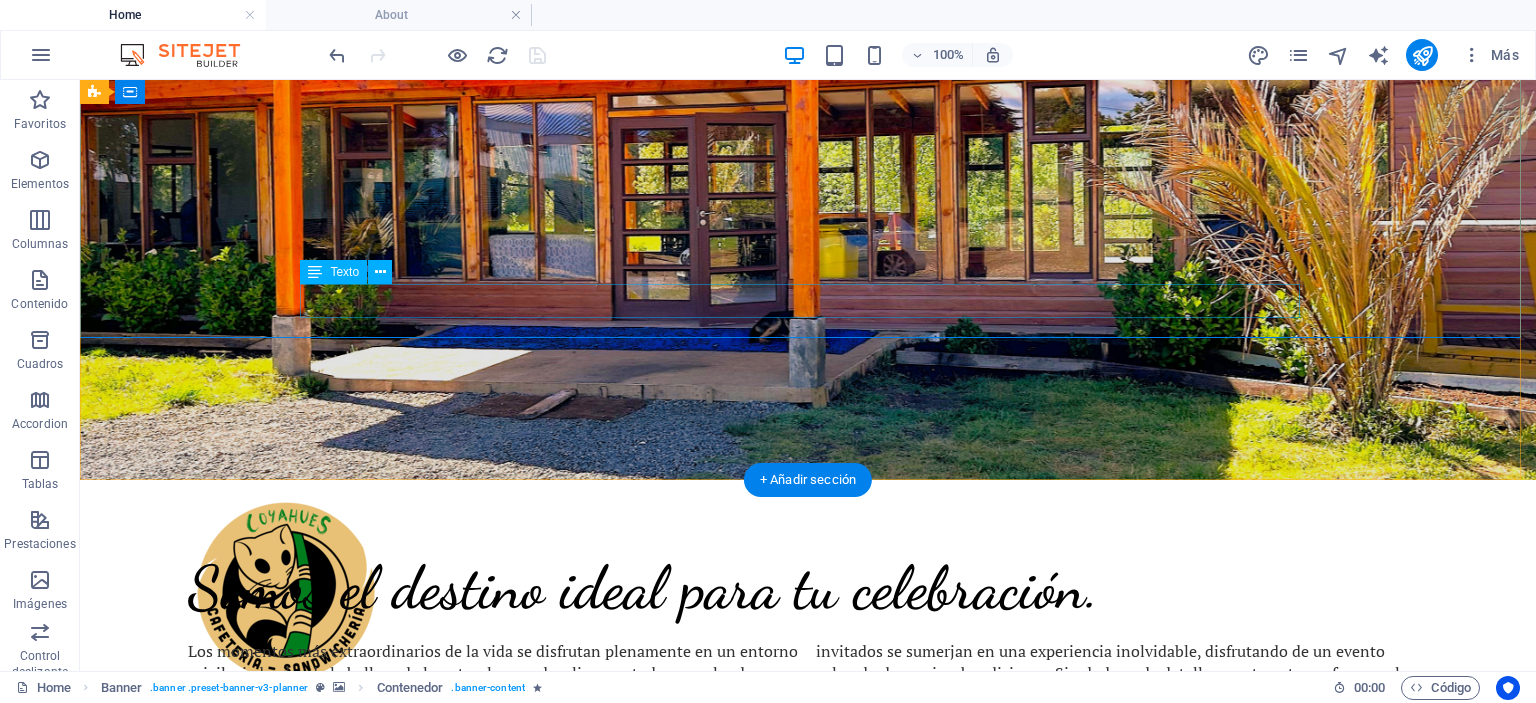 click on "Plan your next event with us" at bounding box center [808, 1285] 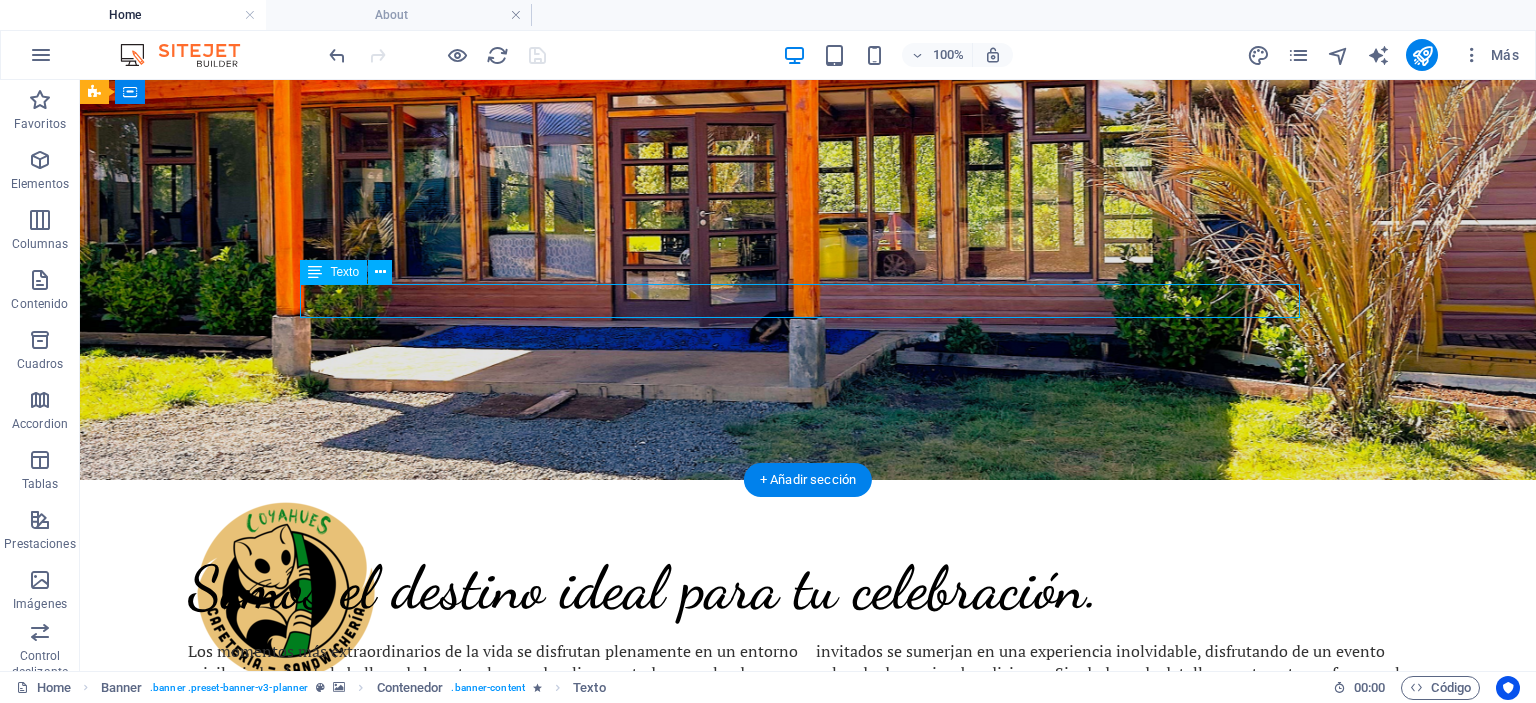 click on "Plan your next event with us" at bounding box center (808, 1285) 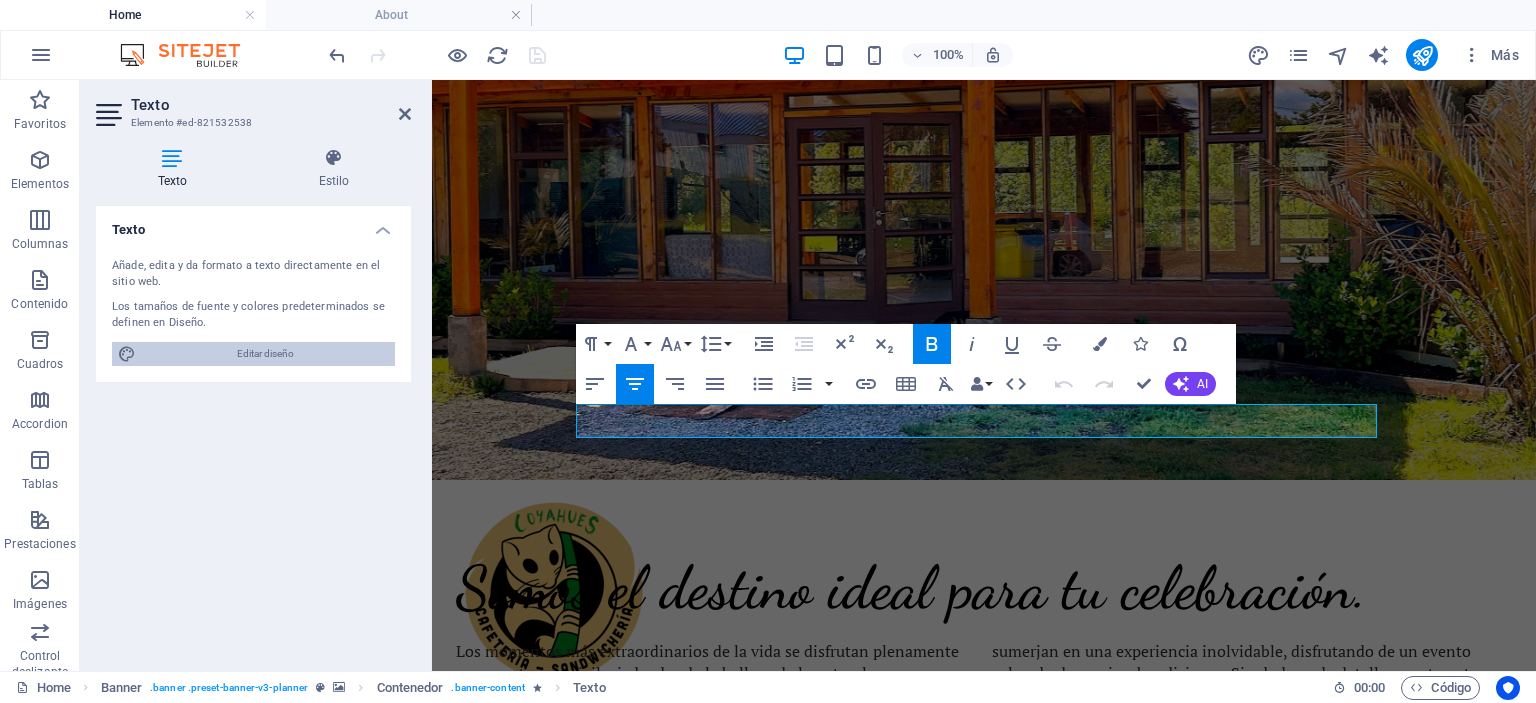 click on "Editar diseño" at bounding box center (265, 354) 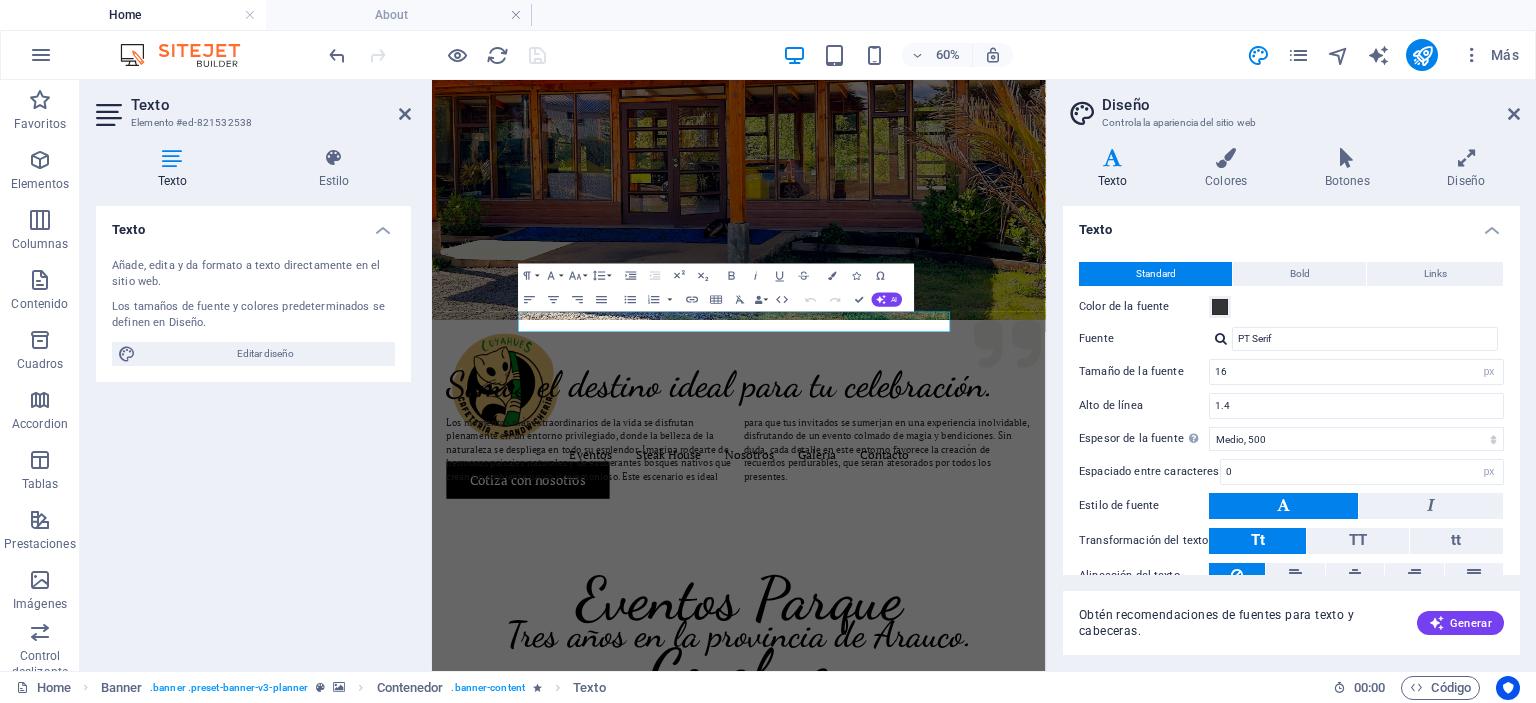 click on "Texto" at bounding box center (176, 169) 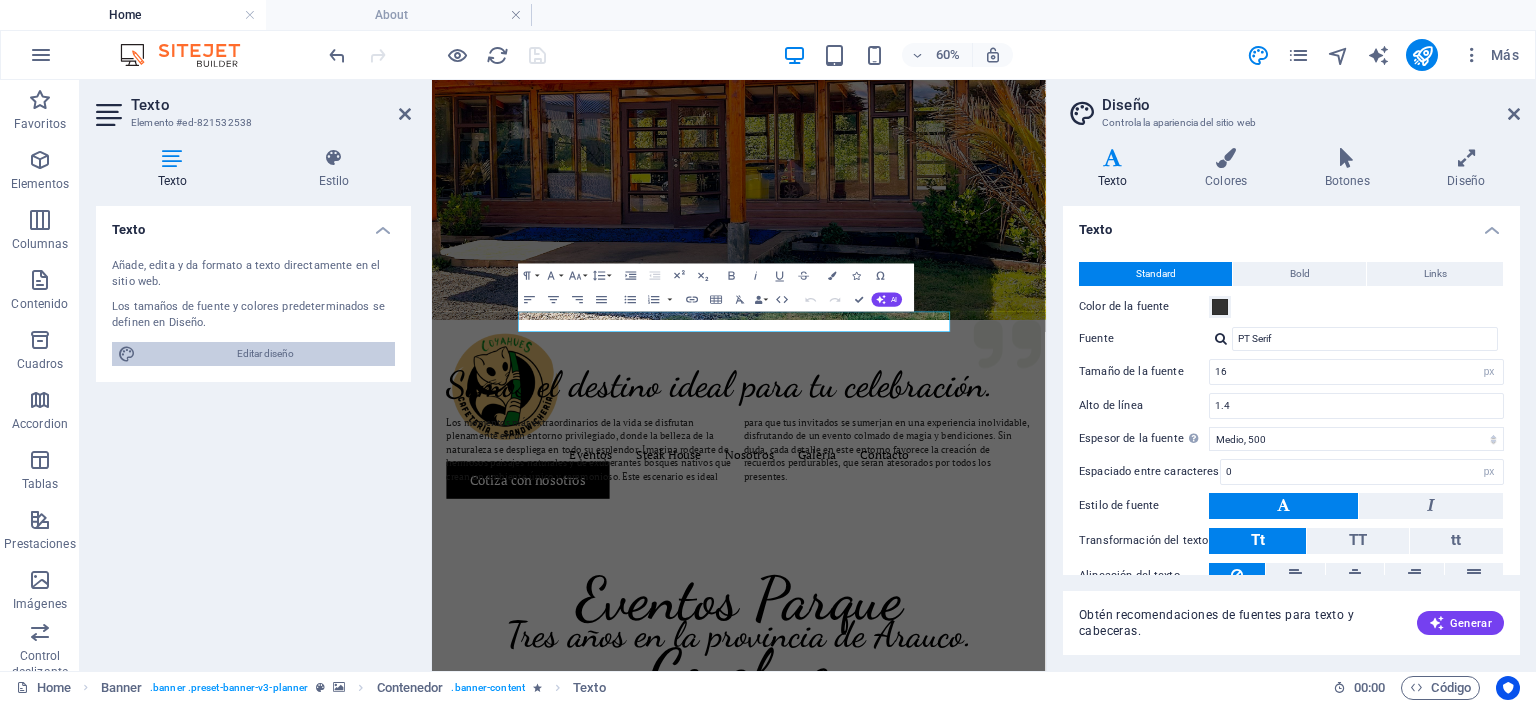 click on "Editar diseño" at bounding box center [265, 354] 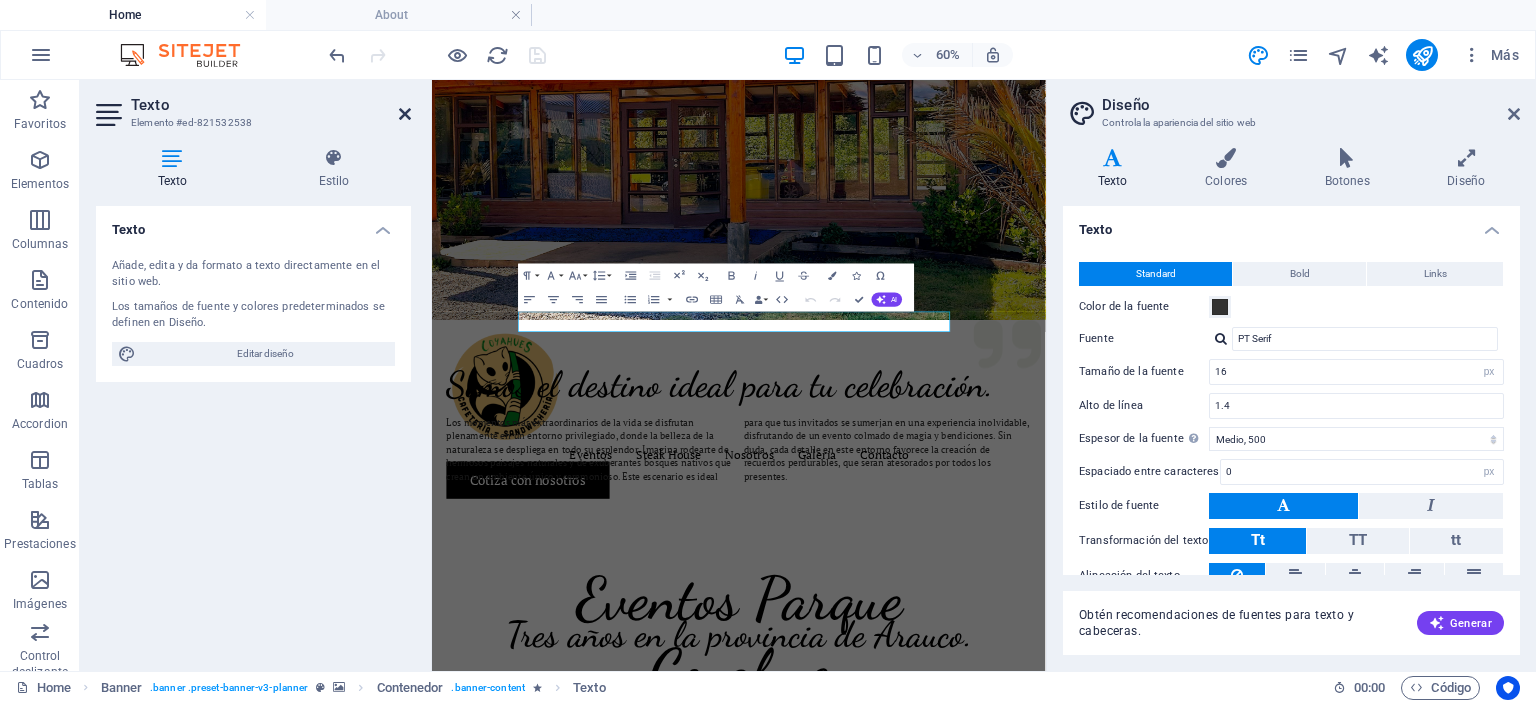 drag, startPoint x: 404, startPoint y: 119, endPoint x: 426, endPoint y: 193, distance: 77.201035 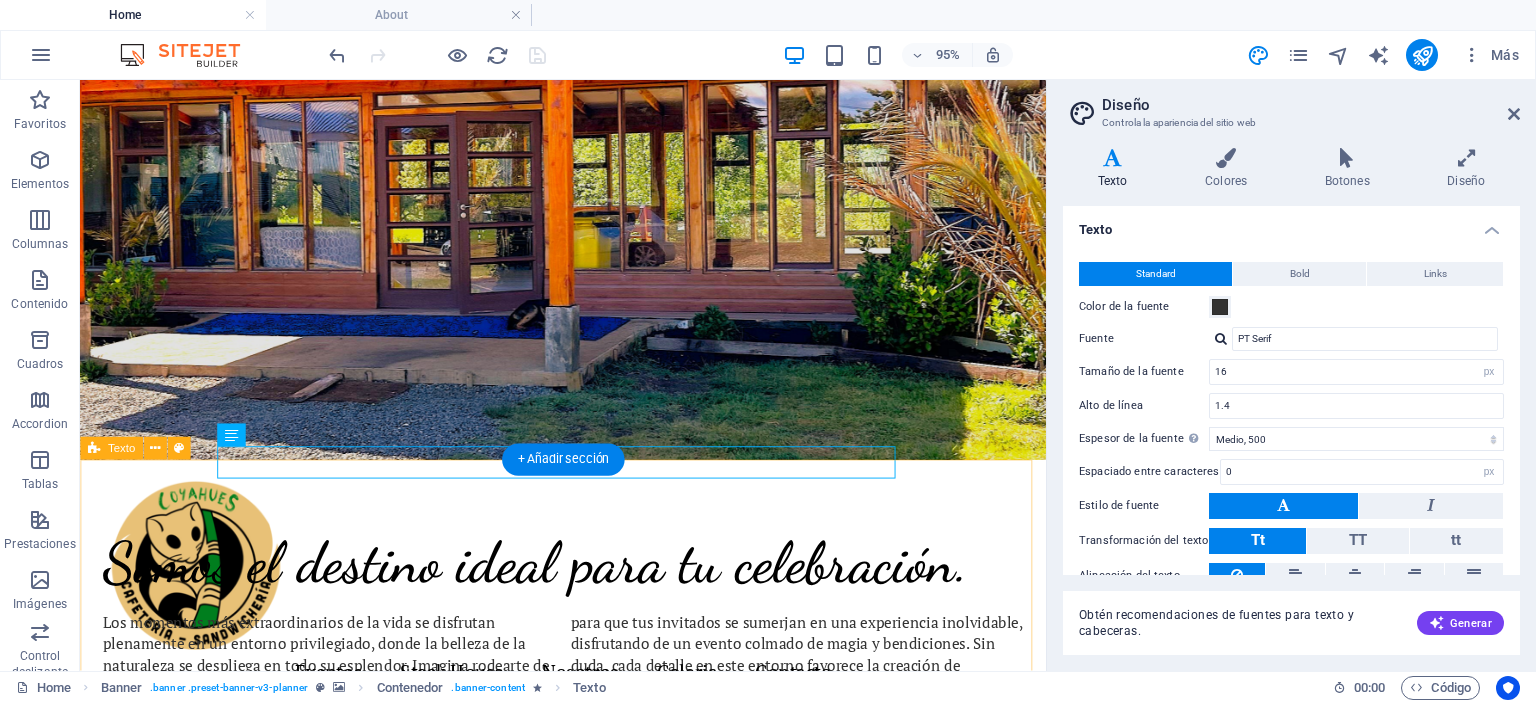 click on "Somos el destino ideal para tu celebración. Los momentos más extraordinarios de la vida se disfrutan plenamente en un entorno privilegiado, donde la belleza de la naturaleza se despliega en todo su esplendor. Imagina rodearte de hermosos paisajes naturales y de exuberantes bosques nativos que crean un ambiente único y ceremonioso. Este escenario es ideal para que tus invitados se sumerjan en una experiencia inolvidable, disfrutando de un evento colmado de magia y bendiciones. Sin duda, cada detalle en este entorno favorece la creación de recuerdos perdurables, que serán atesorados por todos los presentes." at bounding box center [588, 652] 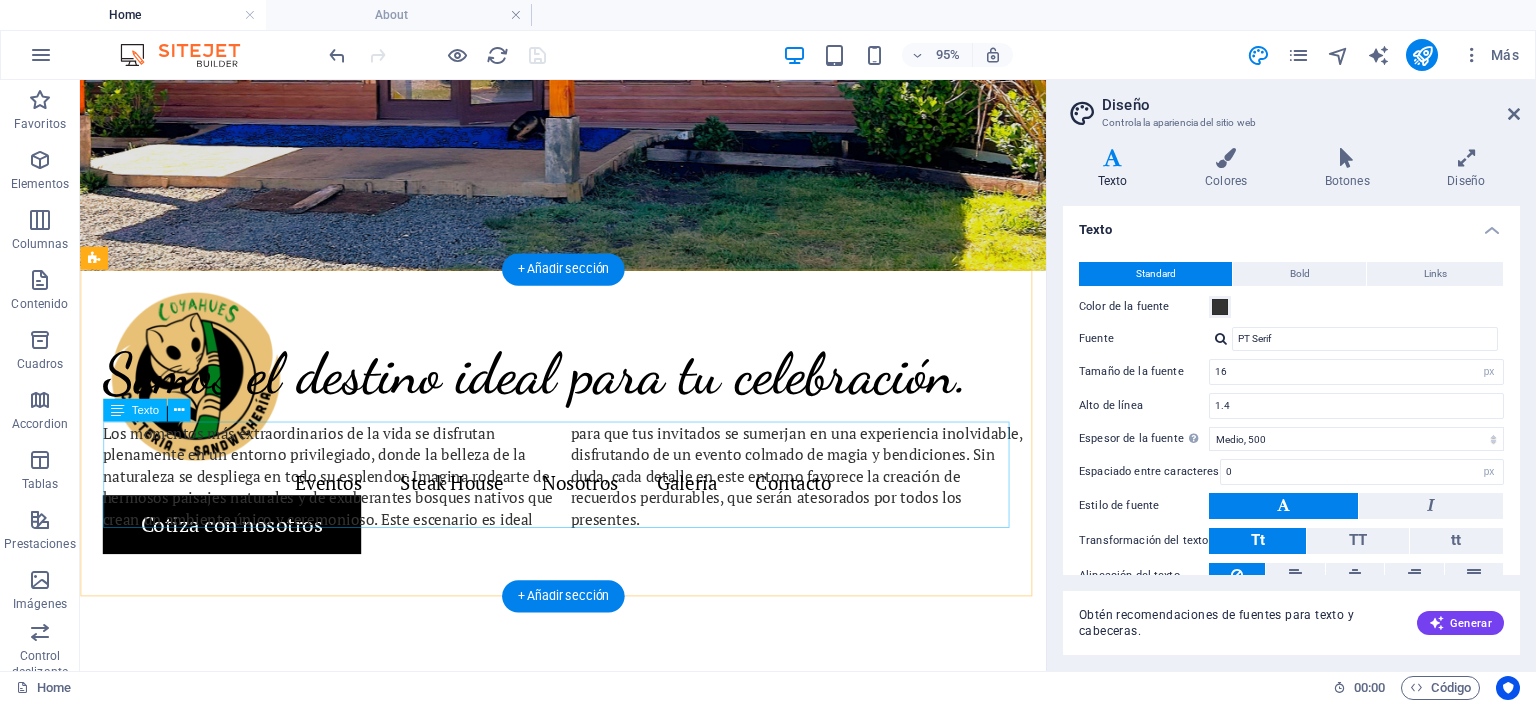 scroll, scrollTop: 500, scrollLeft: 0, axis: vertical 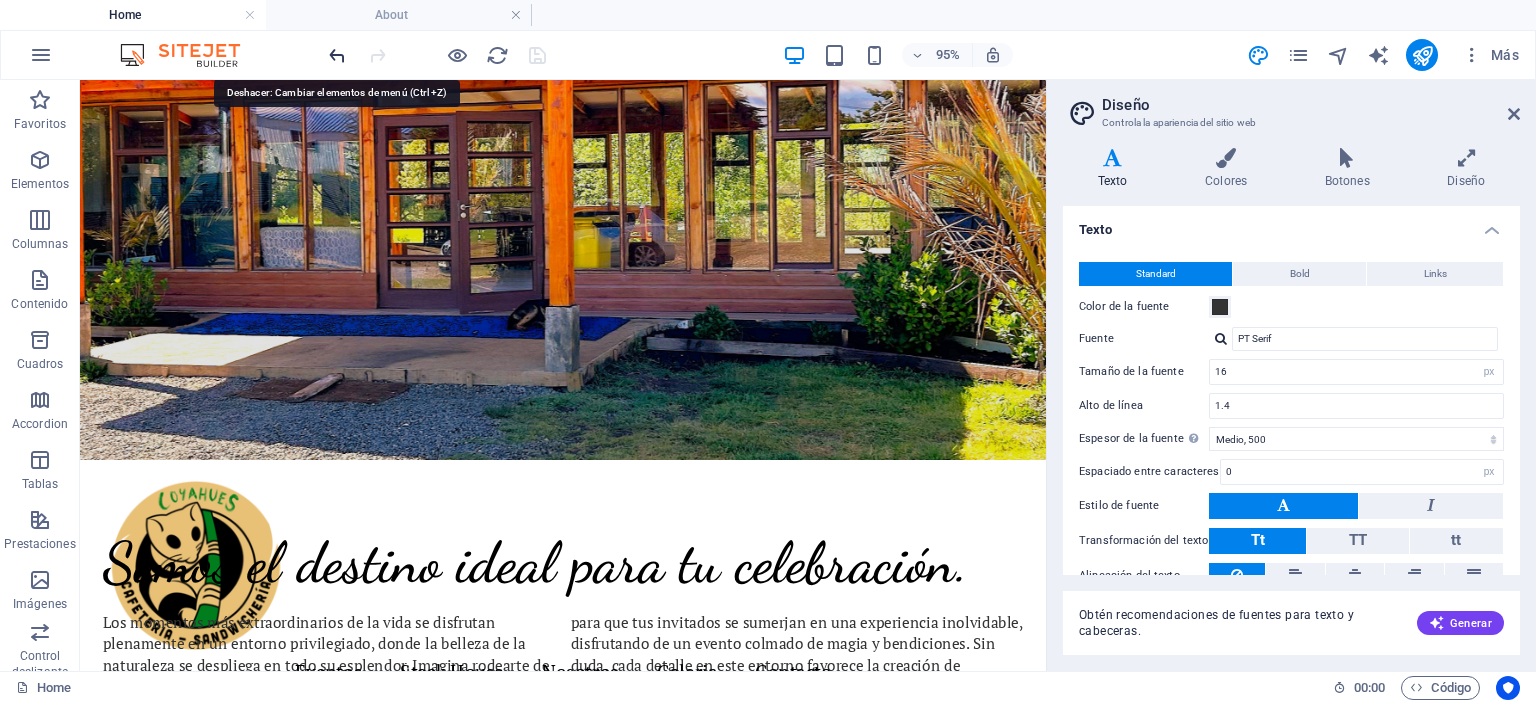 click at bounding box center [337, 55] 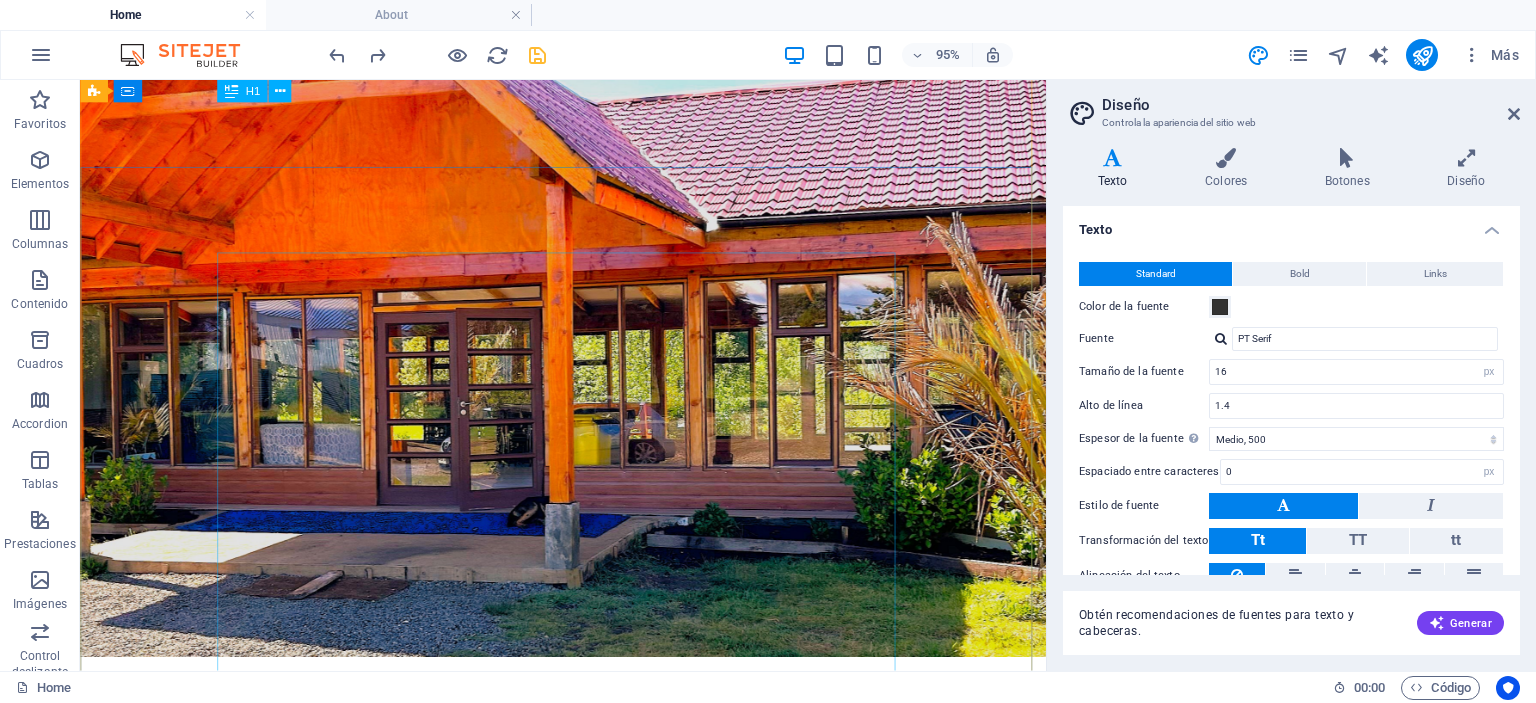 scroll, scrollTop: 200, scrollLeft: 0, axis: vertical 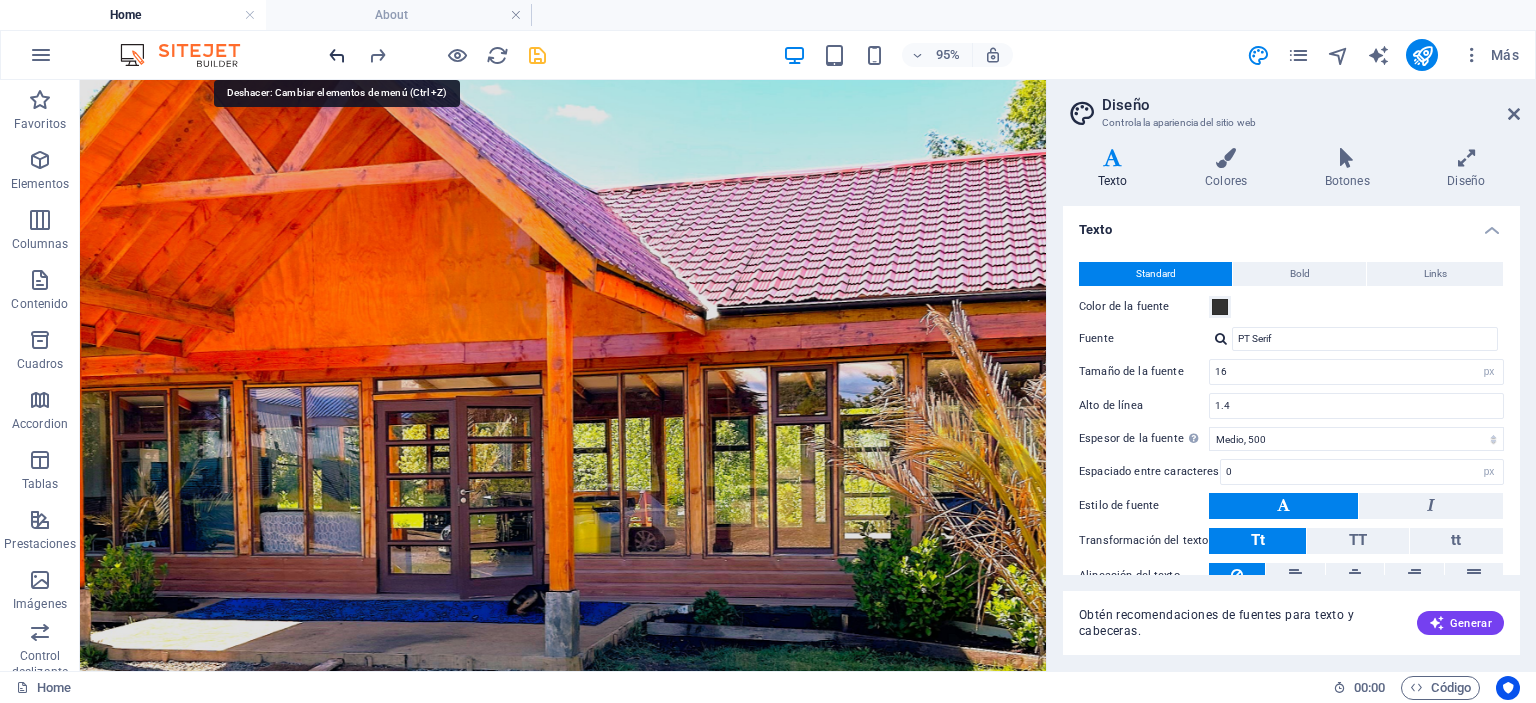 click at bounding box center [337, 55] 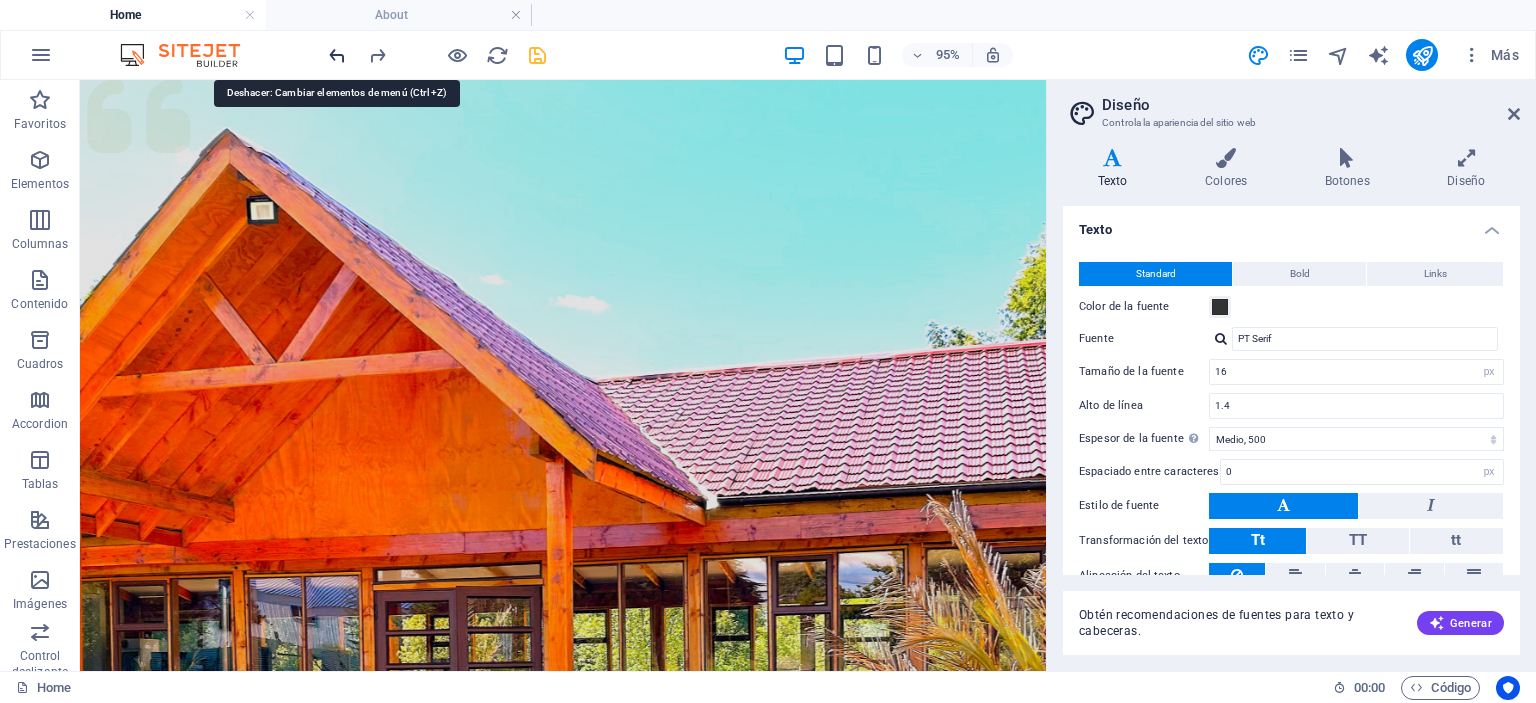click at bounding box center [337, 55] 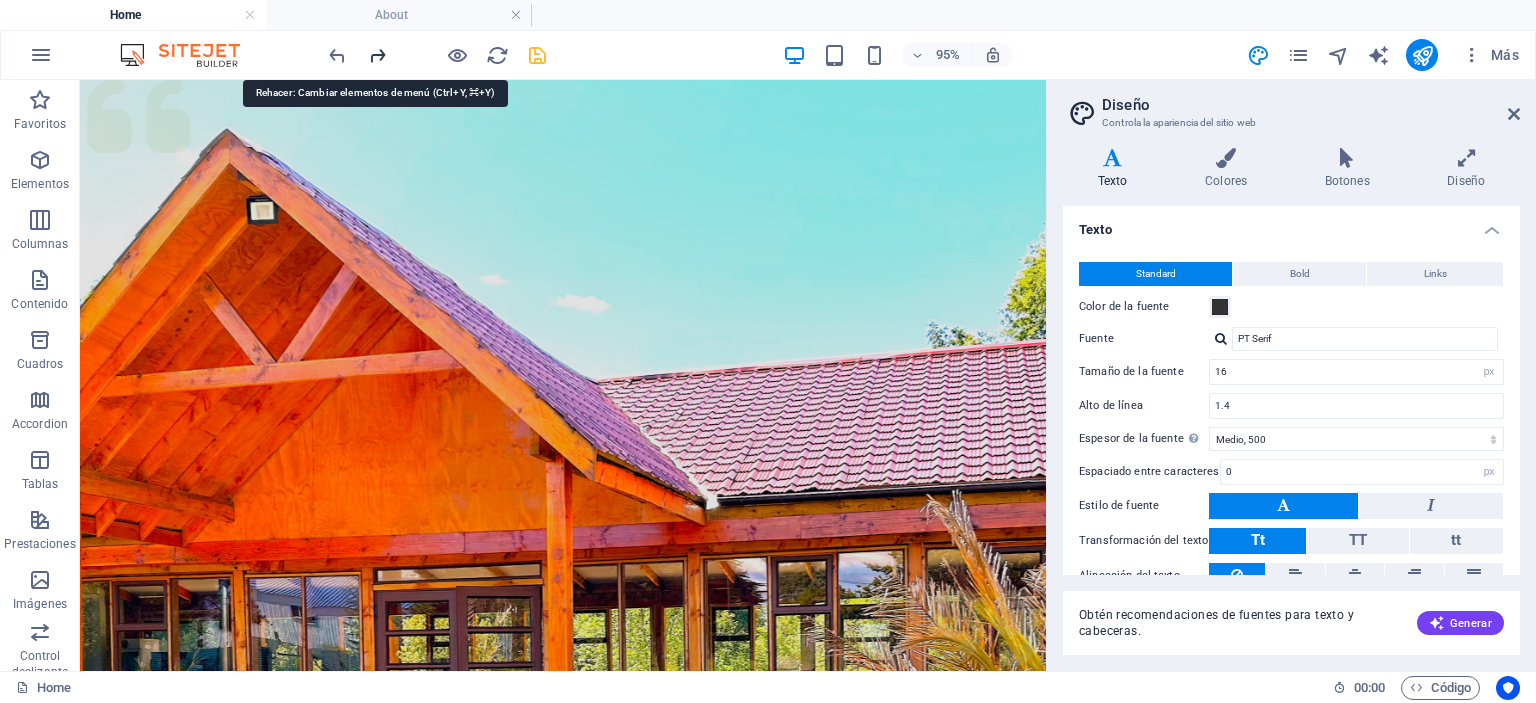 click at bounding box center [377, 55] 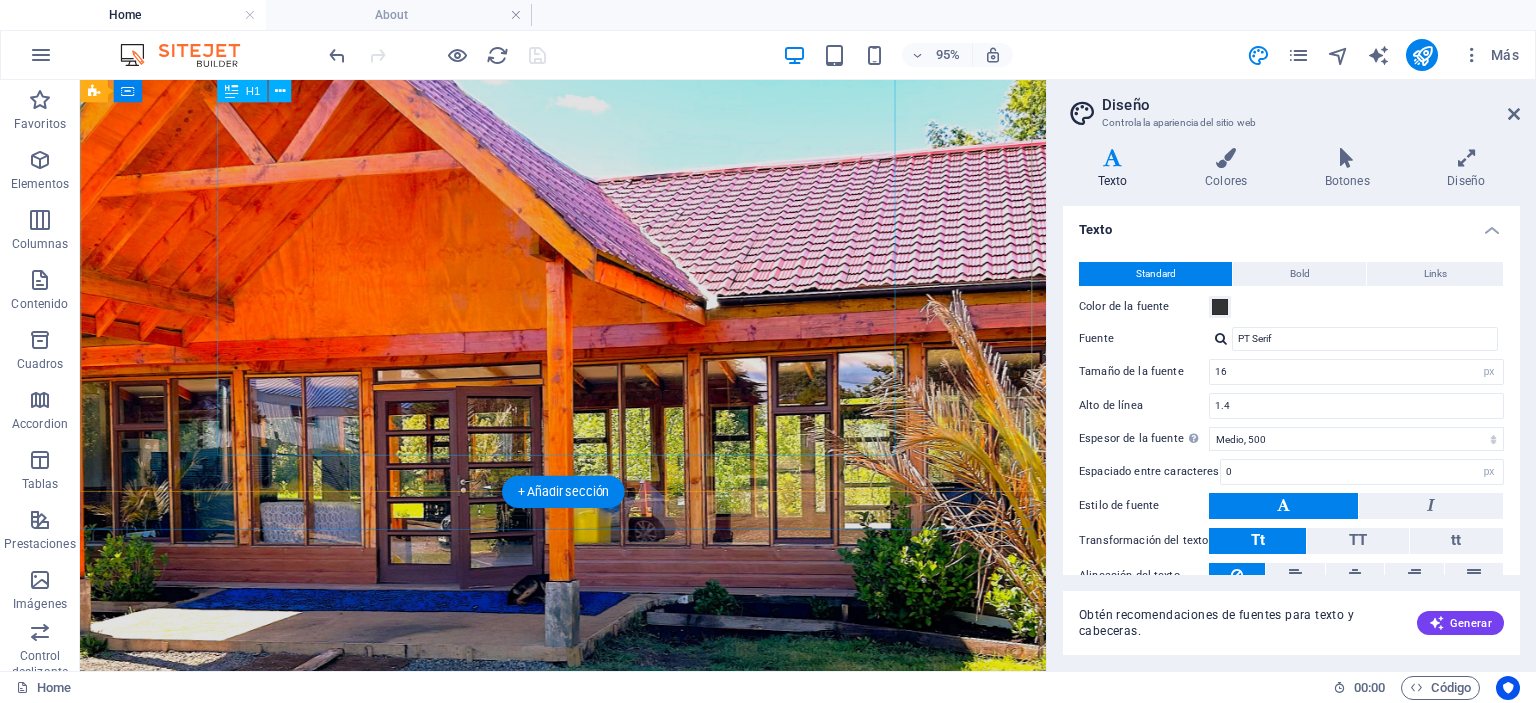 scroll, scrollTop: 200, scrollLeft: 0, axis: vertical 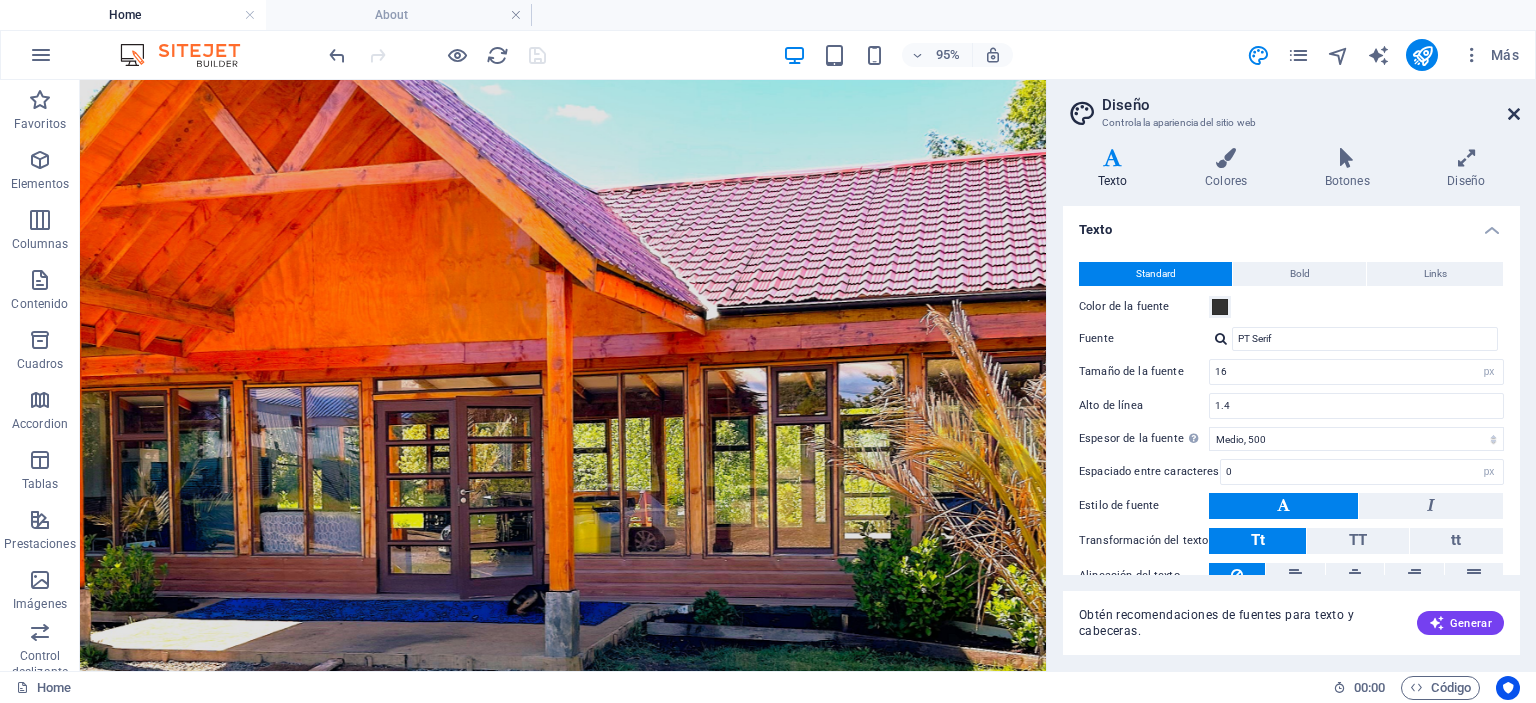 drag, startPoint x: 1514, startPoint y: 111, endPoint x: 1435, endPoint y: 32, distance: 111.72287 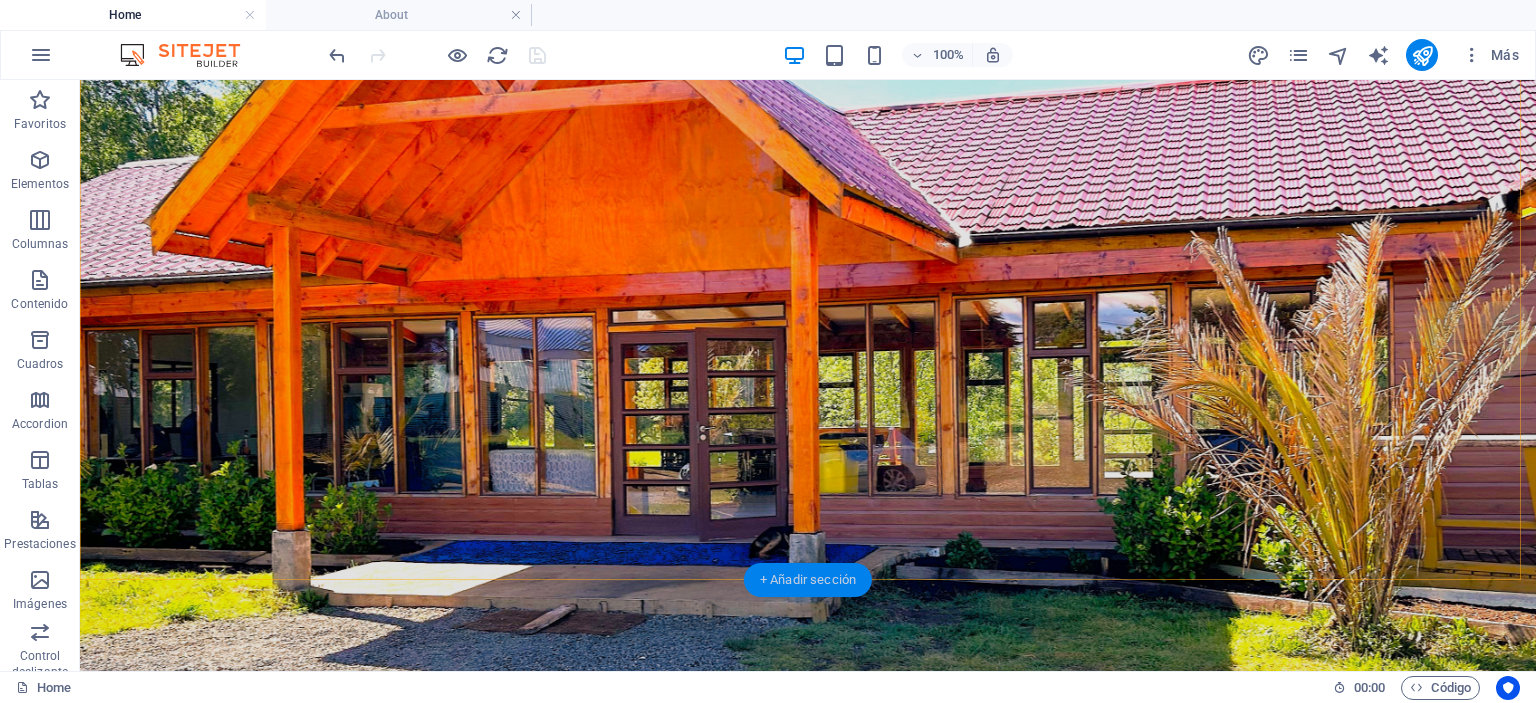 scroll, scrollTop: 400, scrollLeft: 0, axis: vertical 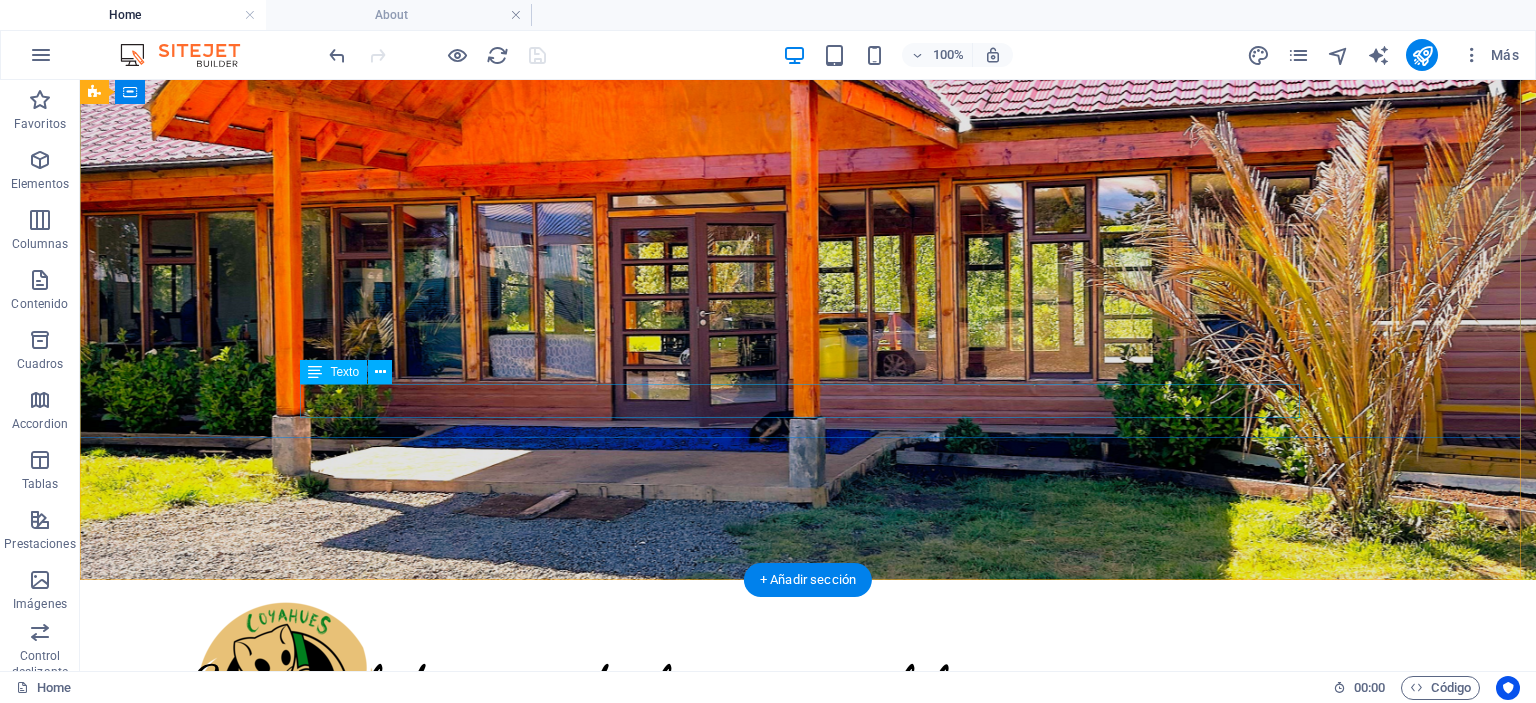 click on "Plan your next event with us" at bounding box center [808, 1385] 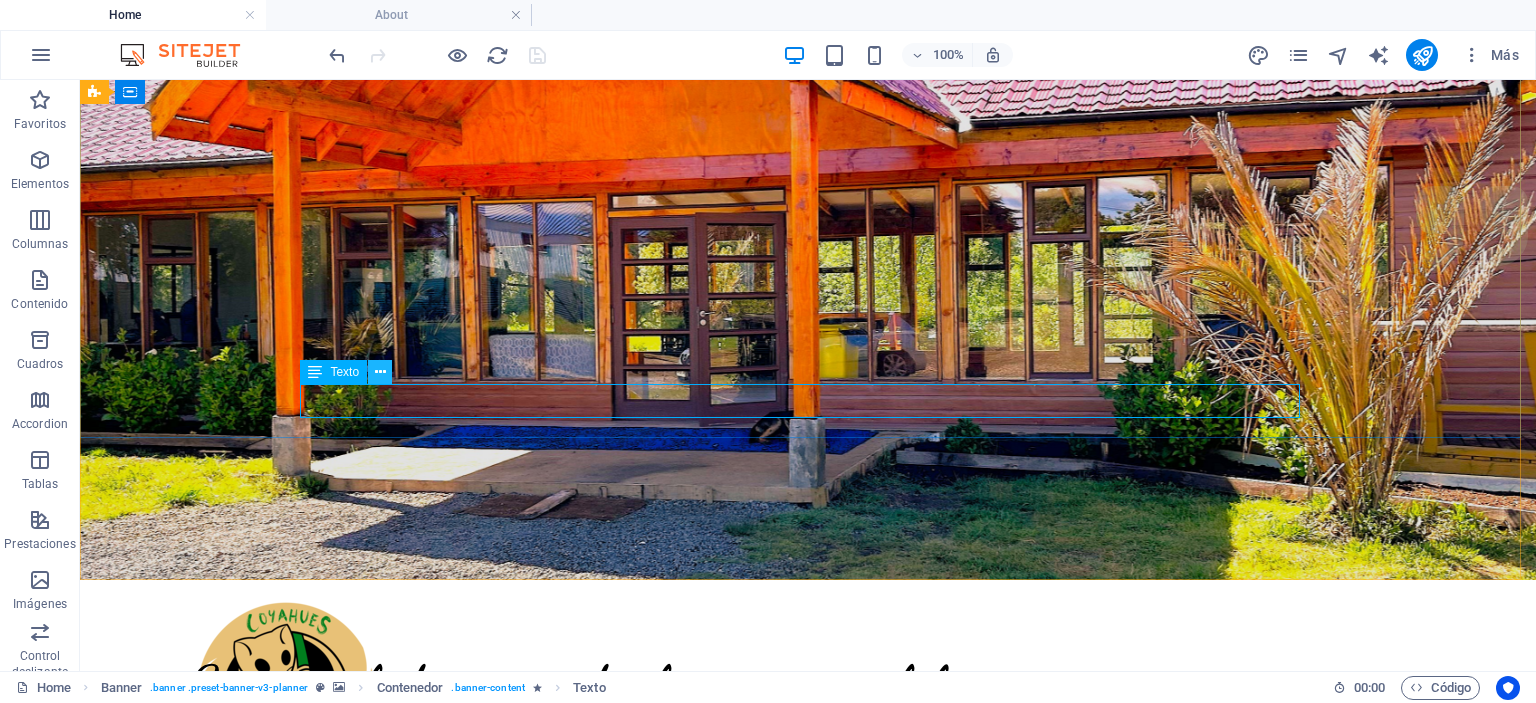 click at bounding box center [380, 372] 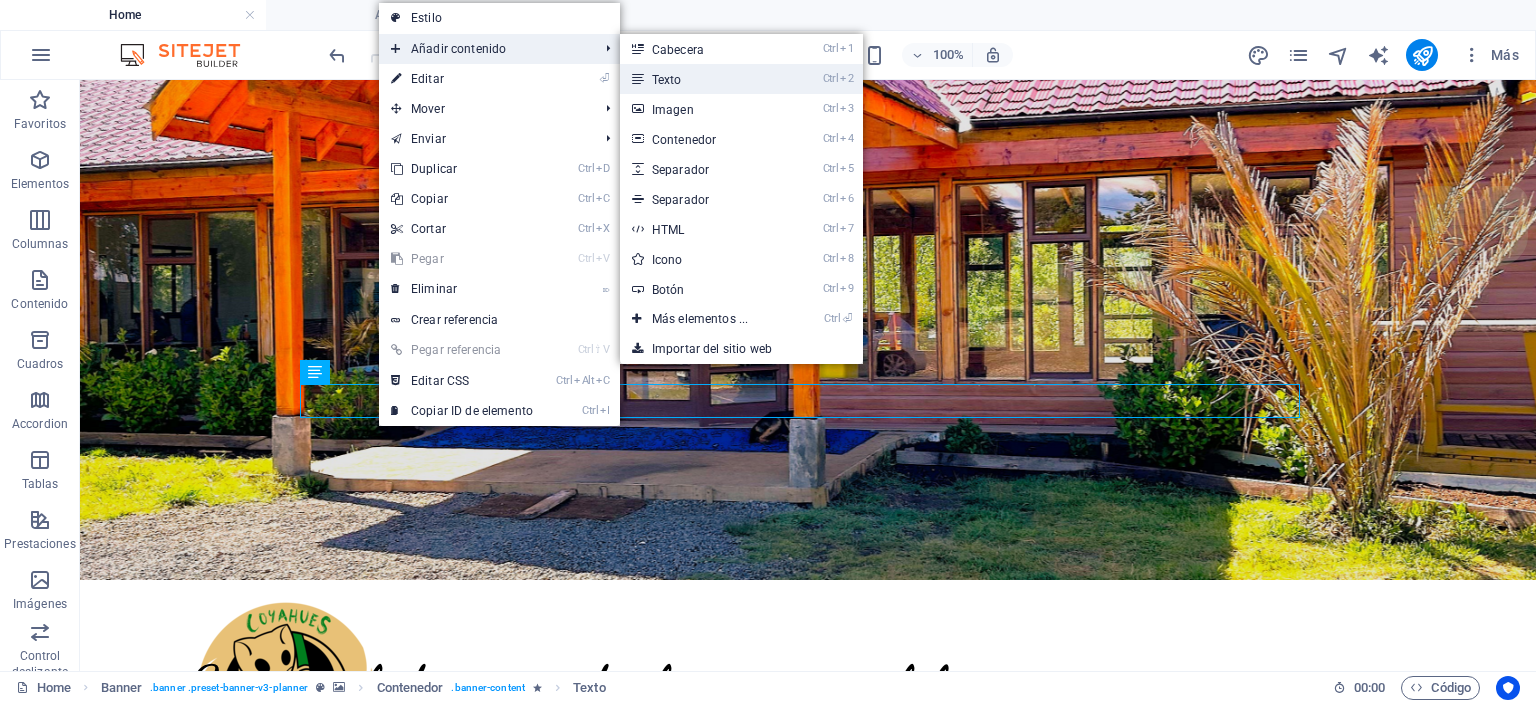 click on "Ctrl 2  Texto" at bounding box center (704, 79) 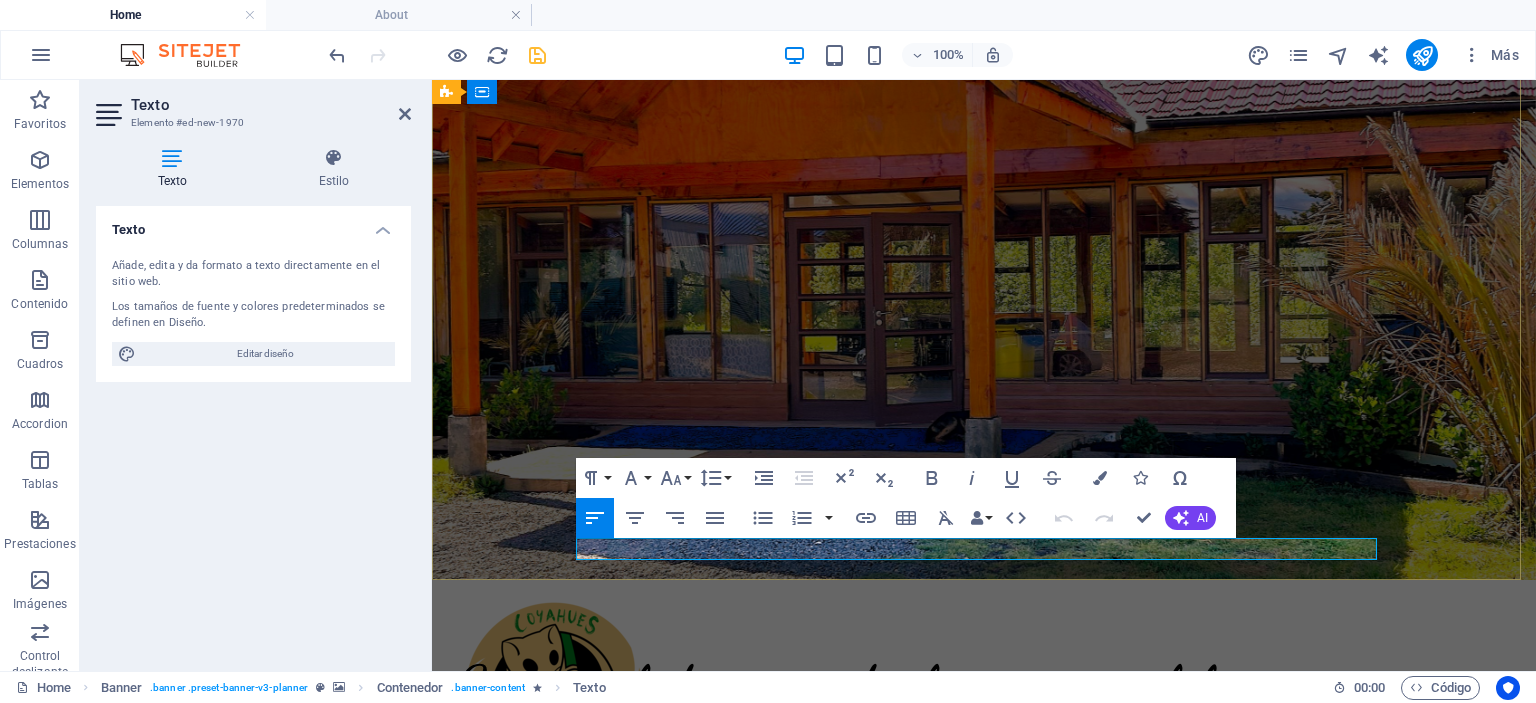 click on "Nuevo elemento de texto" at bounding box center (984, 1533) 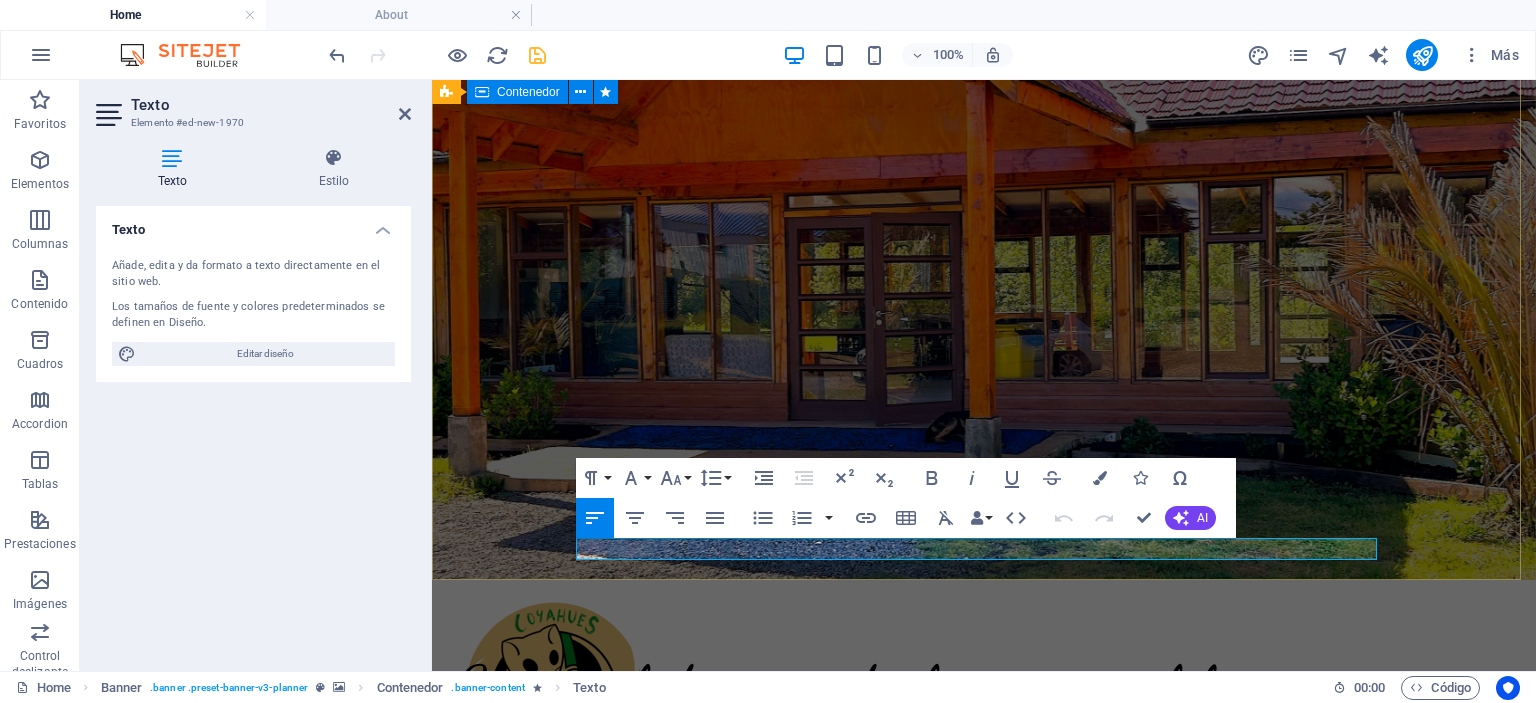 drag, startPoint x: 754, startPoint y: 543, endPoint x: 536, endPoint y: 543, distance: 218 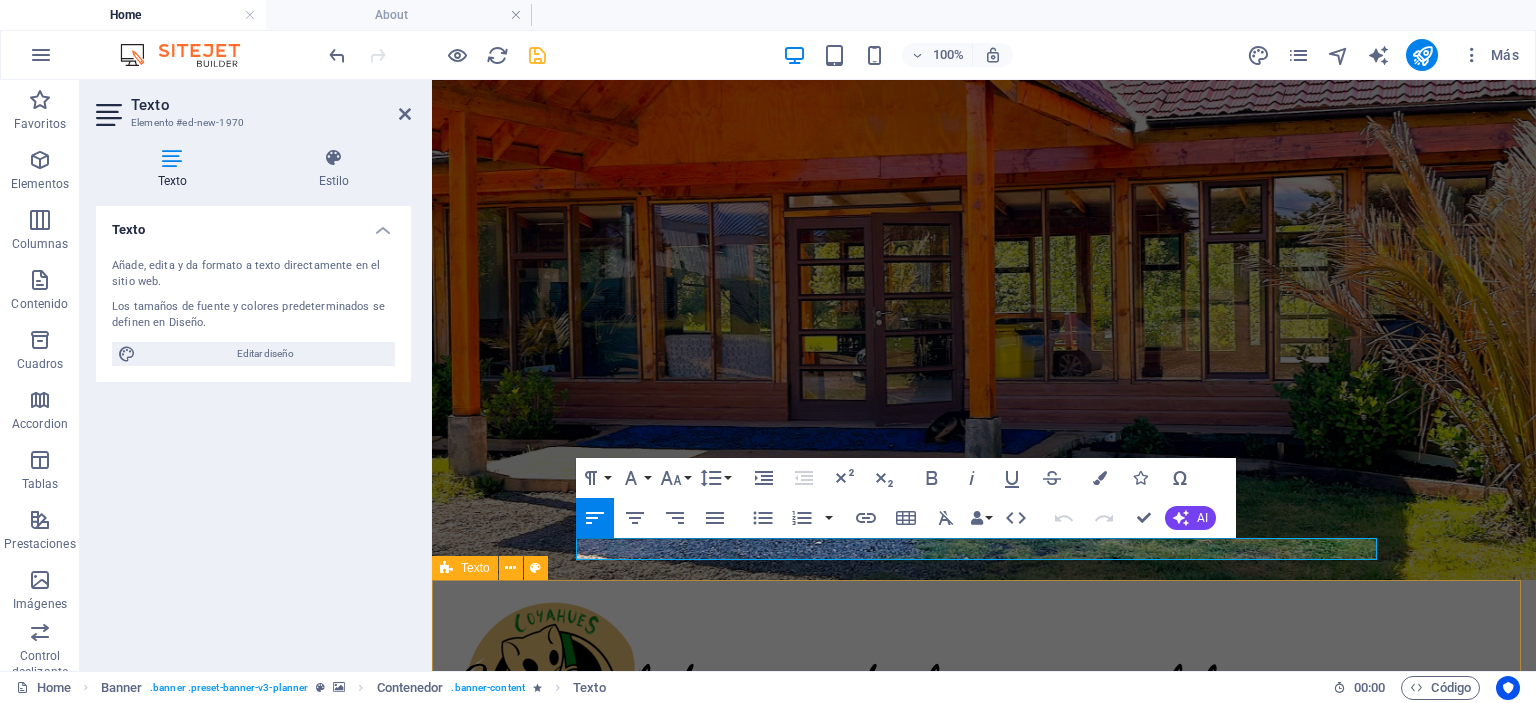 type 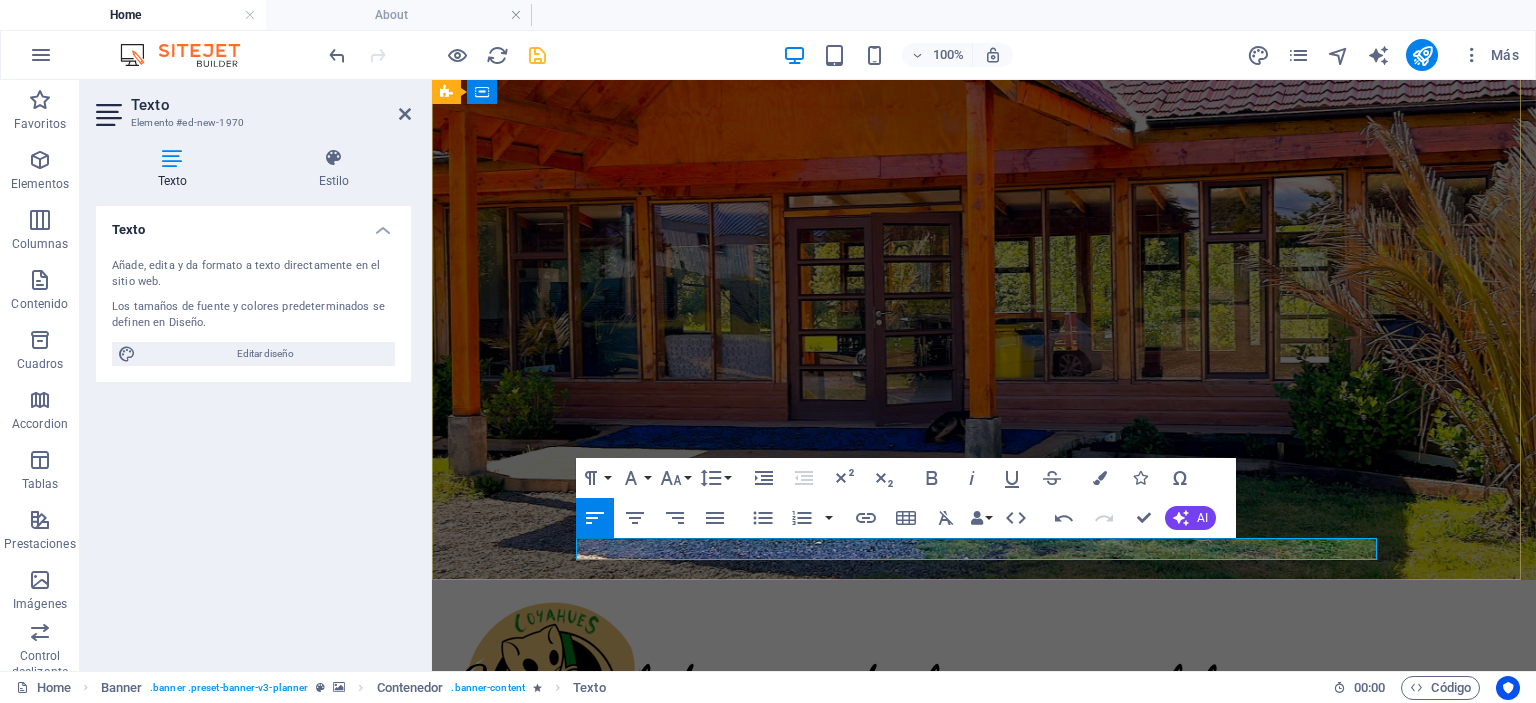 click on "​" at bounding box center [984, 1533] 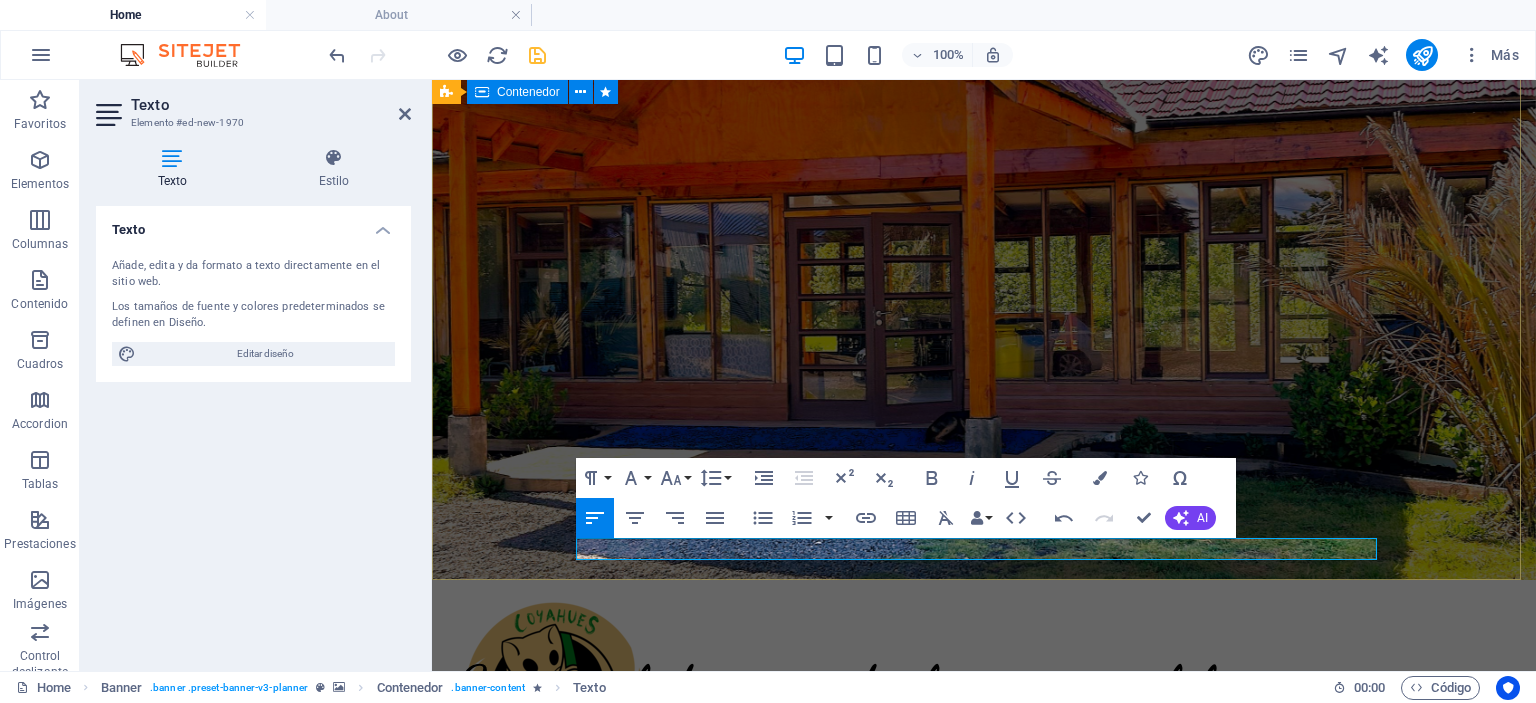 drag, startPoint x: 1020, startPoint y: 550, endPoint x: 568, endPoint y: 550, distance: 452 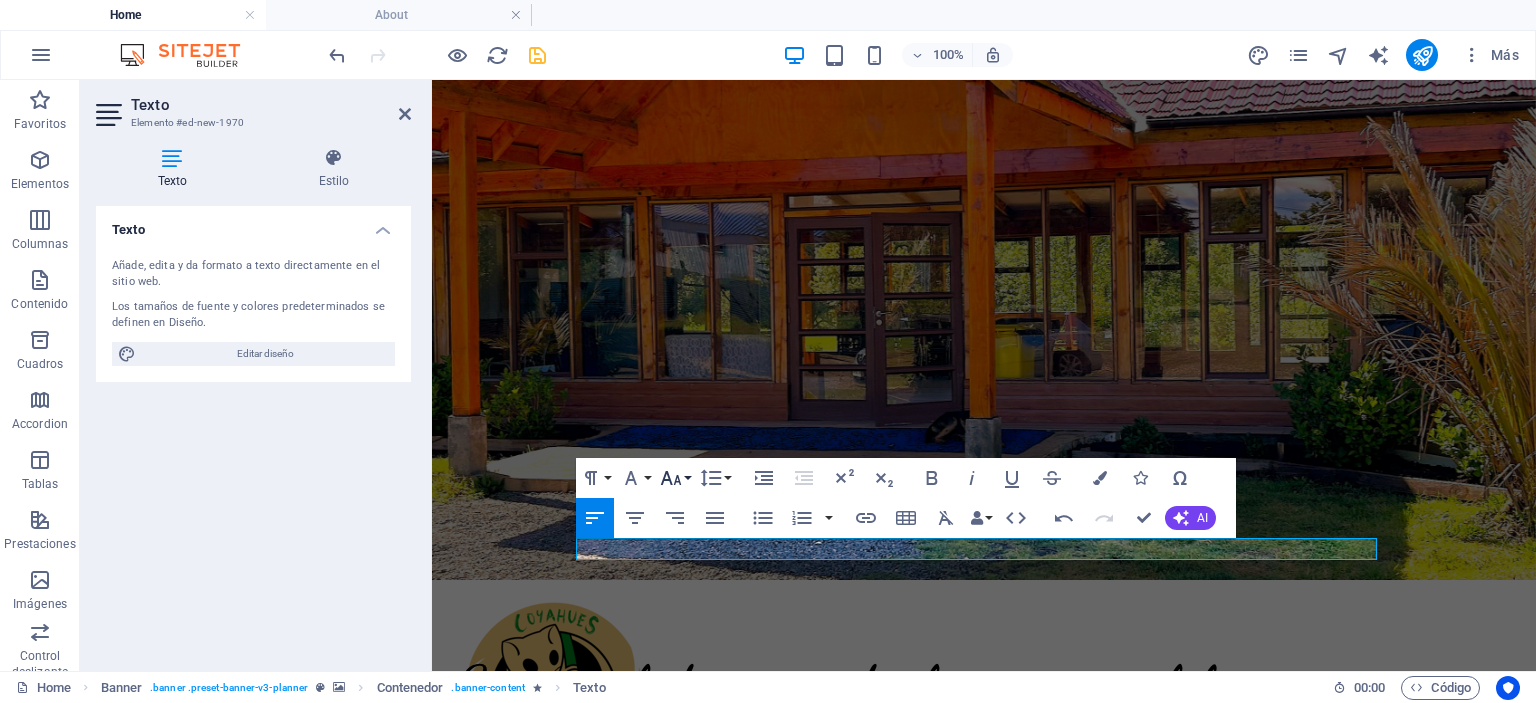 click on "Font Size" at bounding box center [675, 478] 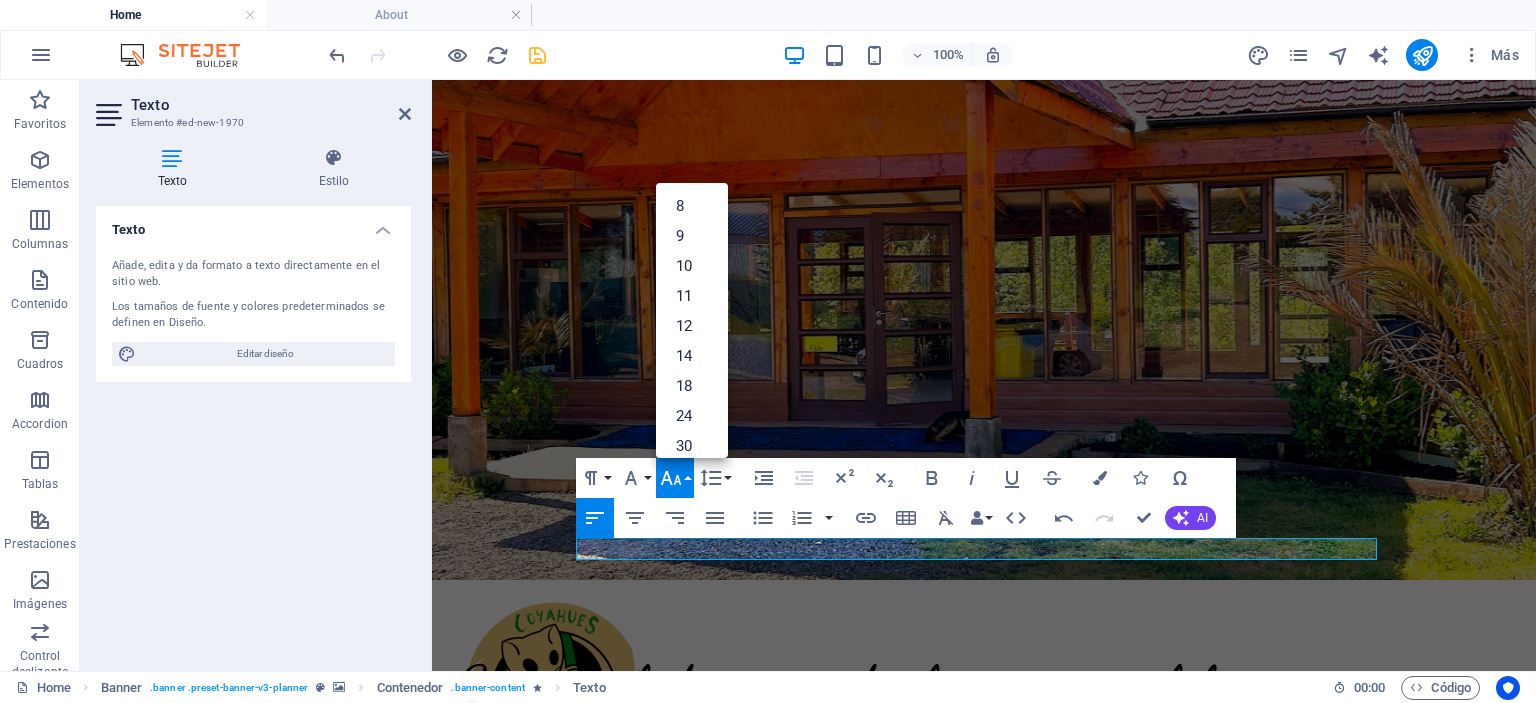 scroll, scrollTop: 160, scrollLeft: 0, axis: vertical 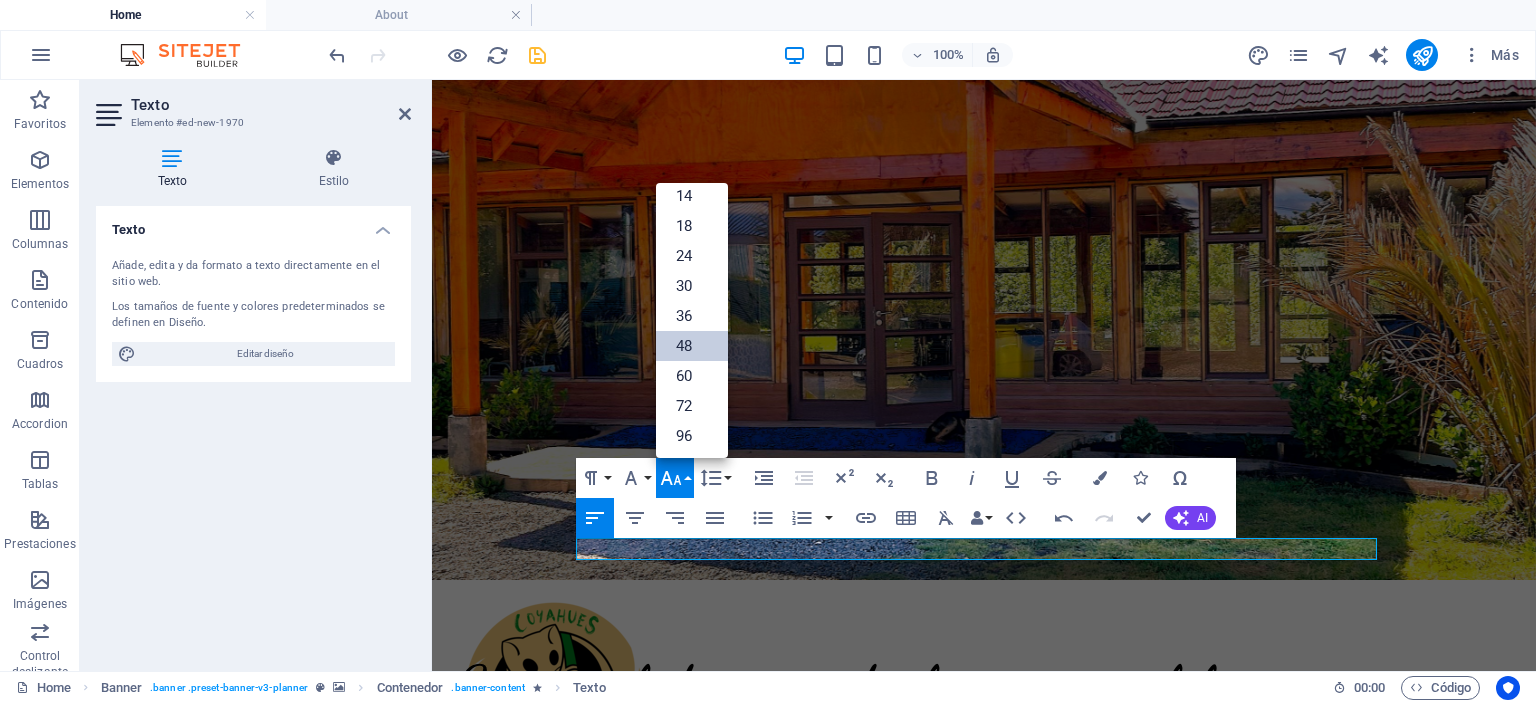 click on "48" at bounding box center (692, 346) 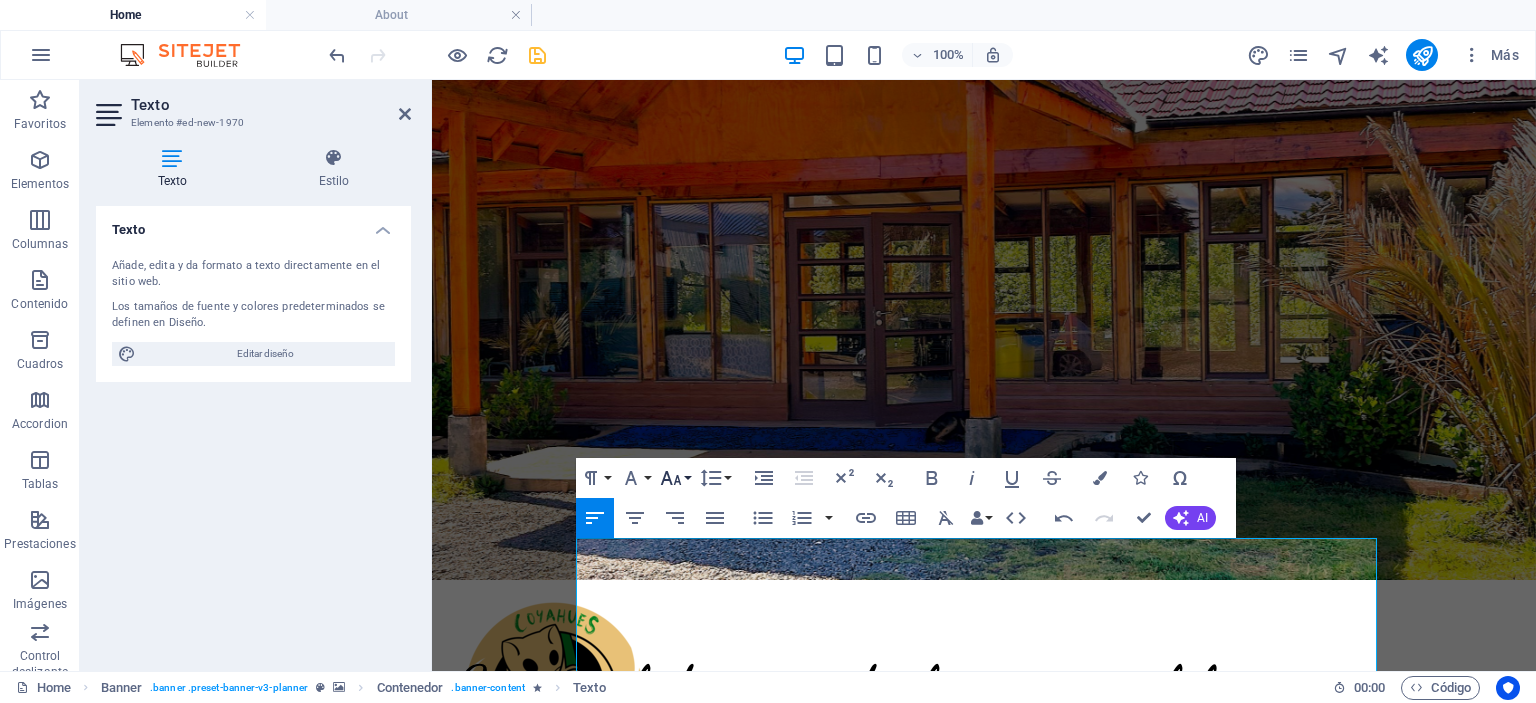 click on "Font Size" at bounding box center (675, 478) 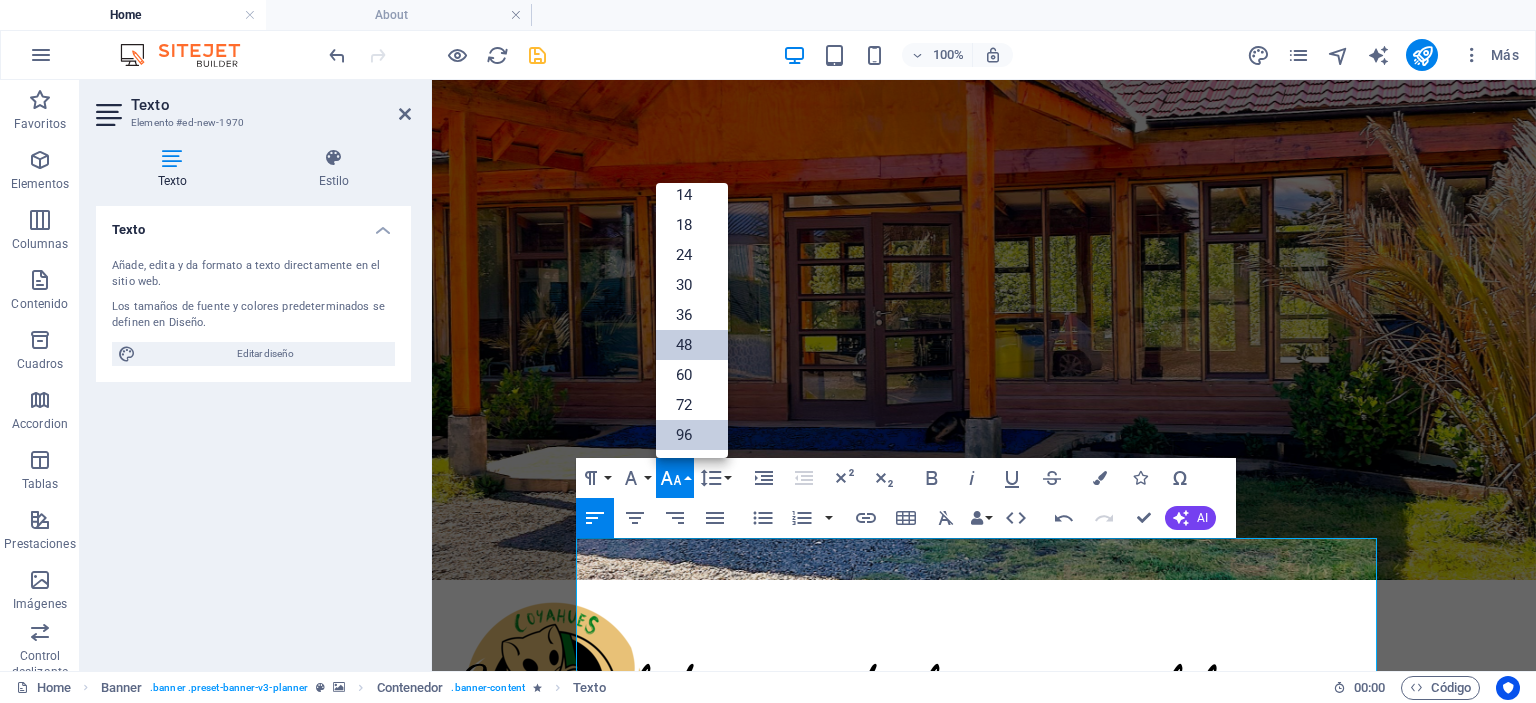 scroll, scrollTop: 160, scrollLeft: 0, axis: vertical 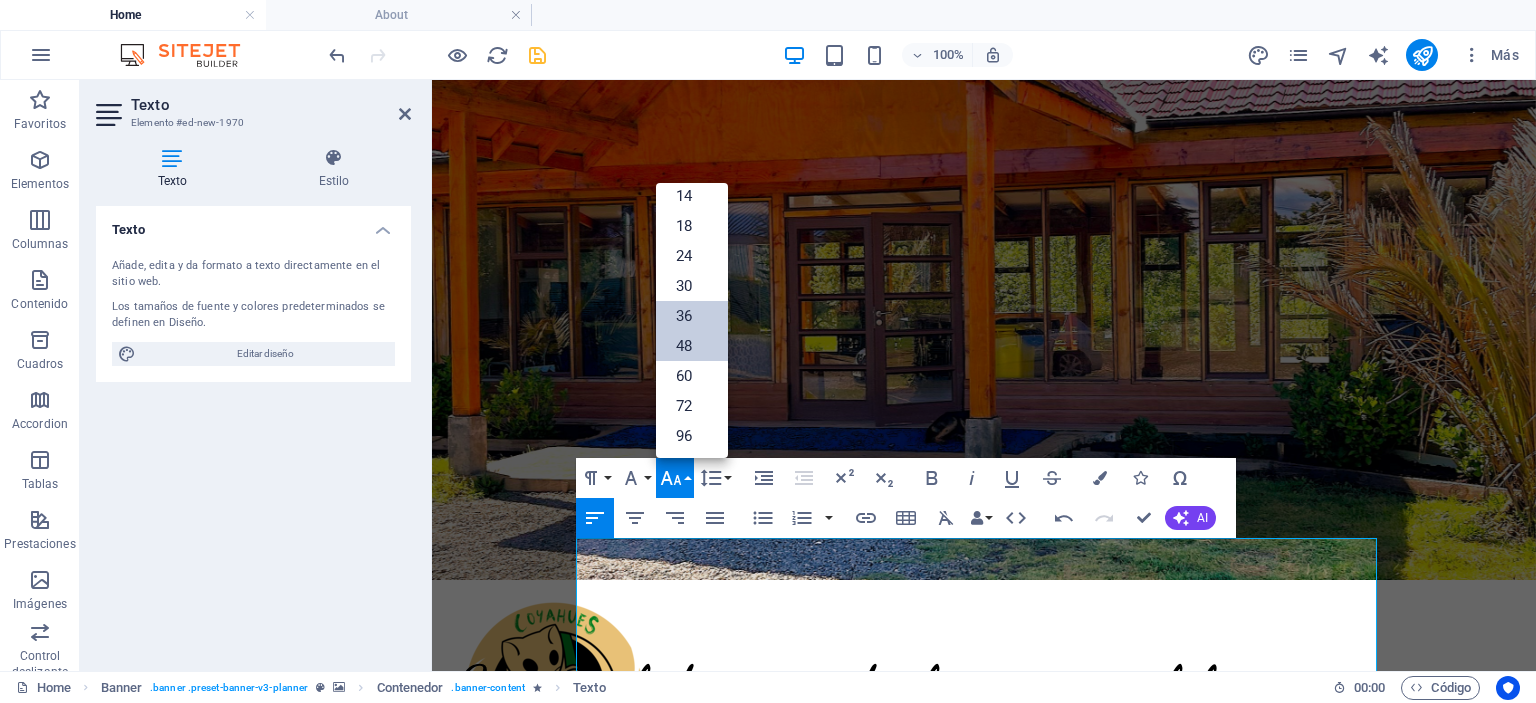 click on "36" at bounding box center (692, 316) 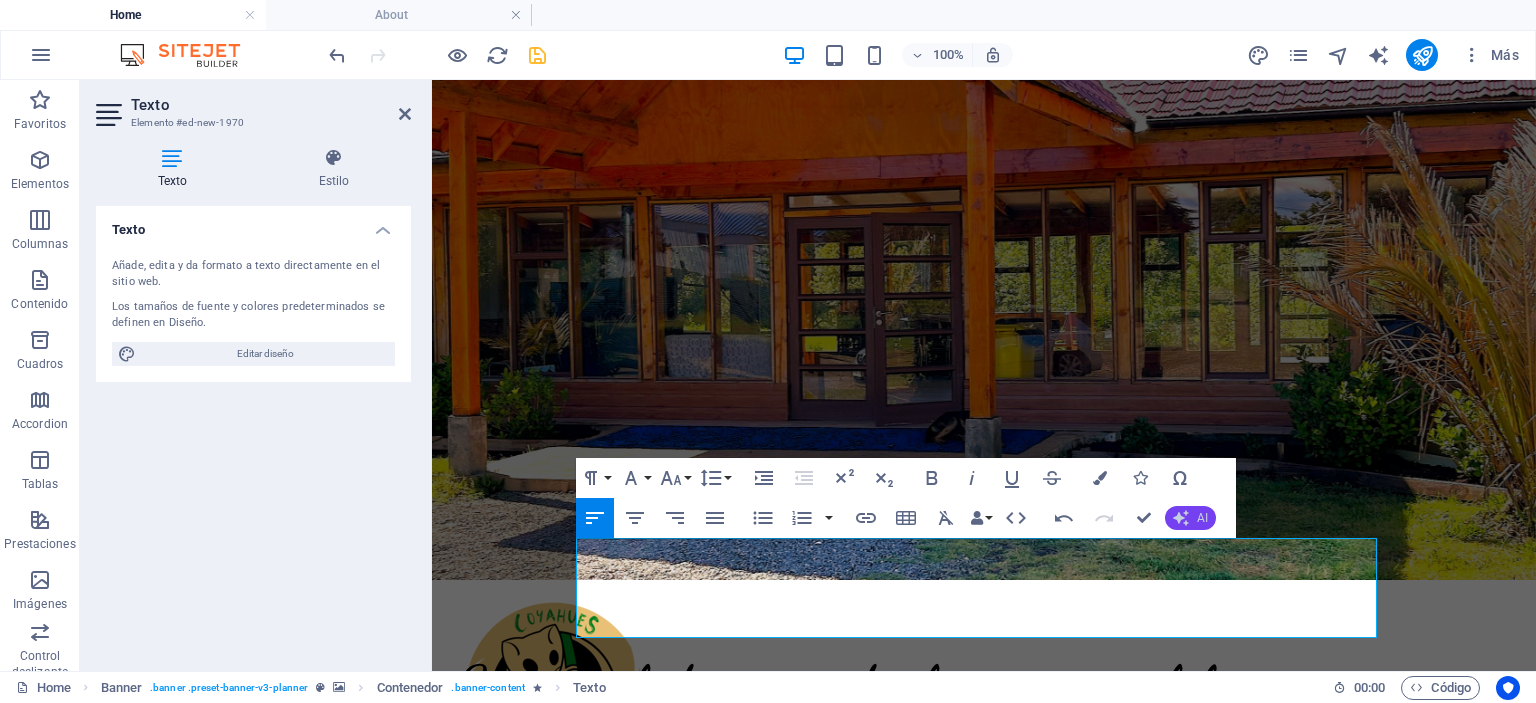click on "AI" at bounding box center (1190, 518) 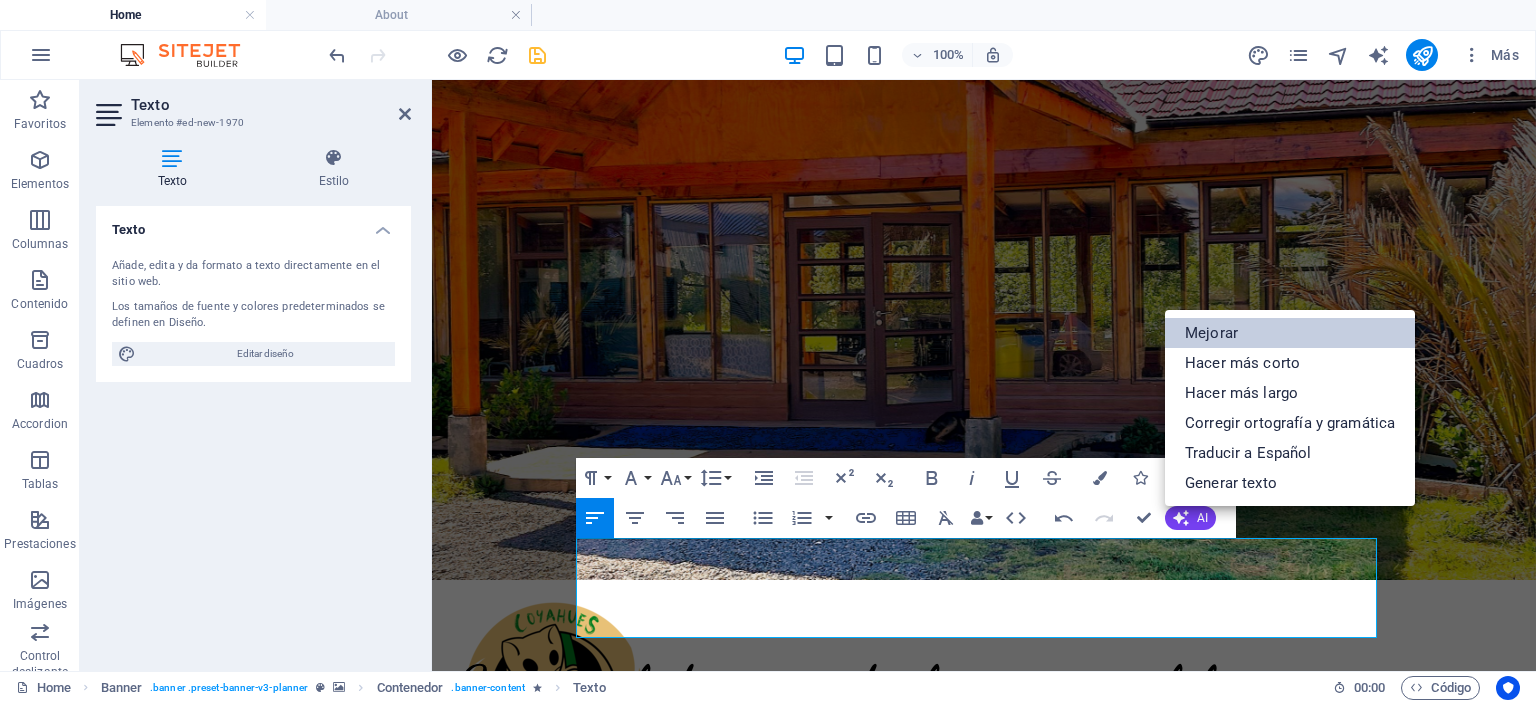click on "Mejorar" at bounding box center [1290, 333] 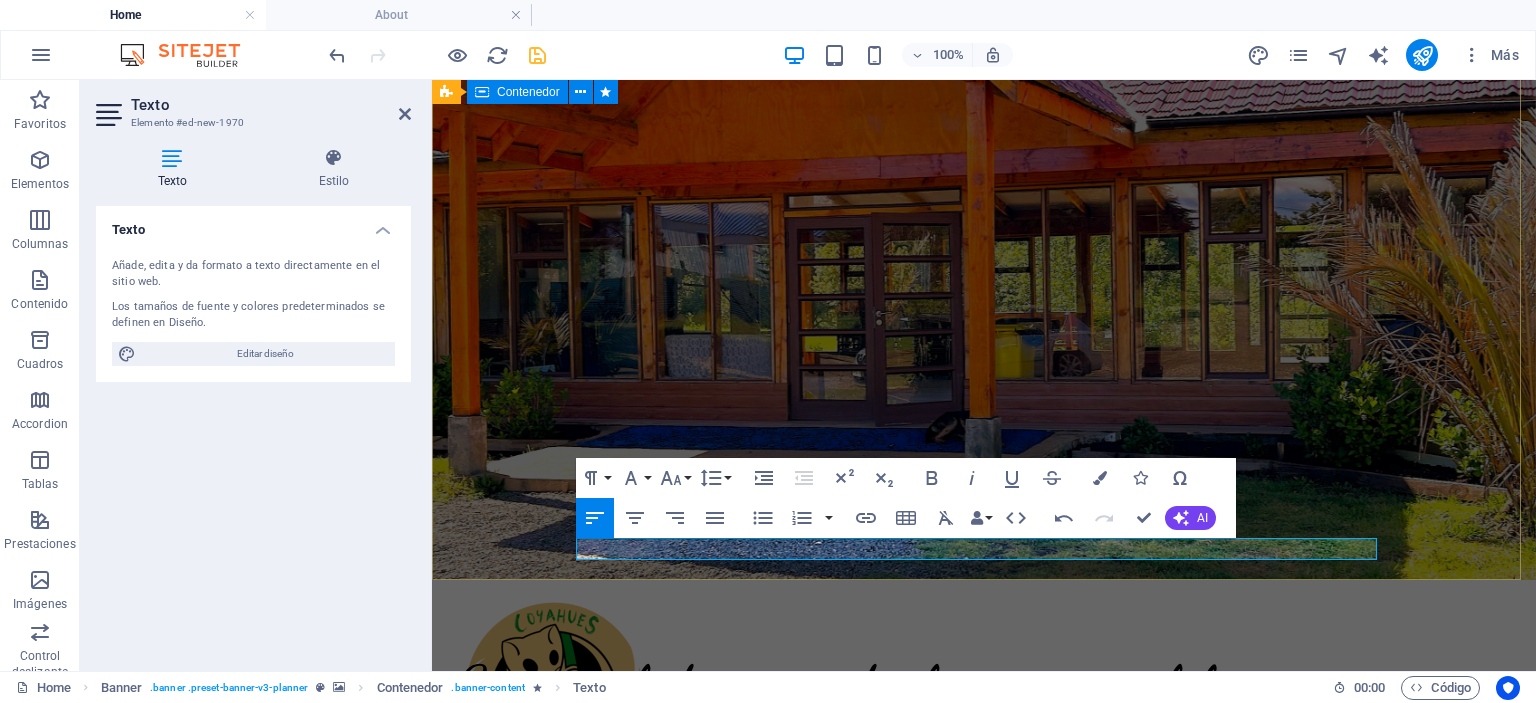 drag, startPoint x: 1074, startPoint y: 548, endPoint x: 468, endPoint y: 546, distance: 606.0033 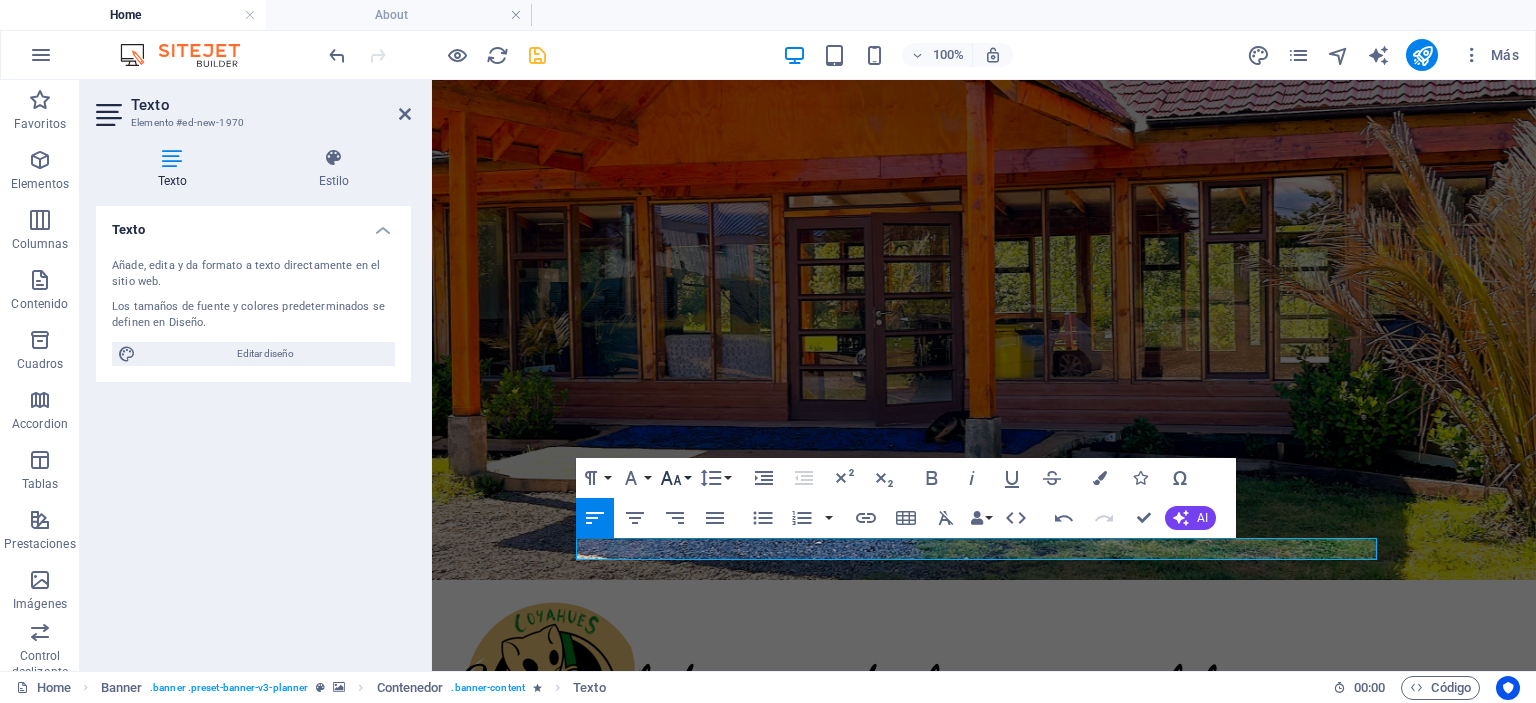 click on "Font Size" at bounding box center (675, 478) 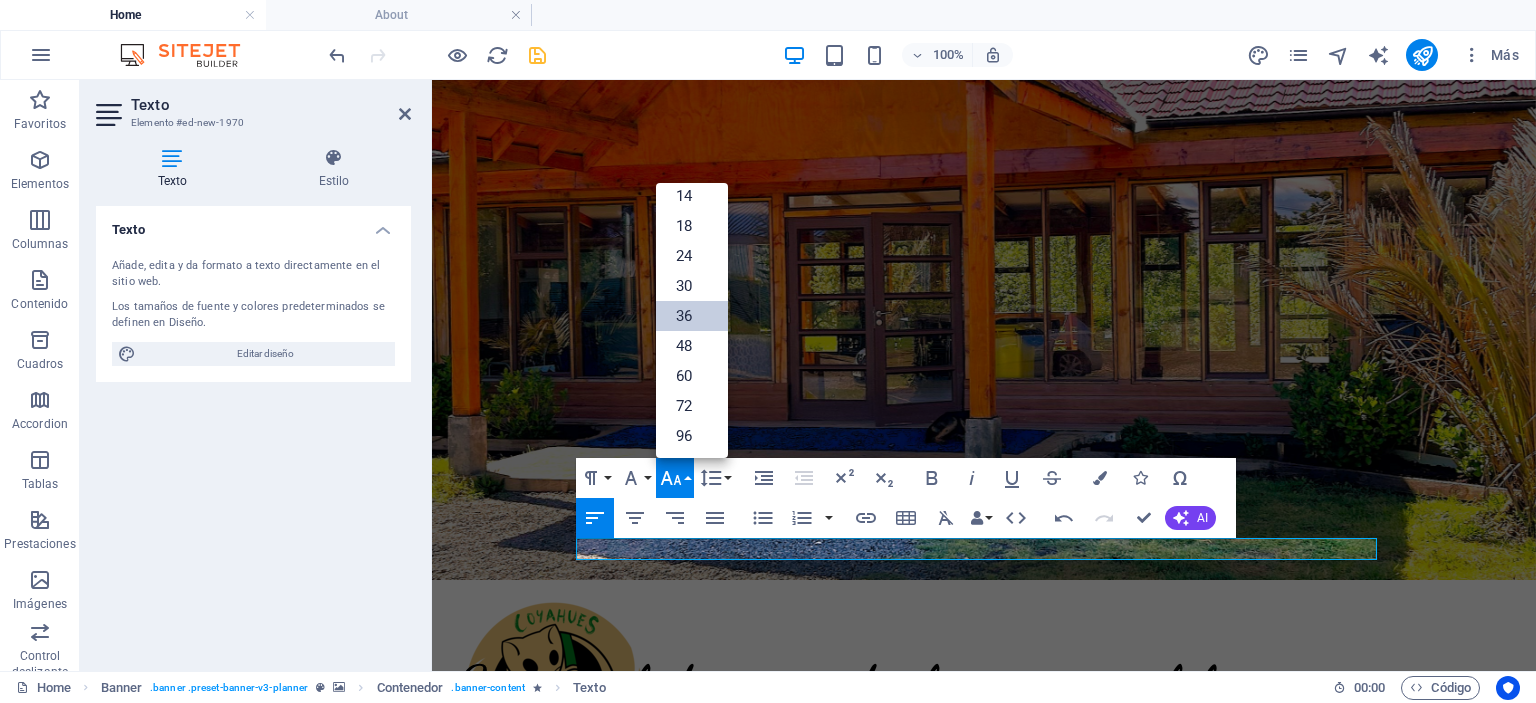click on "36" at bounding box center (692, 316) 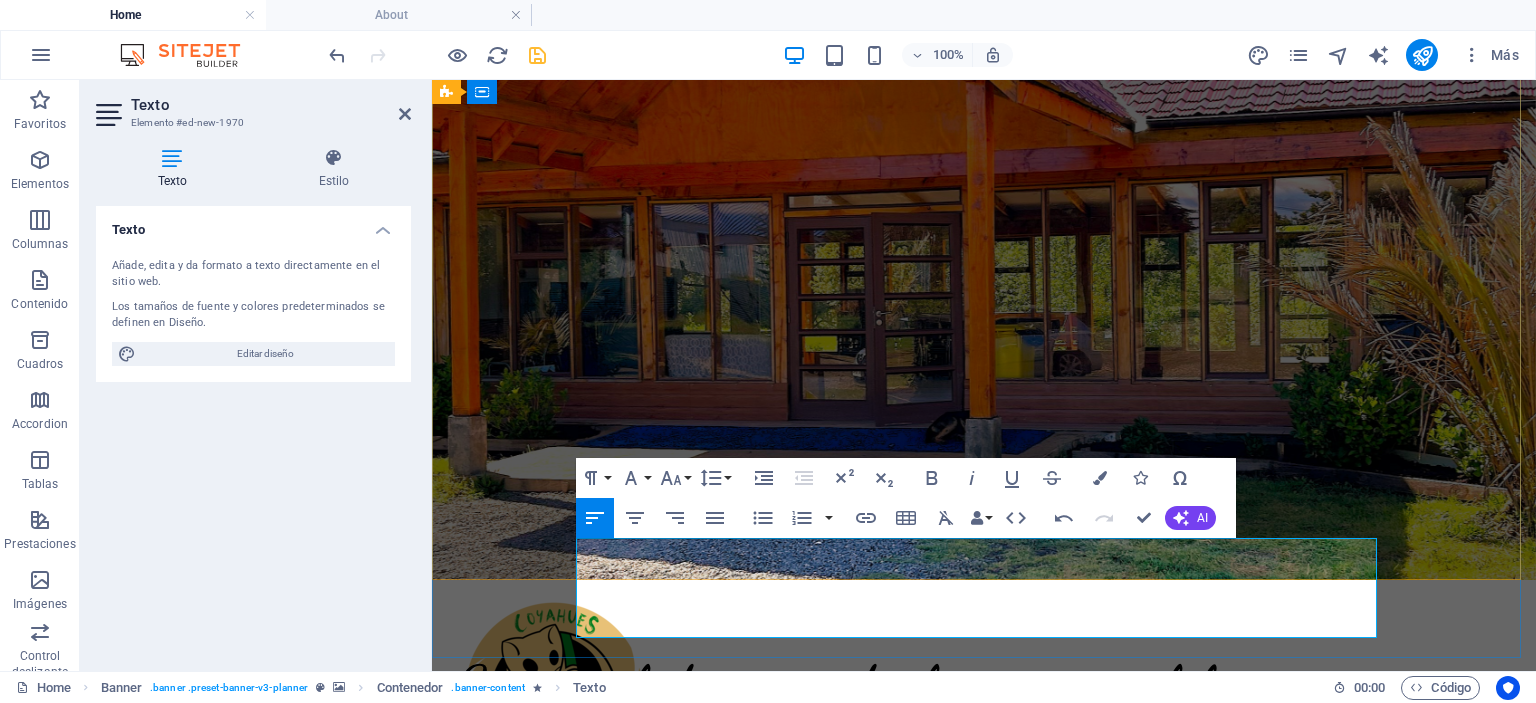 click on "Ubicados en Los Álamos, en el corazón de la provincia de Arauco." at bounding box center (984, 1572) 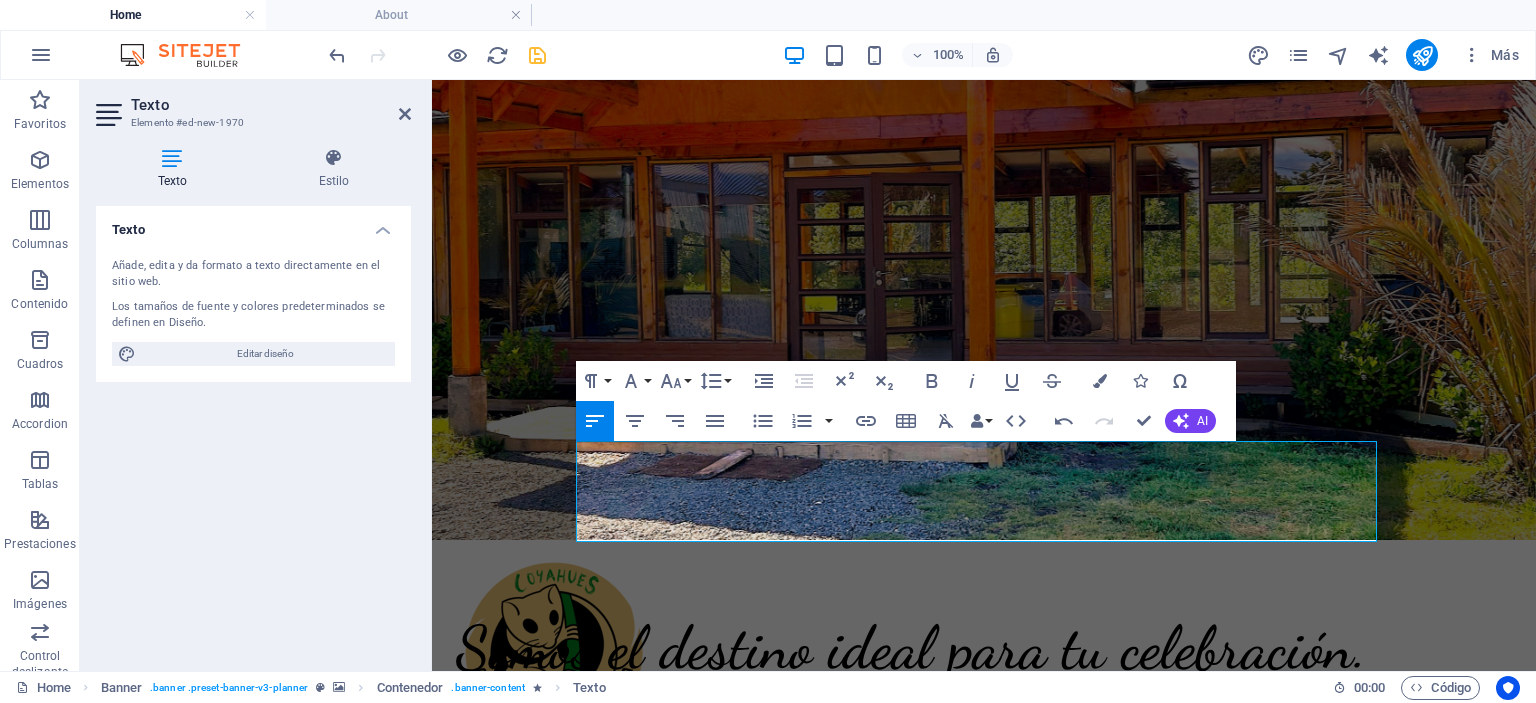 scroll, scrollTop: 621, scrollLeft: 0, axis: vertical 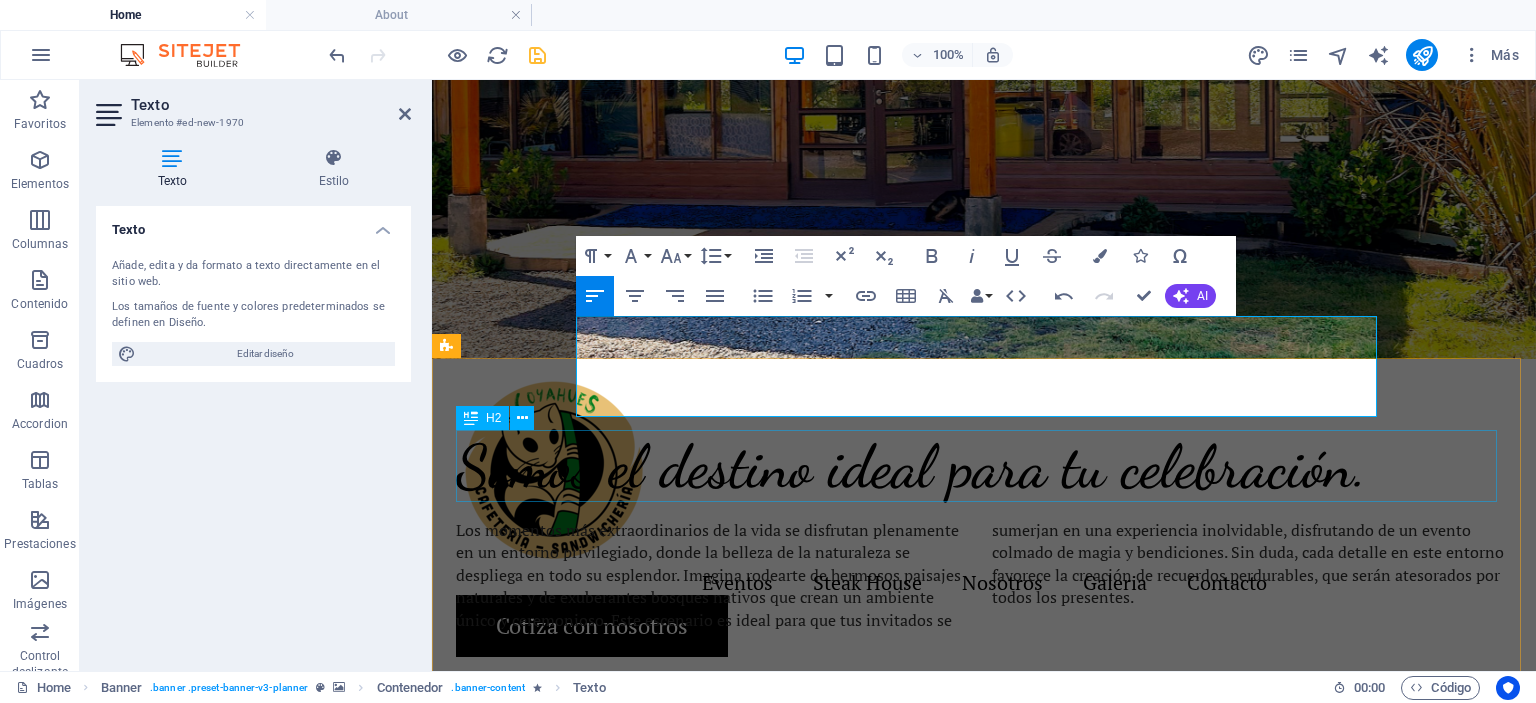 drag, startPoint x: 587, startPoint y: 562, endPoint x: 1127, endPoint y: 434, distance: 554.9631 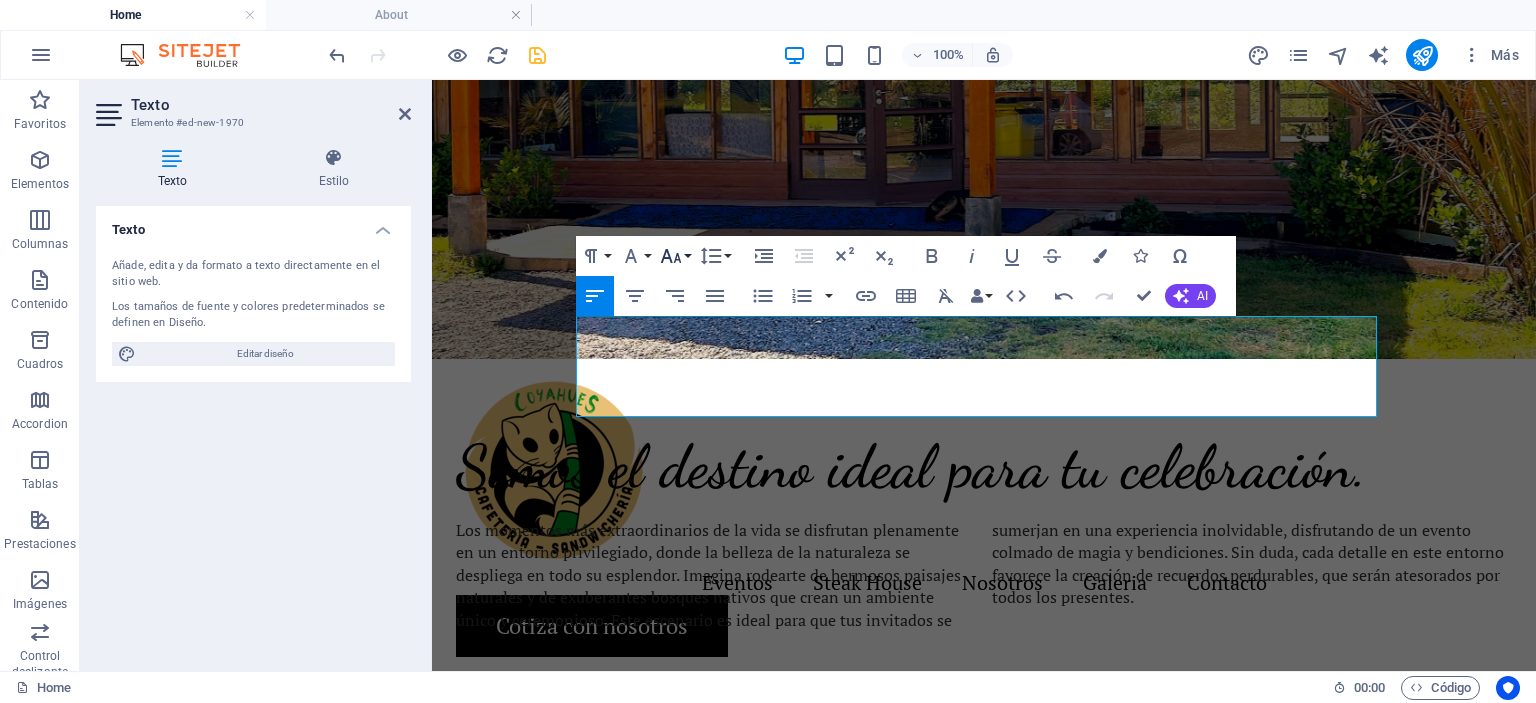 click on "Font Size" at bounding box center (675, 256) 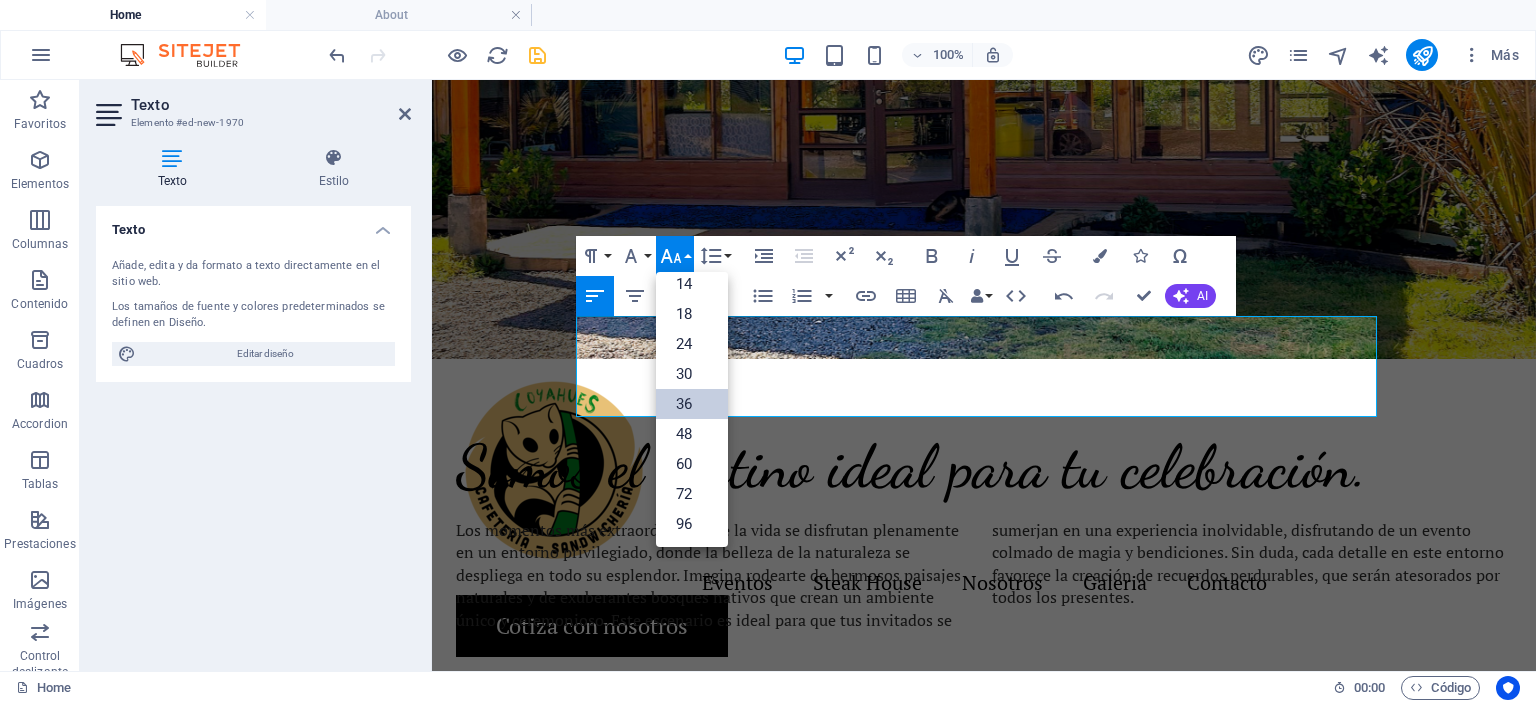 scroll, scrollTop: 160, scrollLeft: 0, axis: vertical 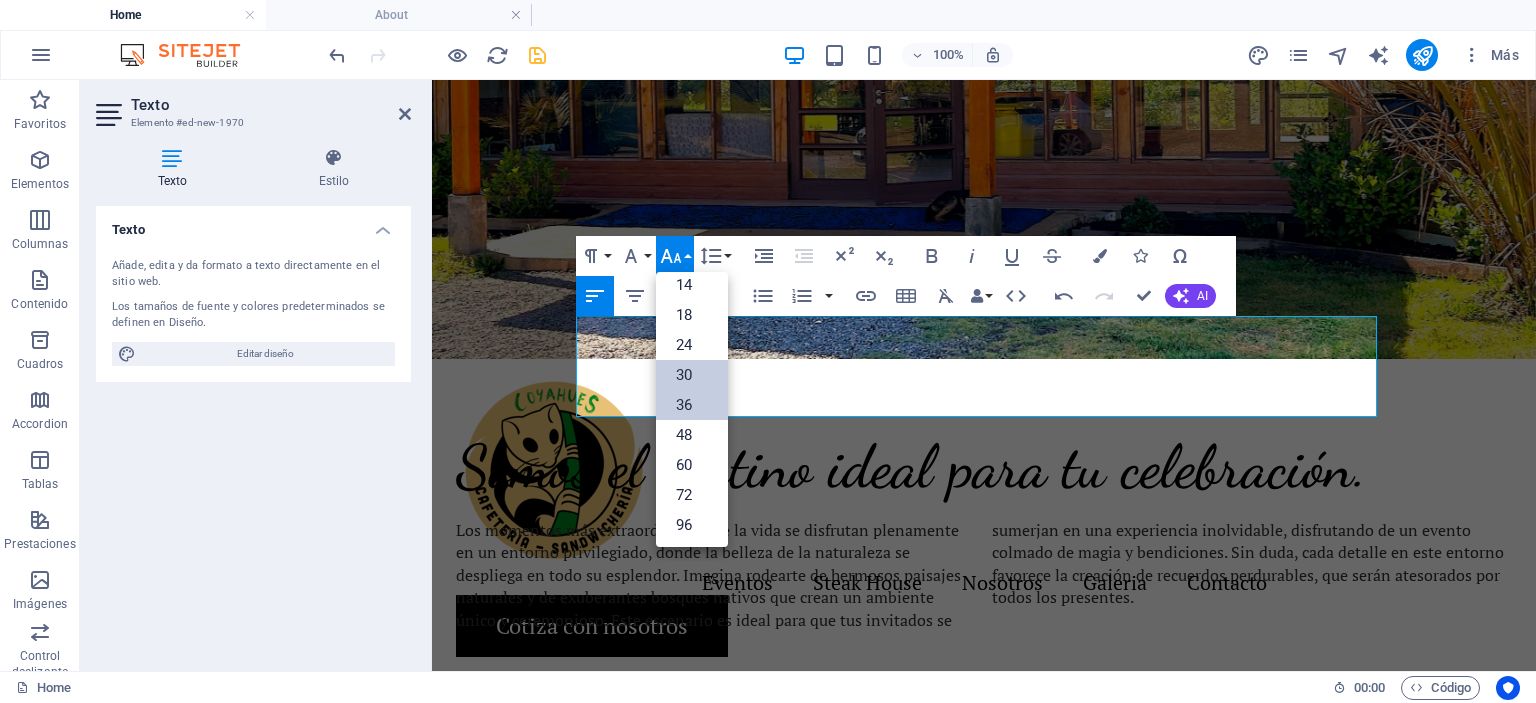 click on "30" at bounding box center (692, 375) 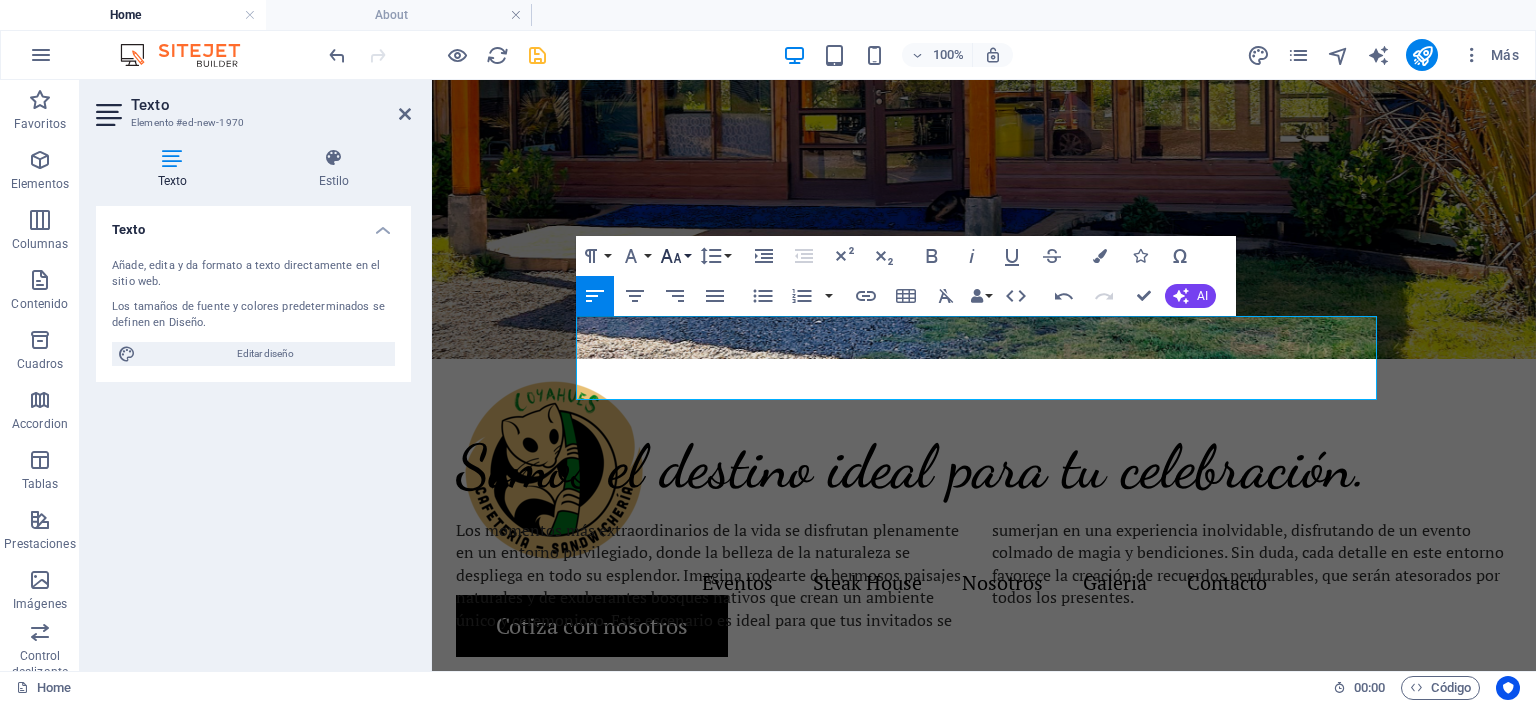 click on "Font Size" at bounding box center [675, 256] 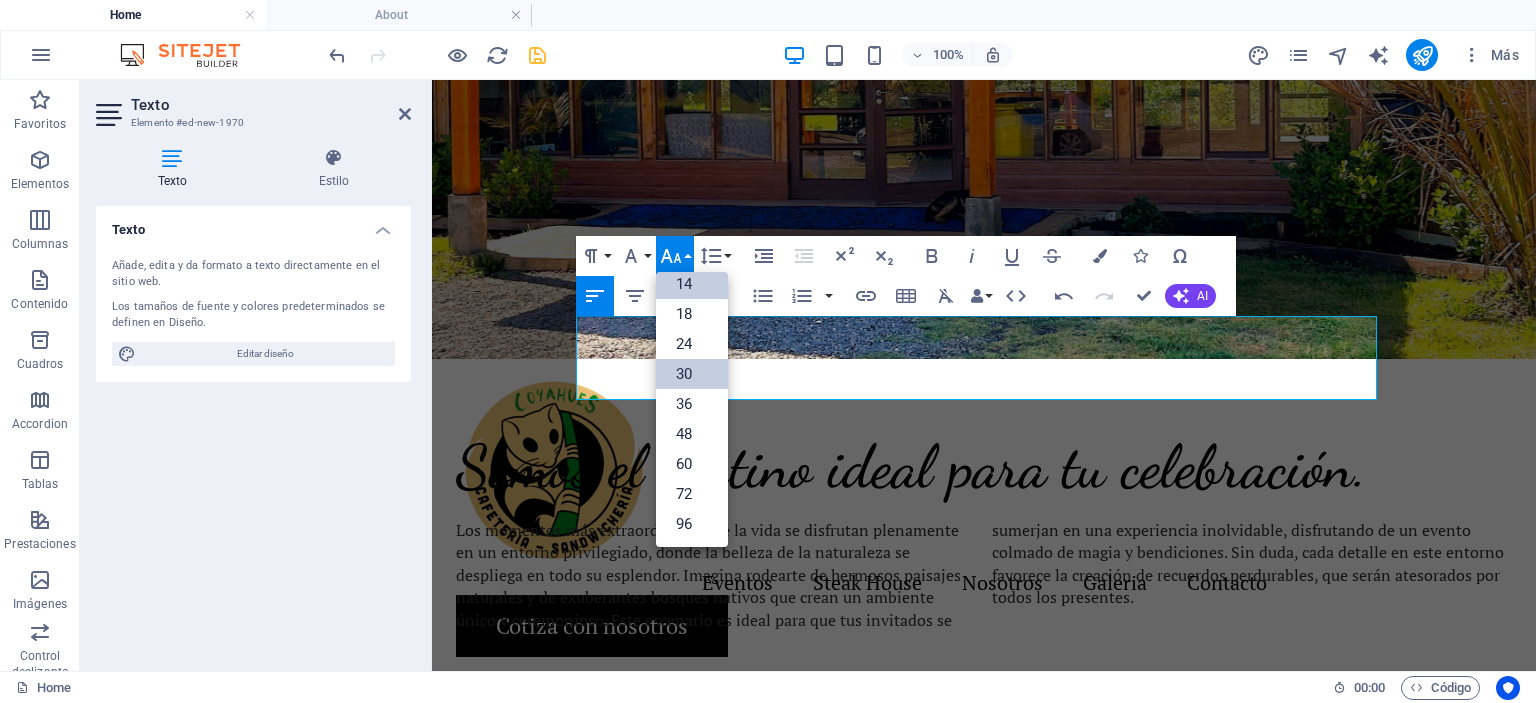 scroll, scrollTop: 160, scrollLeft: 0, axis: vertical 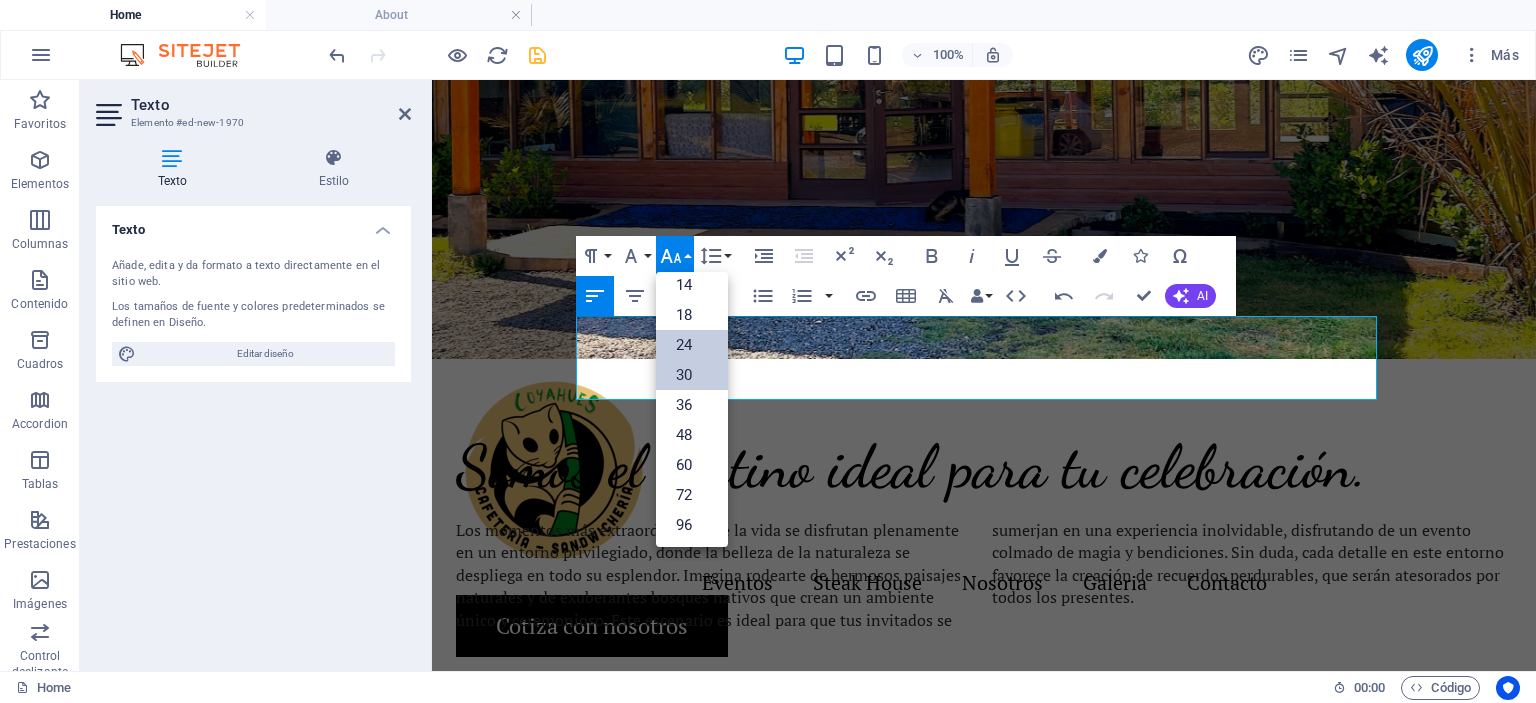 click on "24" at bounding box center [692, 345] 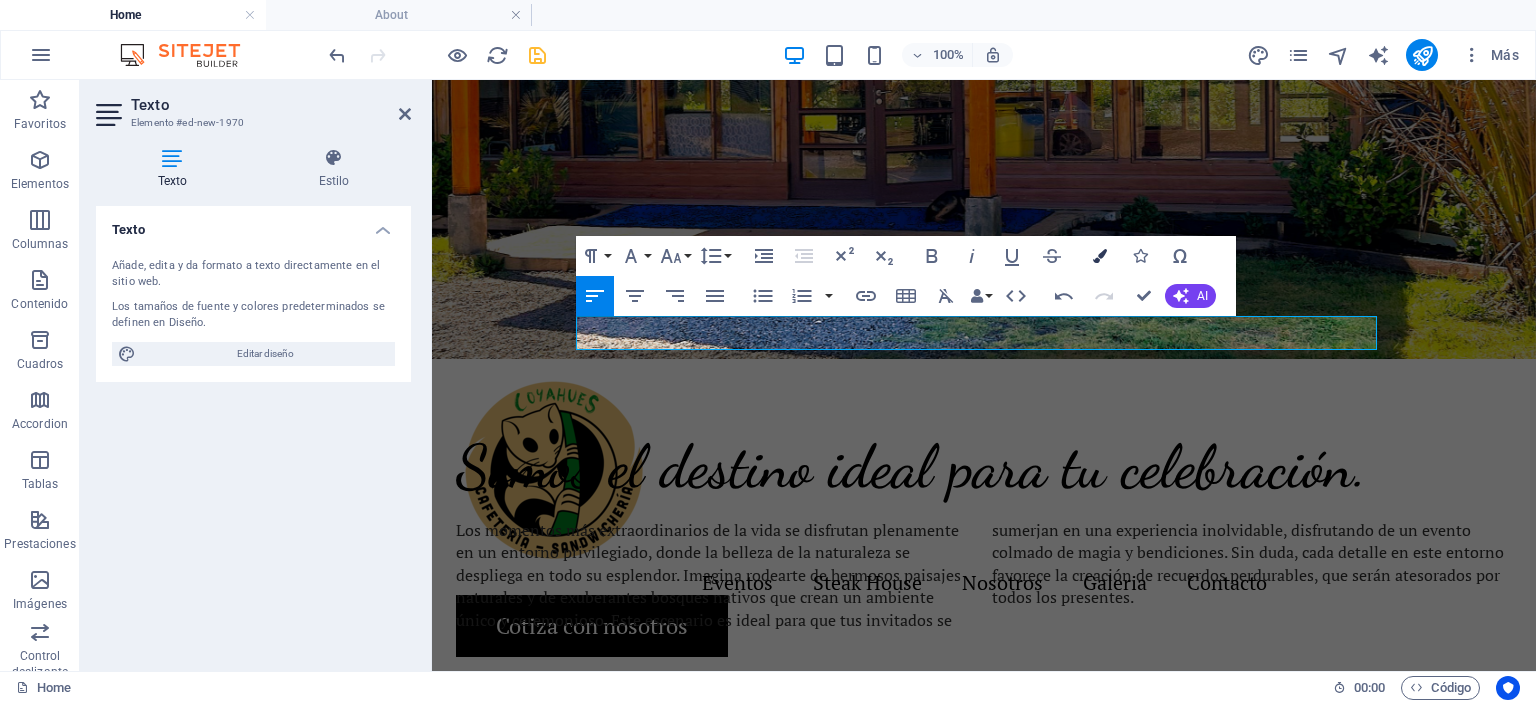 click at bounding box center [1100, 256] 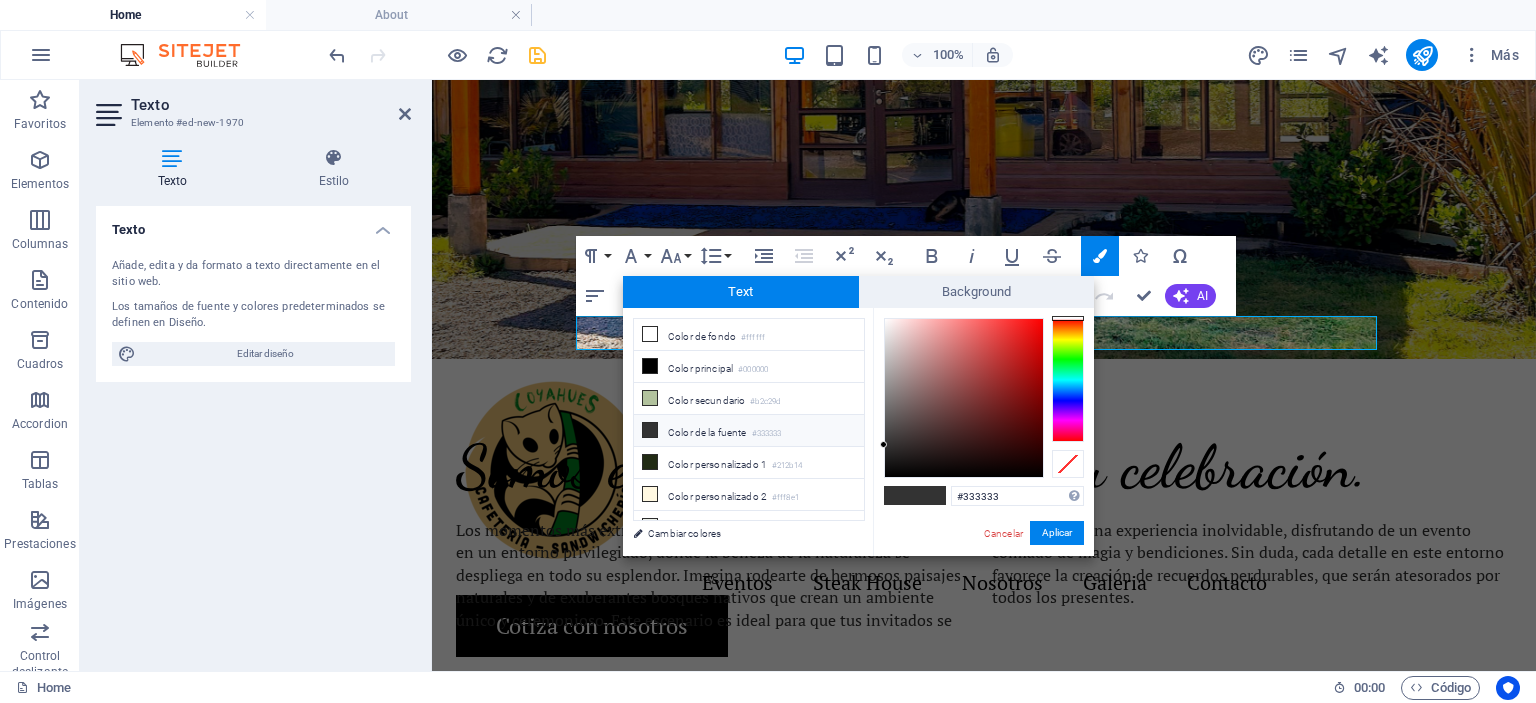 click at bounding box center (1068, 380) 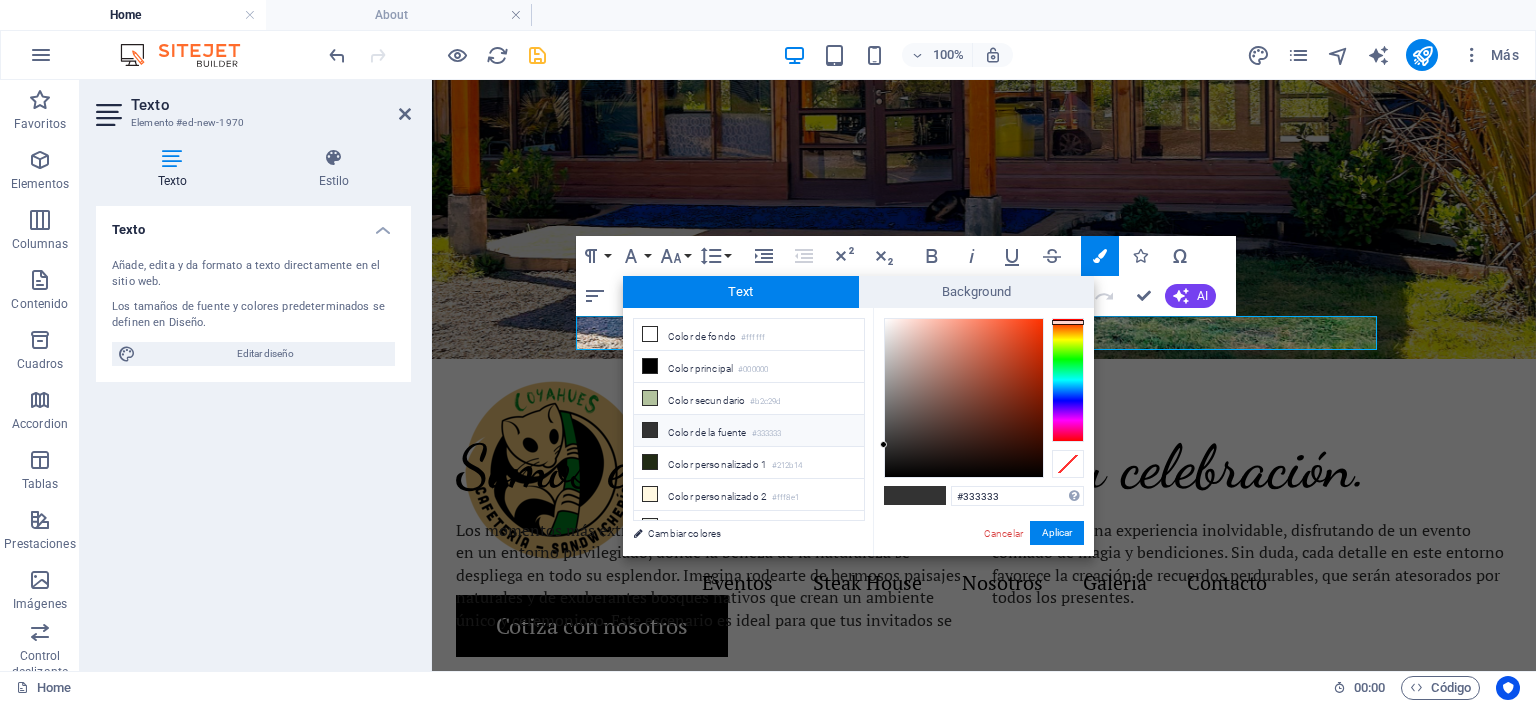 click at bounding box center (1068, 322) 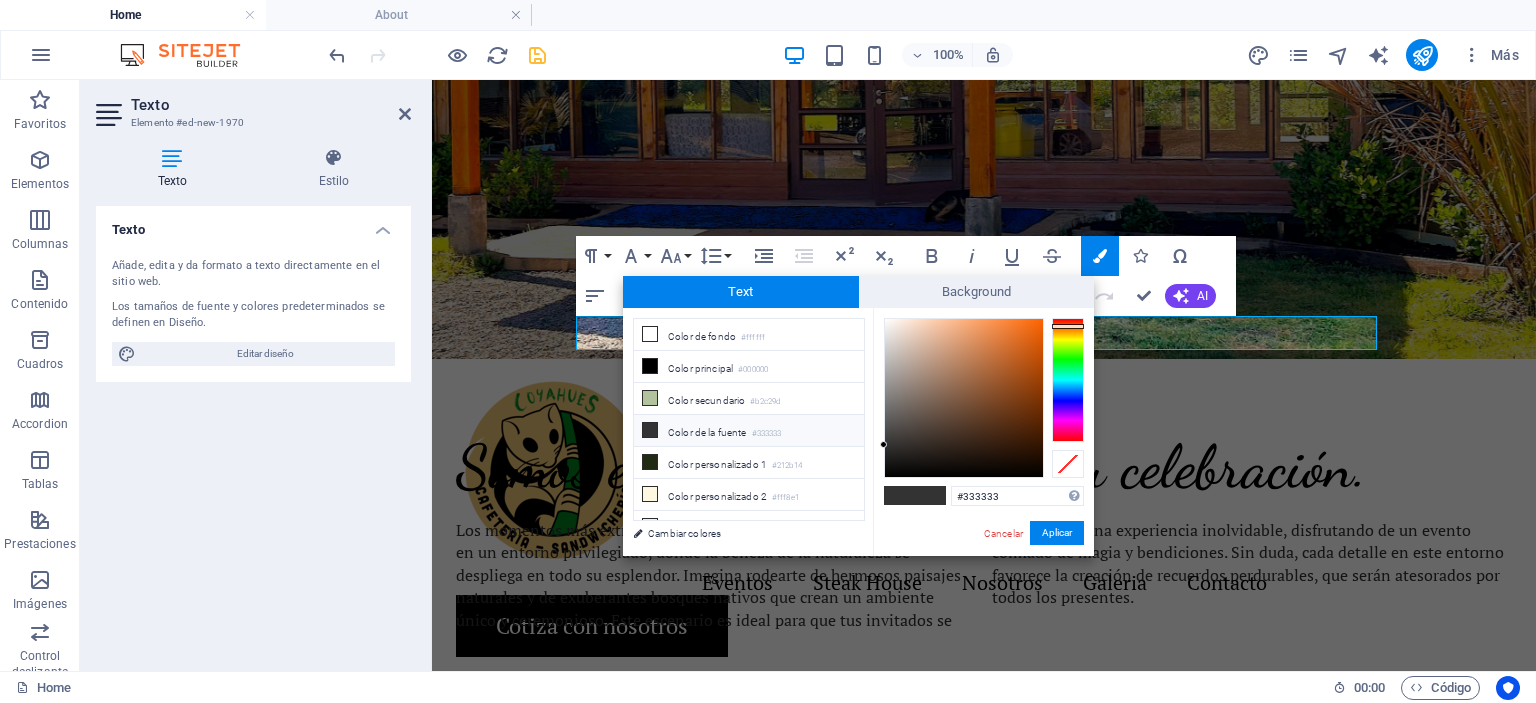 type on "#ed6005" 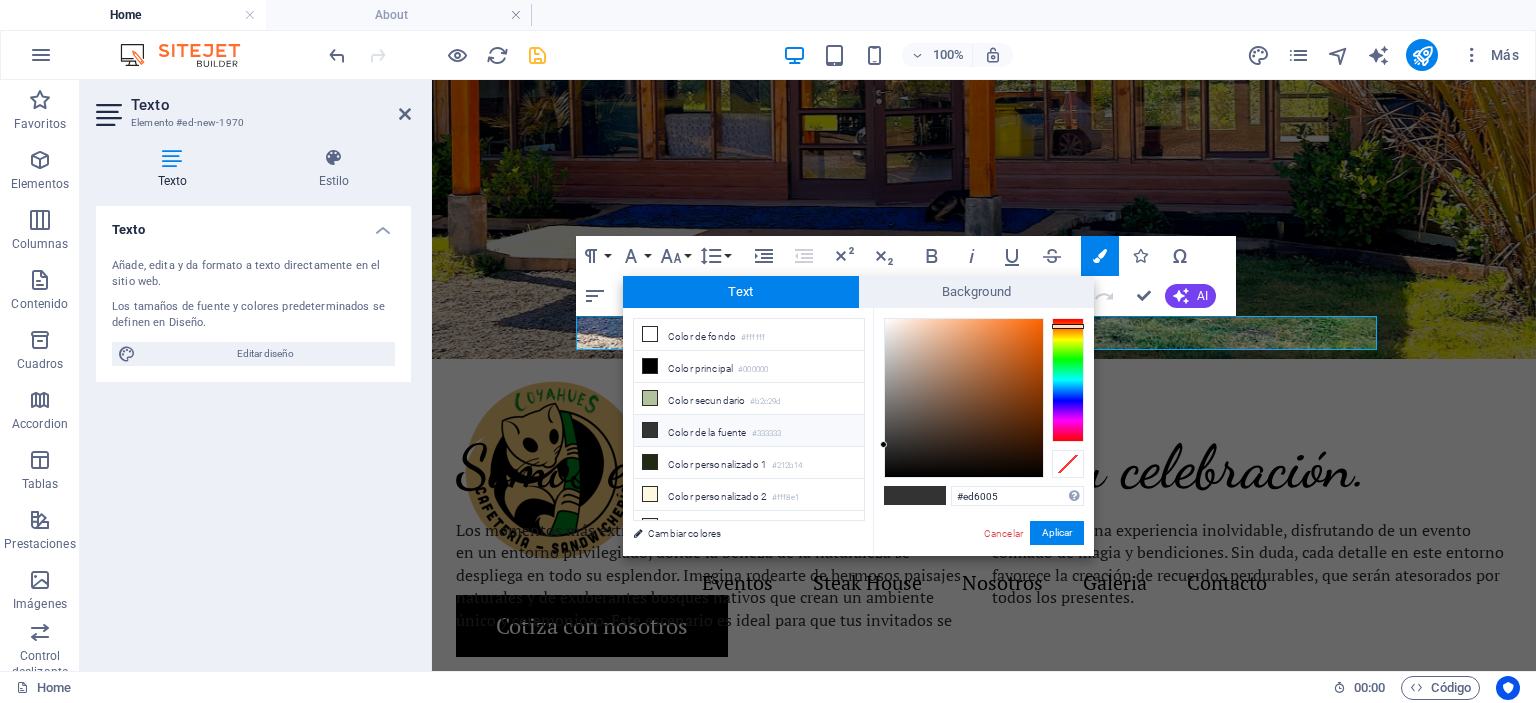 click at bounding box center (964, 398) 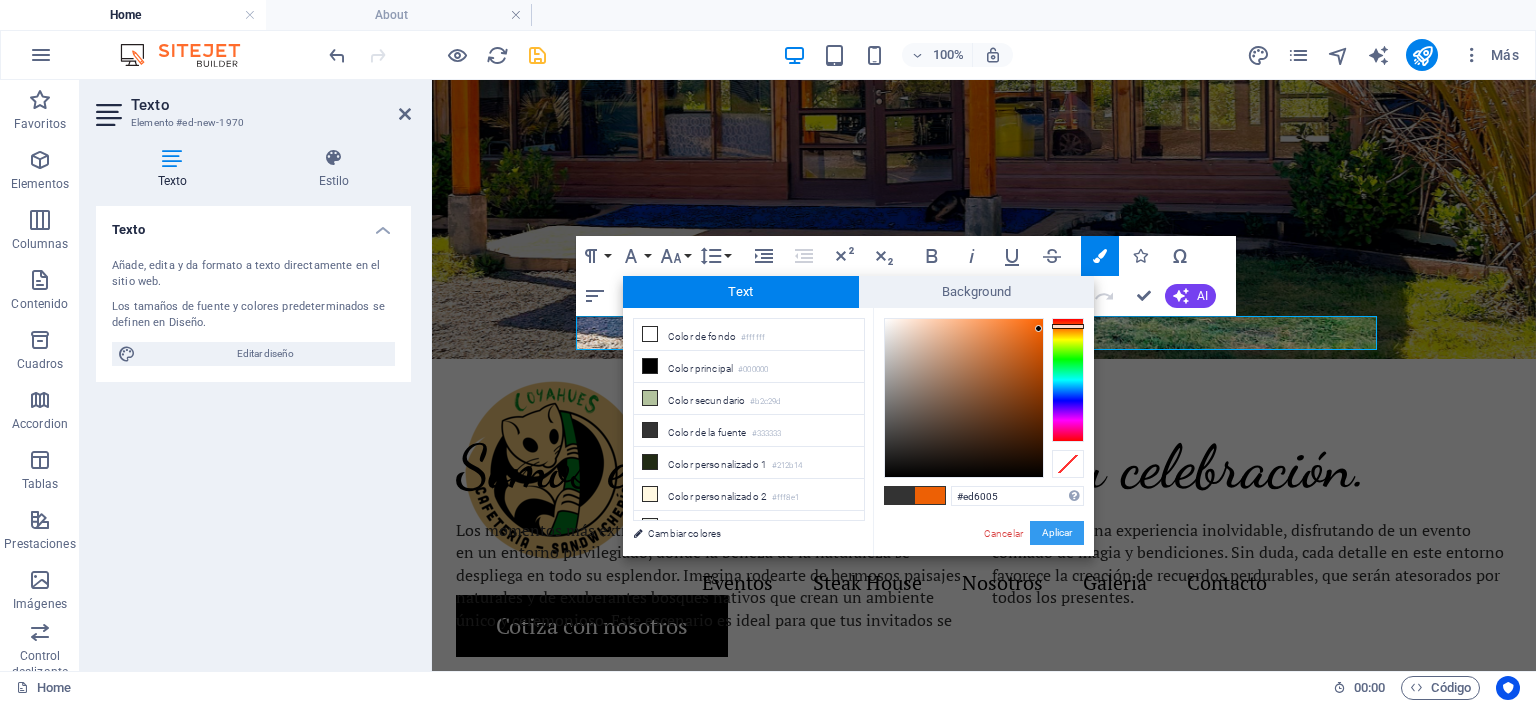 click on "Aplicar" at bounding box center (1057, 533) 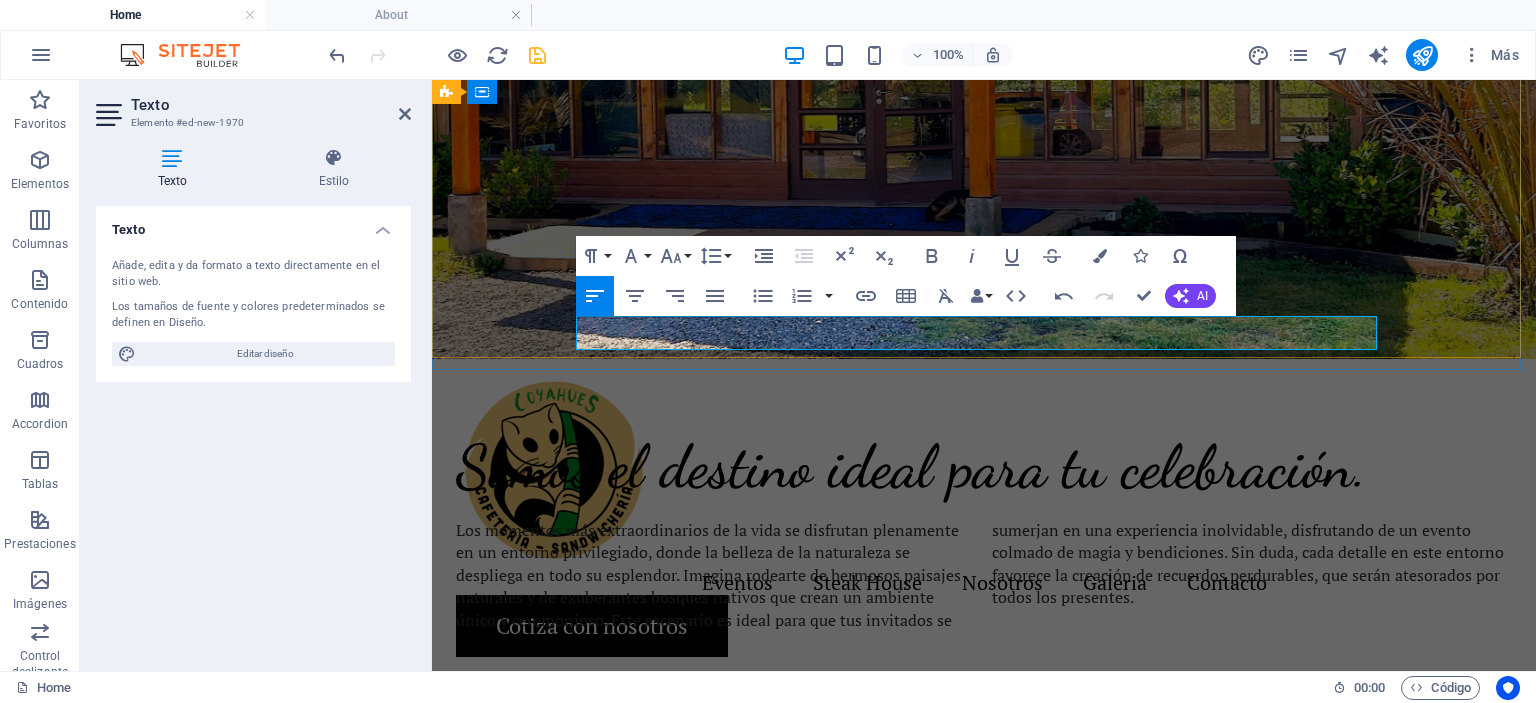 click on "Ubicados en Los Álamos, en el corazón de la provincia de Arauco." at bounding box center [984, 1318] 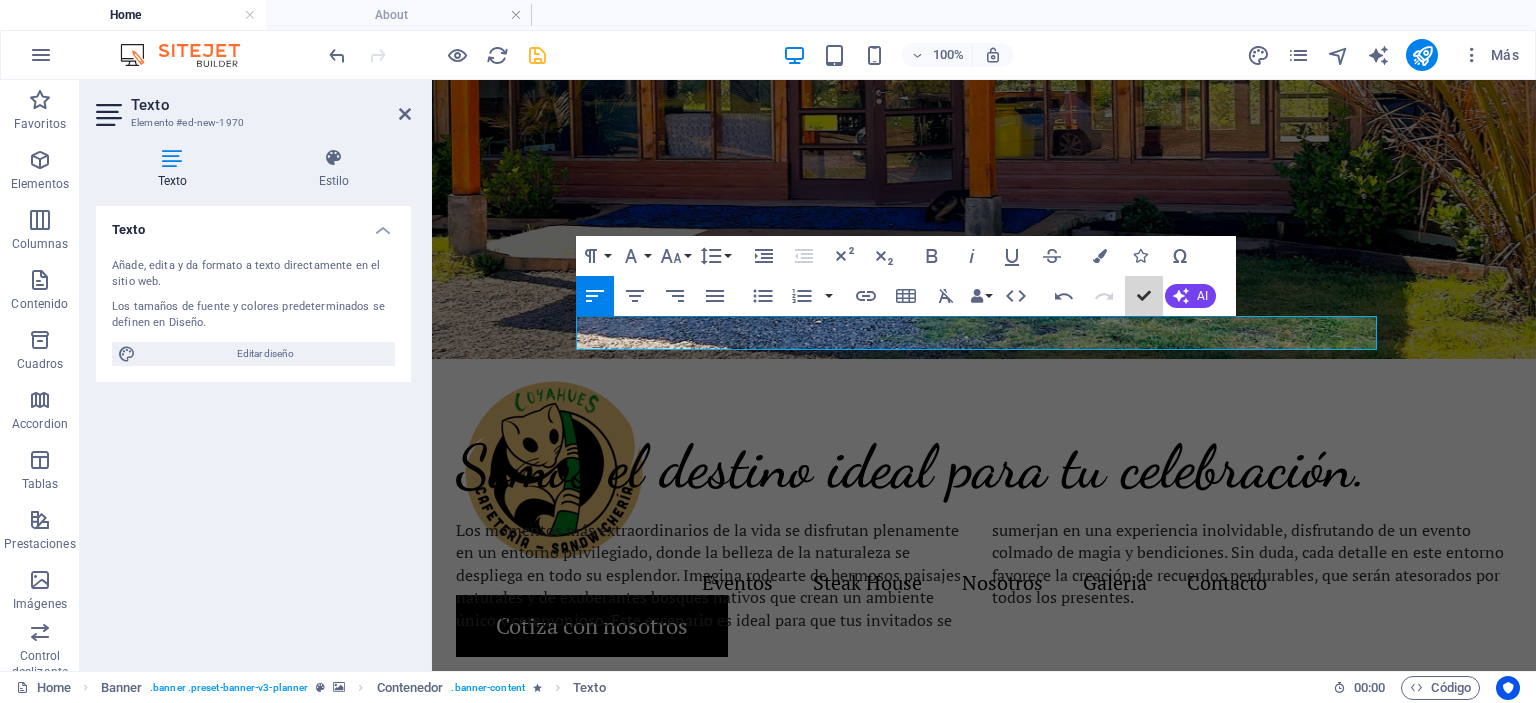 scroll, scrollTop: 501, scrollLeft: 0, axis: vertical 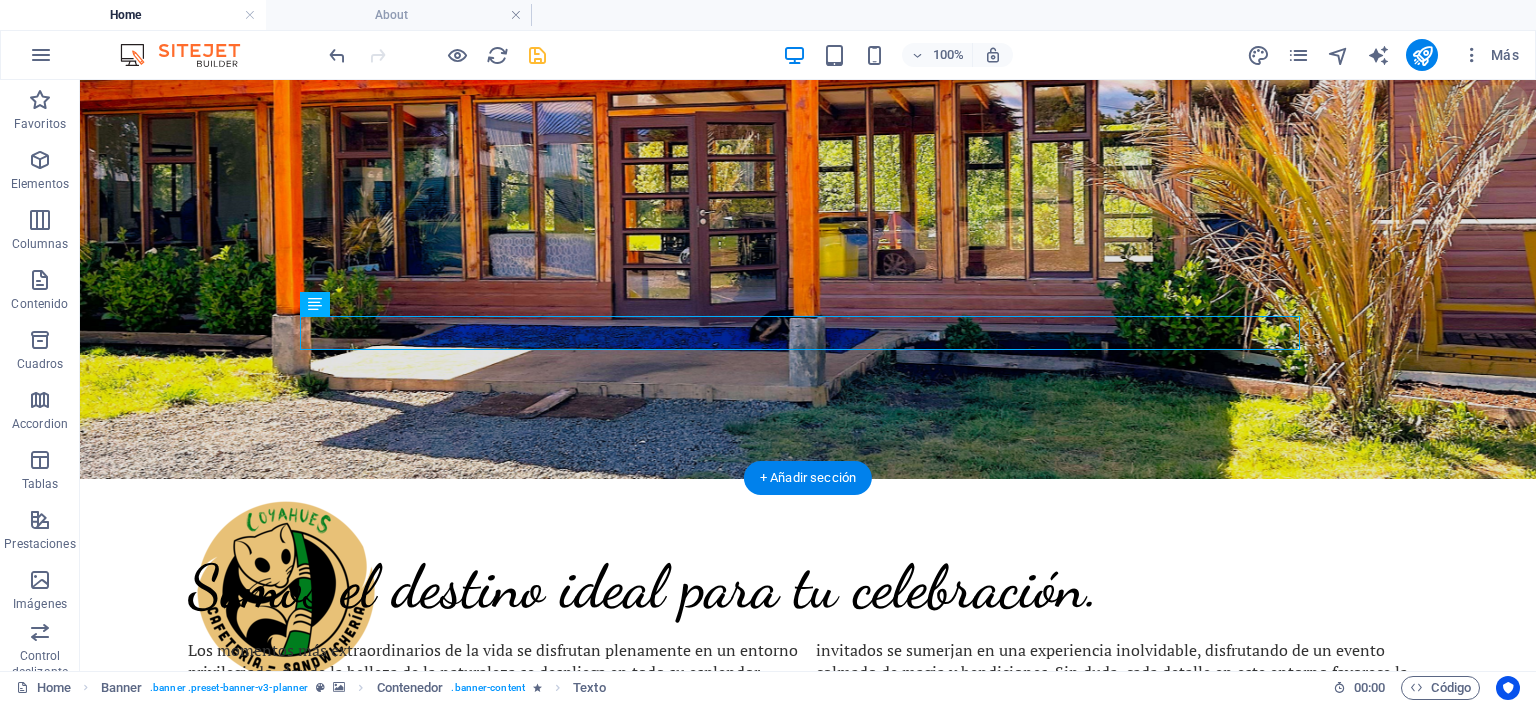 click at bounding box center [808, 29] 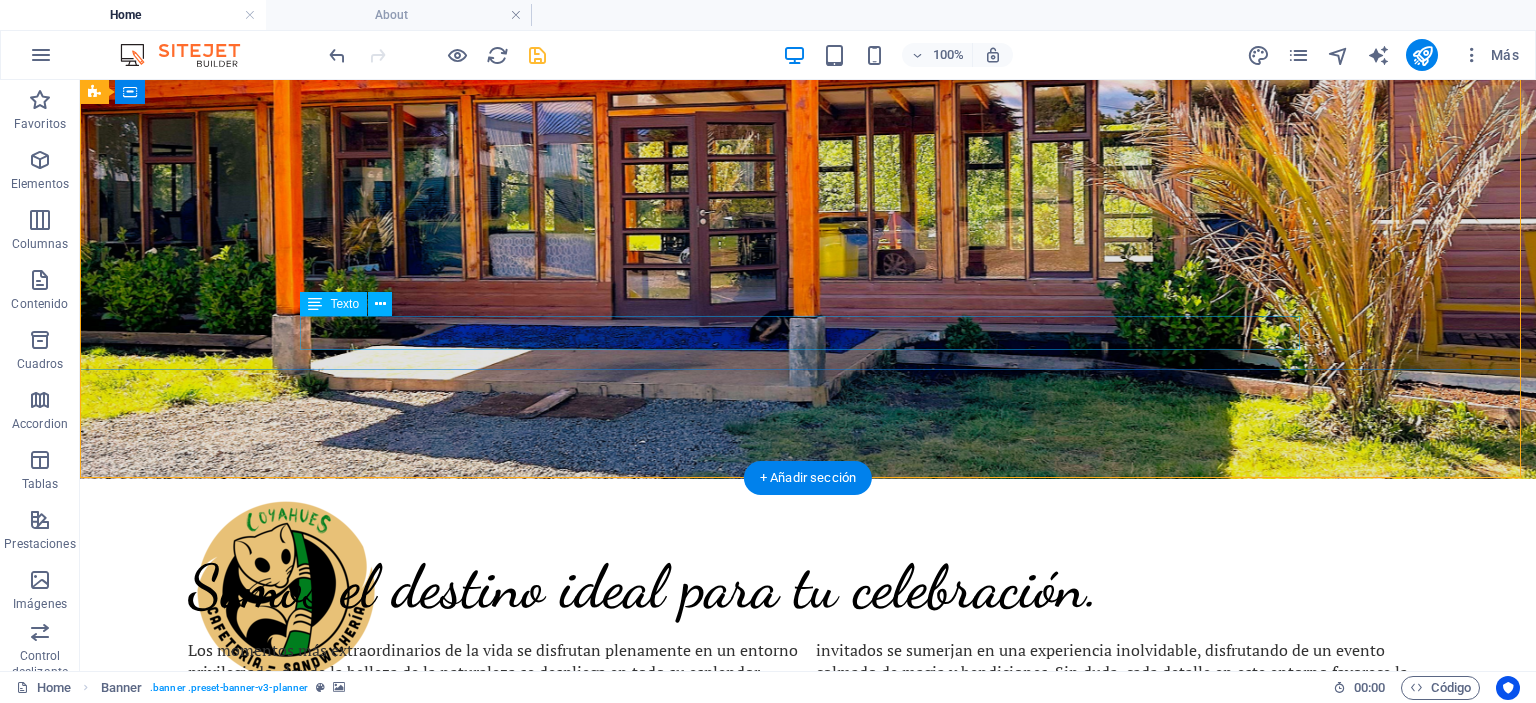 click on "Ubicados en Los Álamos, en el corazón de la provincia de Arauco." at bounding box center [808, 1318] 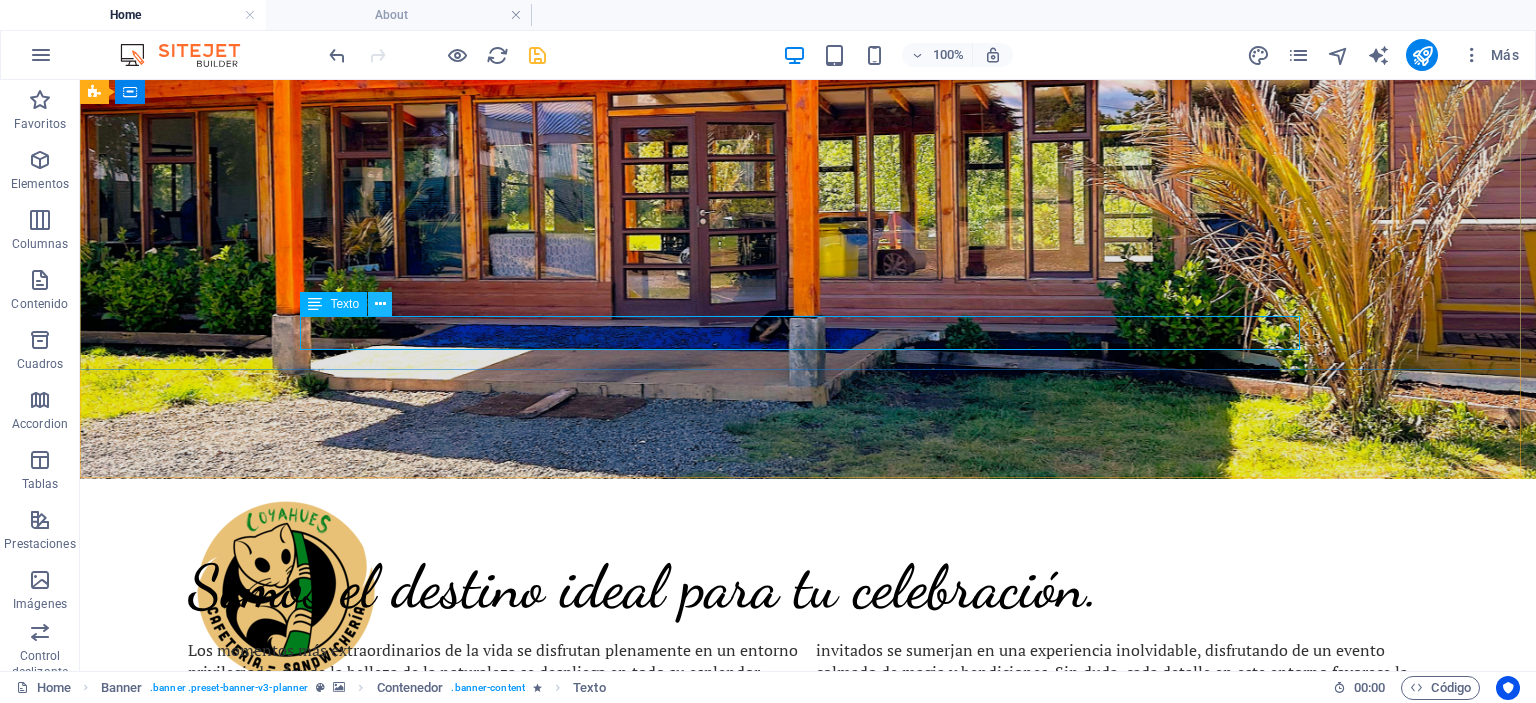 click at bounding box center [380, 304] 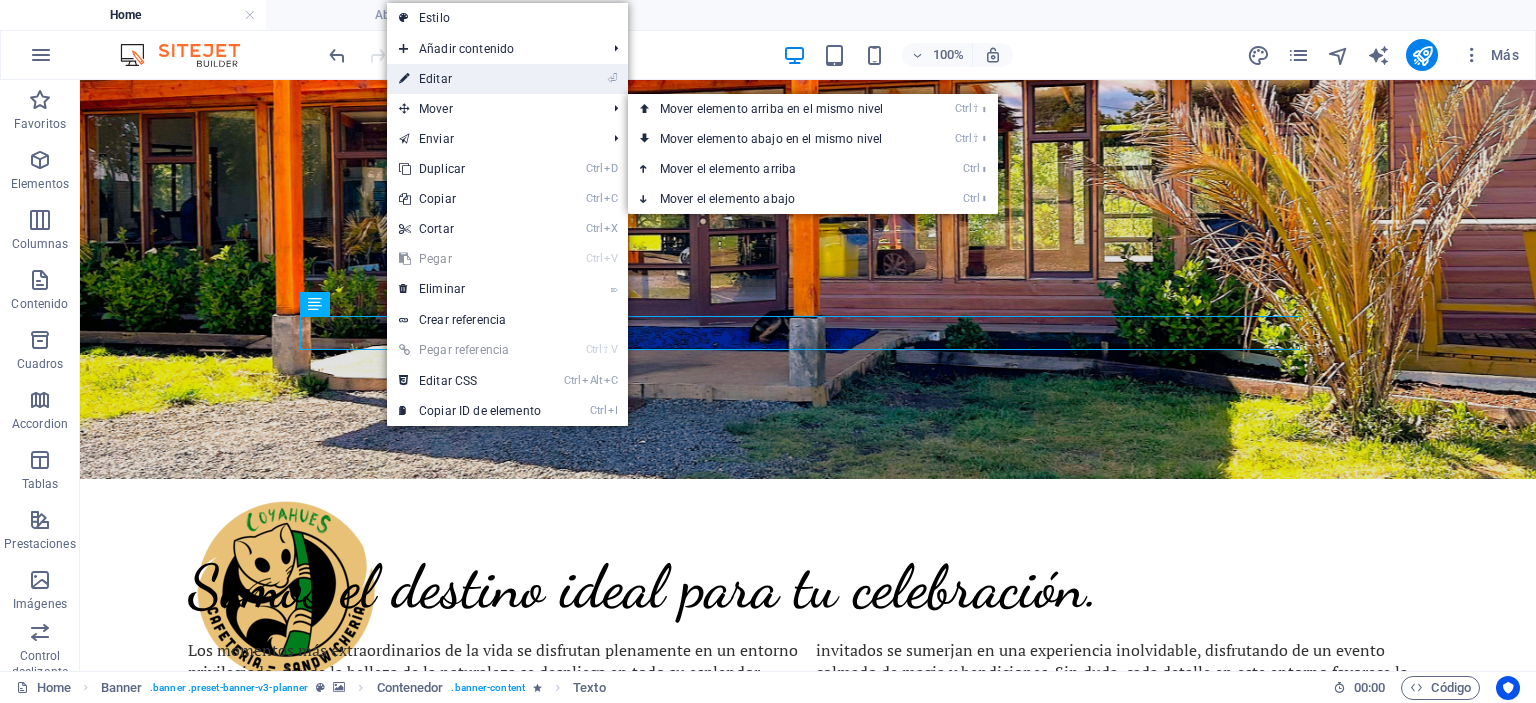 drag, startPoint x: 446, startPoint y: 75, endPoint x: 160, endPoint y: 83, distance: 286.11188 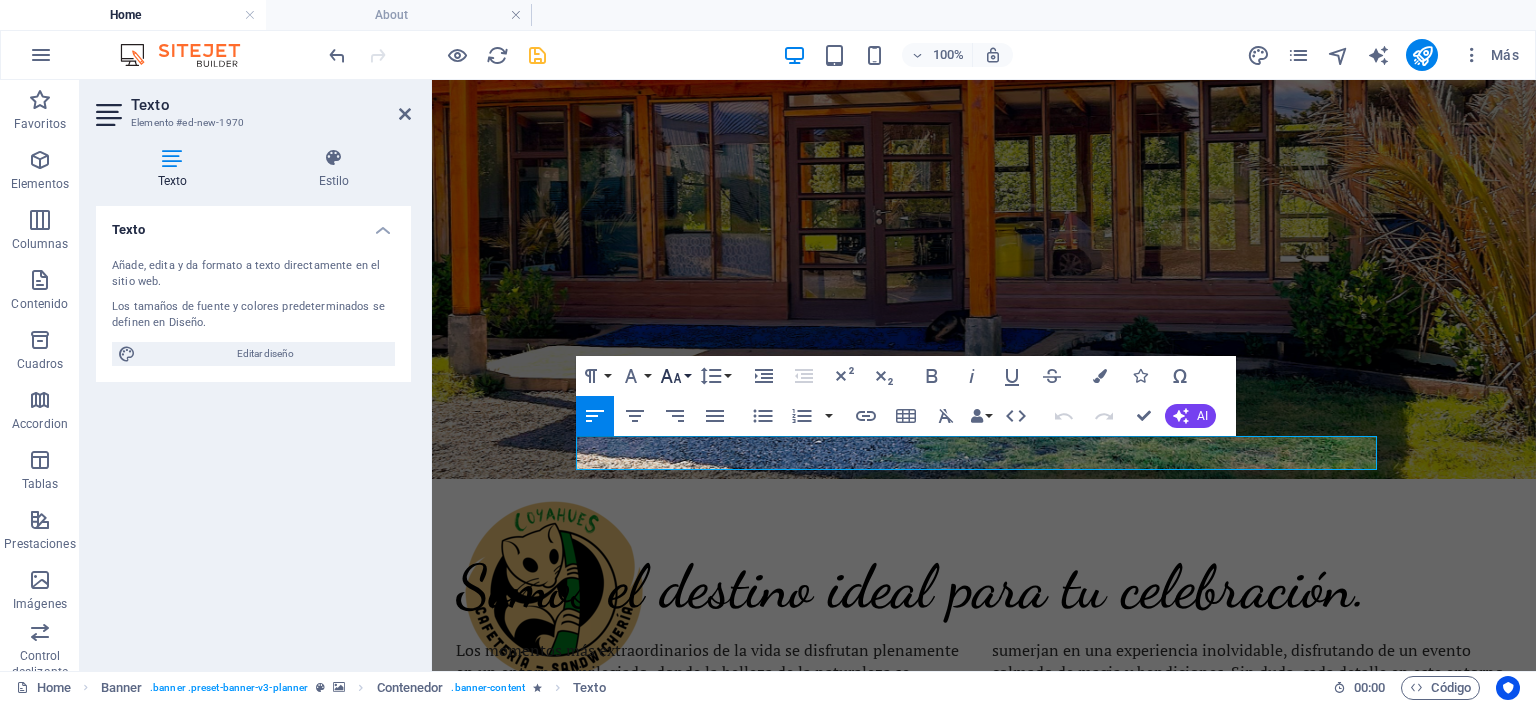 click on "Font Size" at bounding box center (675, 376) 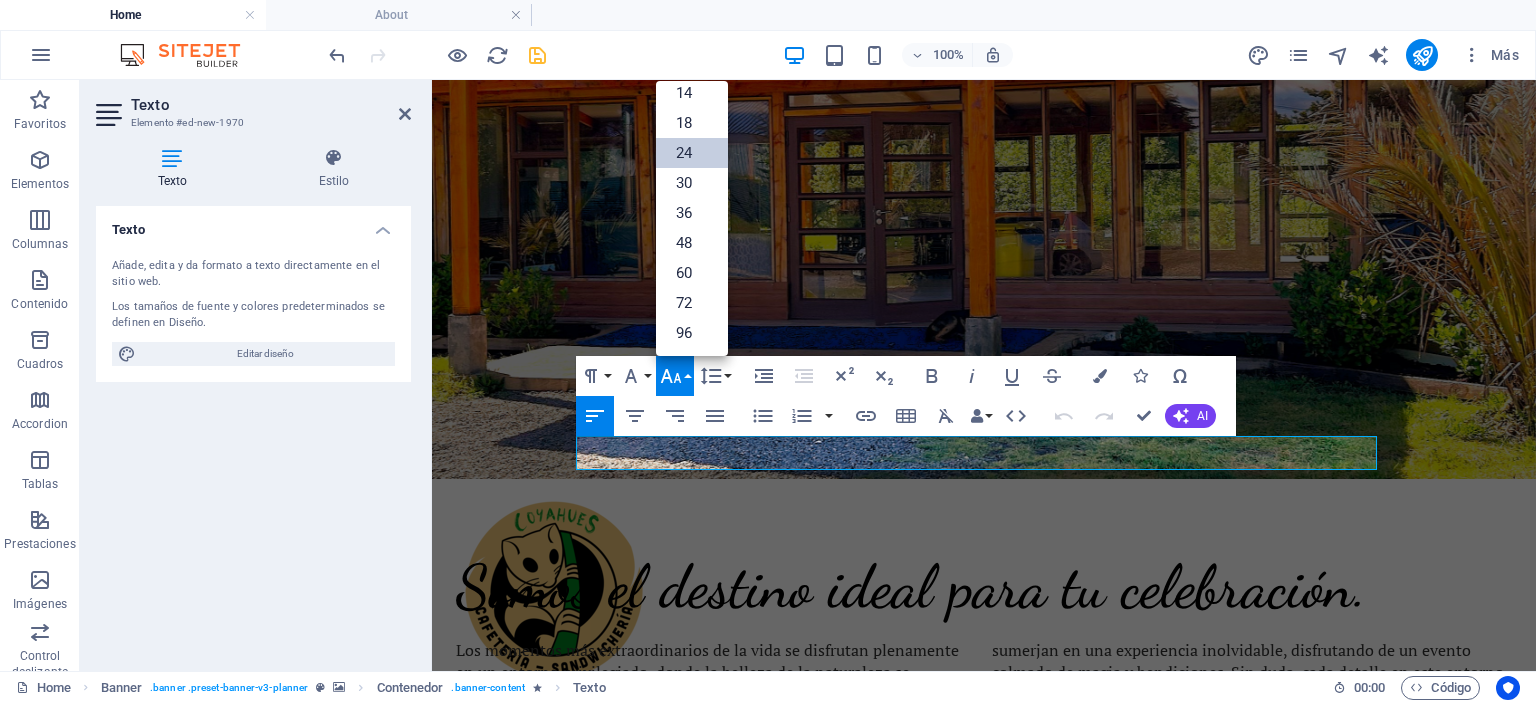 scroll, scrollTop: 160, scrollLeft: 0, axis: vertical 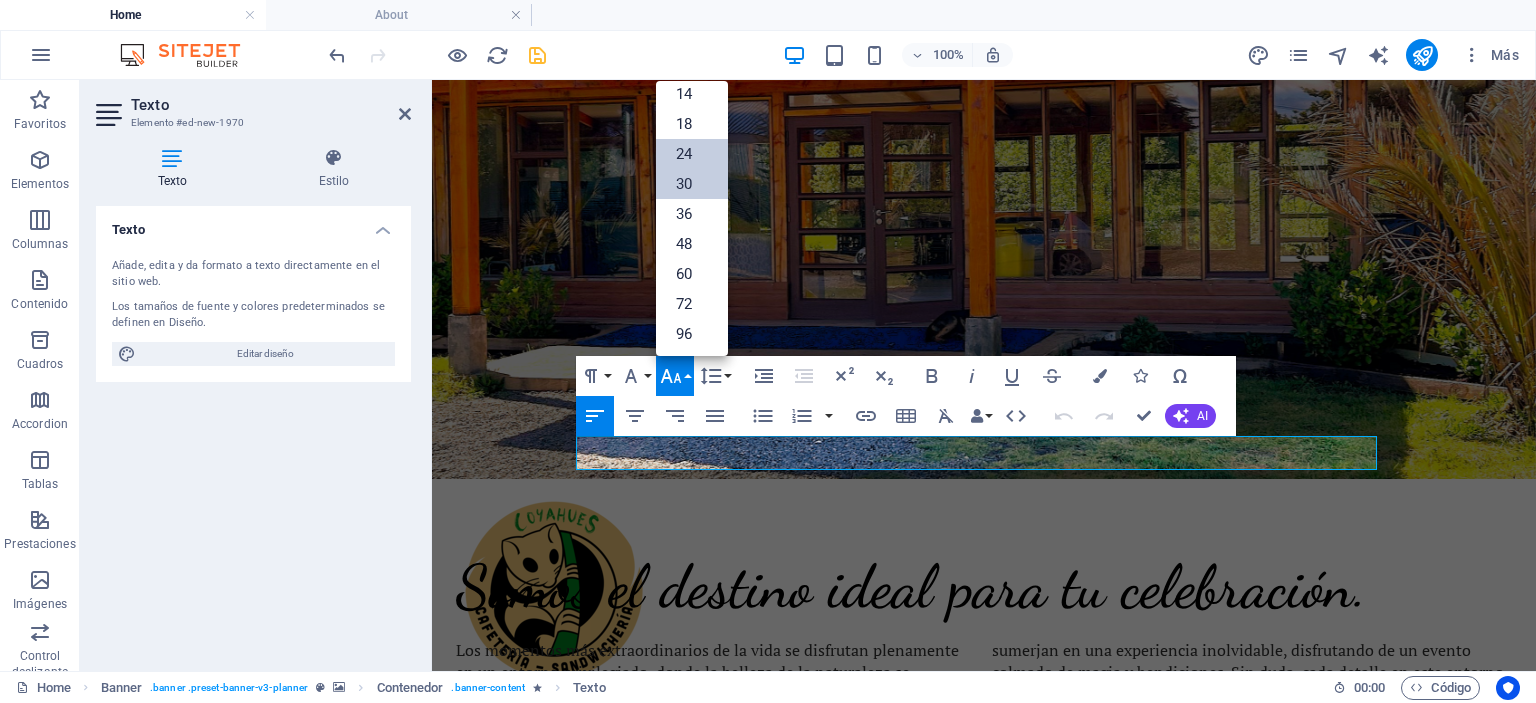 click on "30" at bounding box center (692, 184) 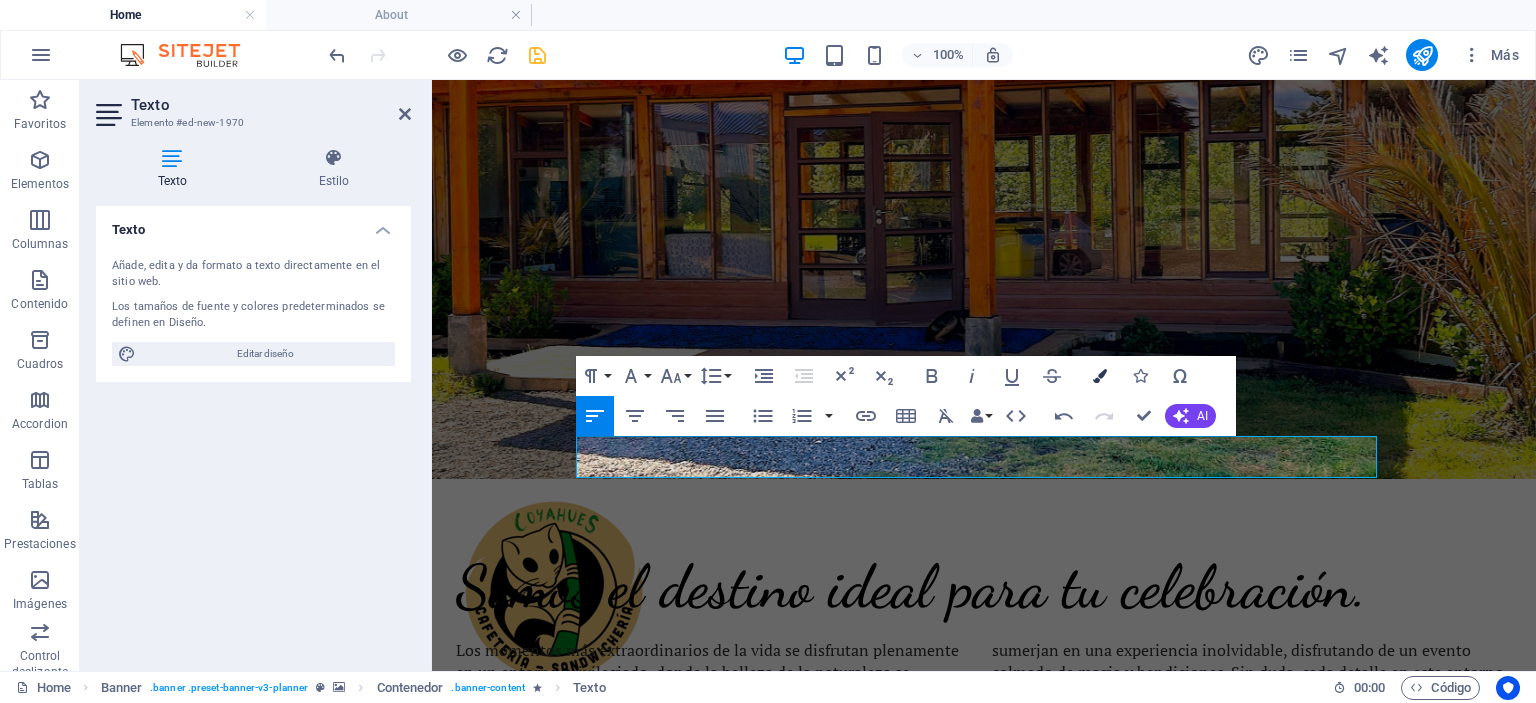 click at bounding box center (1100, 376) 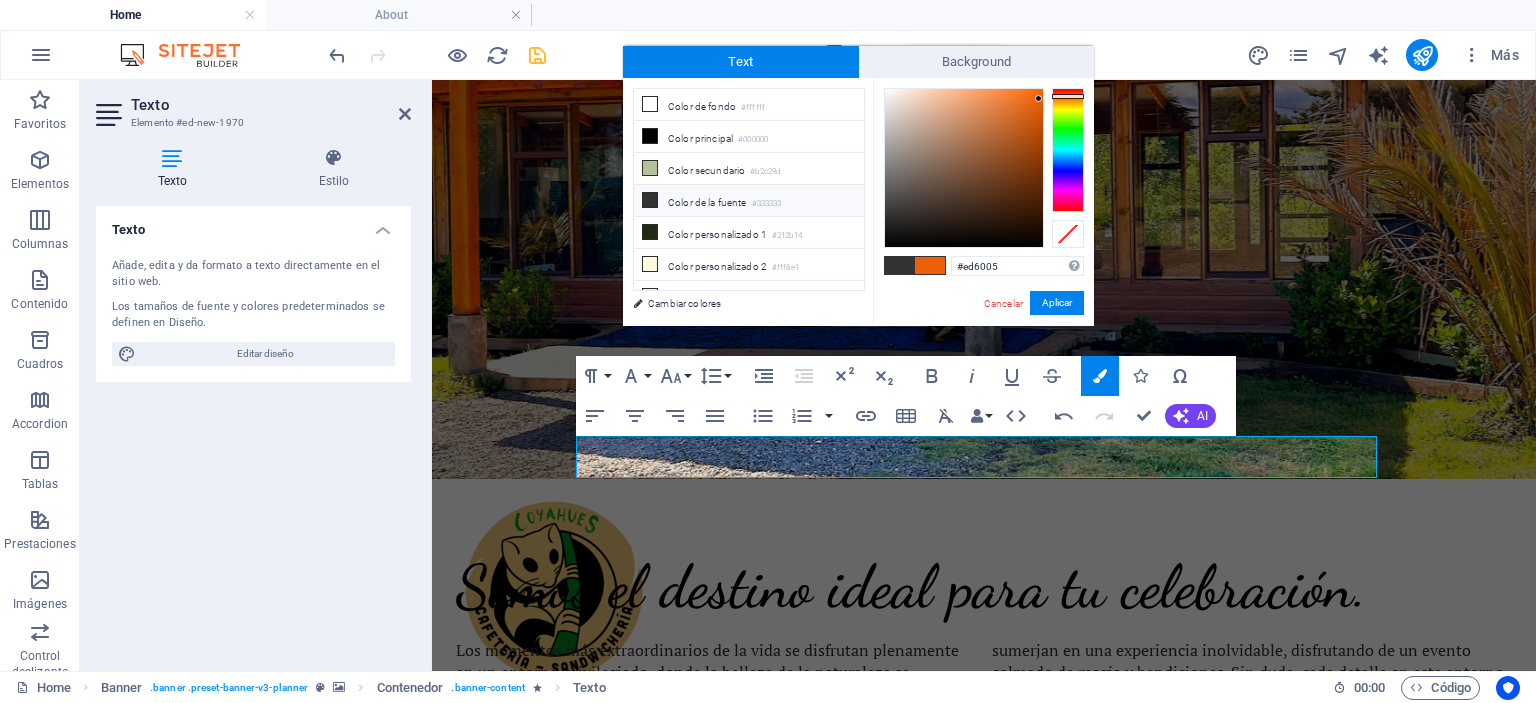 click at bounding box center [900, 265] 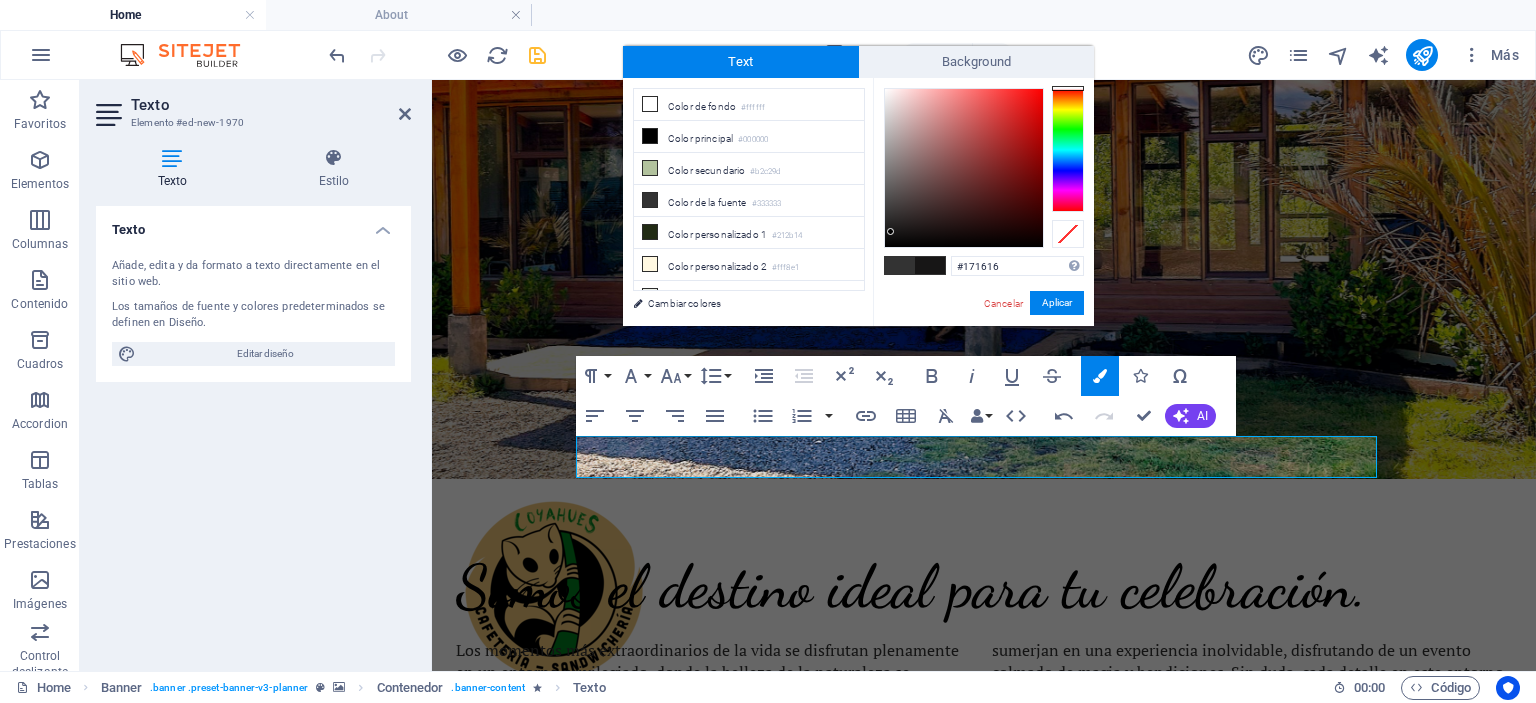 click at bounding box center (964, 168) 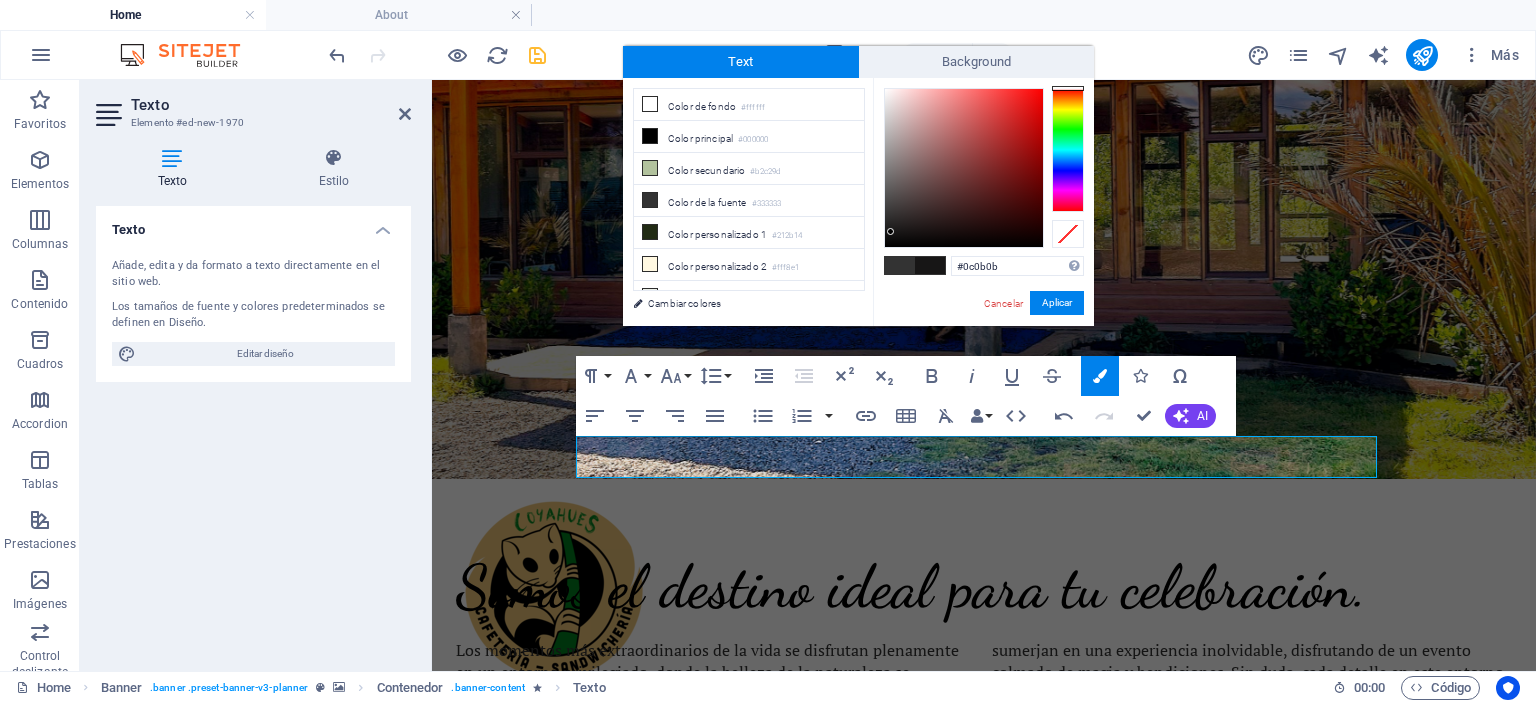 click at bounding box center (964, 168) 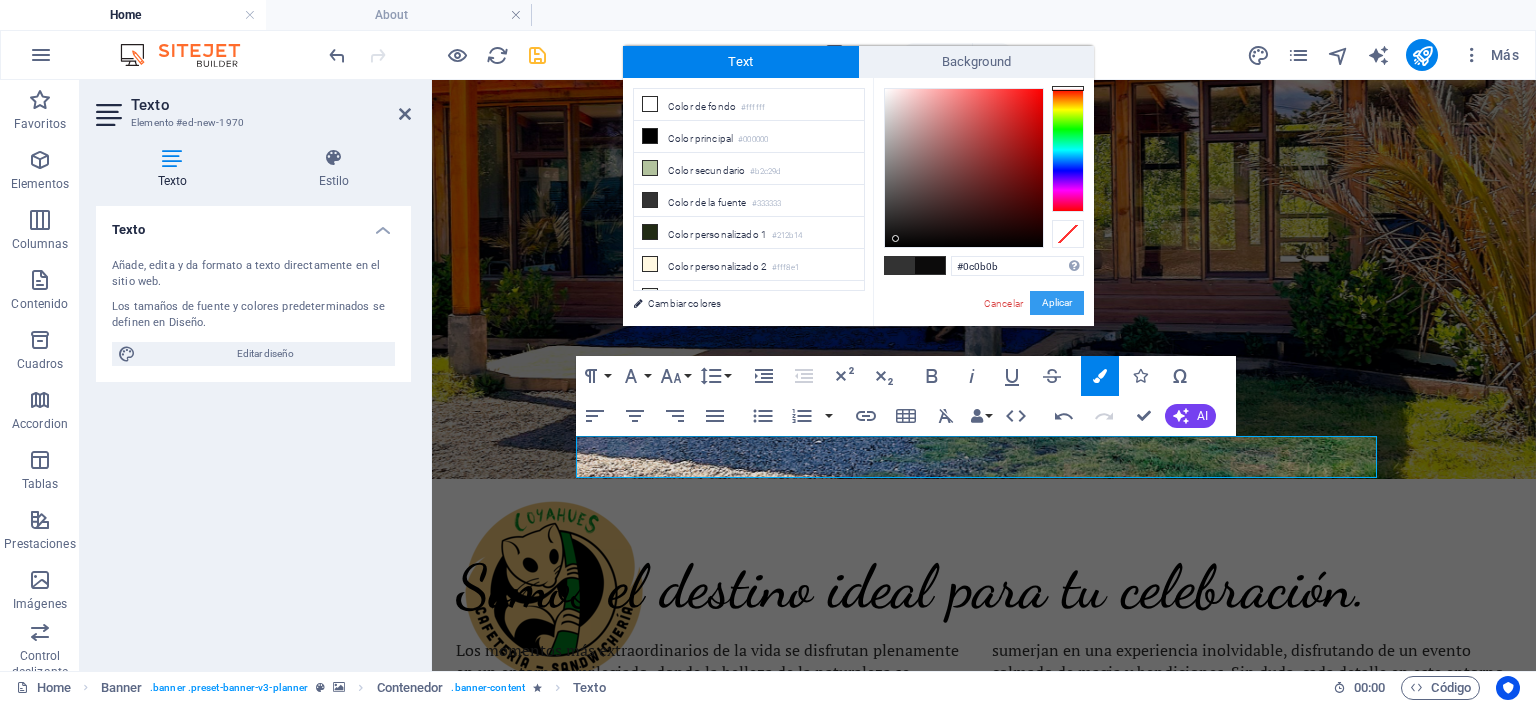 click on "Aplicar" at bounding box center [1057, 303] 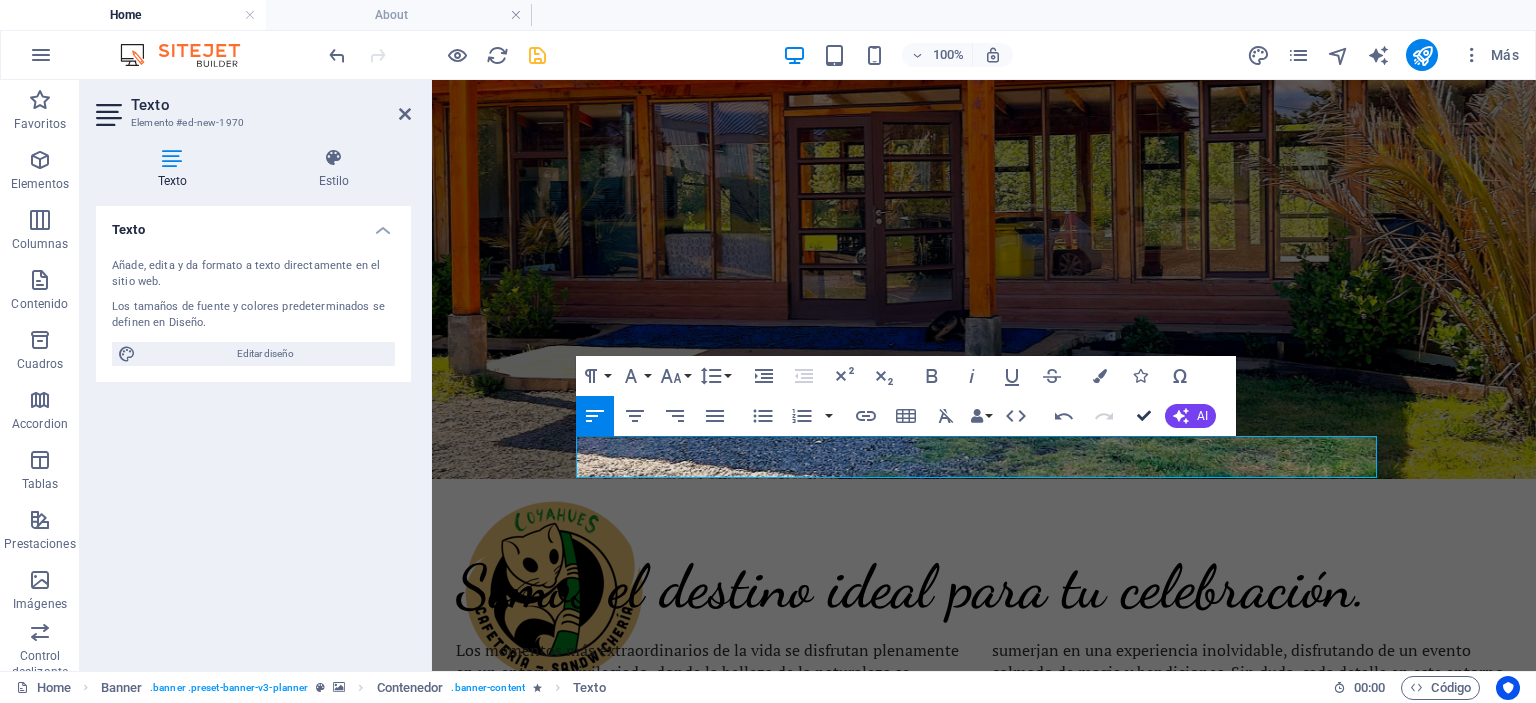 scroll, scrollTop: 381, scrollLeft: 0, axis: vertical 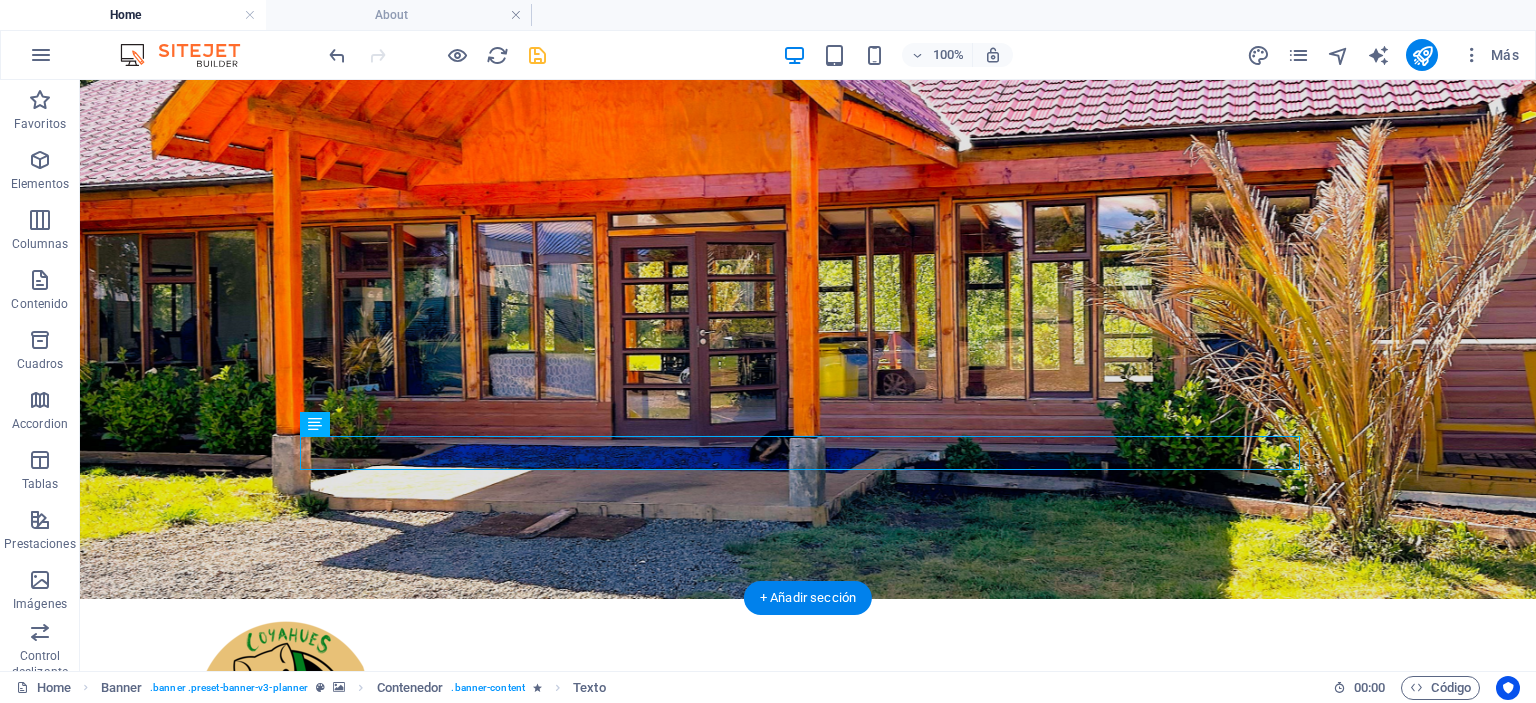 click at bounding box center (808, 149) 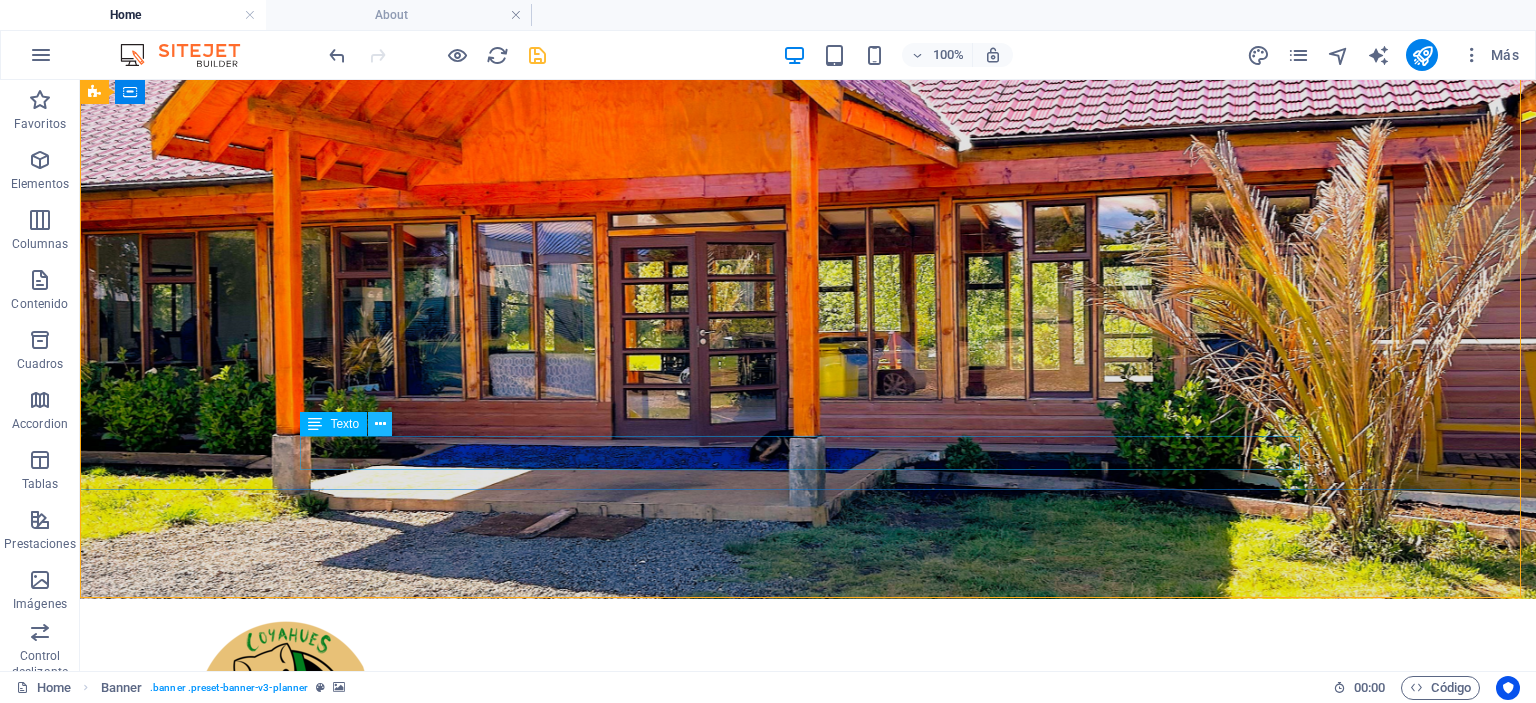 click at bounding box center (380, 424) 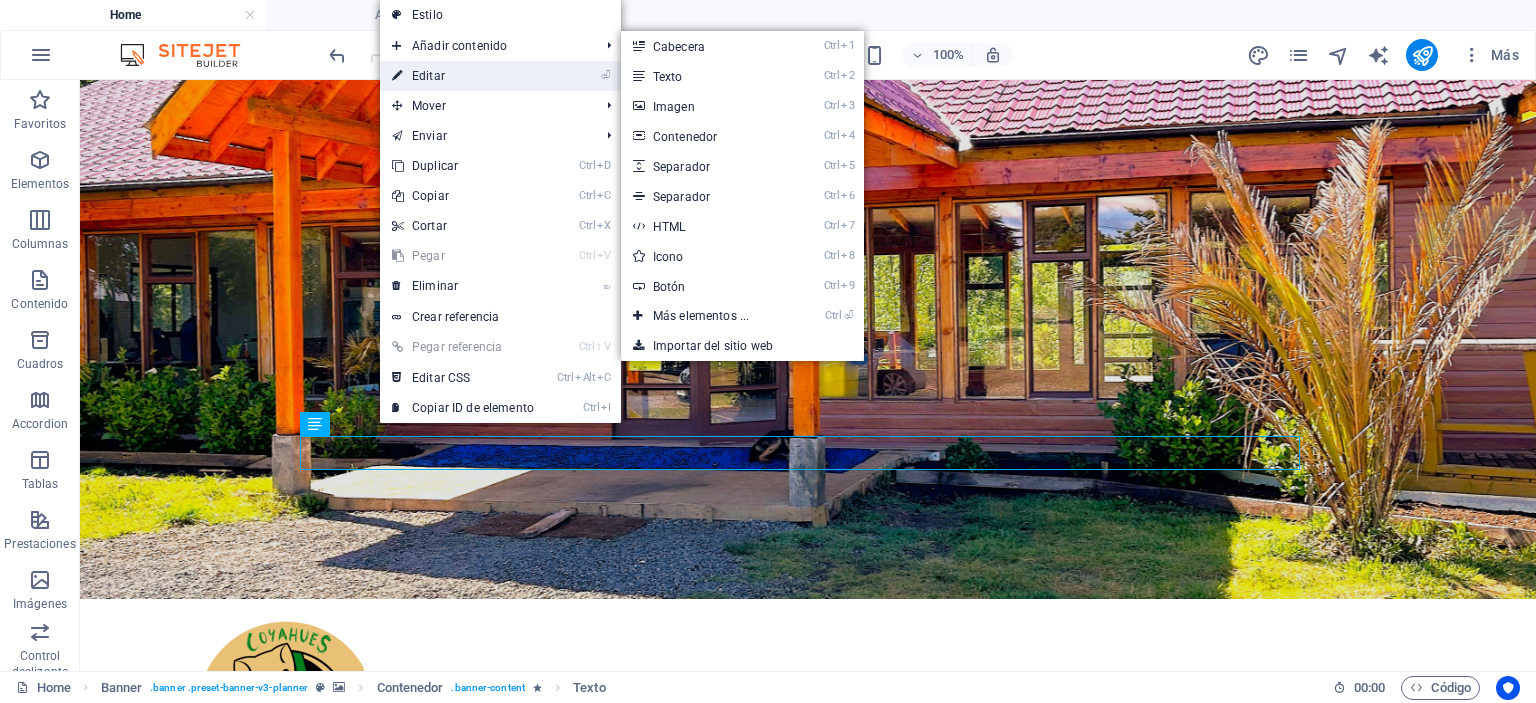 click on "⏎  Editar" at bounding box center [463, 76] 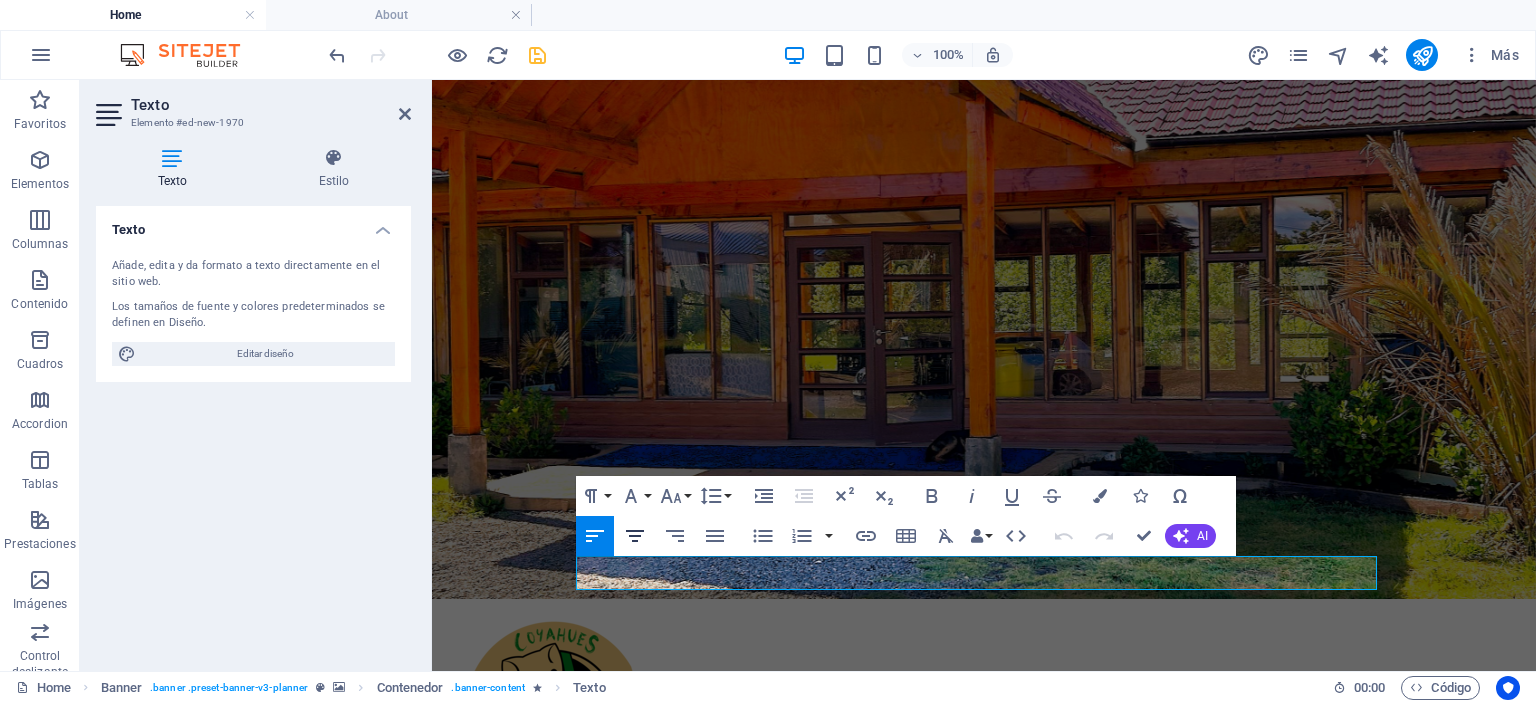 click 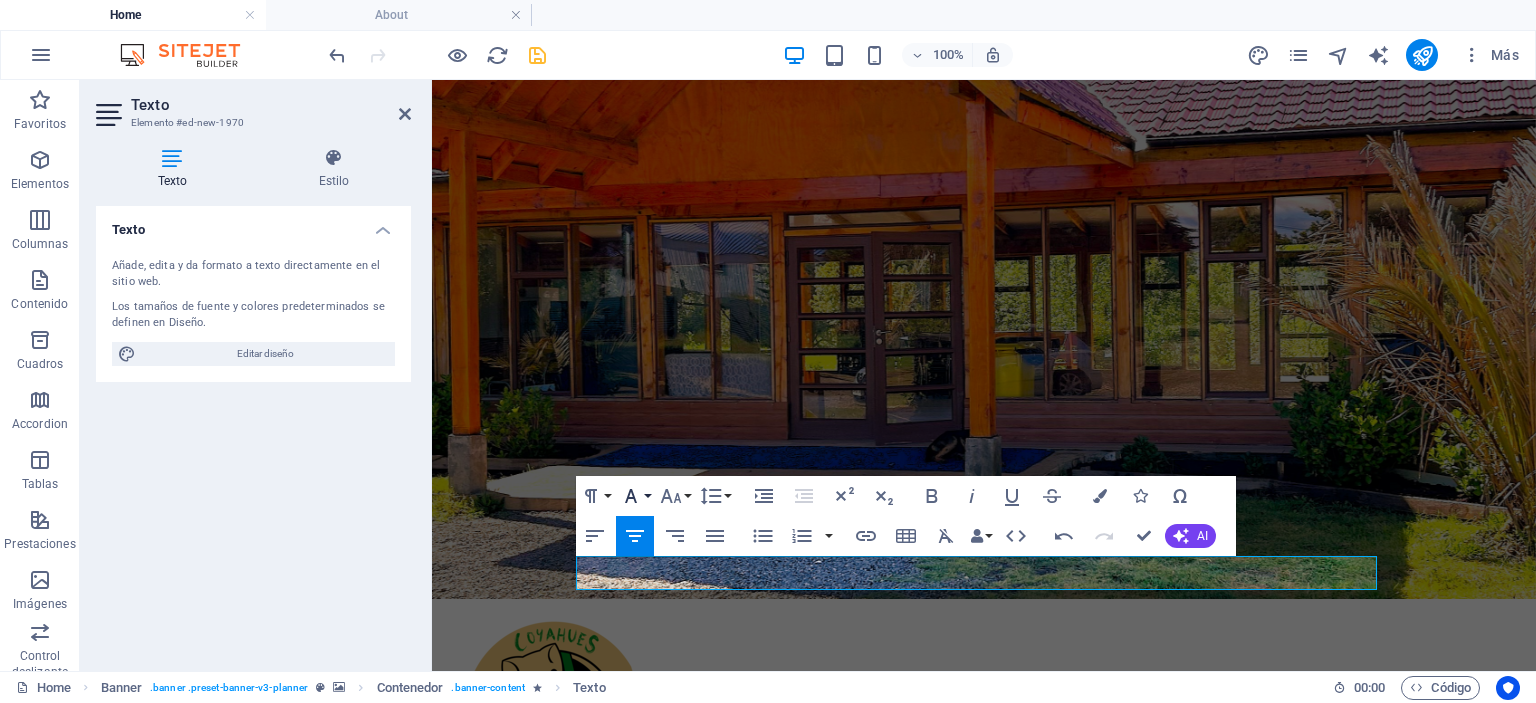click on "Font Family" at bounding box center [635, 496] 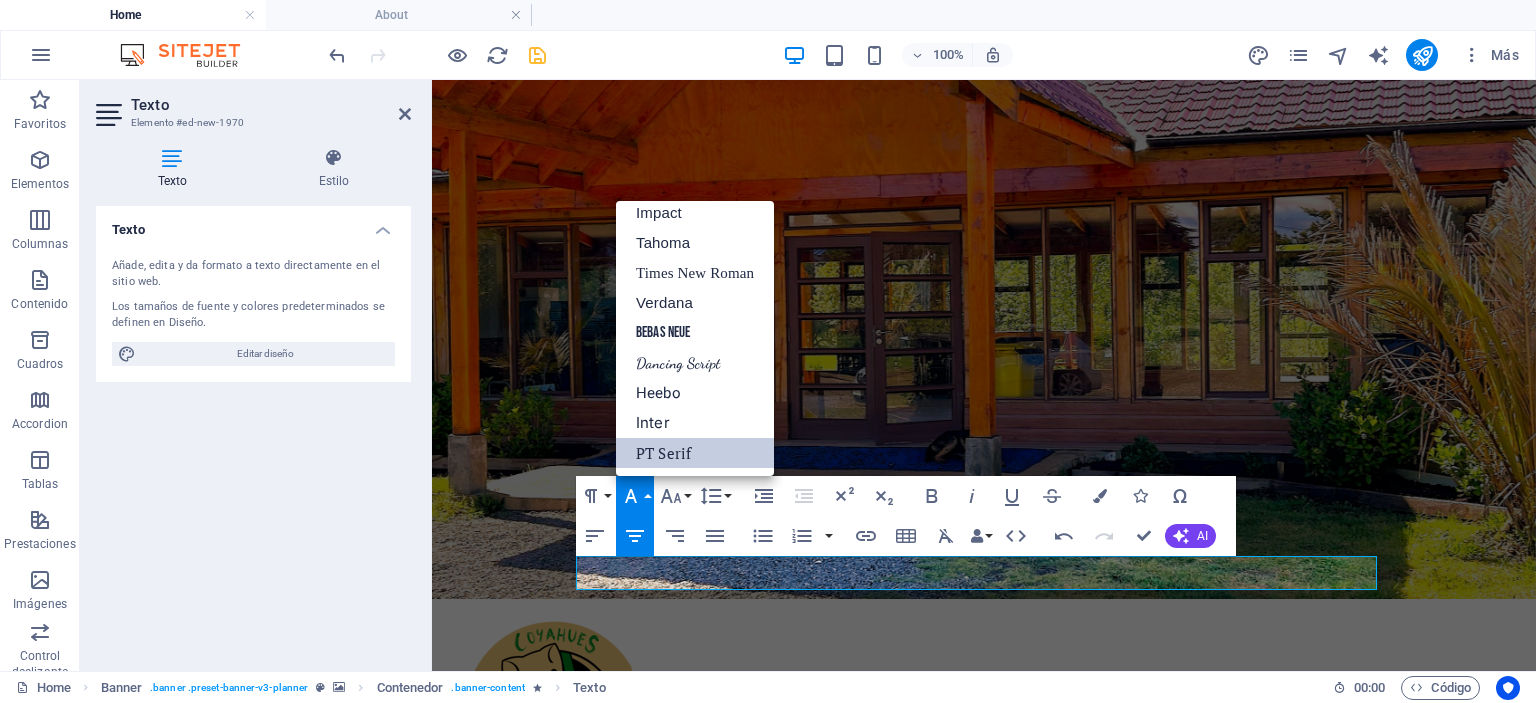 scroll, scrollTop: 71, scrollLeft: 0, axis: vertical 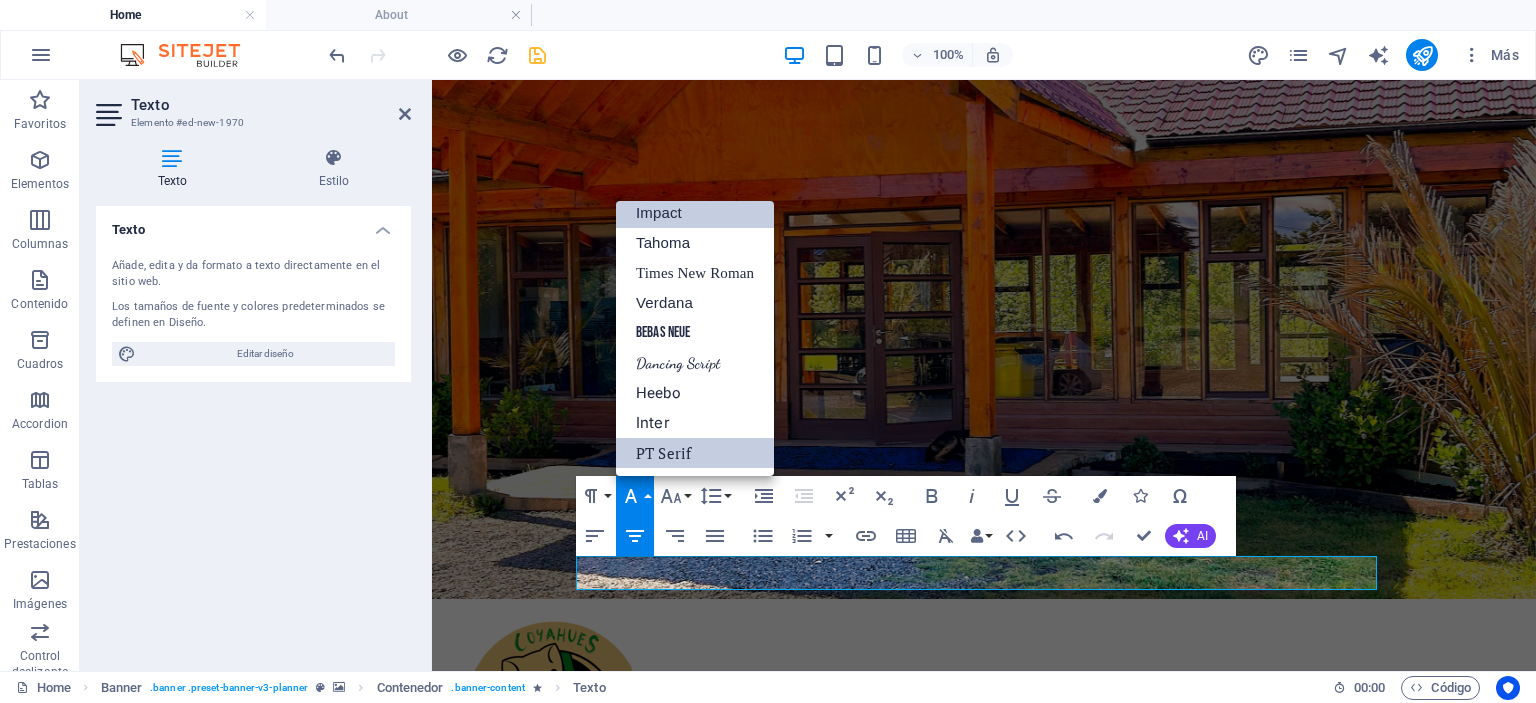 click on "Impact" at bounding box center [695, 213] 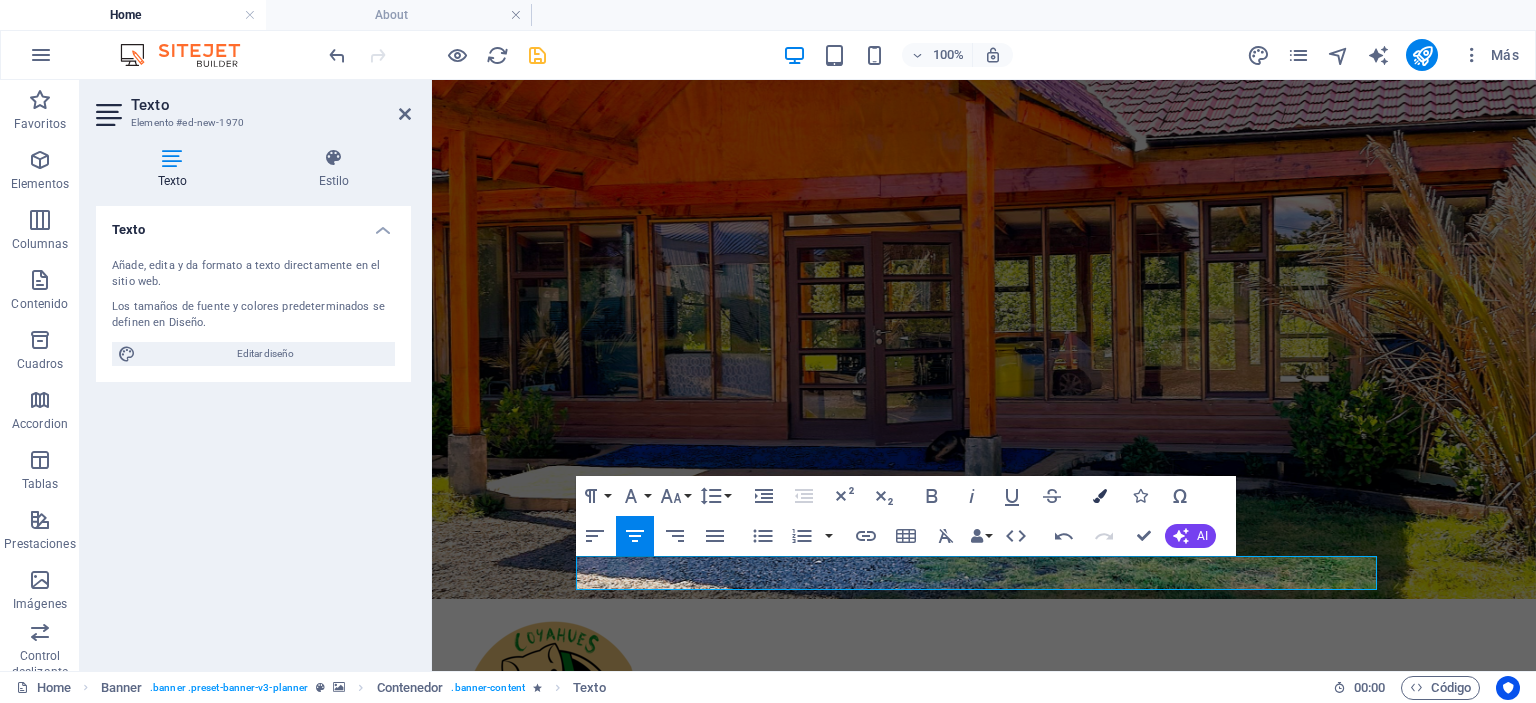 click at bounding box center [1100, 496] 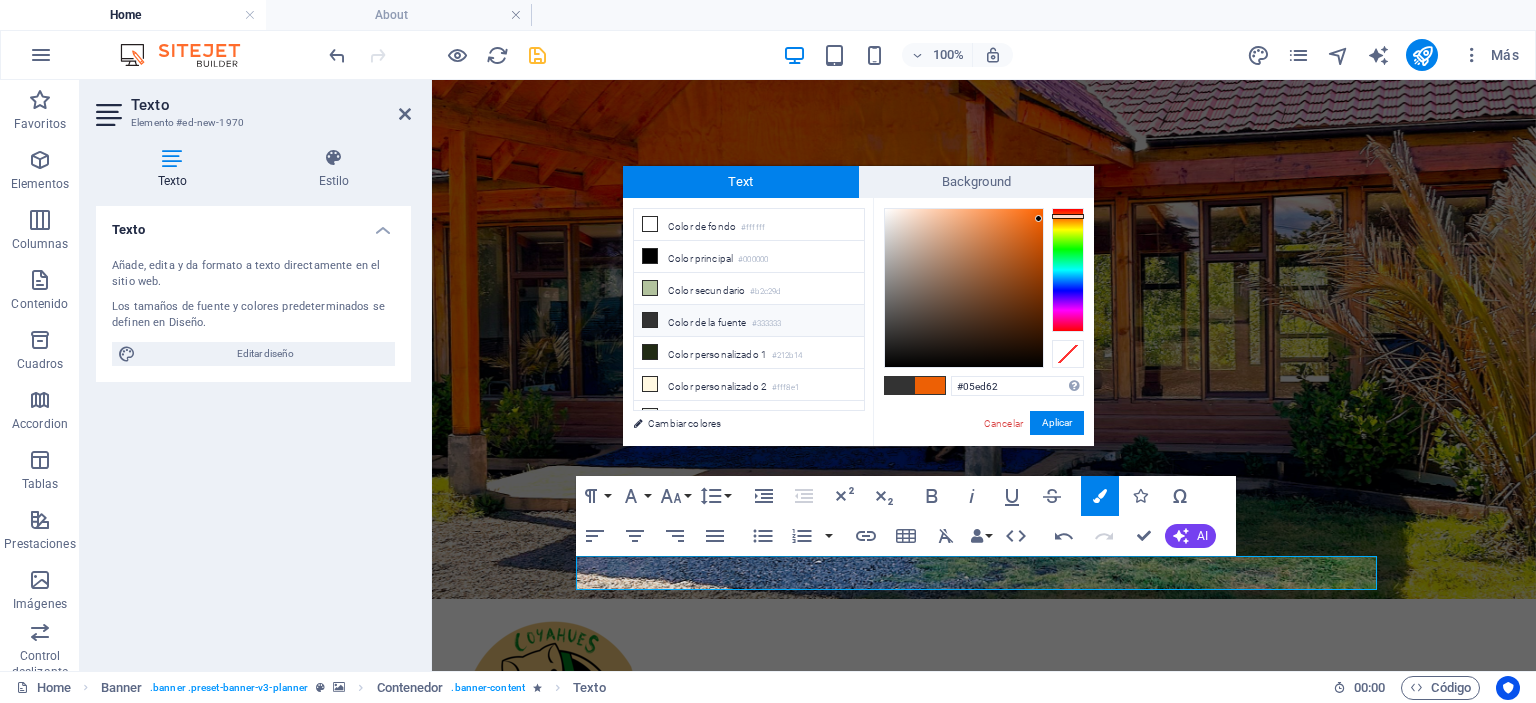 click at bounding box center (1068, 270) 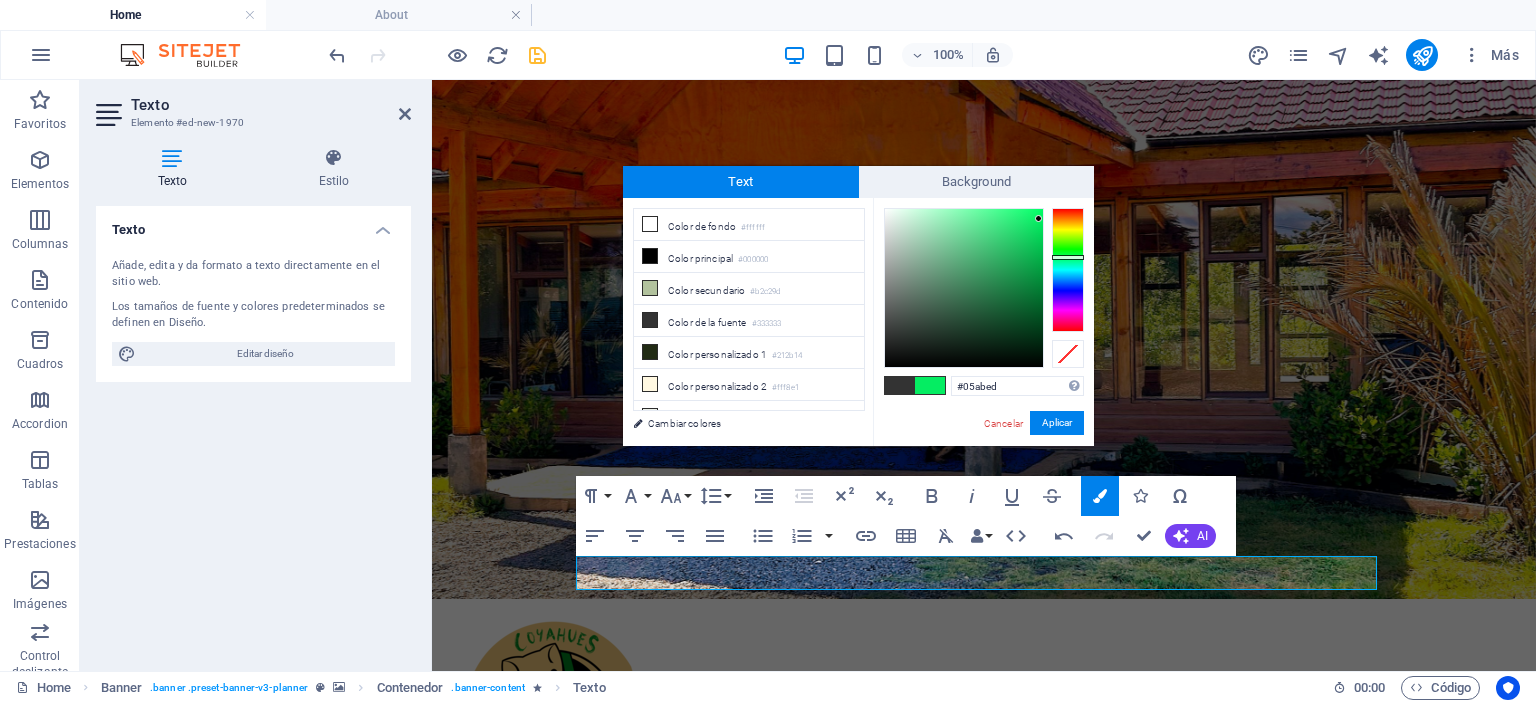 click at bounding box center [1068, 270] 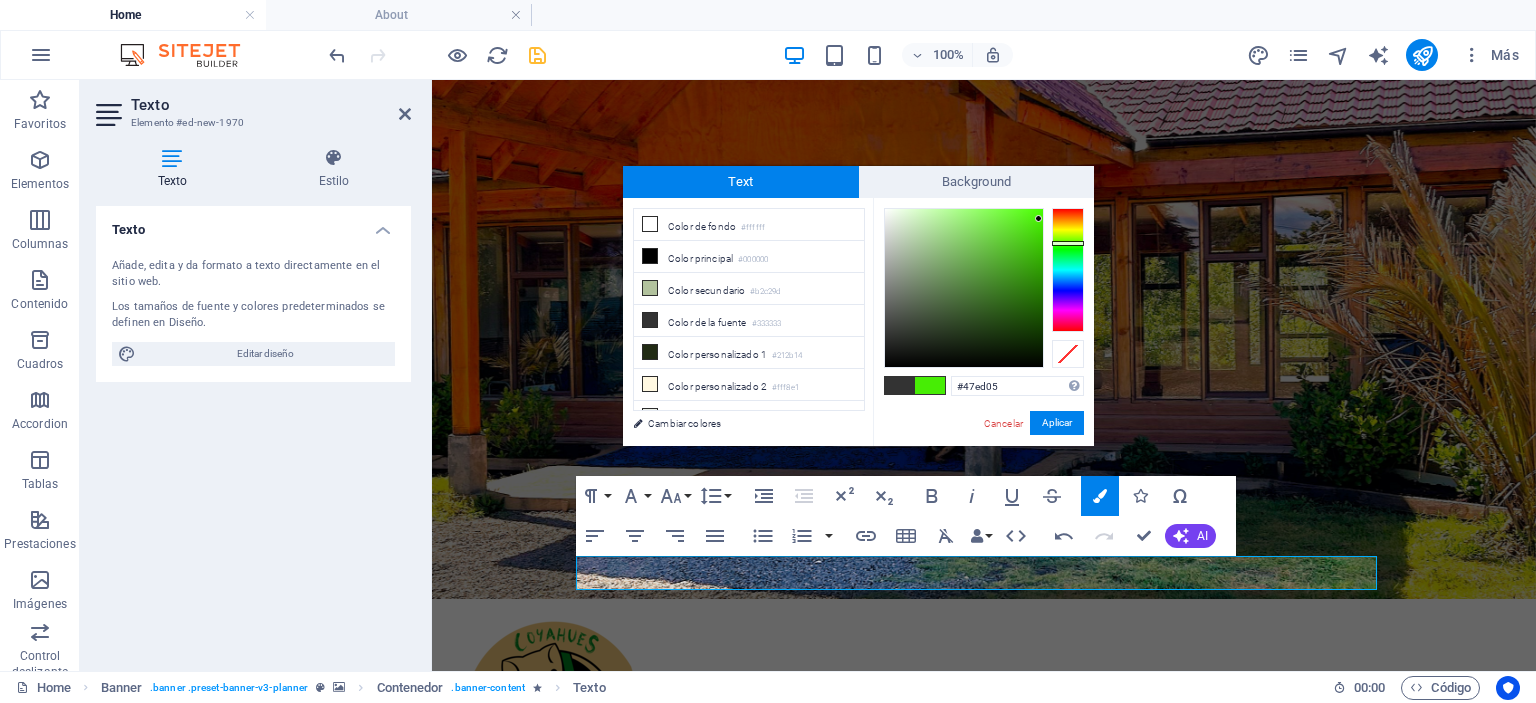 click at bounding box center [1068, 270] 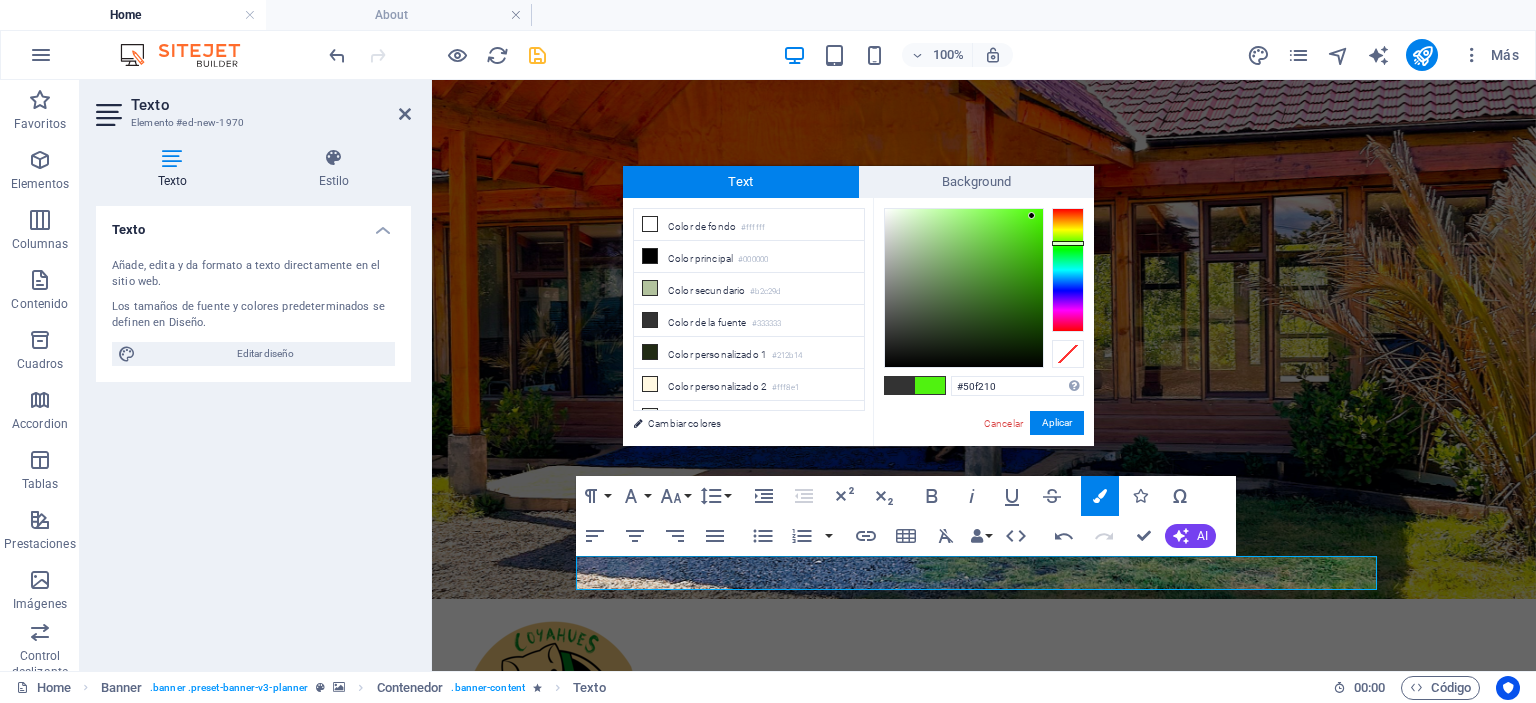 click at bounding box center [1031, 215] 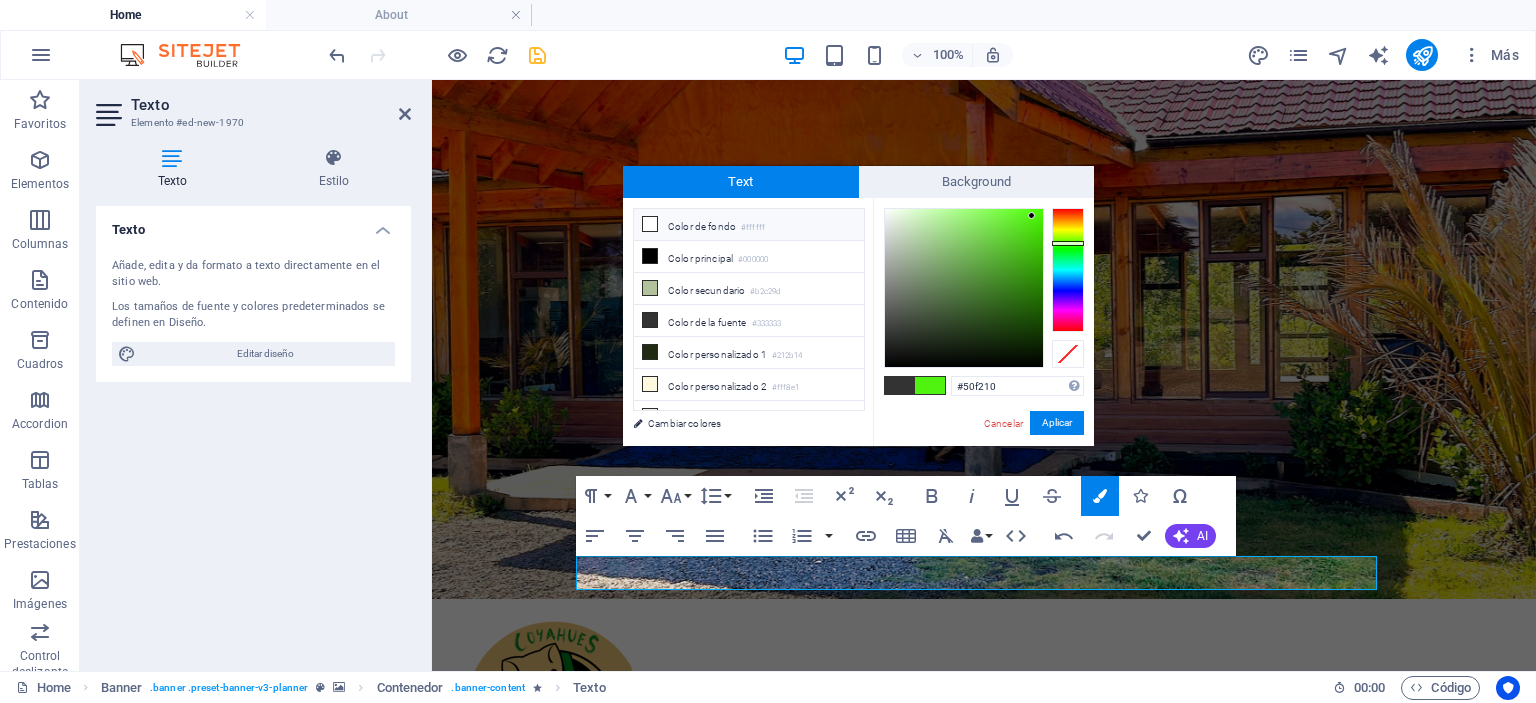 click at bounding box center [650, 224] 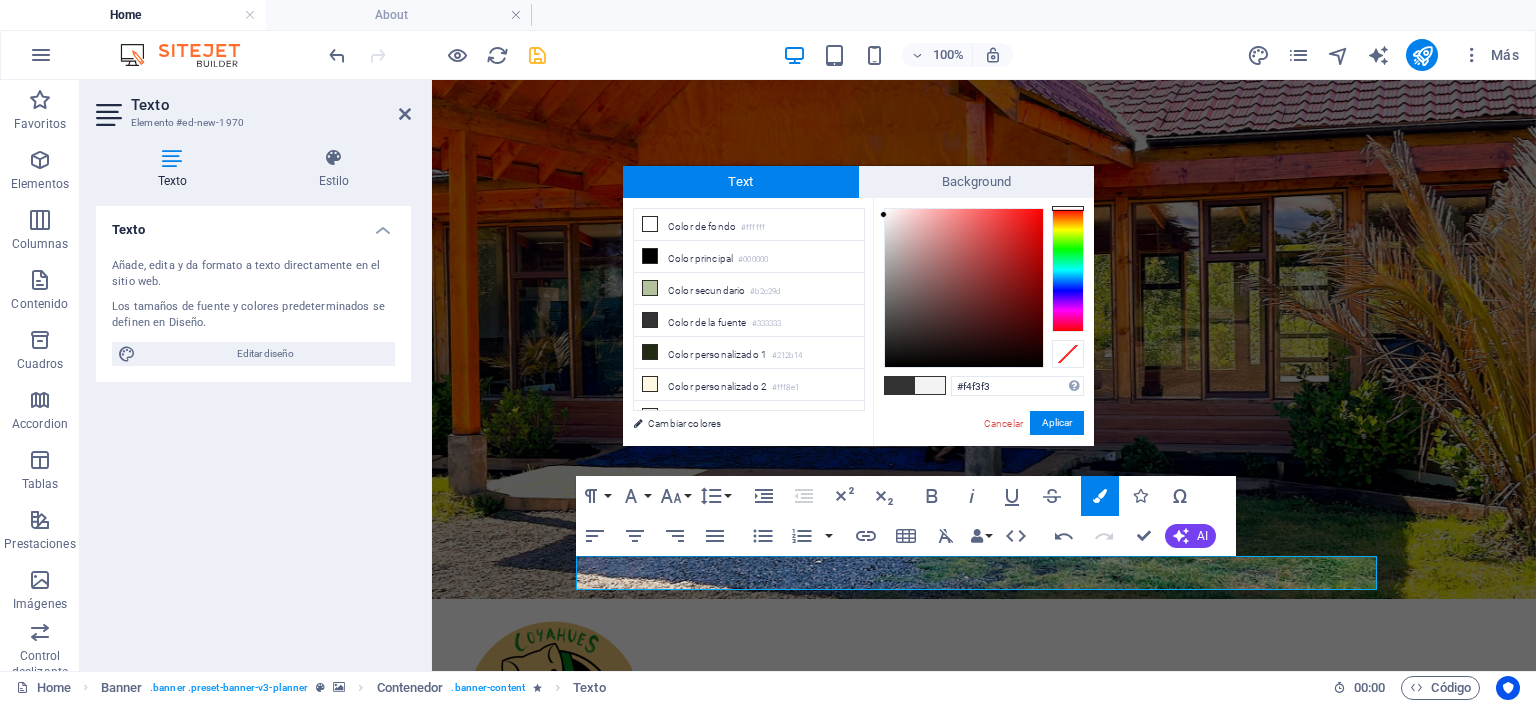 click at bounding box center [964, 288] 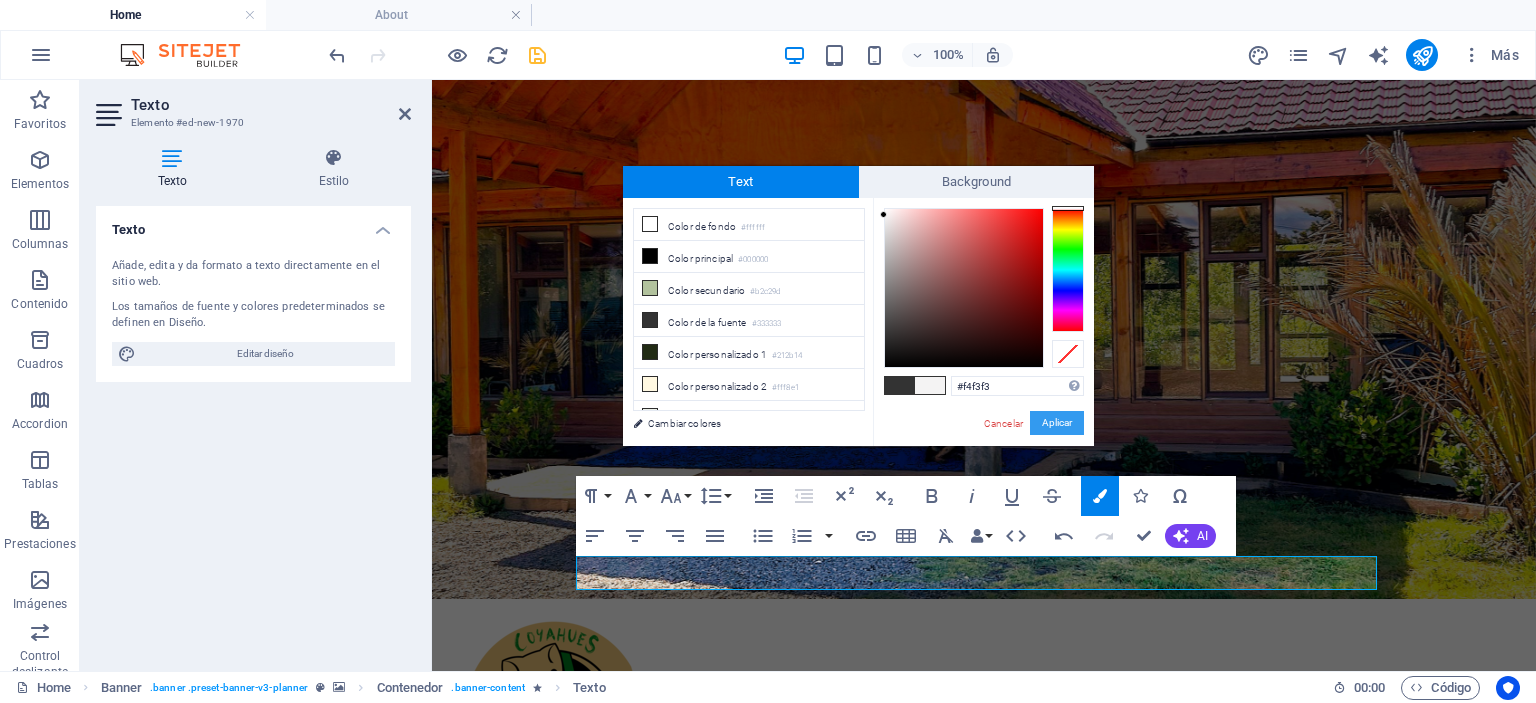 click on "Aplicar" at bounding box center (1057, 423) 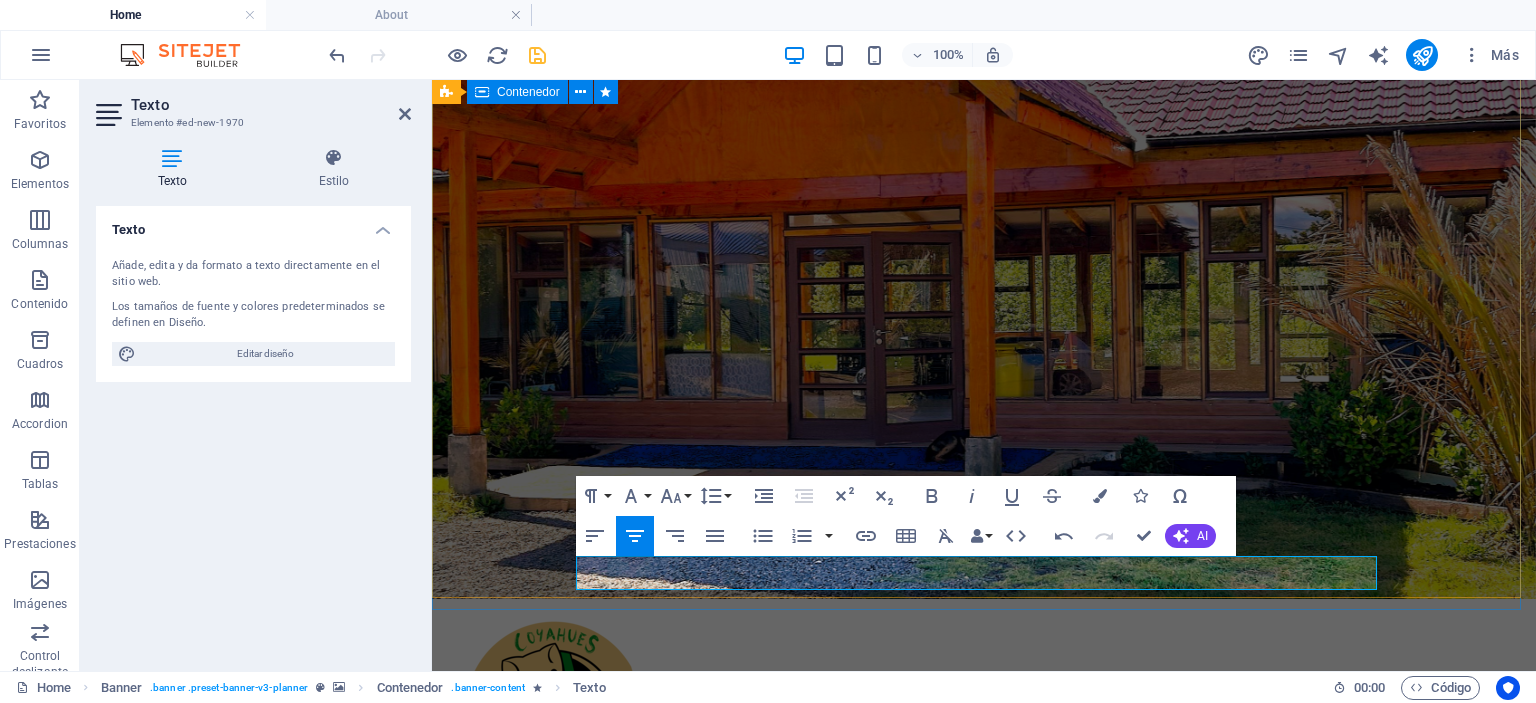 drag, startPoint x: 624, startPoint y: 566, endPoint x: 1406, endPoint y: 562, distance: 782.01025 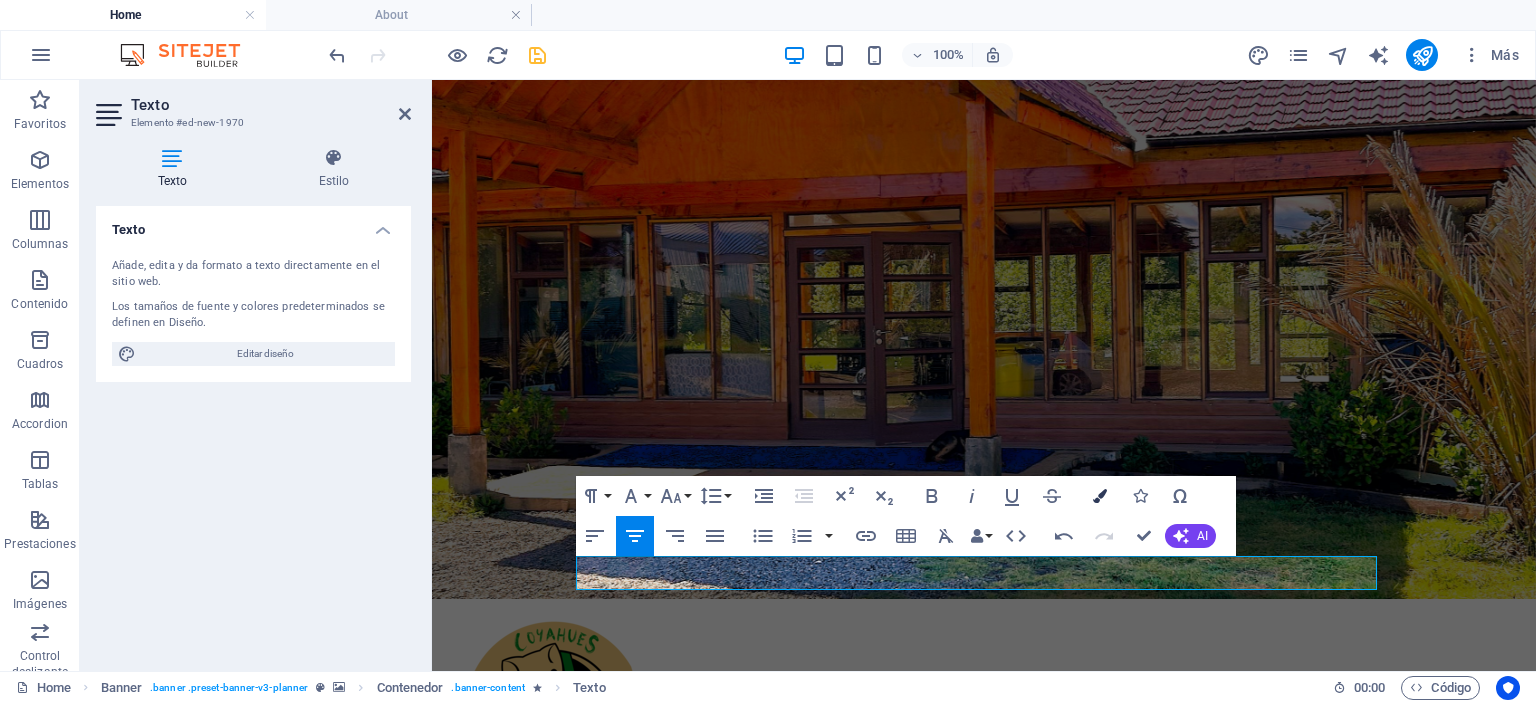 click at bounding box center (1100, 496) 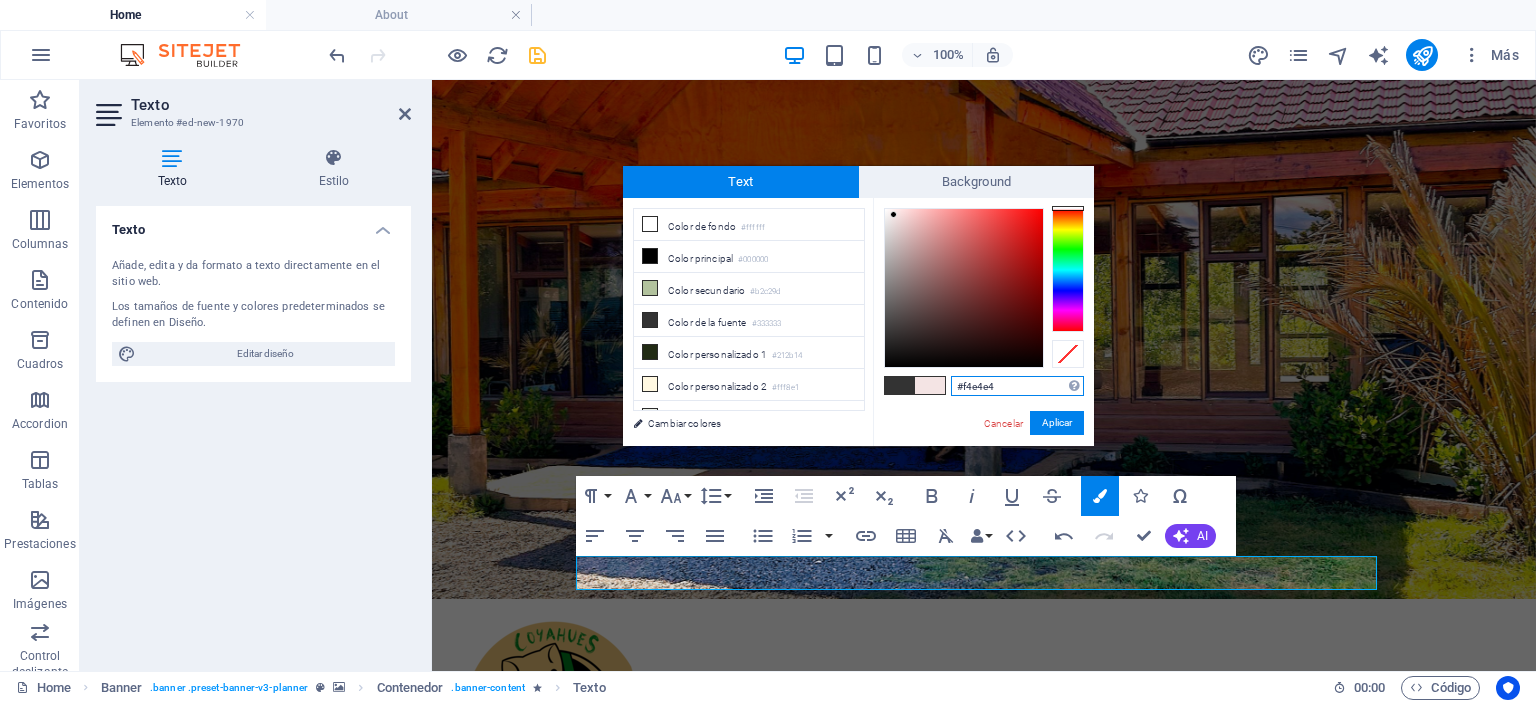 click at bounding box center (964, 288) 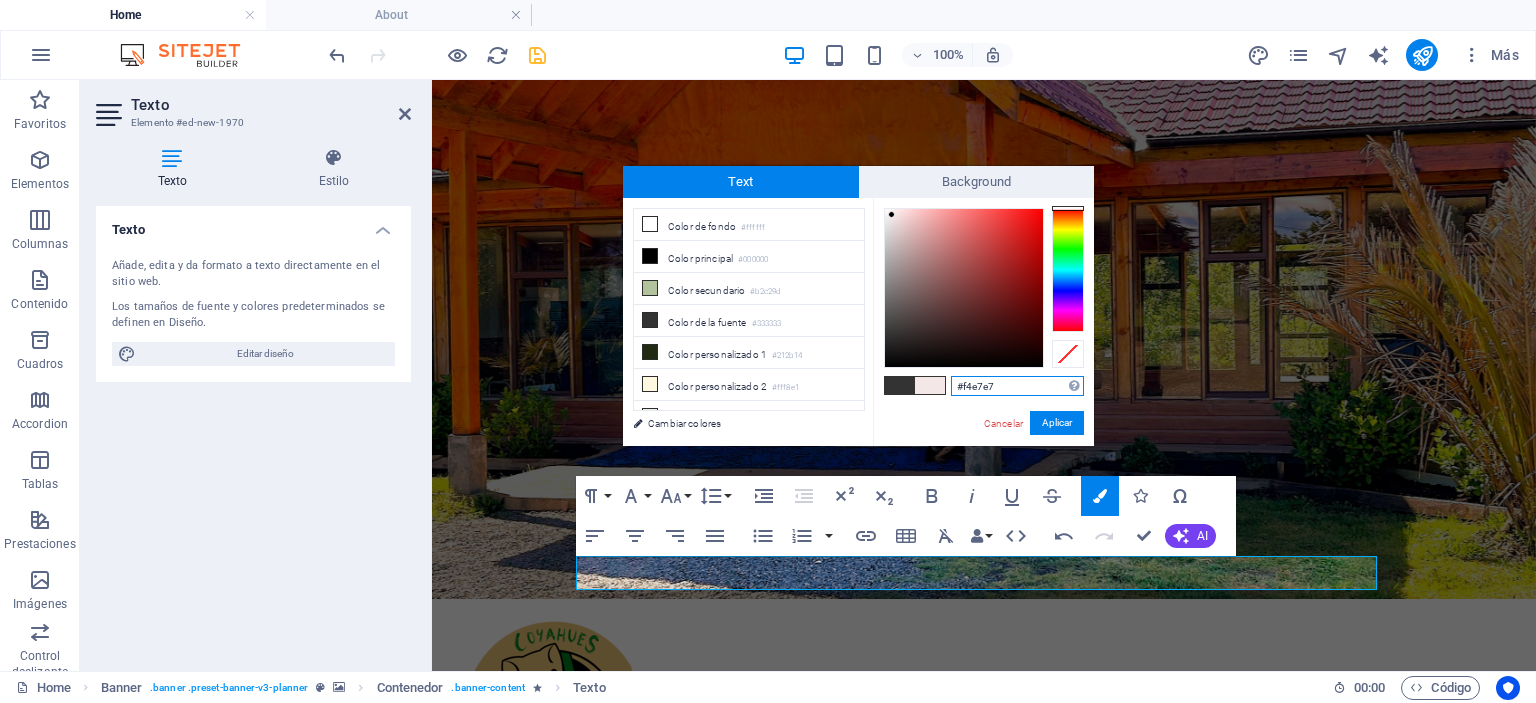 click at bounding box center (891, 214) 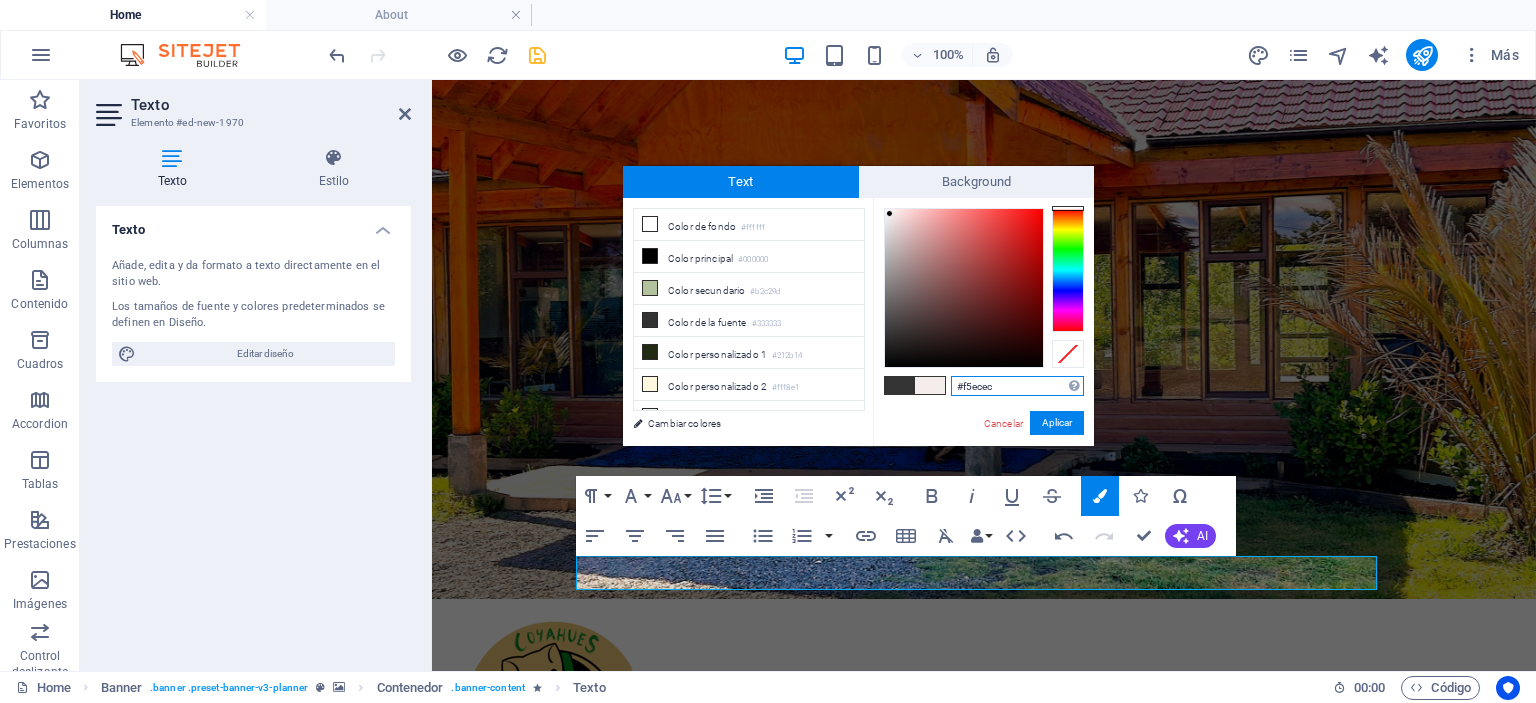 click at bounding box center [889, 213] 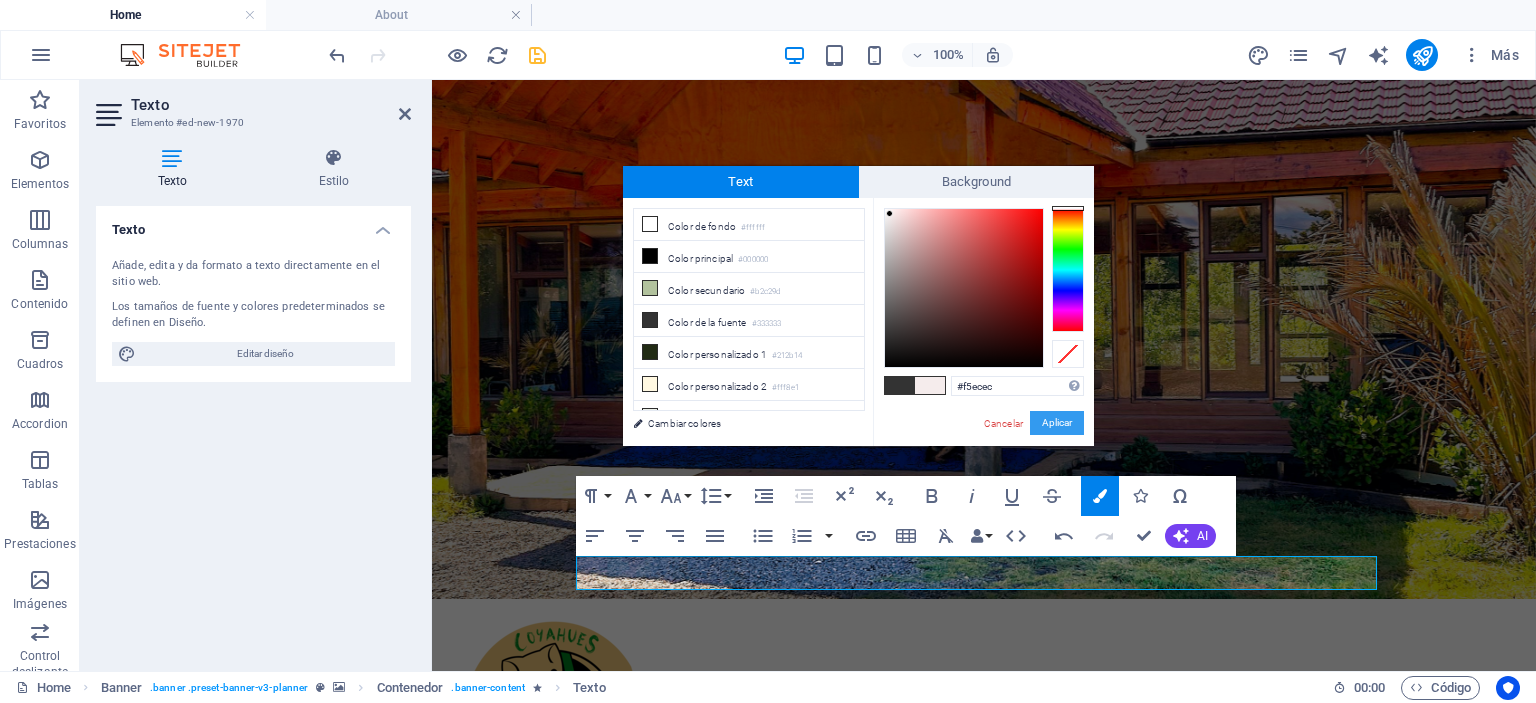 click on "Aplicar" at bounding box center [1057, 423] 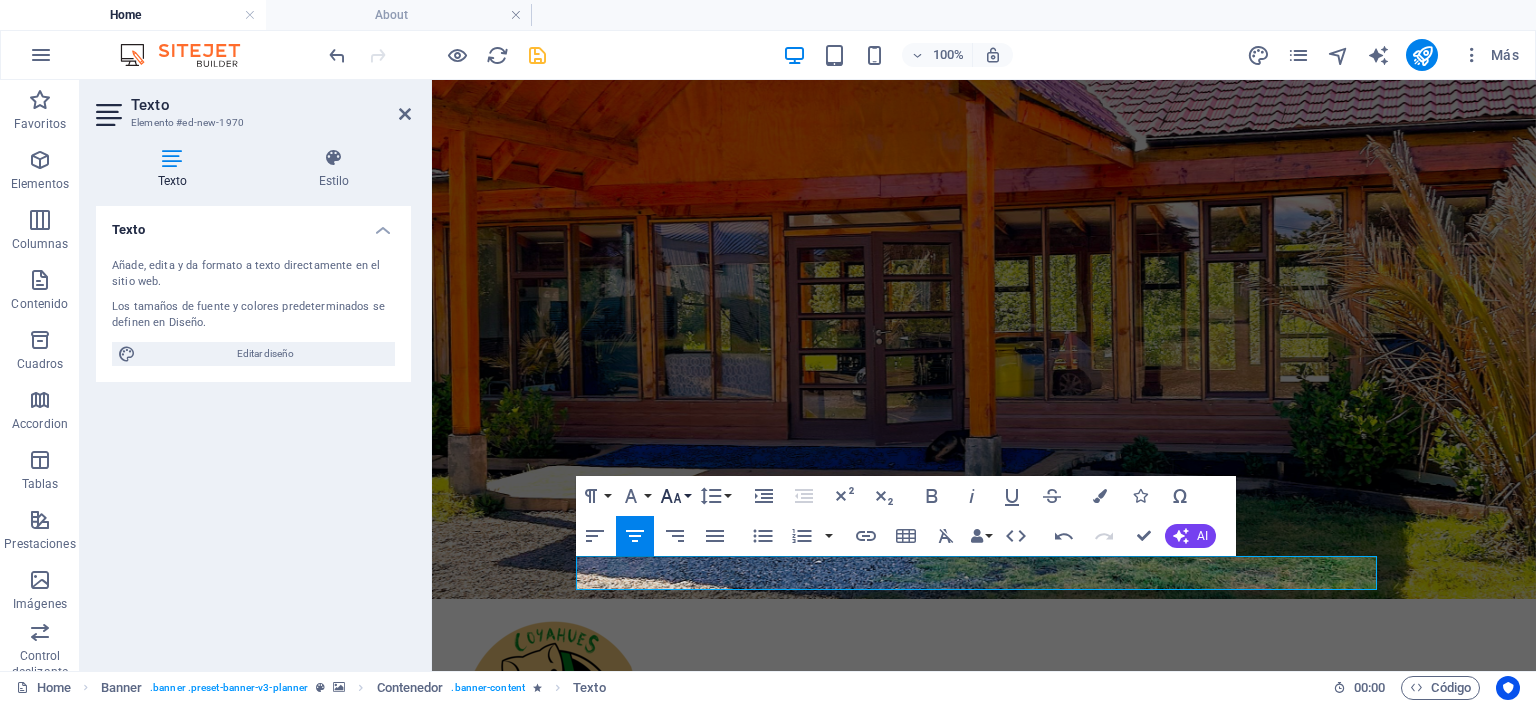 click 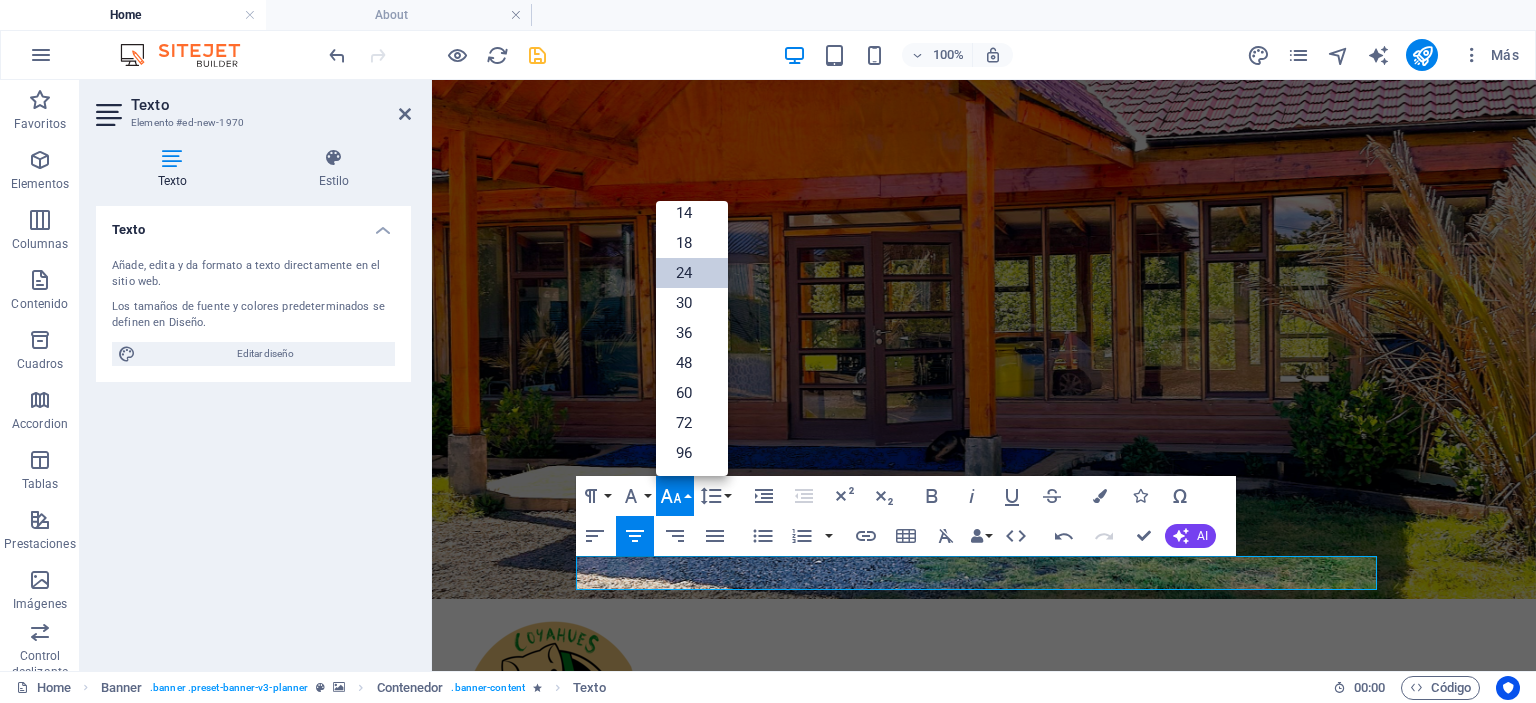 scroll, scrollTop: 160, scrollLeft: 0, axis: vertical 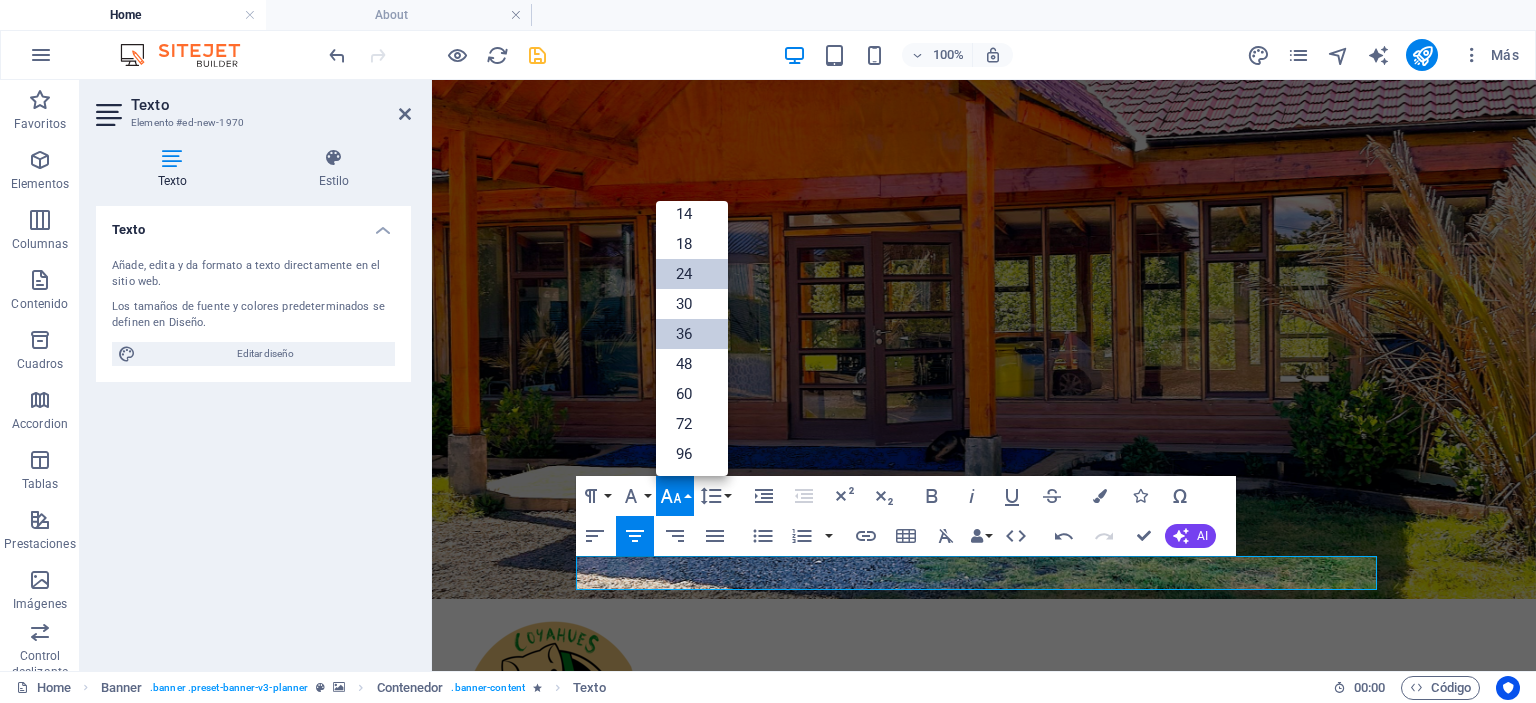click on "36" at bounding box center [692, 334] 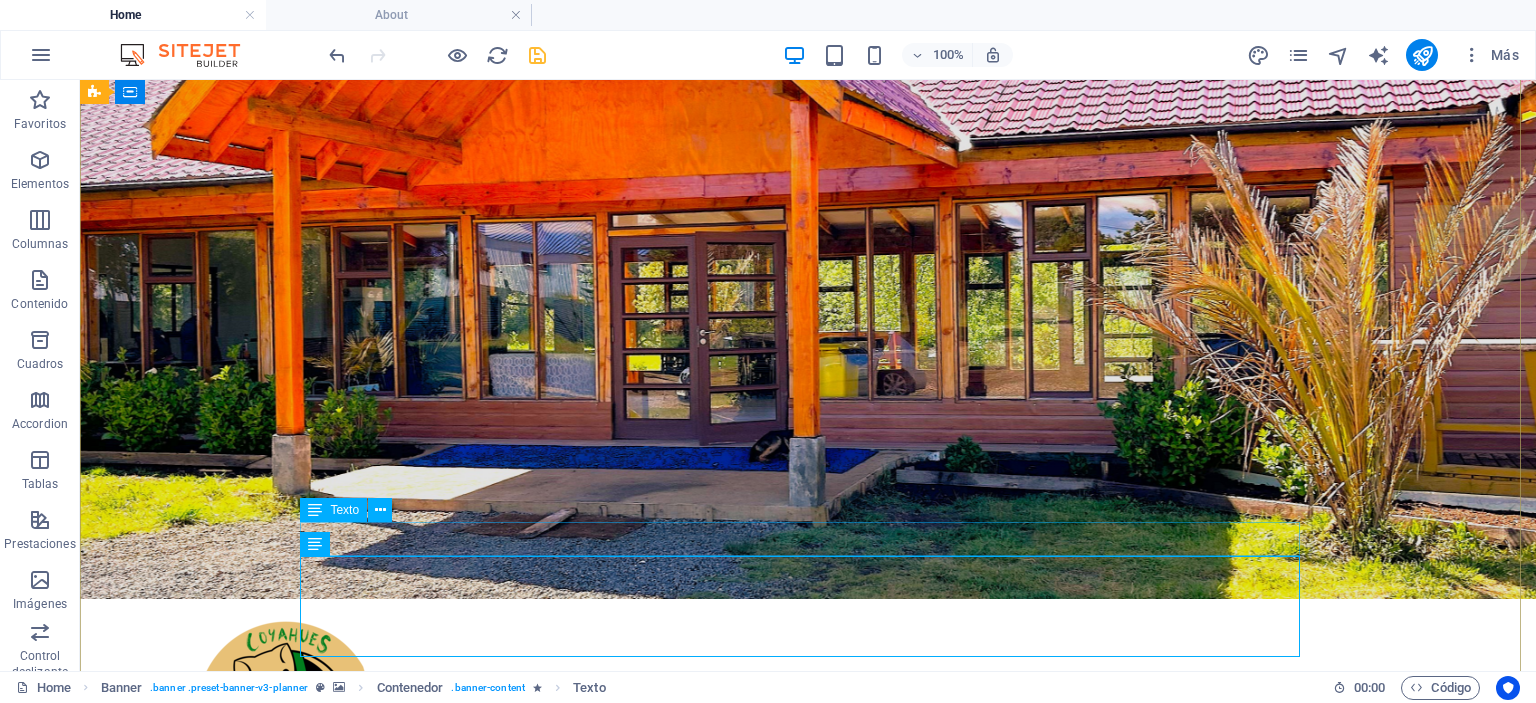 scroll, scrollTop: 261, scrollLeft: 0, axis: vertical 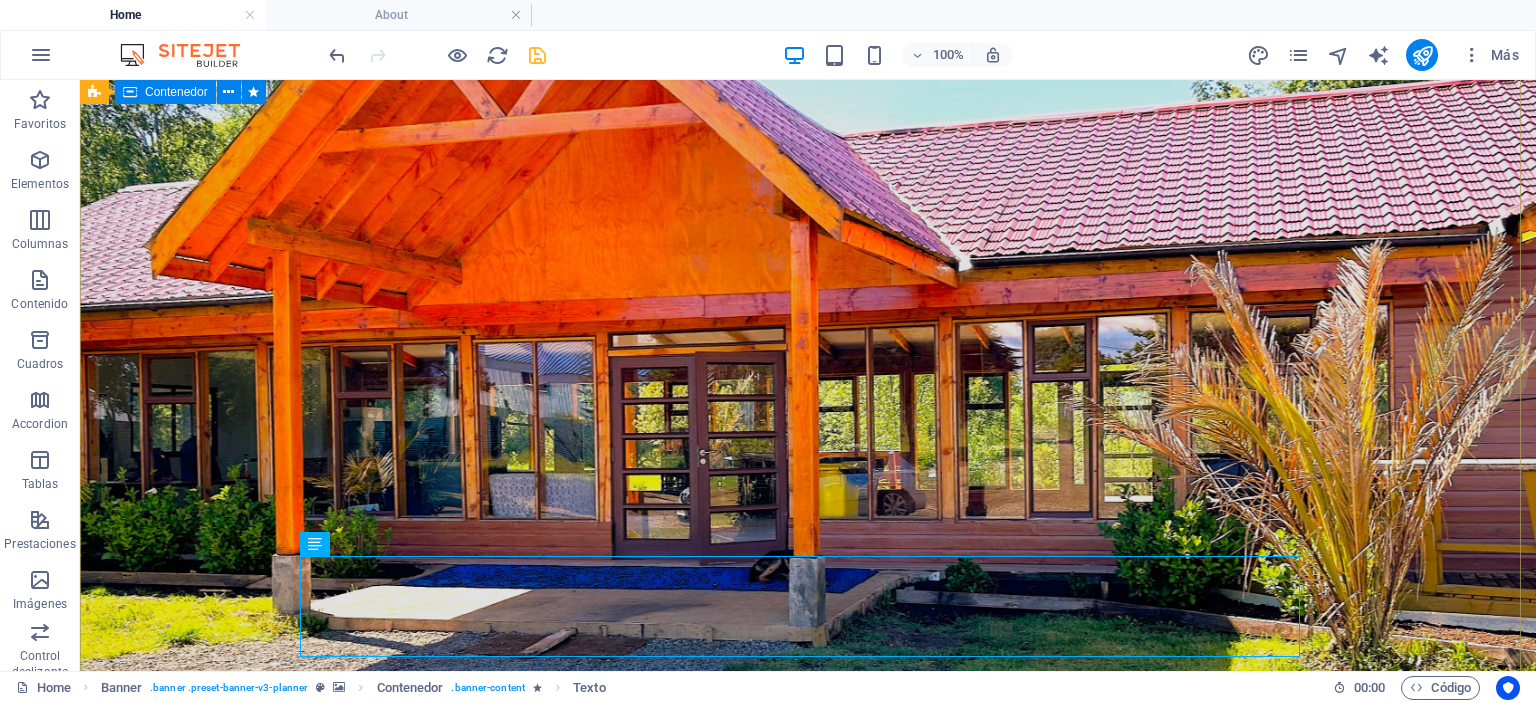 click on "Eventos Parque Coyahue descubre la magia de nuestro entorno Plan your next event with us Ubicados en Los Álamos, en el corazón de la provincia de Arauco." at bounding box center [808, 1347] 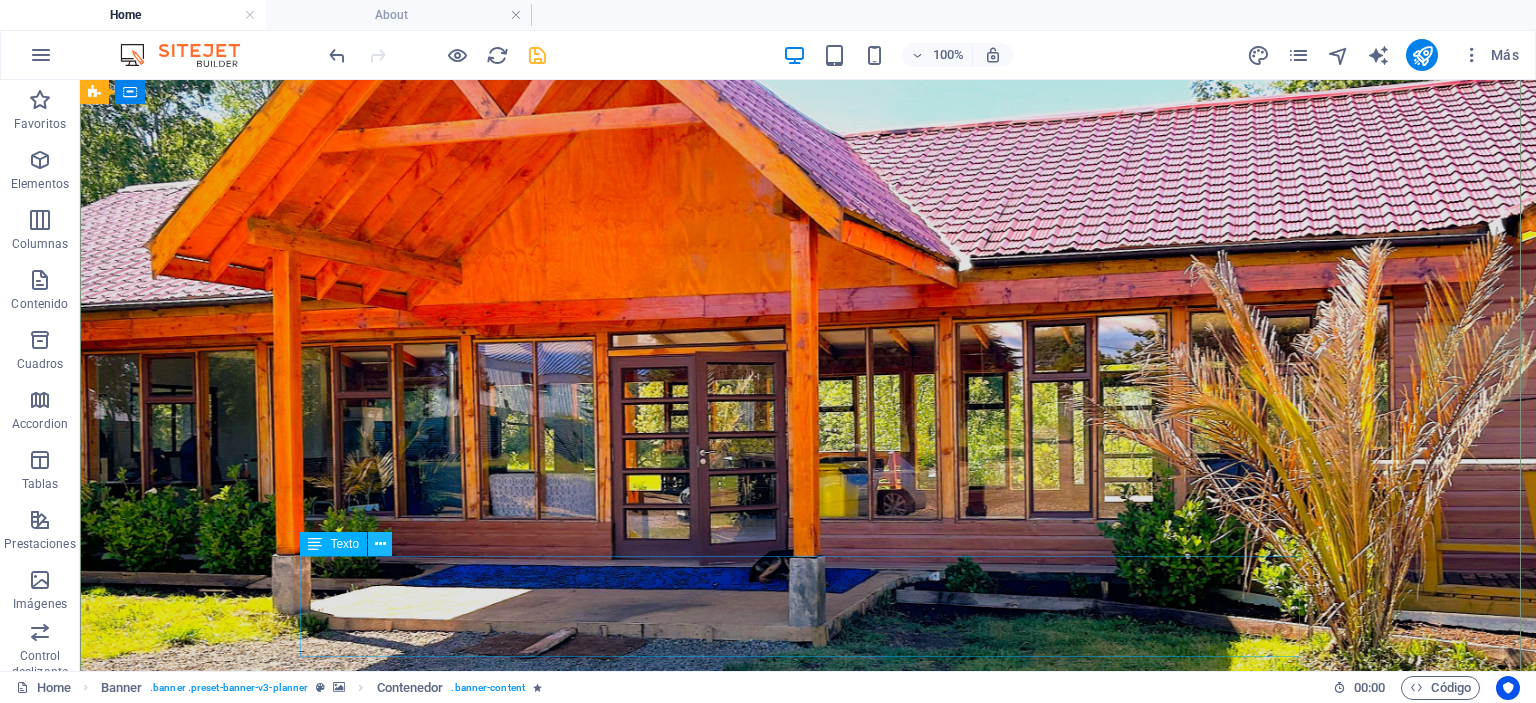 click at bounding box center (380, 544) 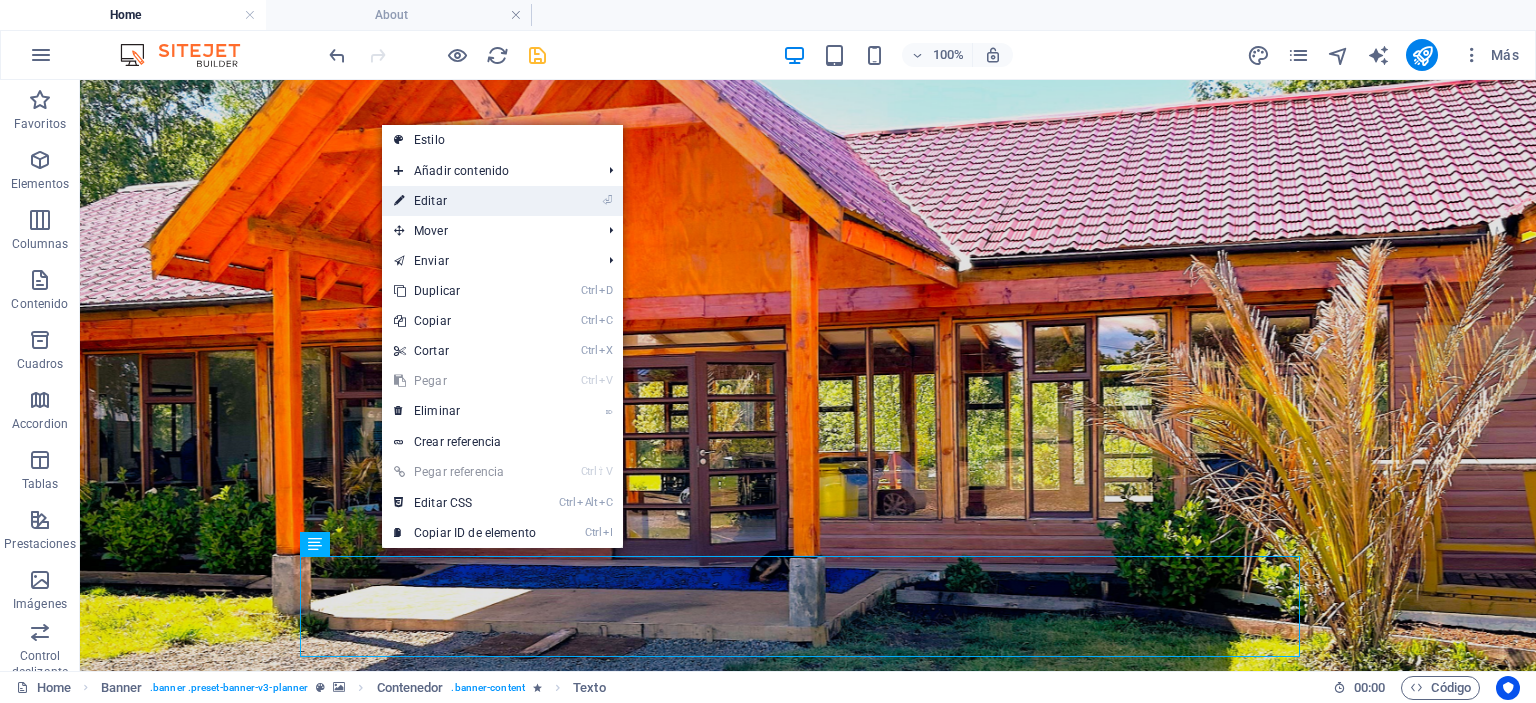 drag, startPoint x: 443, startPoint y: 199, endPoint x: 12, endPoint y: 121, distance: 438.00113 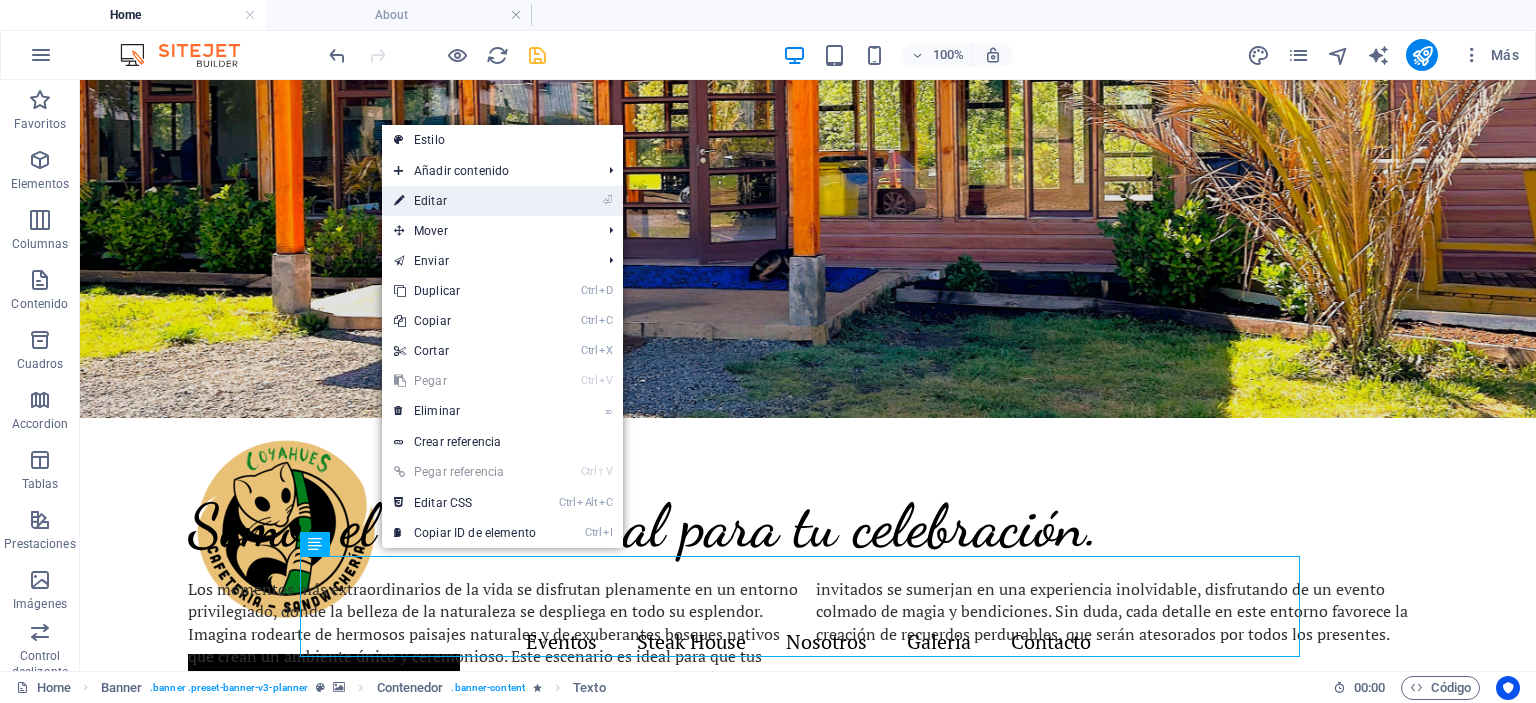 scroll, scrollTop: 6, scrollLeft: 0, axis: vertical 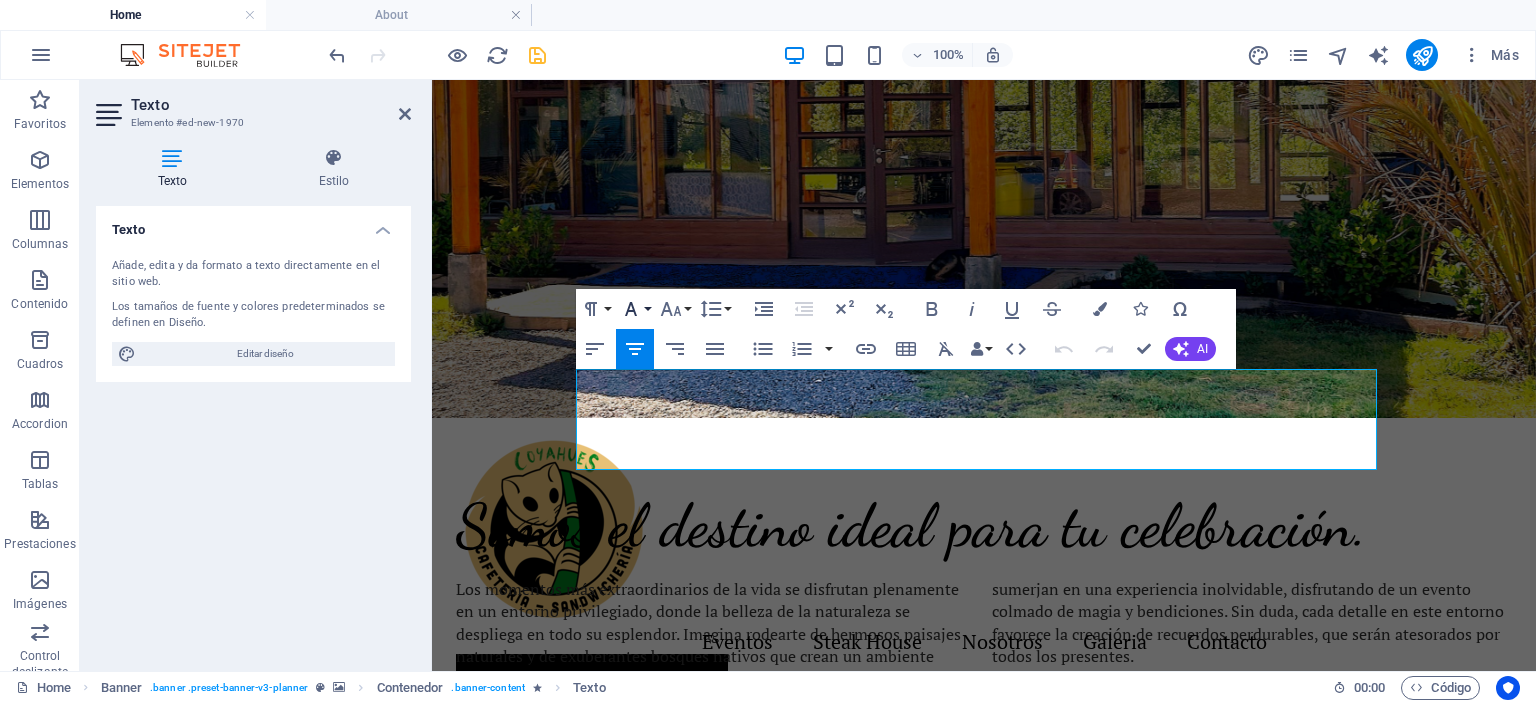 click on "Font Family" at bounding box center (635, 309) 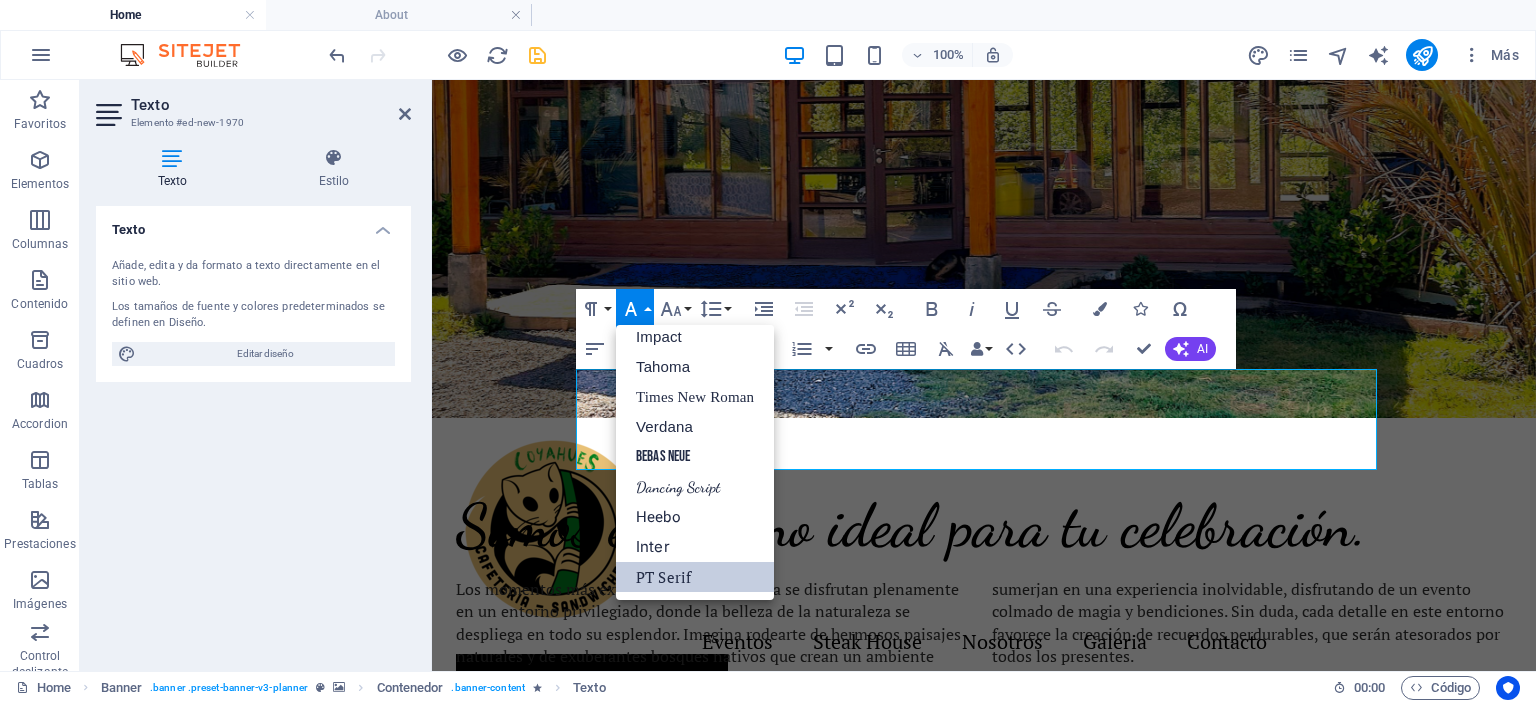 scroll, scrollTop: 71, scrollLeft: 0, axis: vertical 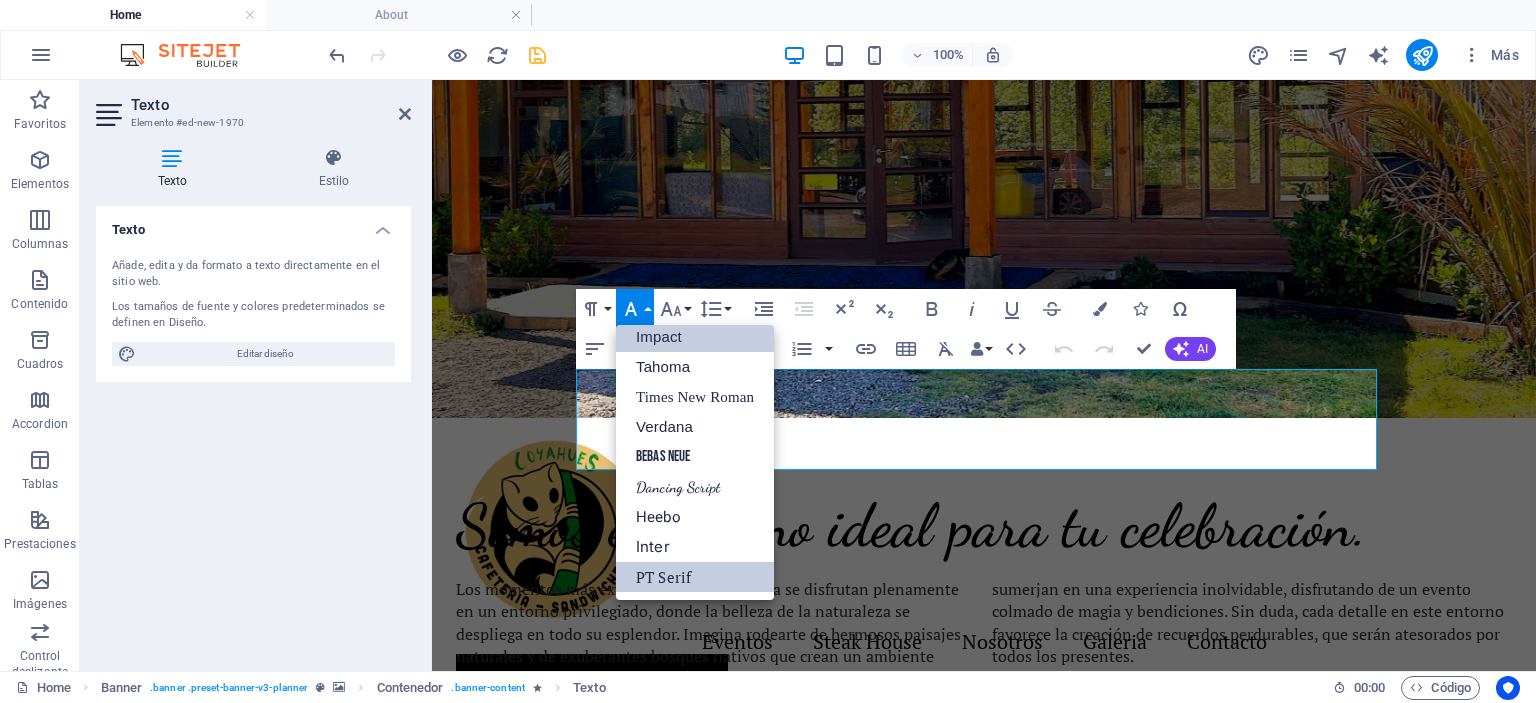 click on "Impact" at bounding box center [695, 337] 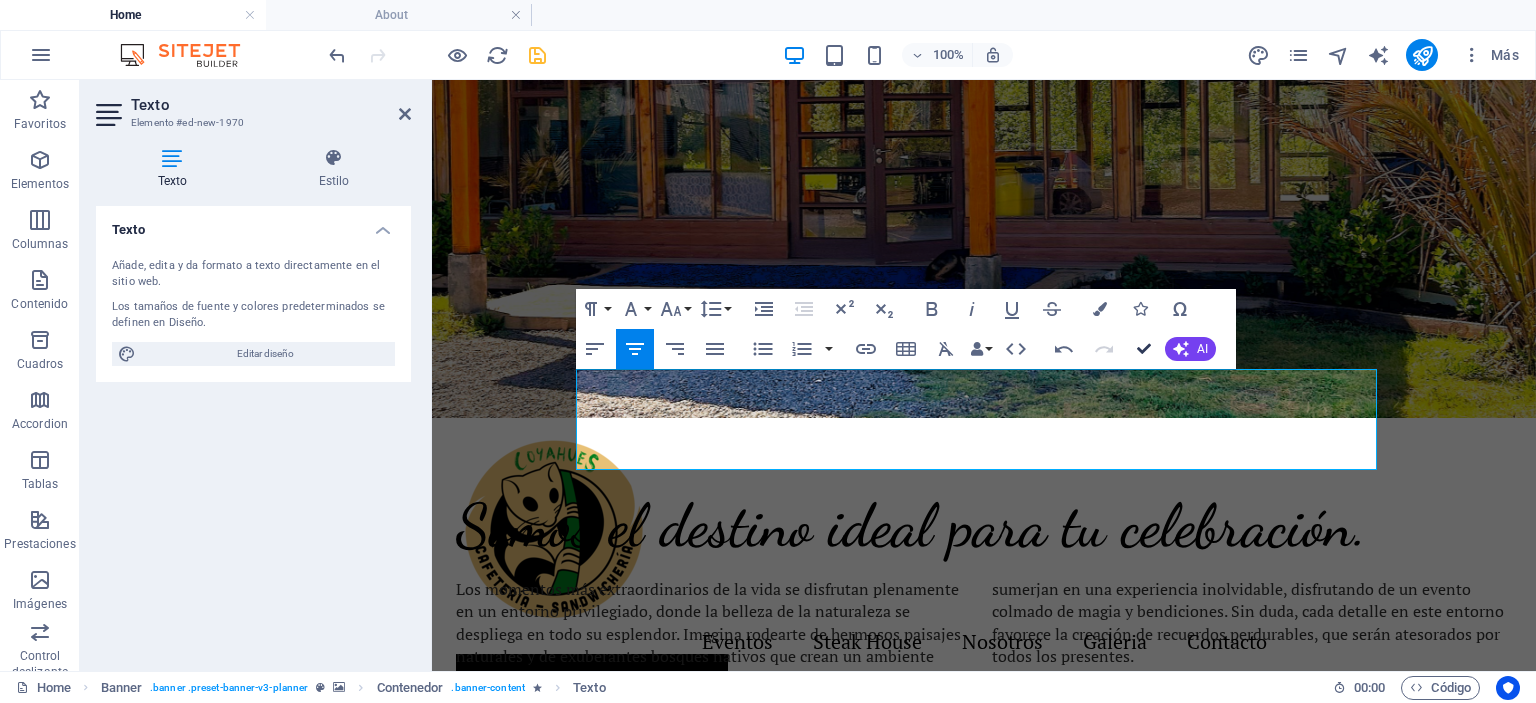 drag, startPoint x: 1144, startPoint y: 350, endPoint x: 1063, endPoint y: 270, distance: 113.84639 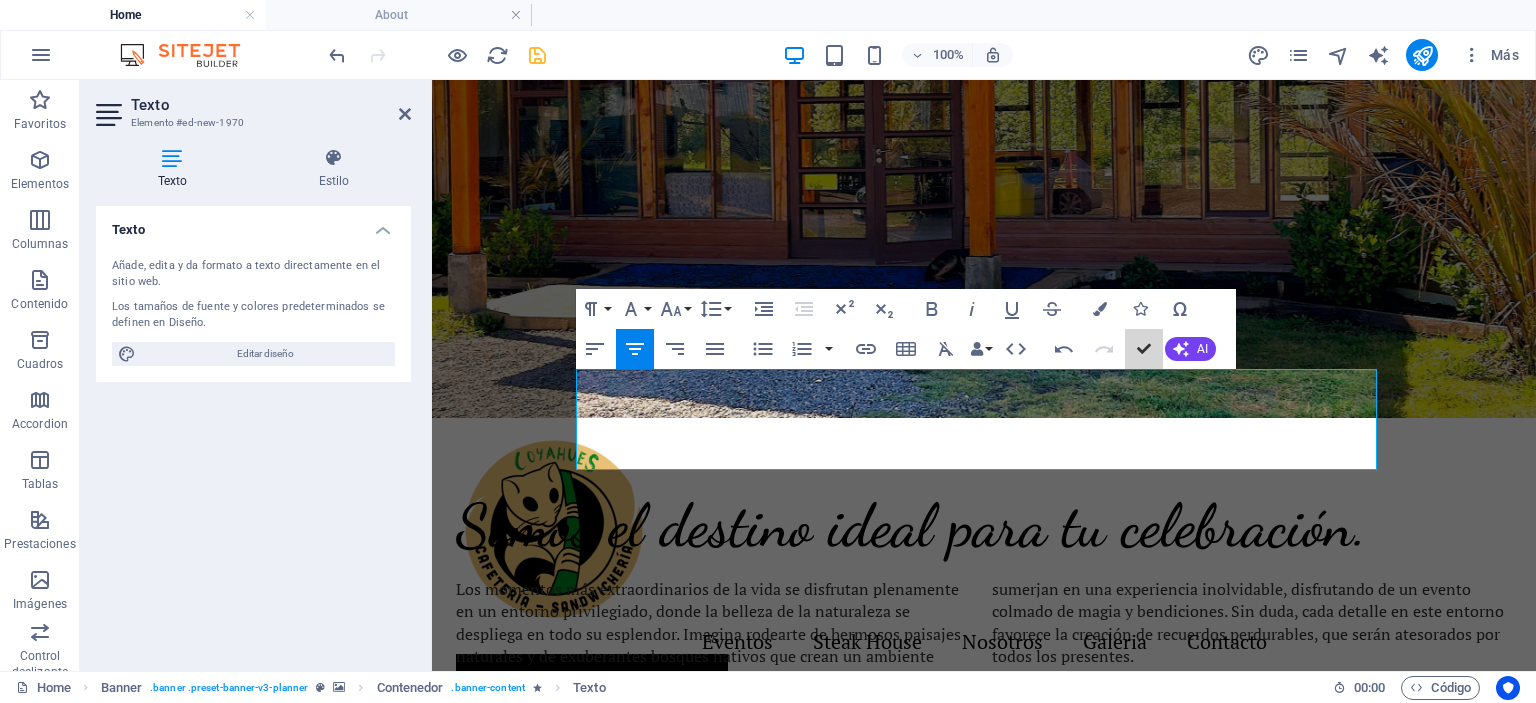scroll, scrollTop: 448, scrollLeft: 0, axis: vertical 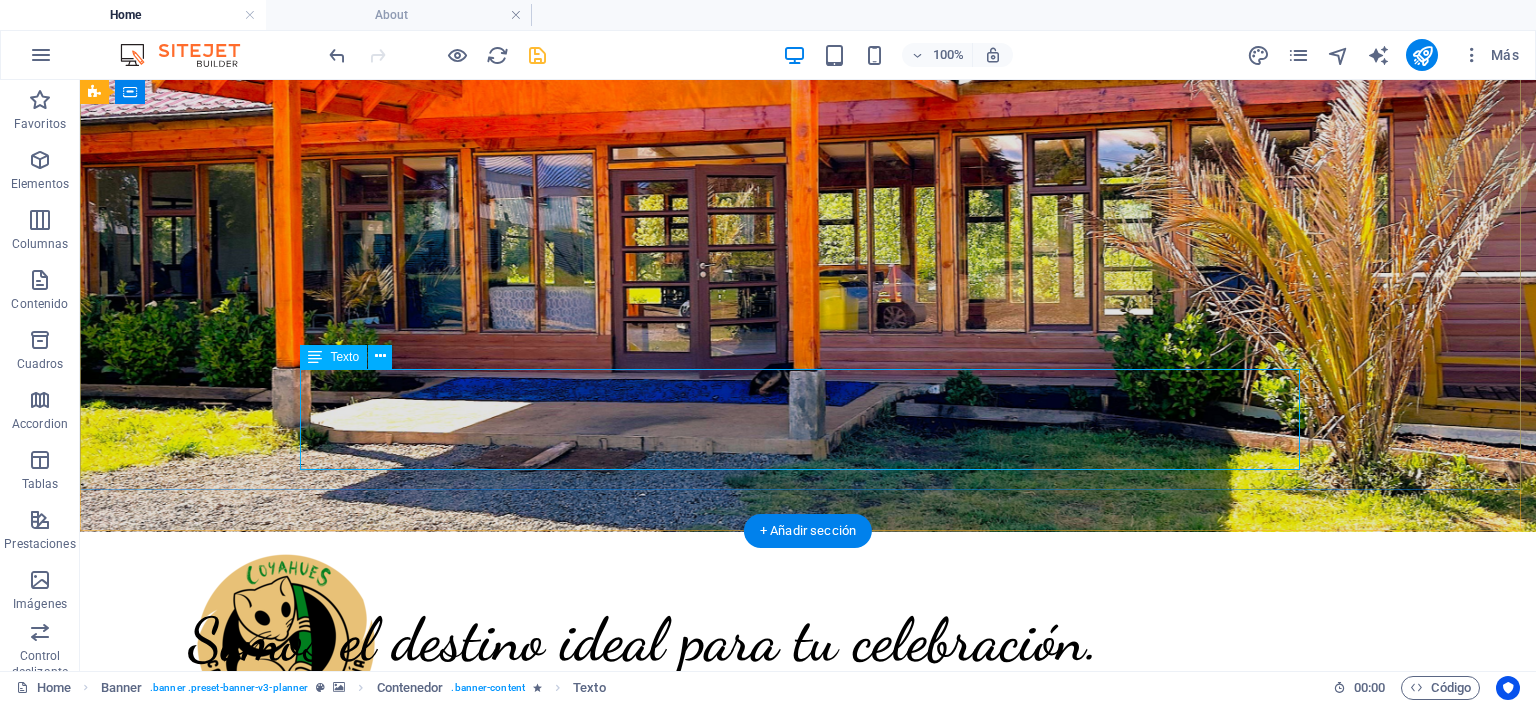click on "Ubicados en Los Álamos, en el corazón de la provincia de Arauco." at bounding box center [808, 1404] 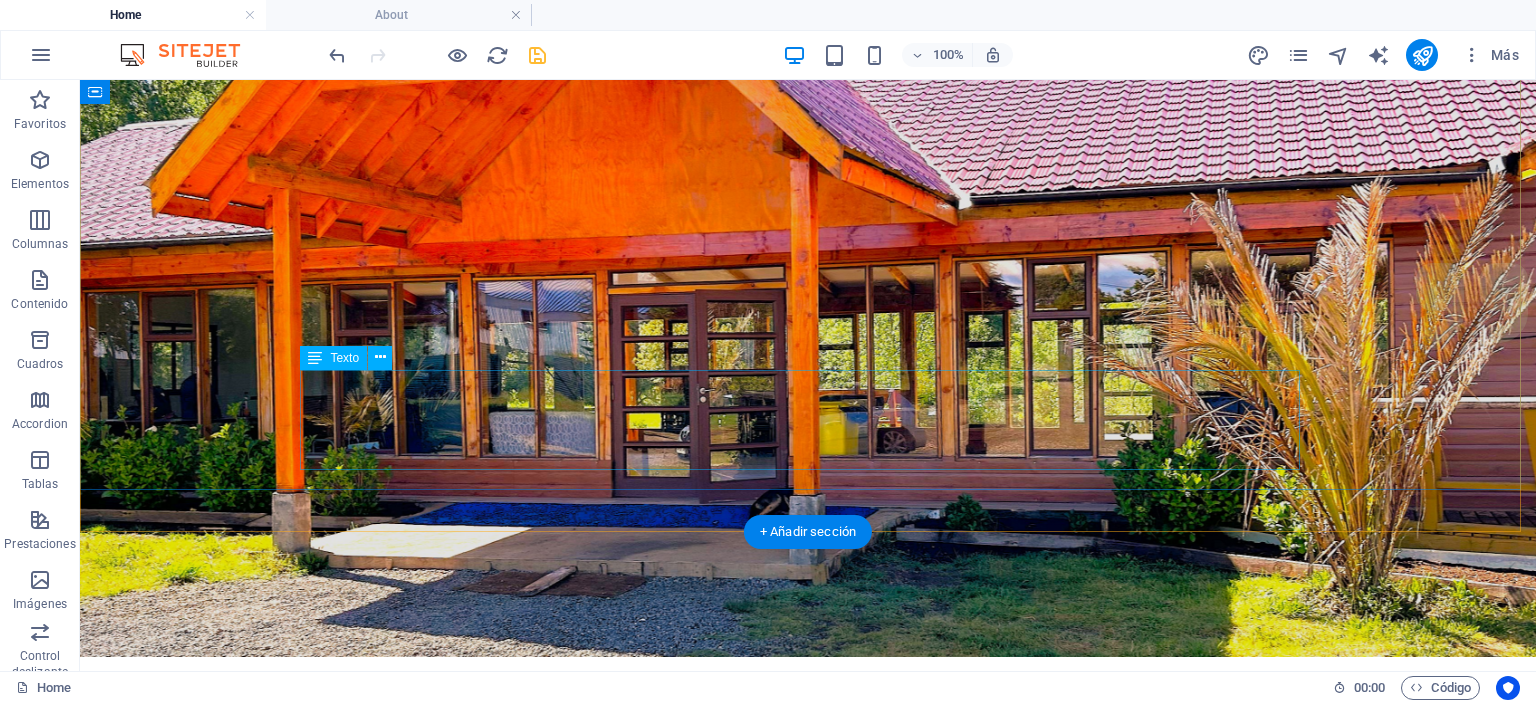scroll, scrollTop: 448, scrollLeft: 0, axis: vertical 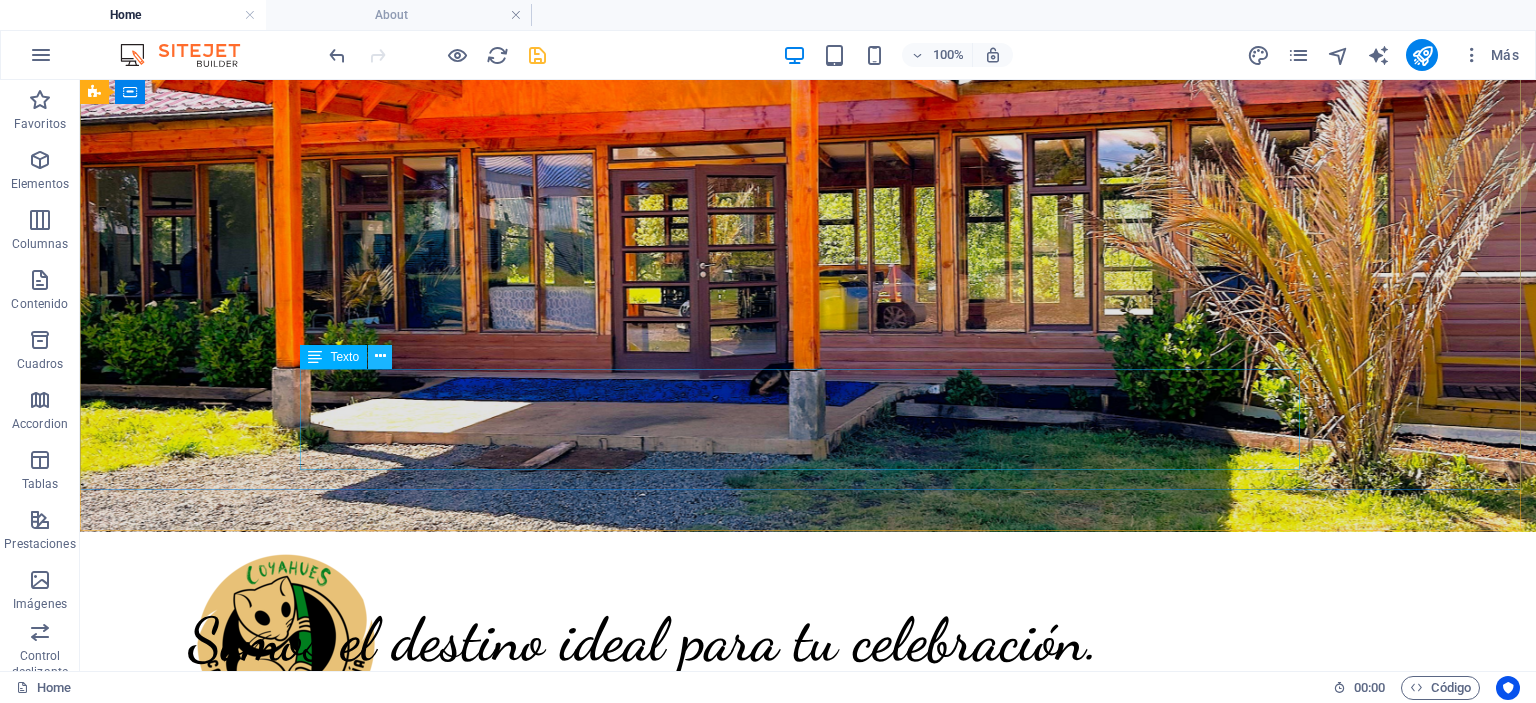 click at bounding box center [380, 356] 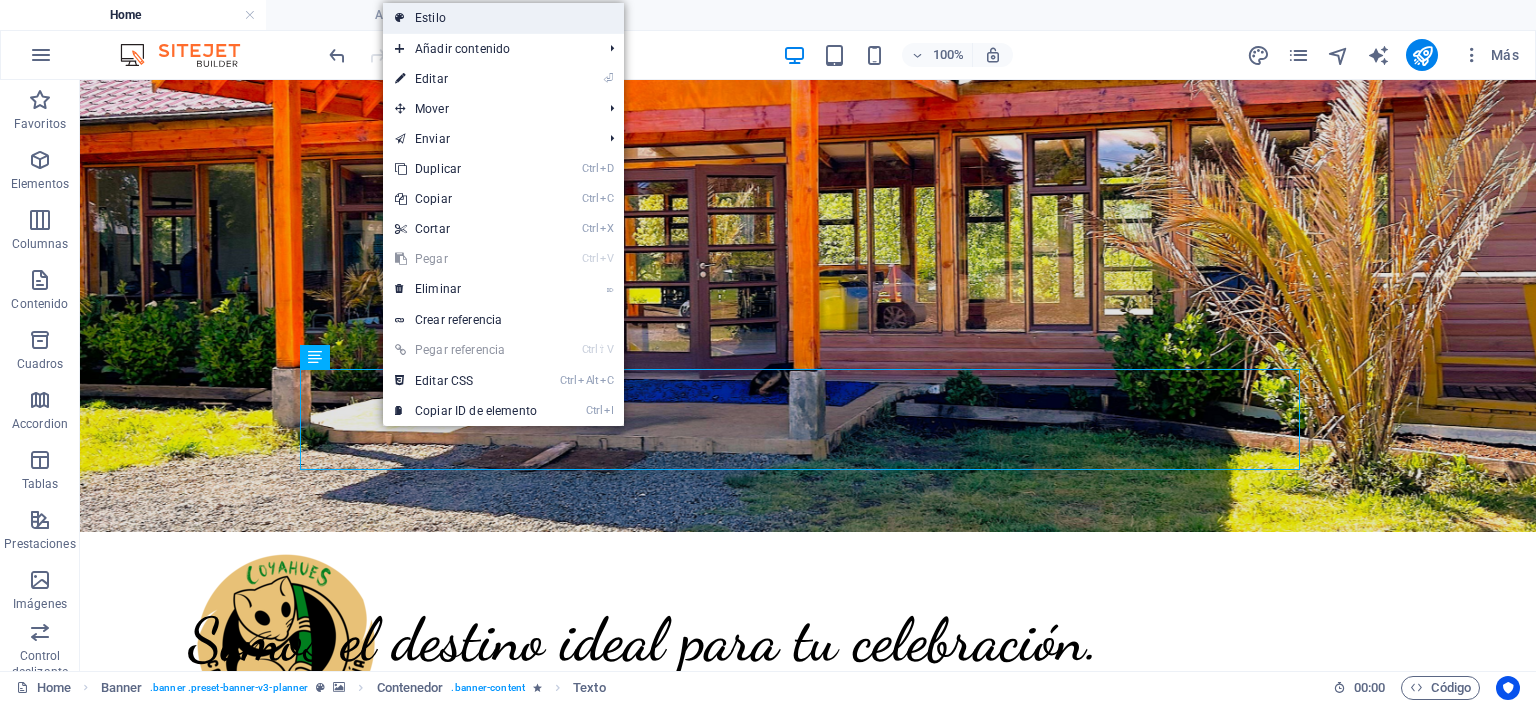 drag, startPoint x: 442, startPoint y: 12, endPoint x: 322, endPoint y: 323, distance: 333.34818 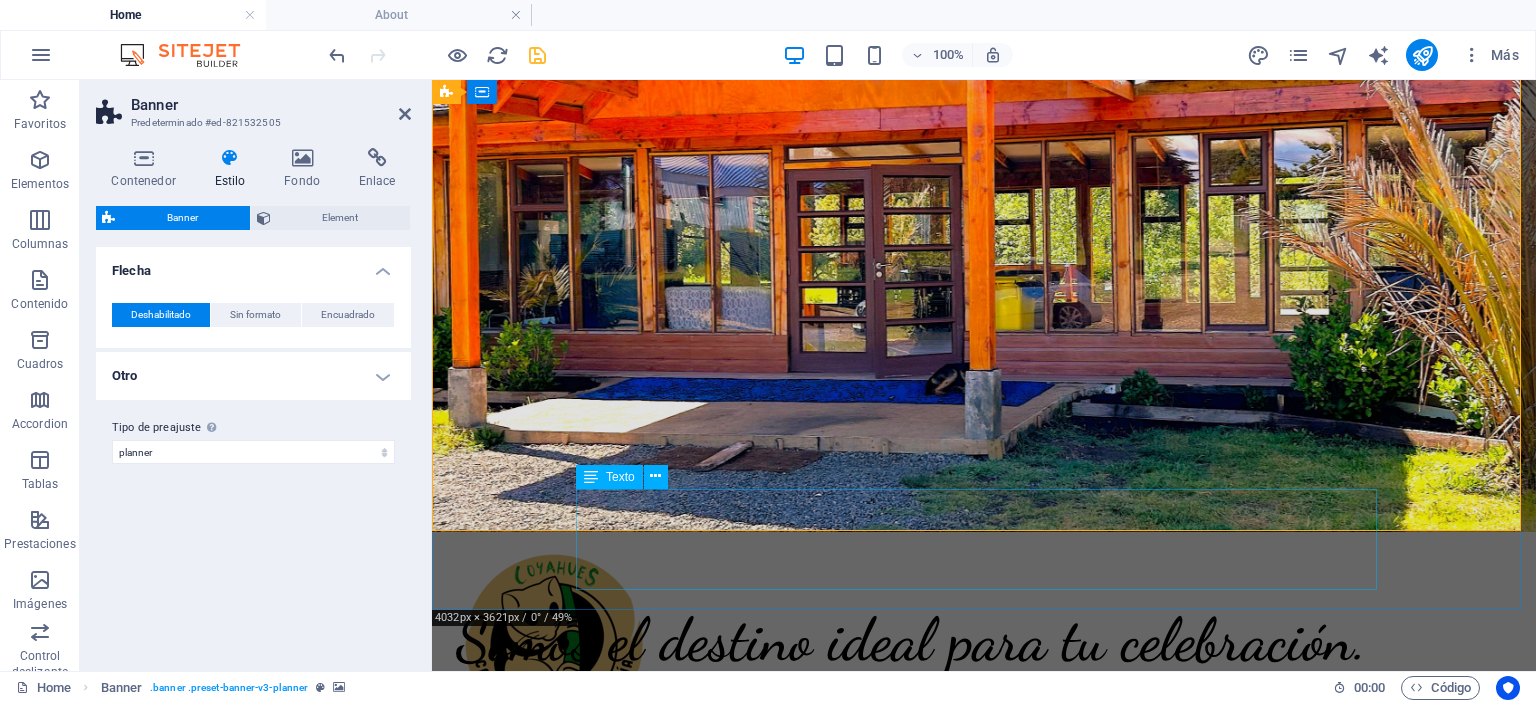 click on "Ubicados en Los Álamos, en el corazón de la provincia de Arauco." at bounding box center (984, 1524) 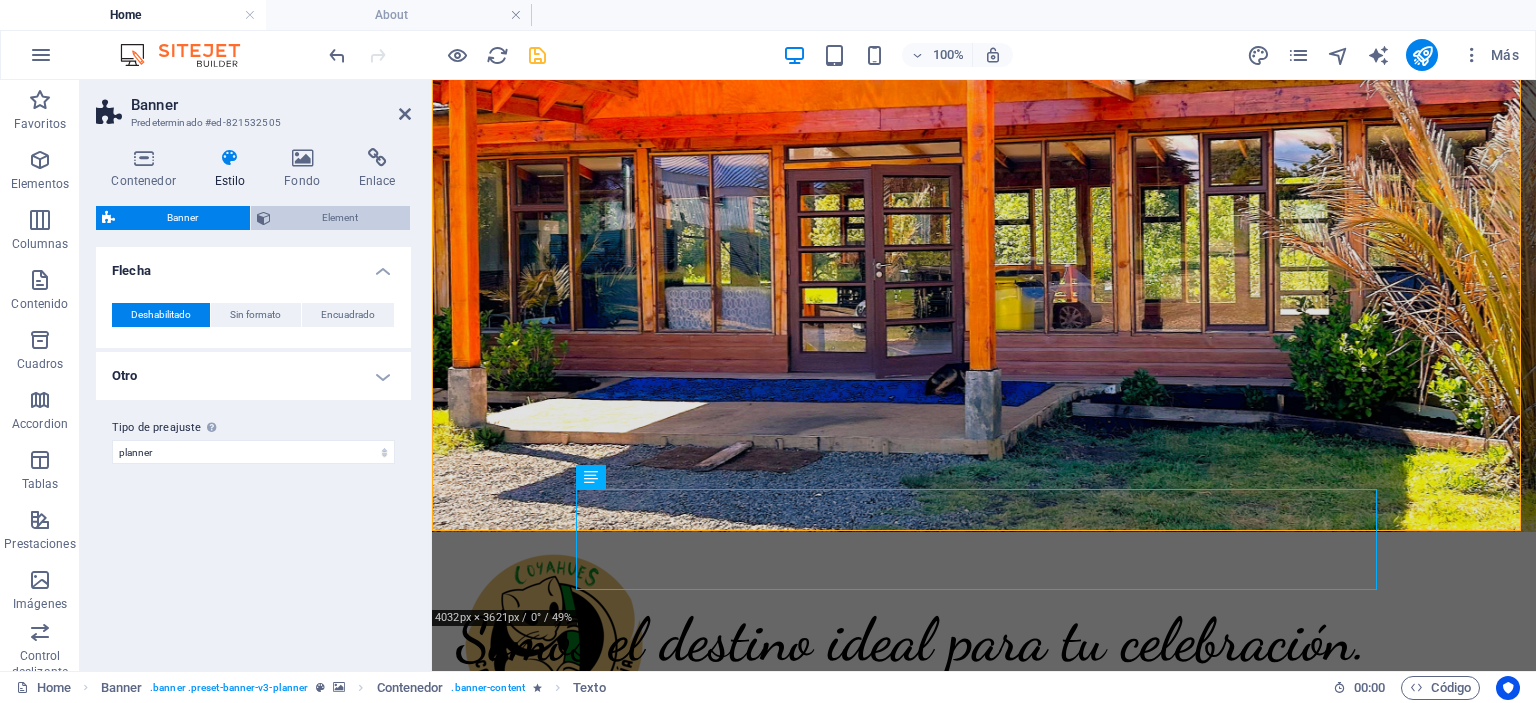 click on "Element" at bounding box center [341, 218] 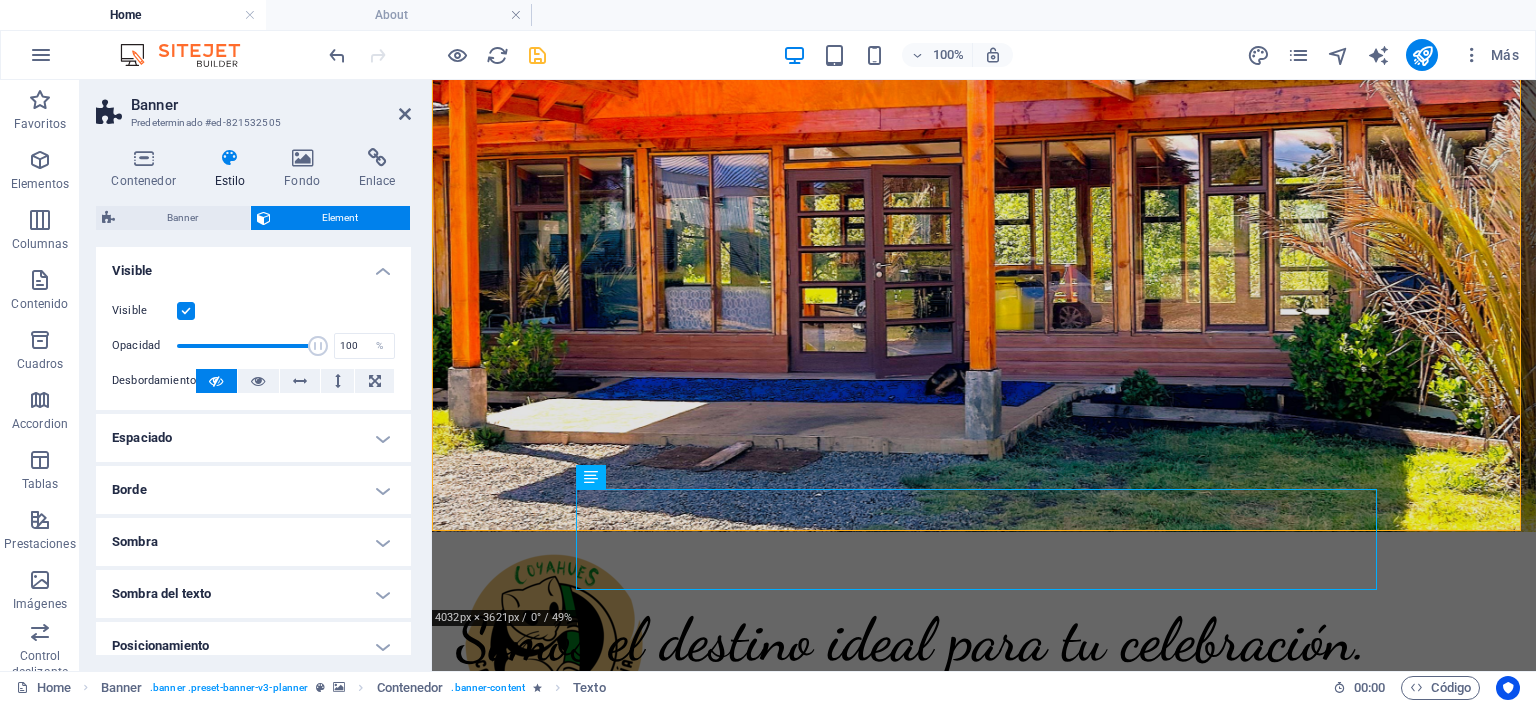 scroll, scrollTop: 100, scrollLeft: 0, axis: vertical 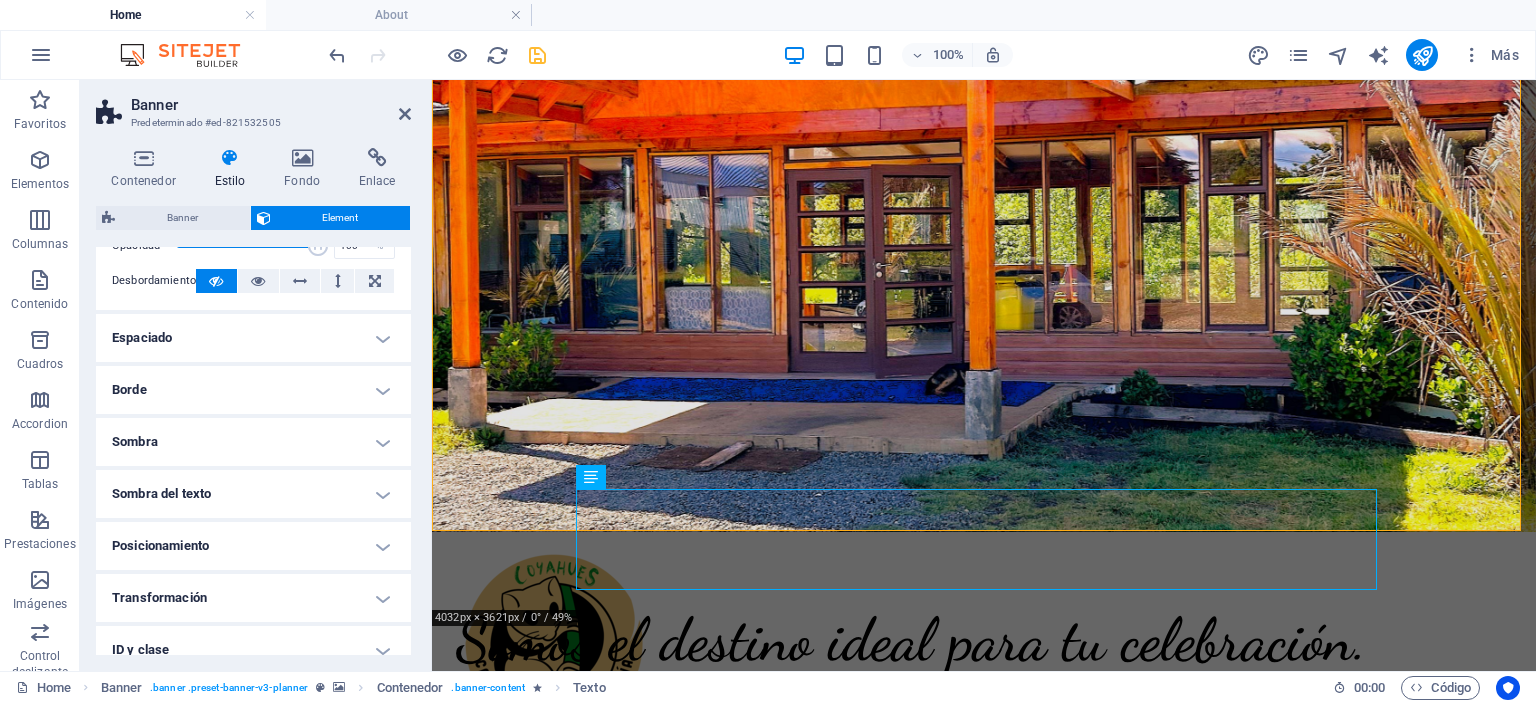 click on "Sombra" at bounding box center (253, 442) 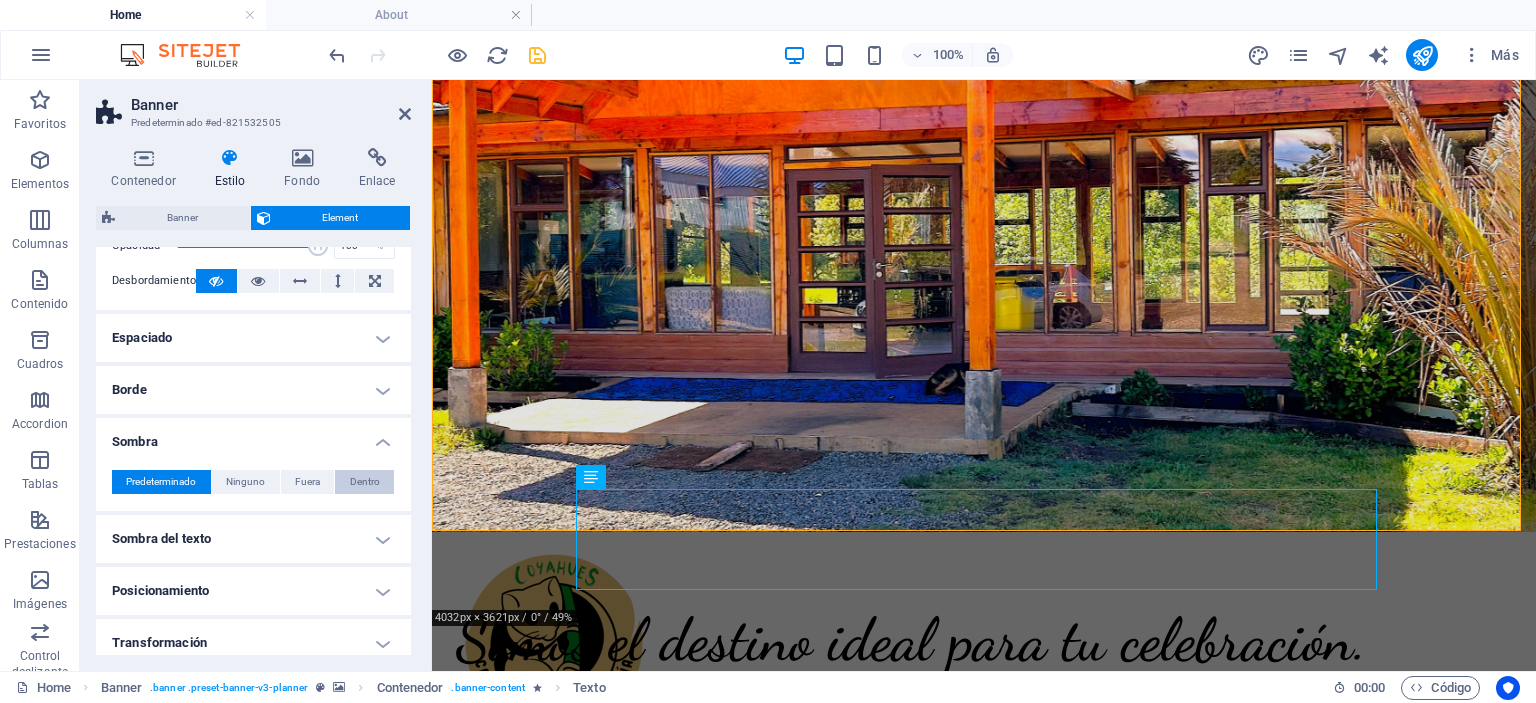 click on "Dentro" at bounding box center [365, 482] 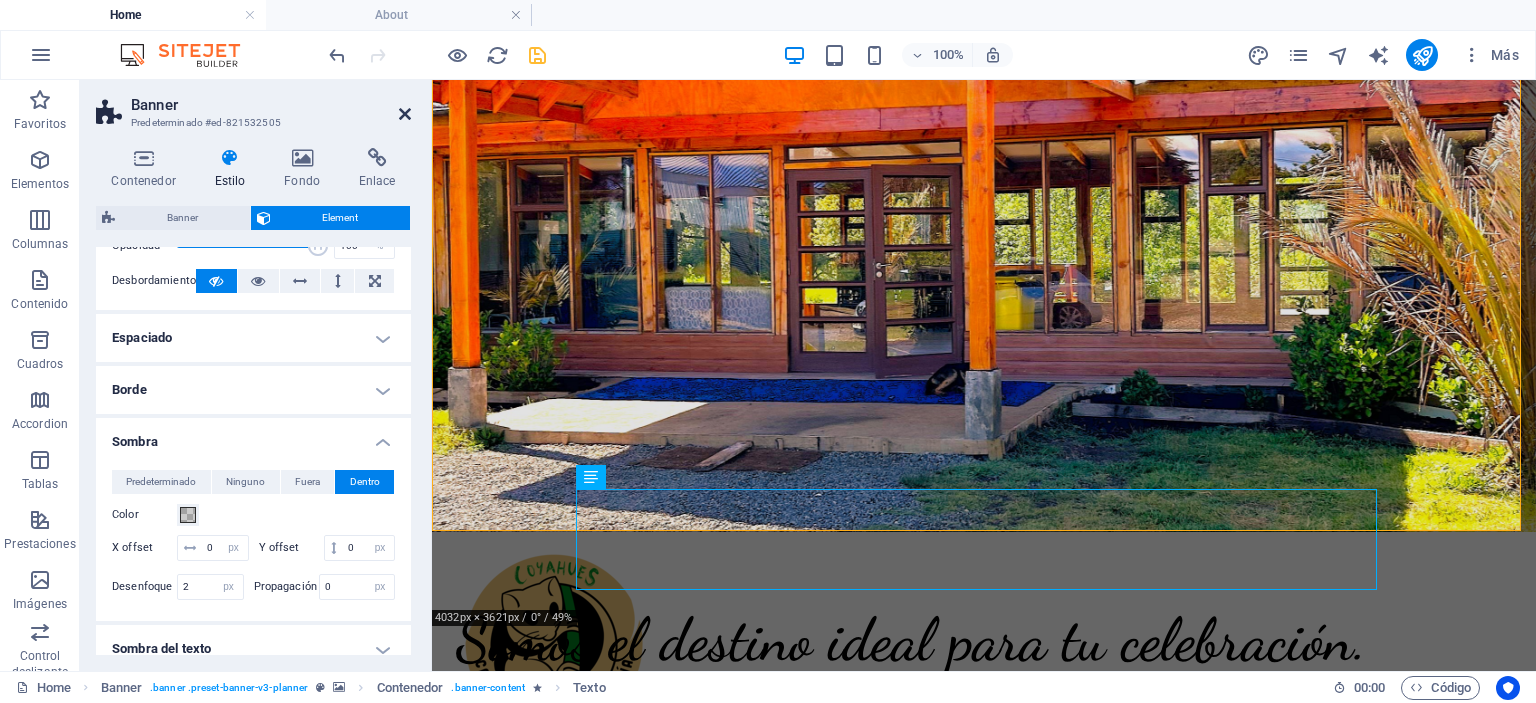 drag, startPoint x: 402, startPoint y: 110, endPoint x: 322, endPoint y: 80, distance: 85.44004 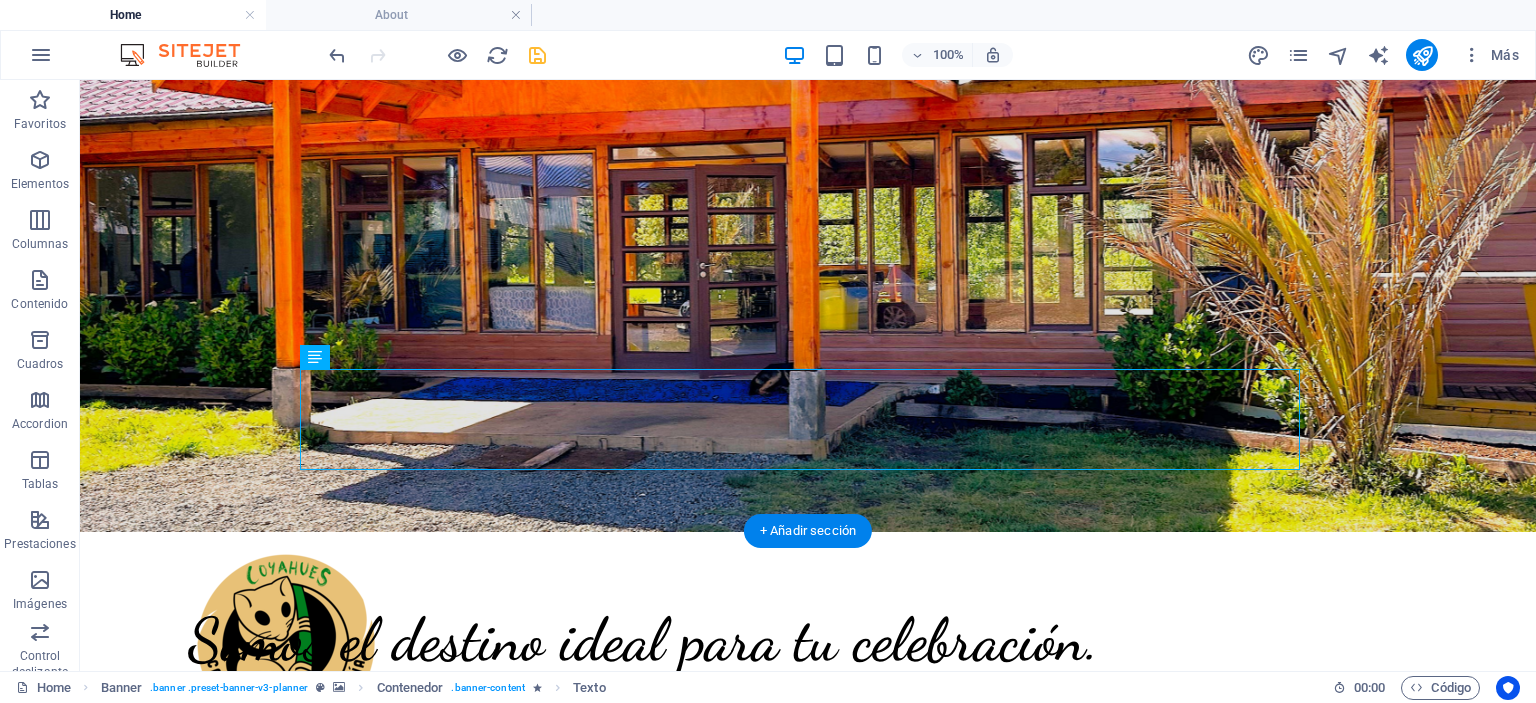 click at bounding box center [808, 82] 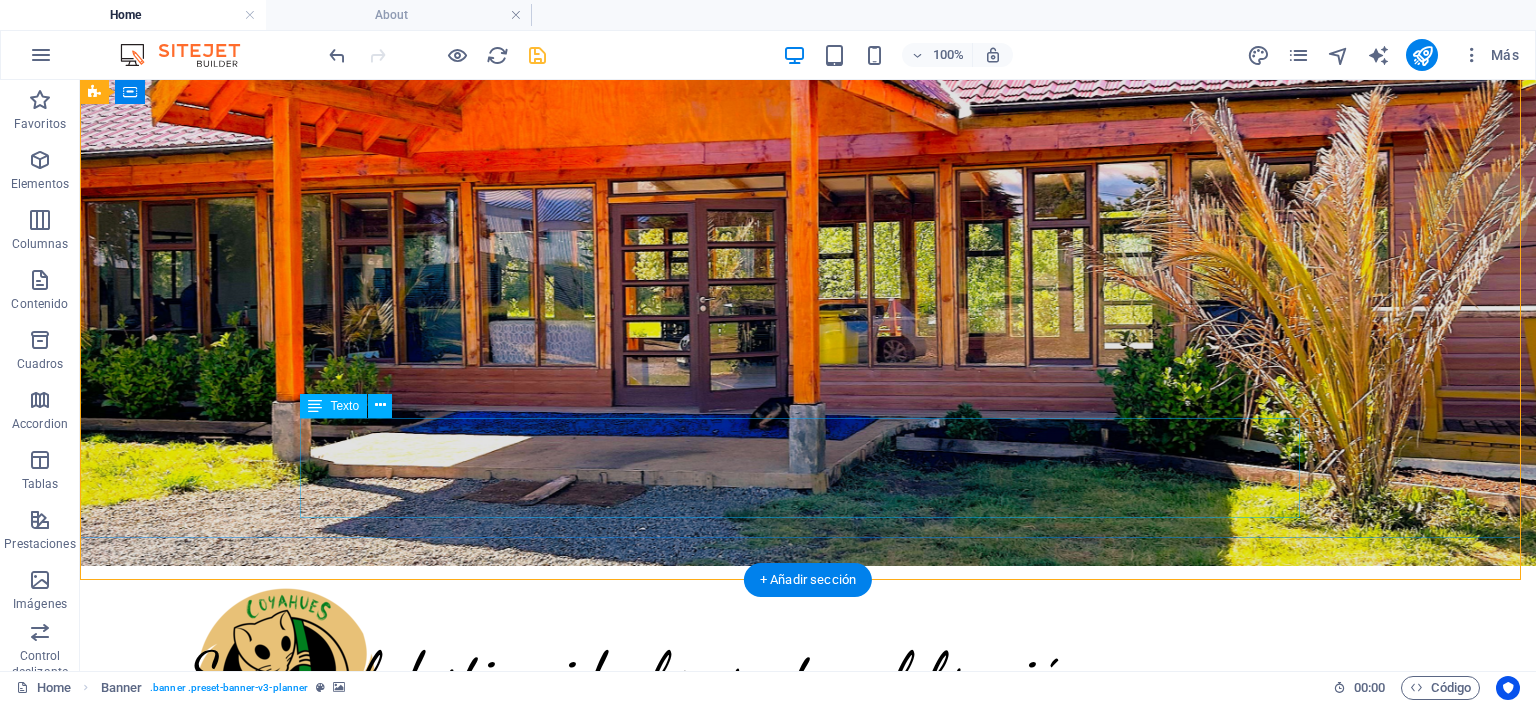 scroll, scrollTop: 400, scrollLeft: 0, axis: vertical 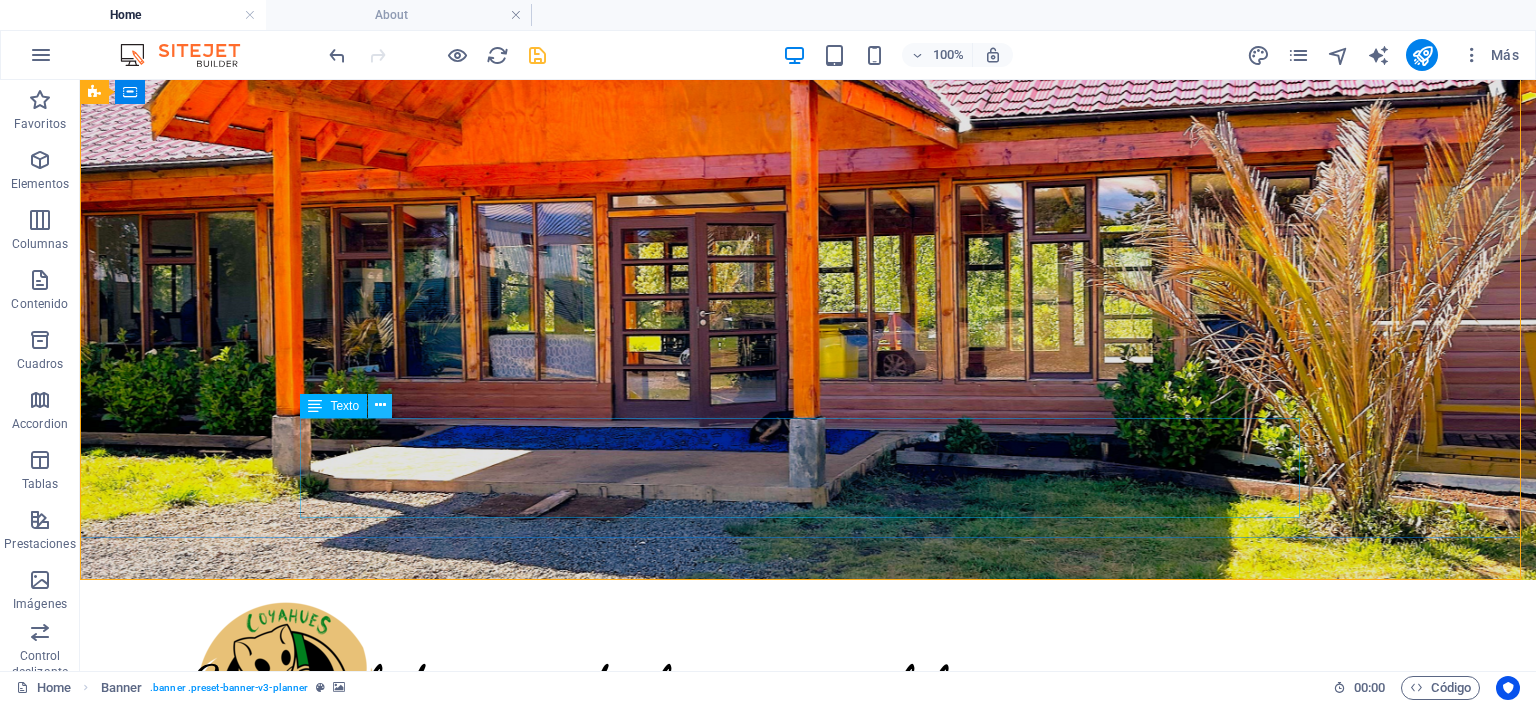 click at bounding box center (380, 405) 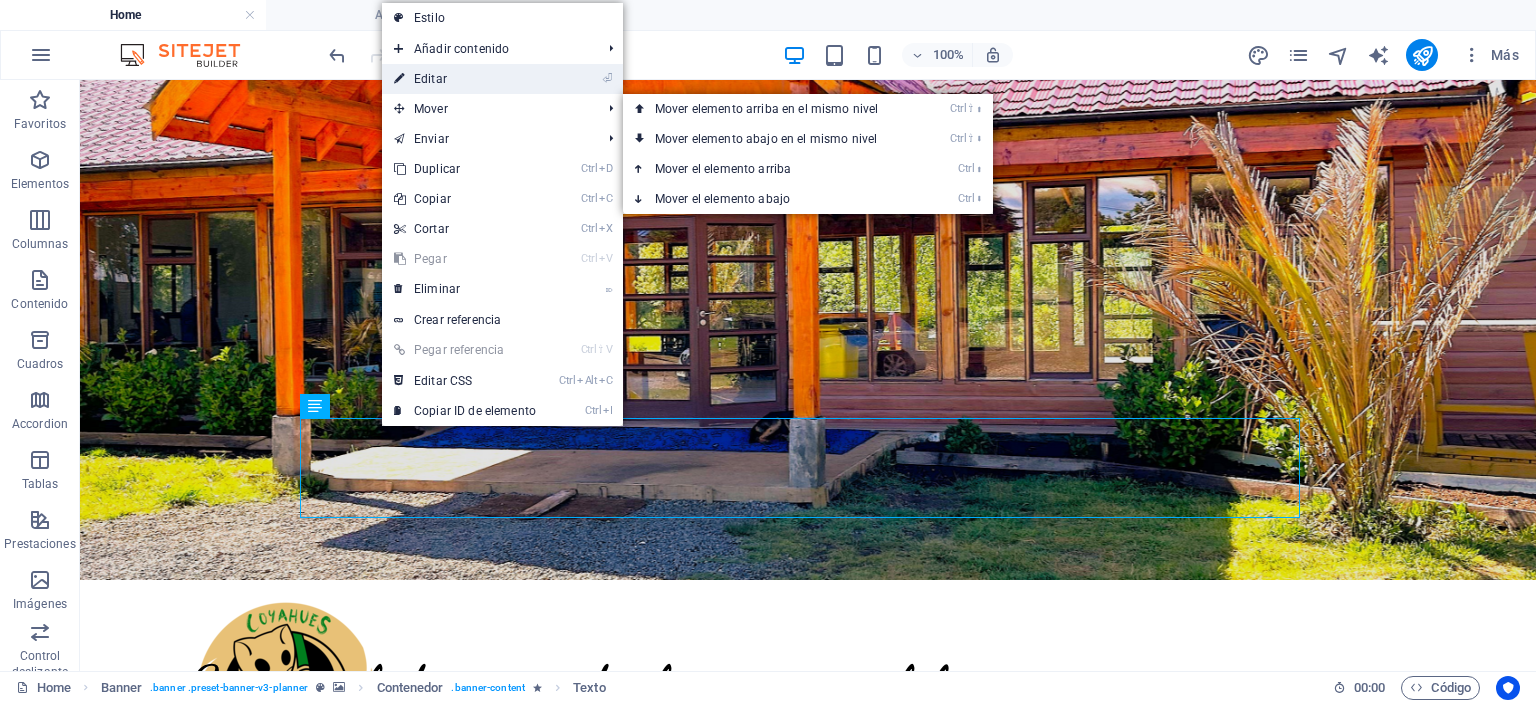 click on "⏎  Editar" at bounding box center (465, 79) 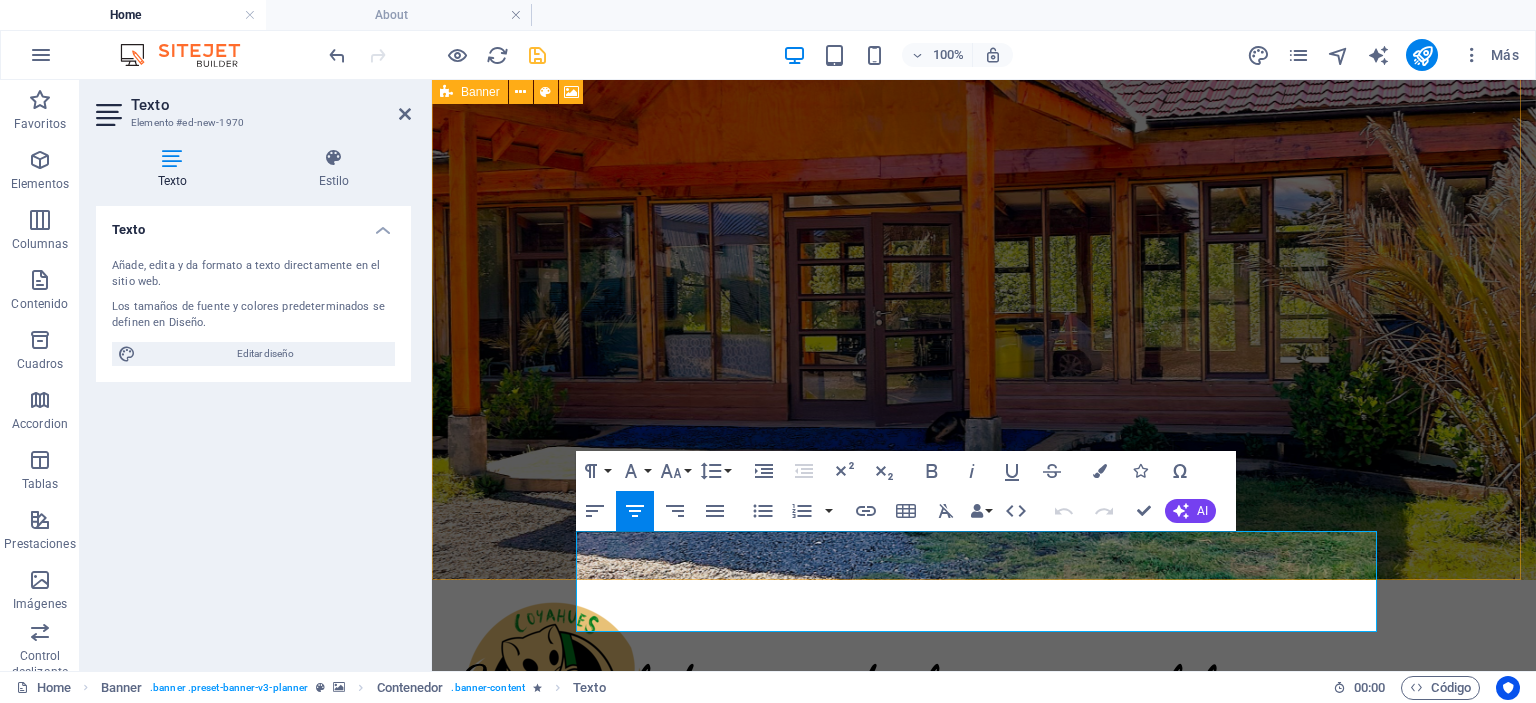 scroll, scrollTop: 6, scrollLeft: 0, axis: vertical 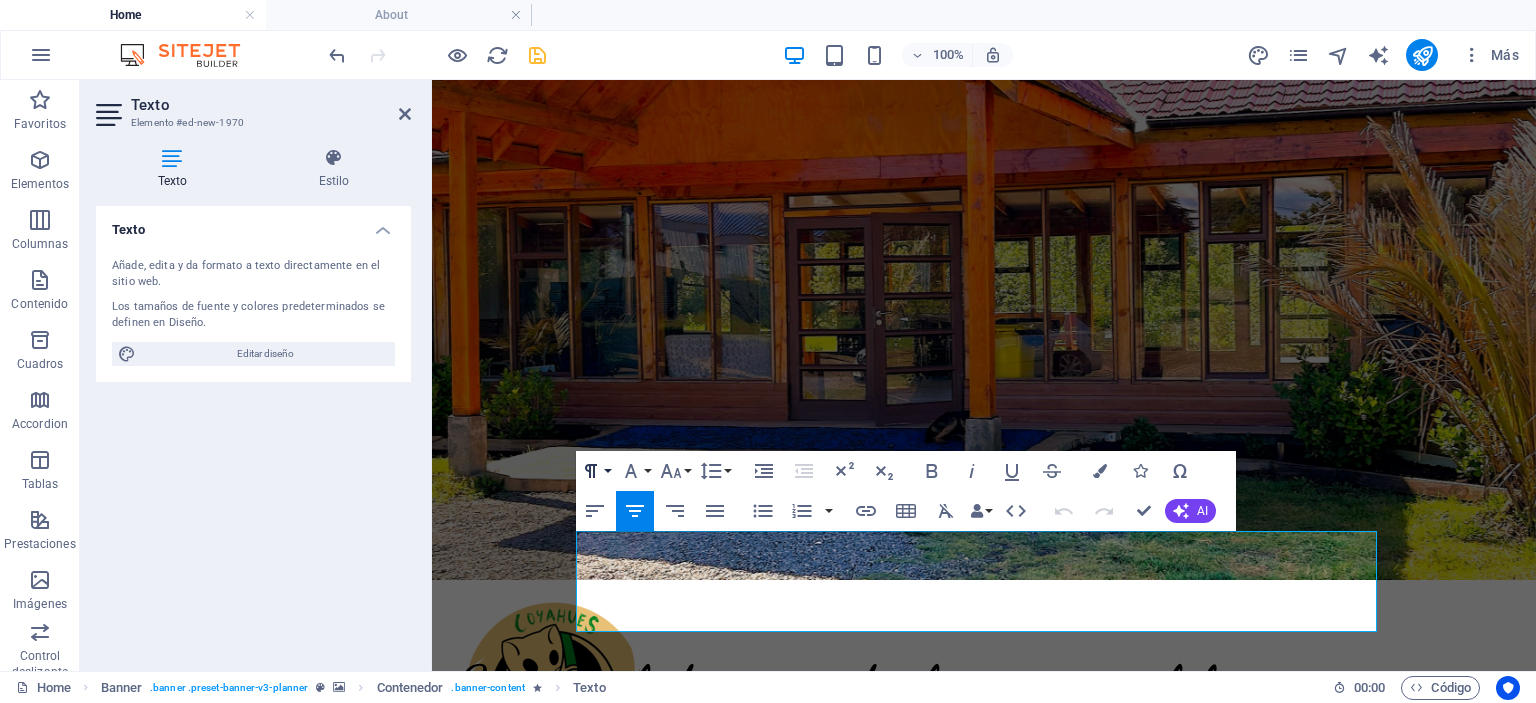 click 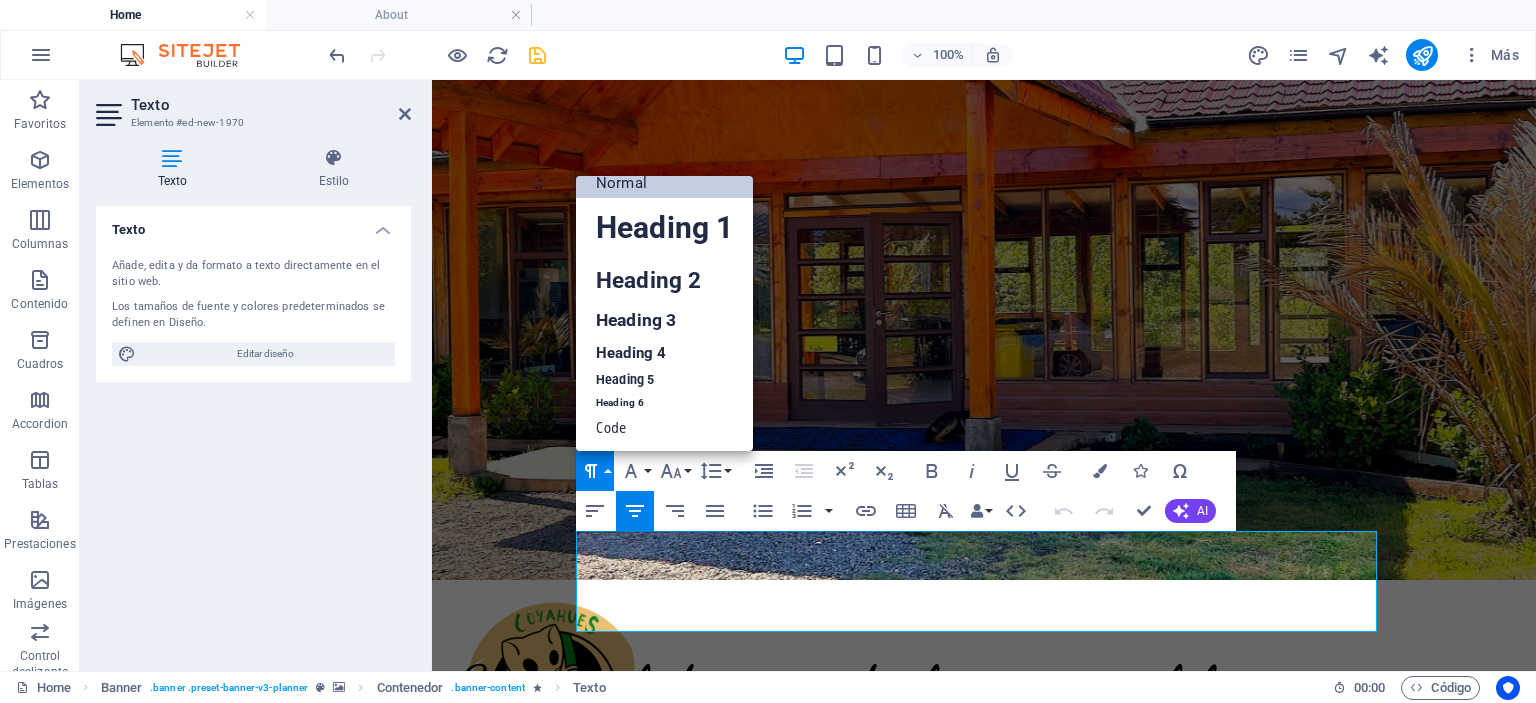 scroll, scrollTop: 16, scrollLeft: 0, axis: vertical 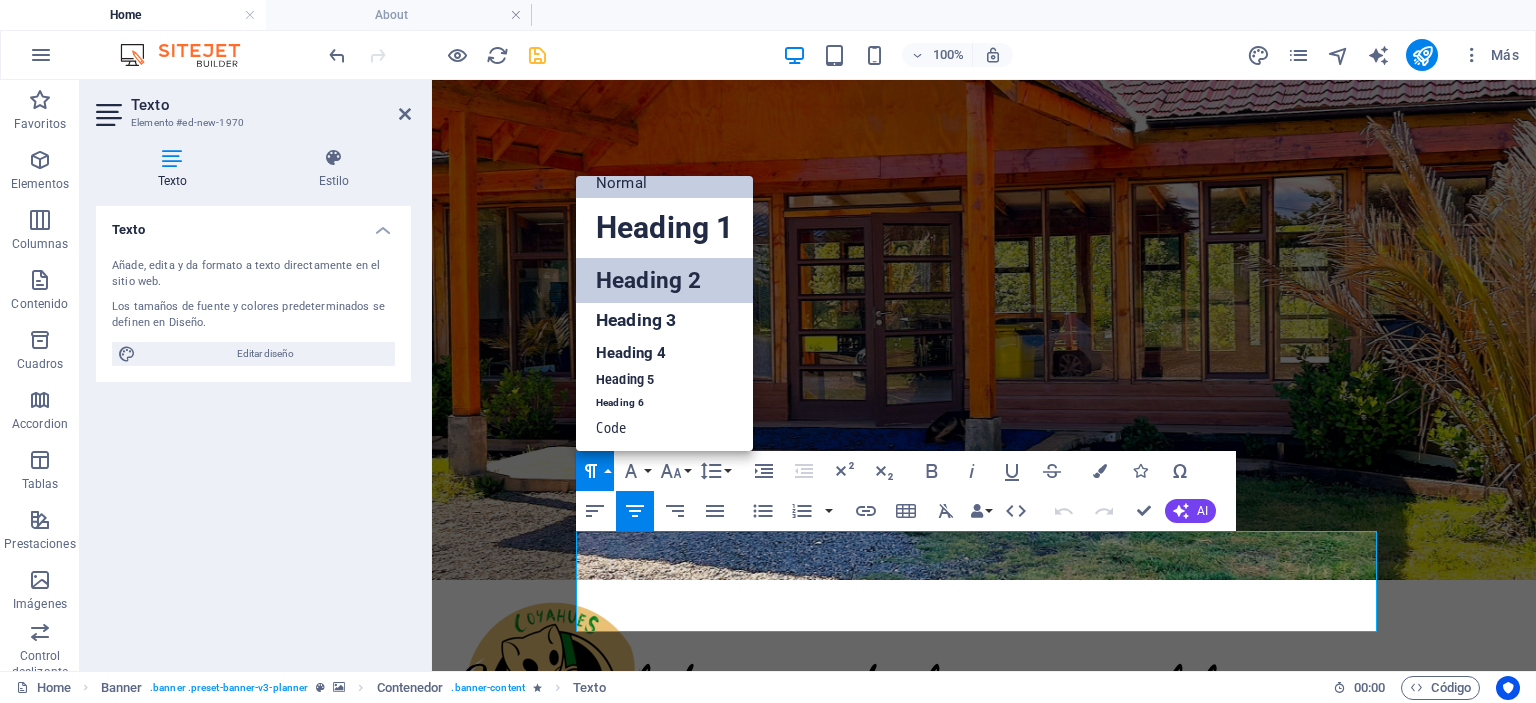 click on "Heading 2" at bounding box center (664, 280) 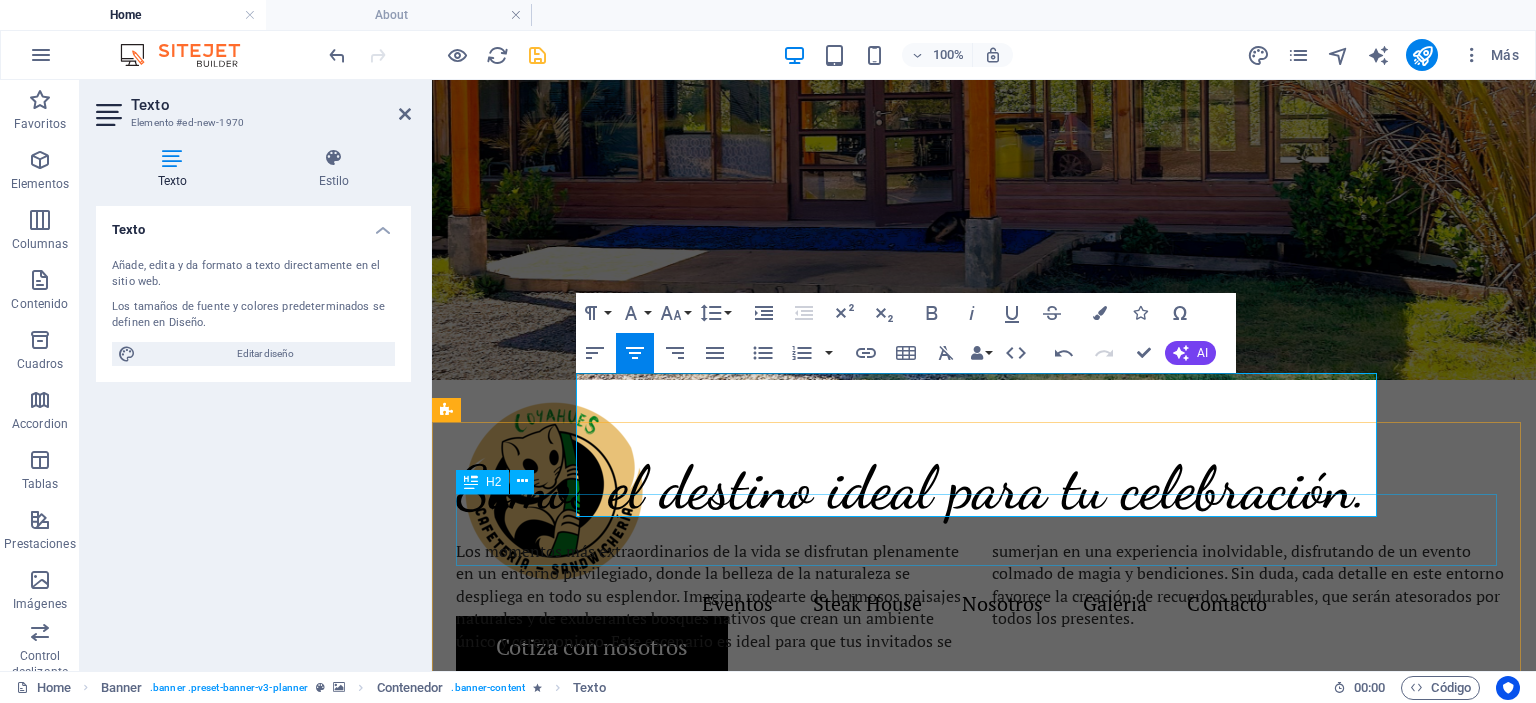 scroll, scrollTop: 500, scrollLeft: 0, axis: vertical 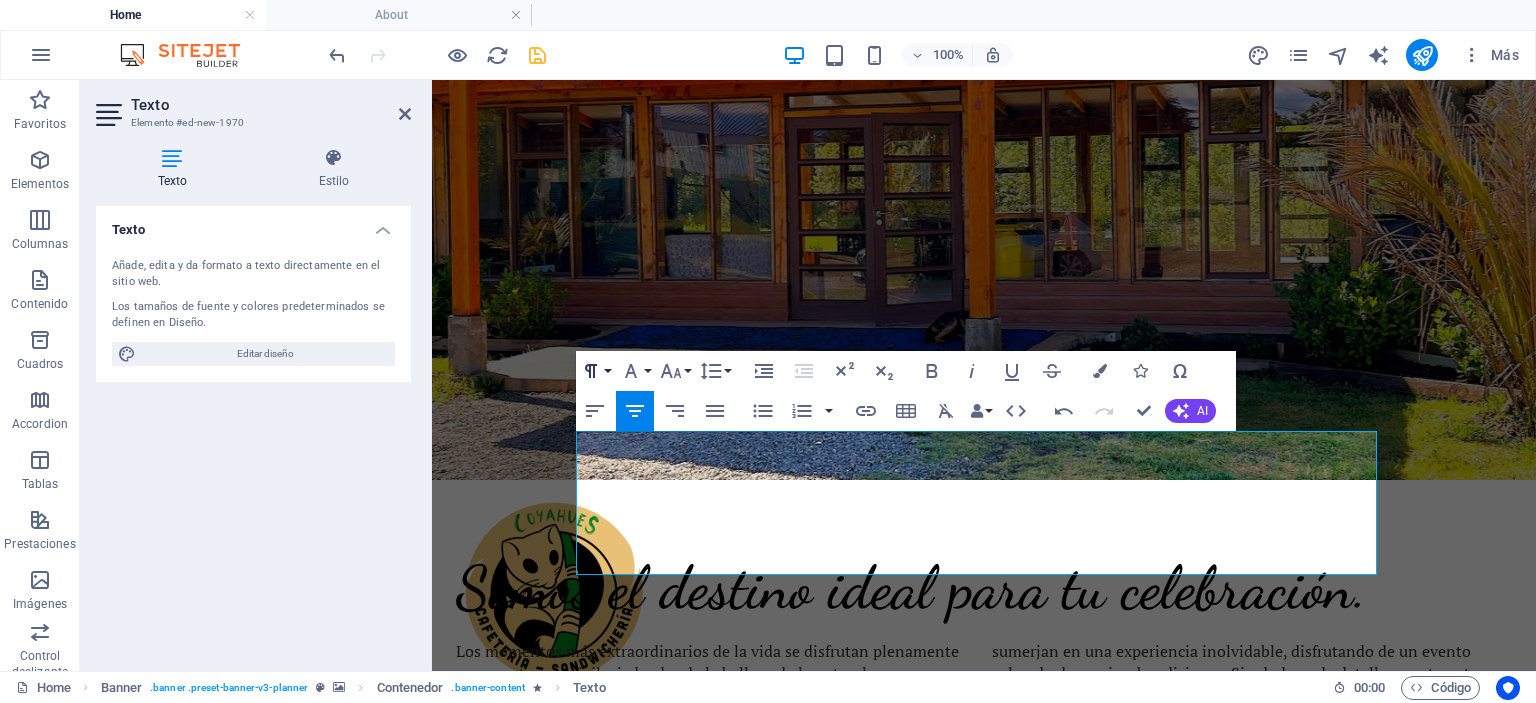 click 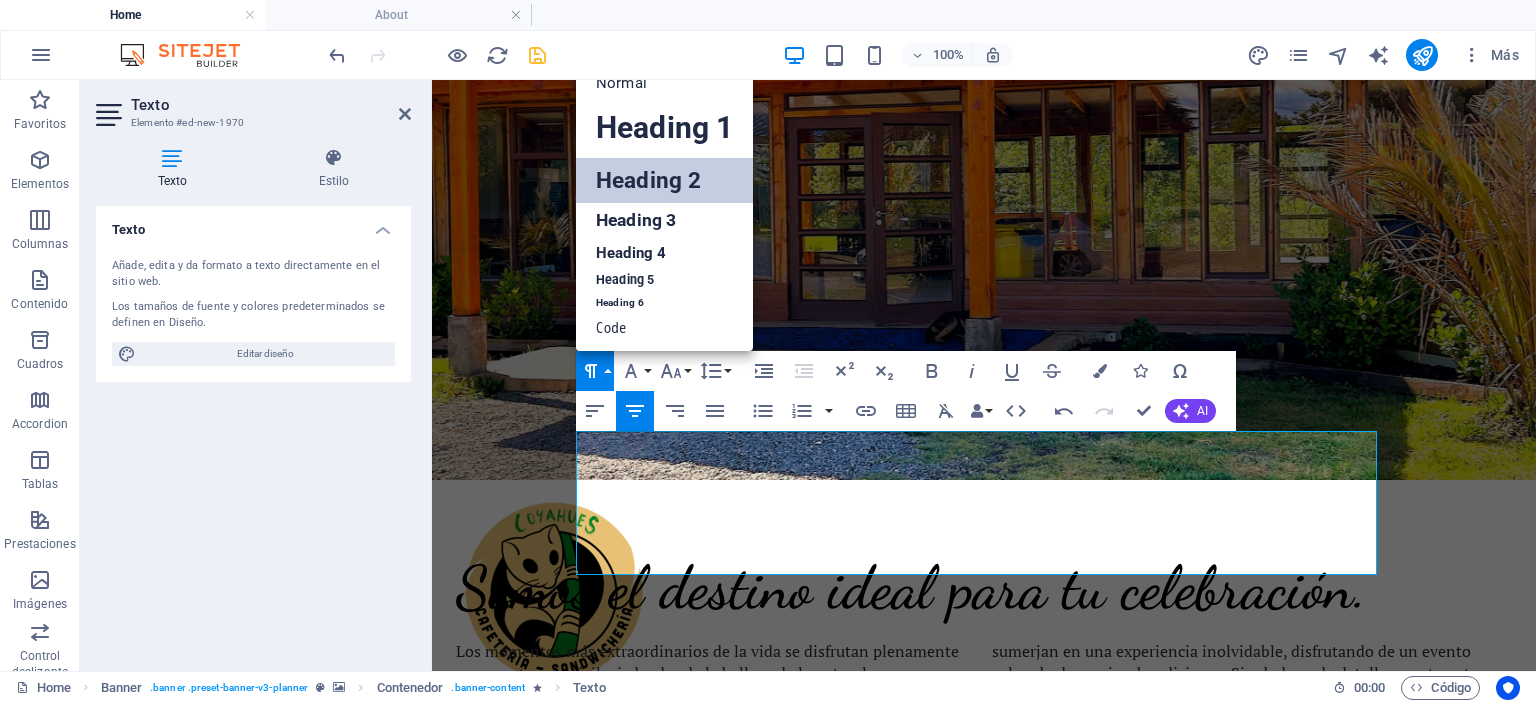 scroll, scrollTop: 16, scrollLeft: 0, axis: vertical 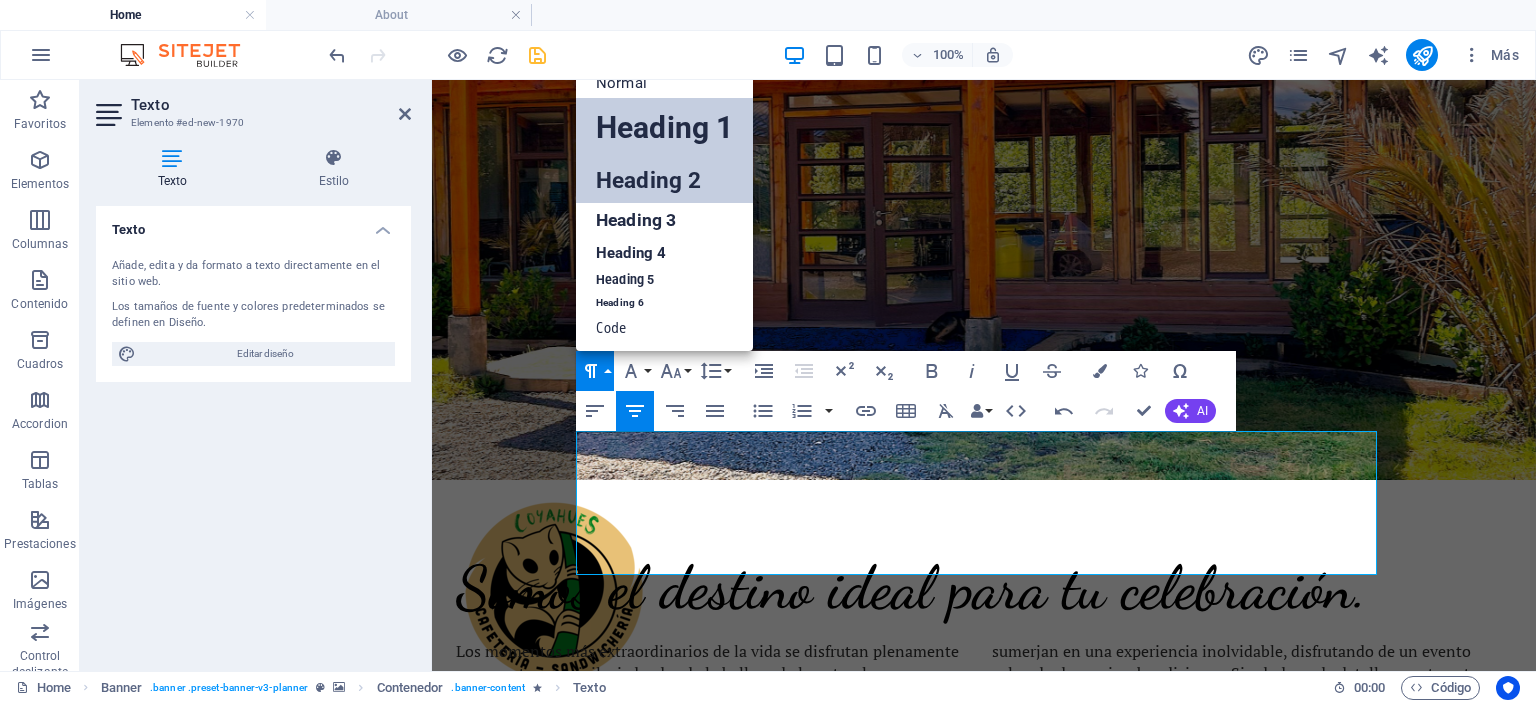 click on "Heading 1" at bounding box center [664, 128] 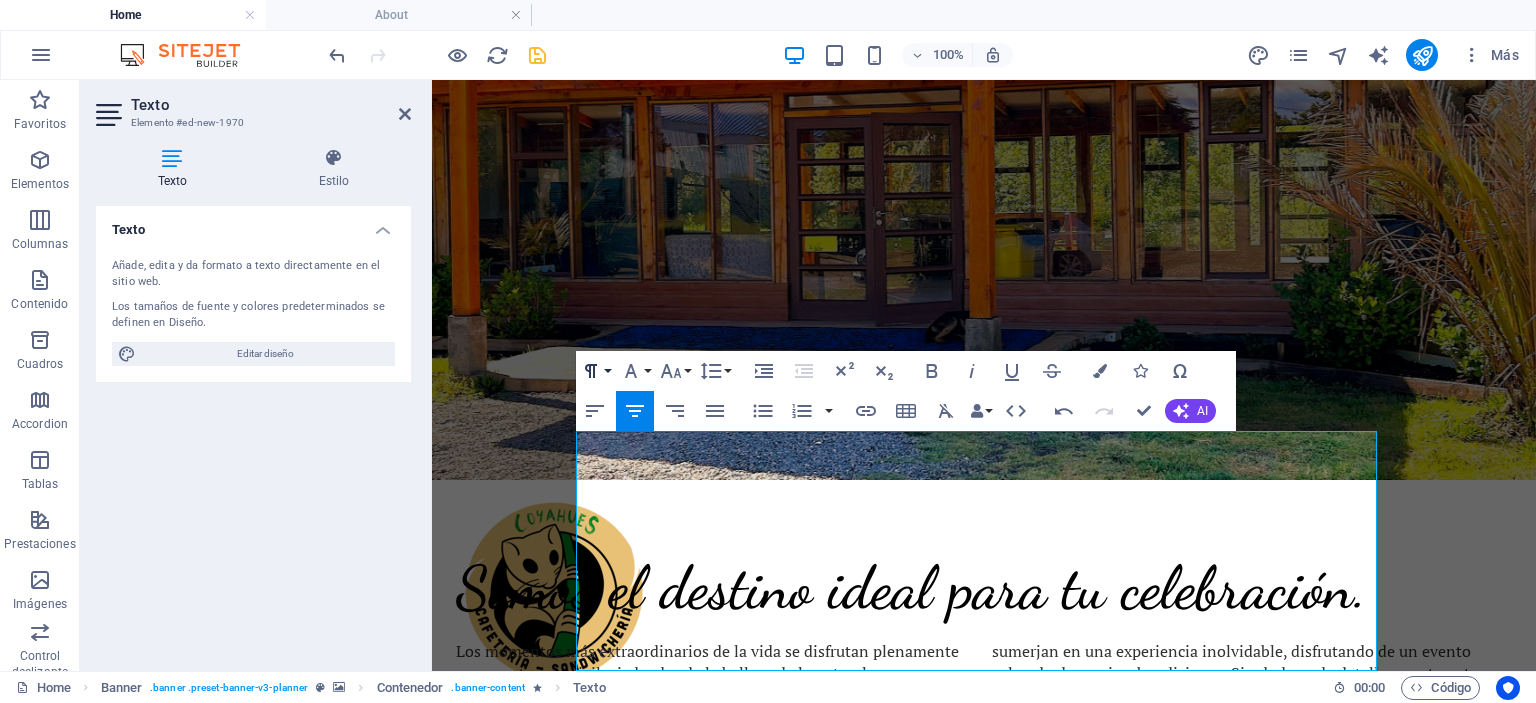 click 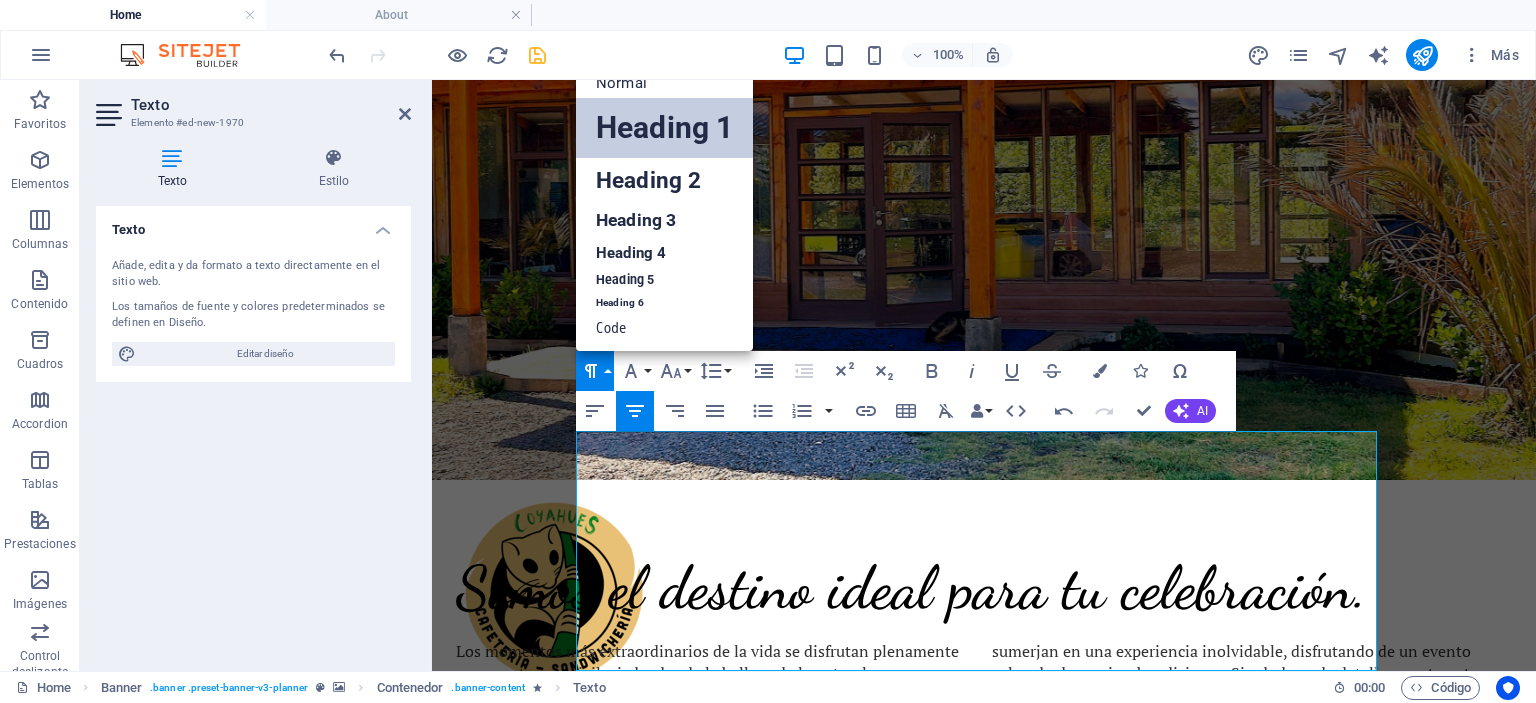 scroll, scrollTop: 16, scrollLeft: 0, axis: vertical 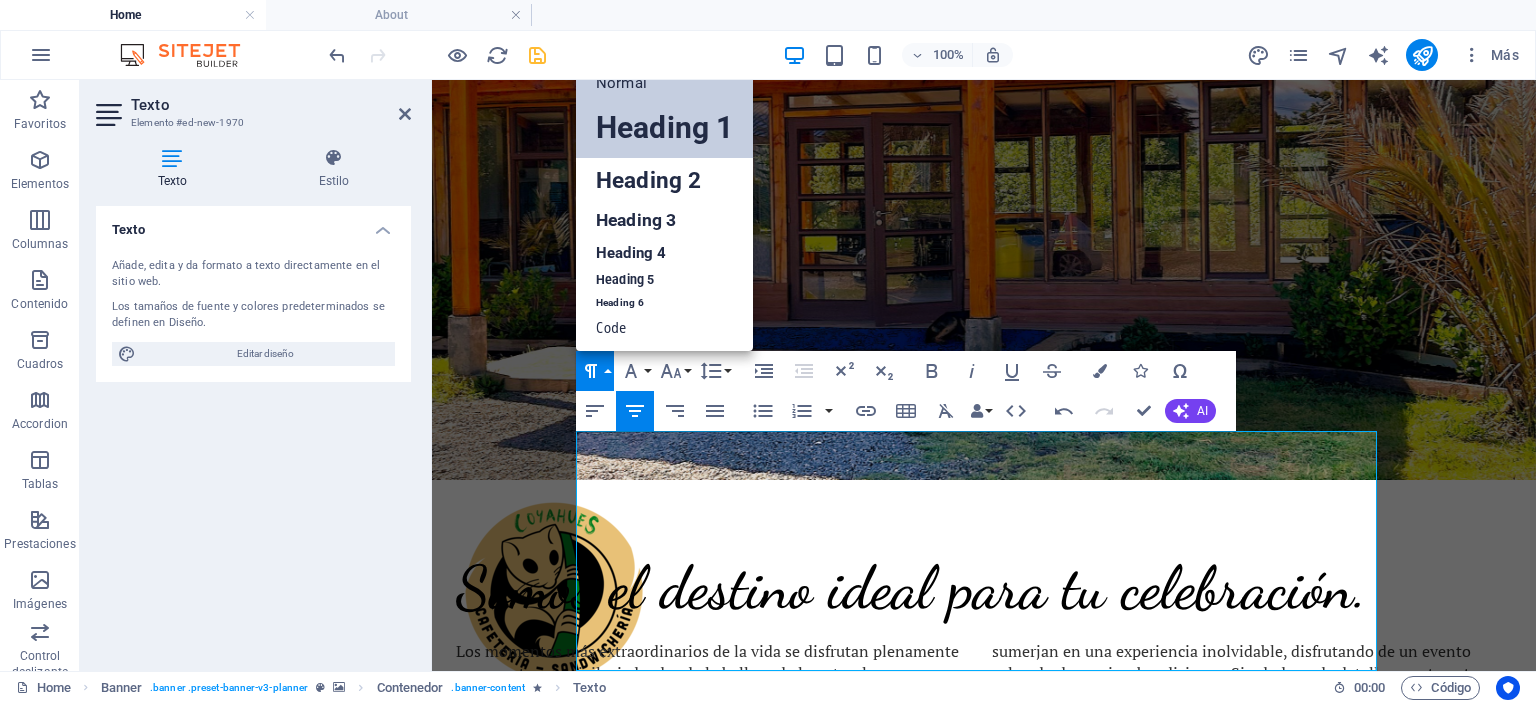 click on "Normal" at bounding box center [664, 83] 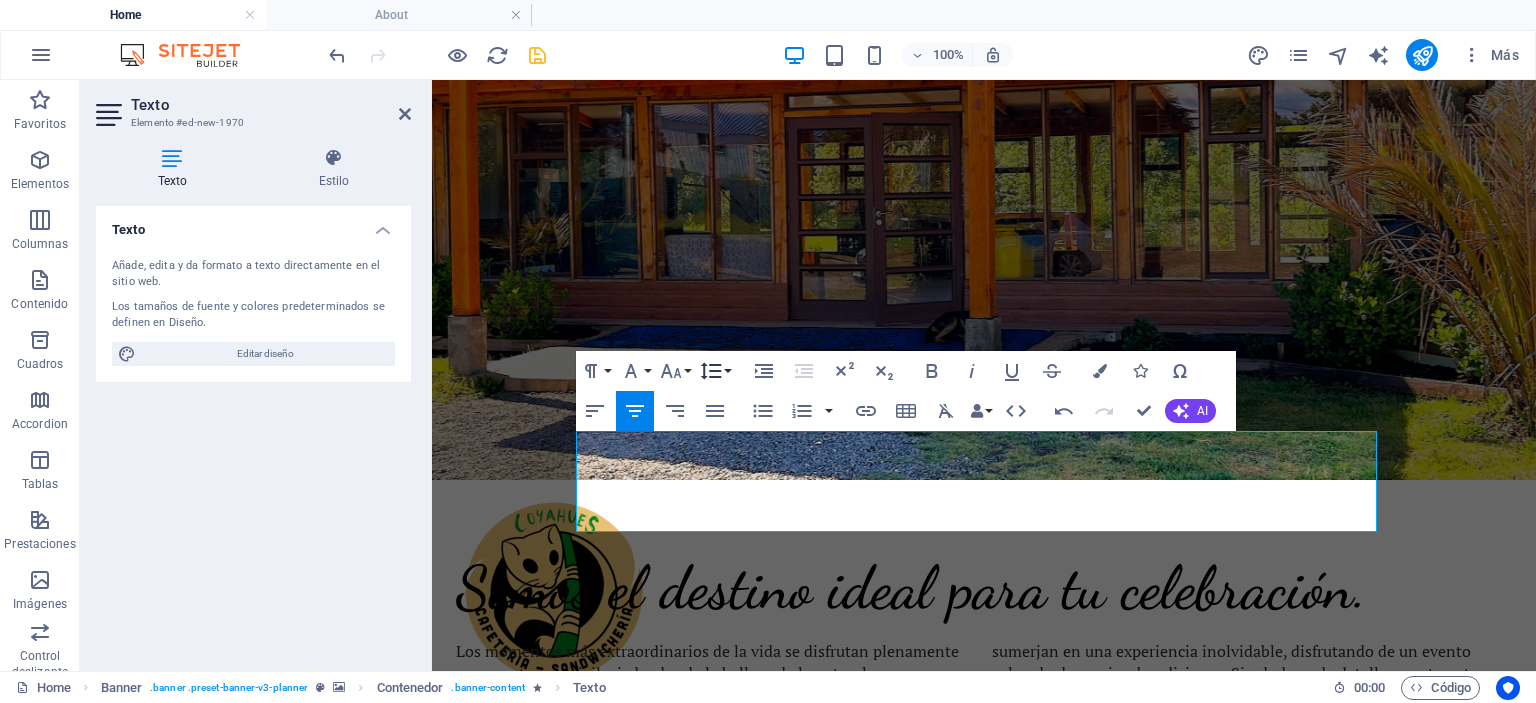 click on "Line Height" at bounding box center (715, 371) 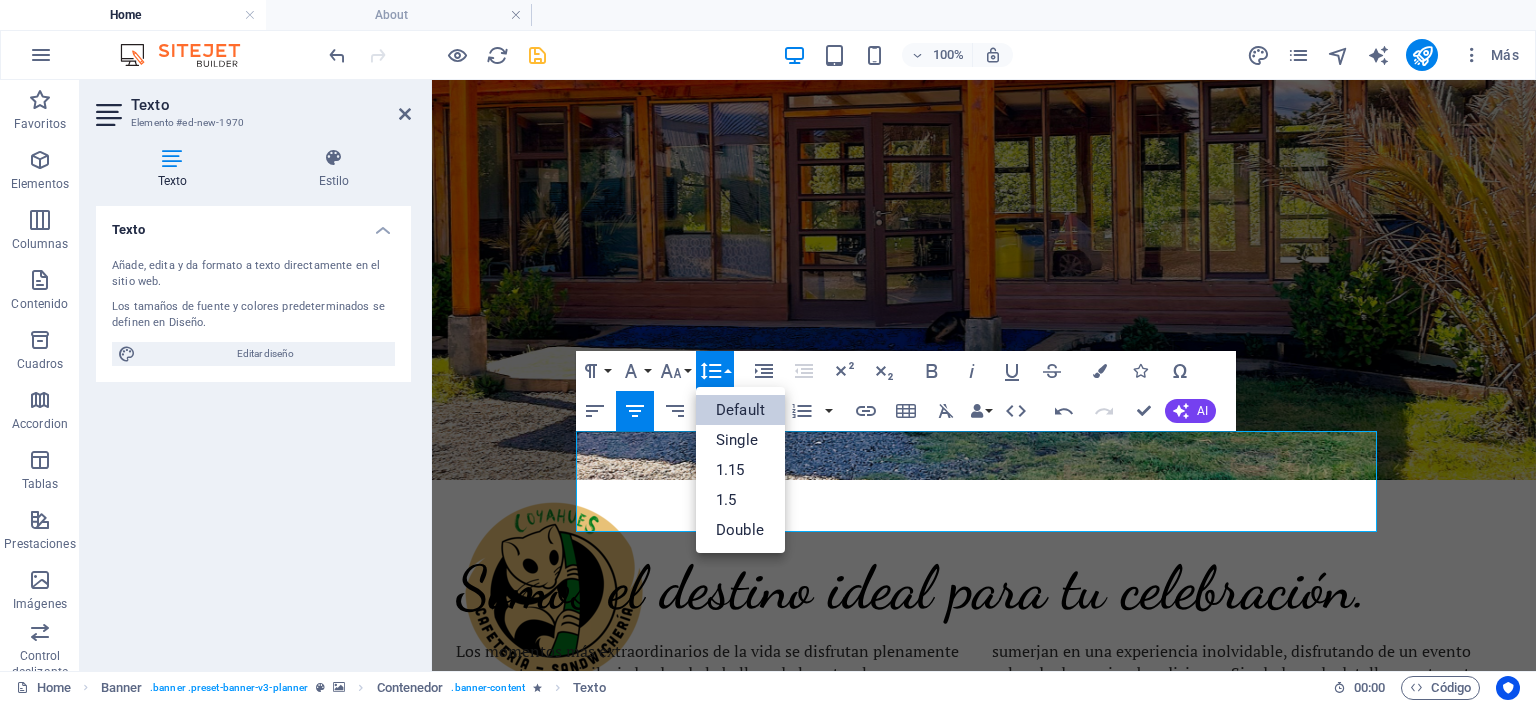 scroll, scrollTop: 0, scrollLeft: 0, axis: both 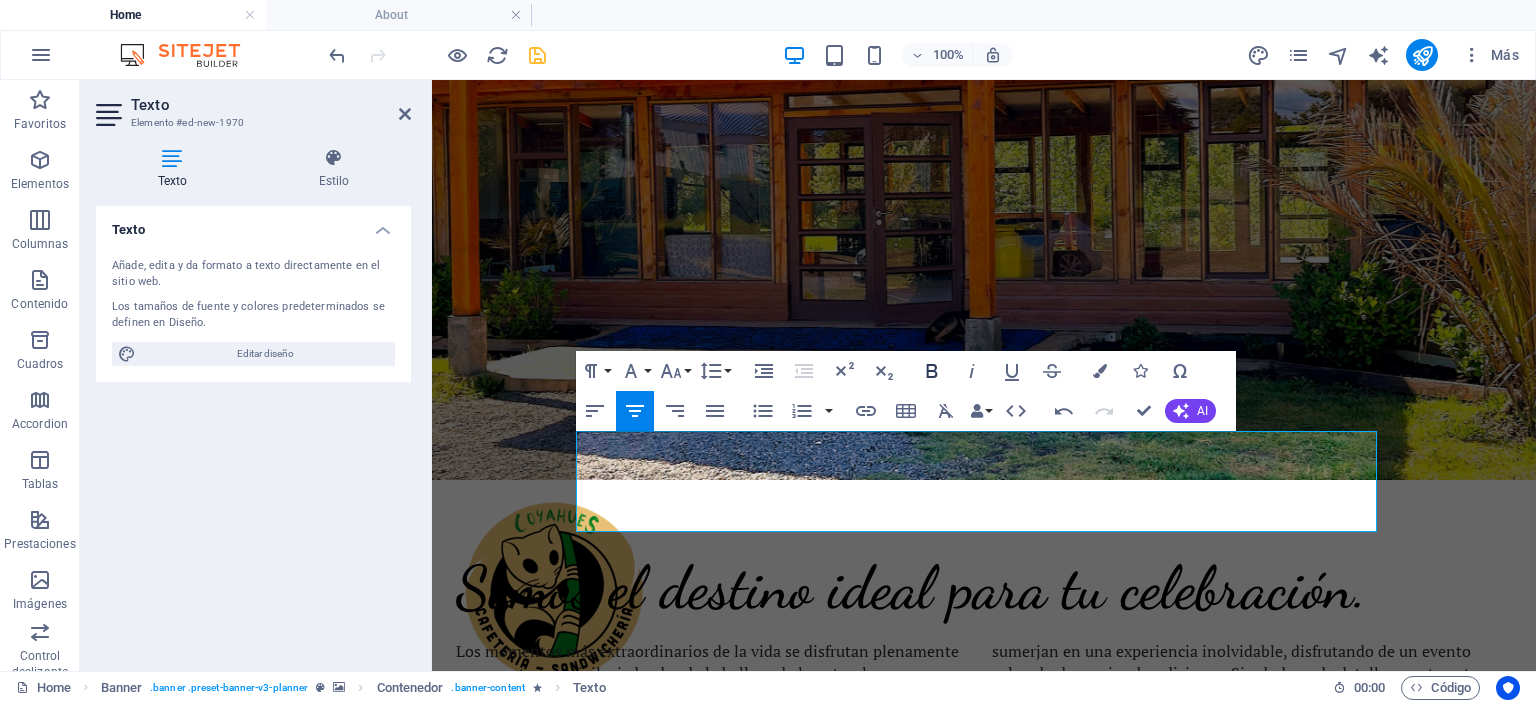 click 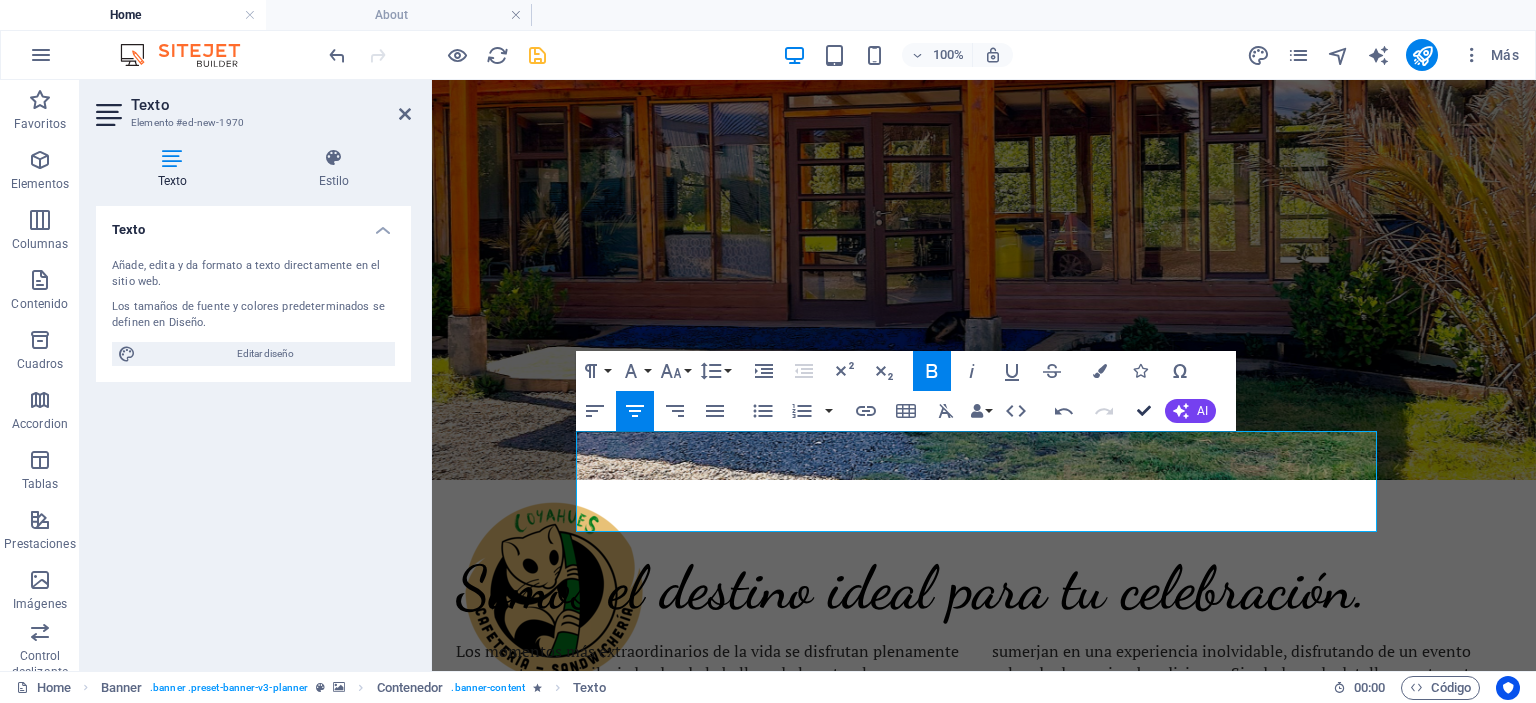 scroll, scrollTop: 386, scrollLeft: 0, axis: vertical 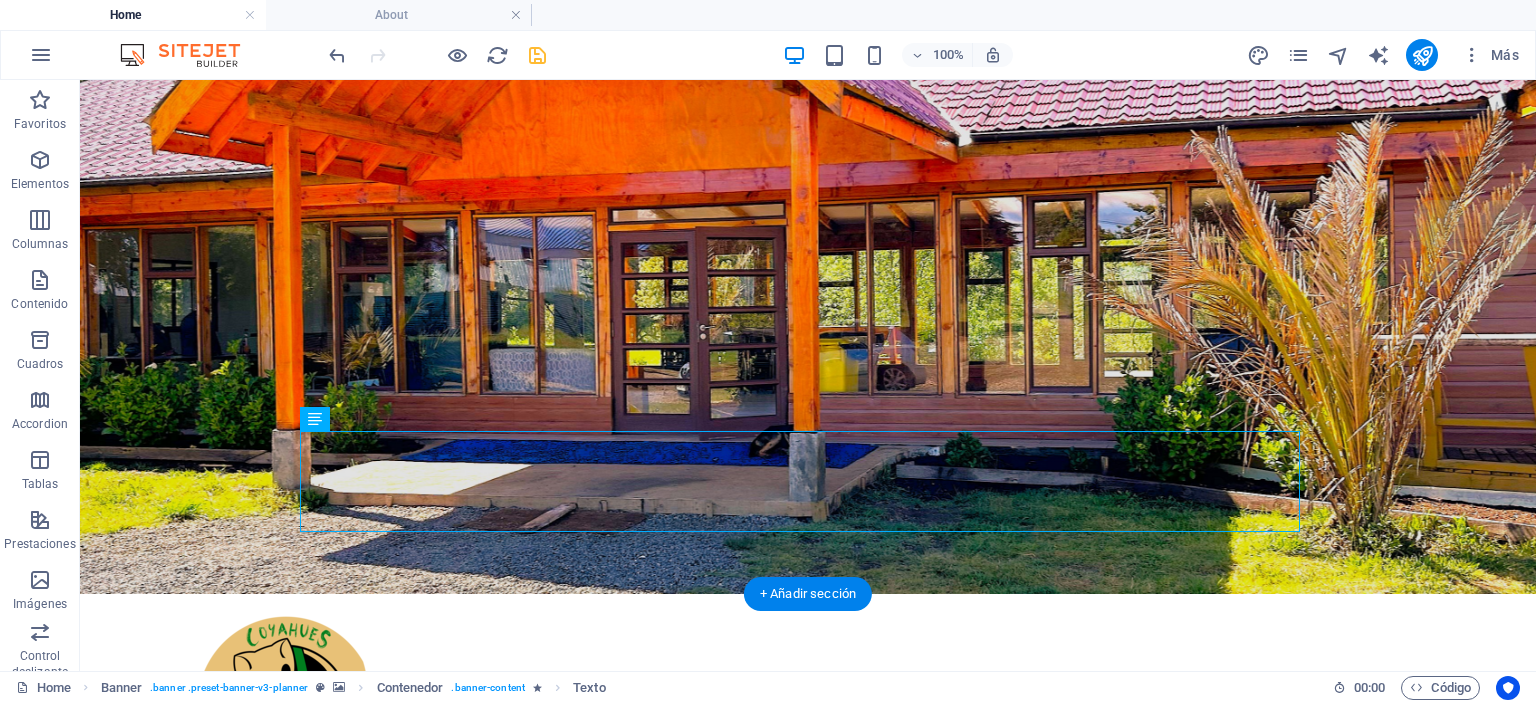 click at bounding box center (808, 144) 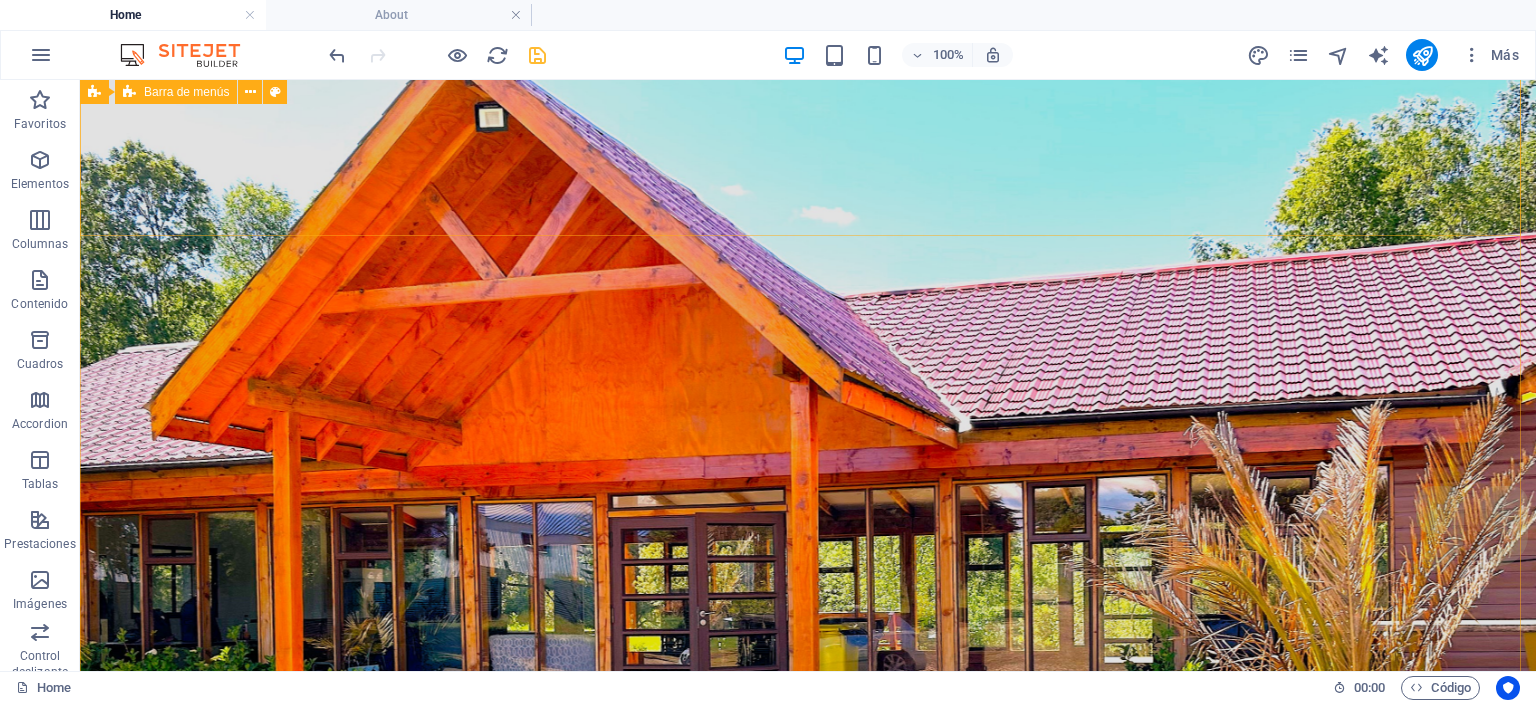 scroll, scrollTop: 0, scrollLeft: 0, axis: both 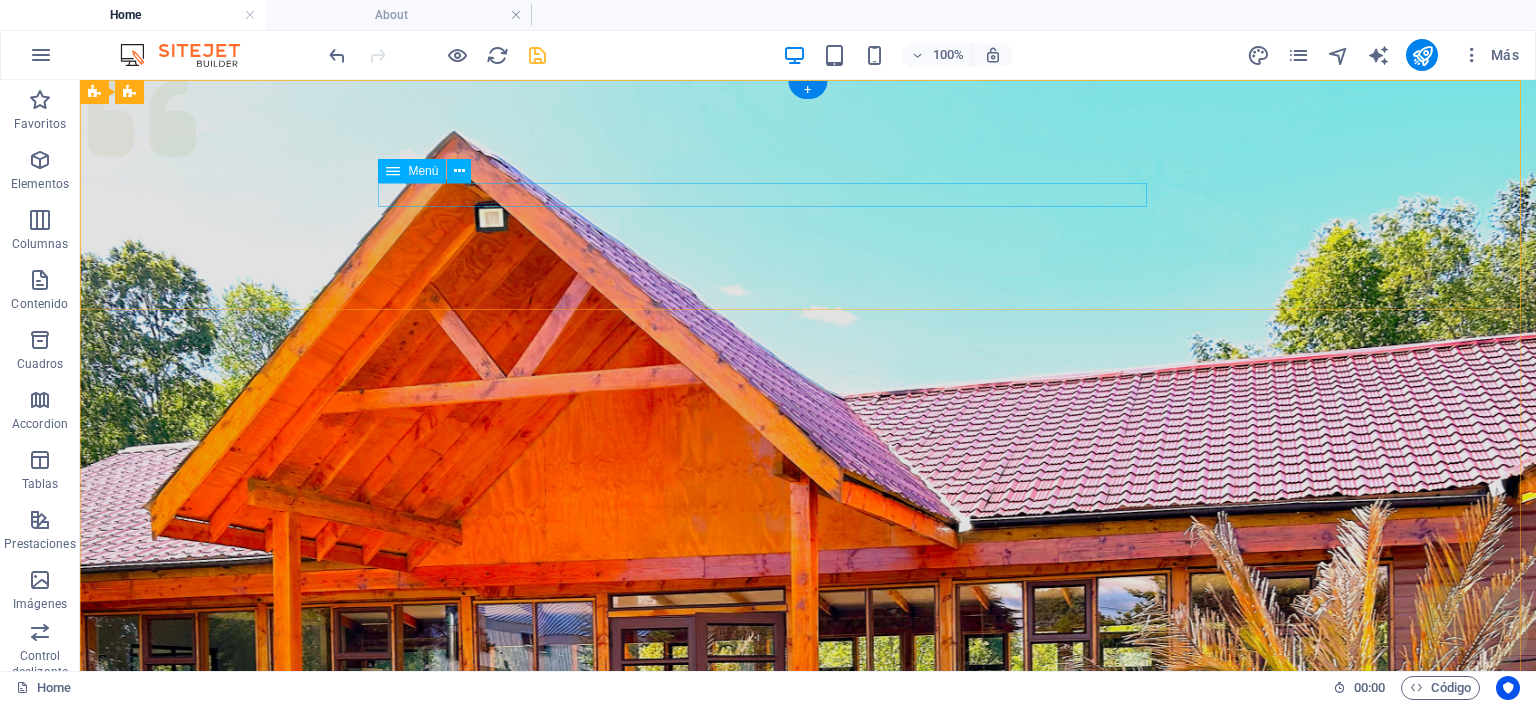 click on "Eventos Steak House Nosotros Galeria Contacto" at bounding box center [808, 1205] 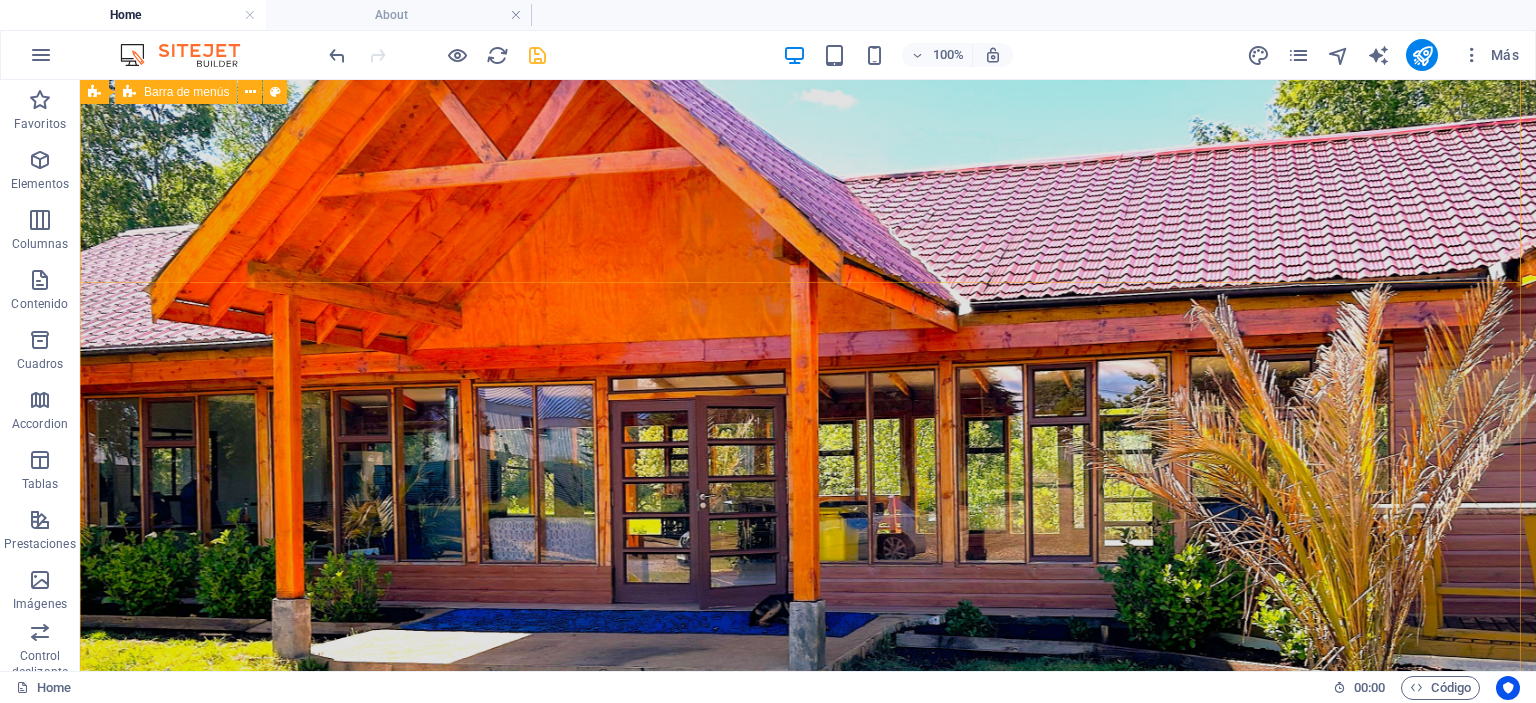 scroll, scrollTop: 0, scrollLeft: 0, axis: both 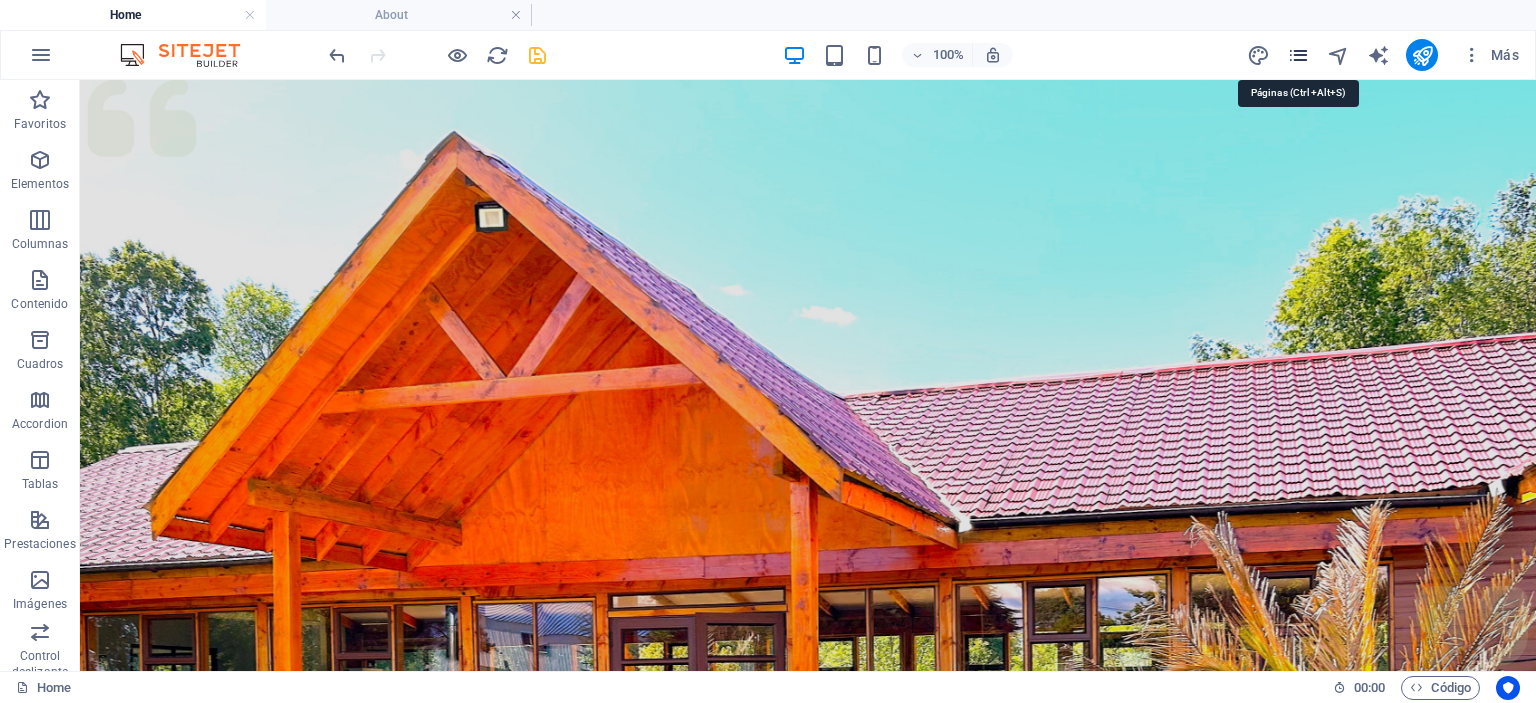 click at bounding box center [1298, 55] 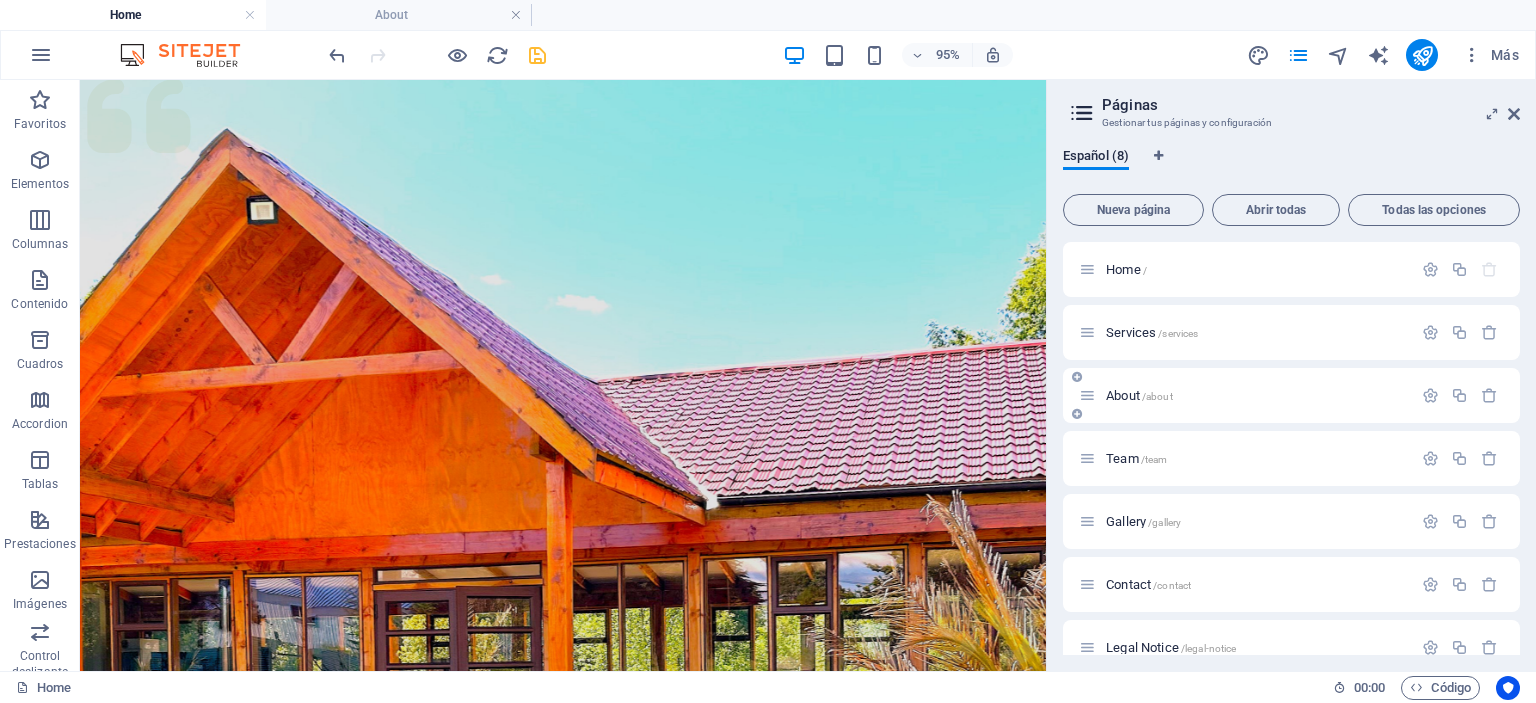 click on "About /about" at bounding box center [1139, 395] 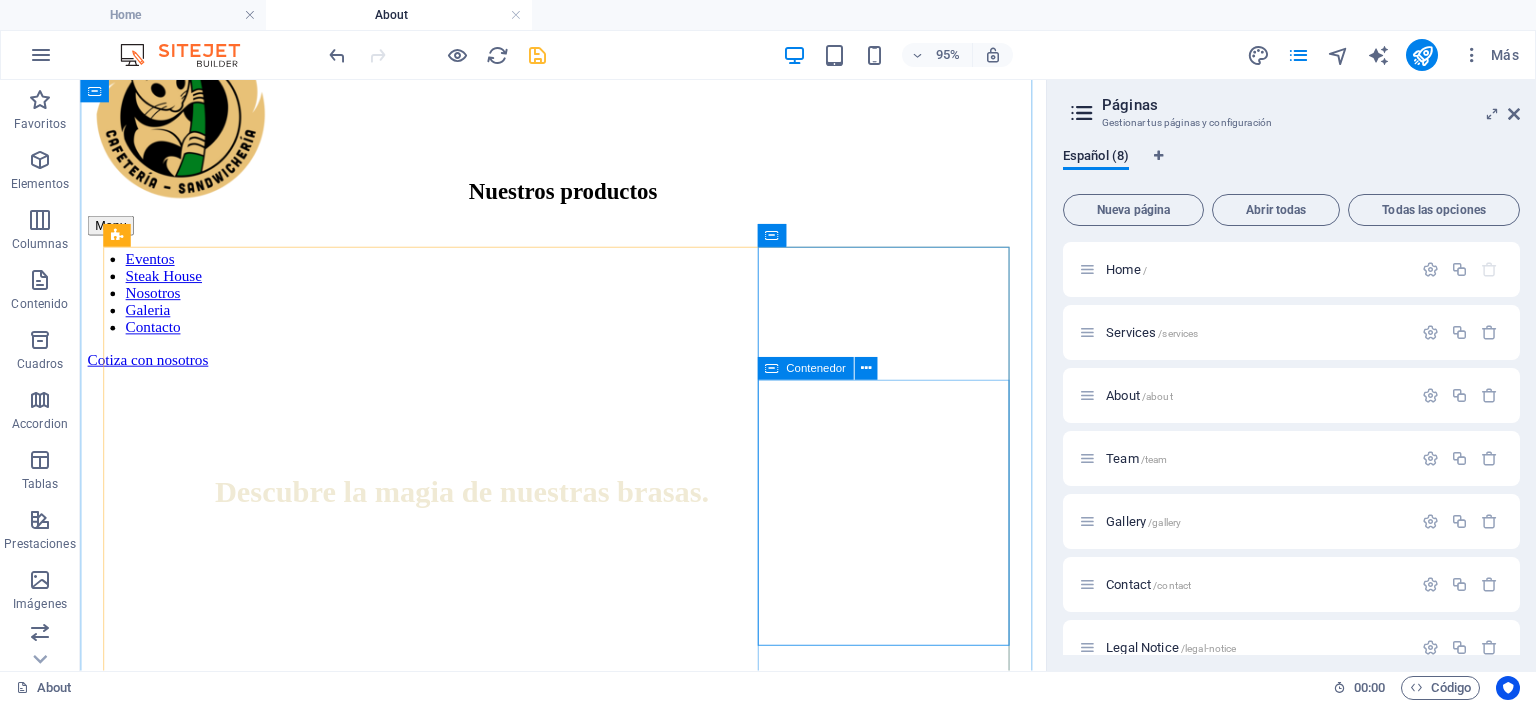 scroll, scrollTop: 900, scrollLeft: 0, axis: vertical 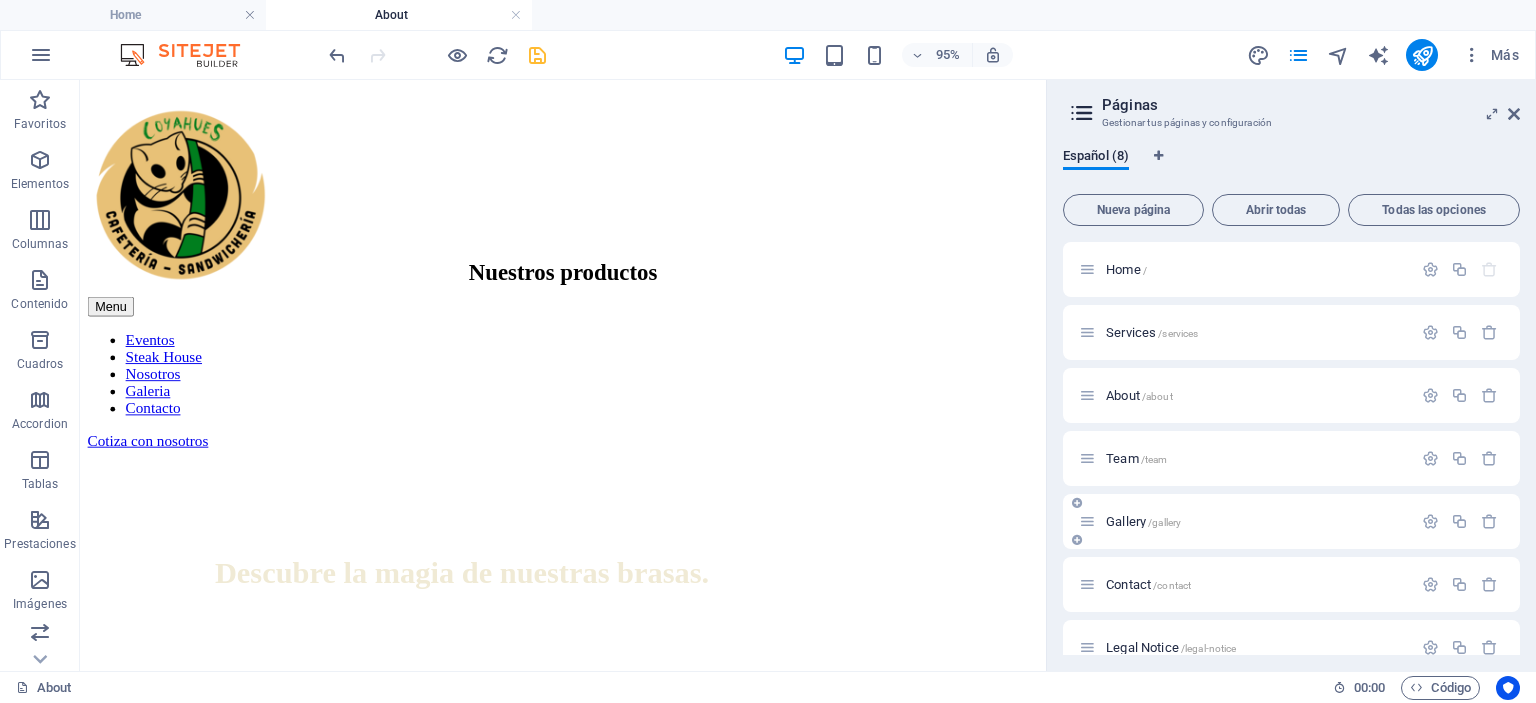 click on "Gallery /gallery" at bounding box center [1143, 521] 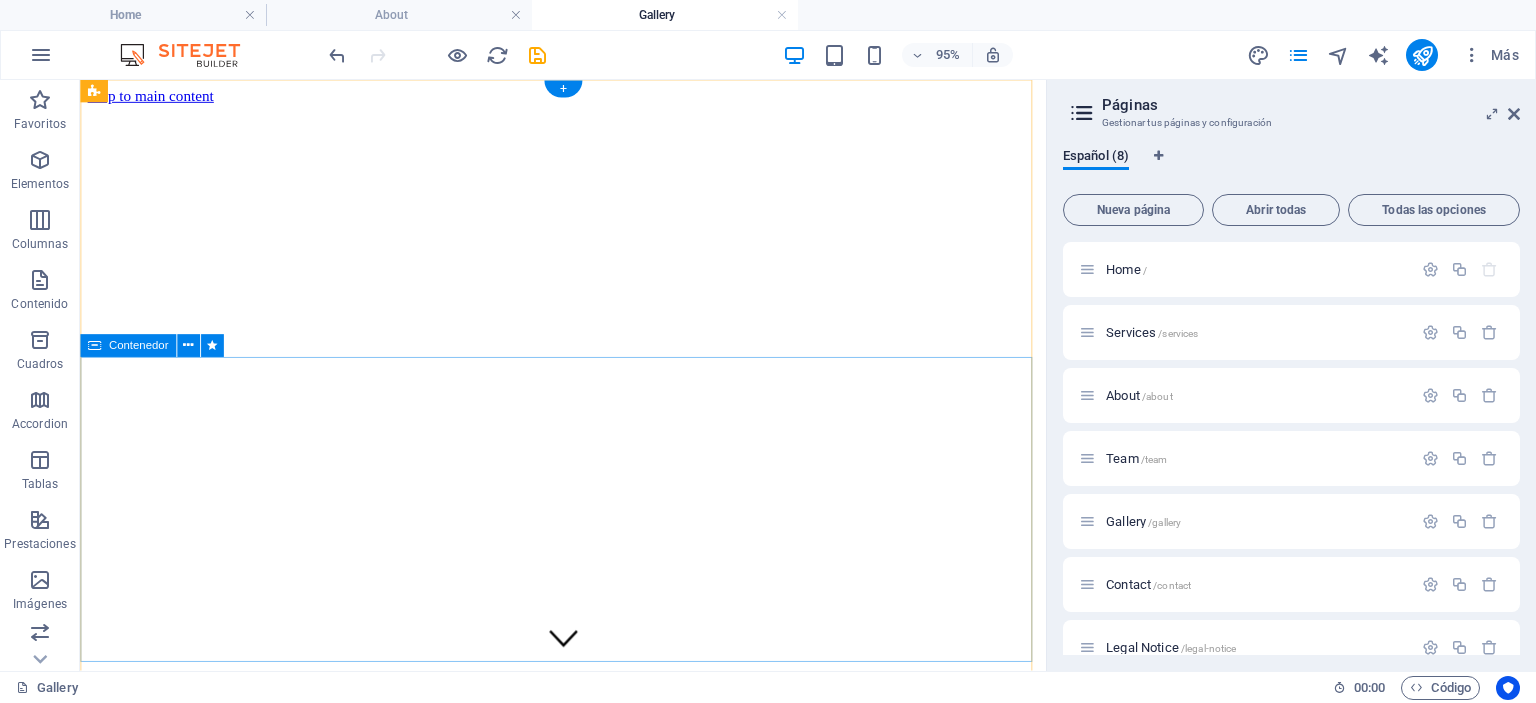scroll, scrollTop: 200, scrollLeft: 0, axis: vertical 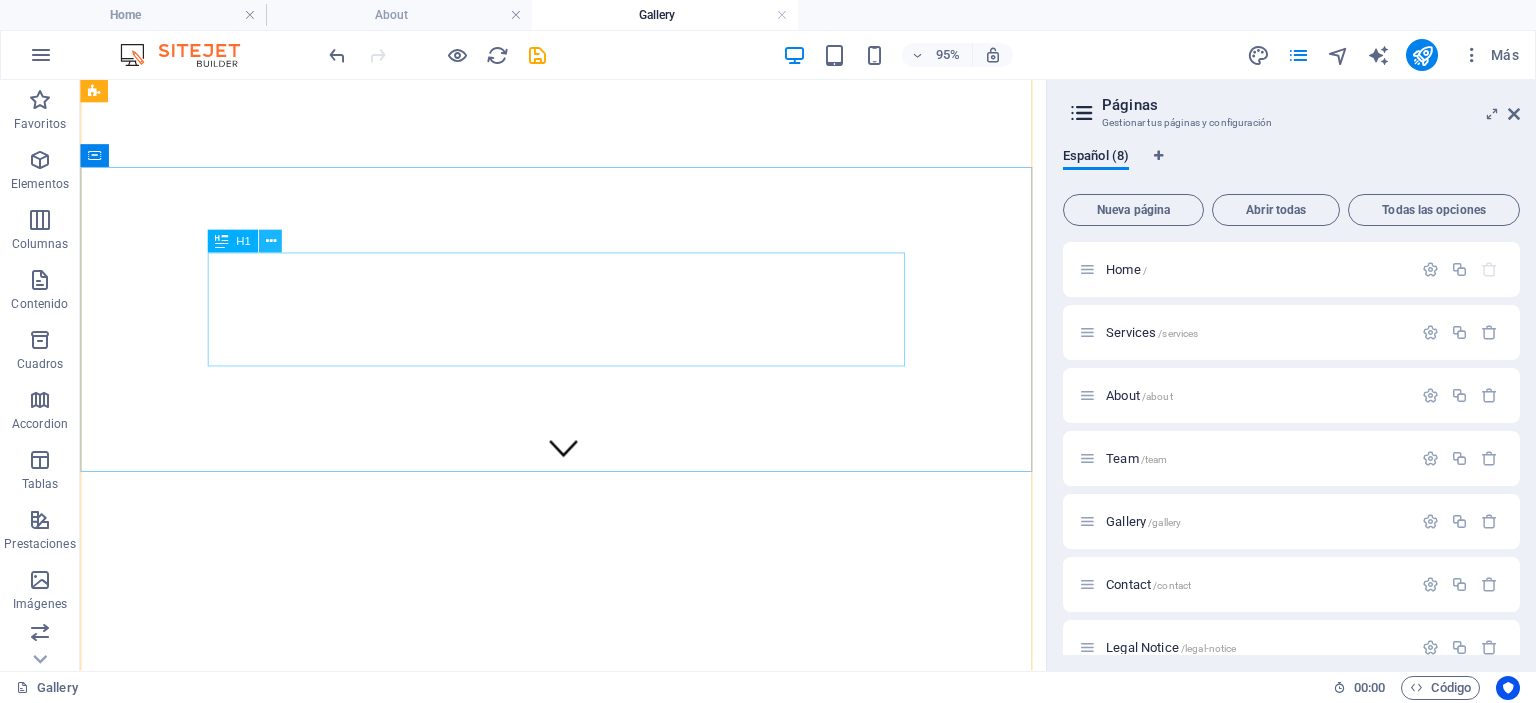 click at bounding box center (270, 242) 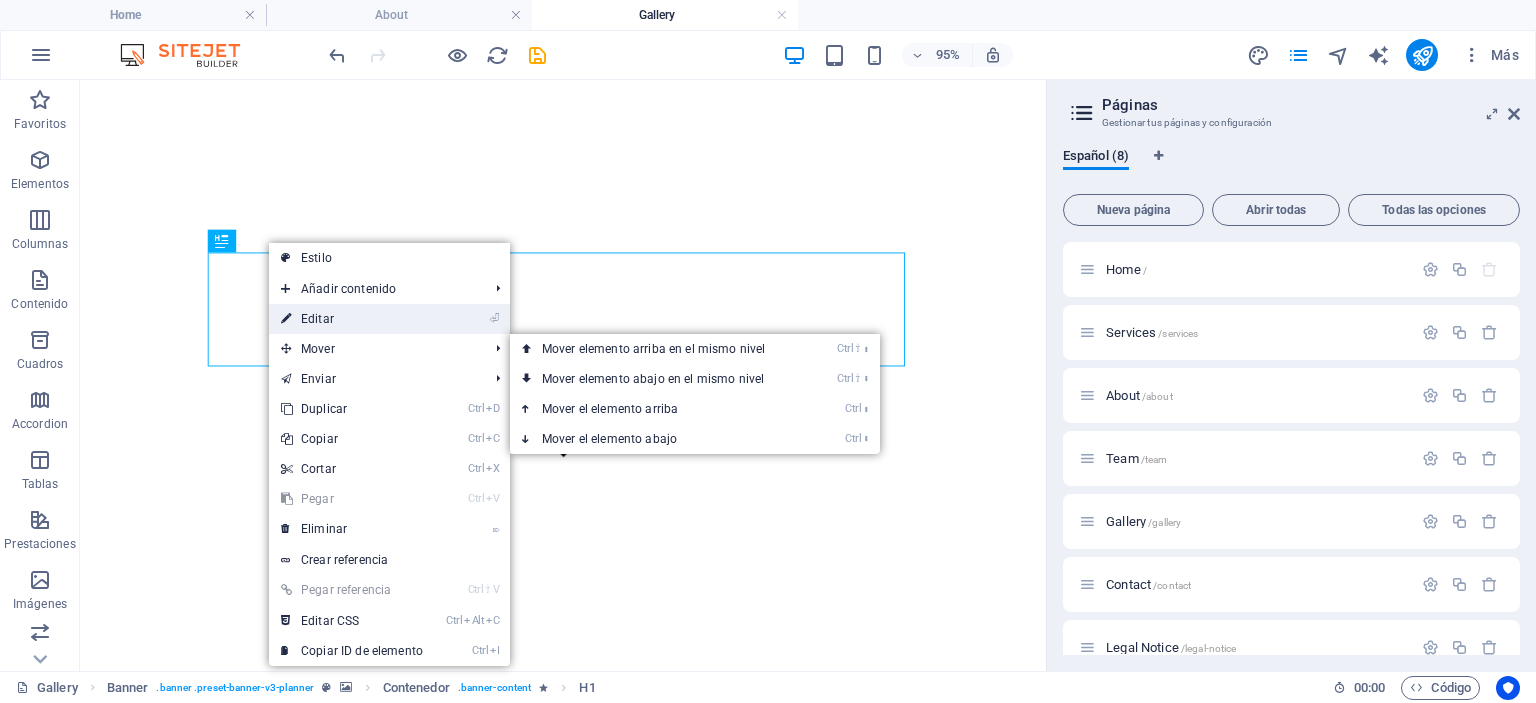 click on "⏎  Editar" at bounding box center [352, 319] 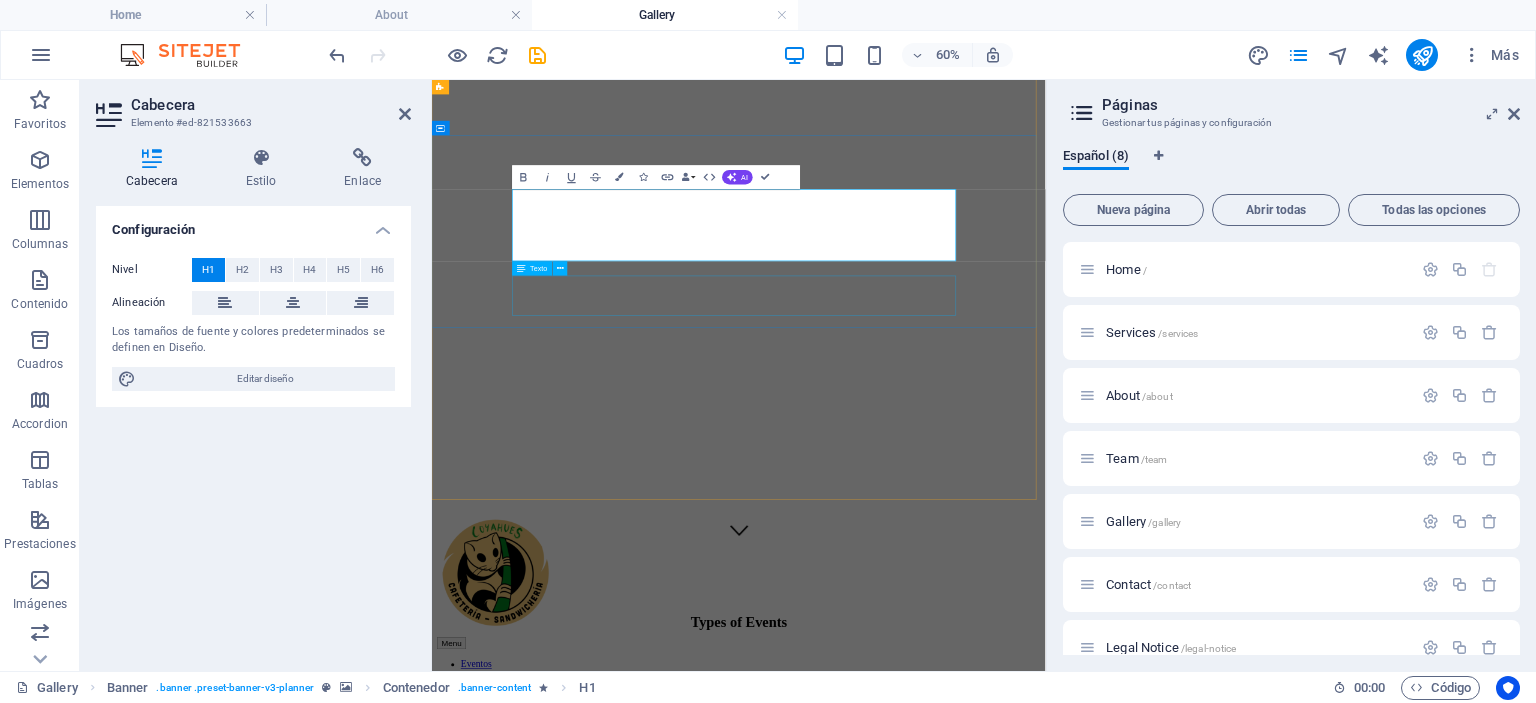 type 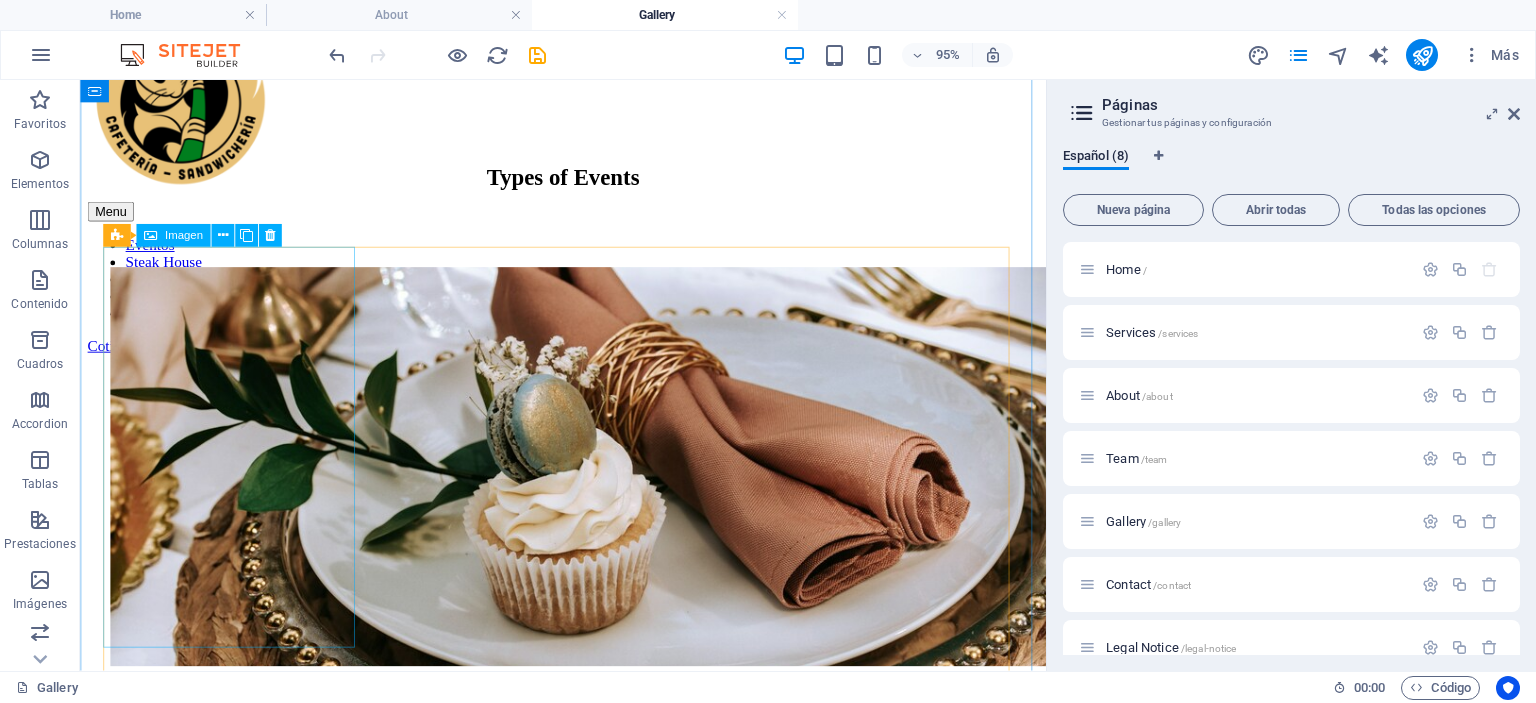 scroll, scrollTop: 800, scrollLeft: 0, axis: vertical 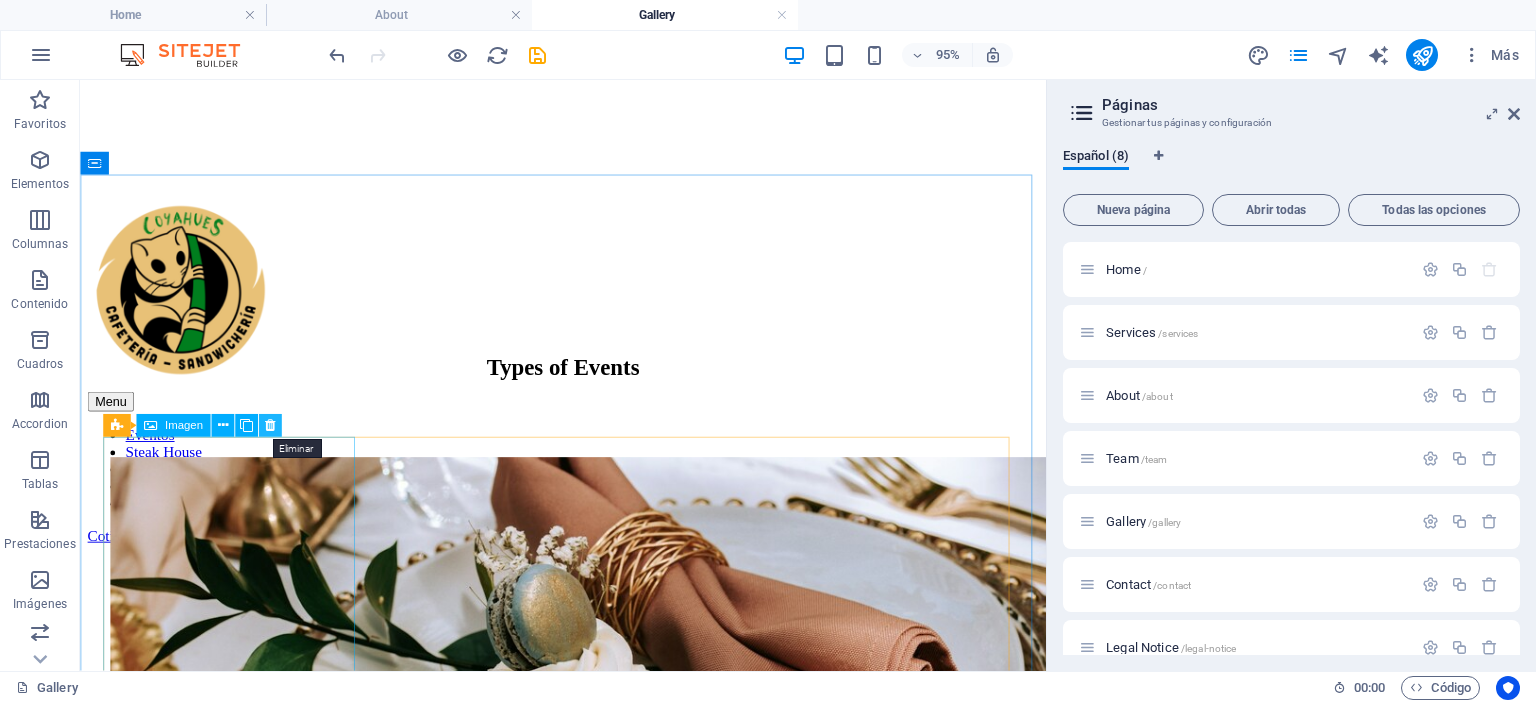 click at bounding box center [270, 426] 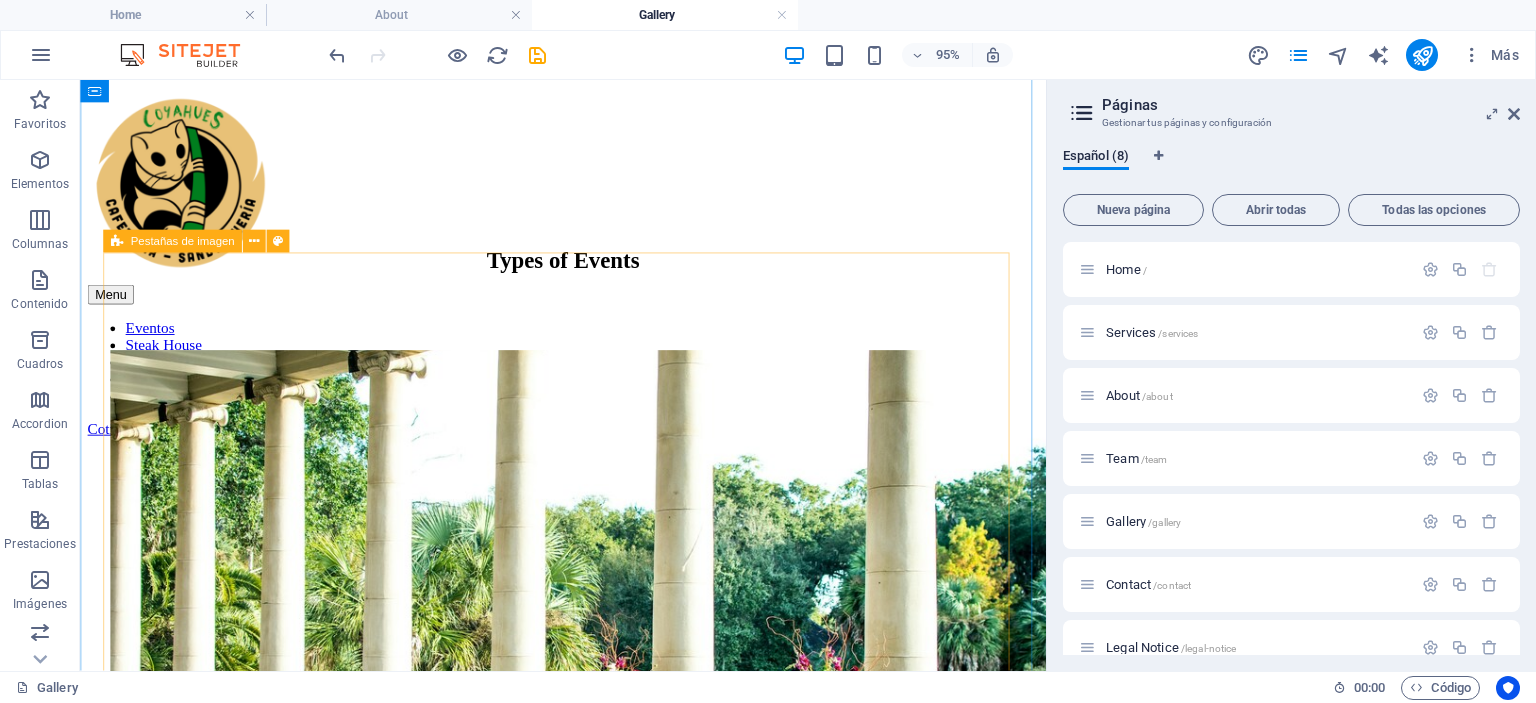 scroll, scrollTop: 800, scrollLeft: 0, axis: vertical 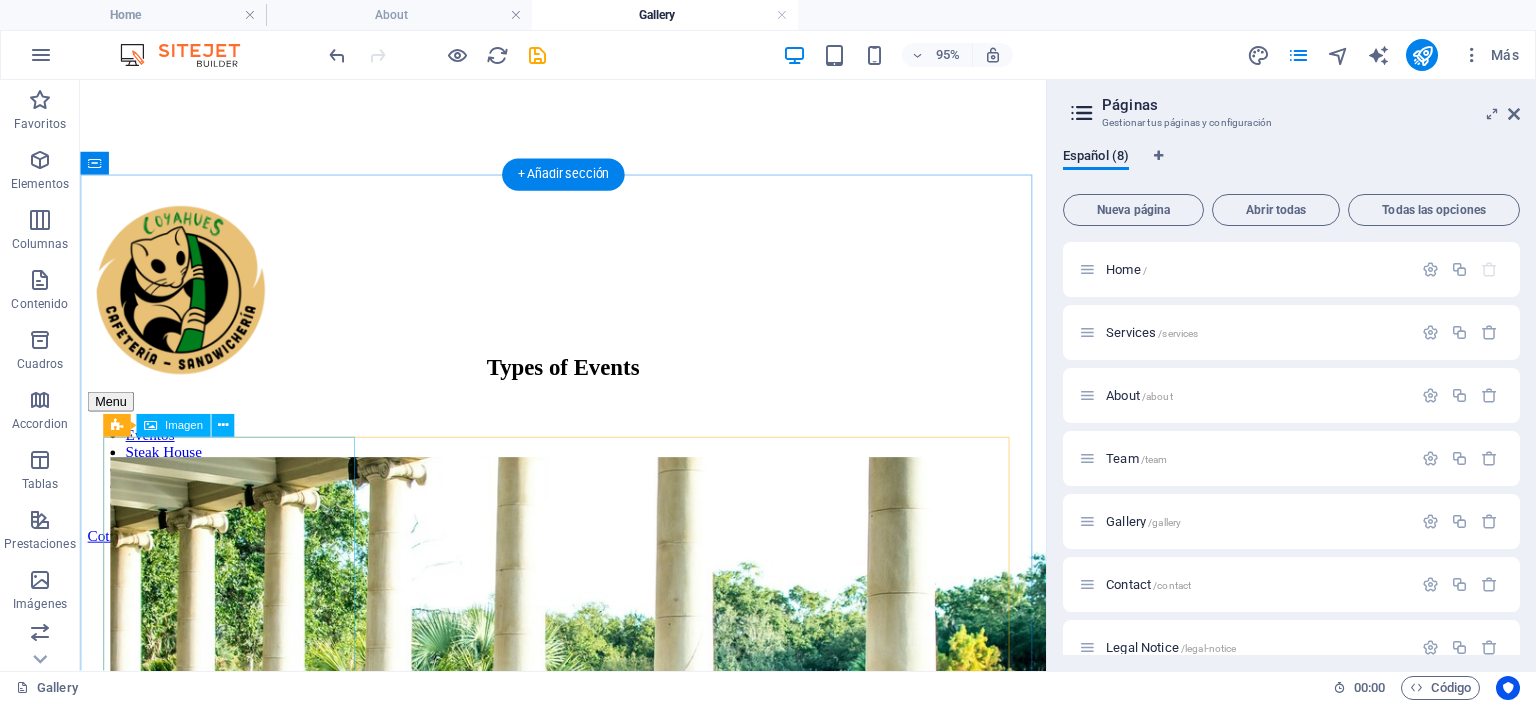 click on "Exclusive locations" at bounding box center (588, 709) 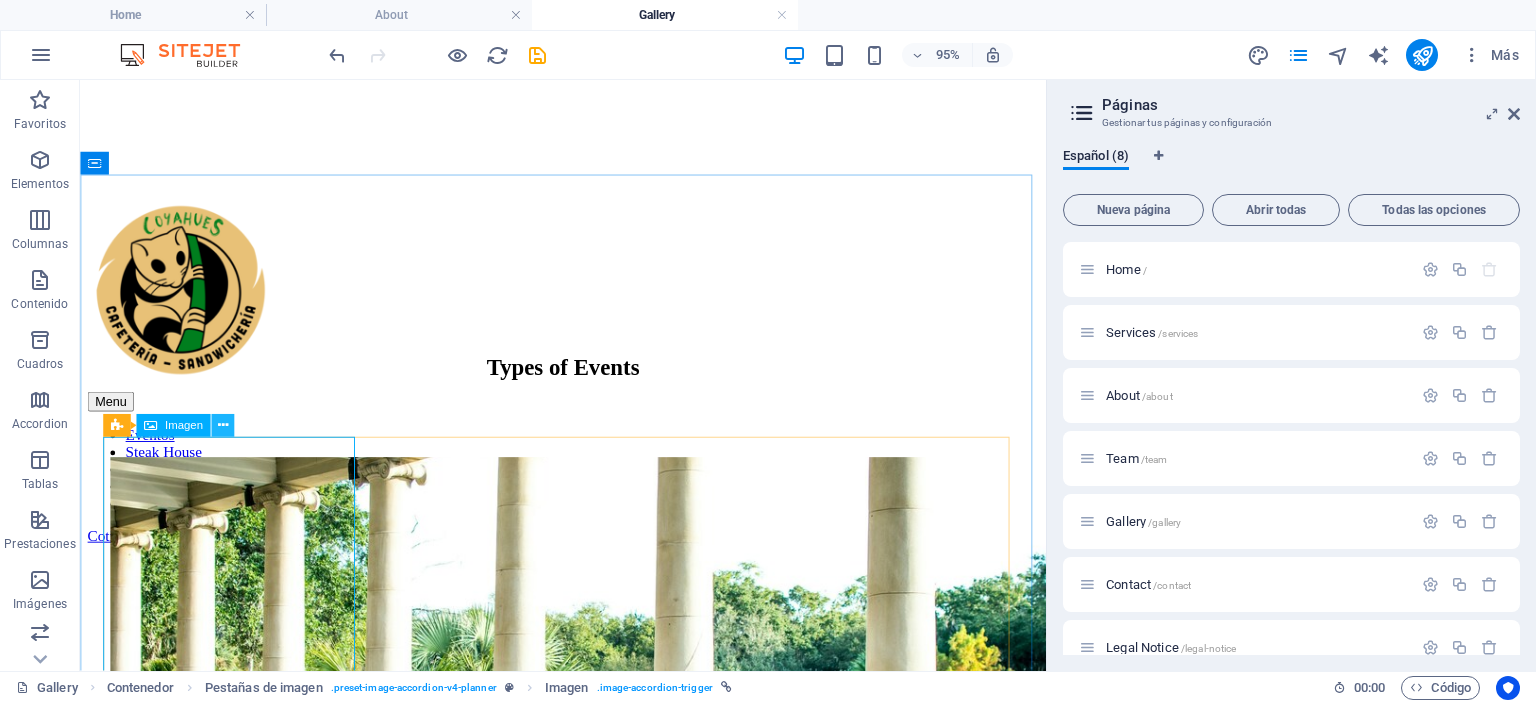 click at bounding box center (222, 425) 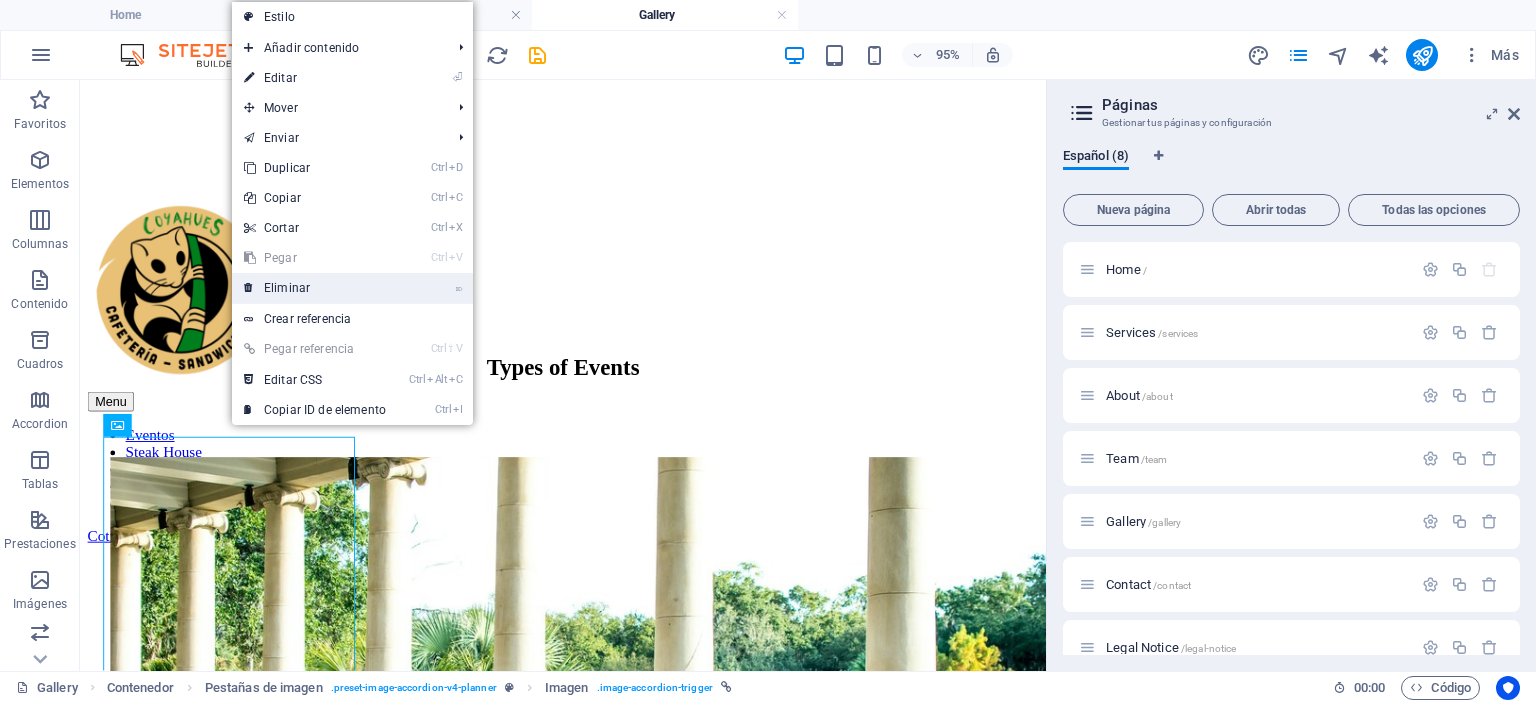 click on "⌦  Eliminar" at bounding box center [315, 288] 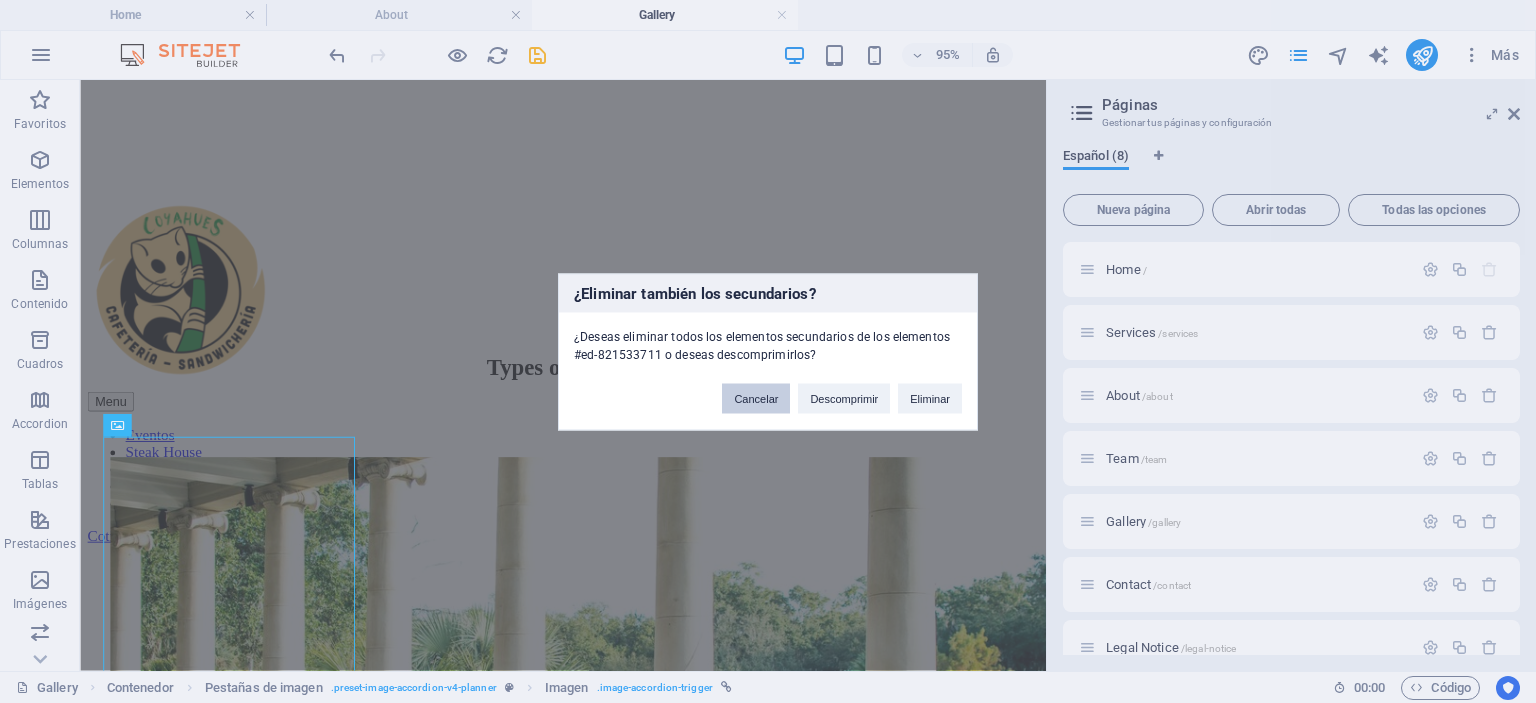 click on "Cancelar" at bounding box center (756, 398) 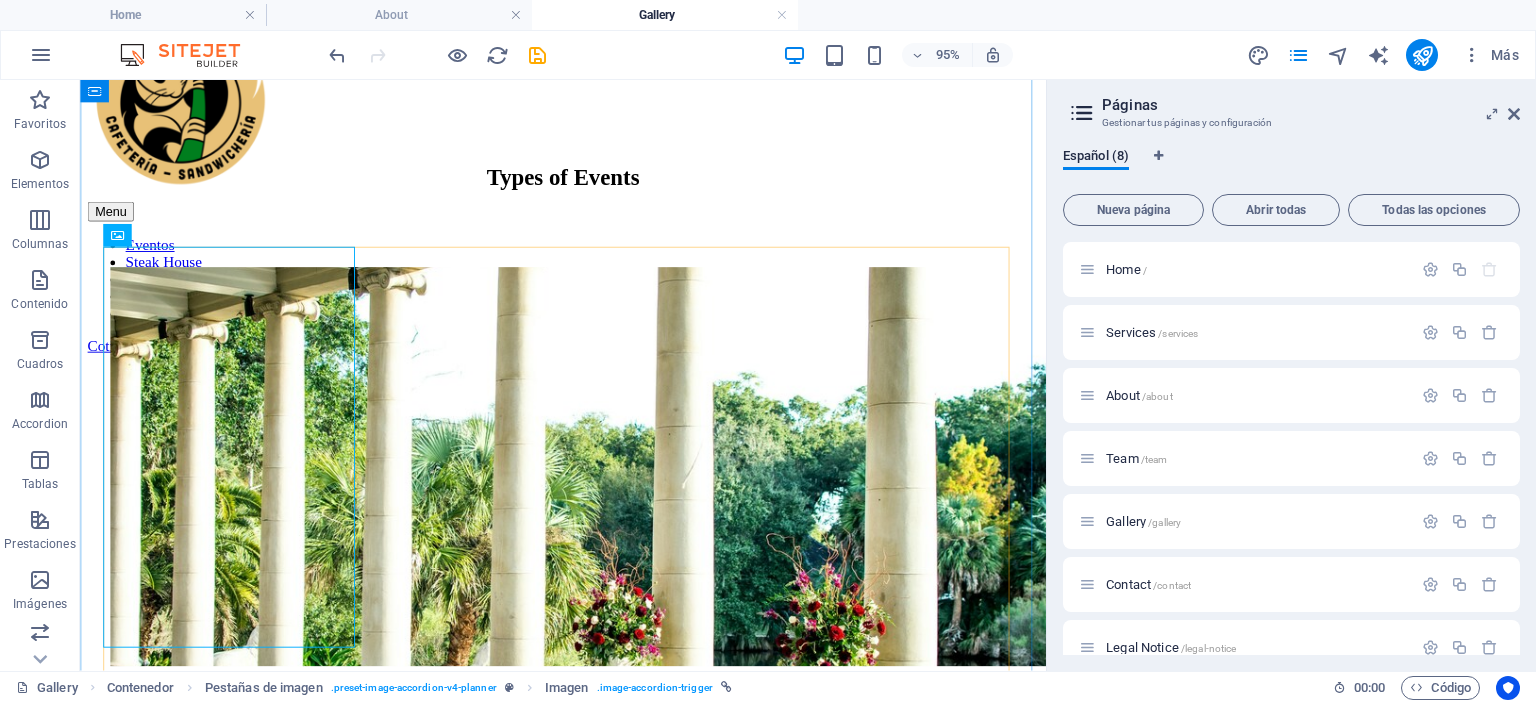 scroll, scrollTop: 900, scrollLeft: 0, axis: vertical 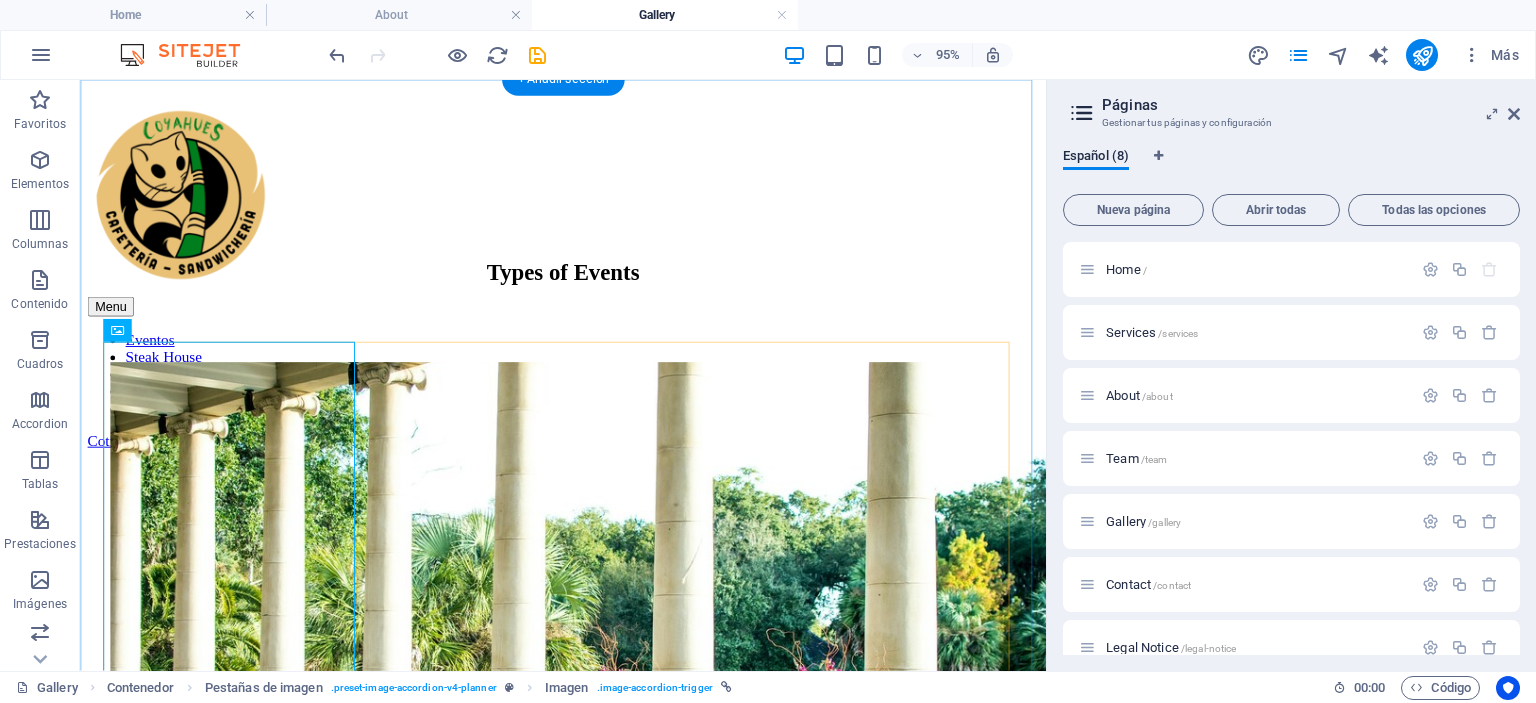 click on "Exclusive locations Exclusive locations Catering services Catering services" at bounding box center (588, 2261) 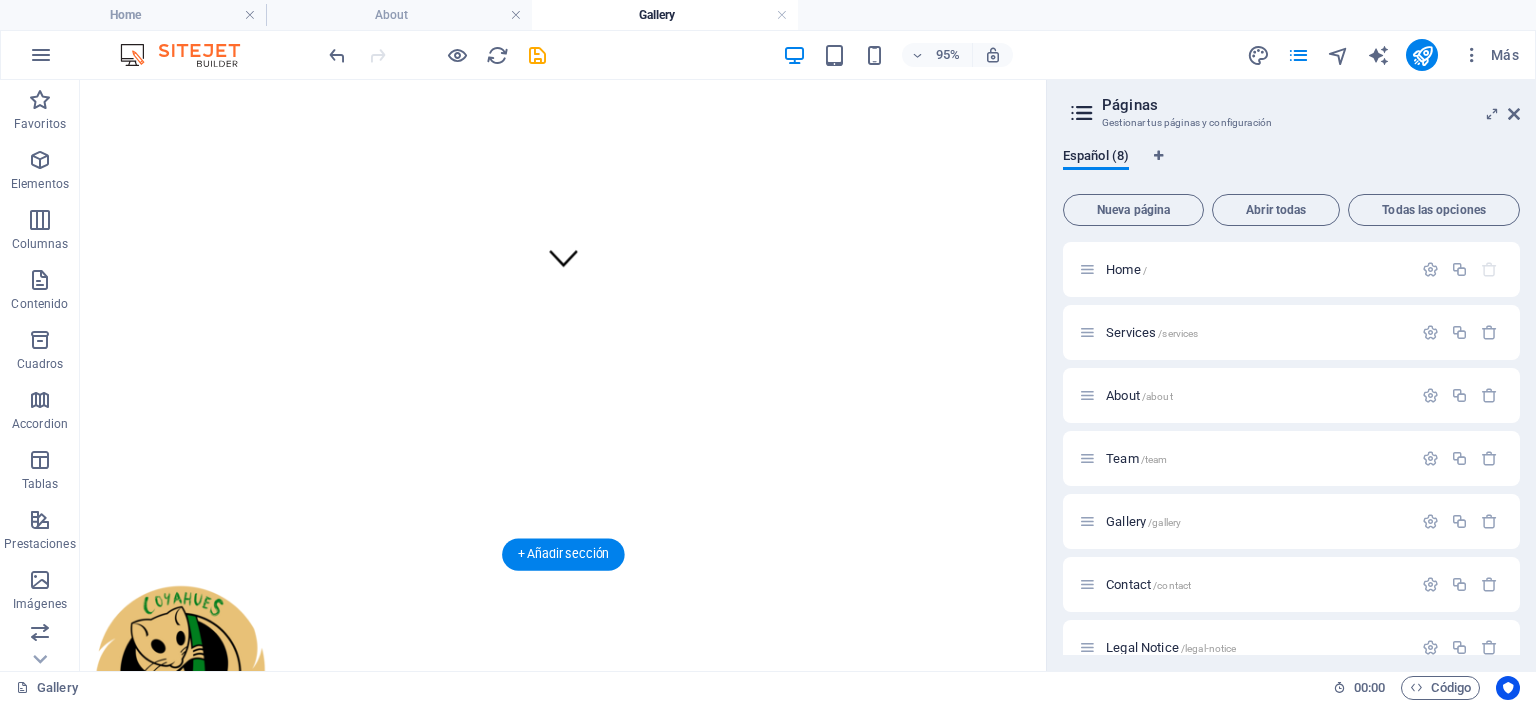 scroll, scrollTop: 700, scrollLeft: 0, axis: vertical 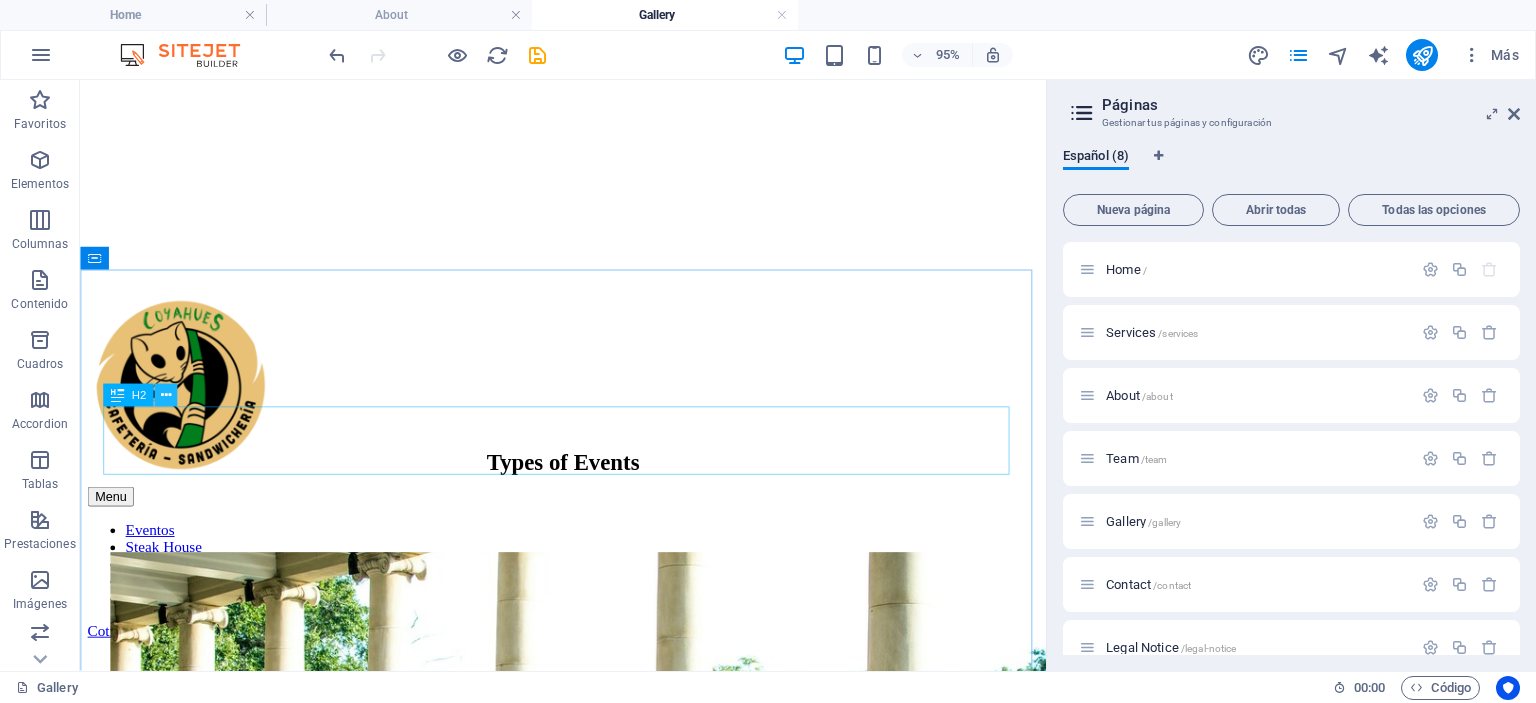 click at bounding box center [166, 395] 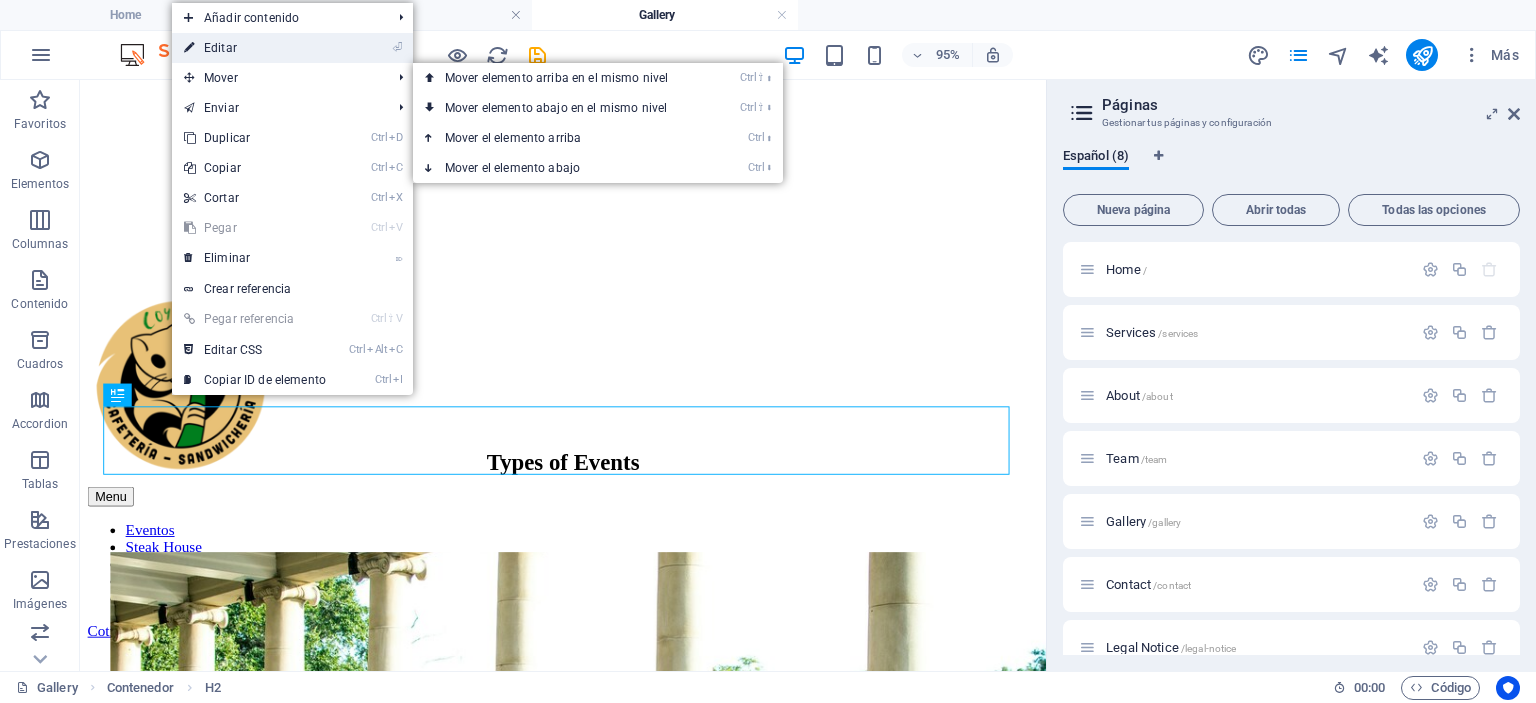 click on "⏎  Editar" at bounding box center (255, 48) 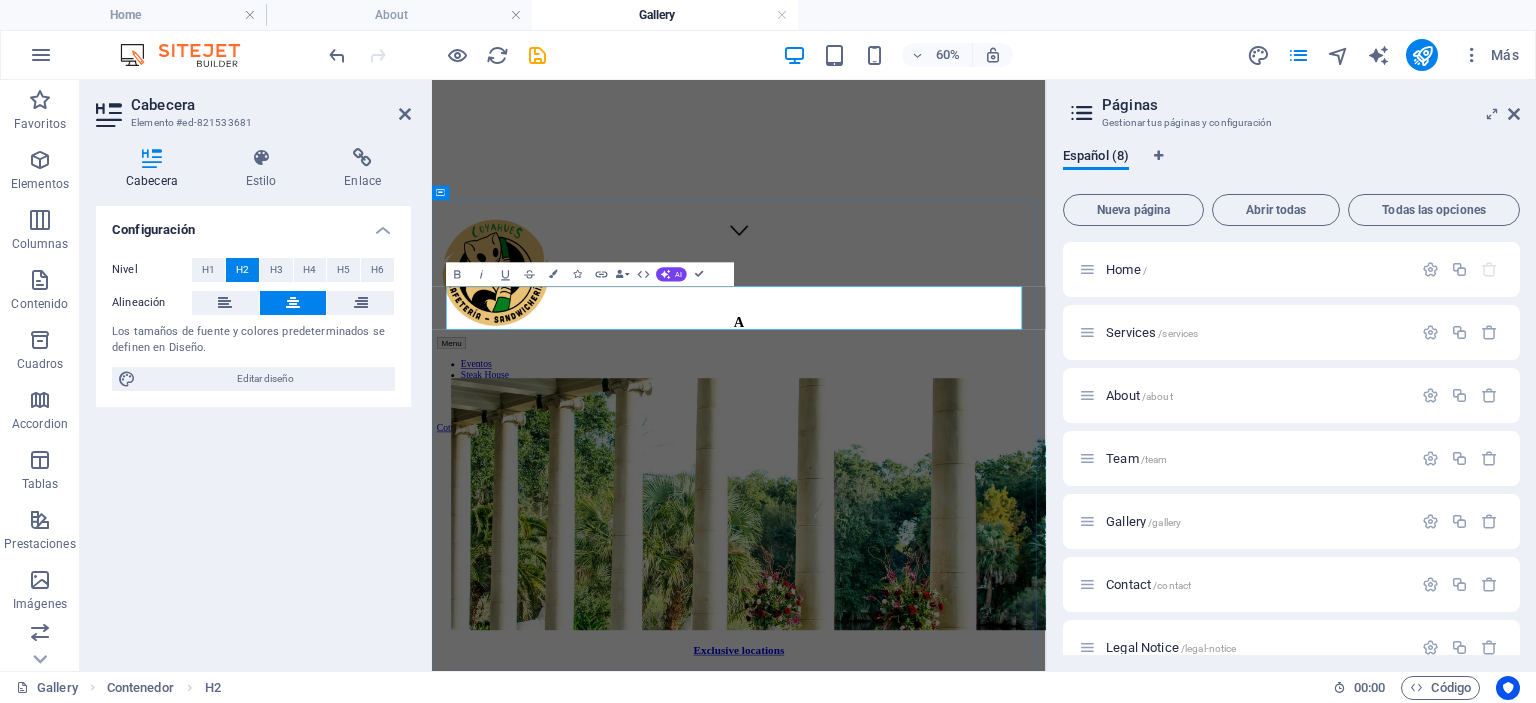 type 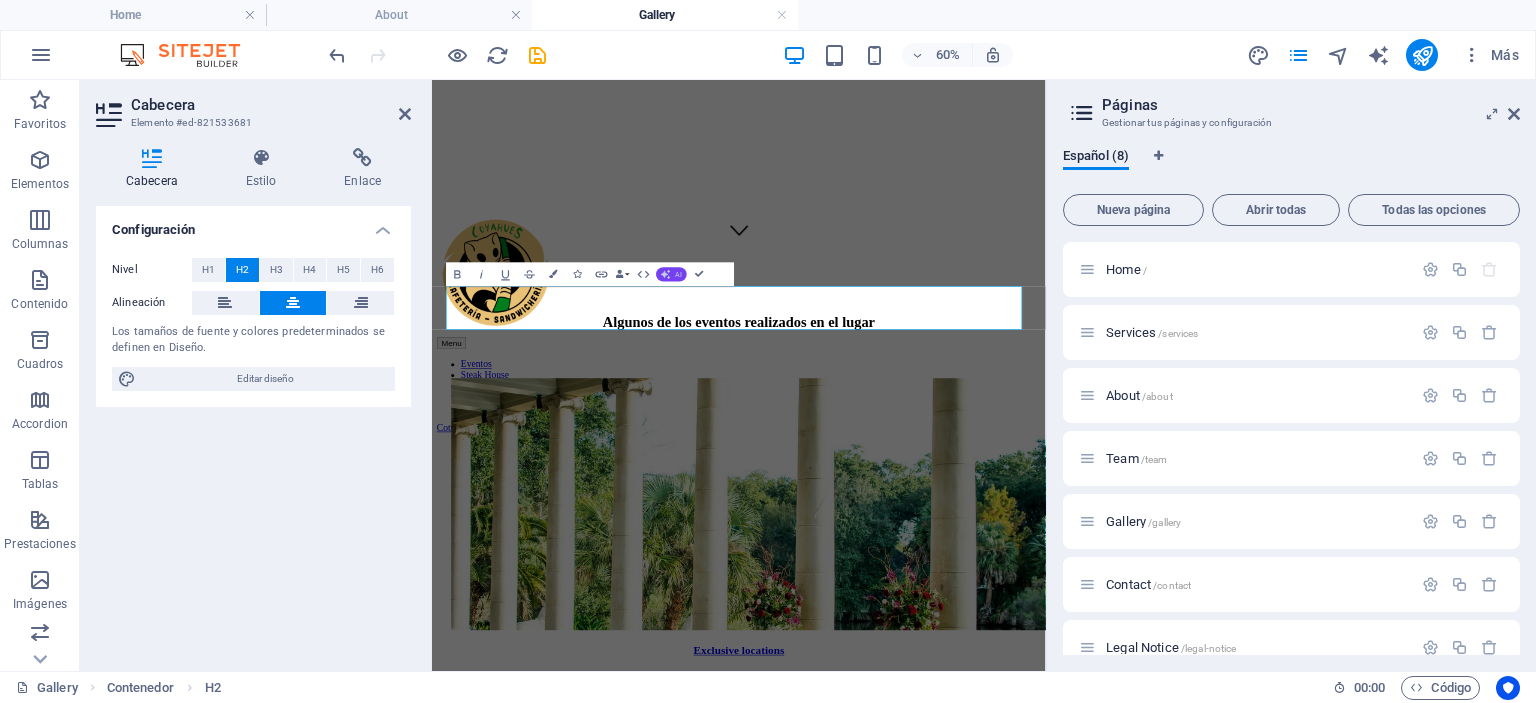click 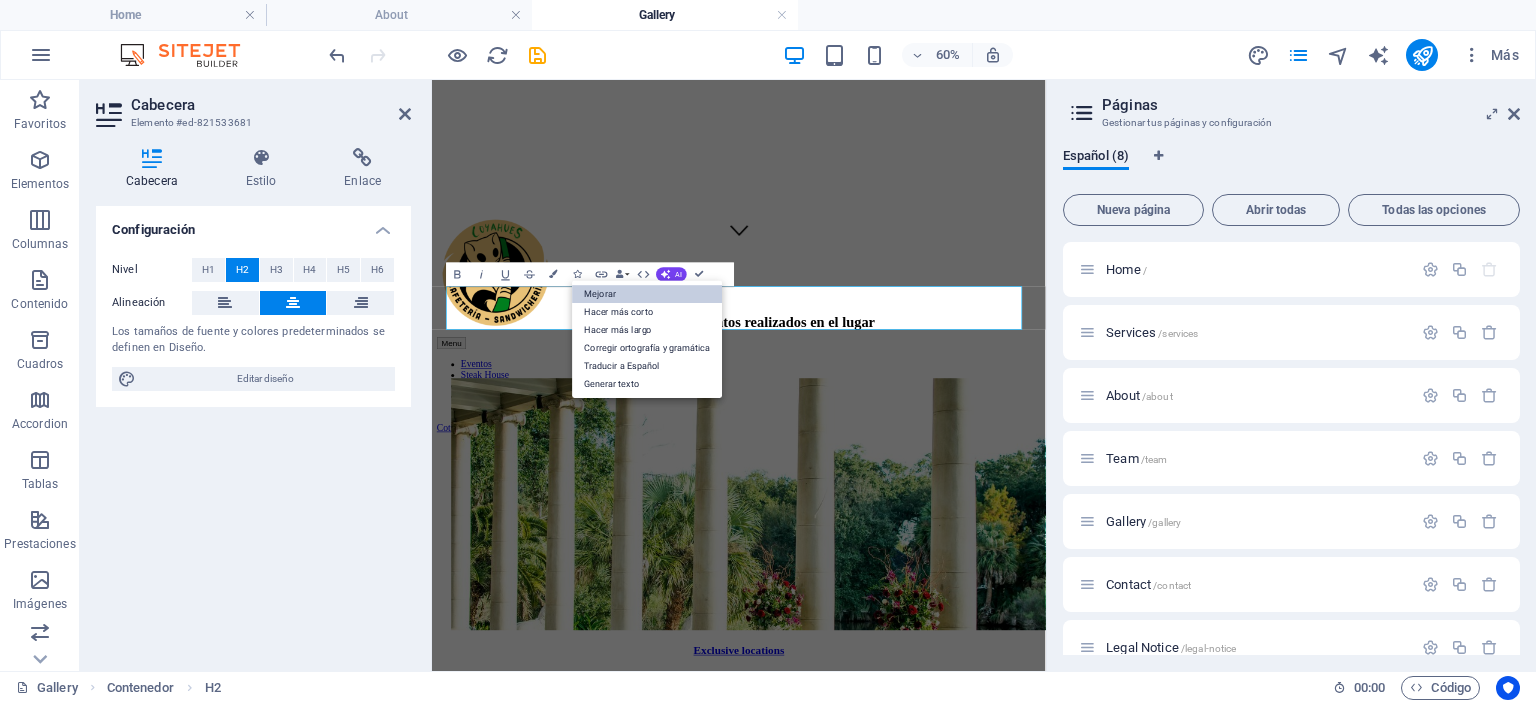 click on "Mejorar" at bounding box center (647, 294) 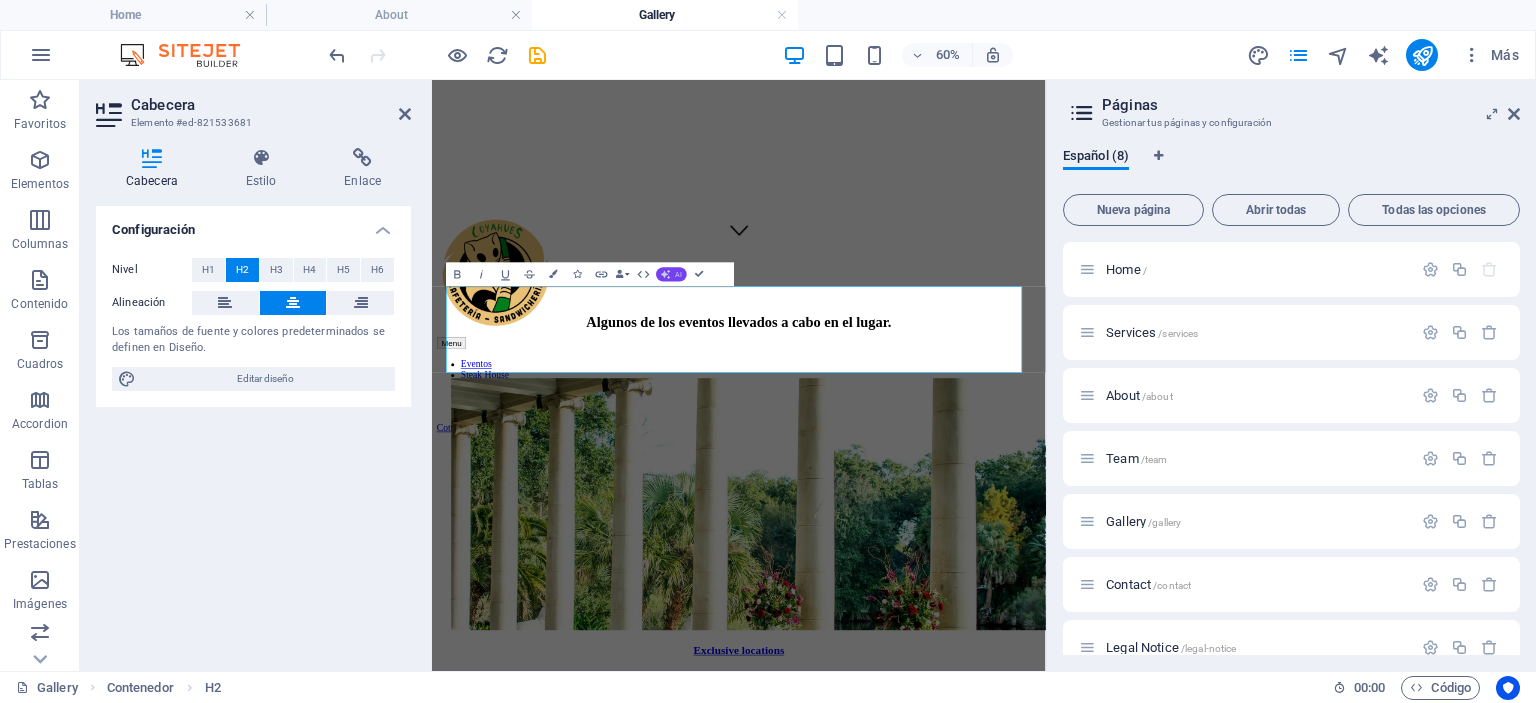 click on "AI" at bounding box center [671, 274] 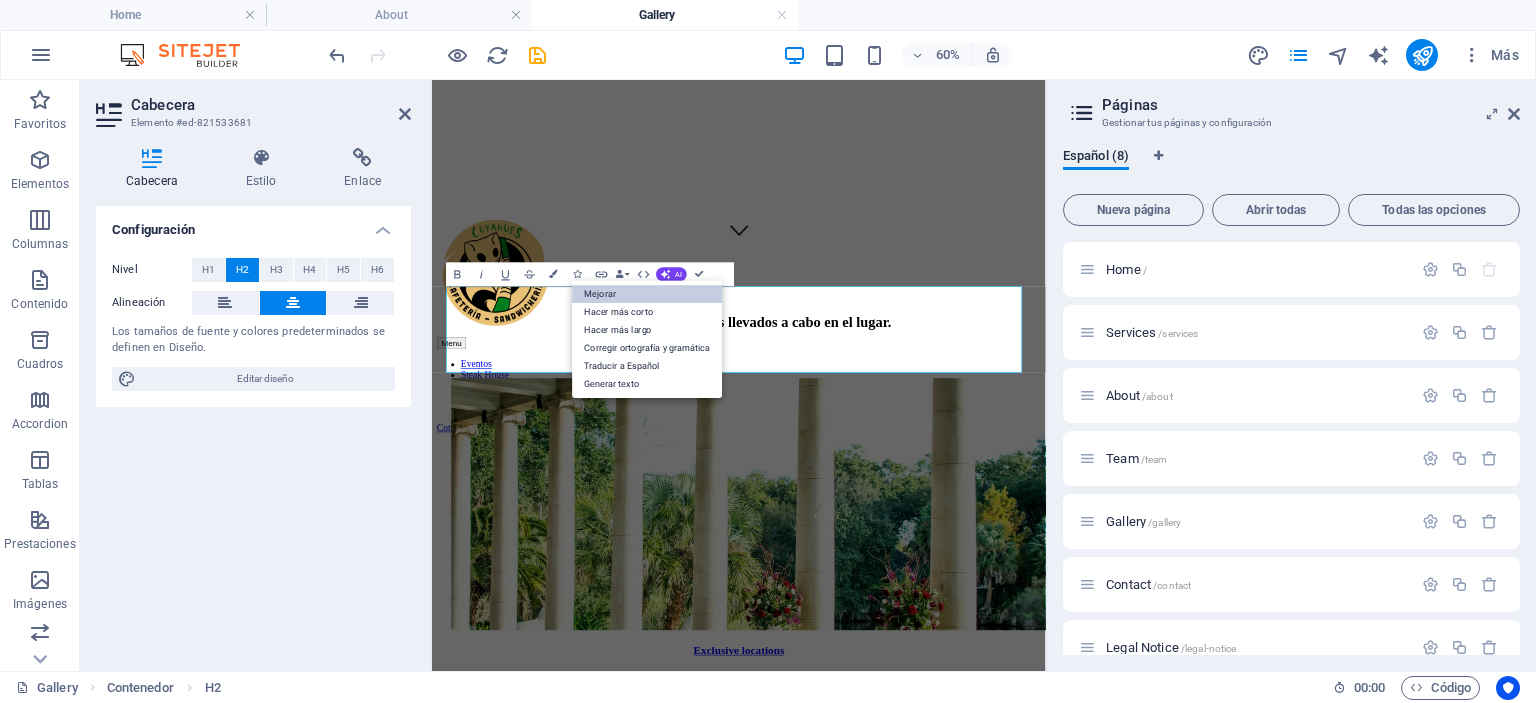 click on "Mejorar" at bounding box center [647, 294] 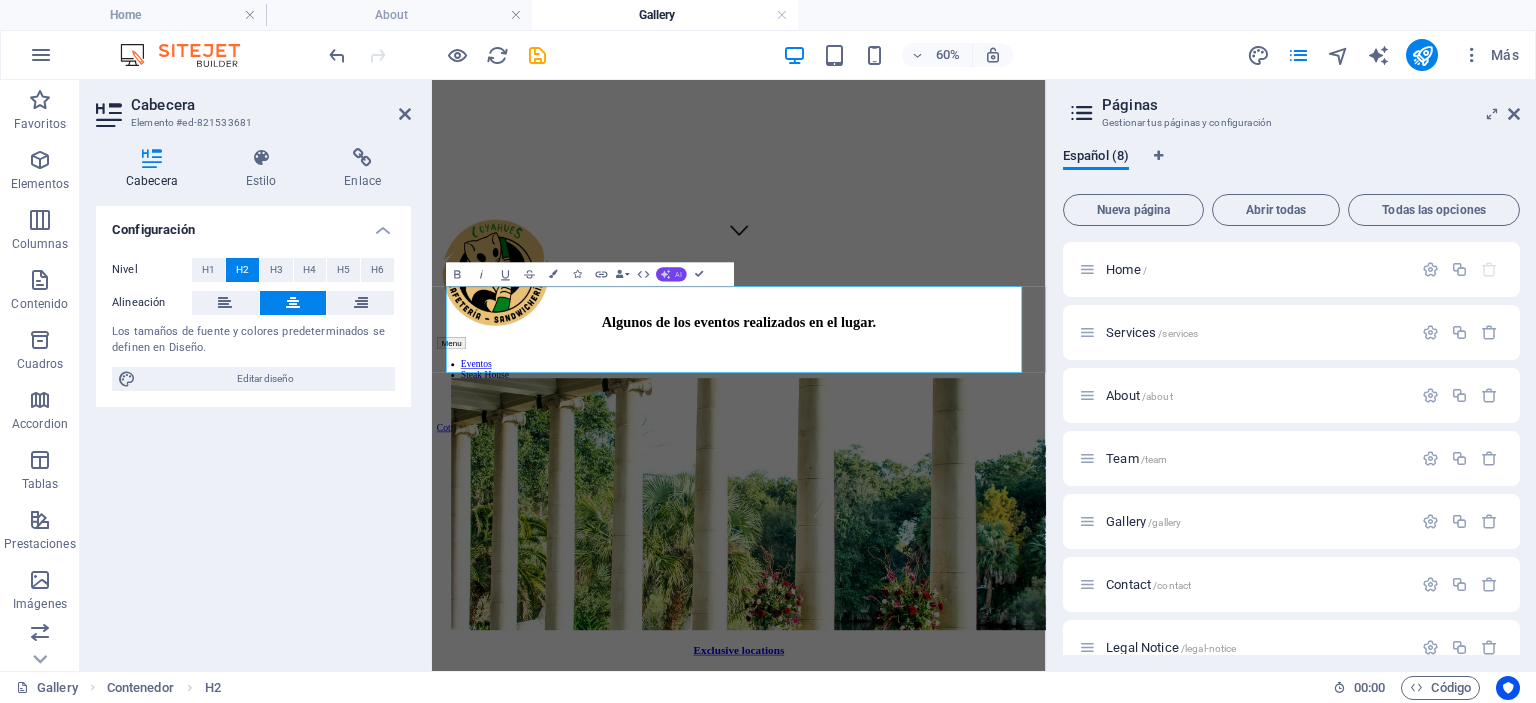 click 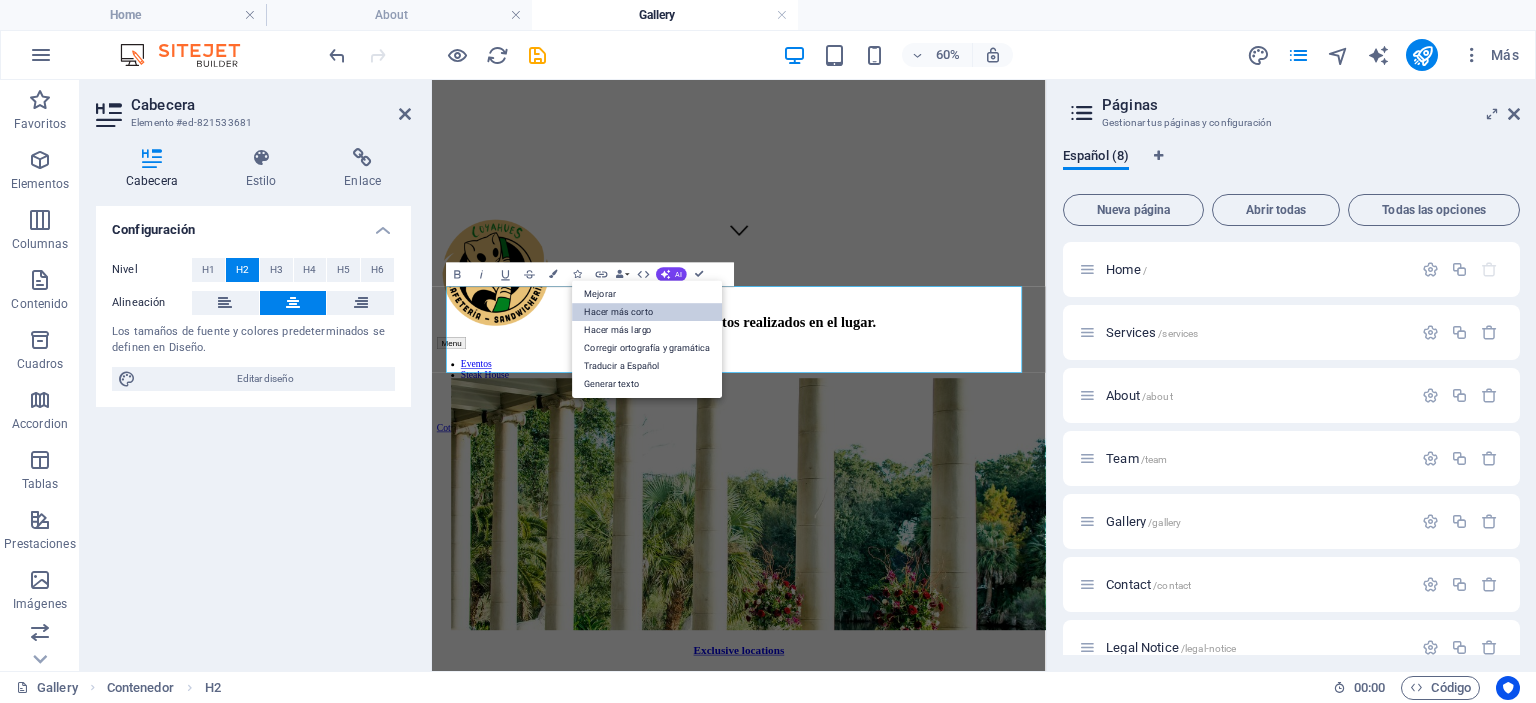 click on "Hacer más corto" at bounding box center [647, 312] 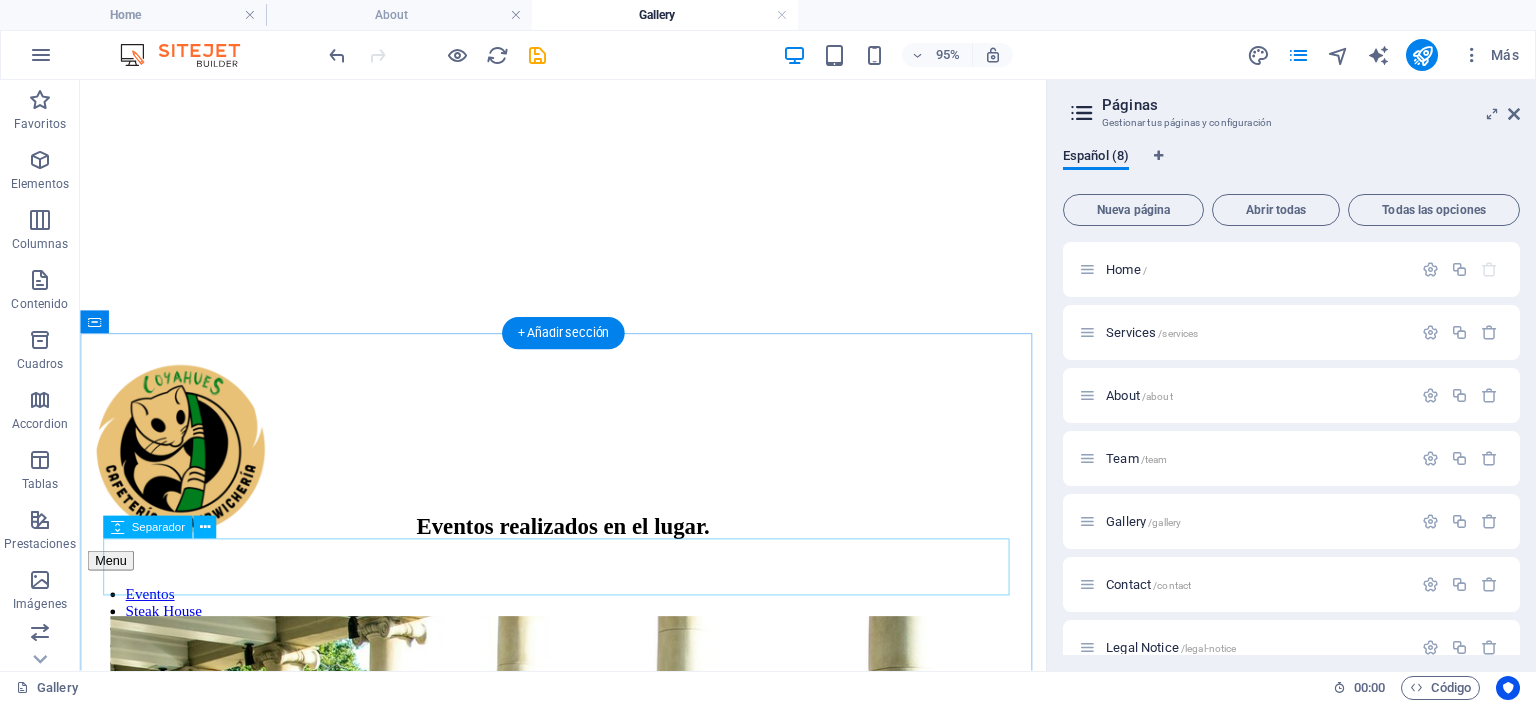 scroll, scrollTop: 900, scrollLeft: 0, axis: vertical 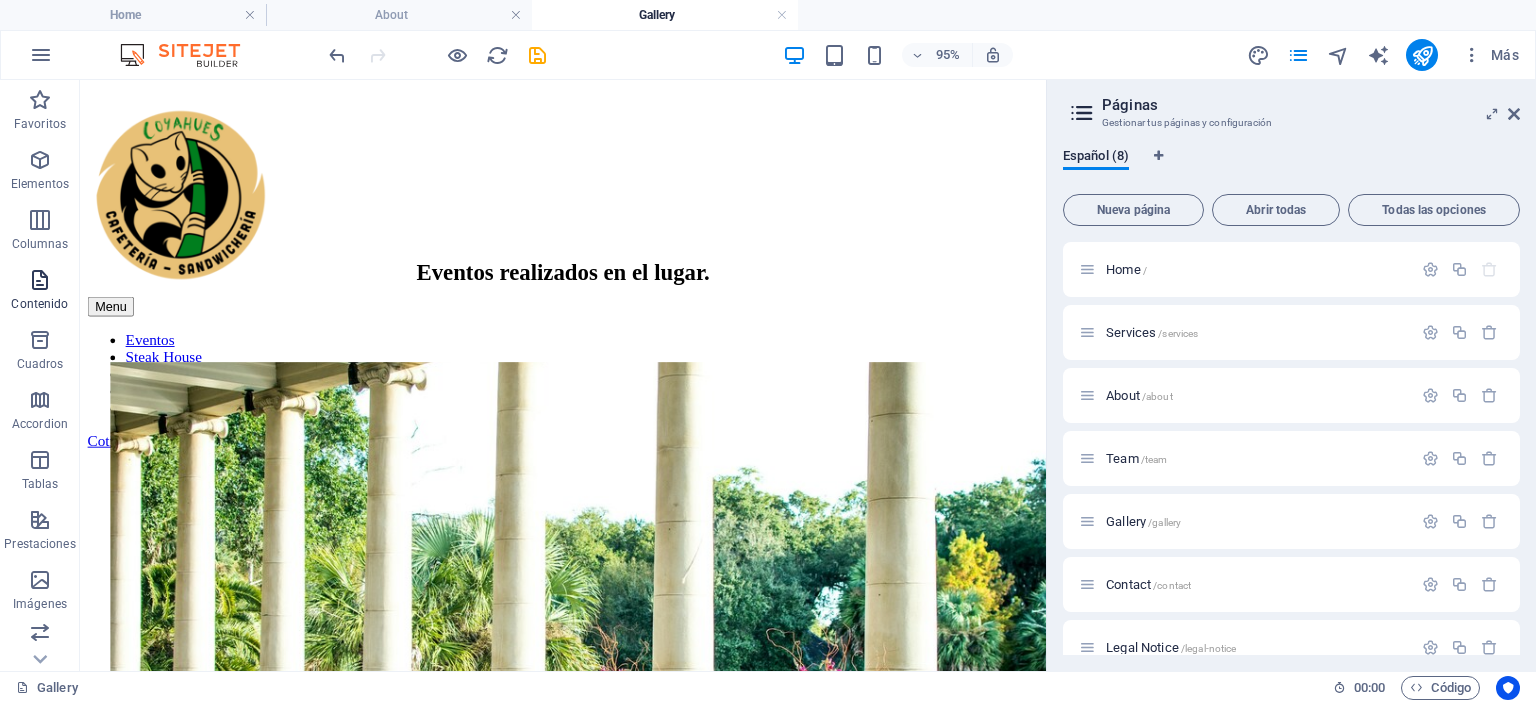 click at bounding box center [40, 280] 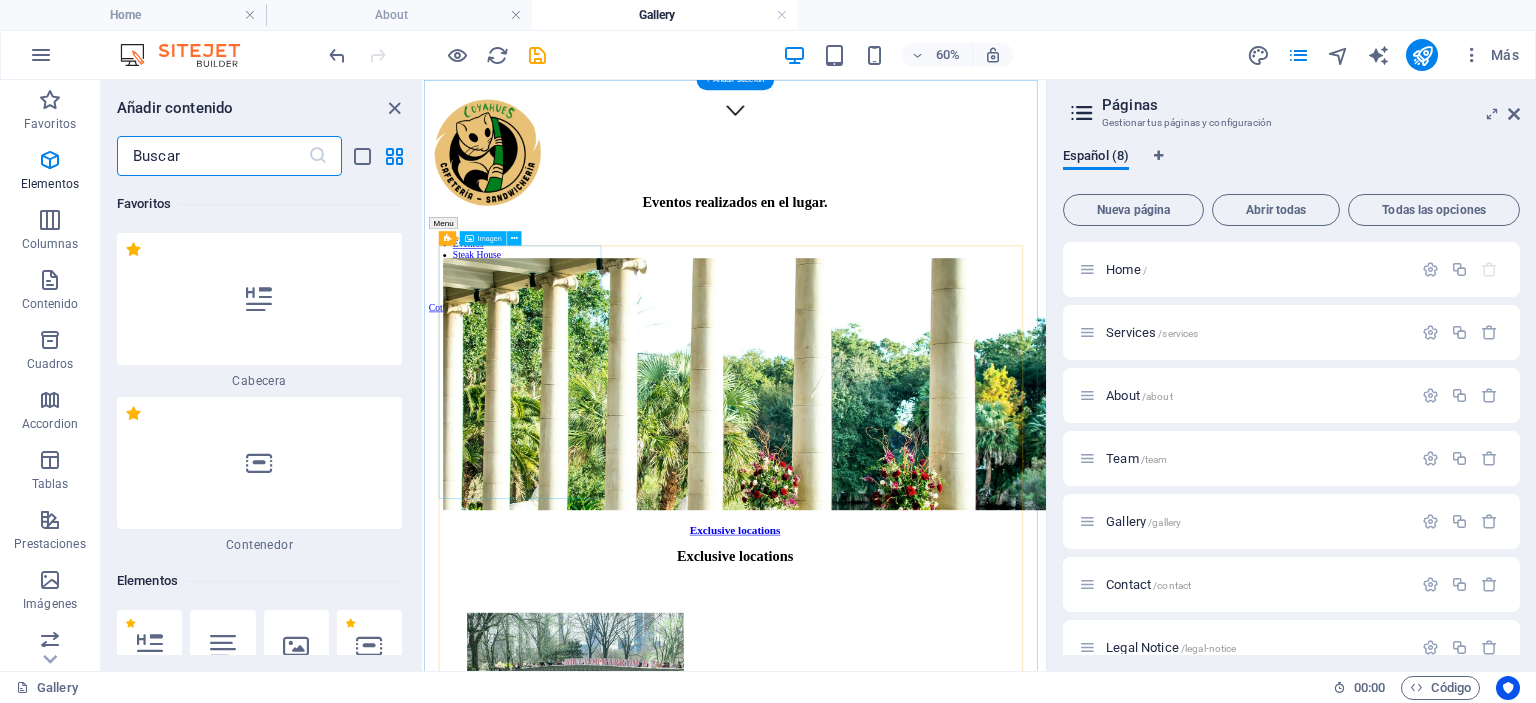 scroll, scrollTop: 6803, scrollLeft: 0, axis: vertical 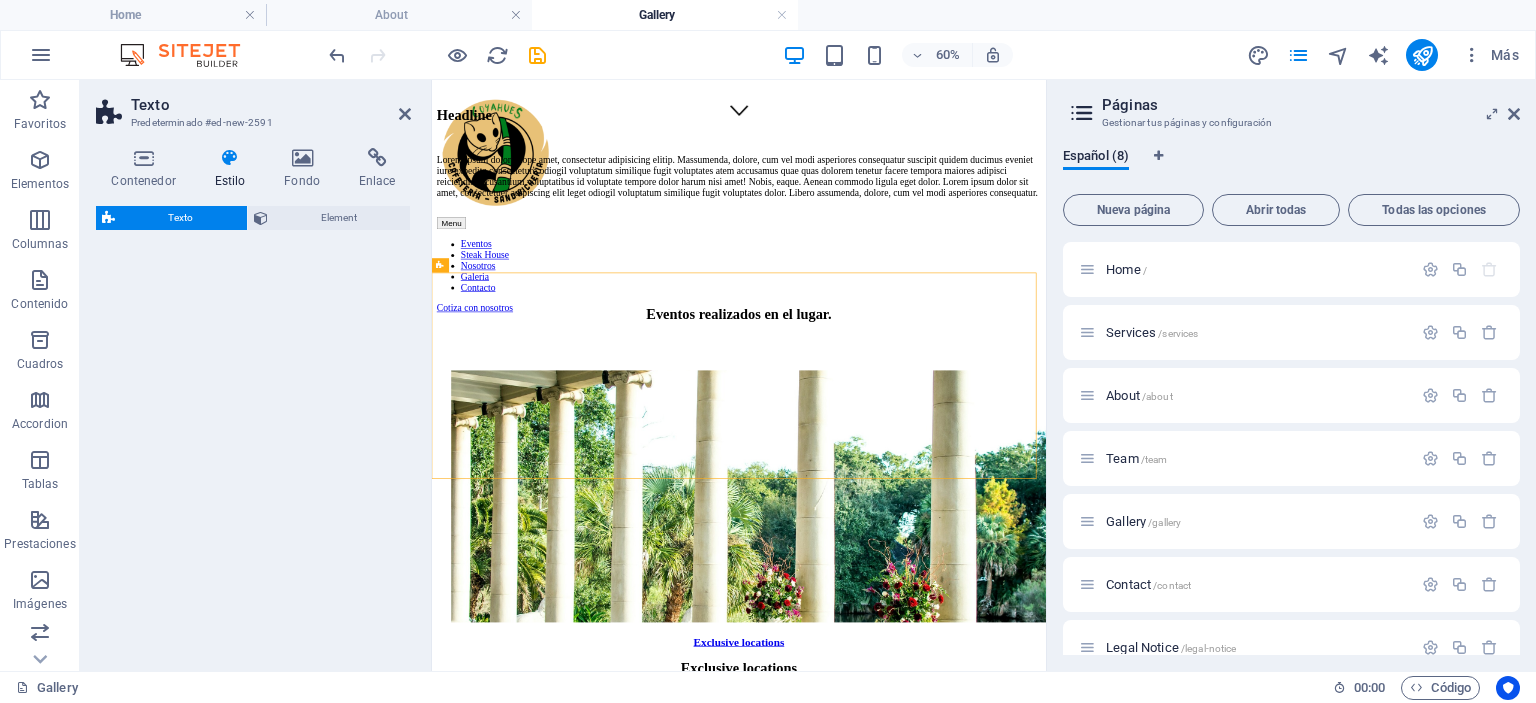 select on "preset-text-v2-default" 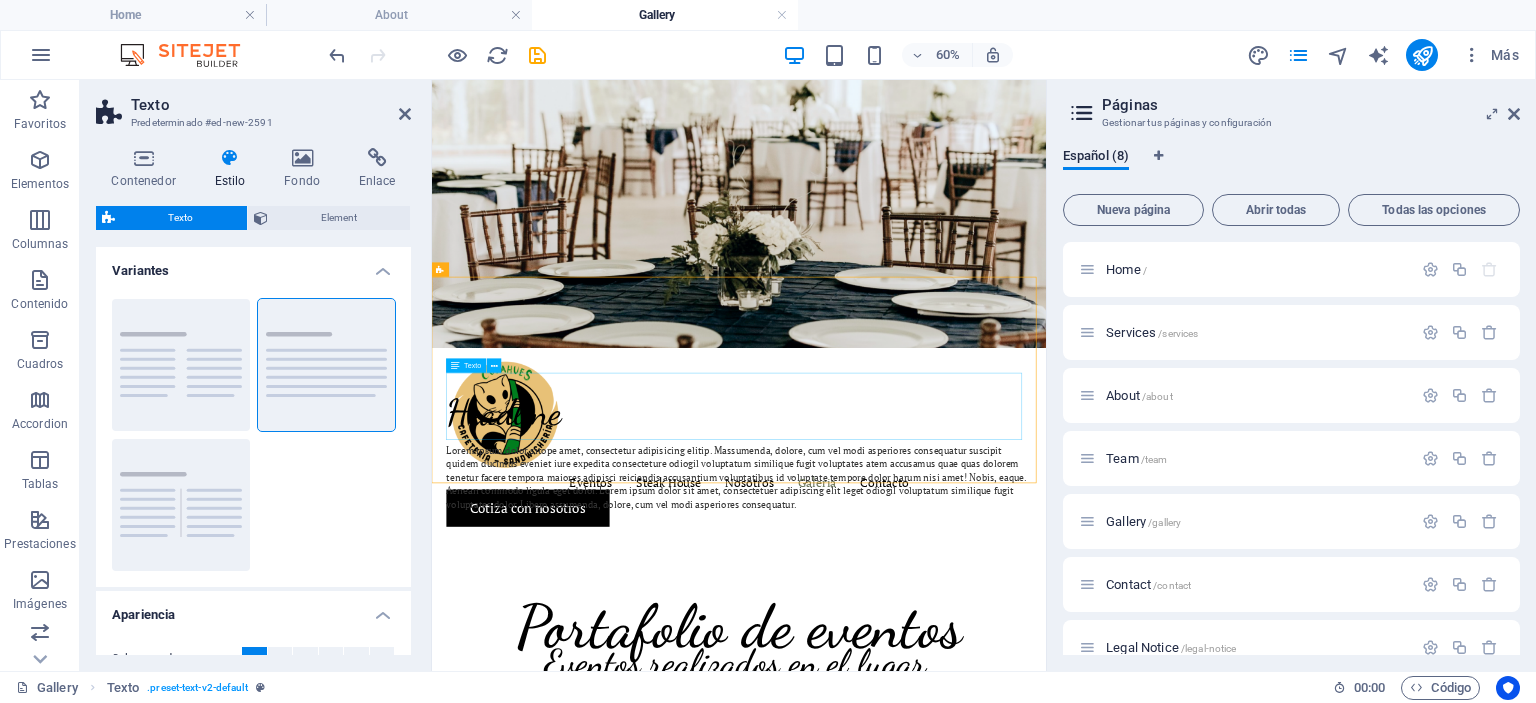 scroll, scrollTop: 379, scrollLeft: 0, axis: vertical 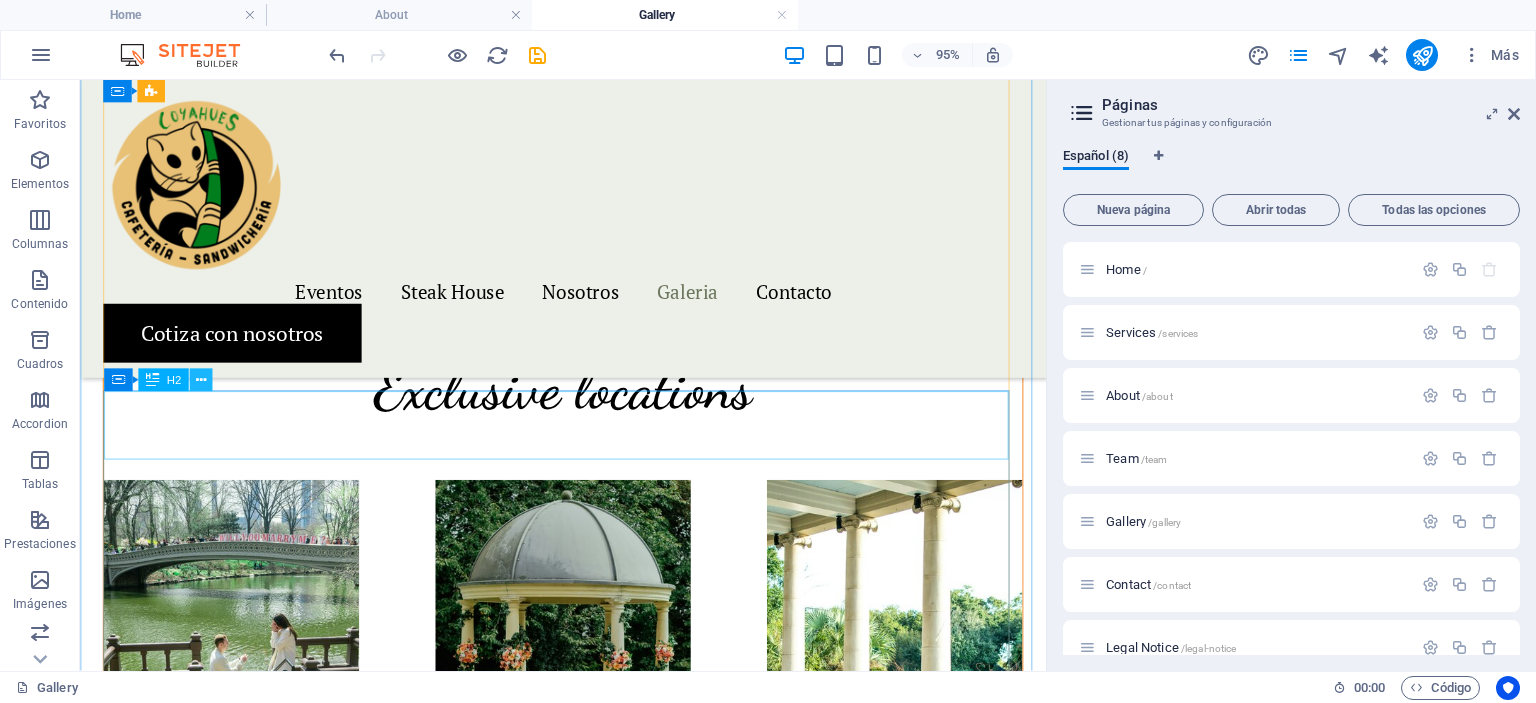 click at bounding box center [200, 380] 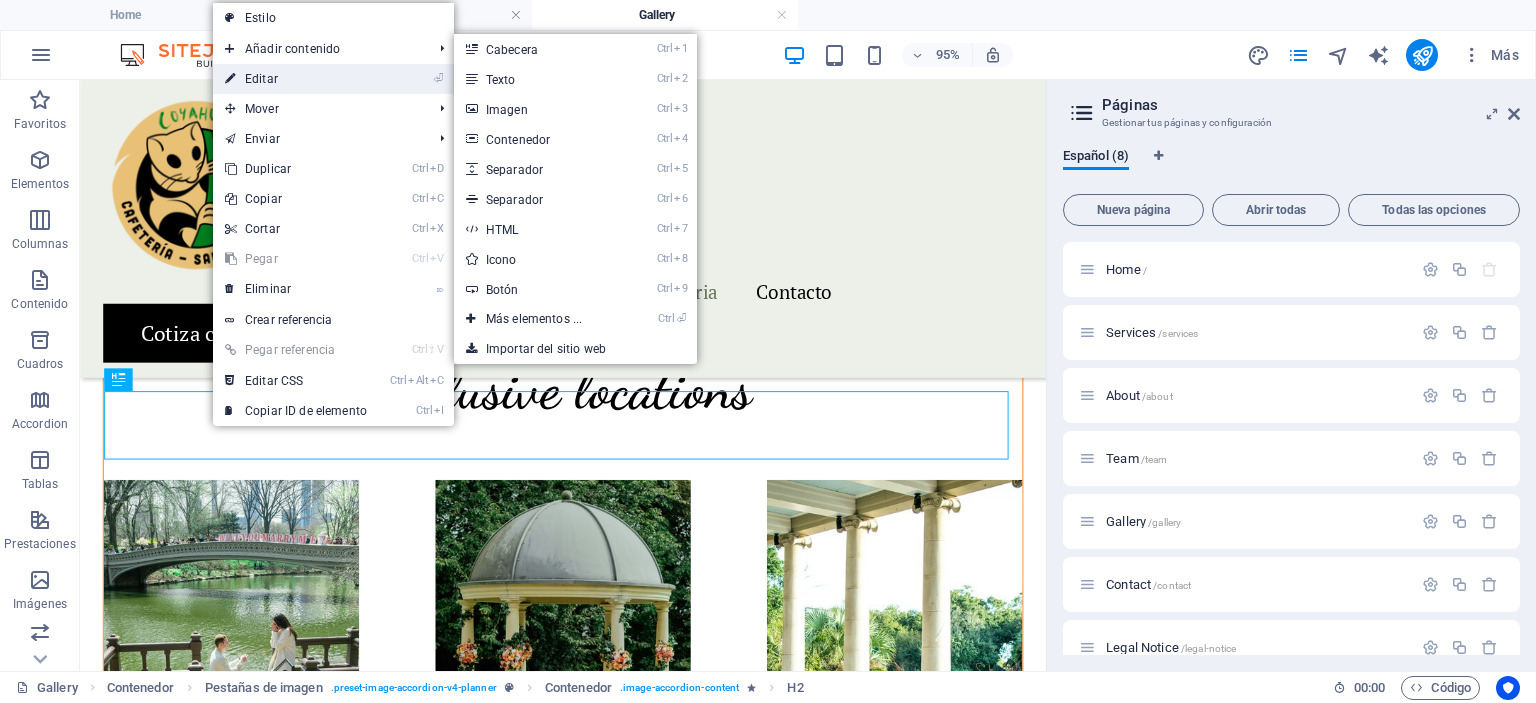 click on "⏎  Editar" at bounding box center [296, 79] 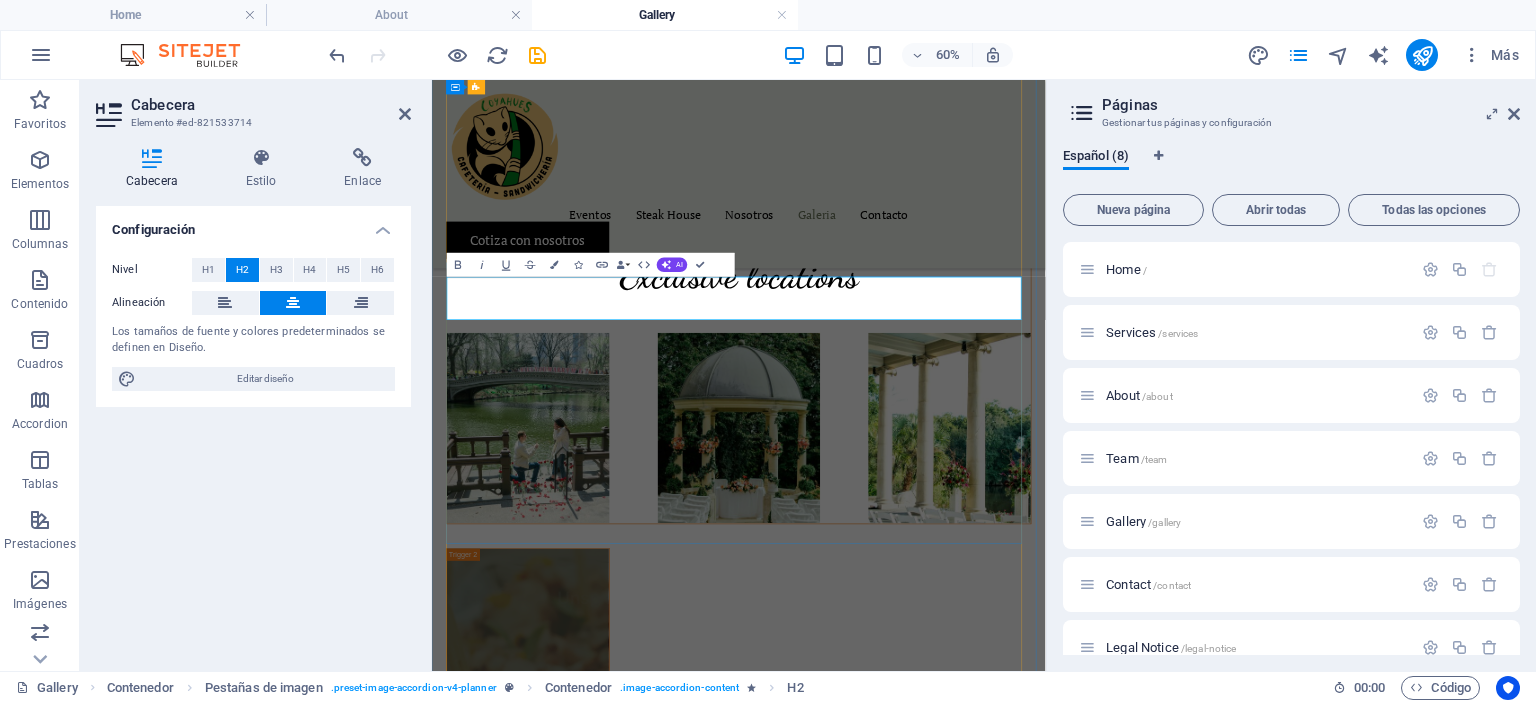 type 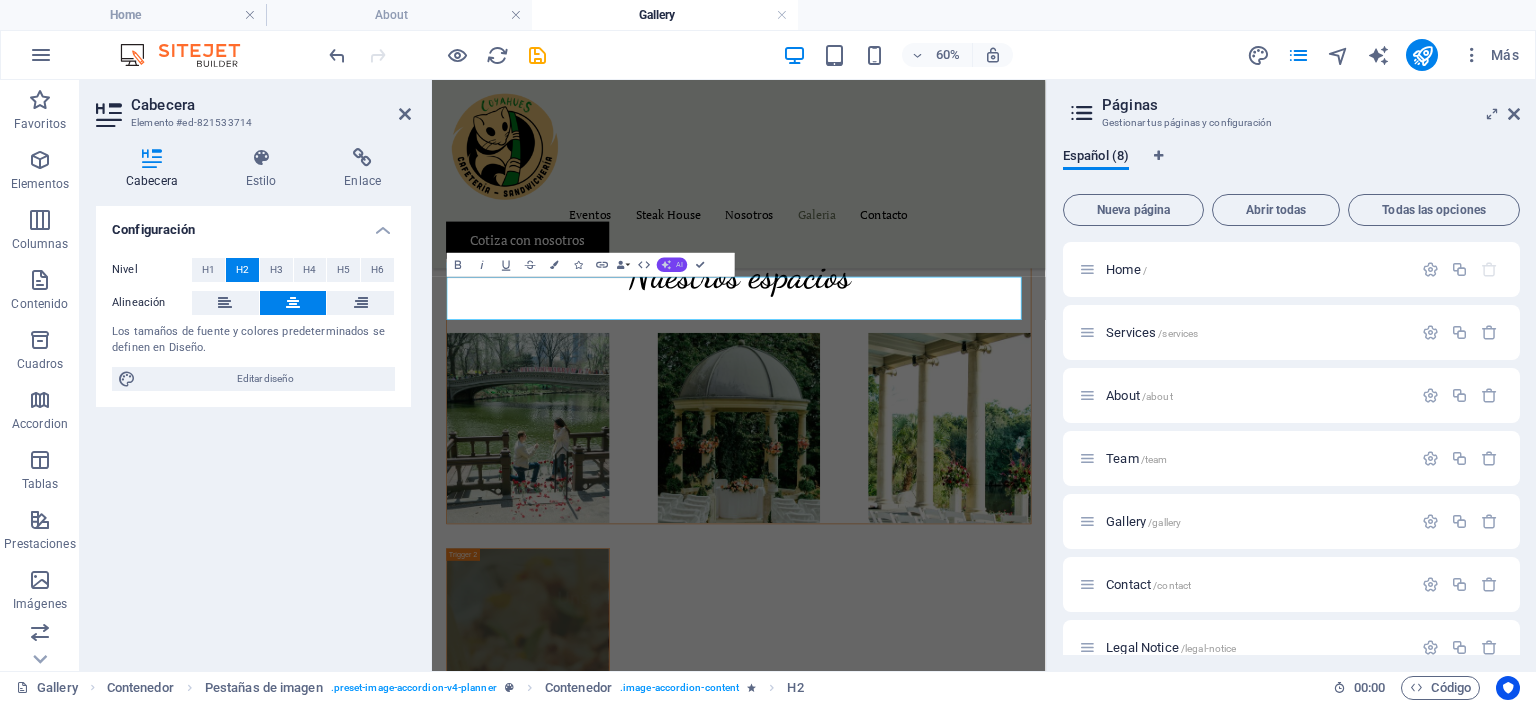 click on "AI" at bounding box center (672, 265) 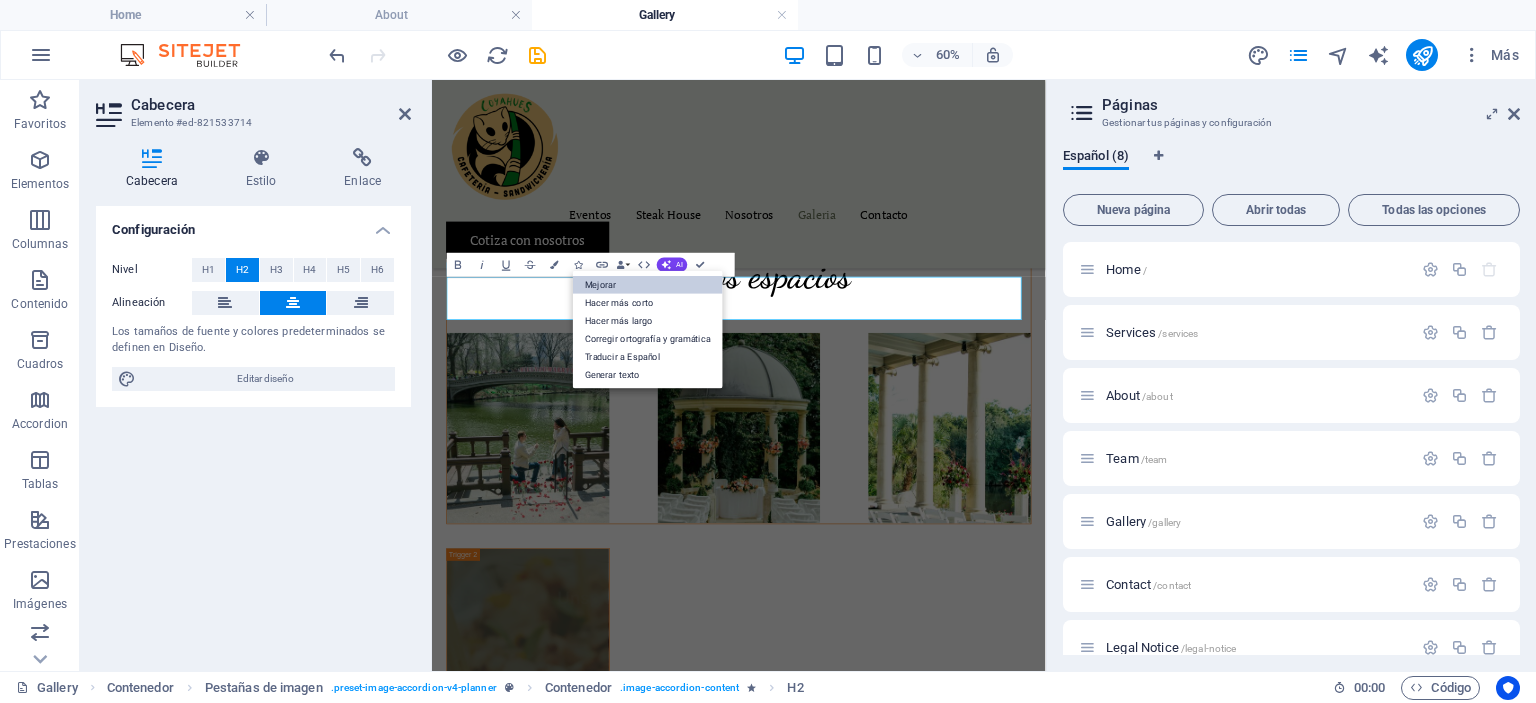 click on "Mejorar" at bounding box center (648, 284) 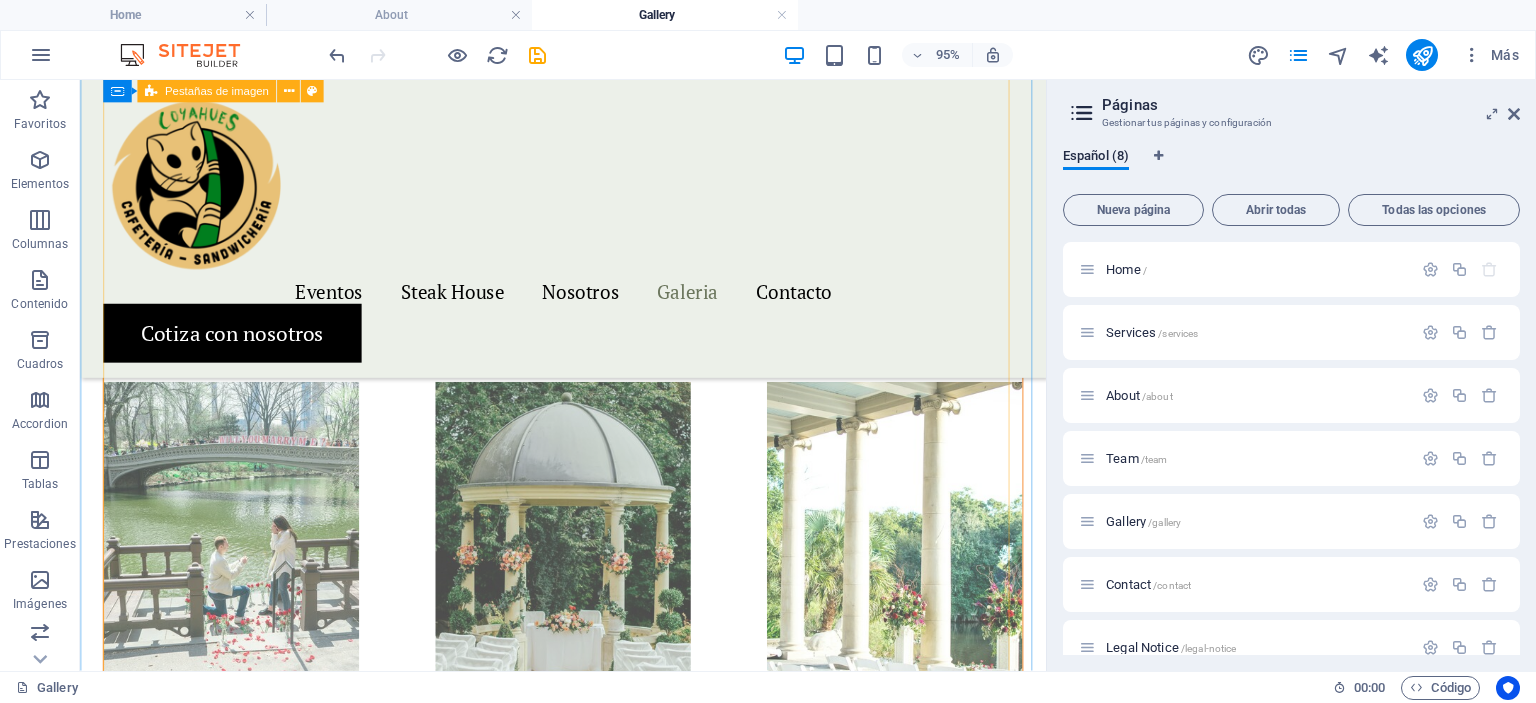 scroll, scrollTop: 1662, scrollLeft: 0, axis: vertical 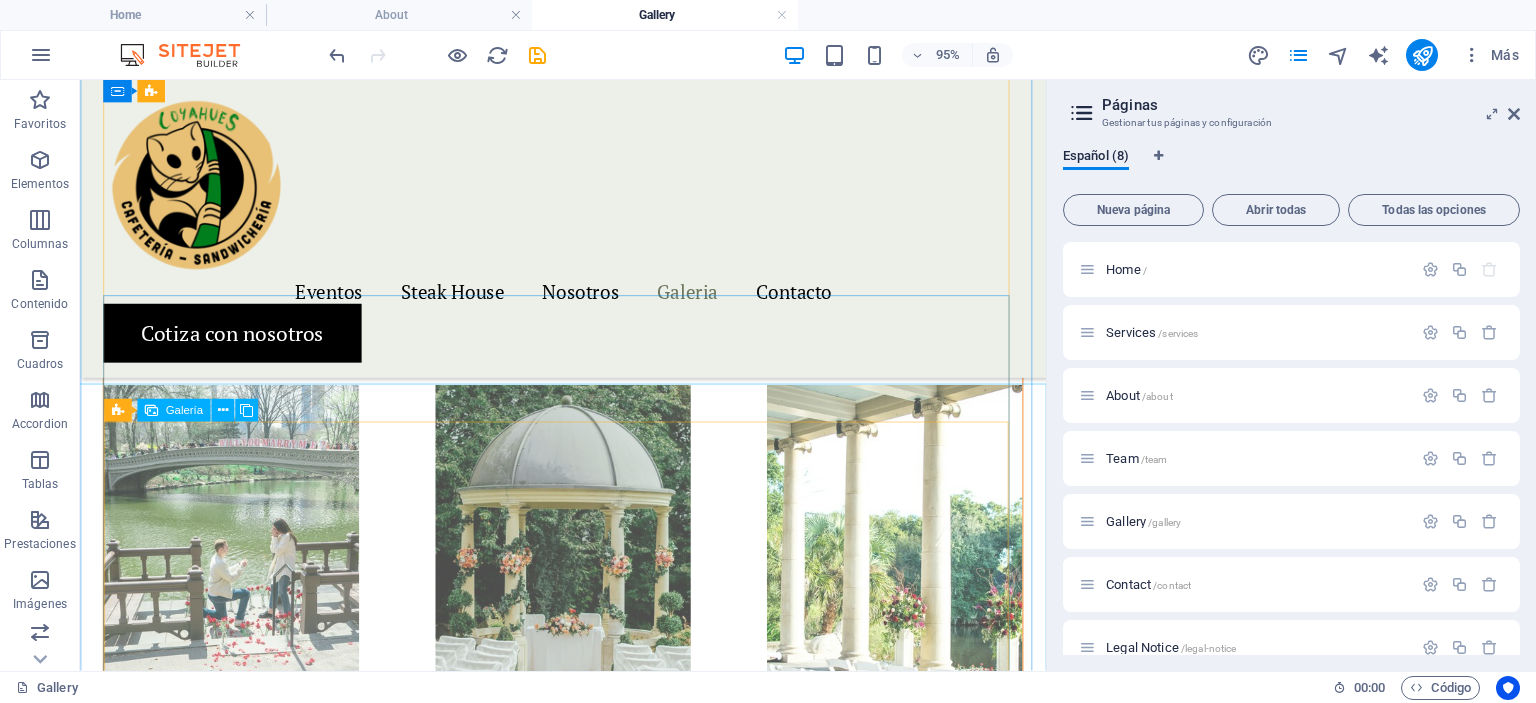 click at bounding box center (239, 559) 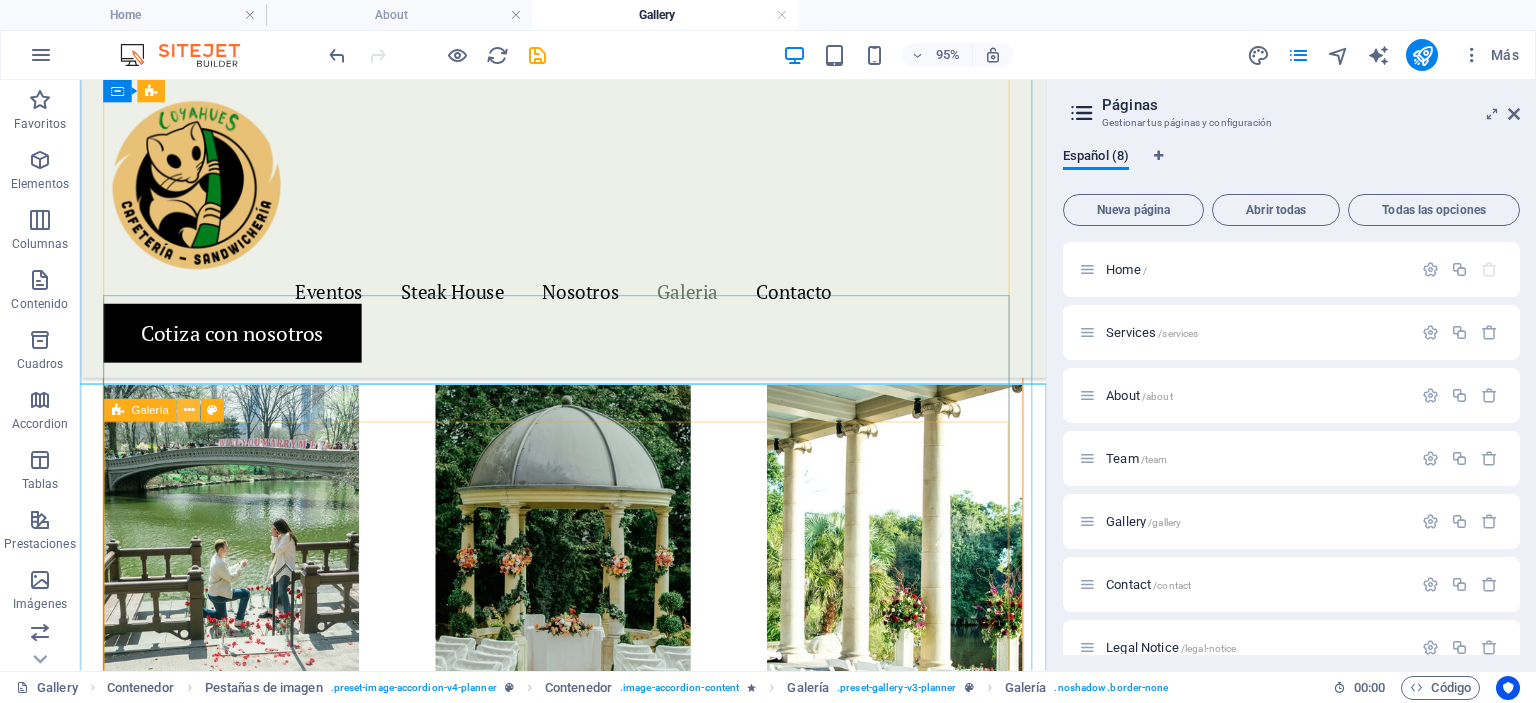 click at bounding box center (188, 411) 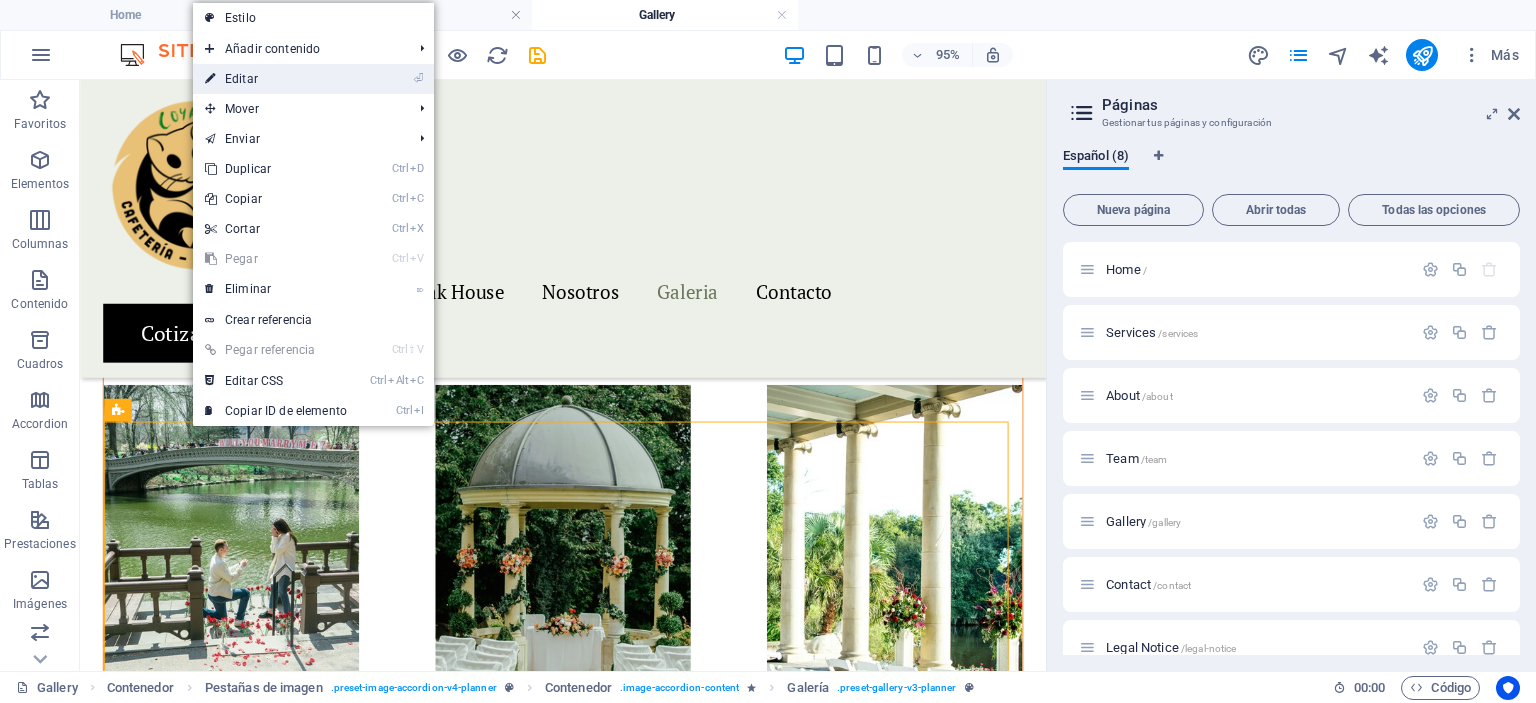 click on "⏎  Editar" at bounding box center [276, 79] 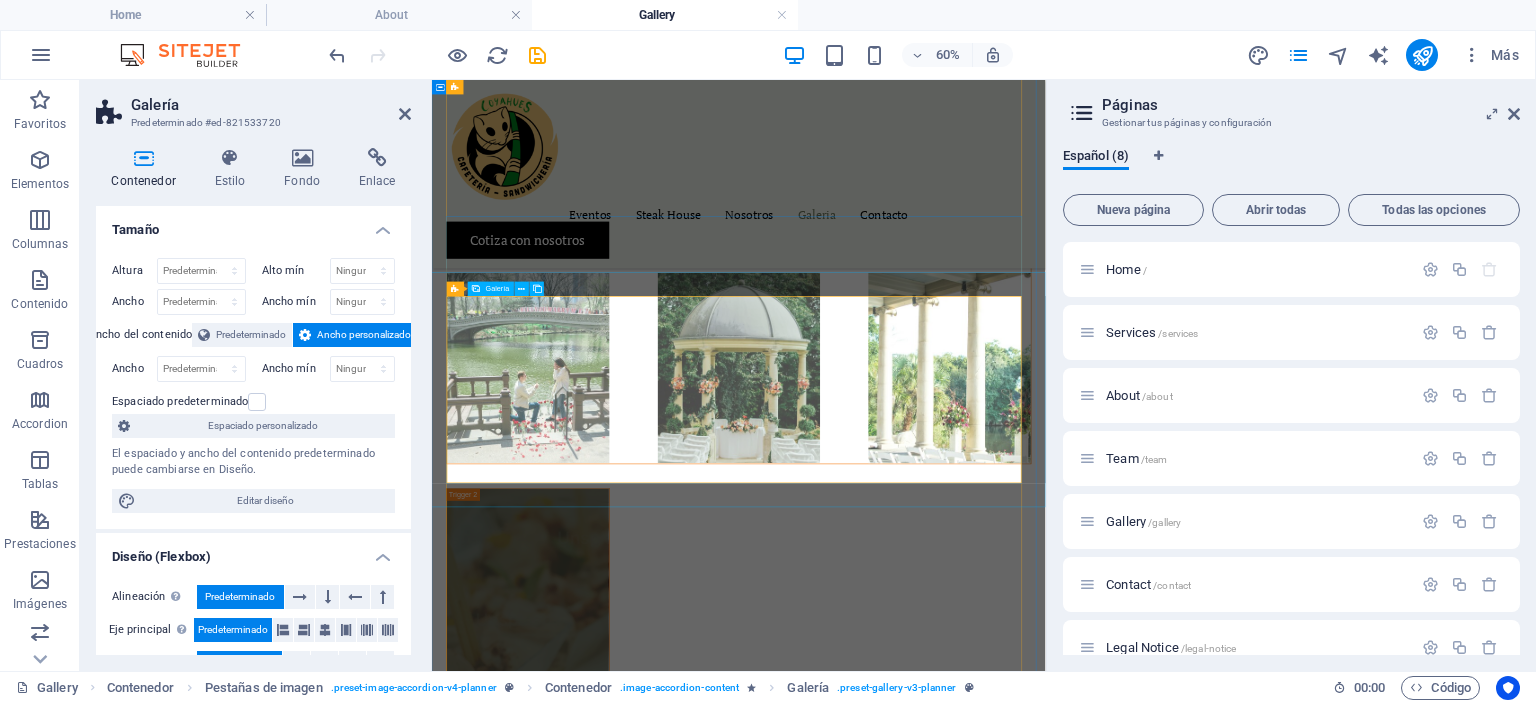 click at bounding box center [592, 560] 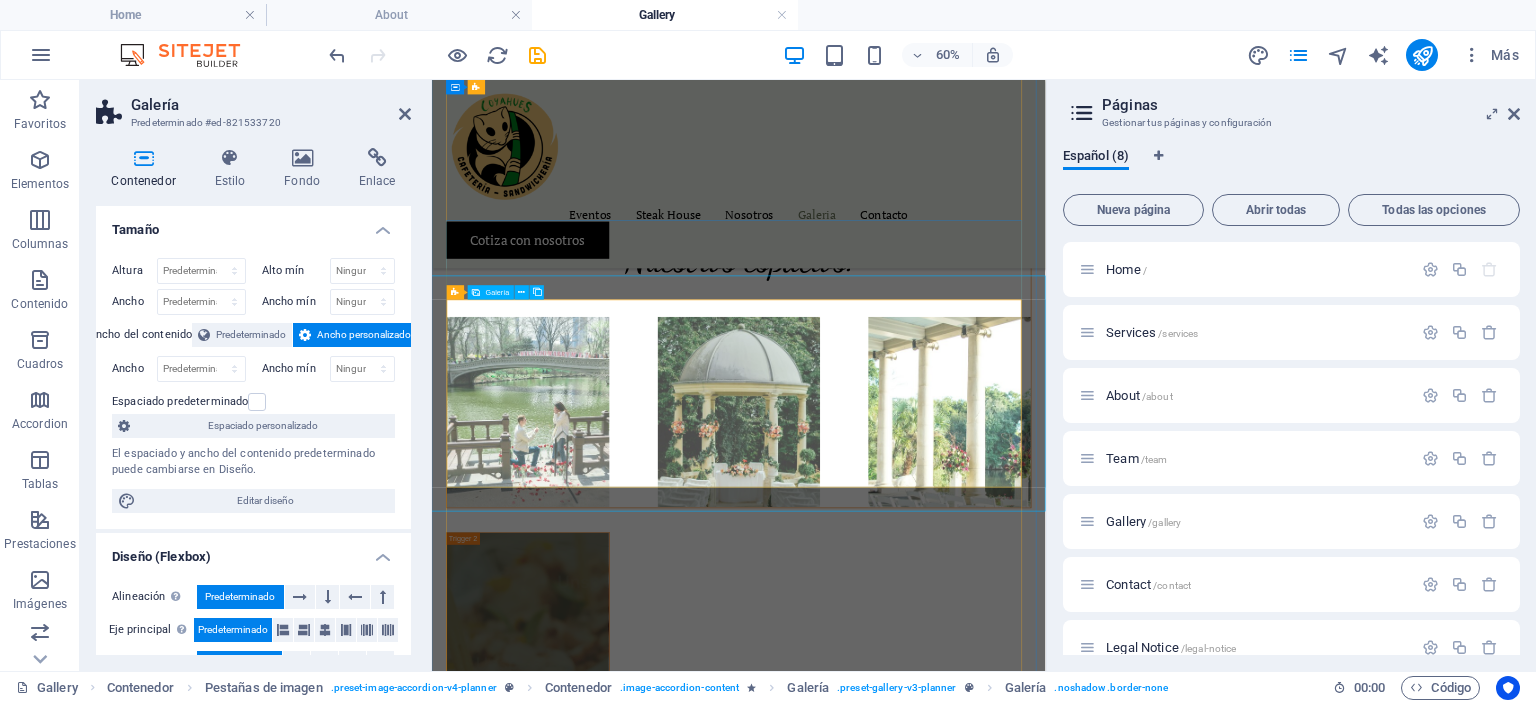 scroll, scrollTop: 1562, scrollLeft: 0, axis: vertical 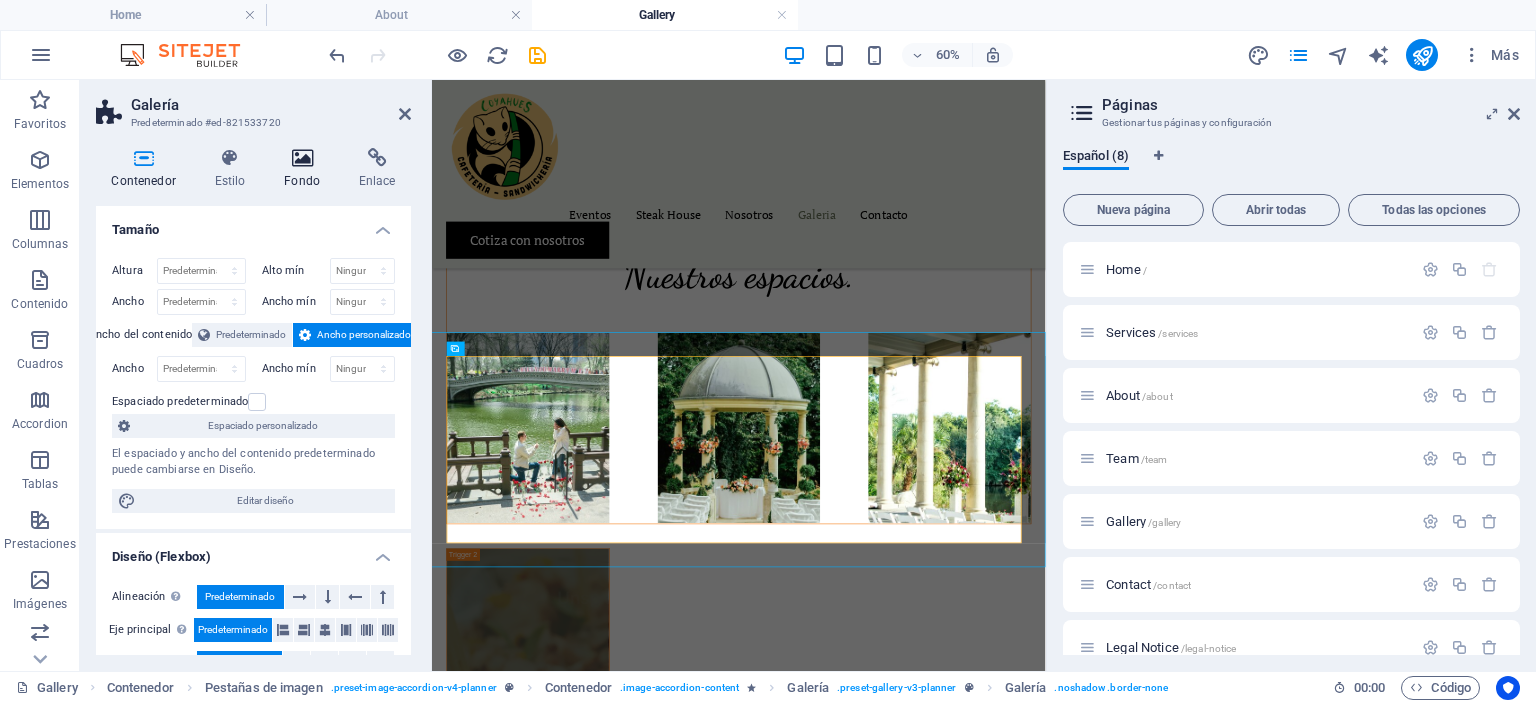click on "Fondo" at bounding box center [306, 169] 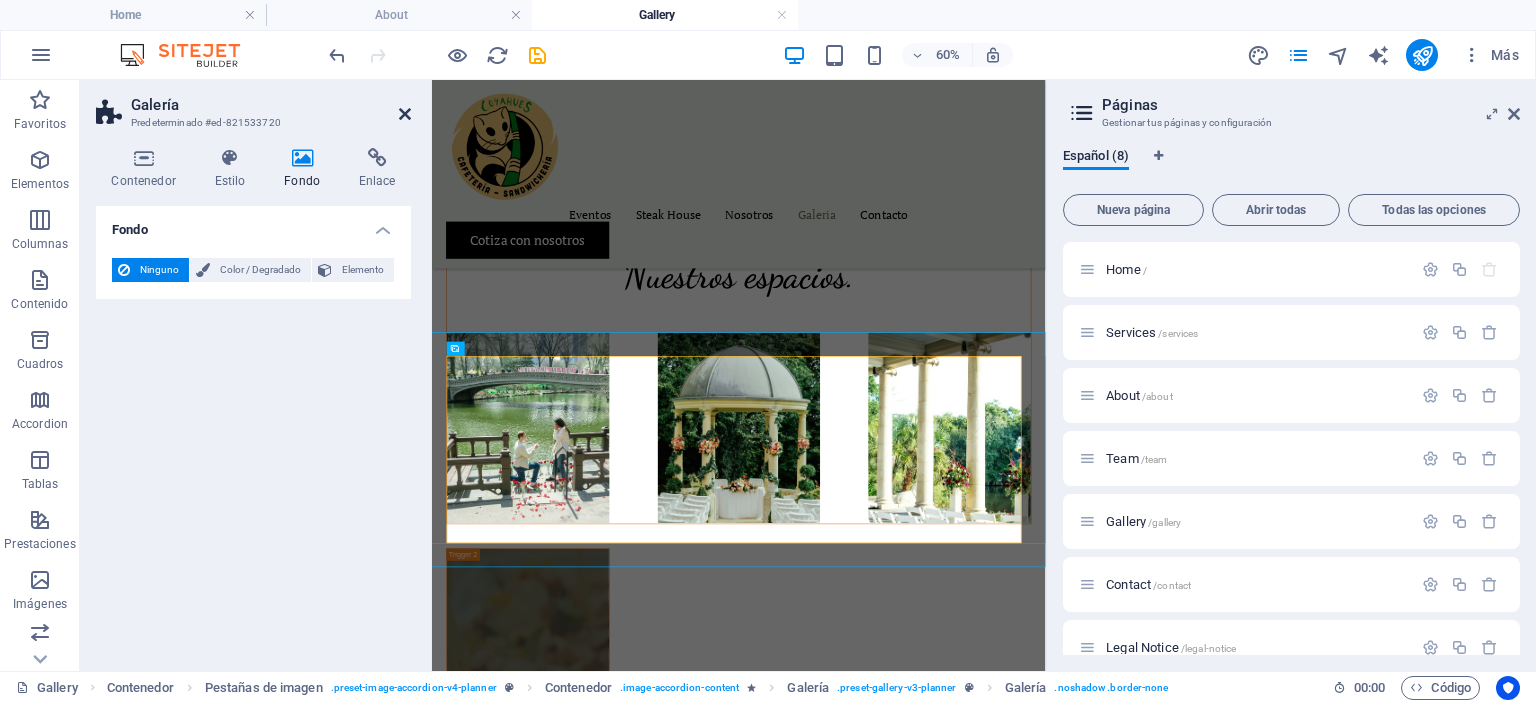 click at bounding box center [405, 114] 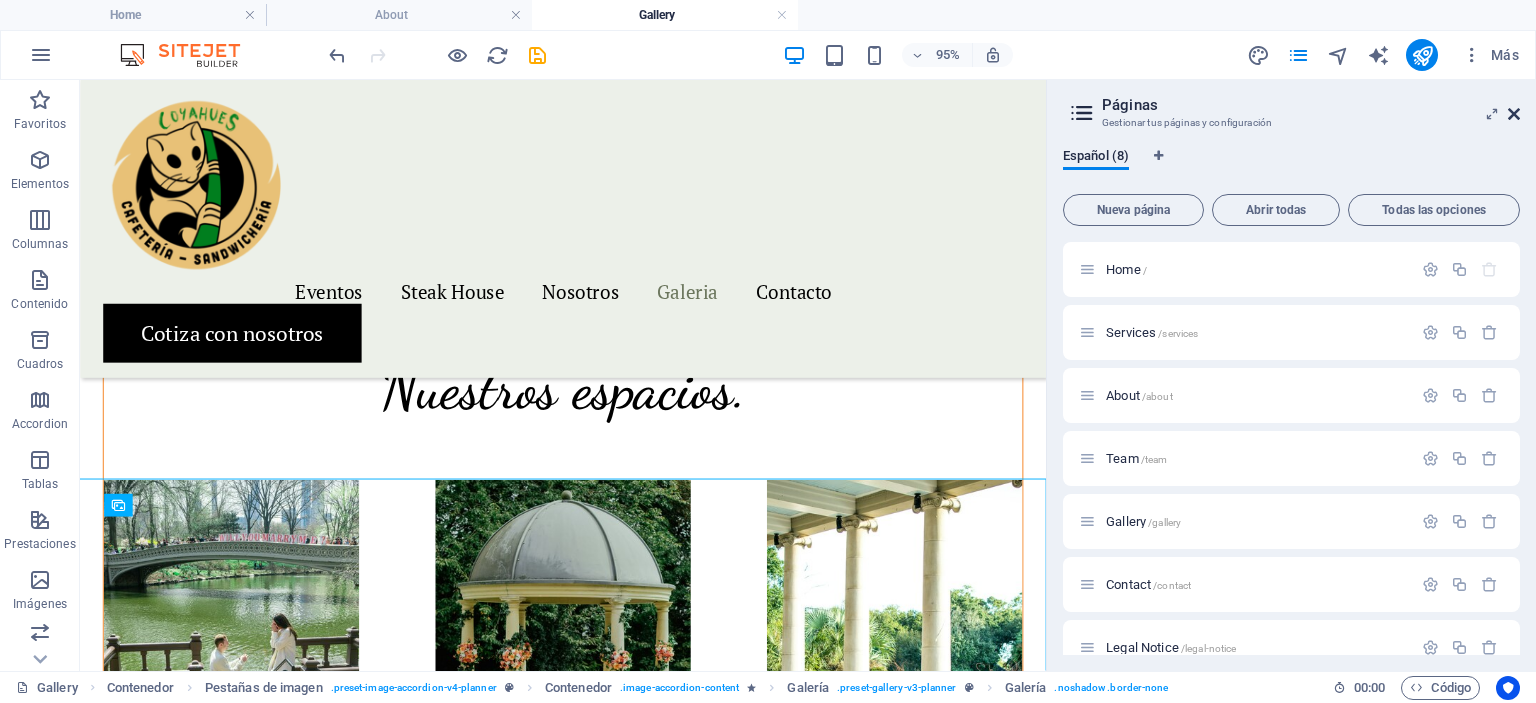 click at bounding box center [1514, 114] 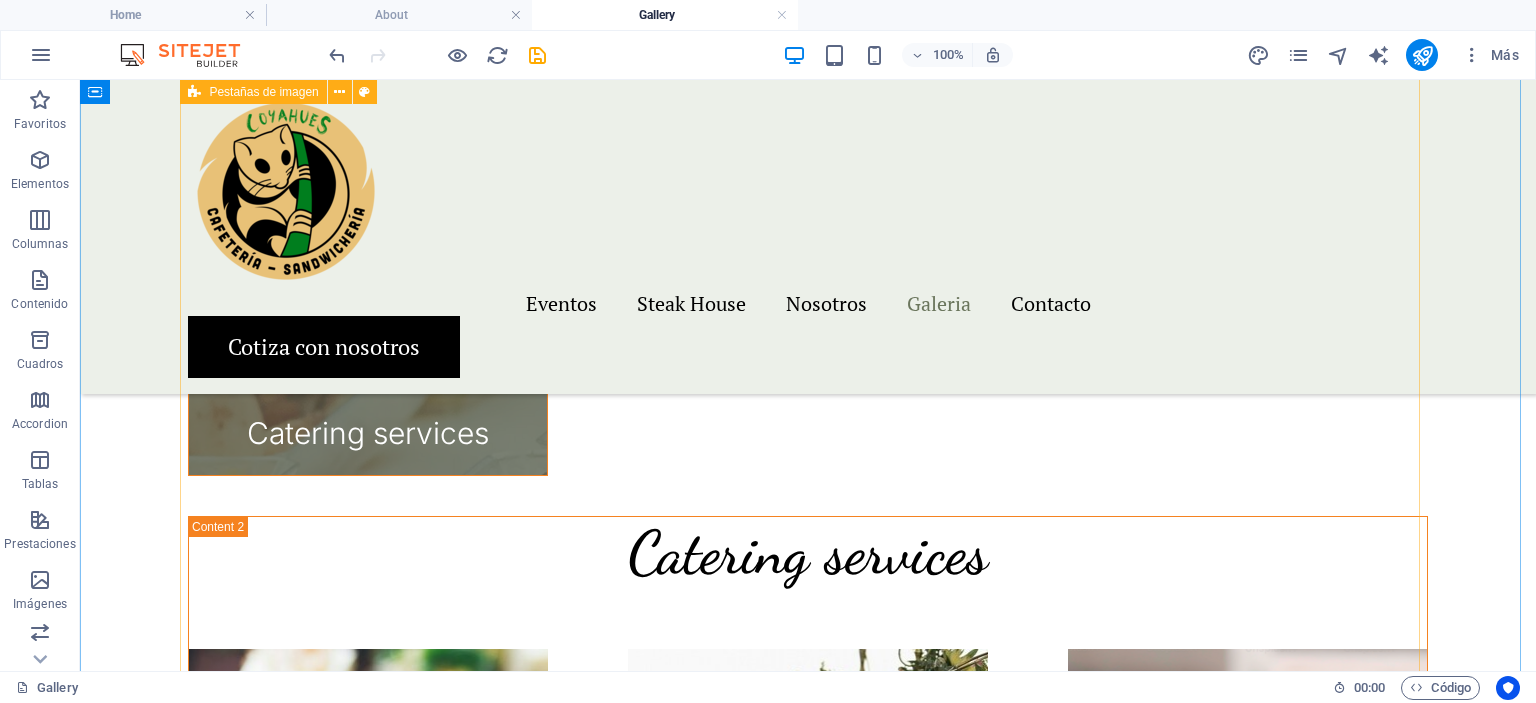 scroll, scrollTop: 2462, scrollLeft: 0, axis: vertical 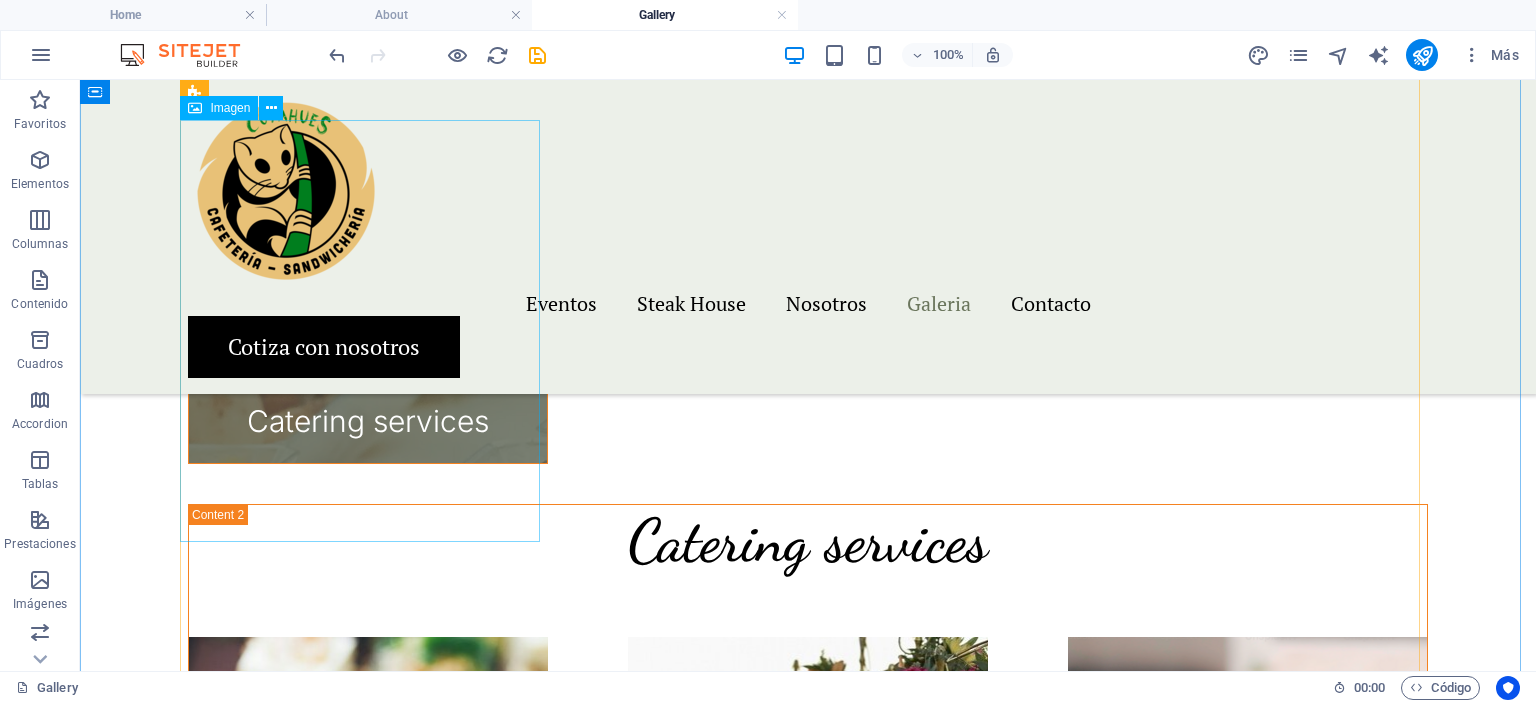 click on "Catering services" at bounding box center (368, 253) 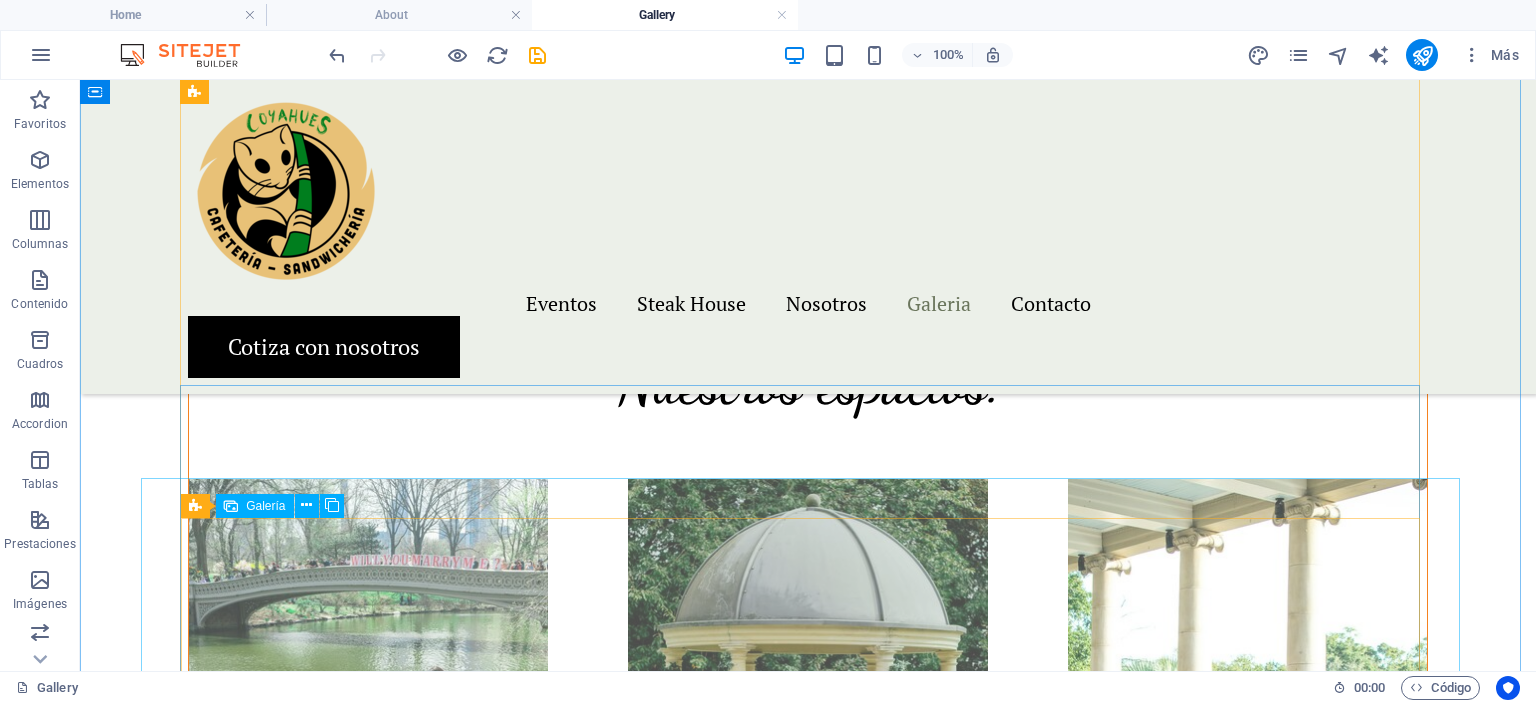 scroll, scrollTop: 1662, scrollLeft: 0, axis: vertical 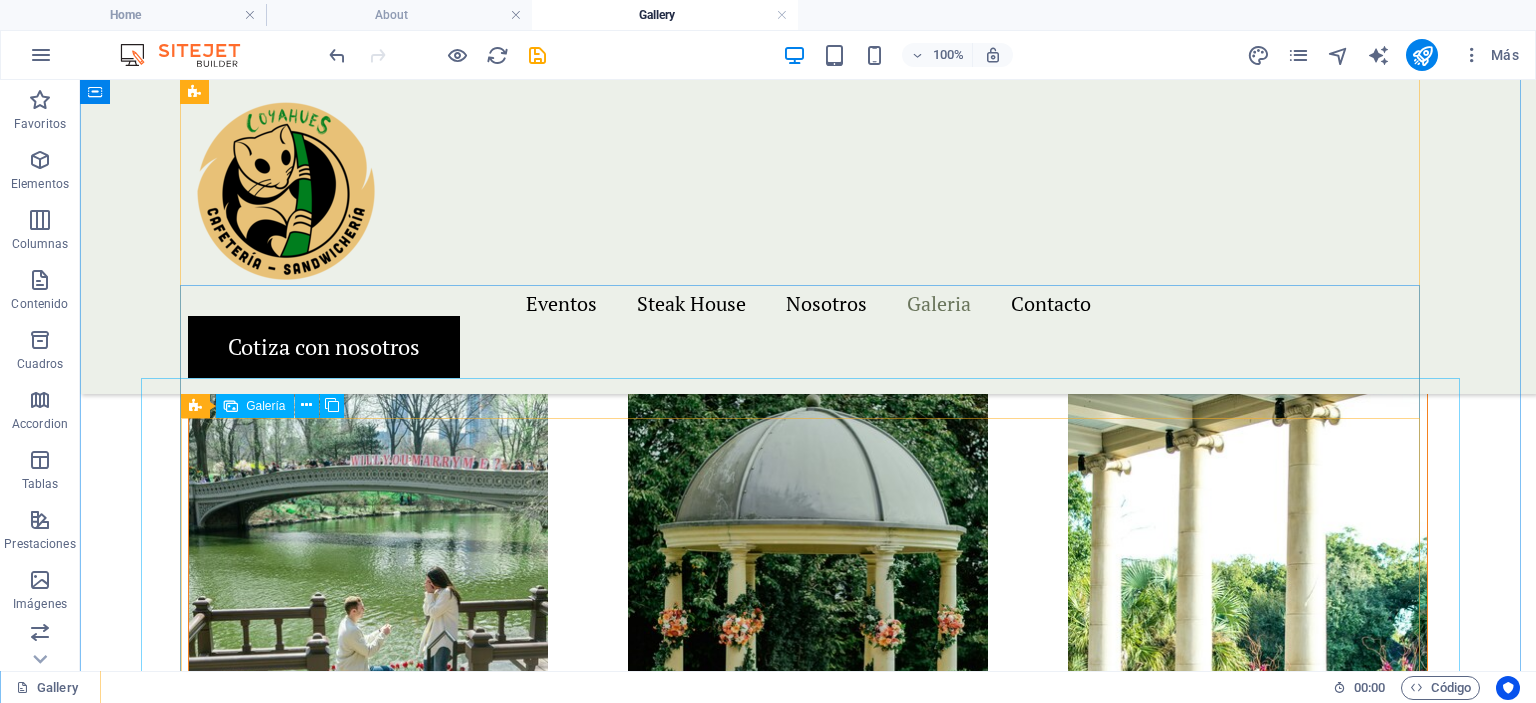 click at bounding box center (231, 406) 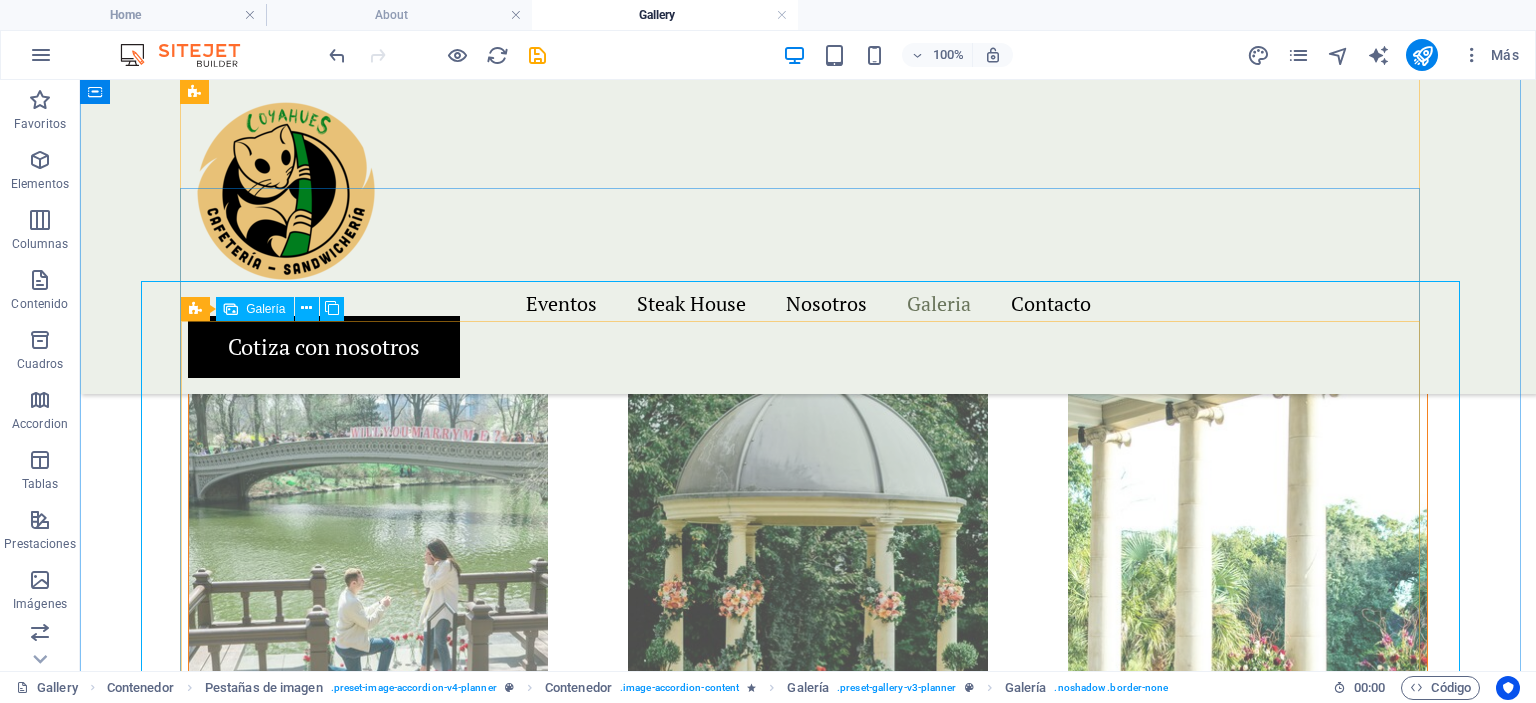 scroll, scrollTop: 1662, scrollLeft: 0, axis: vertical 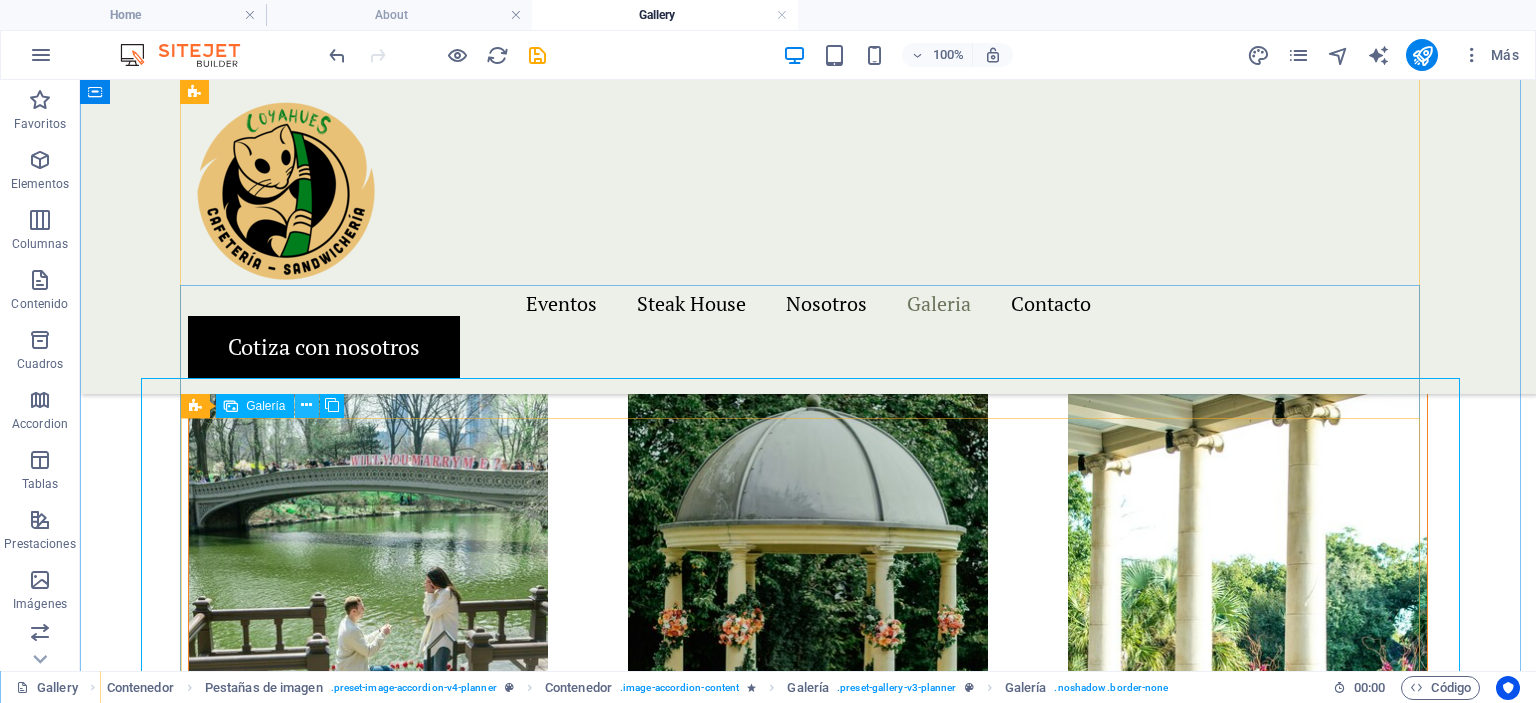 click at bounding box center [306, 405] 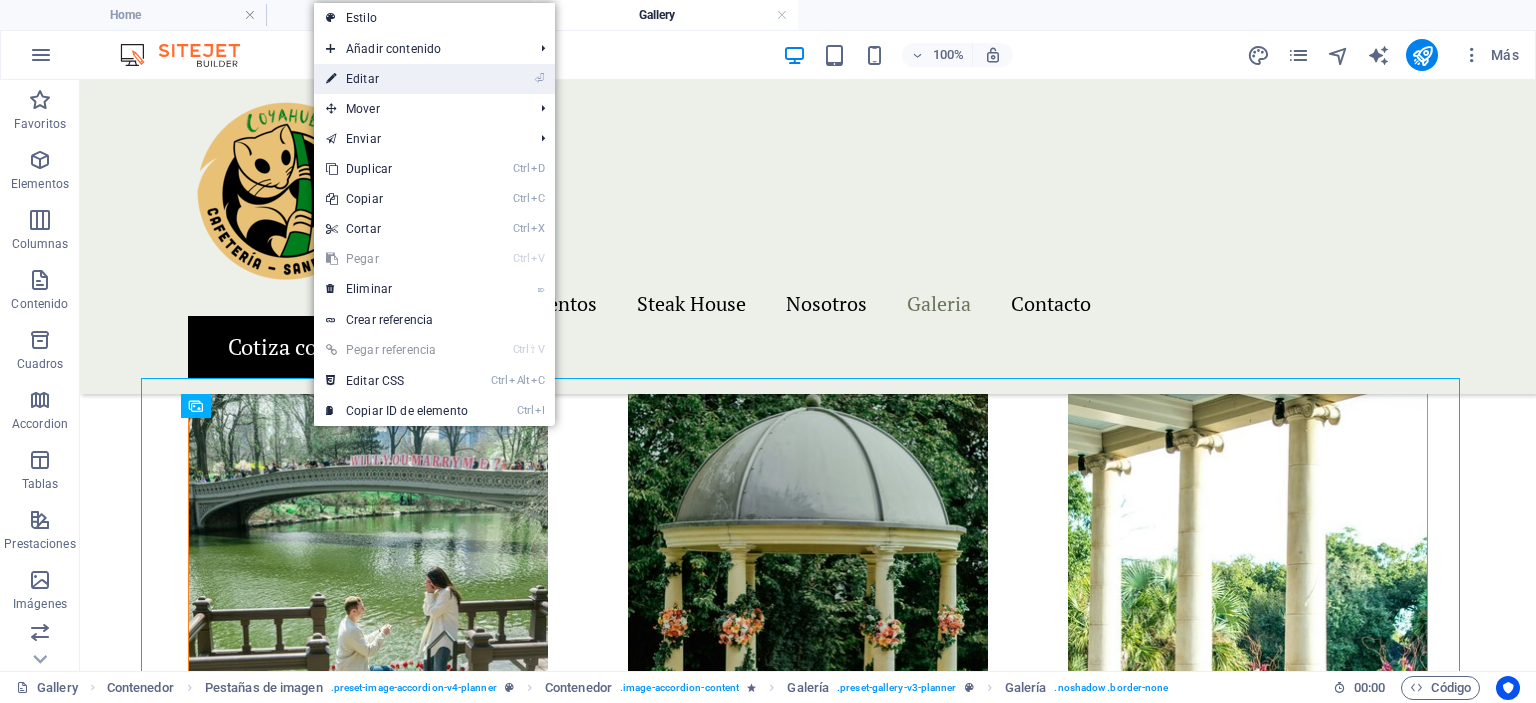 click on "⏎  Editar" at bounding box center [397, 79] 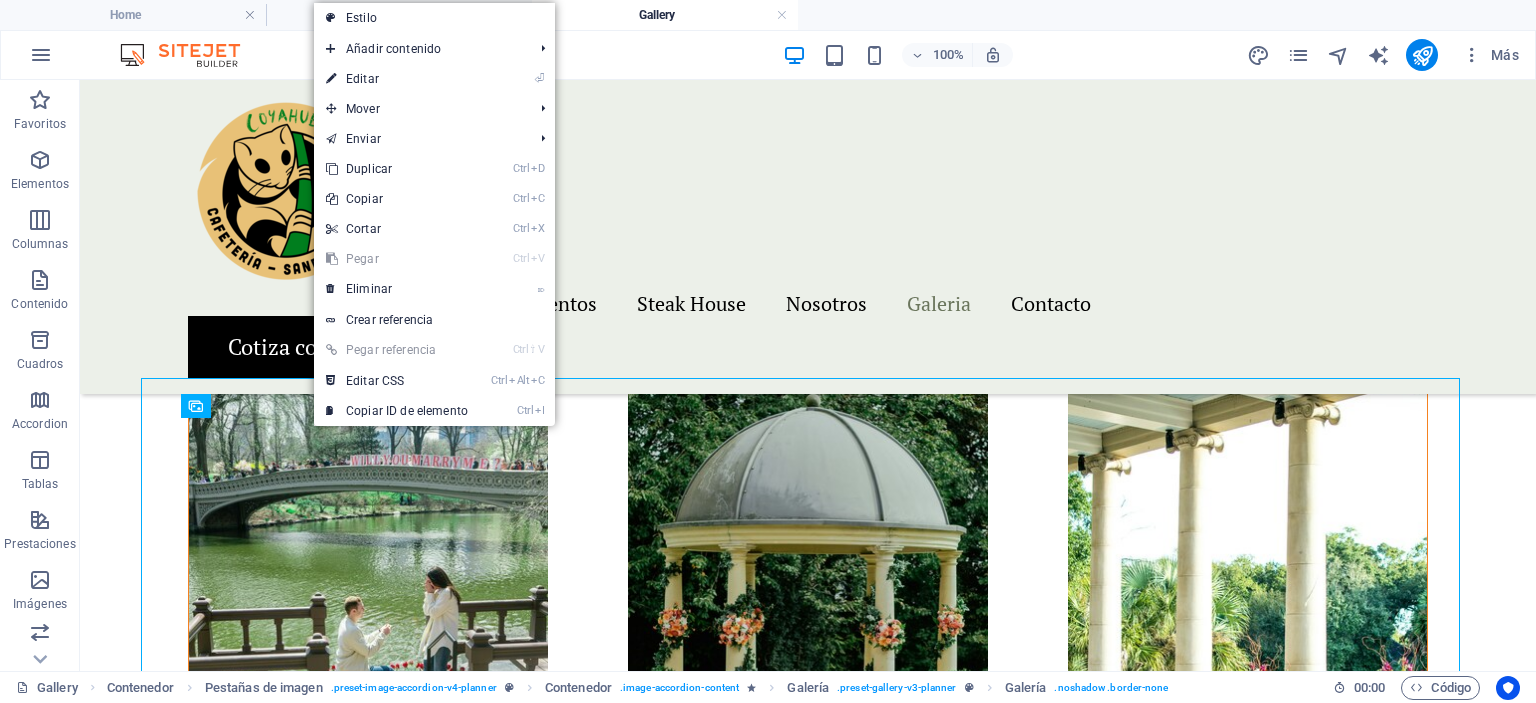 select on "px" 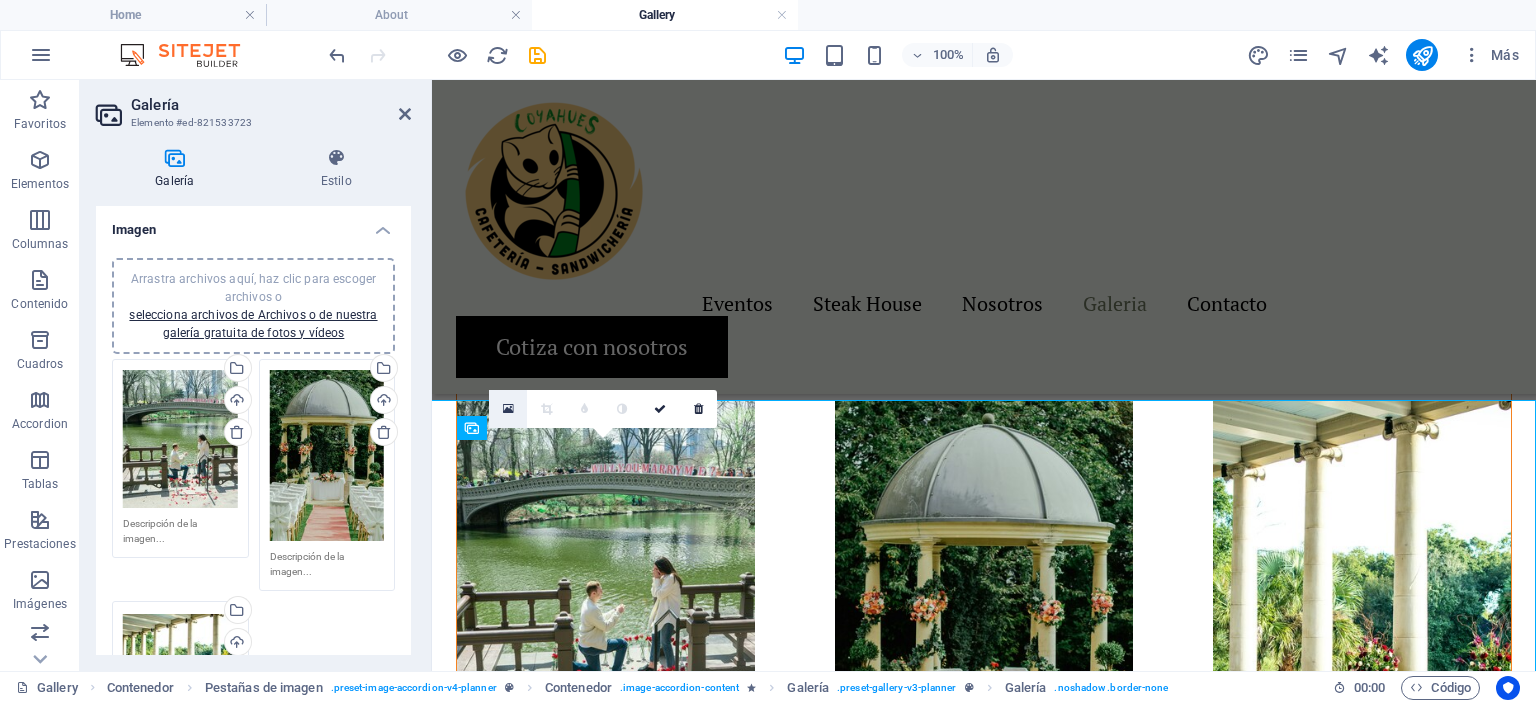 click at bounding box center (508, 409) 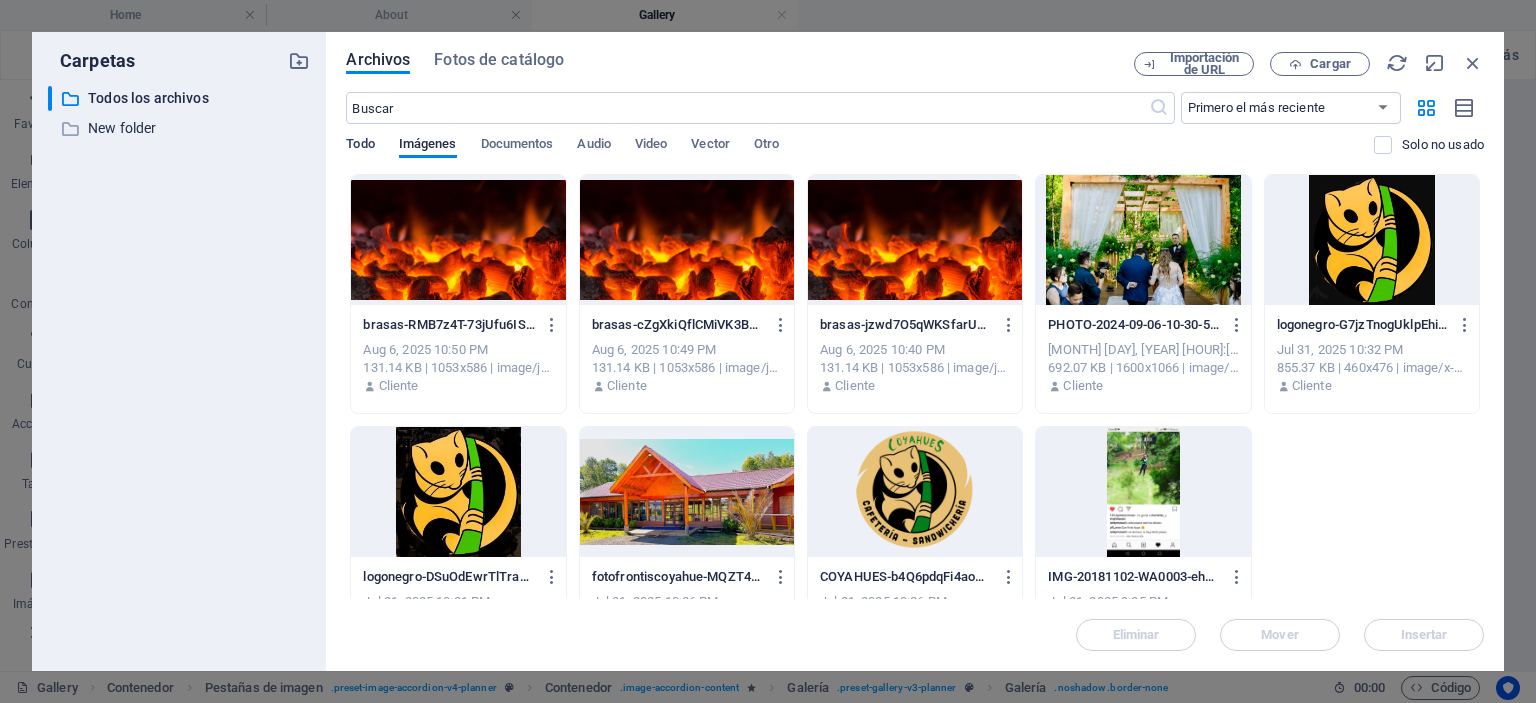 click on "Todo" at bounding box center (360, 146) 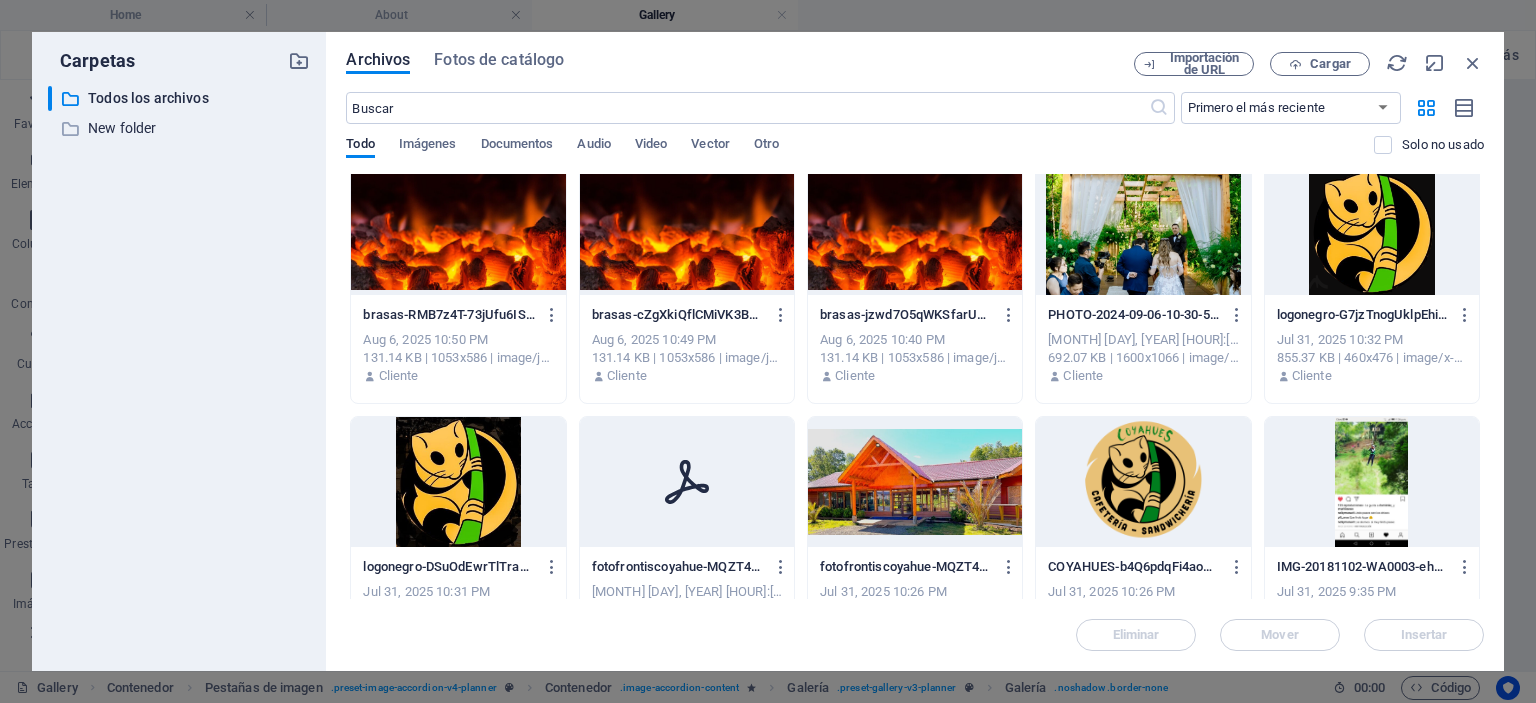 scroll, scrollTop: 0, scrollLeft: 0, axis: both 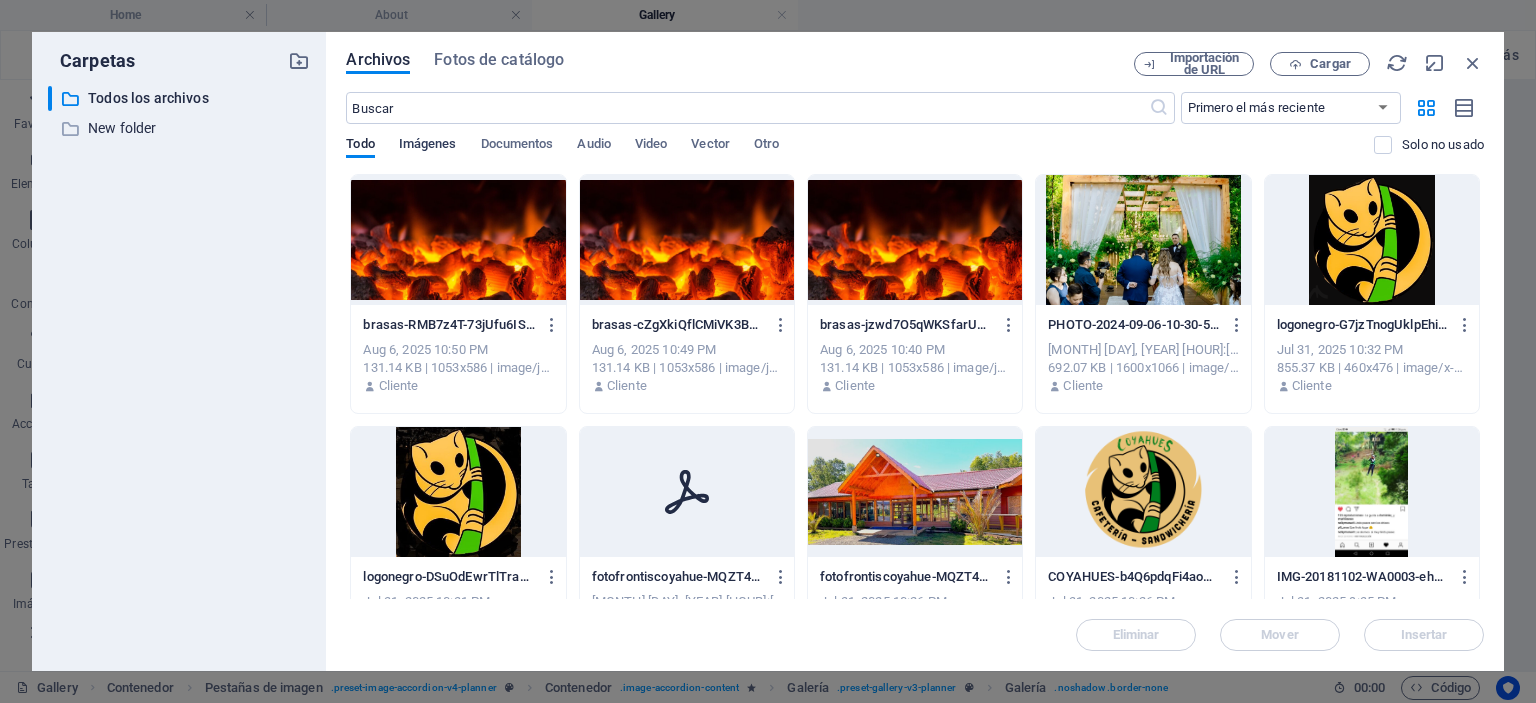 click on "Imágenes" at bounding box center (428, 146) 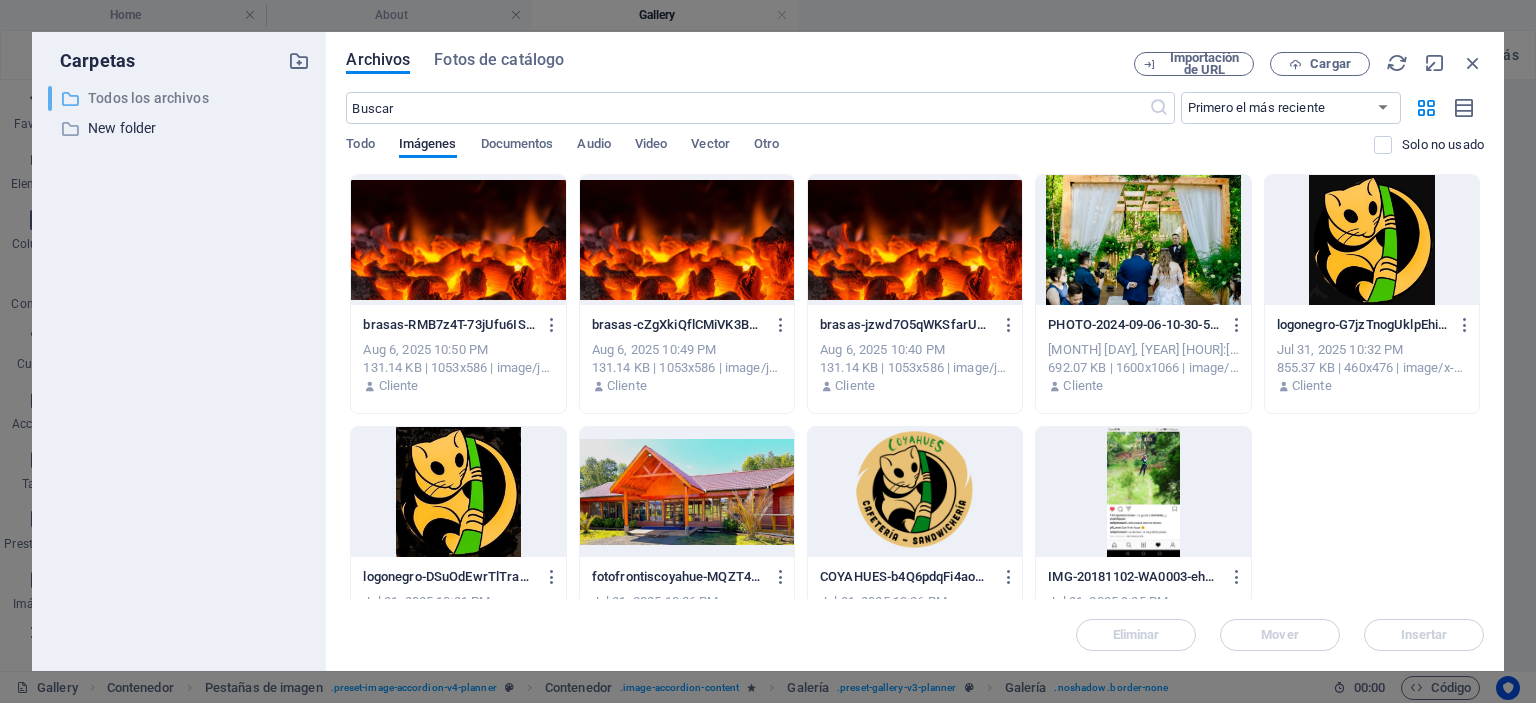 click on "Todos los archivos" at bounding box center (181, 98) 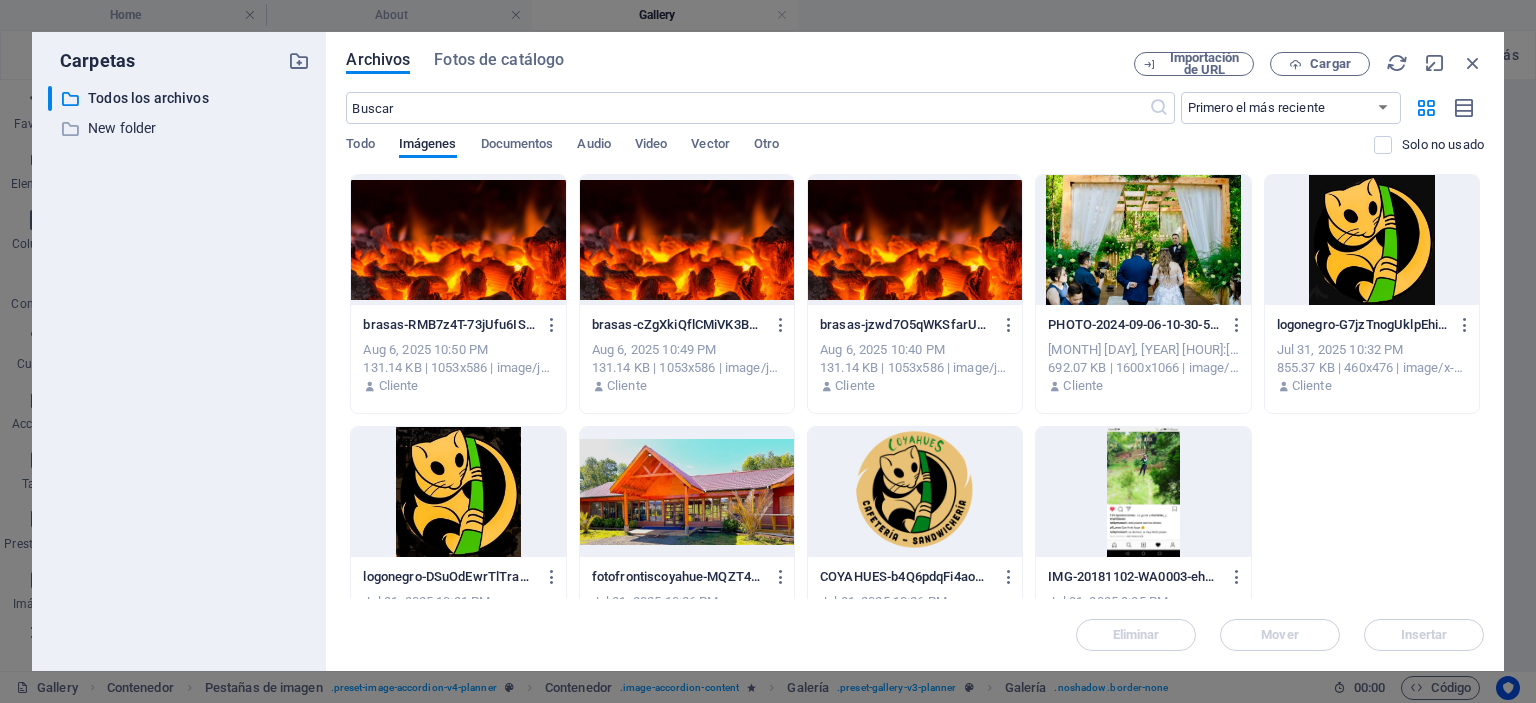 click at bounding box center (1143, 240) 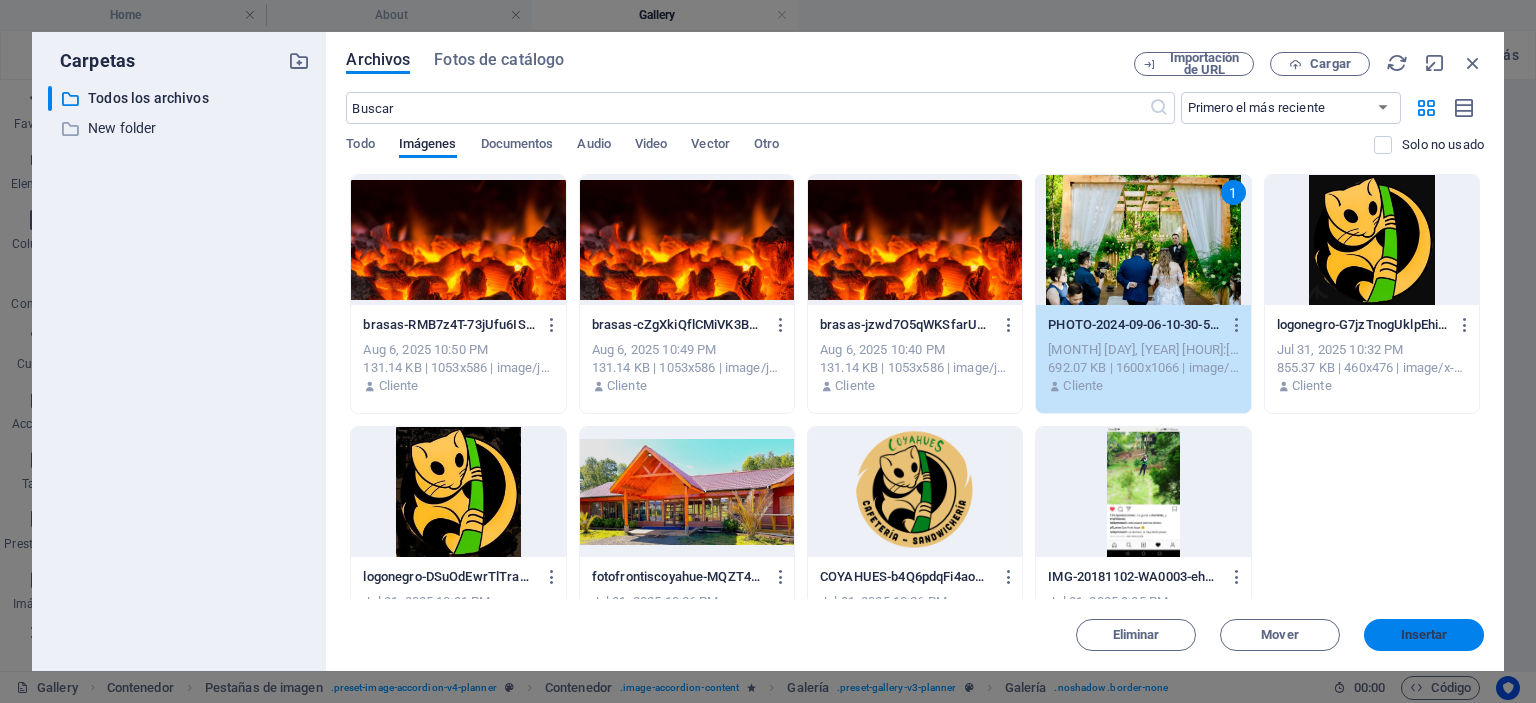 click on "Insertar" at bounding box center (1424, 635) 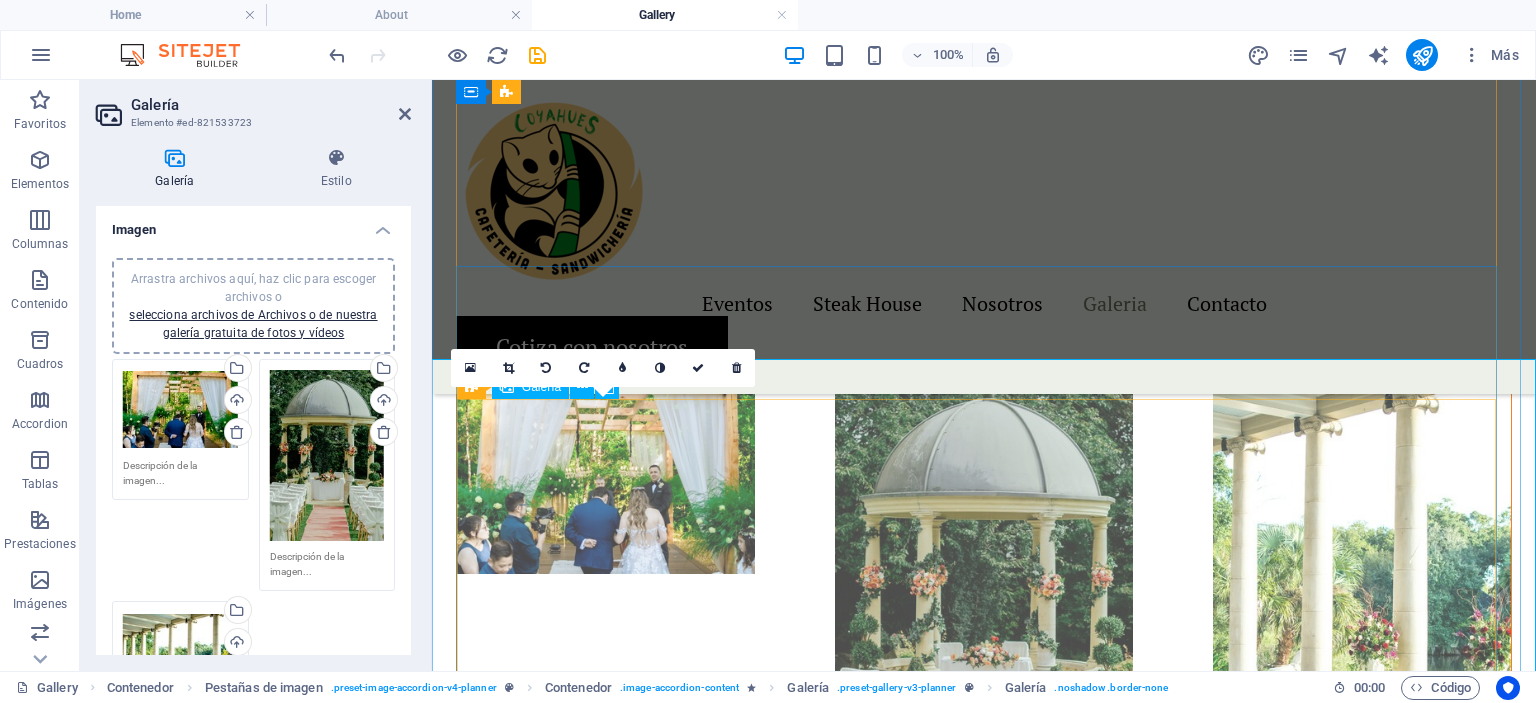 scroll, scrollTop: 1762, scrollLeft: 0, axis: vertical 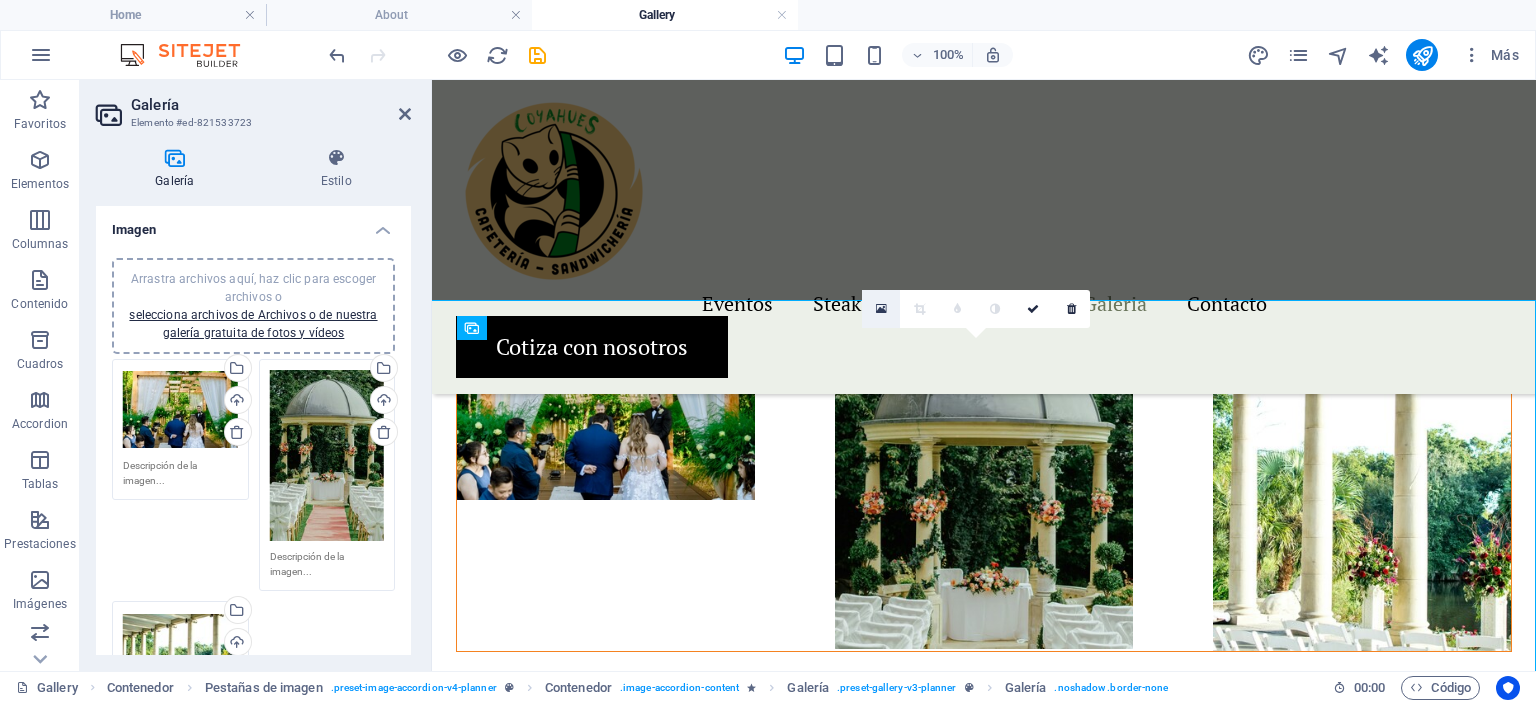 click at bounding box center (881, 309) 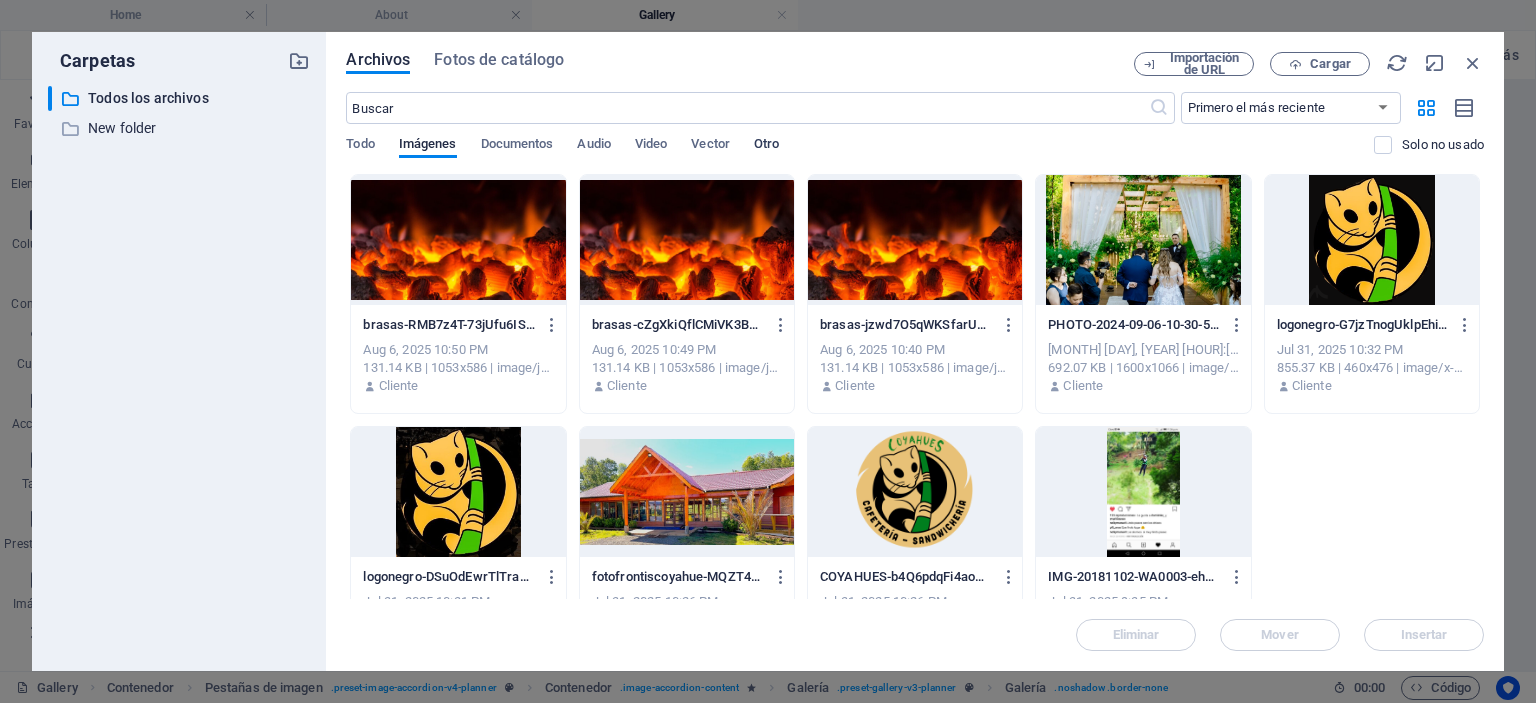 click on "Otro" at bounding box center [766, 146] 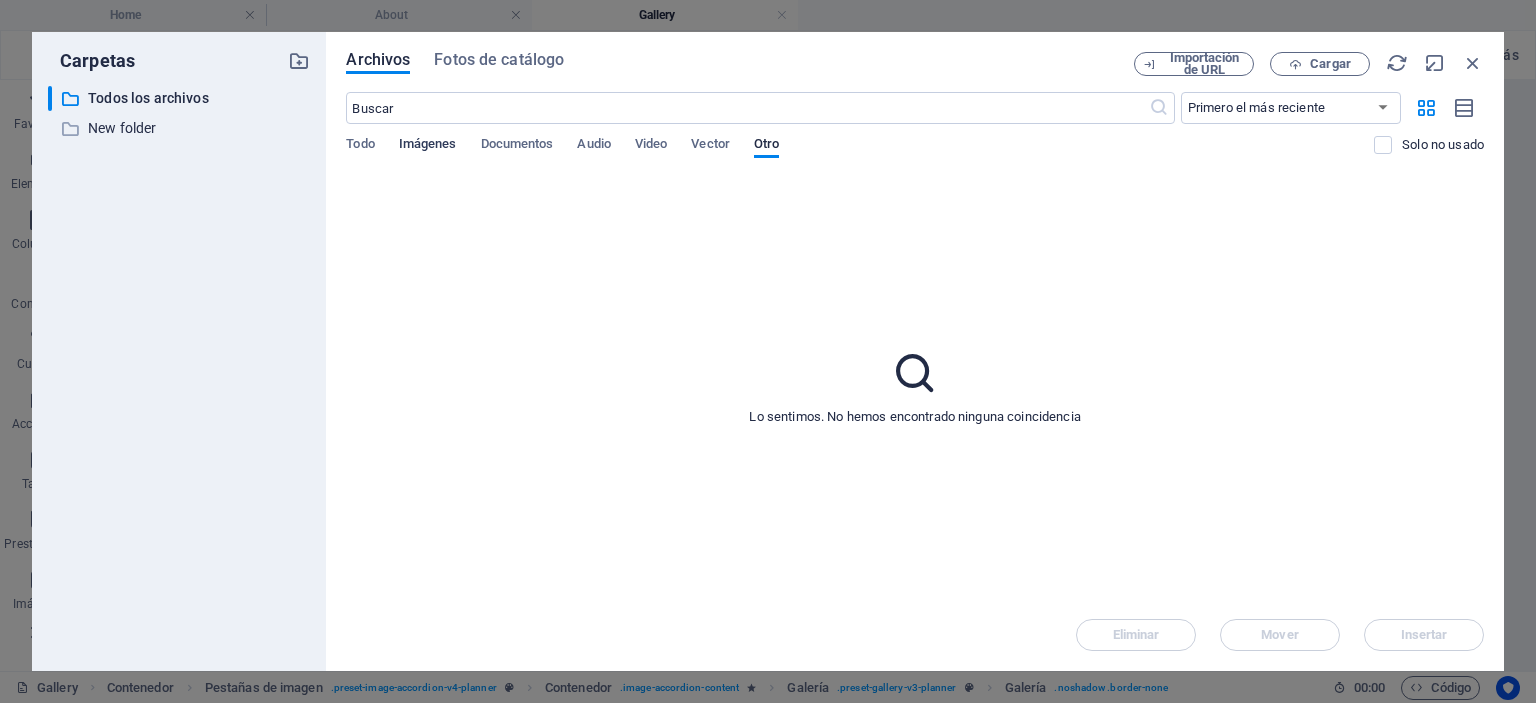 click on "Imágenes" at bounding box center [428, 146] 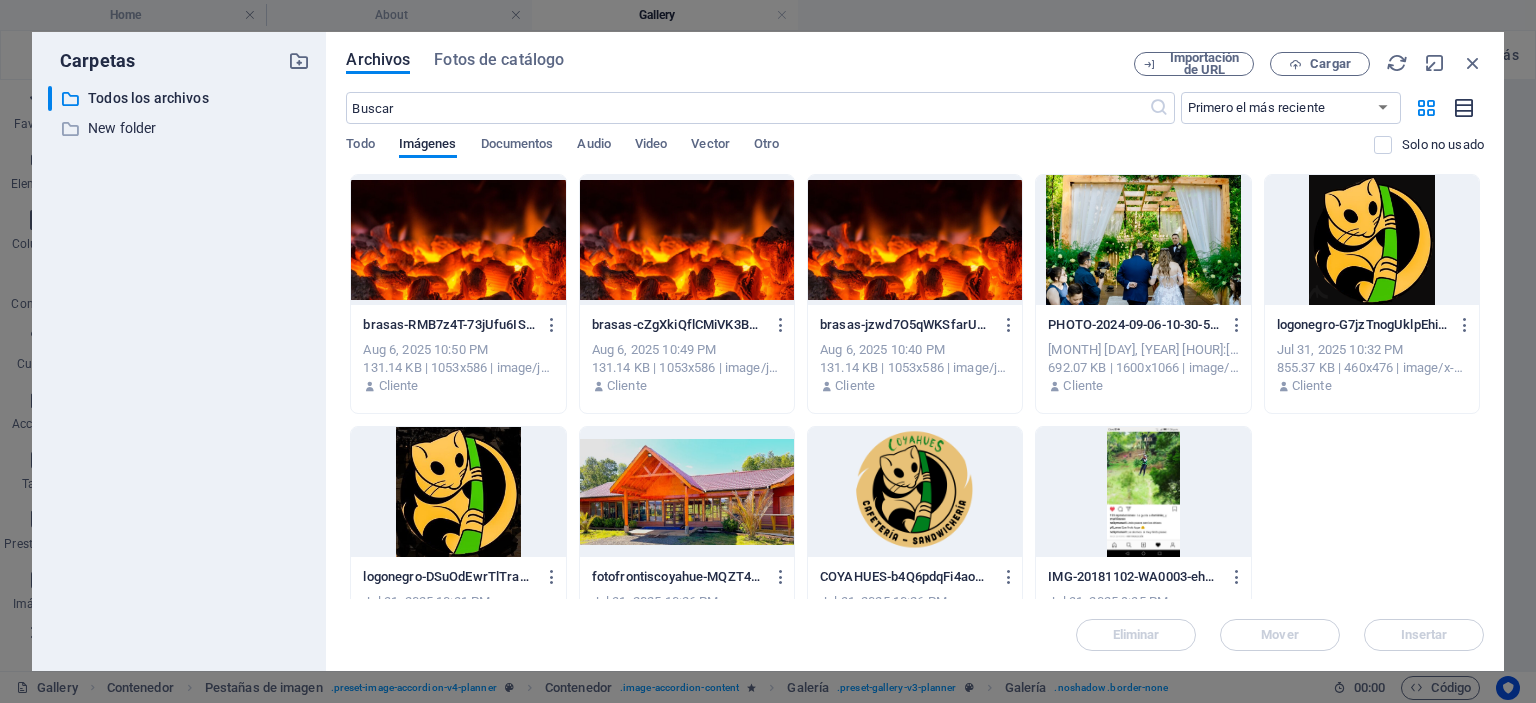 click at bounding box center (1465, 108) 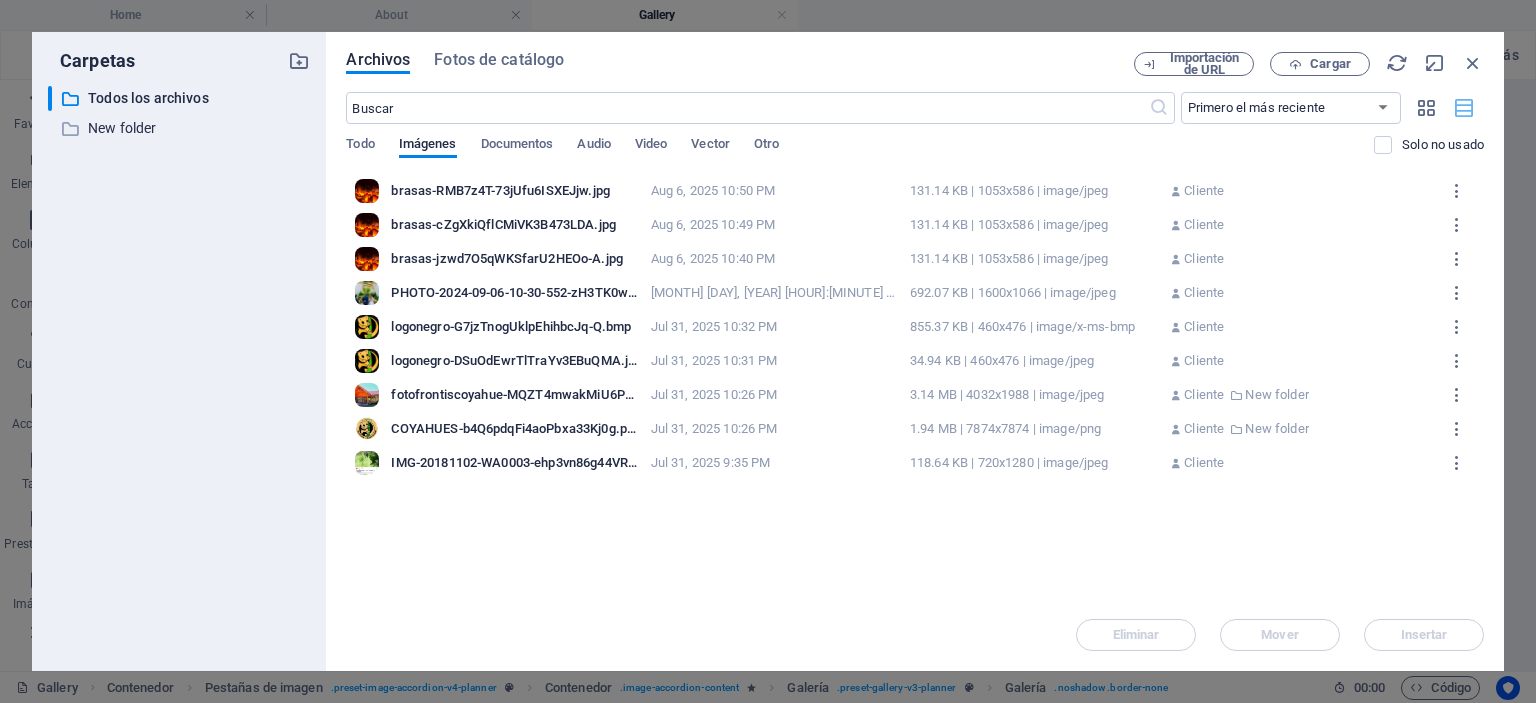 click at bounding box center [1465, 108] 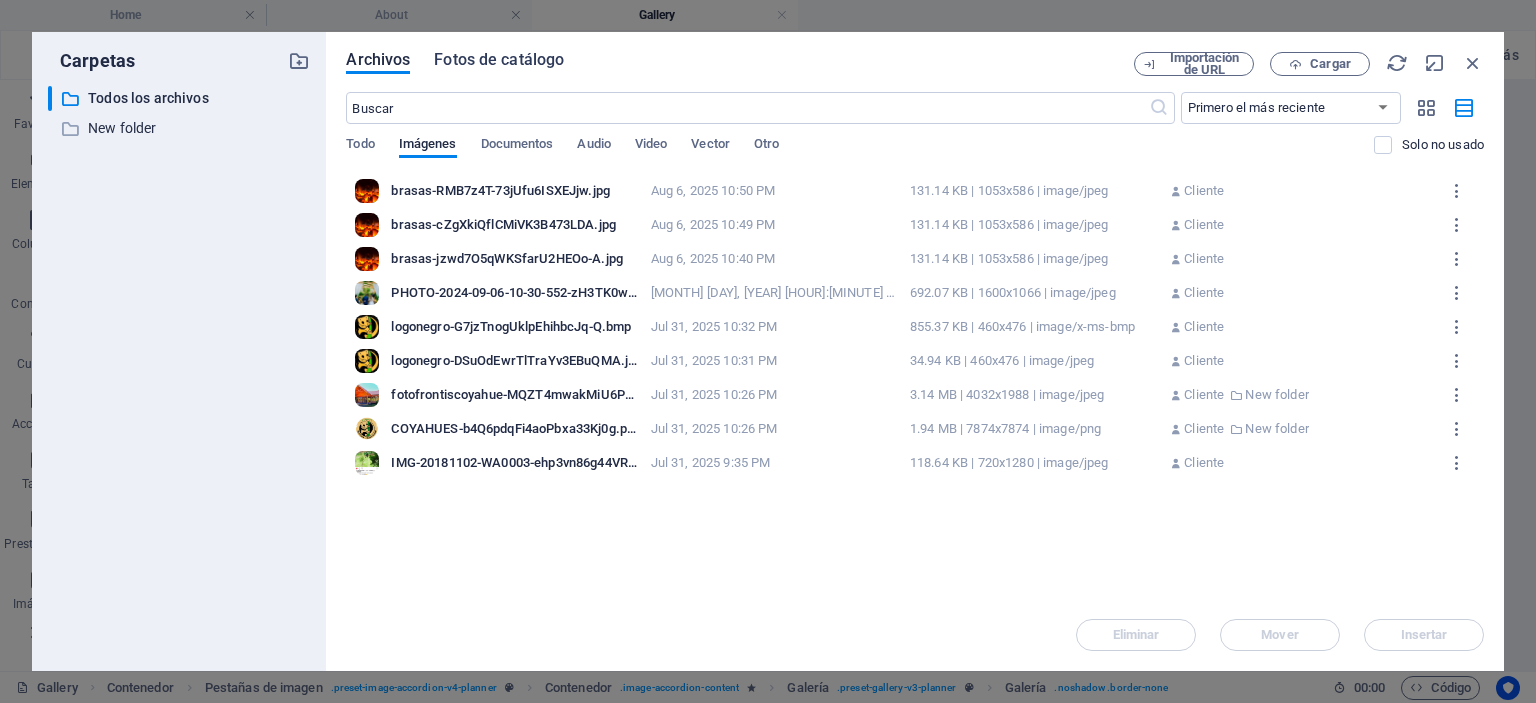 click on "Fotos de catálogo" at bounding box center (499, 60) 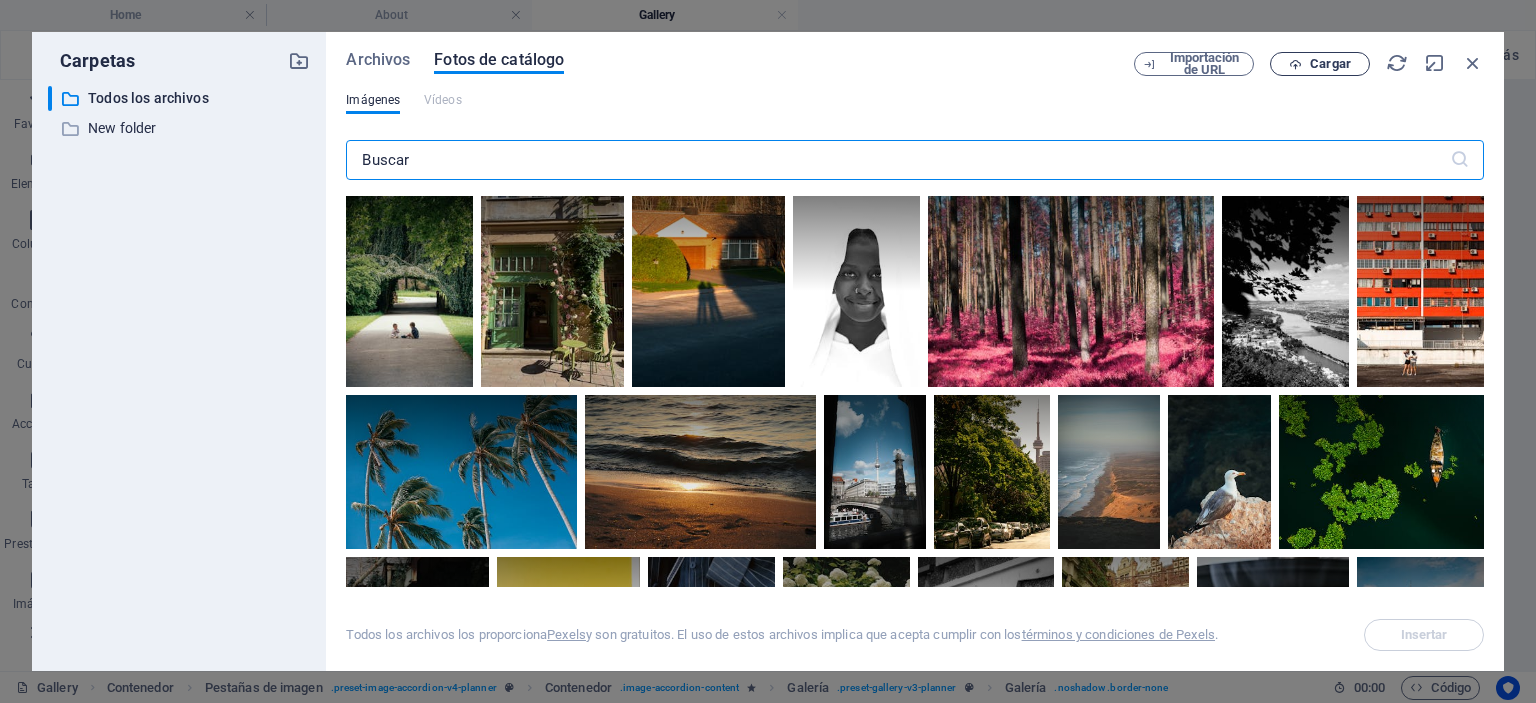 click at bounding box center [1295, 64] 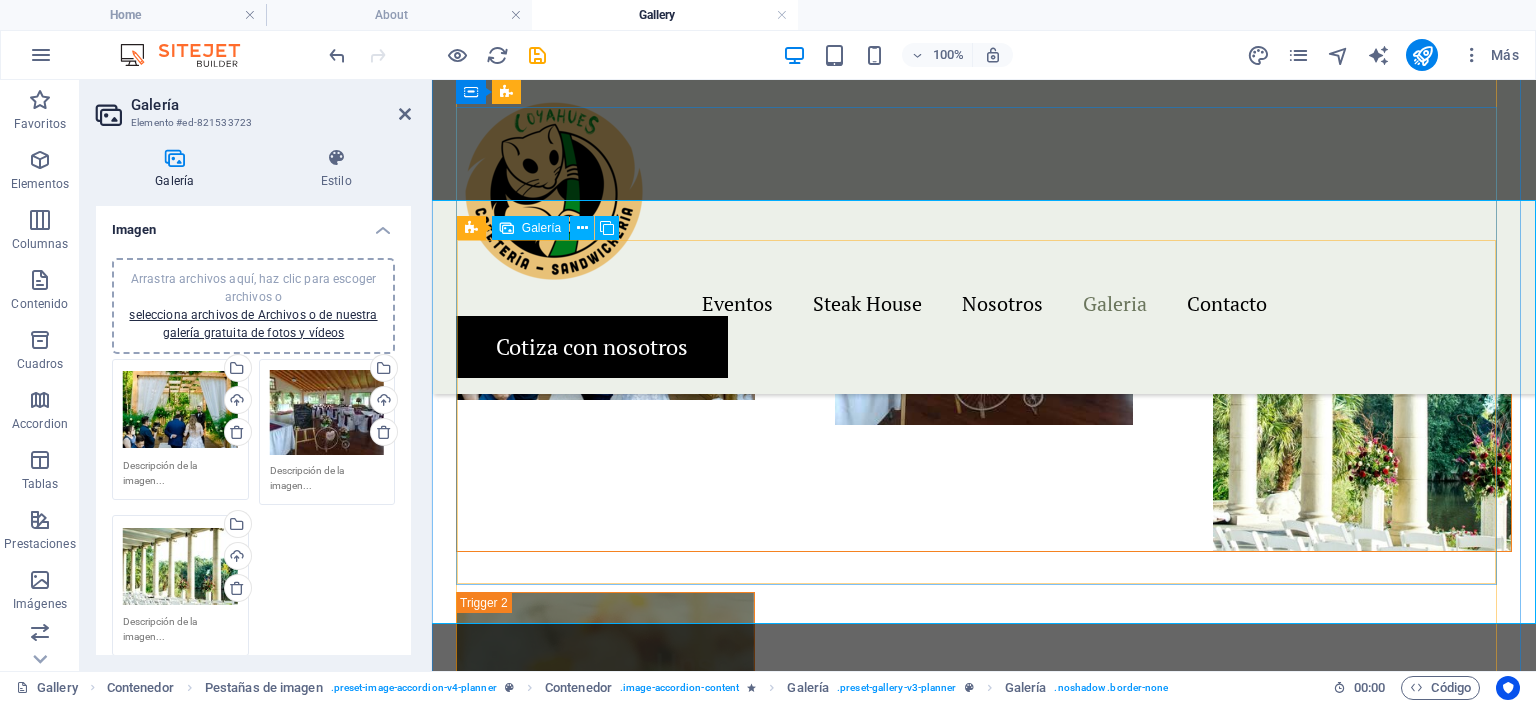 scroll, scrollTop: 1762, scrollLeft: 0, axis: vertical 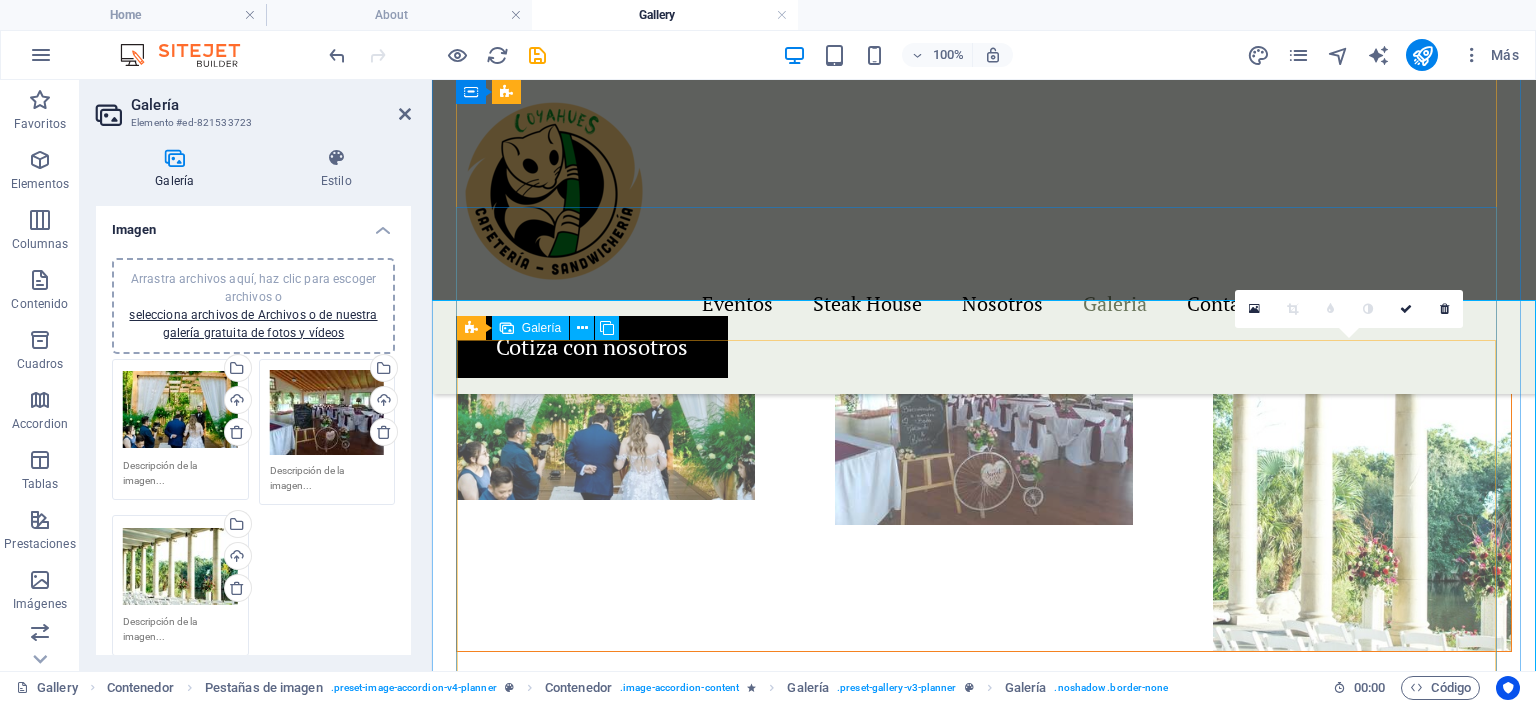 click at bounding box center (1362, 476) 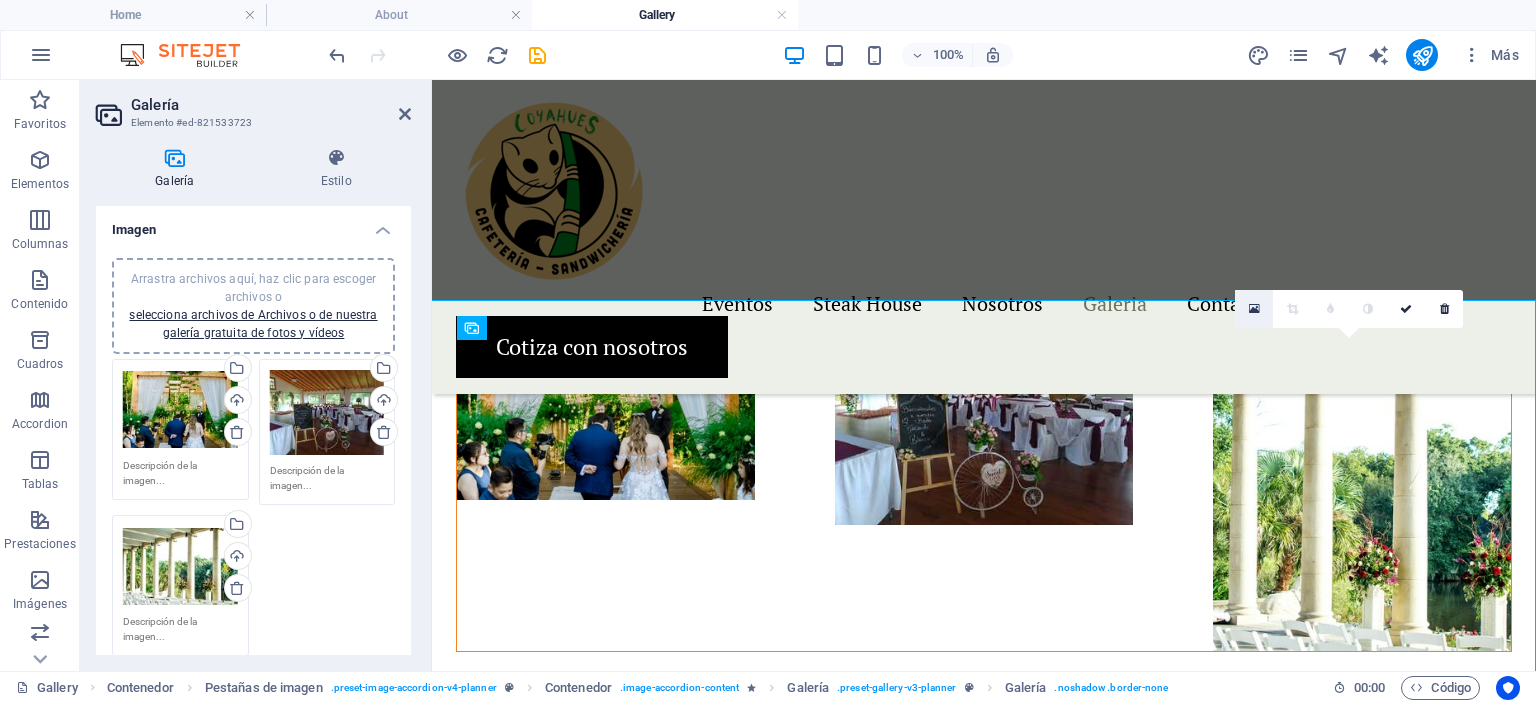 click at bounding box center [1254, 309] 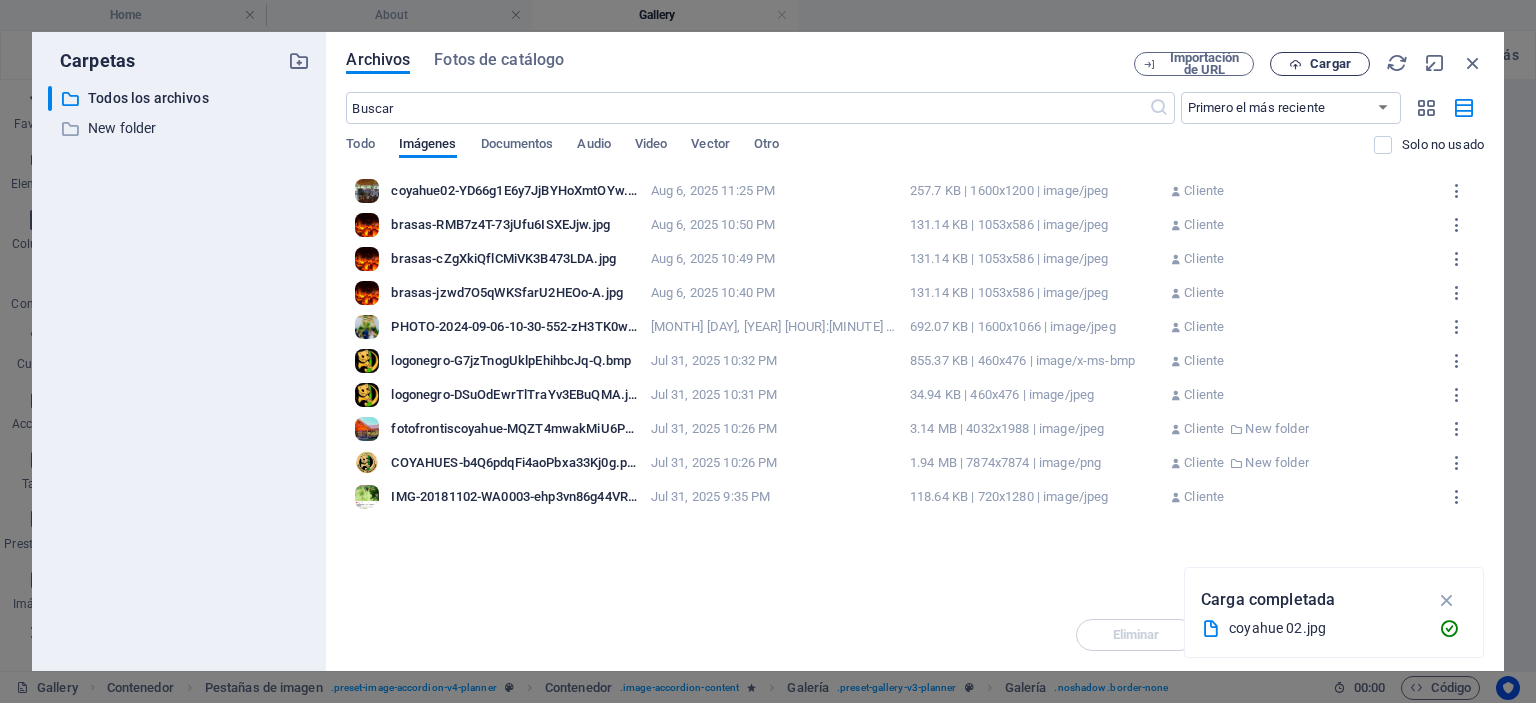 click on "Cargar" at bounding box center (1330, 64) 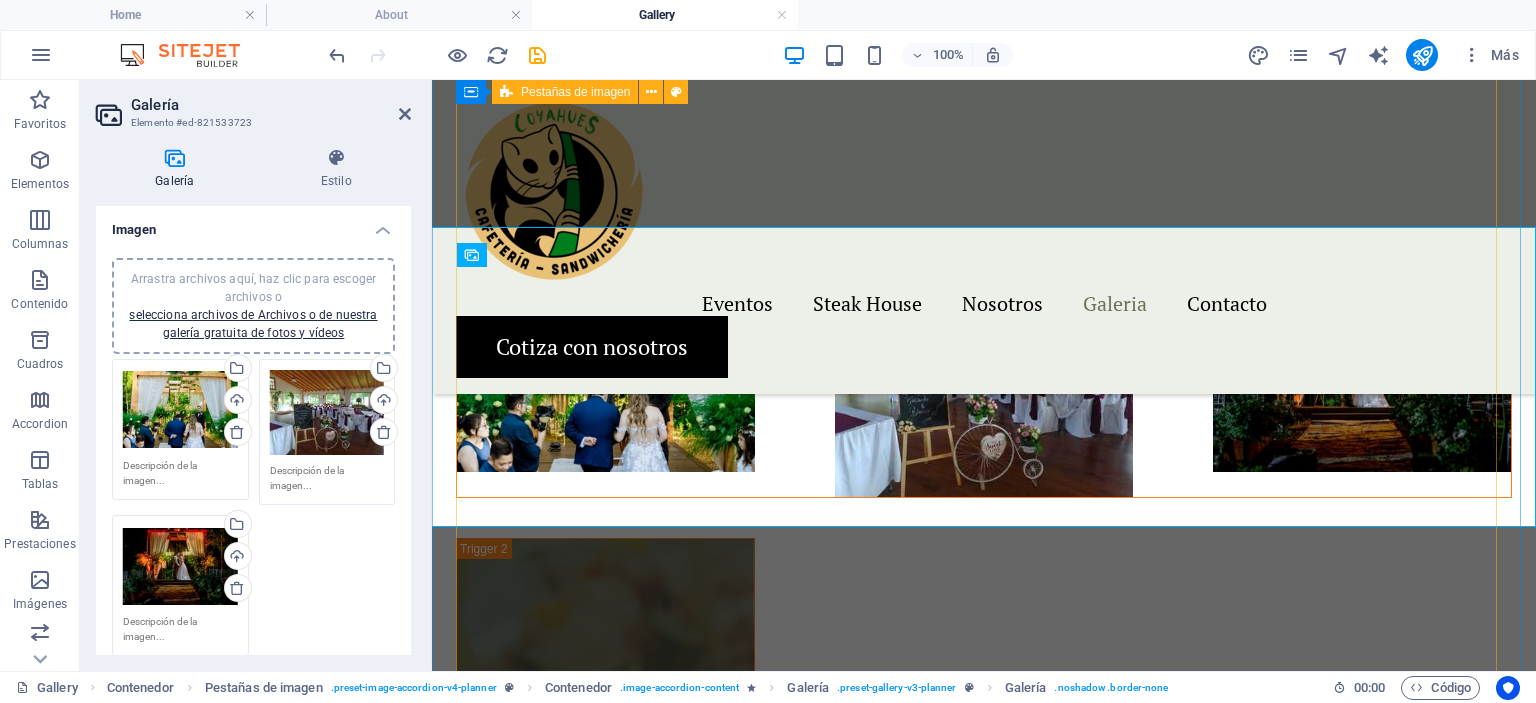 scroll, scrollTop: 1762, scrollLeft: 0, axis: vertical 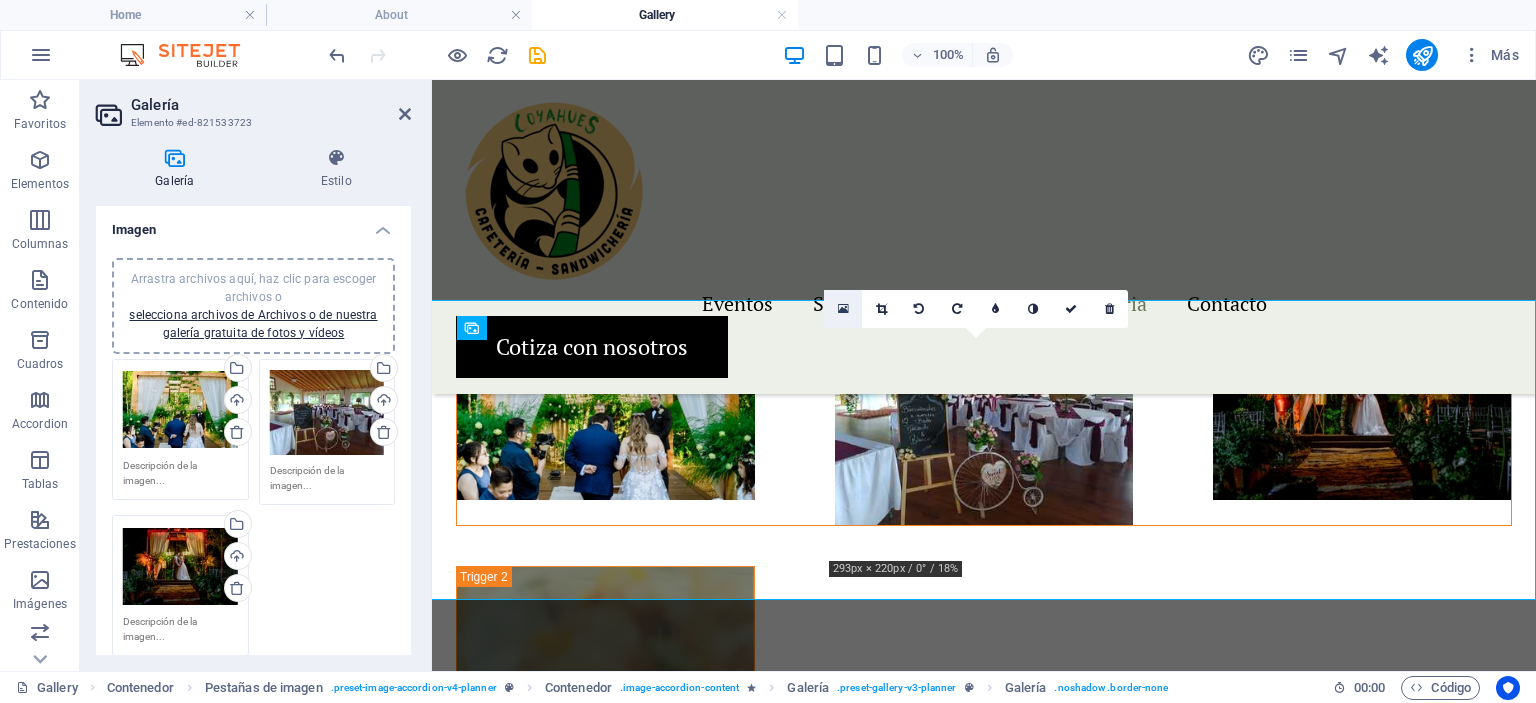 click at bounding box center [843, 309] 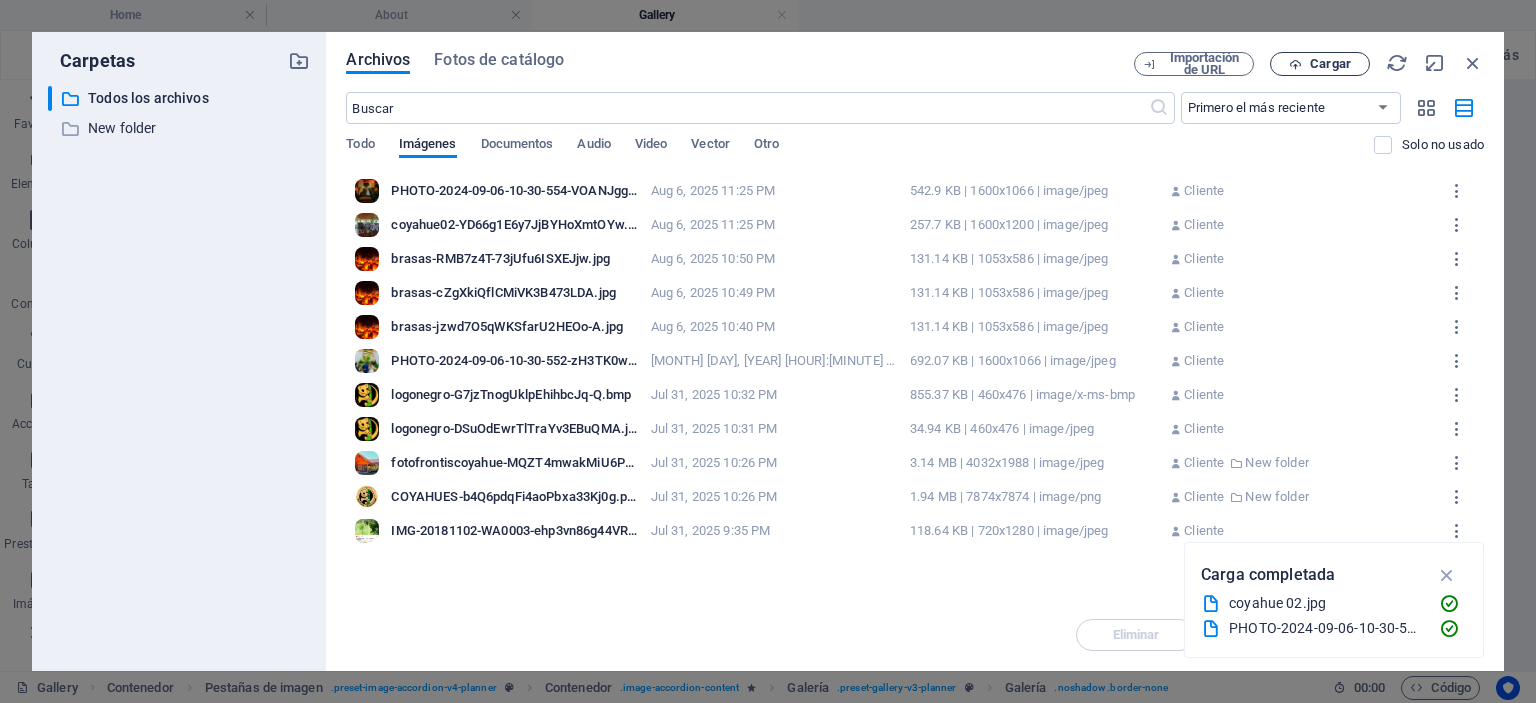click on "Cargar" at bounding box center (1330, 64) 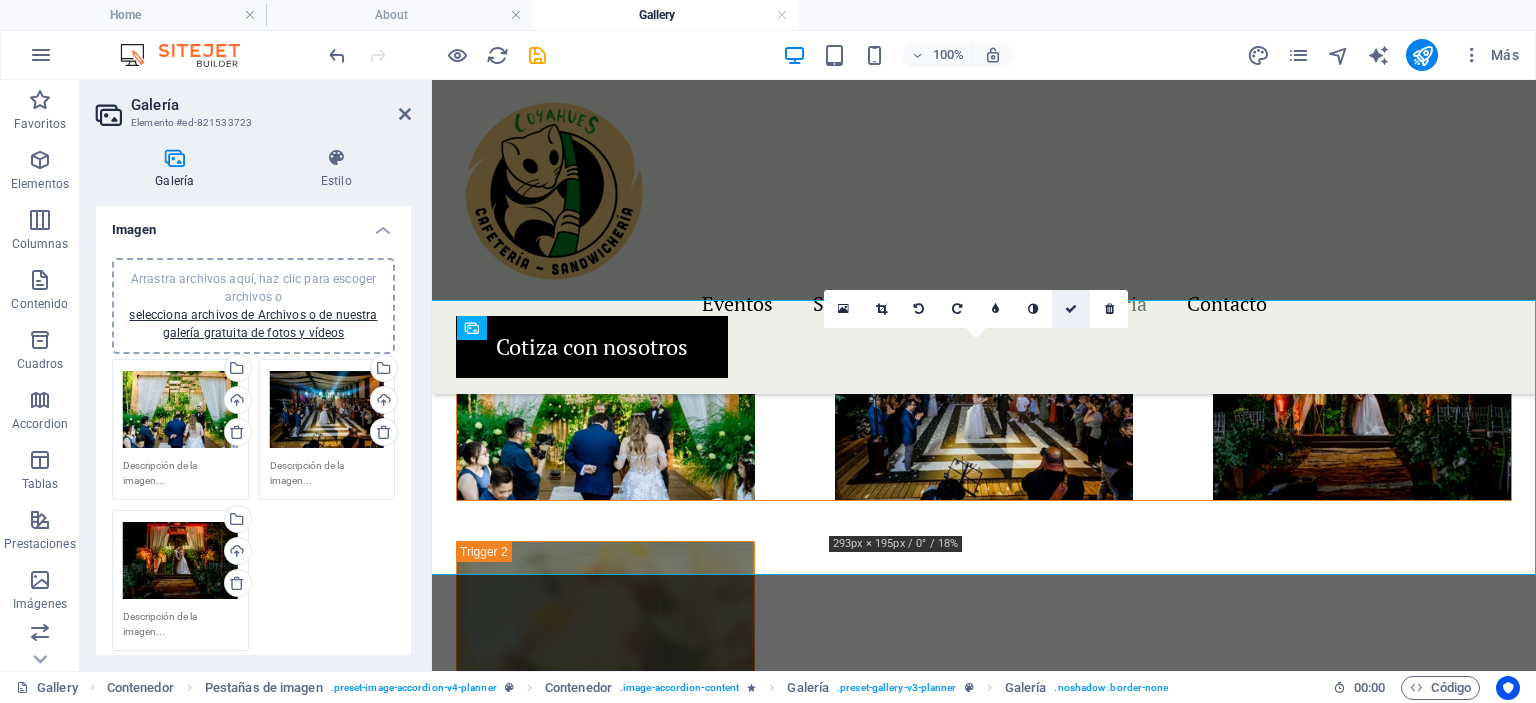 click at bounding box center [1071, 309] 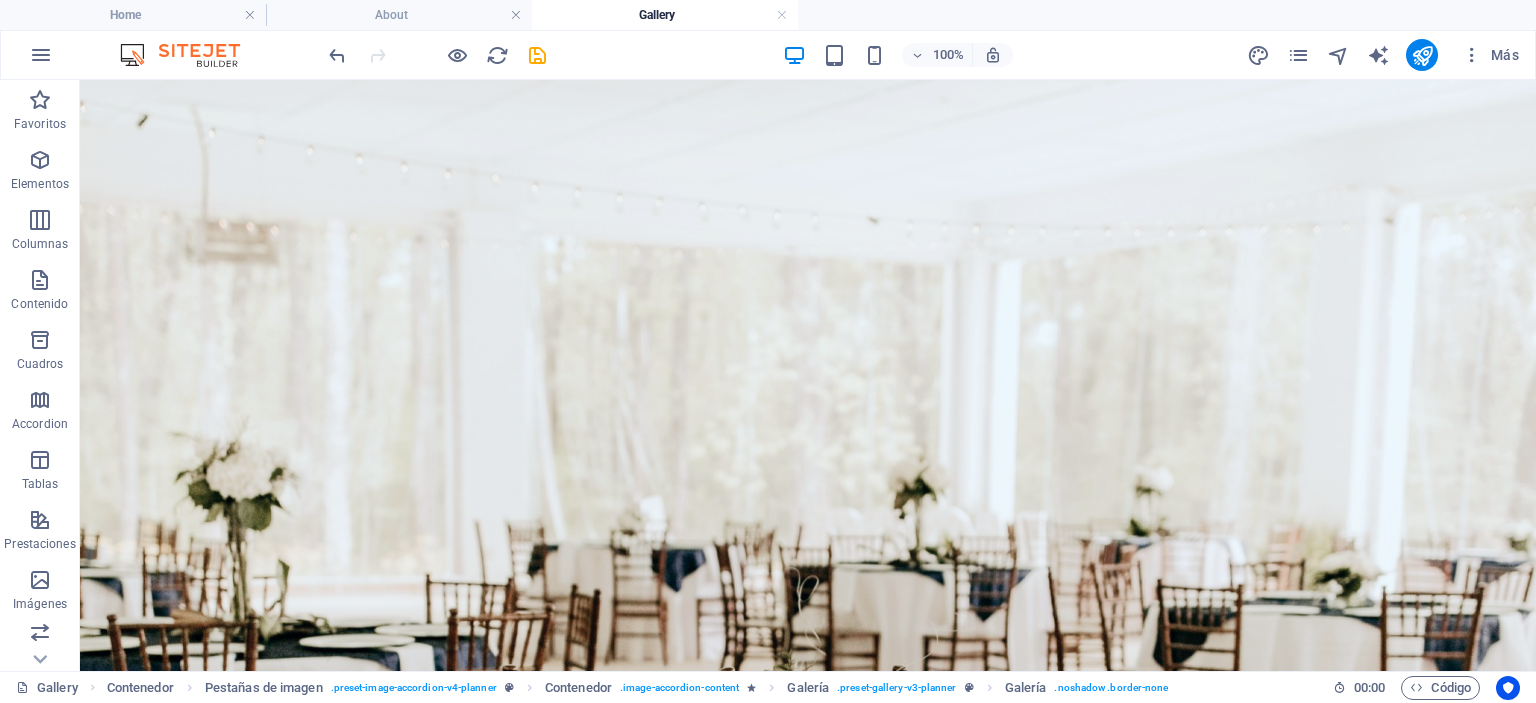scroll, scrollTop: 0, scrollLeft: 0, axis: both 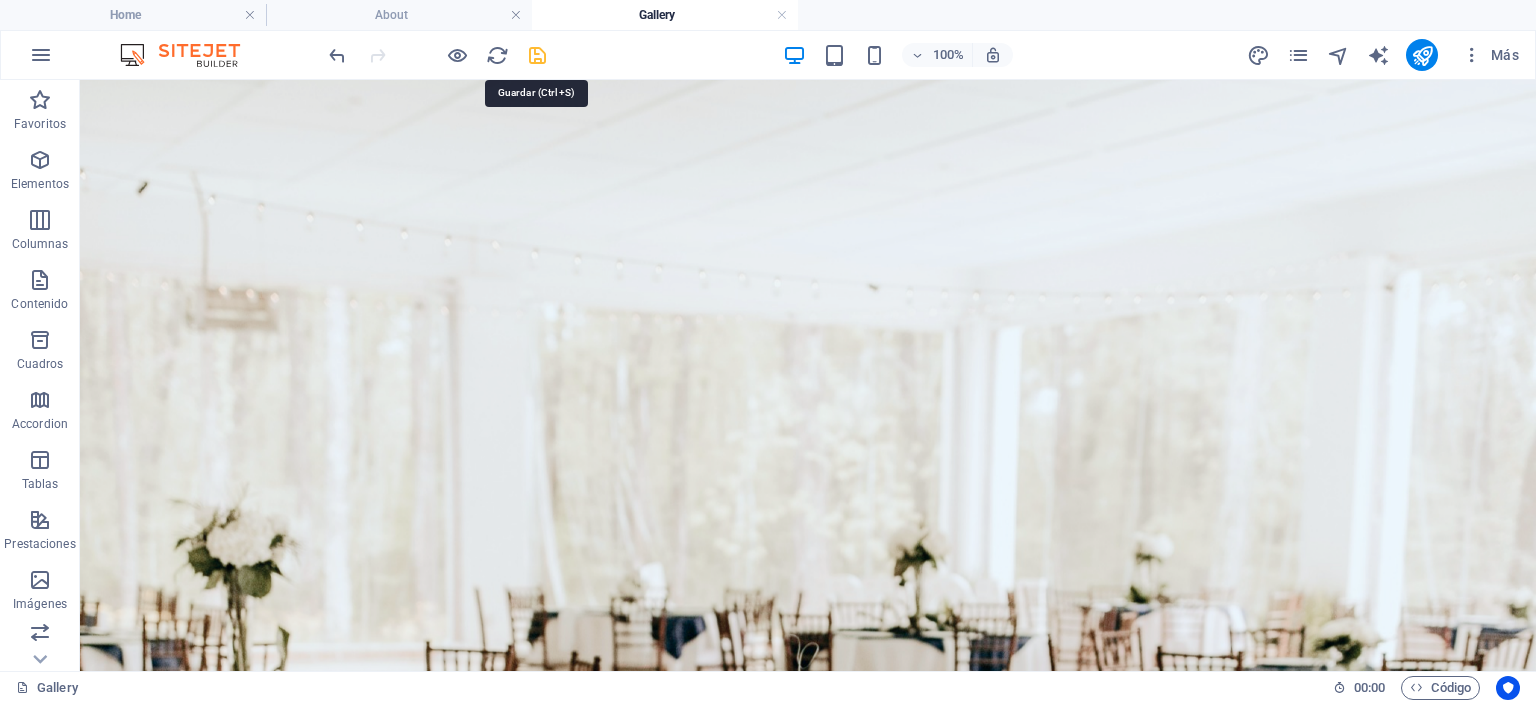 click at bounding box center [537, 55] 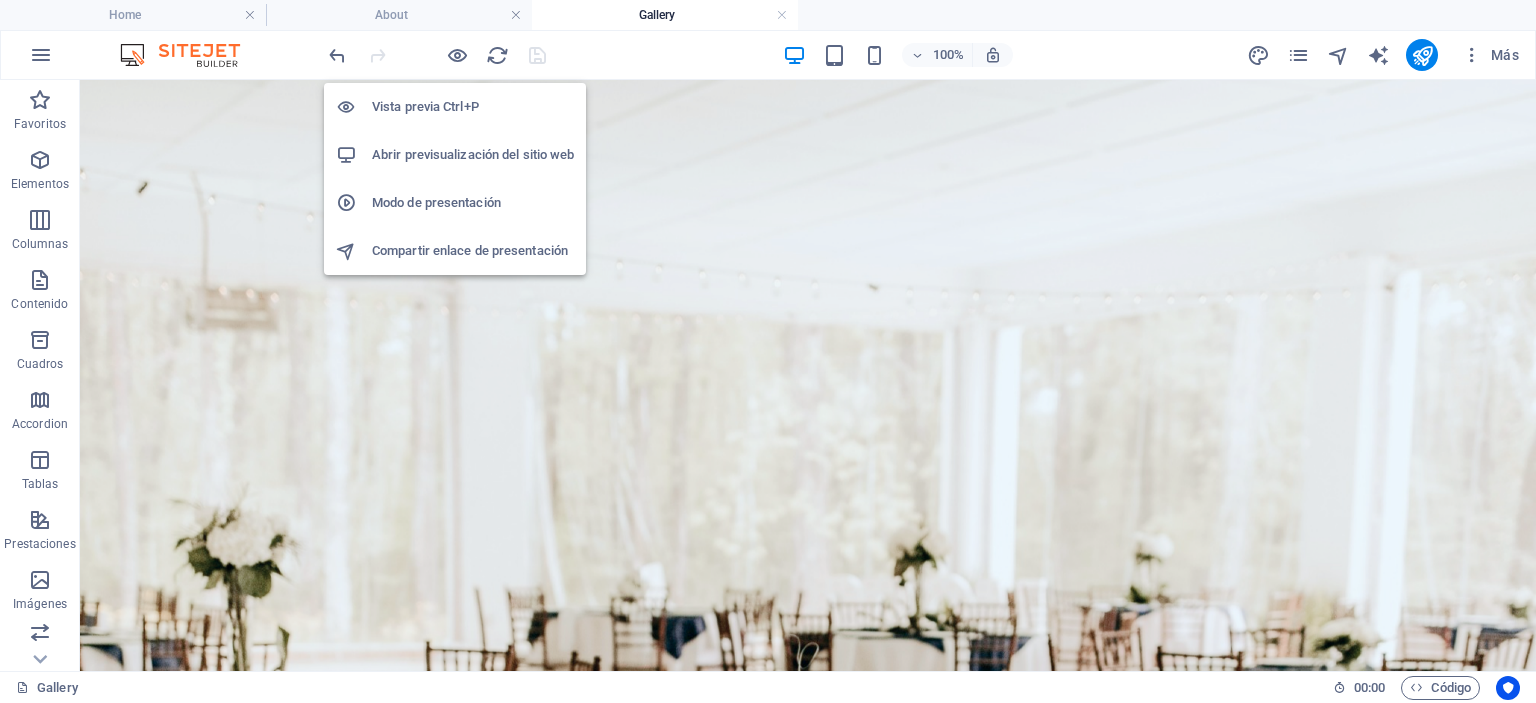 click on "Abrir previsualización del sitio web" at bounding box center (473, 155) 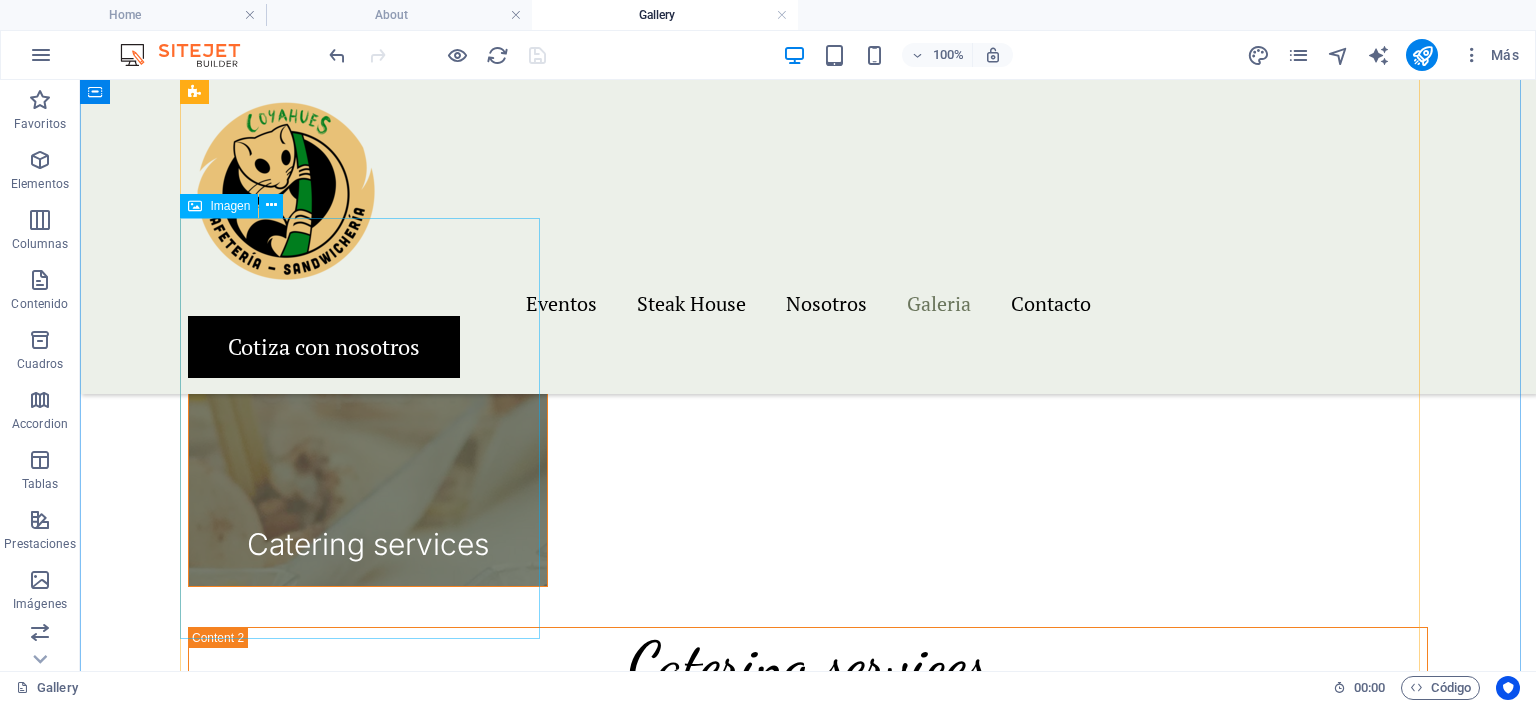 scroll, scrollTop: 2200, scrollLeft: 0, axis: vertical 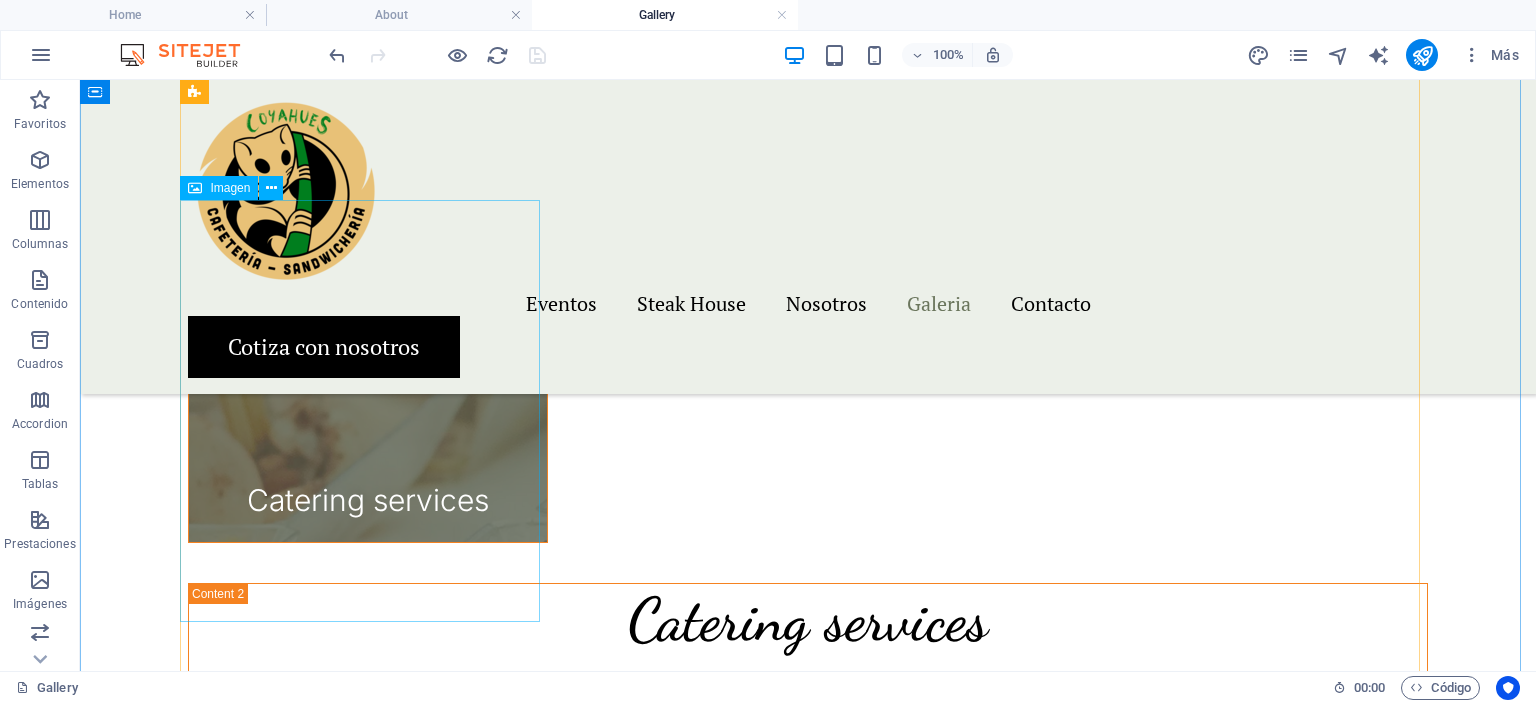 click on "Catering services" at bounding box center (368, 332) 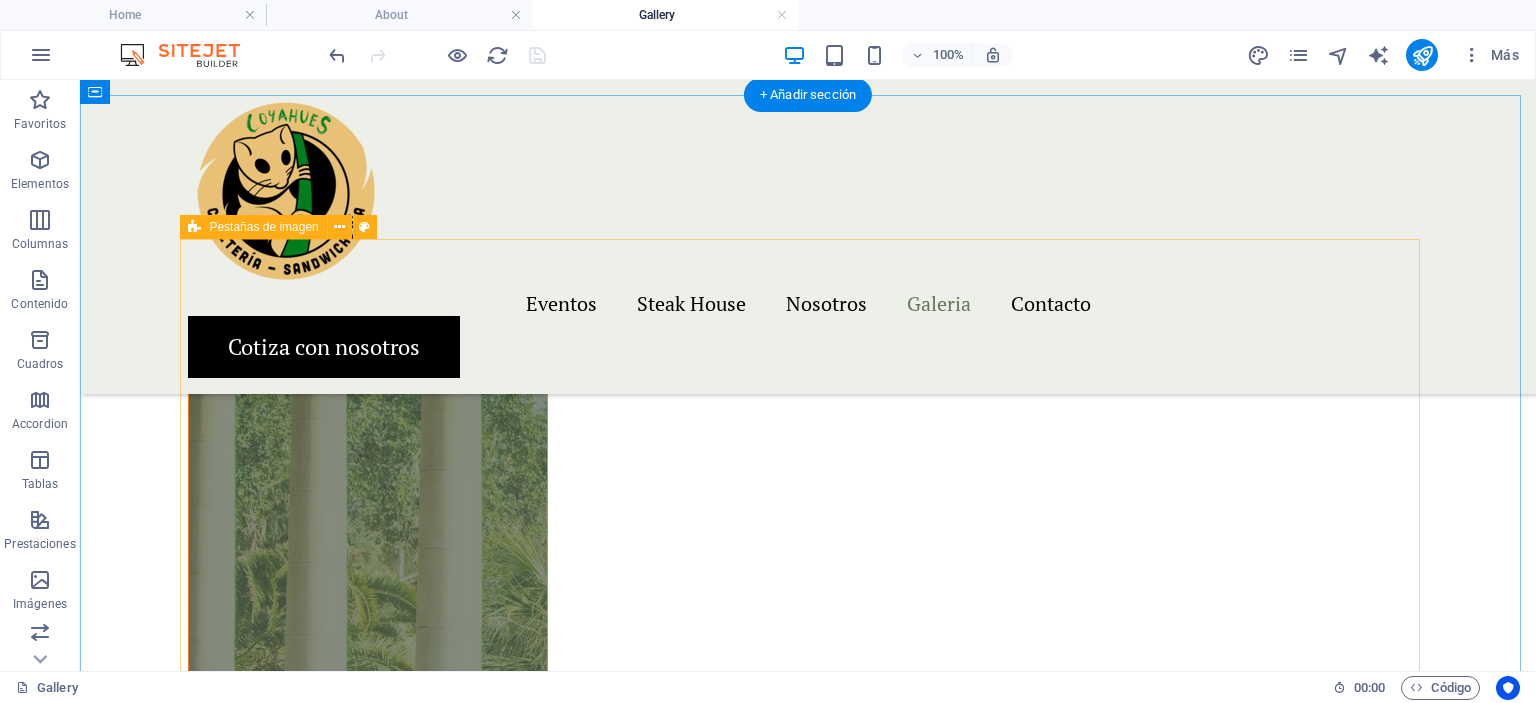 scroll, scrollTop: 1100, scrollLeft: 0, axis: vertical 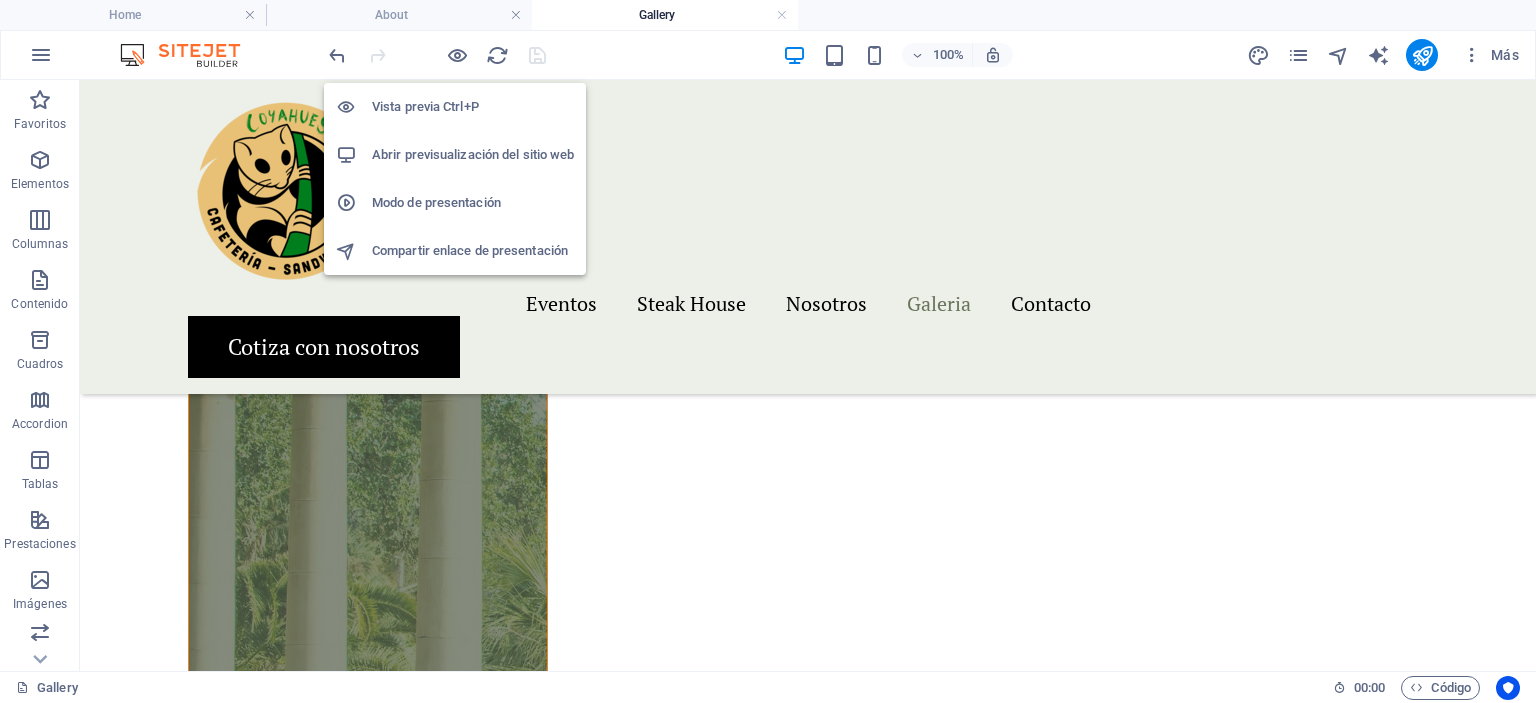 click on "Abrir previsualización del sitio web" at bounding box center (473, 155) 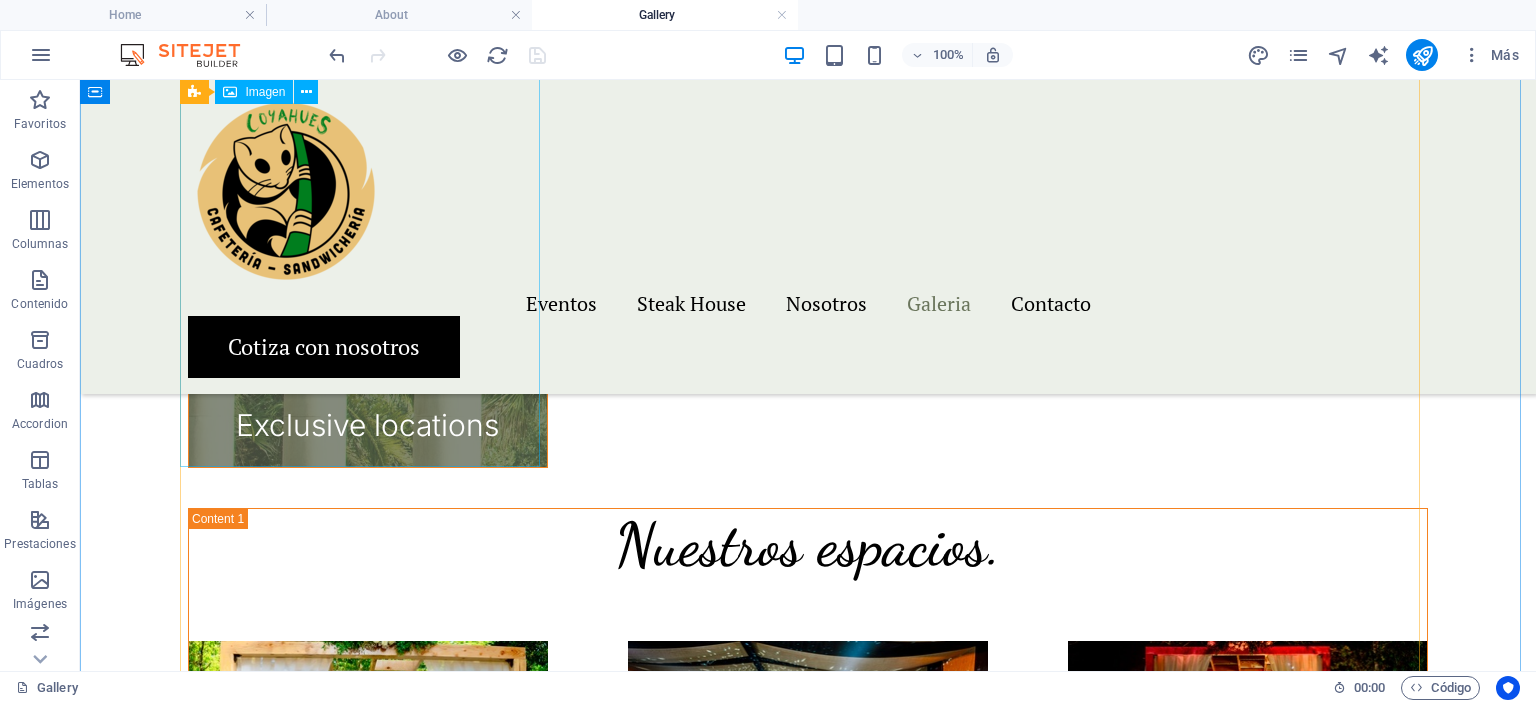 scroll, scrollTop: 1300, scrollLeft: 0, axis: vertical 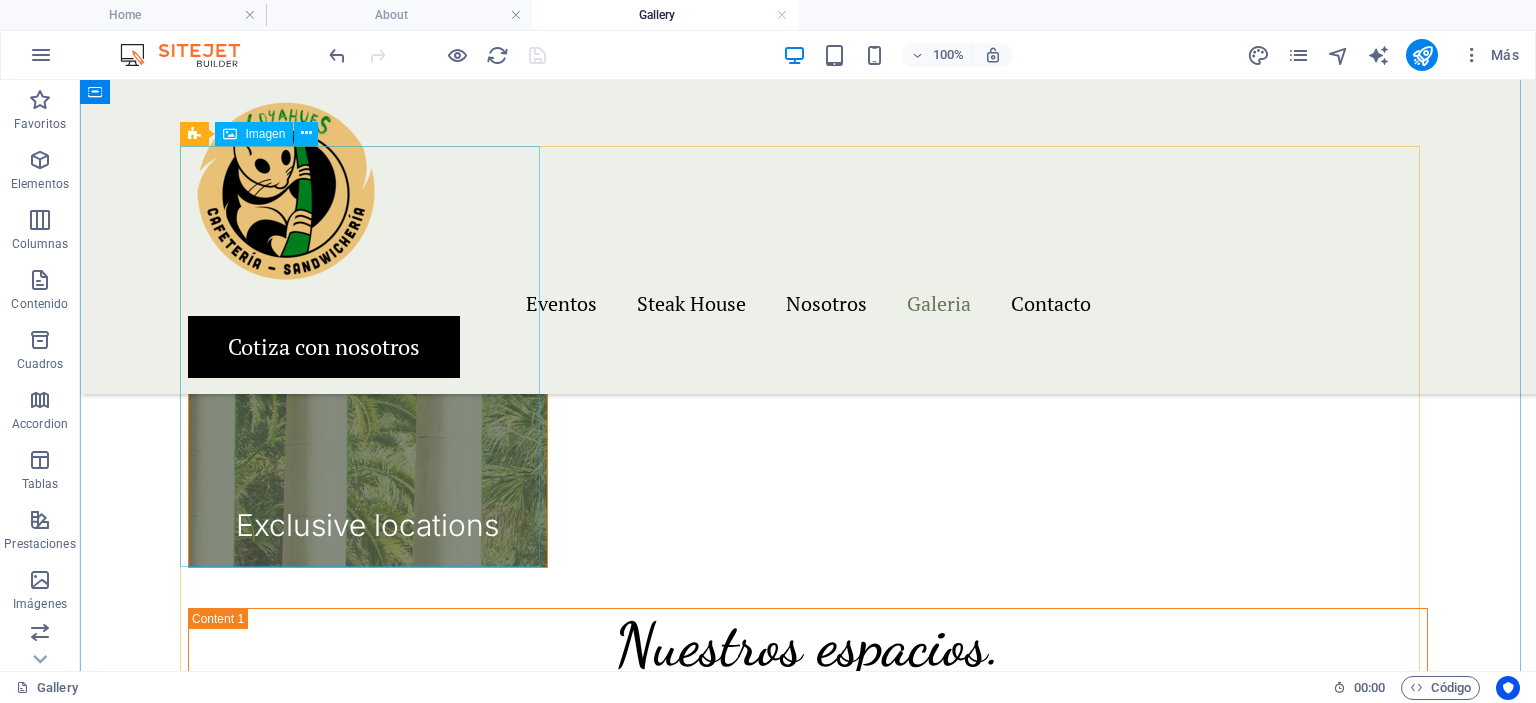 click on "Exclusive locations" at bounding box center [368, 357] 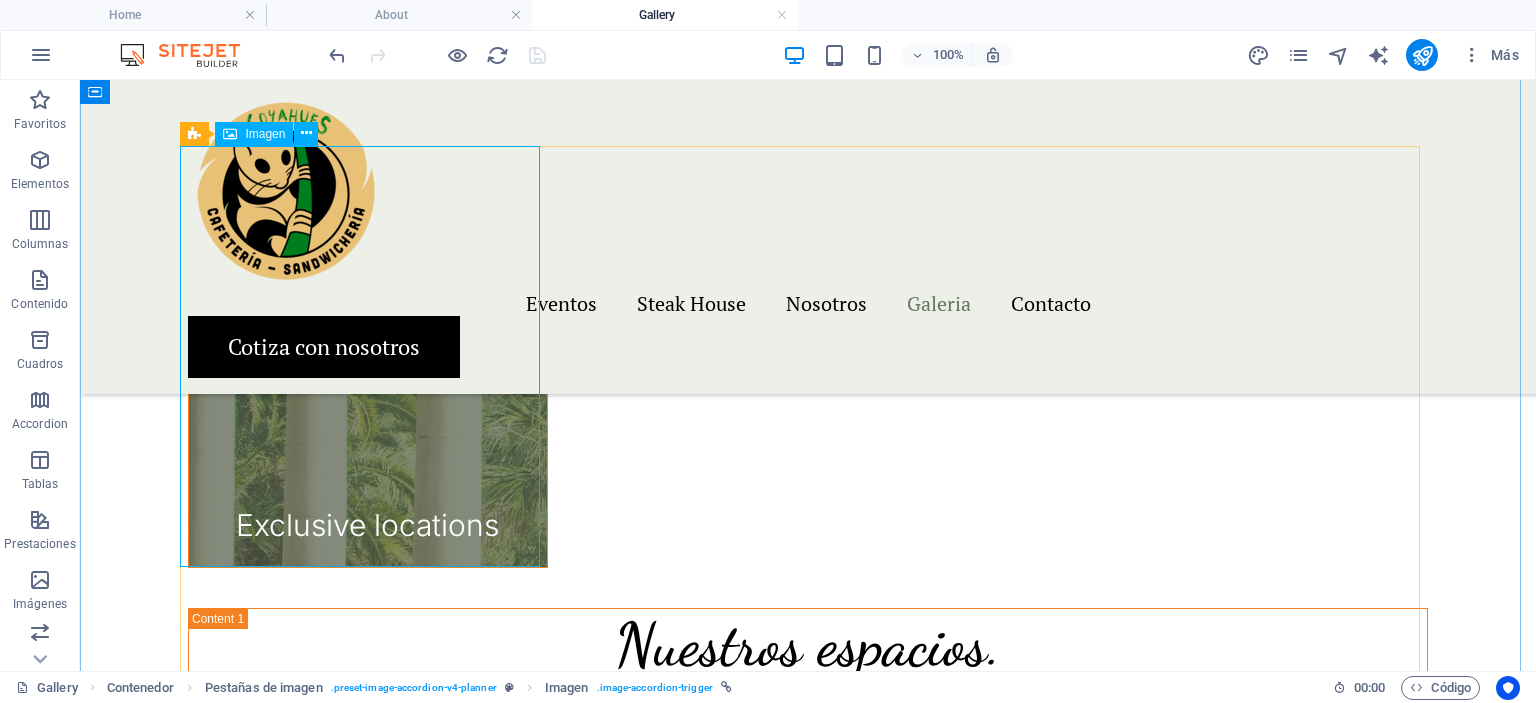 click on "Exclusive locations" at bounding box center (368, 357) 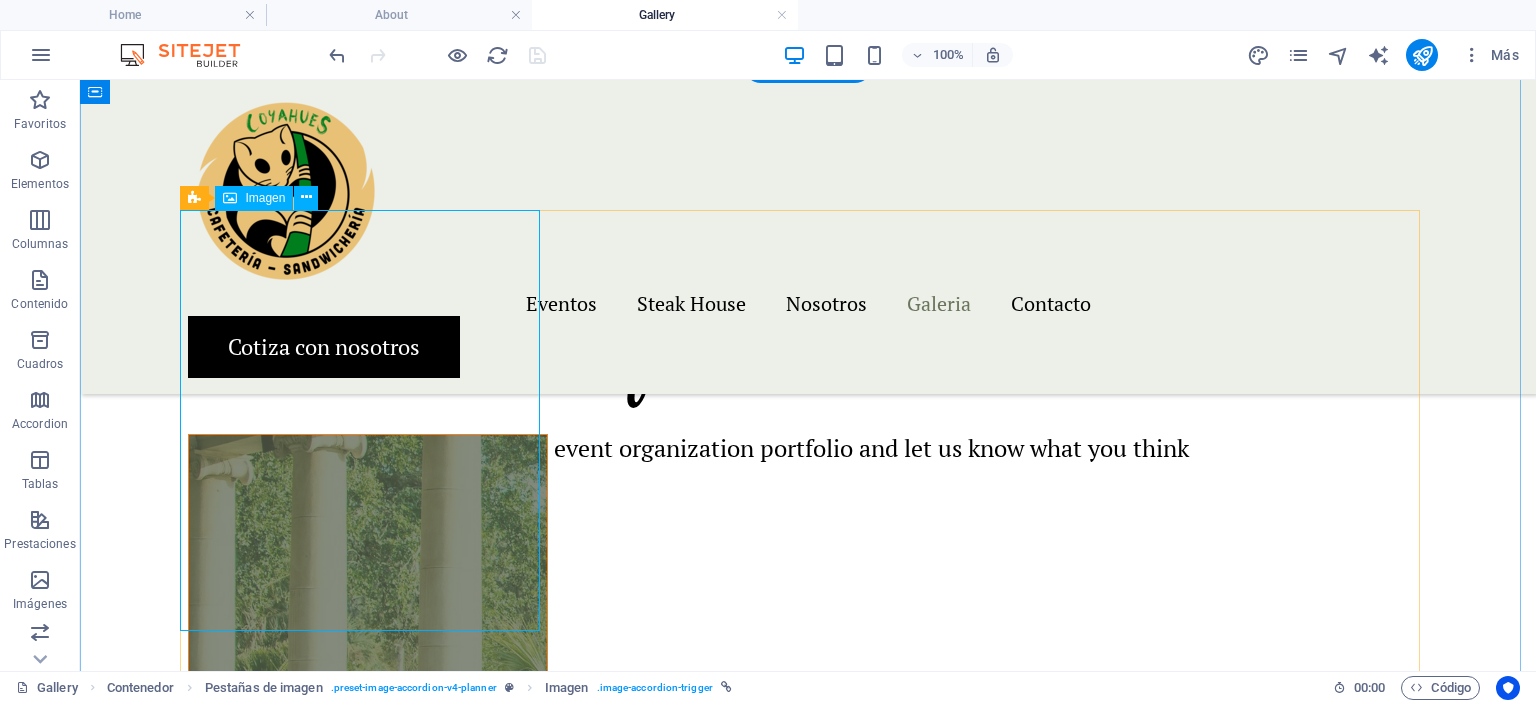 scroll, scrollTop: 1000, scrollLeft: 0, axis: vertical 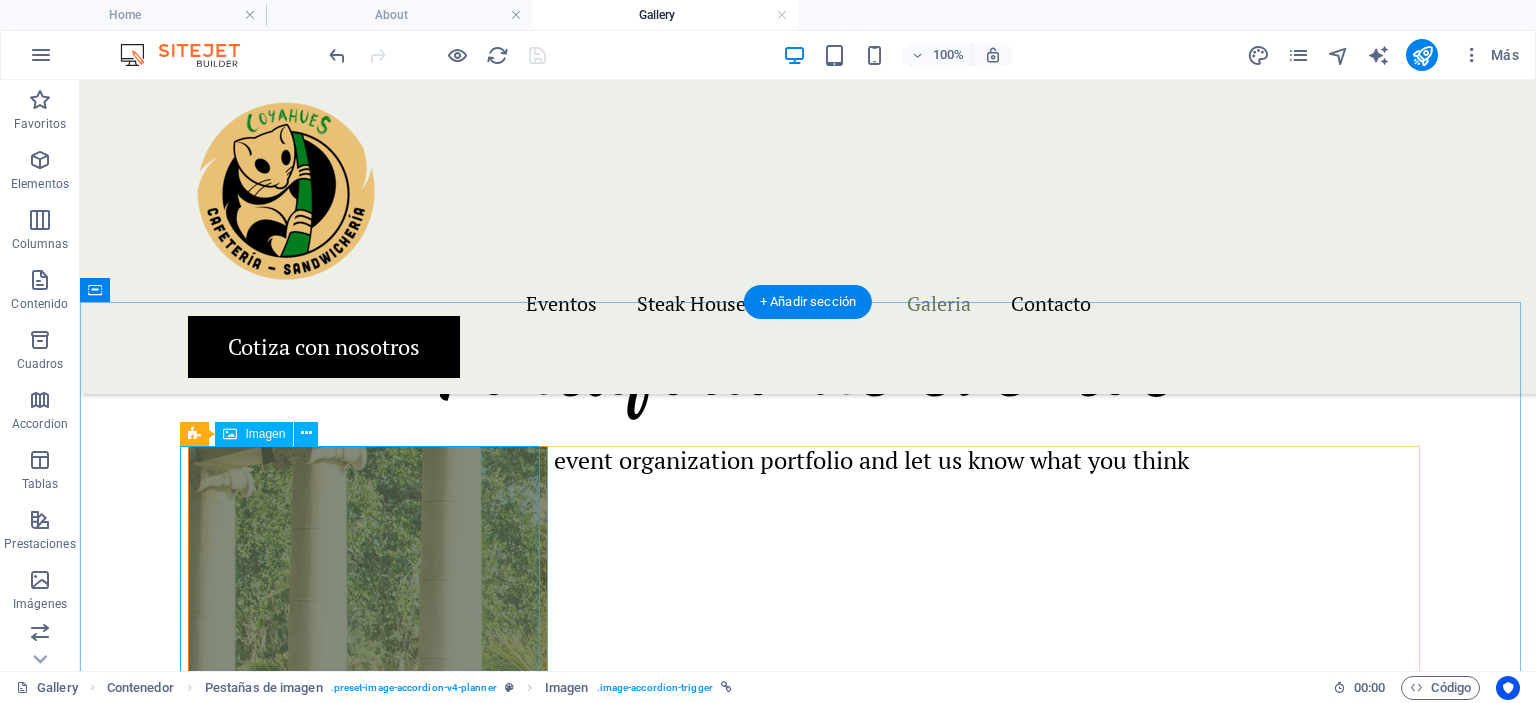 click on "Exclusive locations" at bounding box center [368, 657] 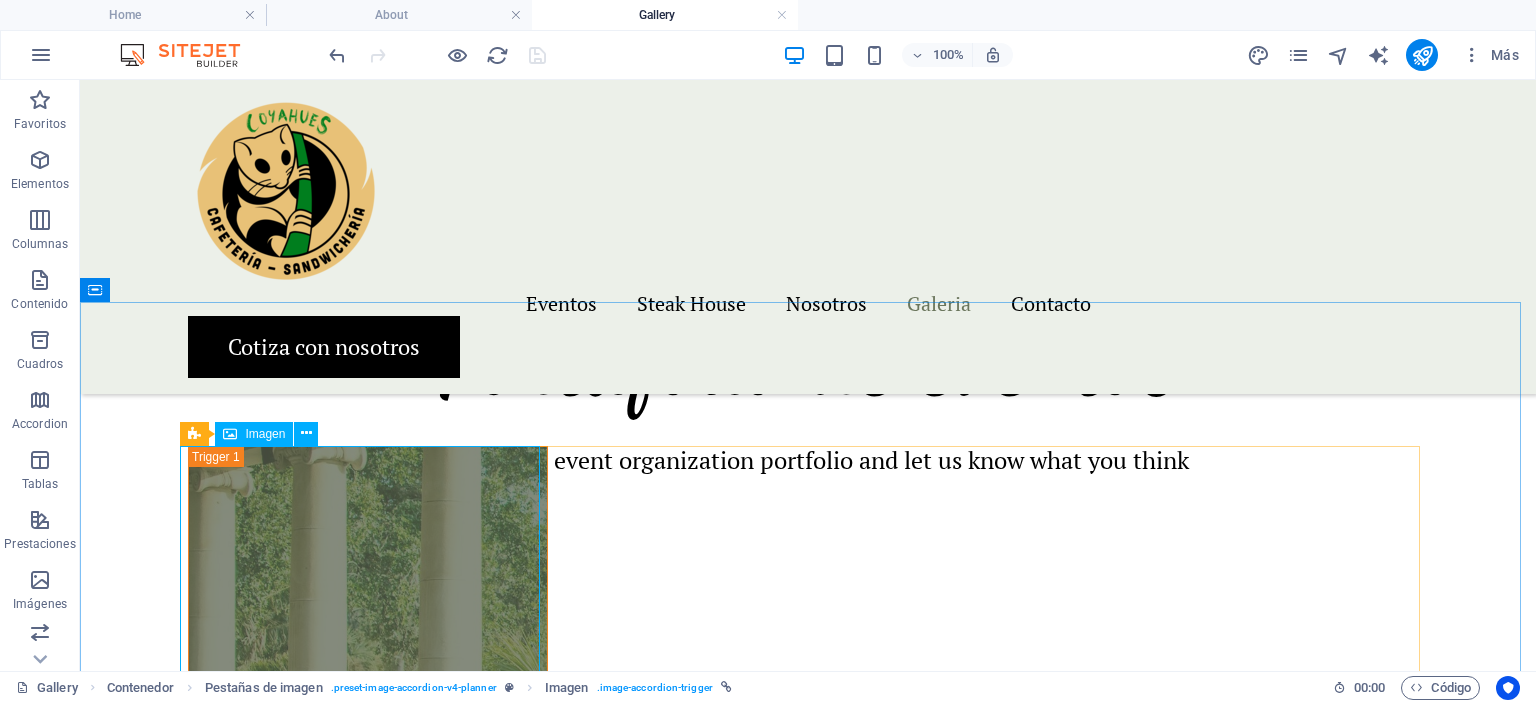 click at bounding box center [230, 434] 